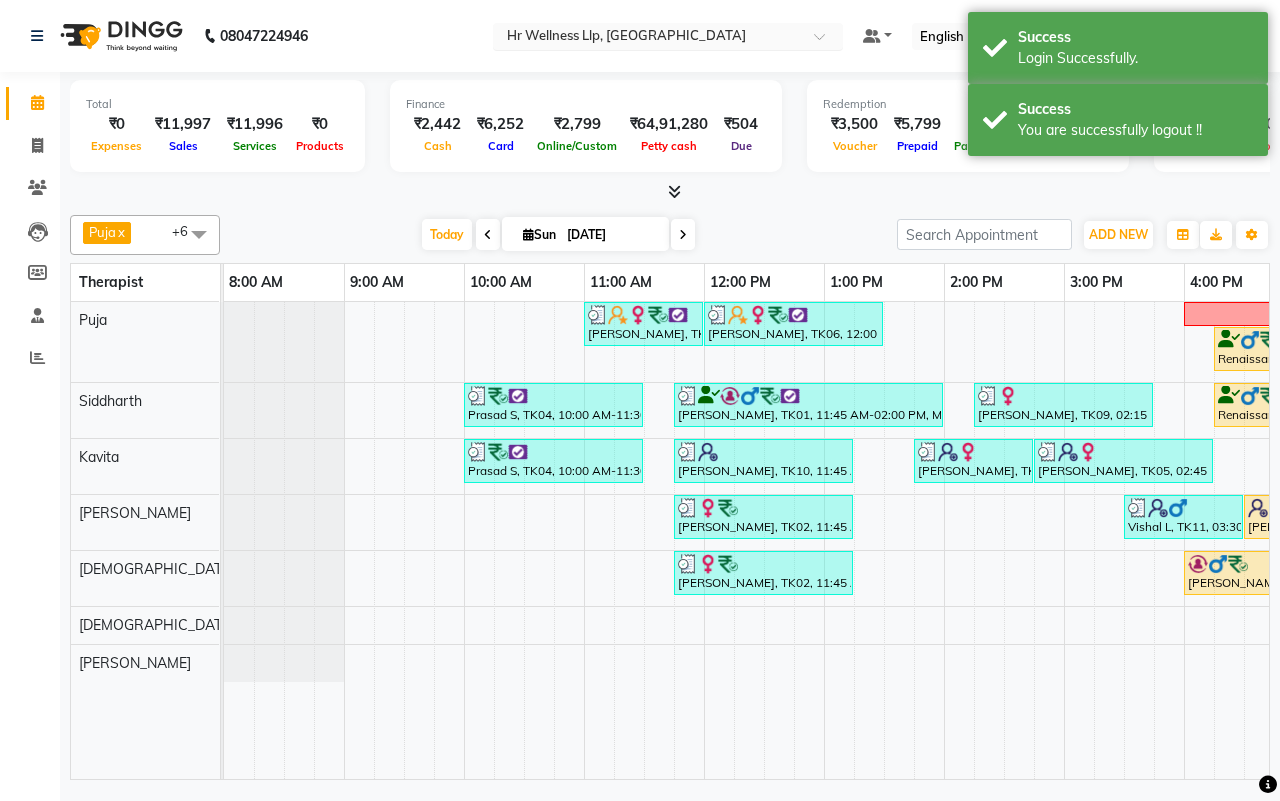 scroll, scrollTop: 0, scrollLeft: 0, axis: both 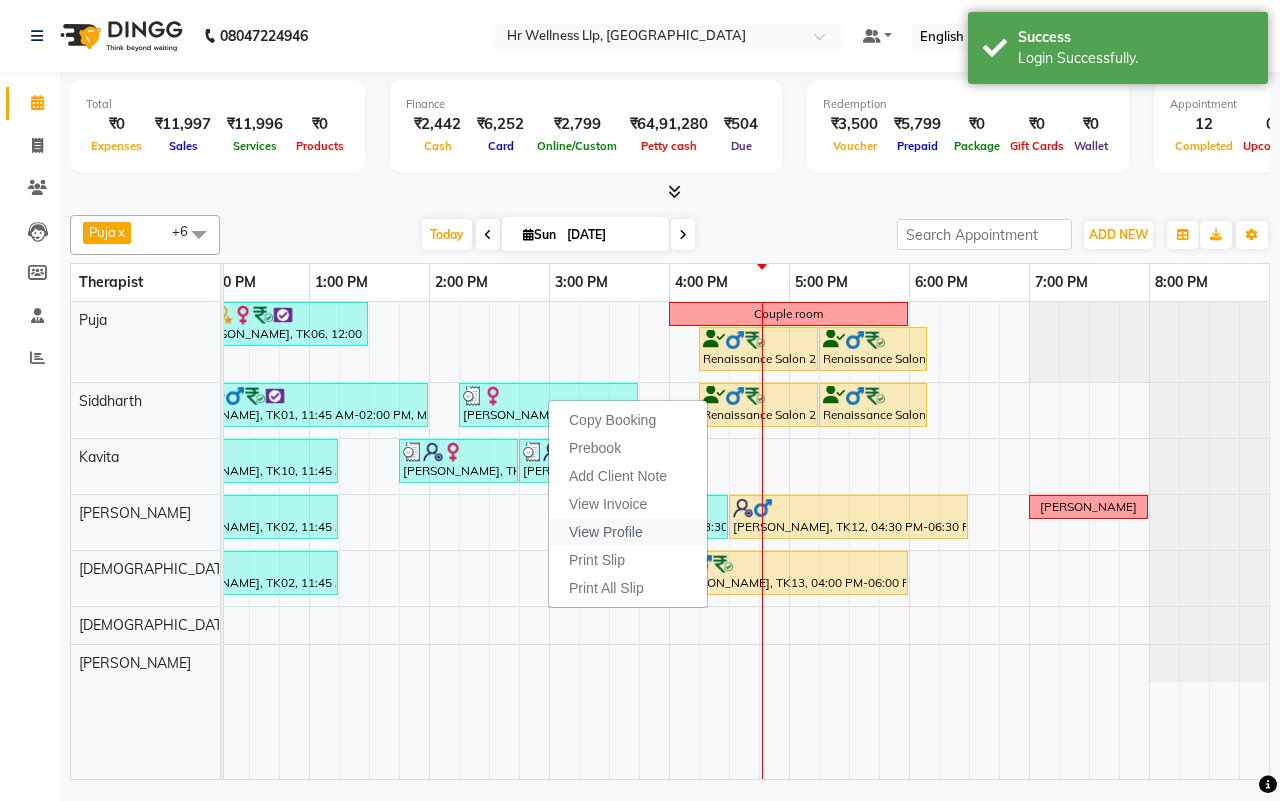 click on "View Profile" at bounding box center [606, 532] 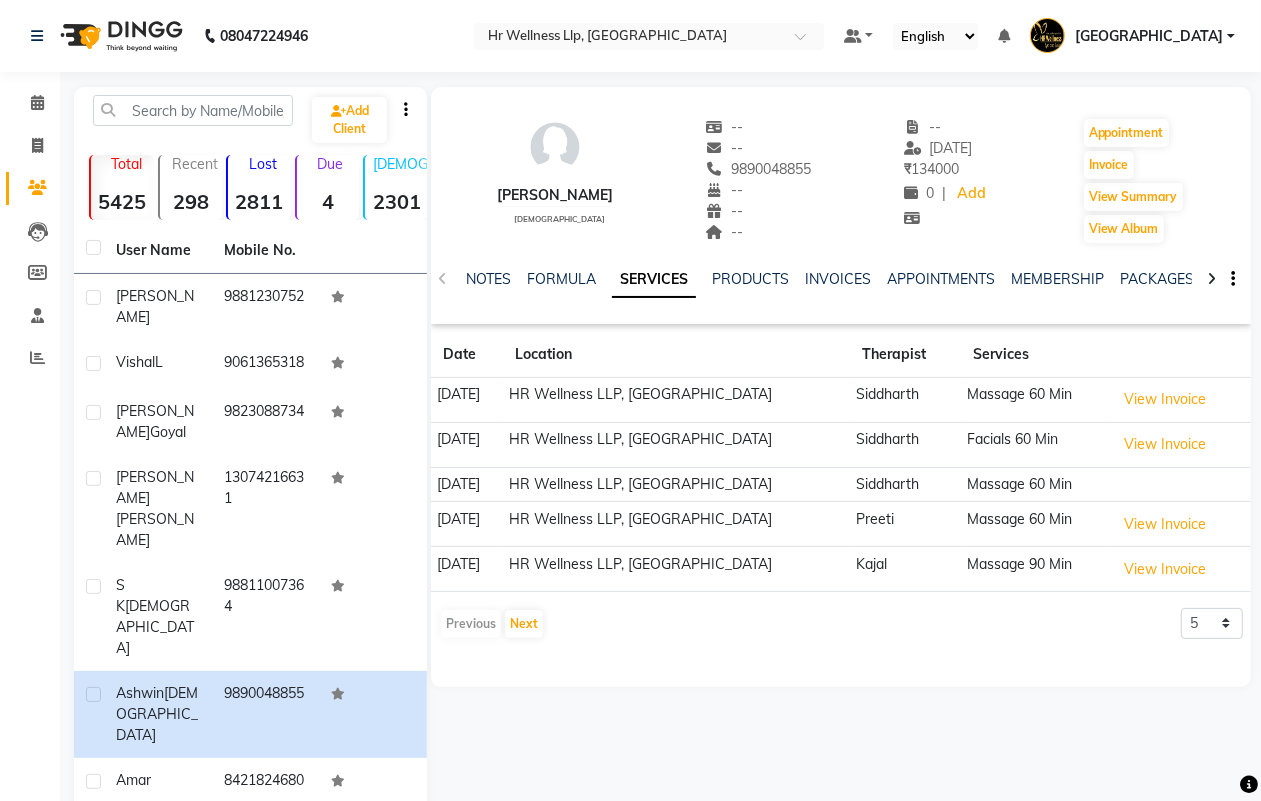 click 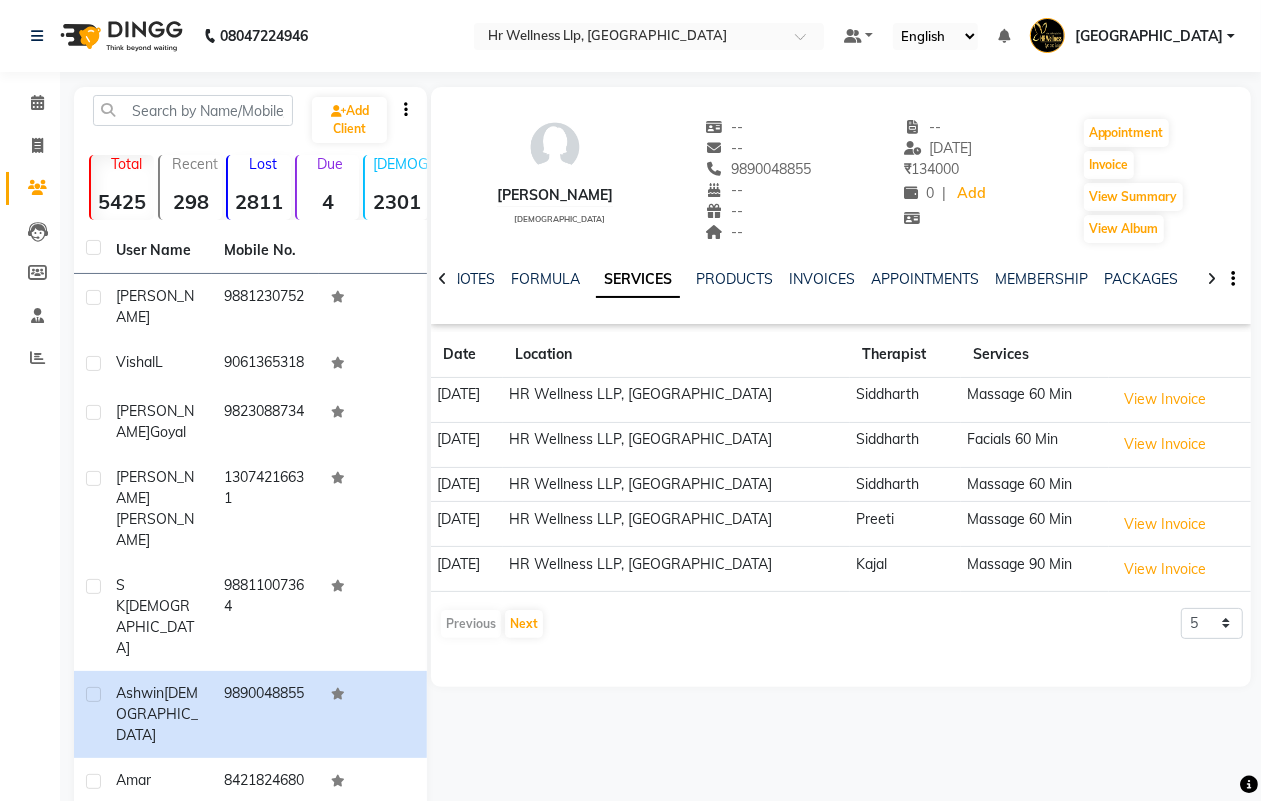 click 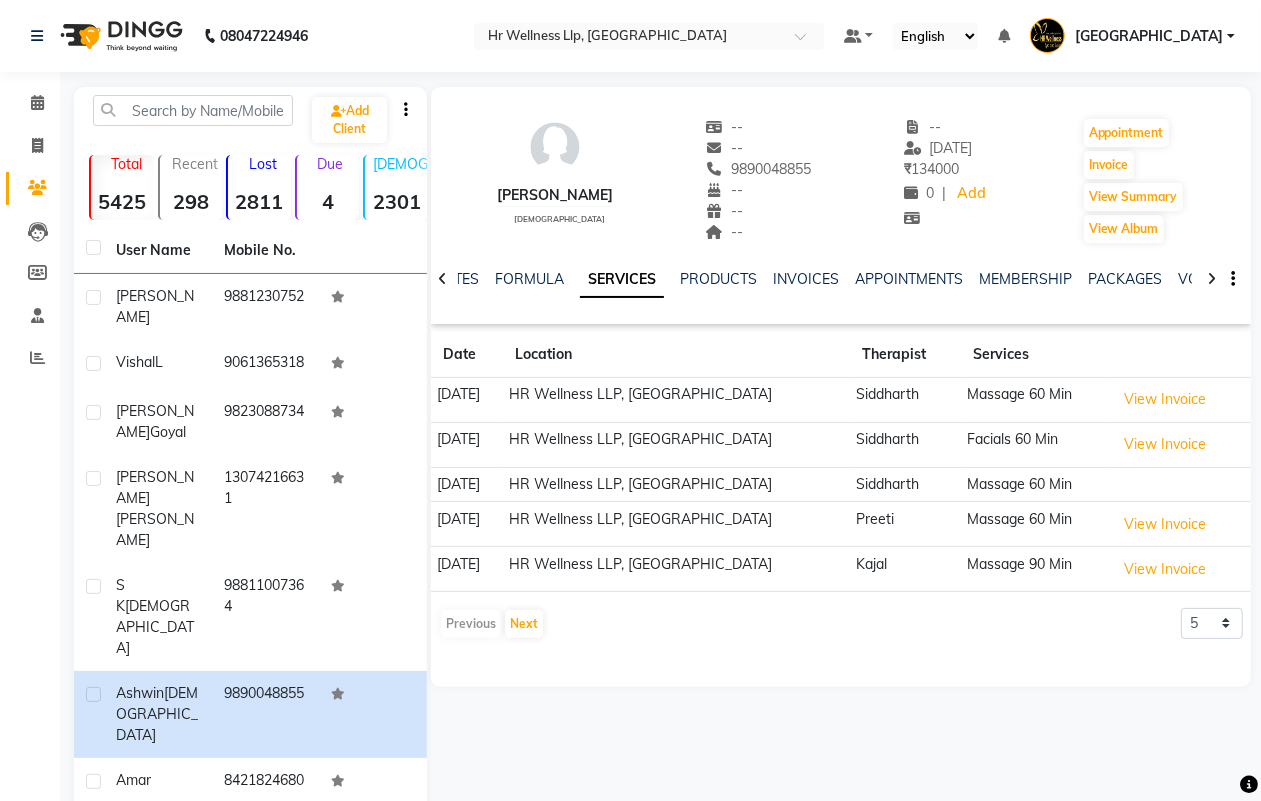 click 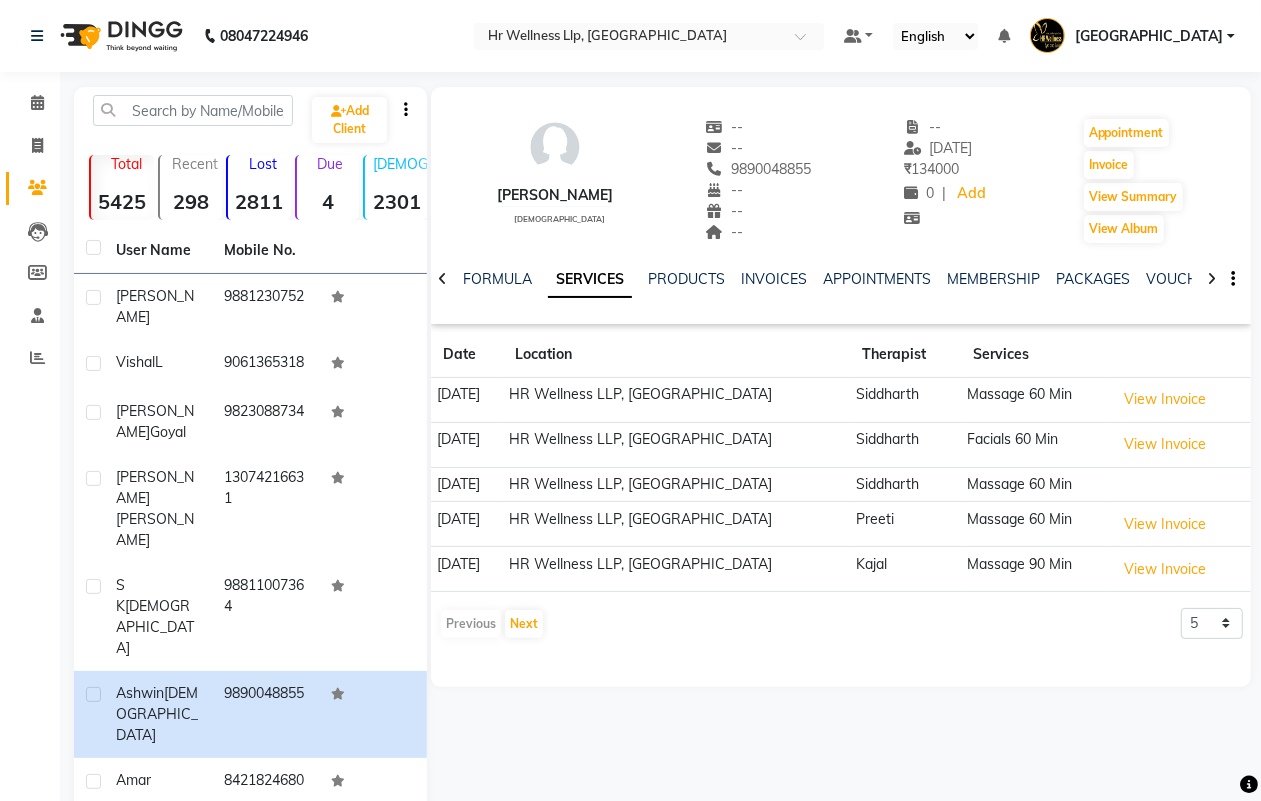 click 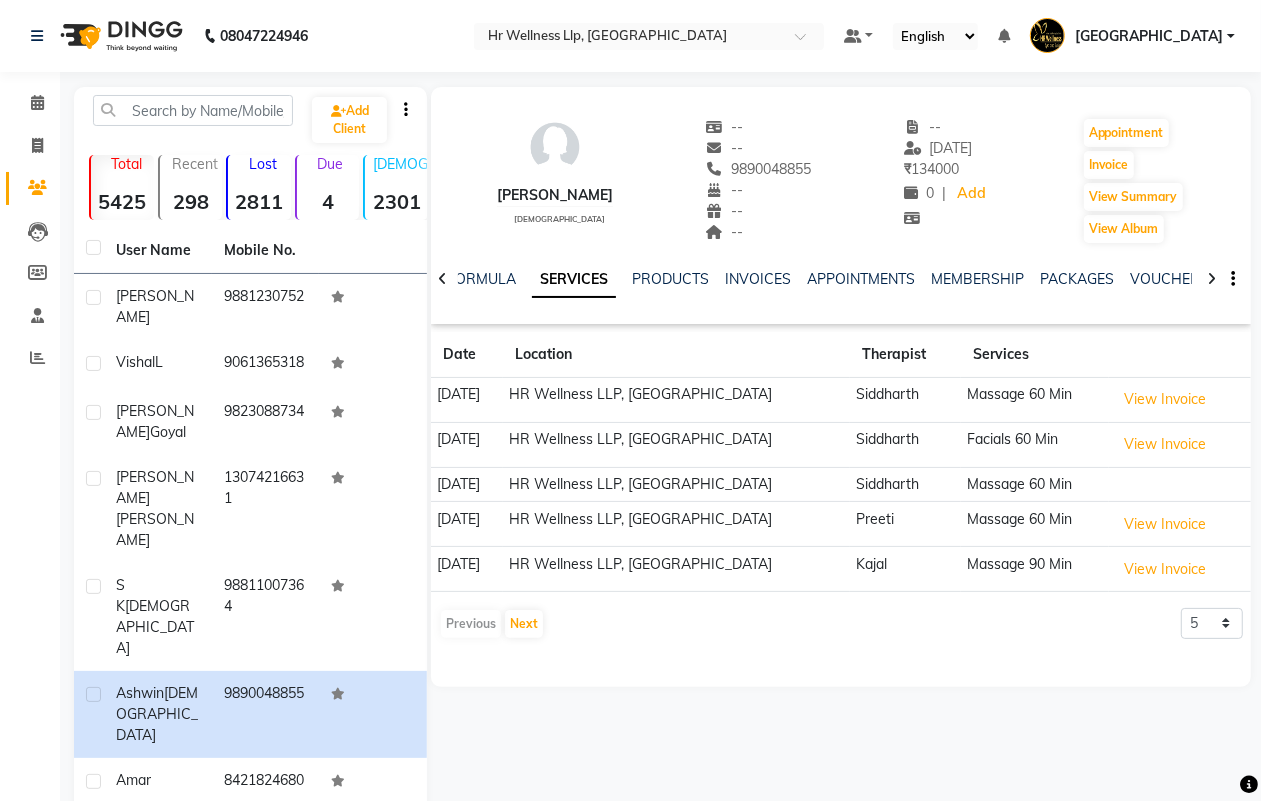 click 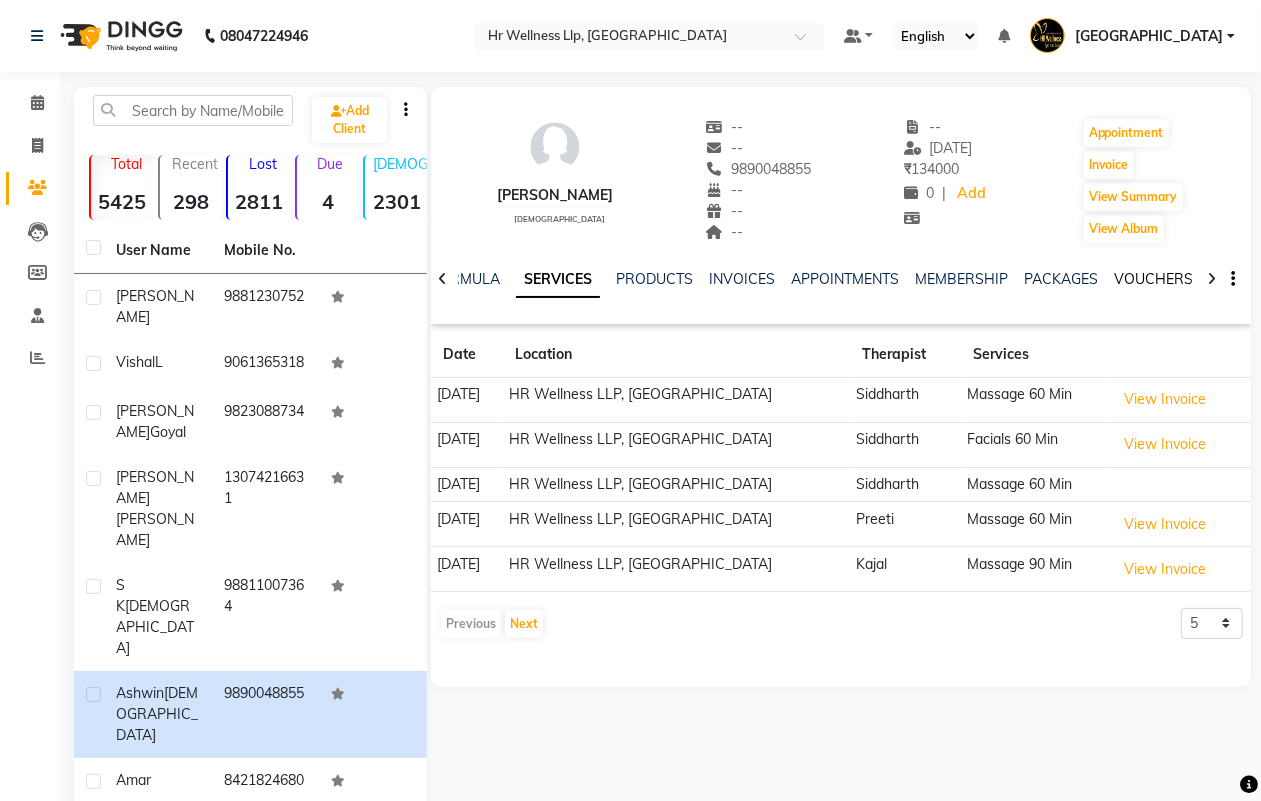 click on "VOUCHERS" 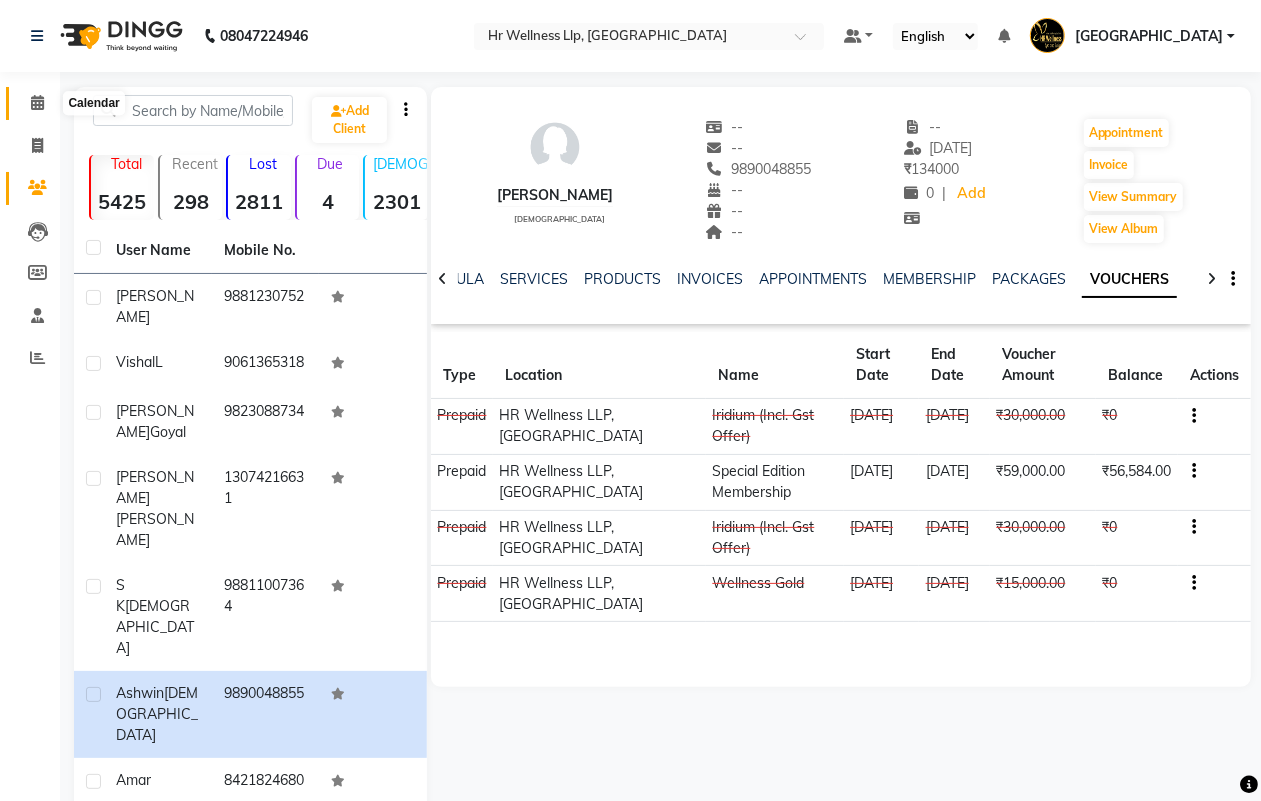 click 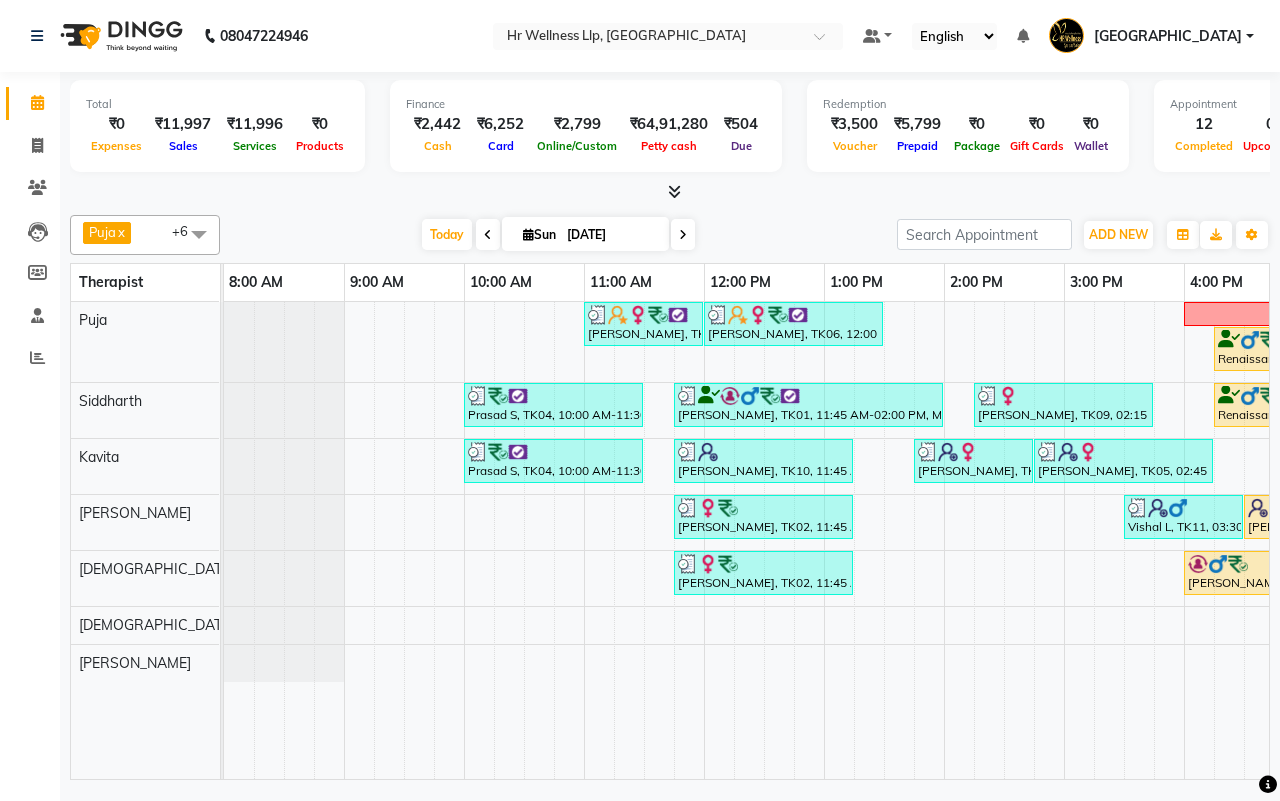 scroll, scrollTop: 0, scrollLeft: 277, axis: horizontal 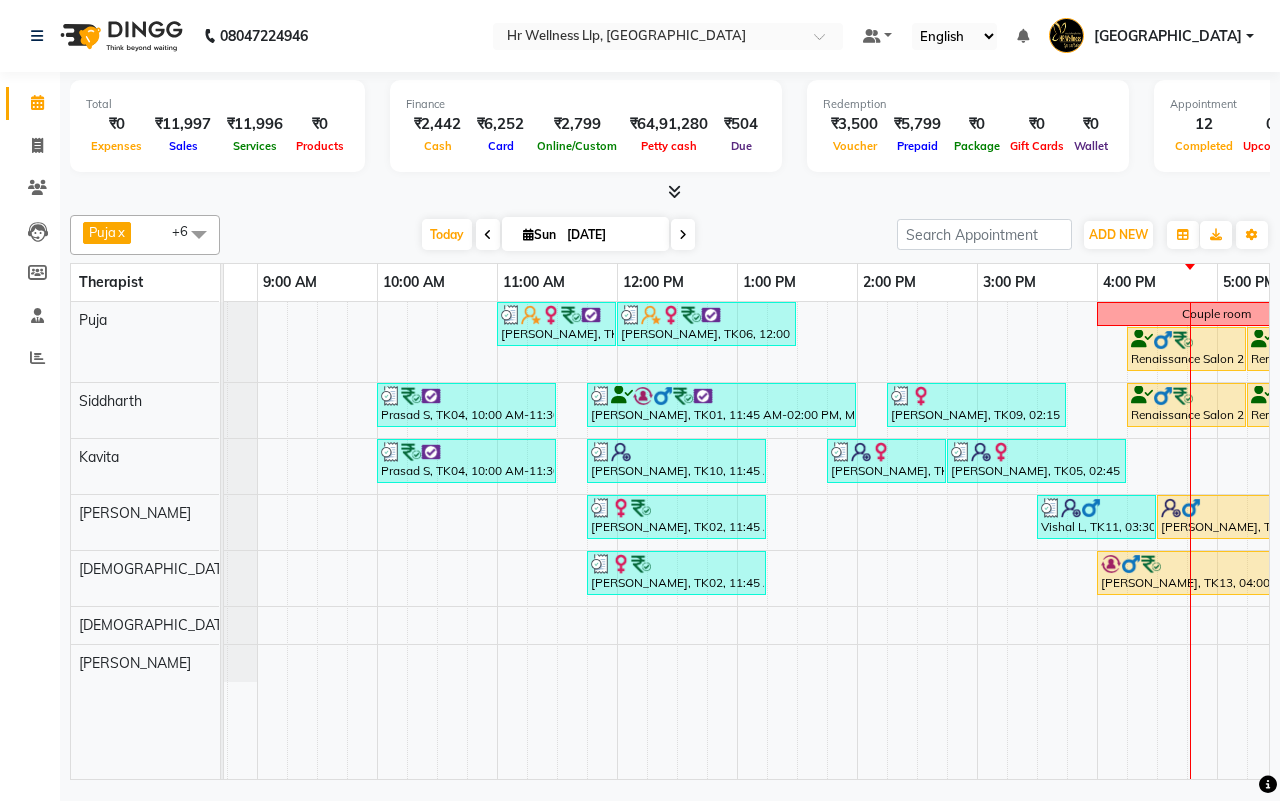 click at bounding box center (632, 540) 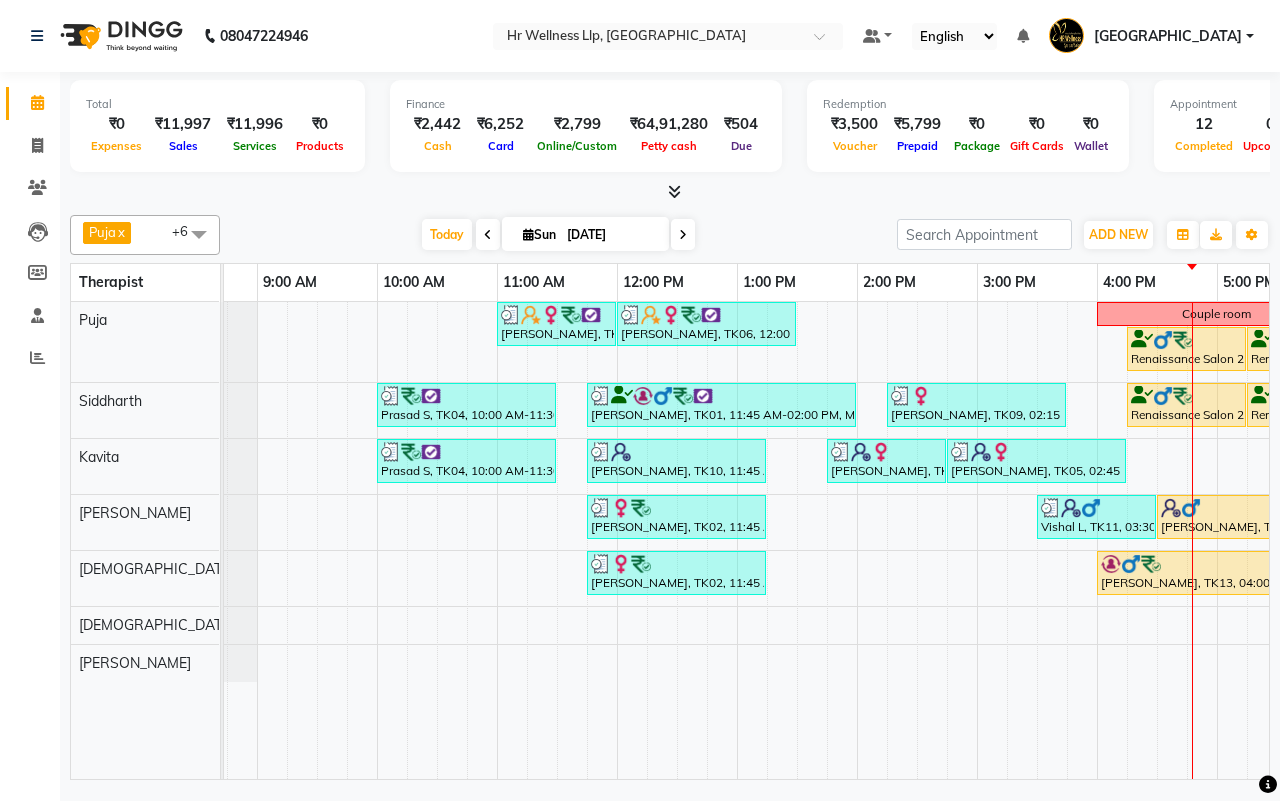 scroll, scrollTop: 0, scrollLeft: 515, axis: horizontal 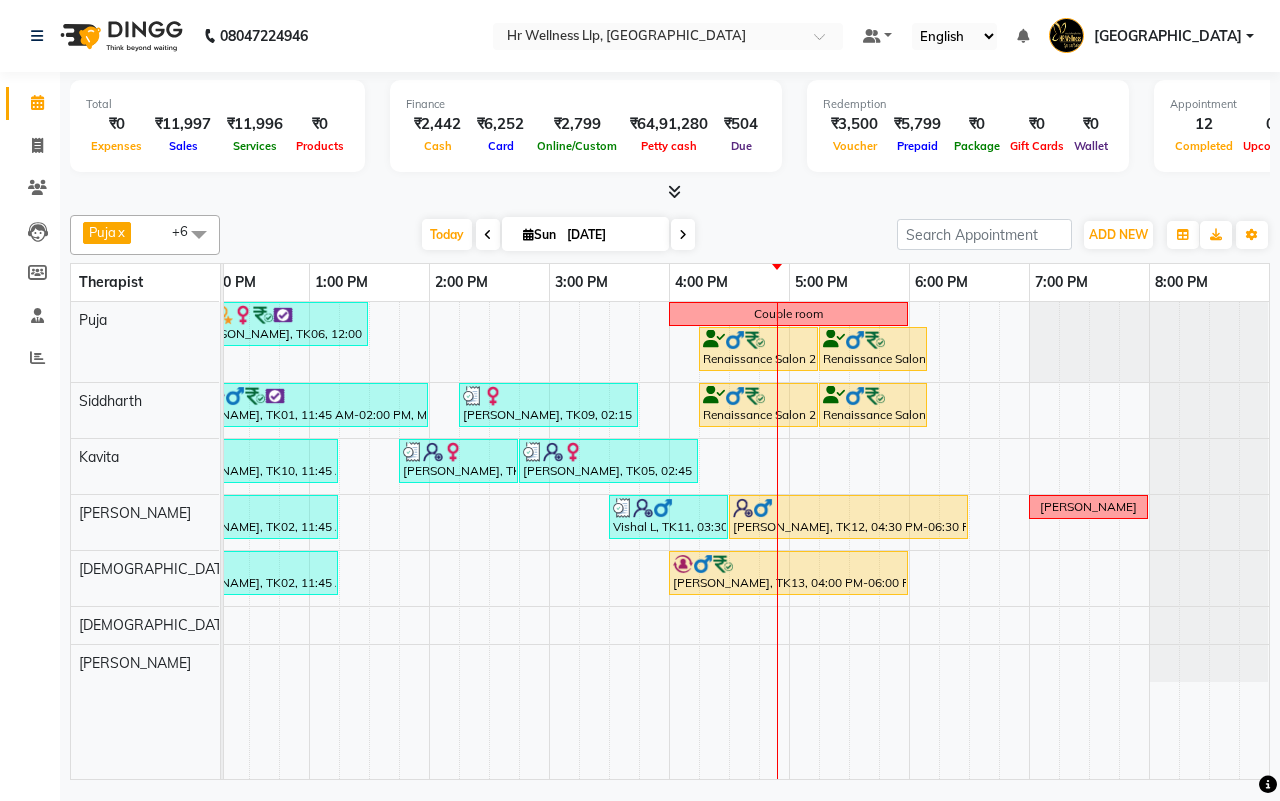 click at bounding box center (683, 235) 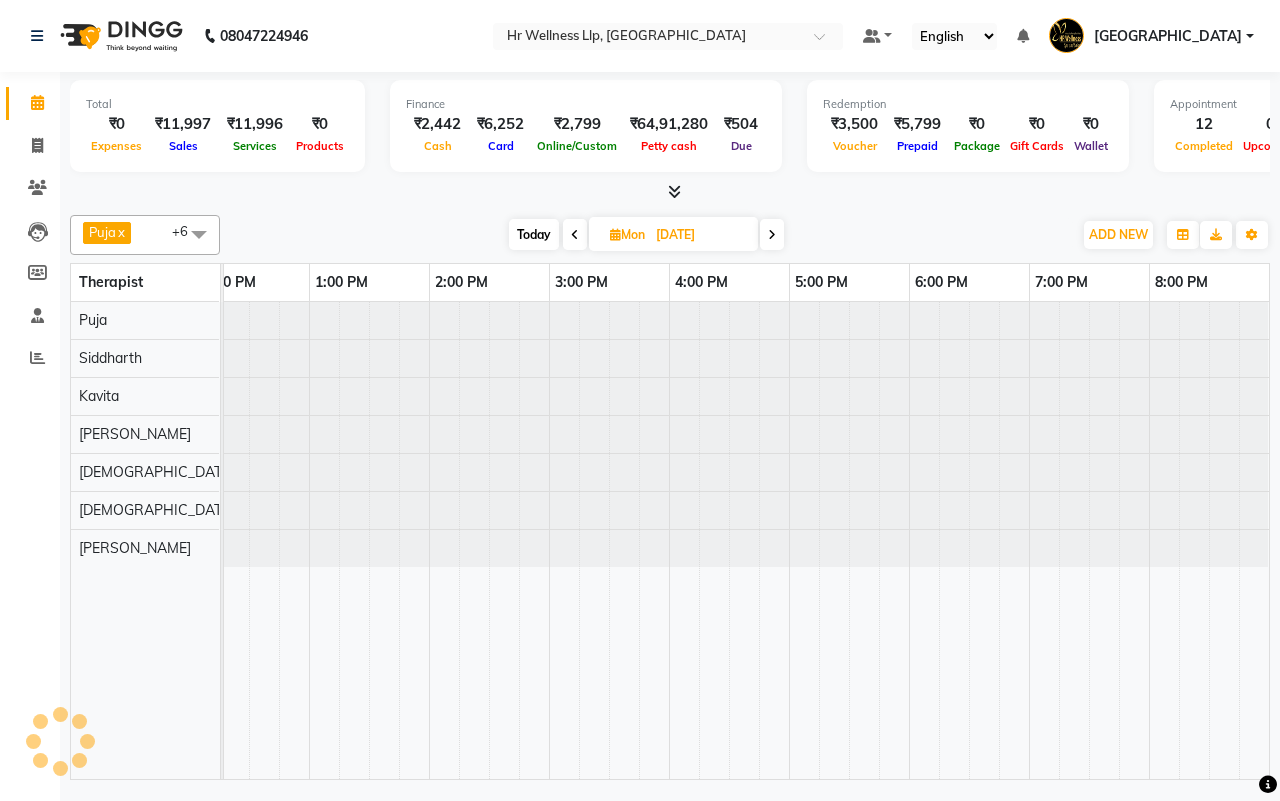 scroll, scrollTop: 0, scrollLeft: 515, axis: horizontal 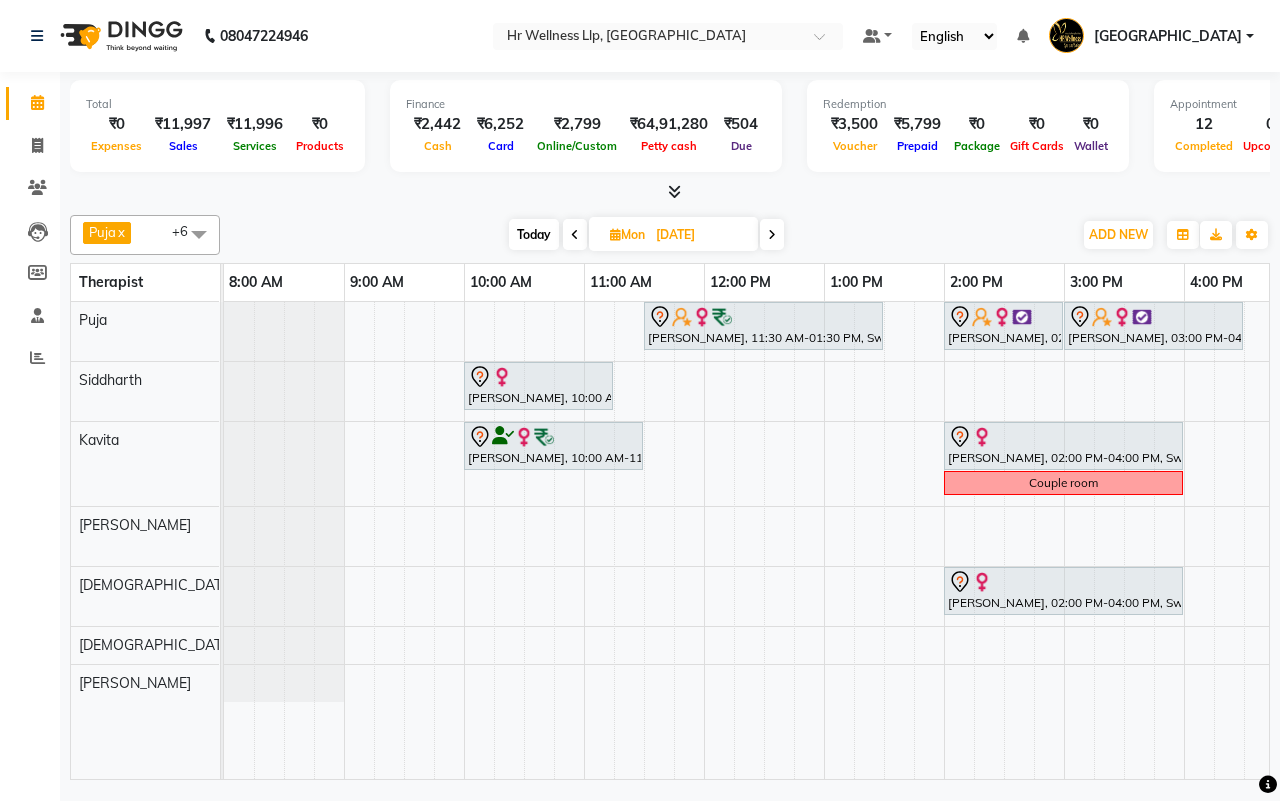 click at bounding box center (772, 234) 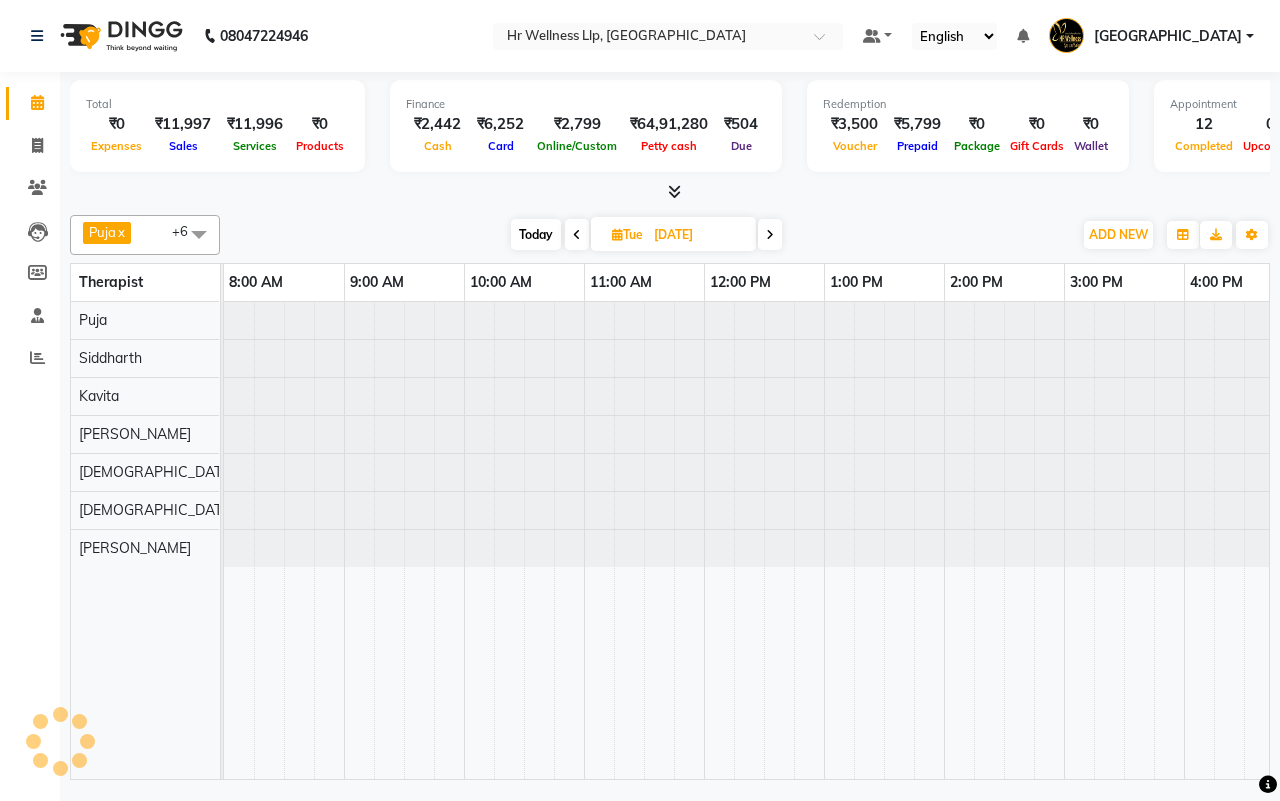scroll, scrollTop: 0, scrollLeft: 515, axis: horizontal 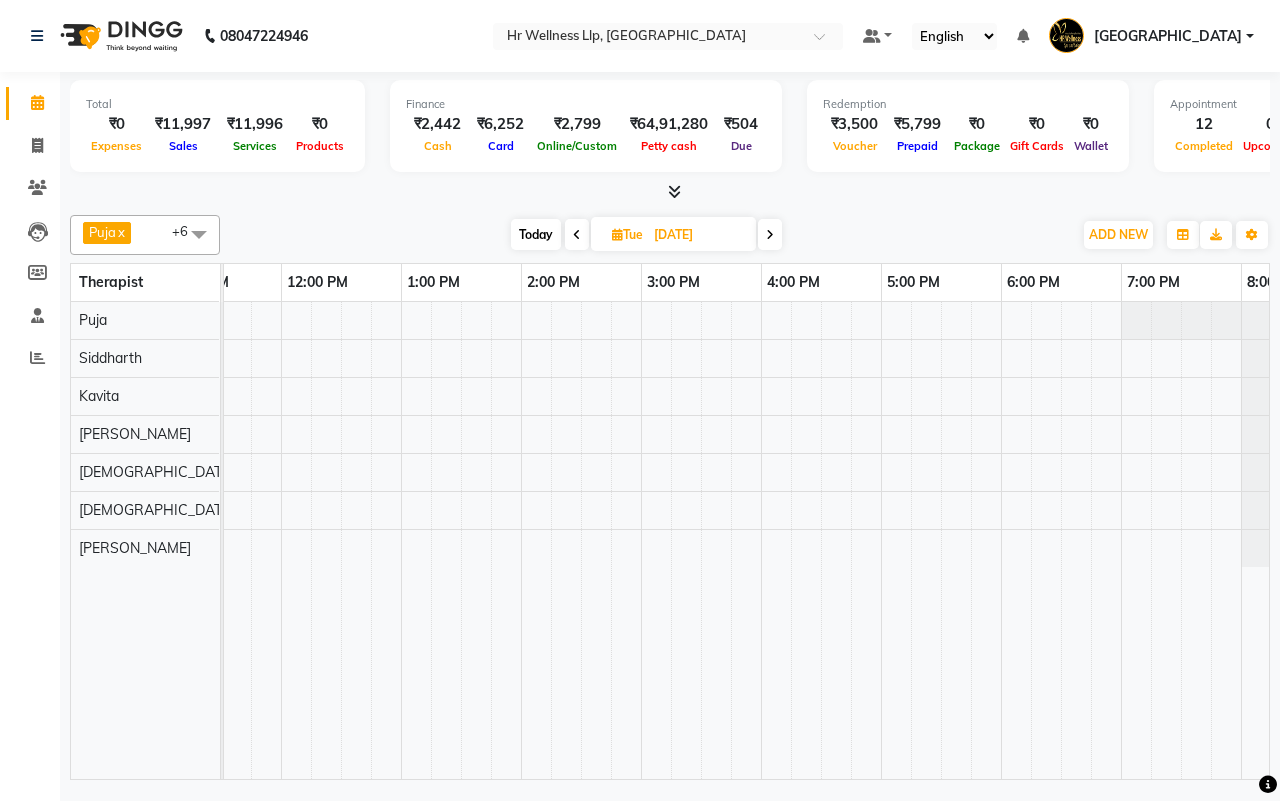 click at bounding box center (577, 234) 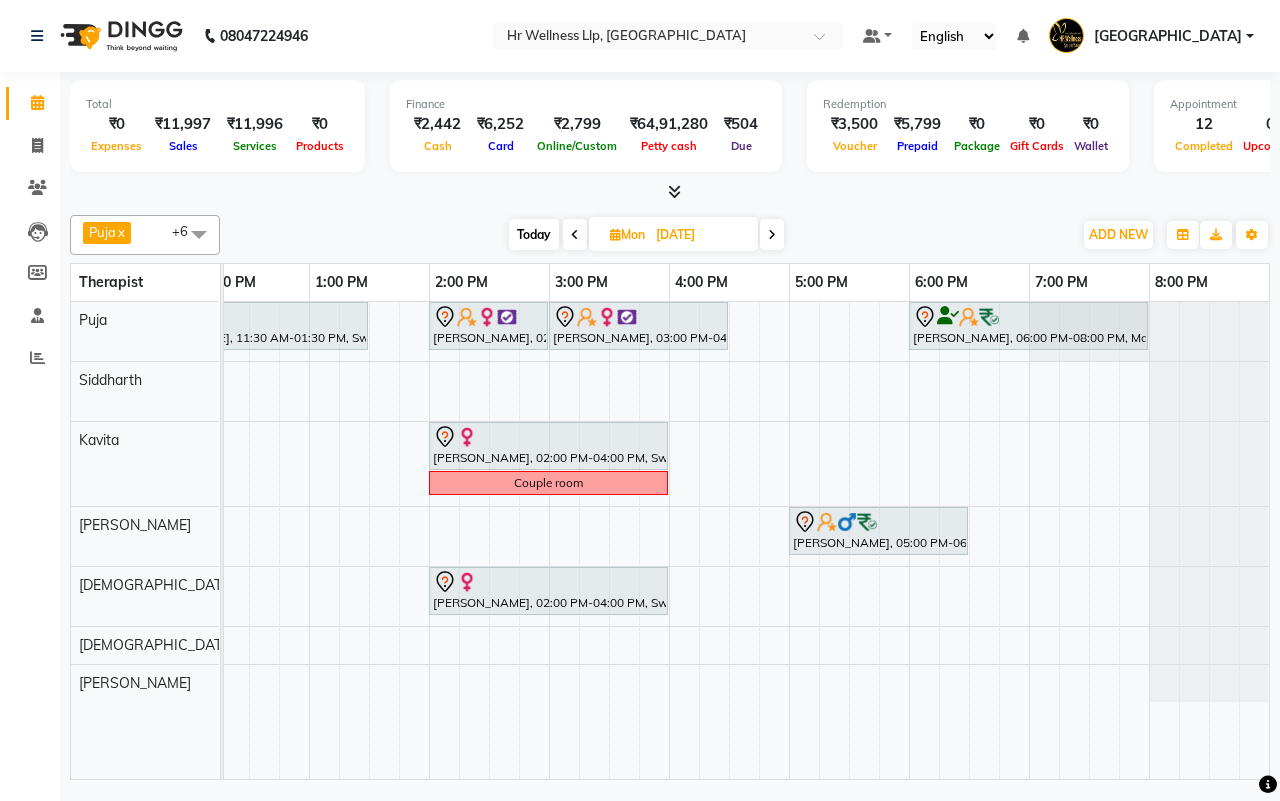 click at bounding box center [575, 234] 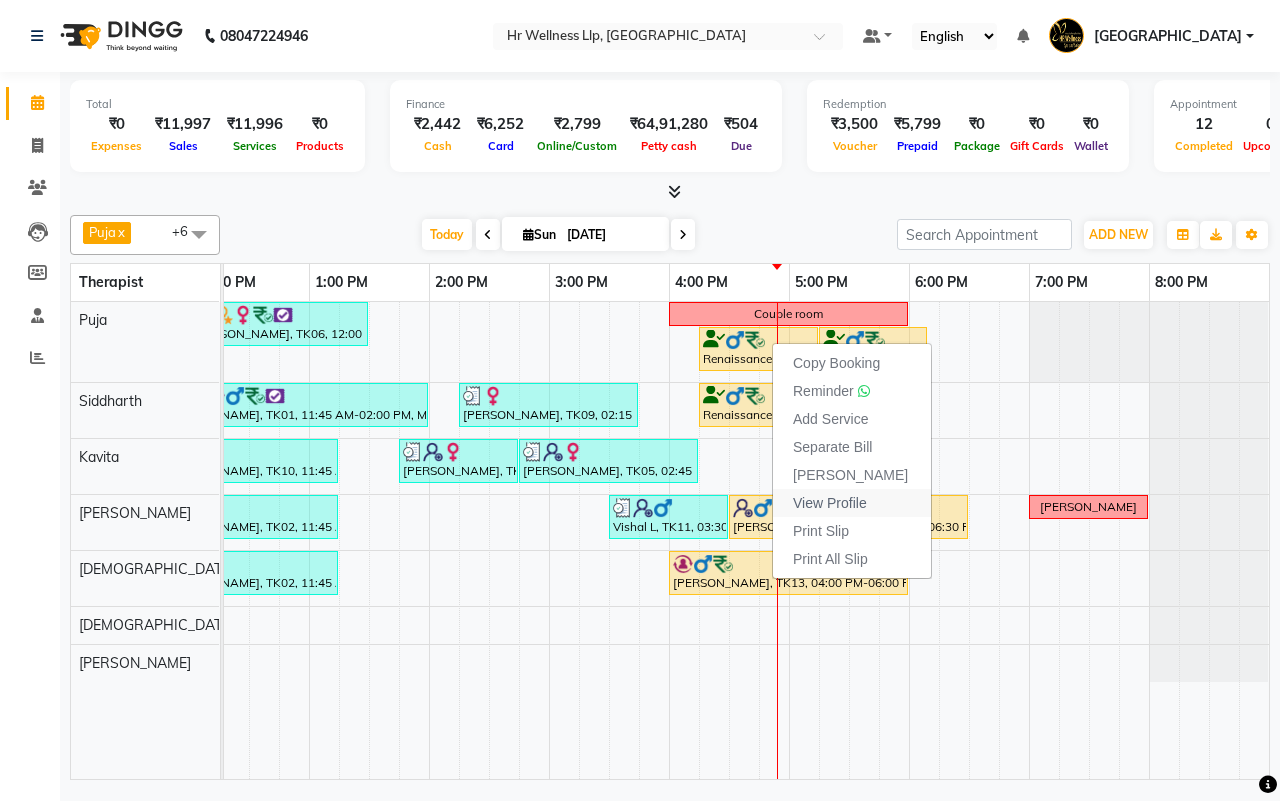 click on "View Profile" at bounding box center (830, 503) 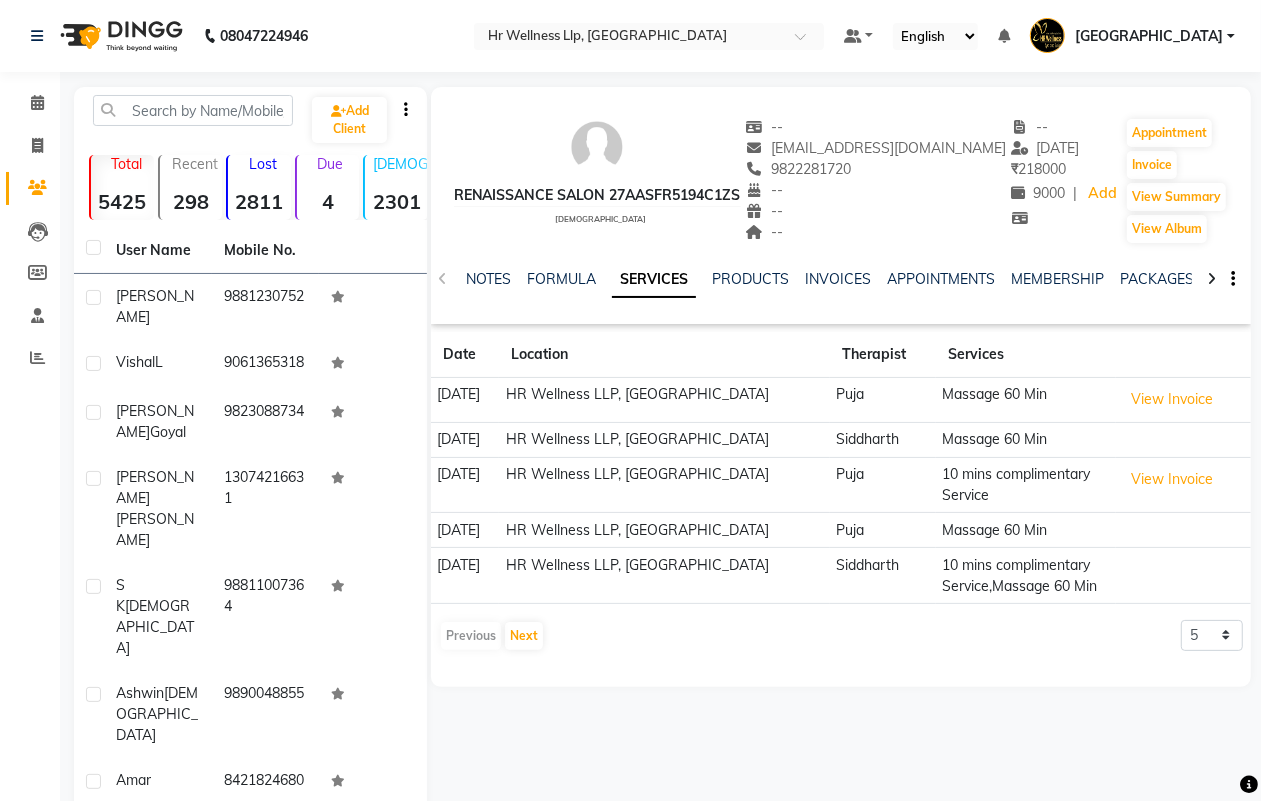 click 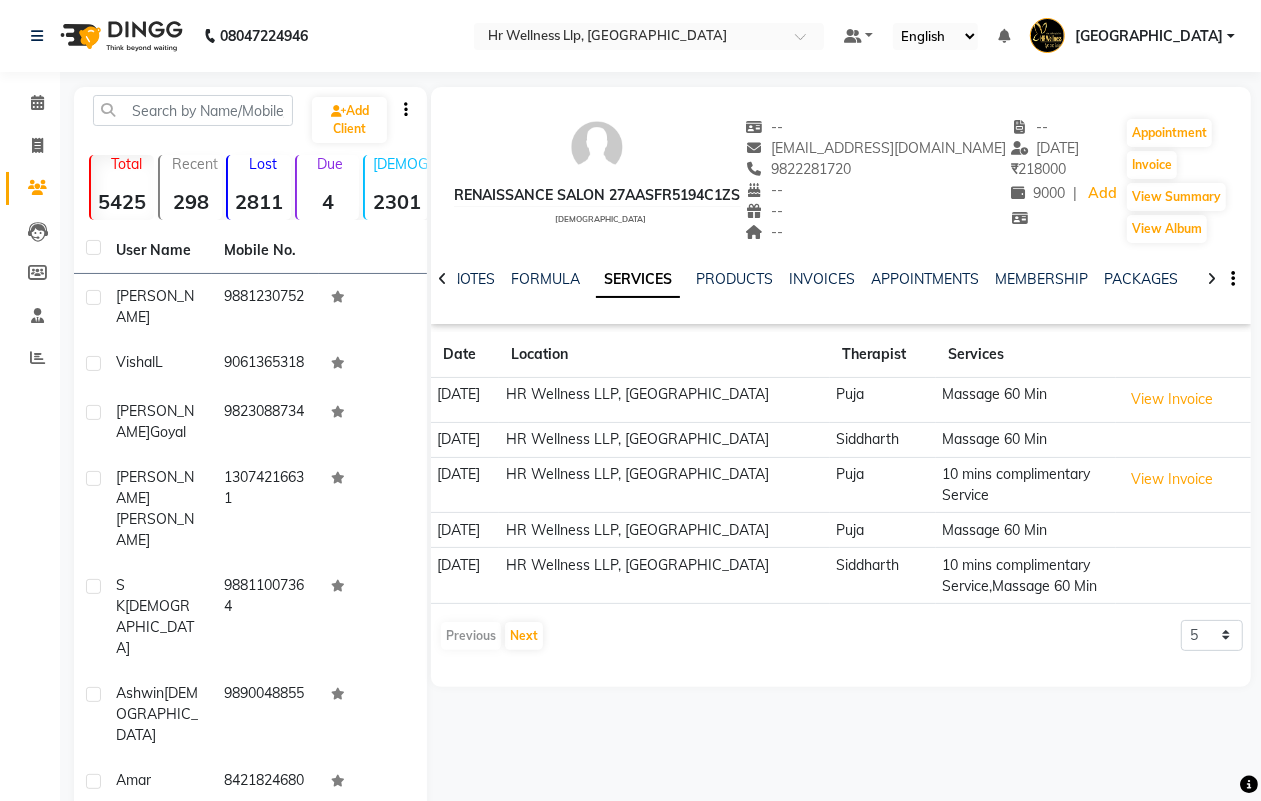 click 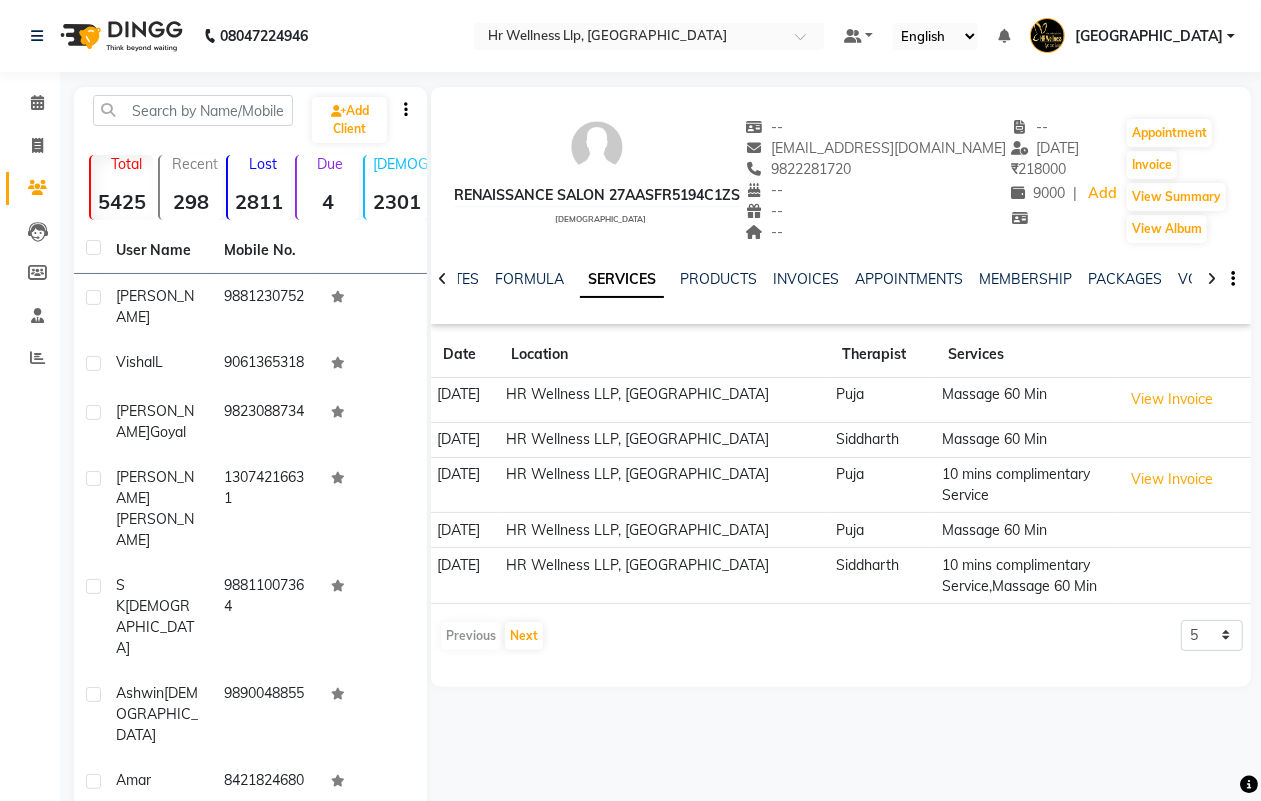 click 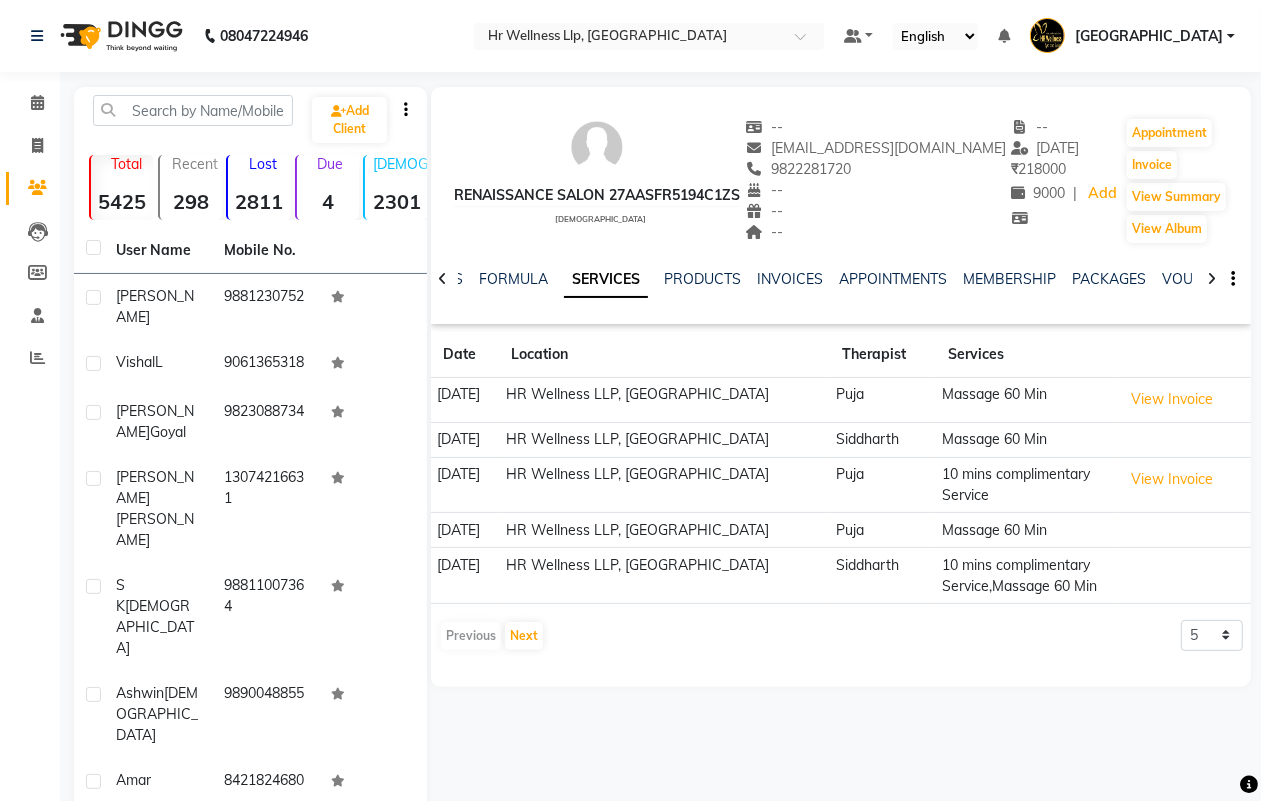 click 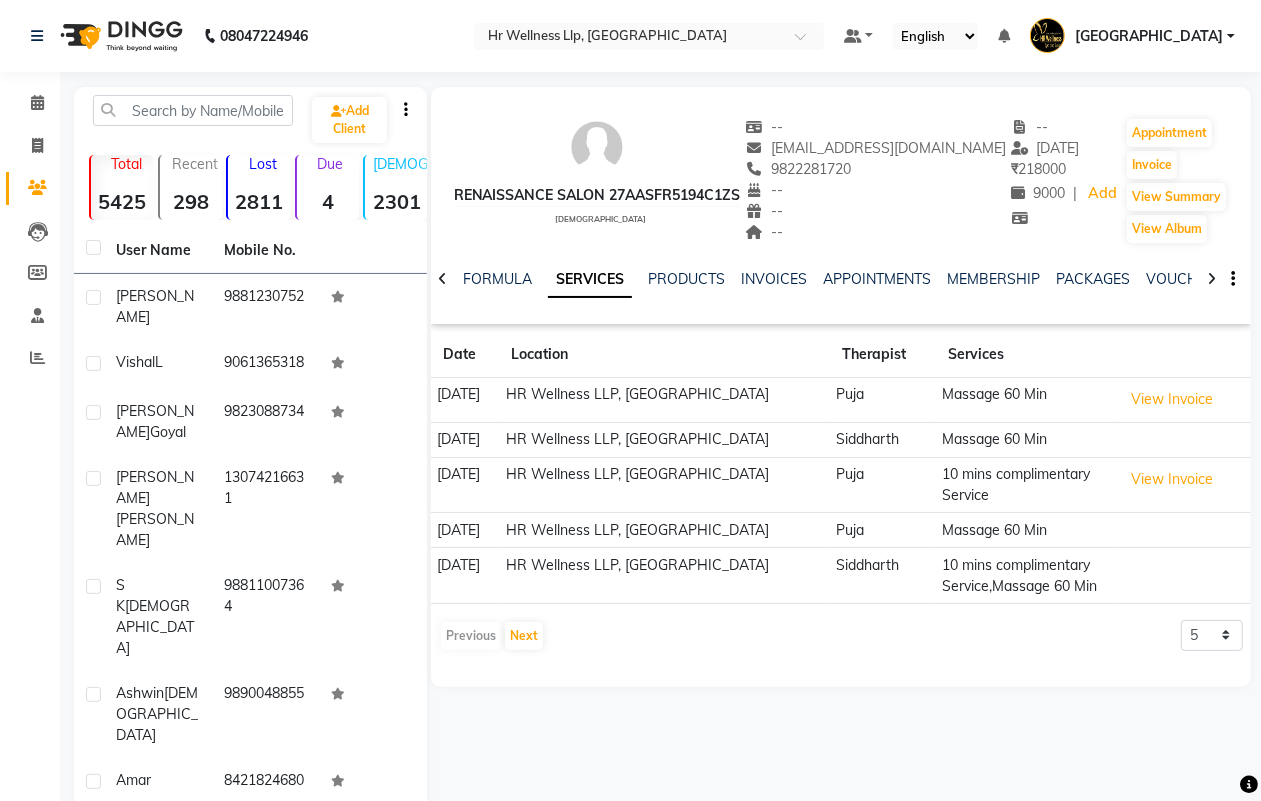 click 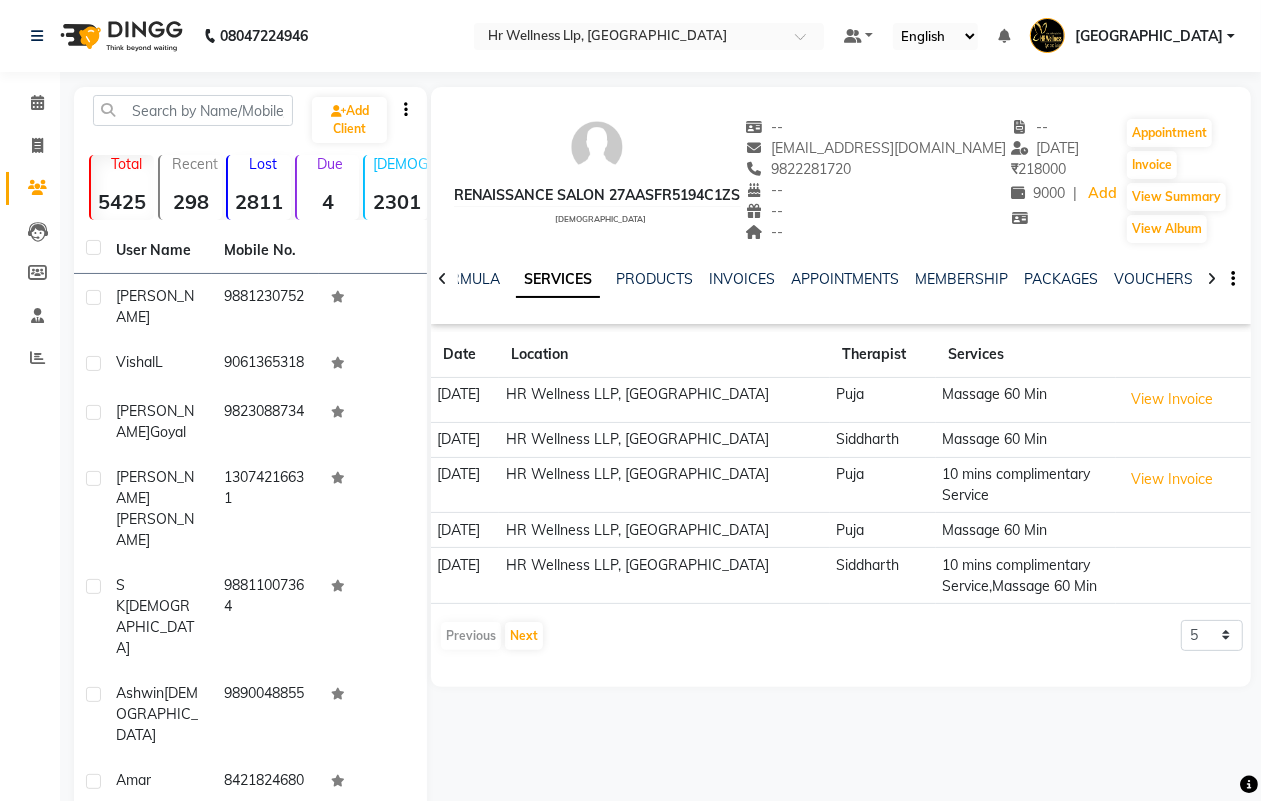 click 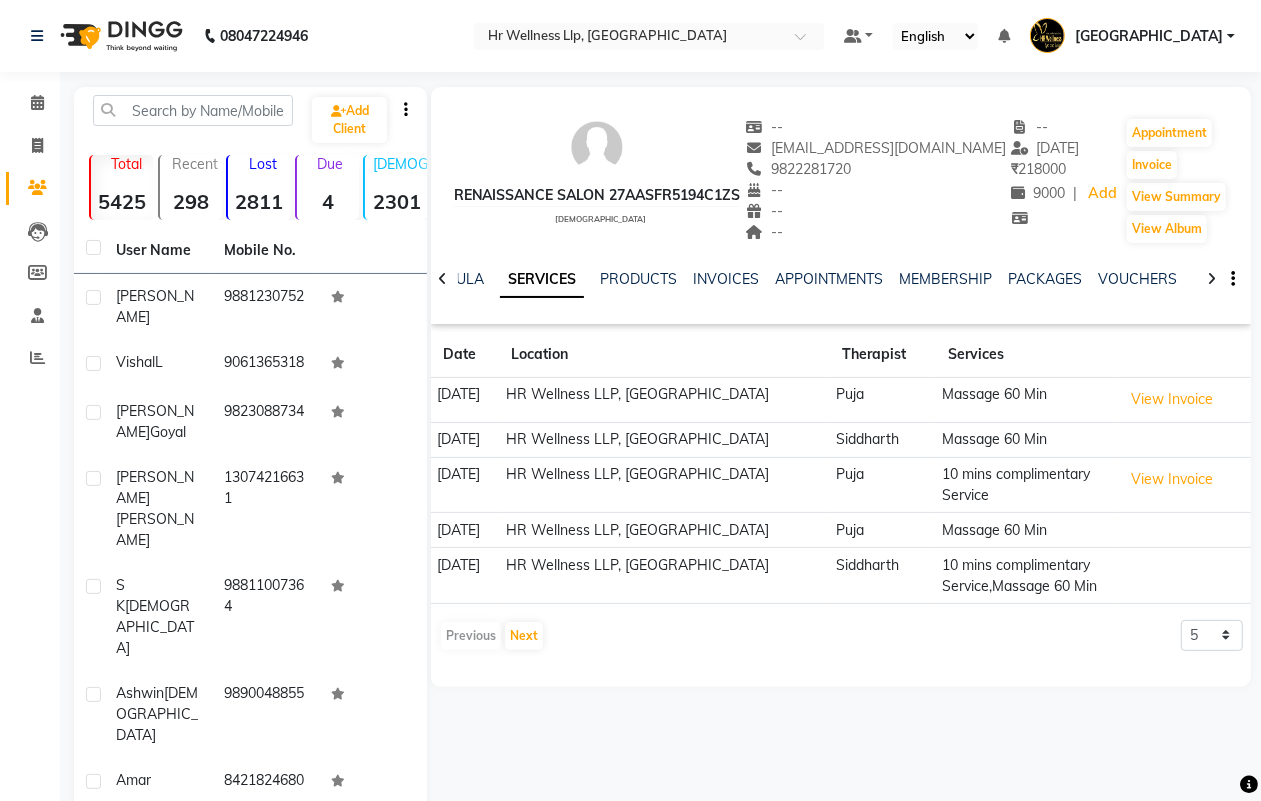 click 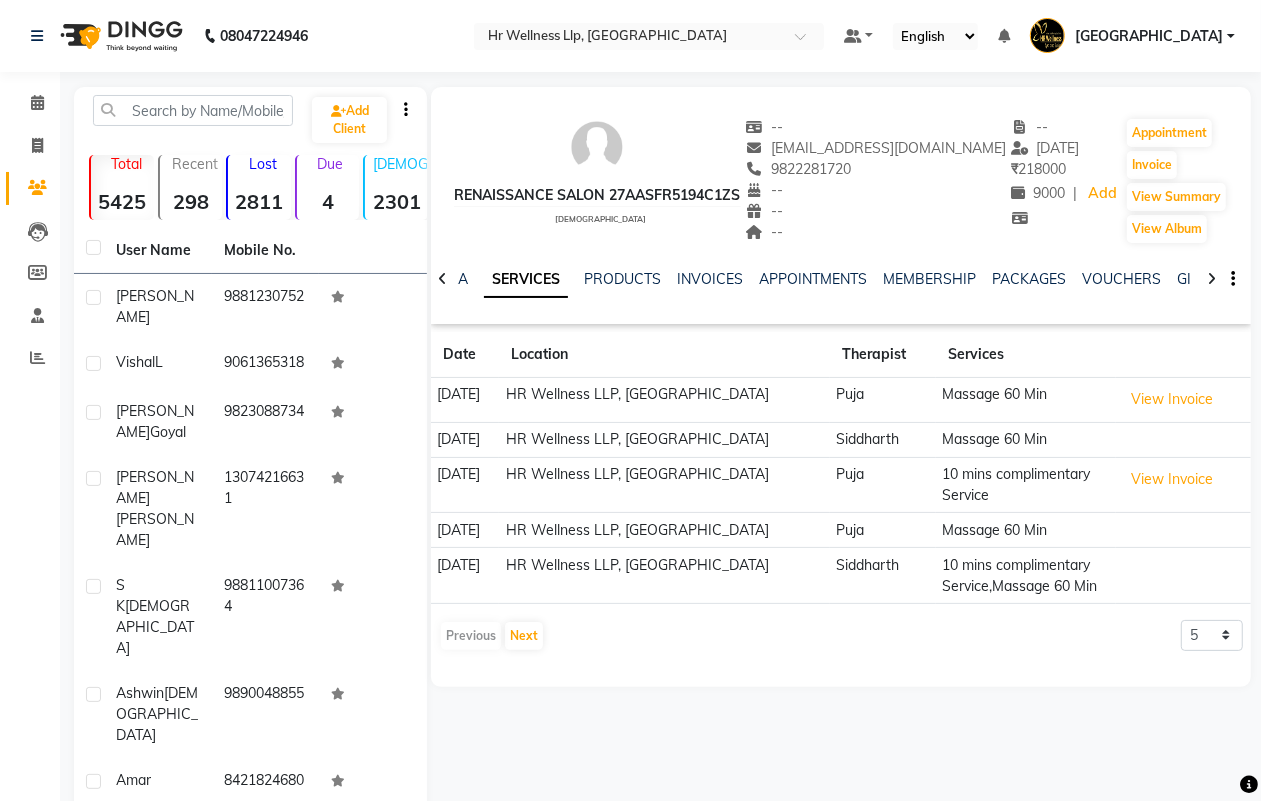 click 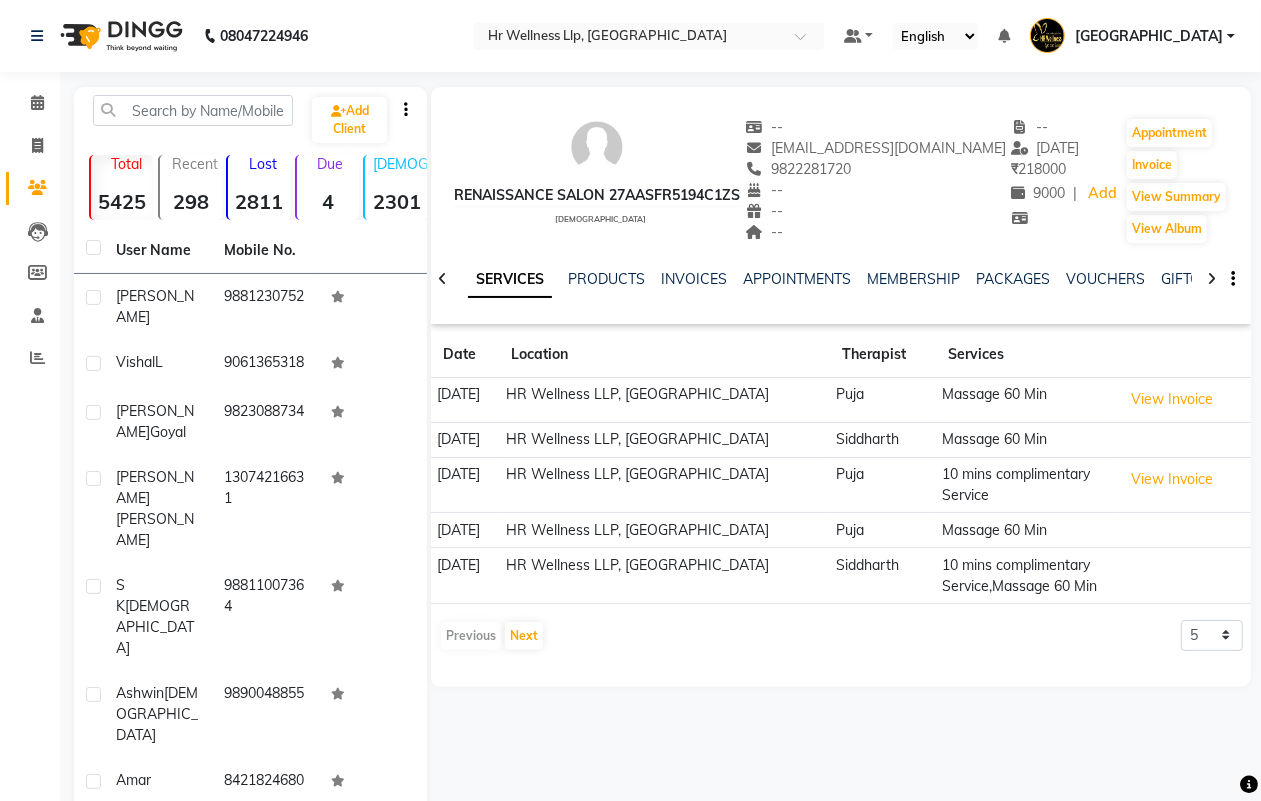 click 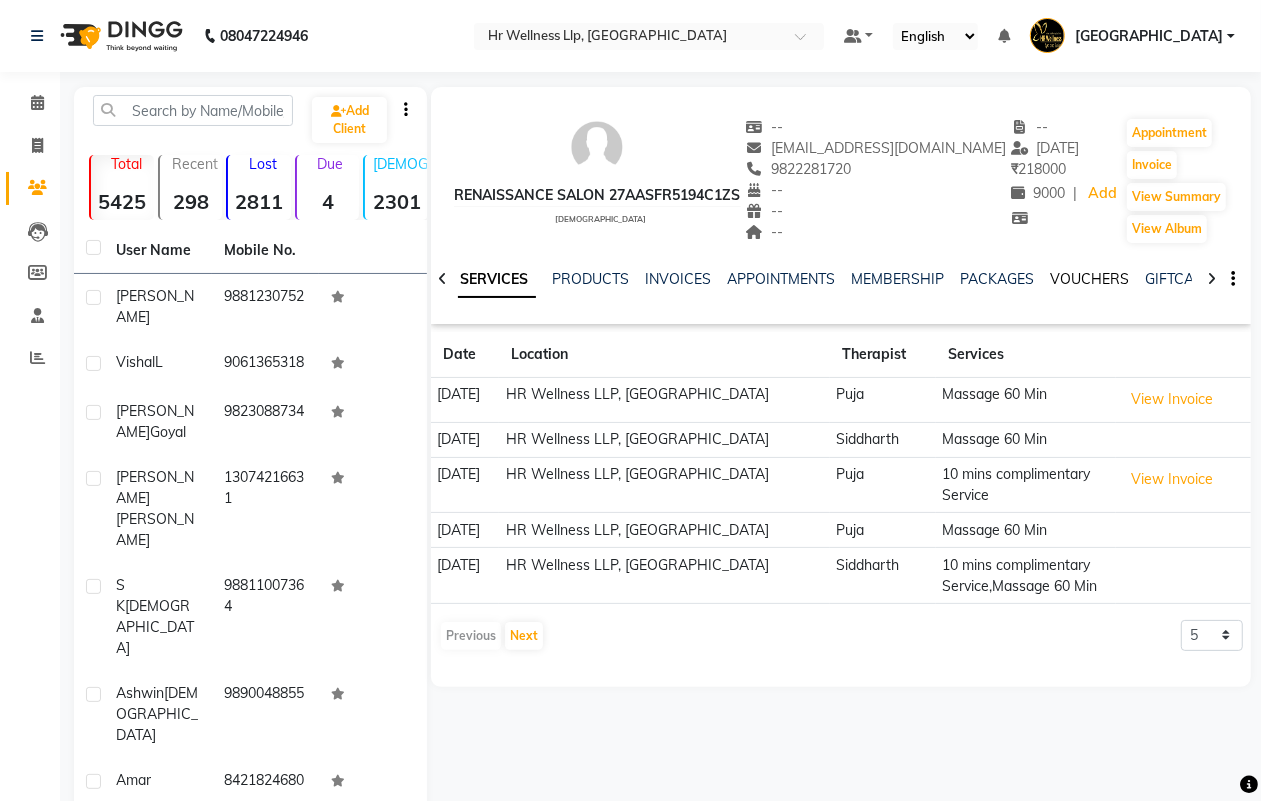 click on "VOUCHERS" 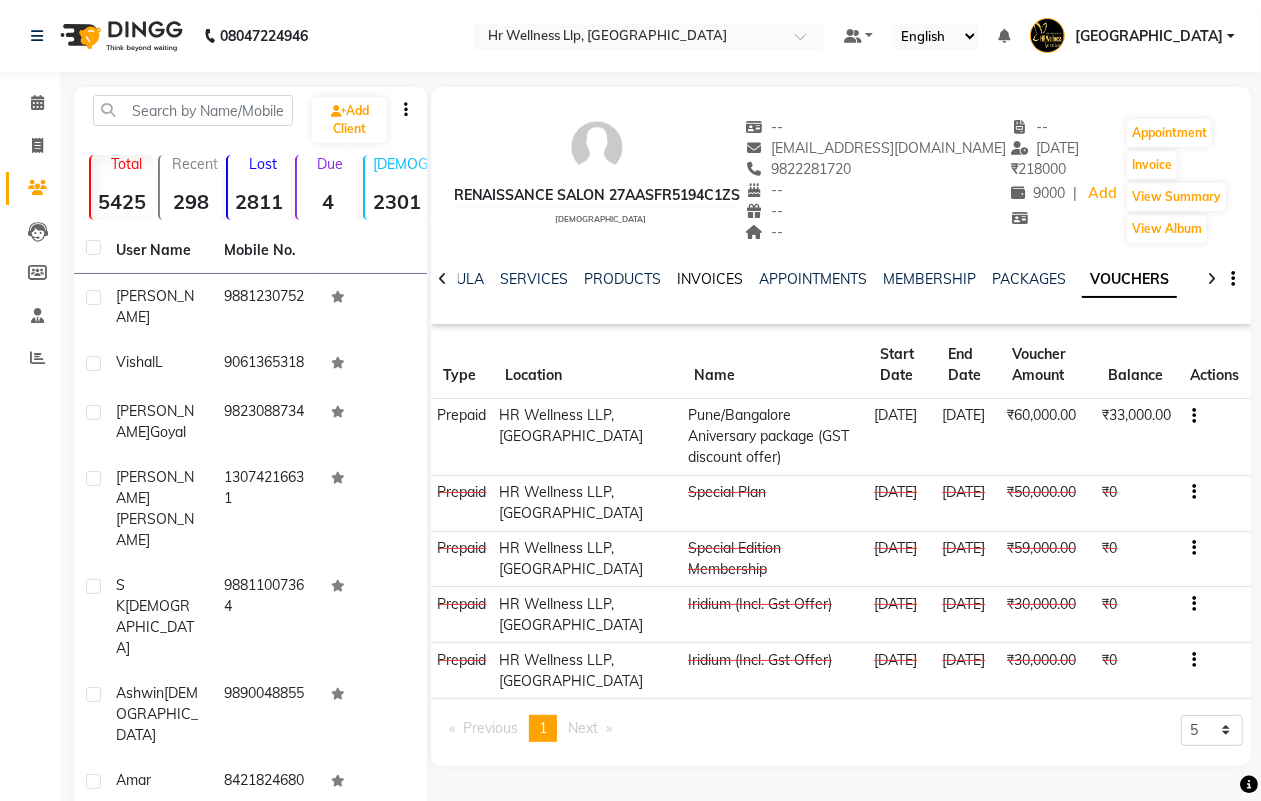 click on "INVOICES" 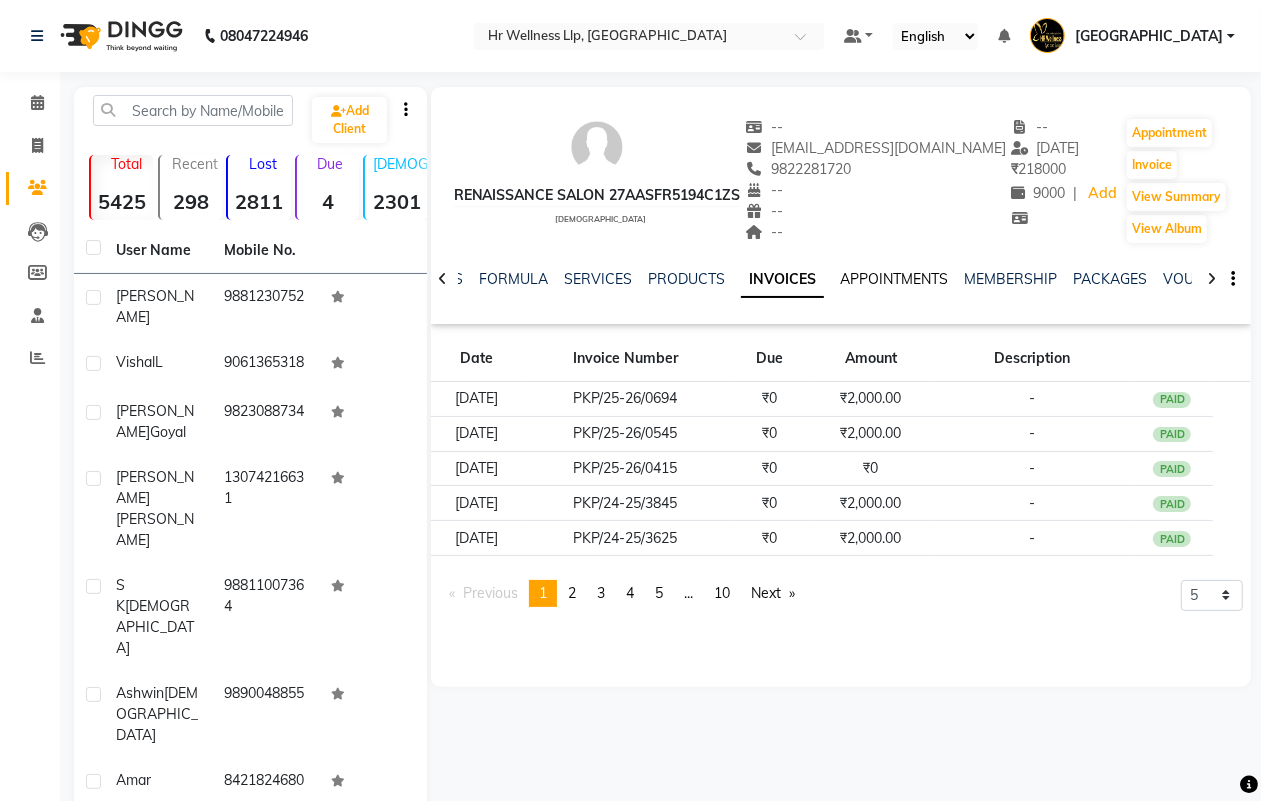 click on "APPOINTMENTS" 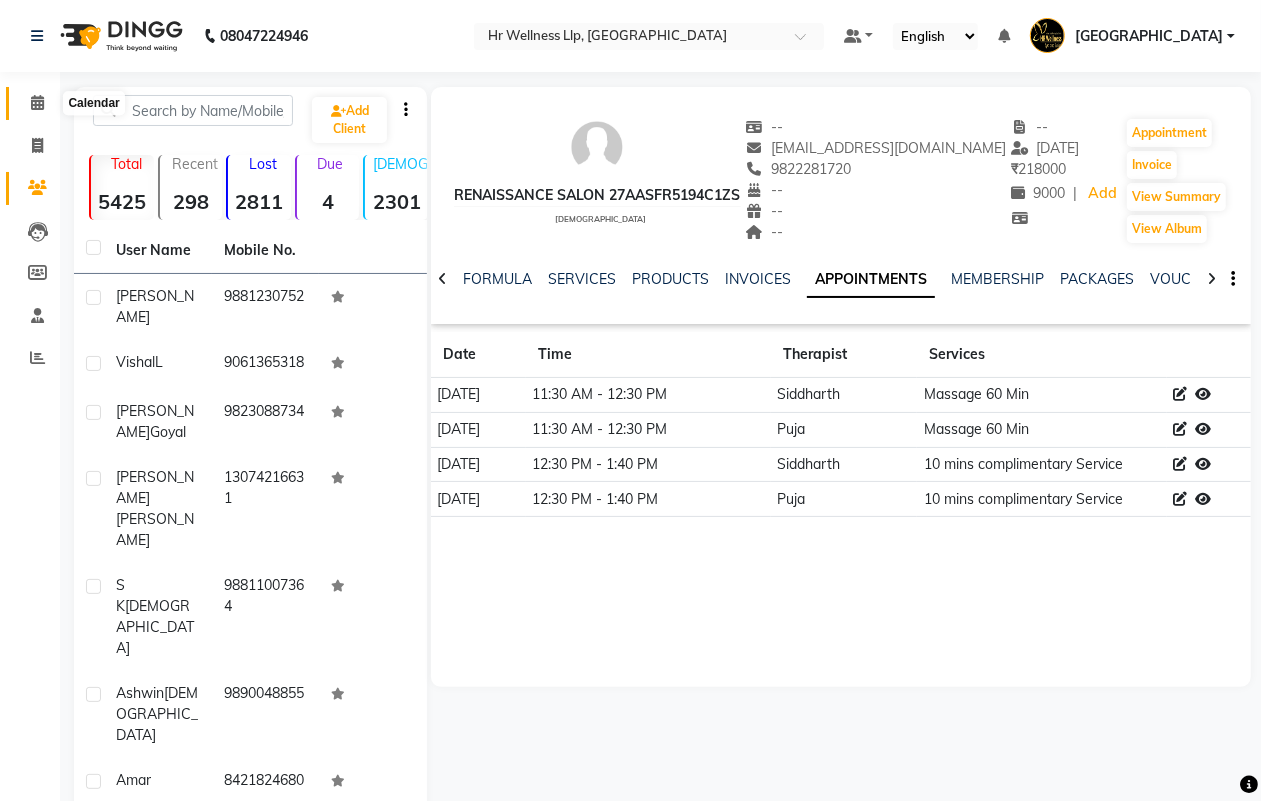 click 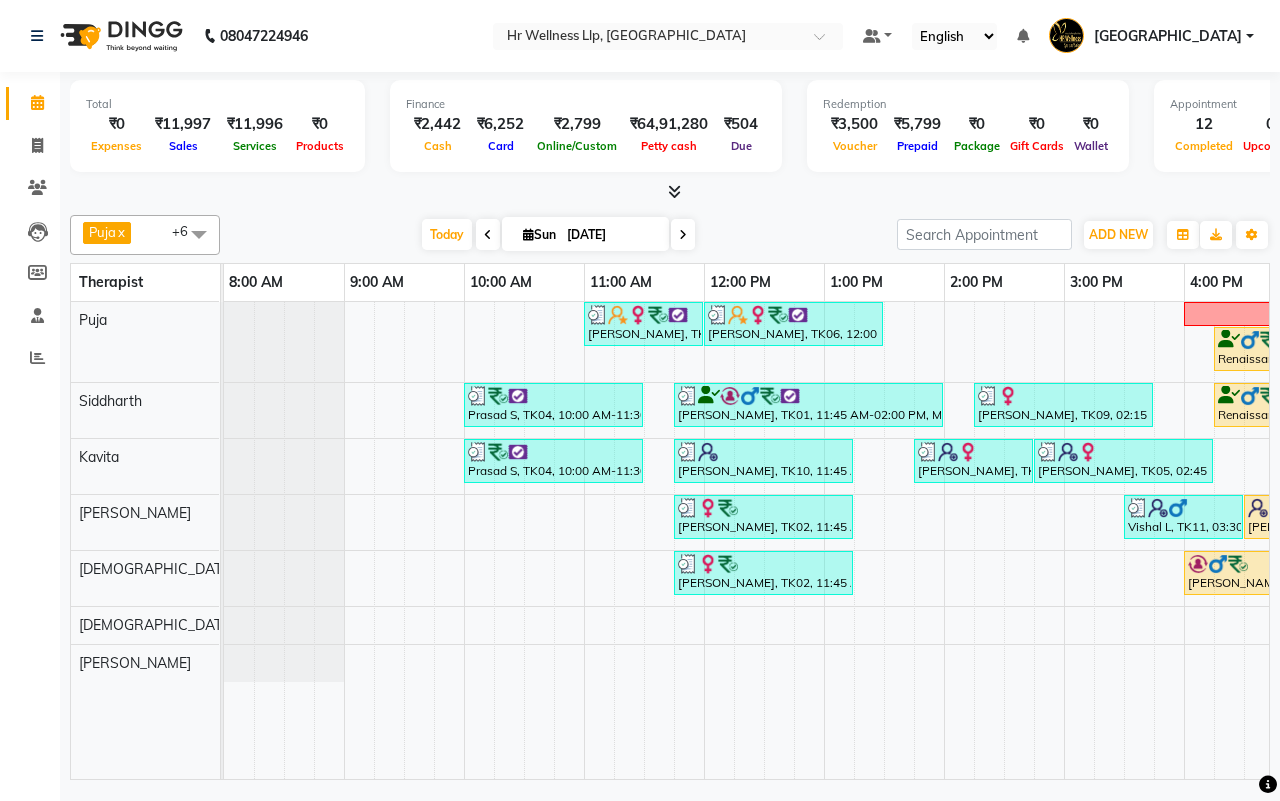click on "[DATE]" at bounding box center [611, 235] 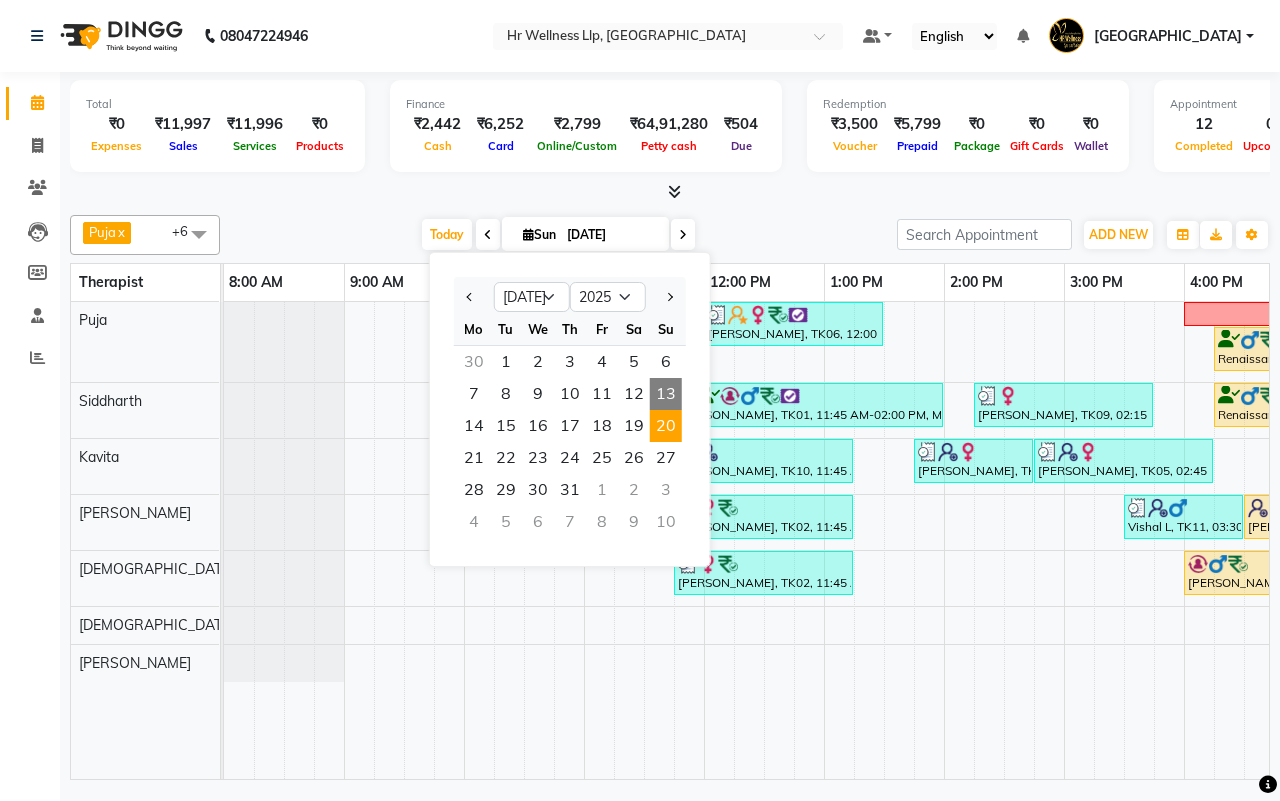 click on "20" at bounding box center [666, 426] 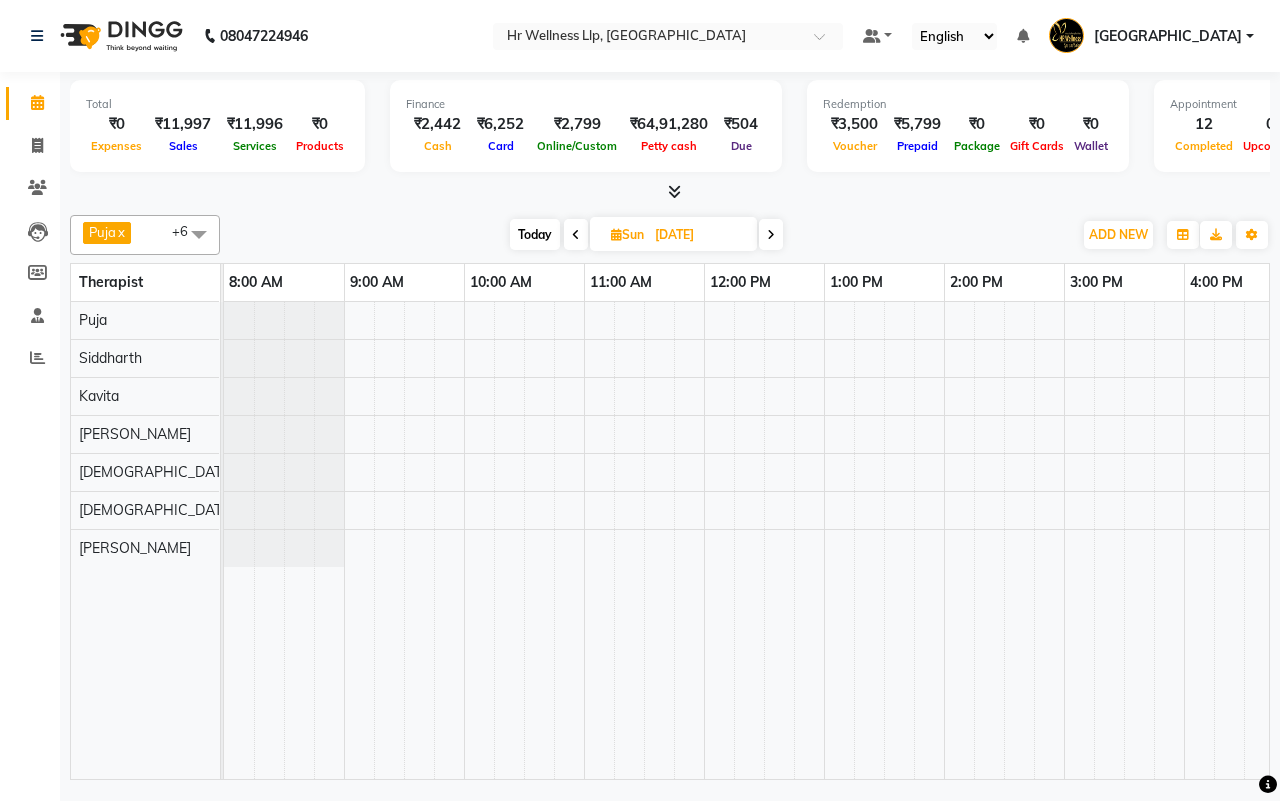 scroll, scrollTop: 0, scrollLeft: 515, axis: horizontal 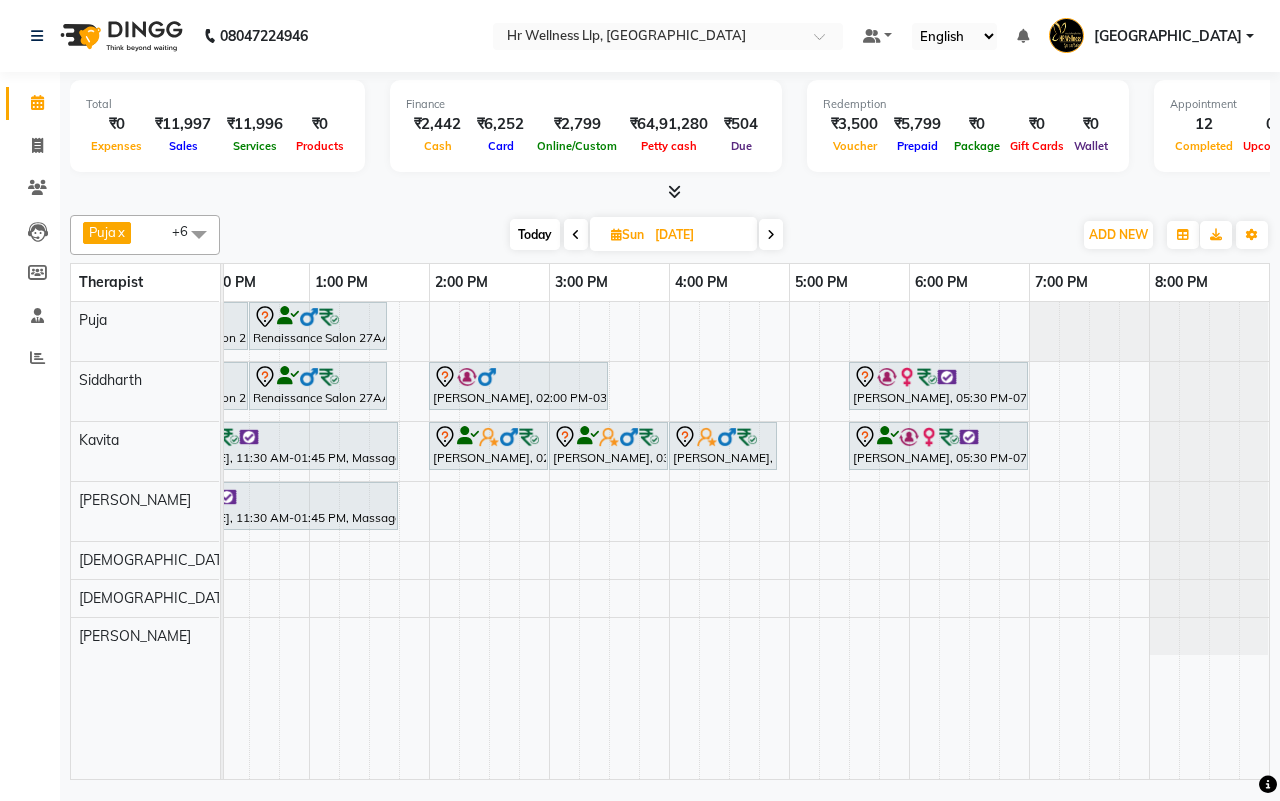 click on "Today" at bounding box center (535, 234) 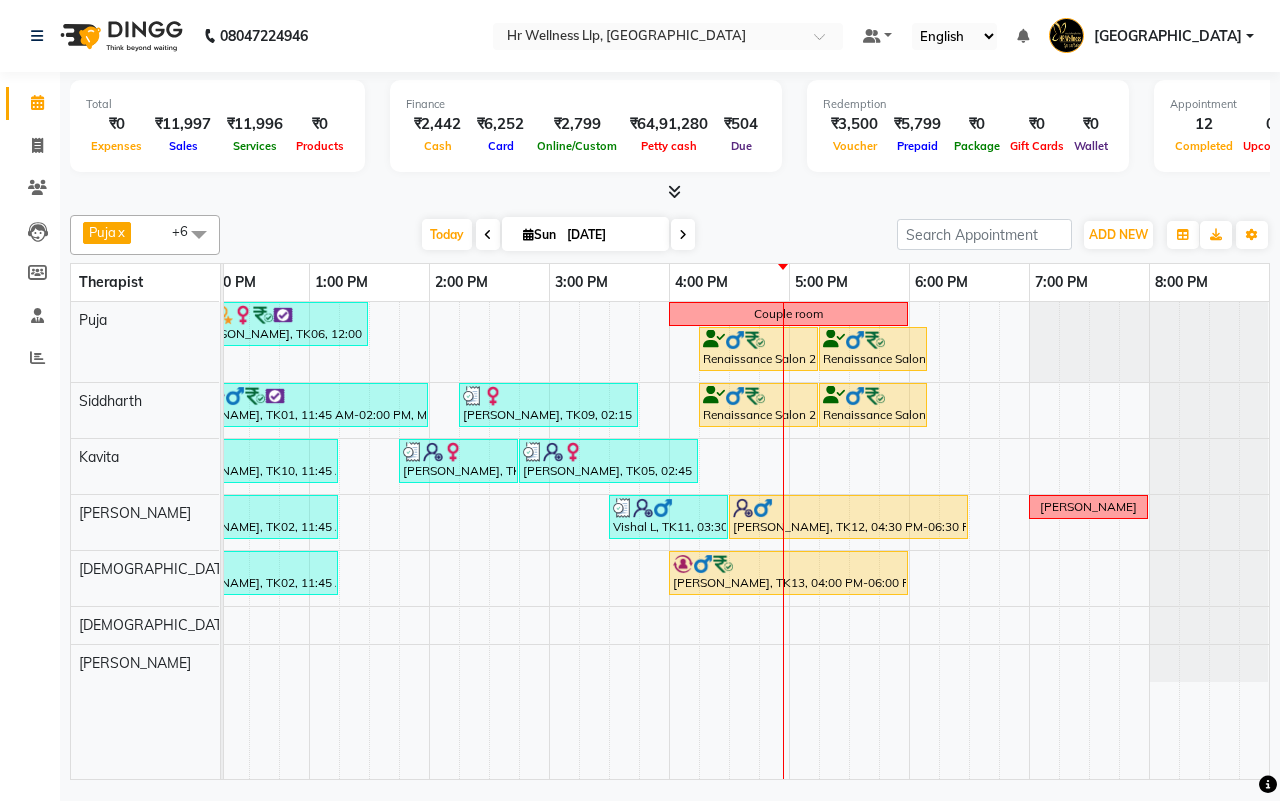 scroll, scrollTop: 0, scrollLeft: 250, axis: horizontal 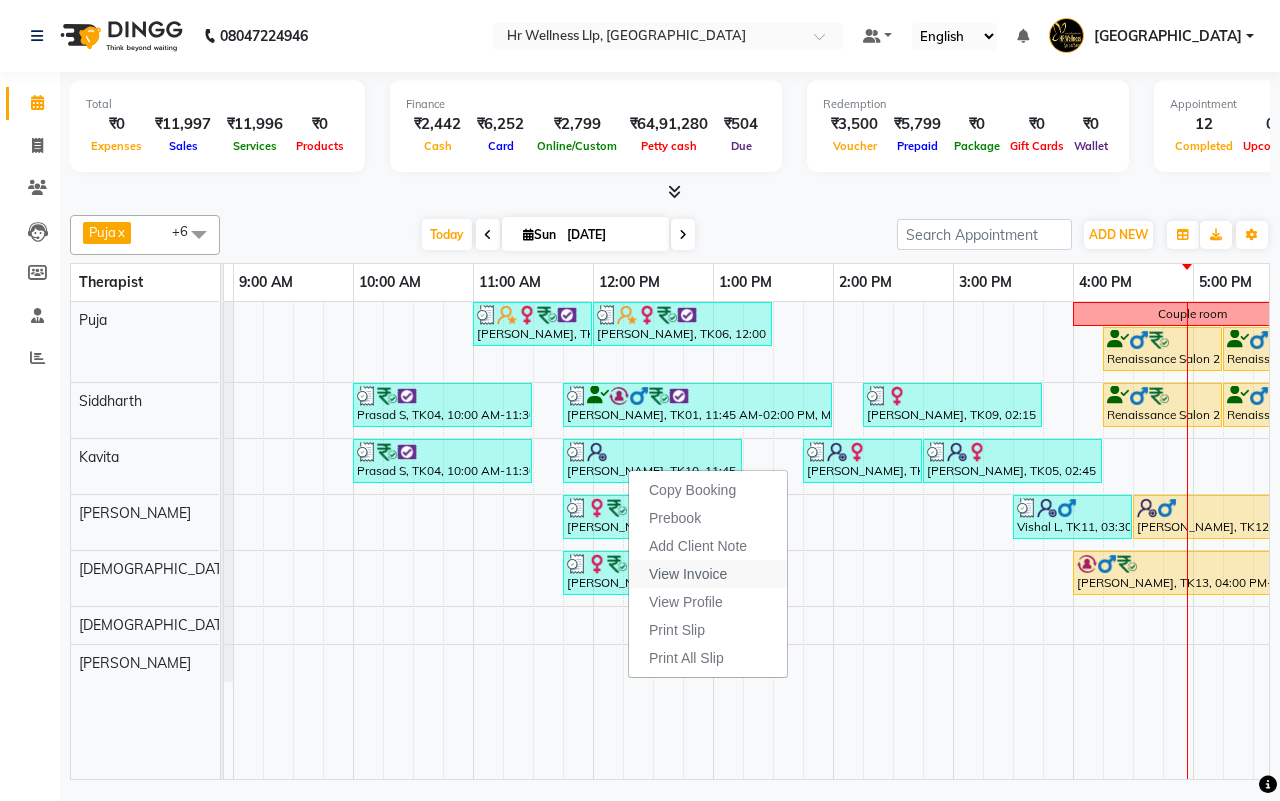 click on "View Invoice" at bounding box center [688, 574] 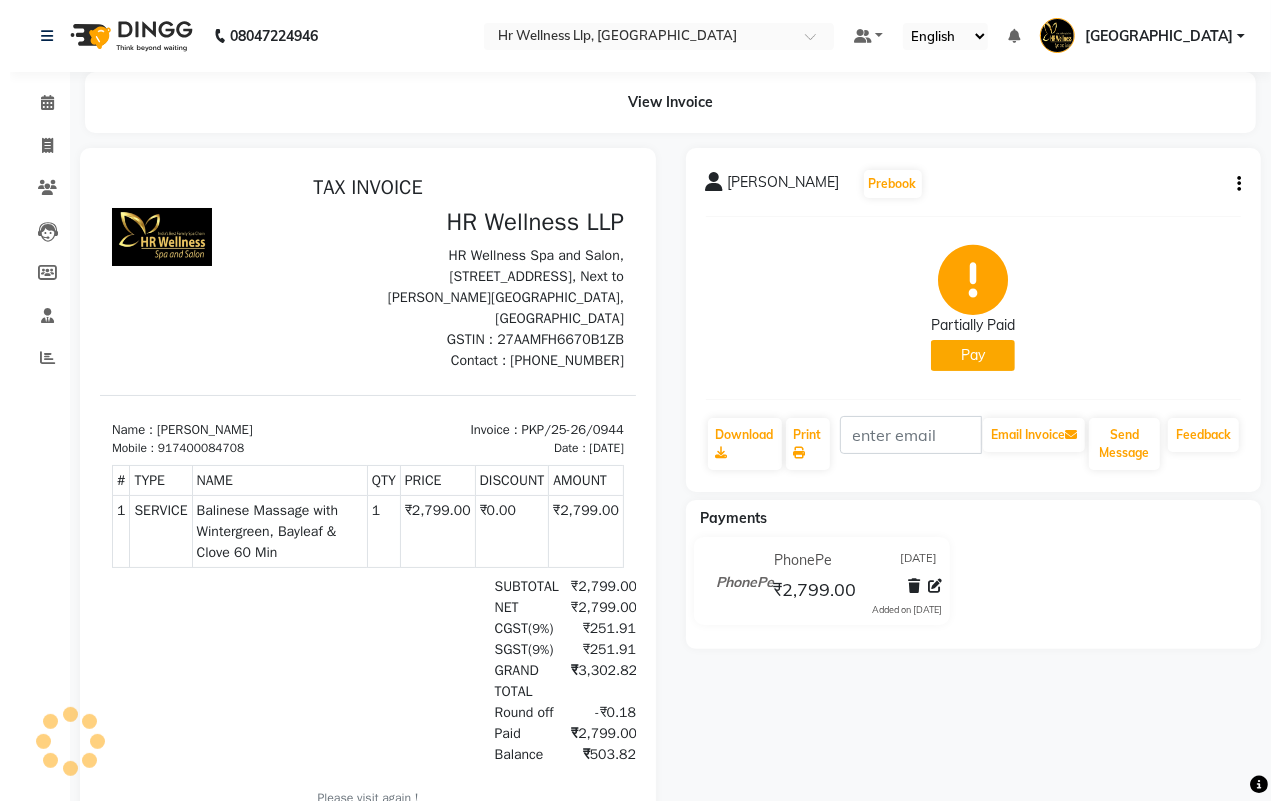 scroll, scrollTop: 0, scrollLeft: 0, axis: both 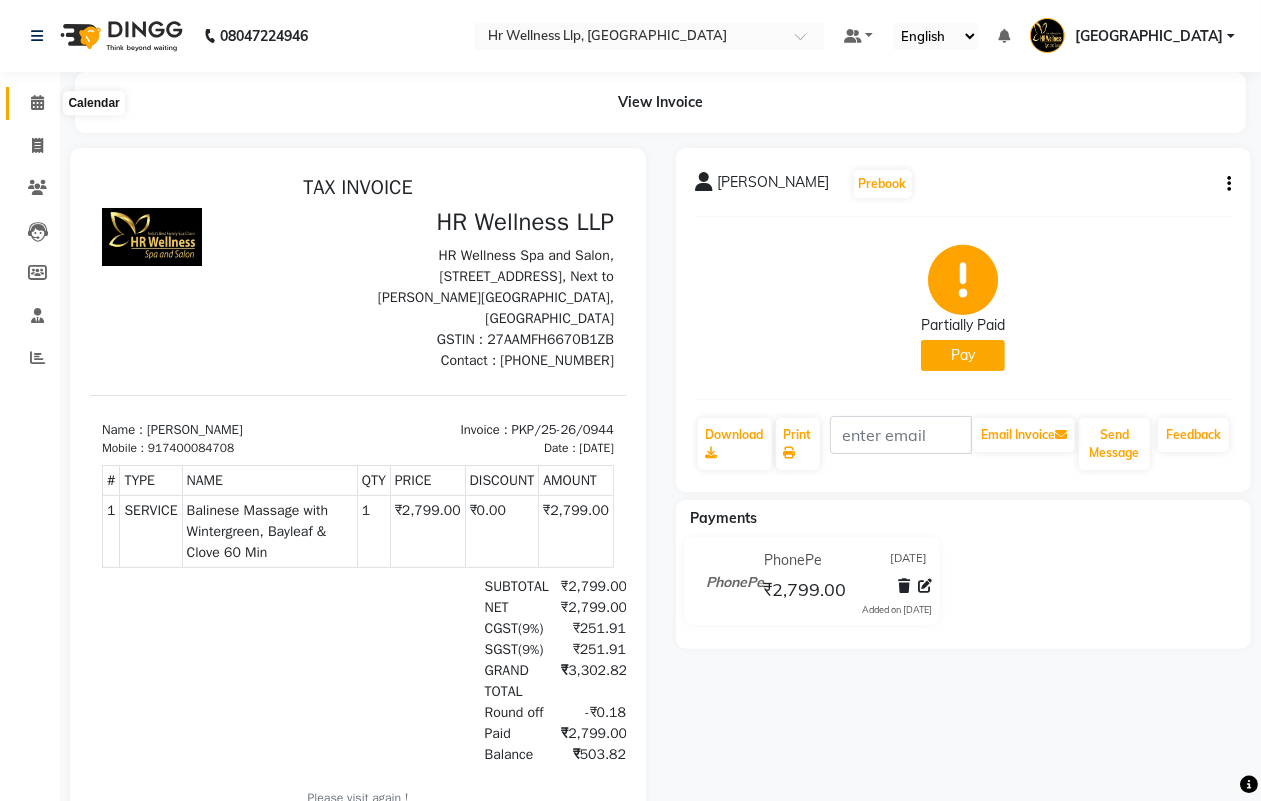 click 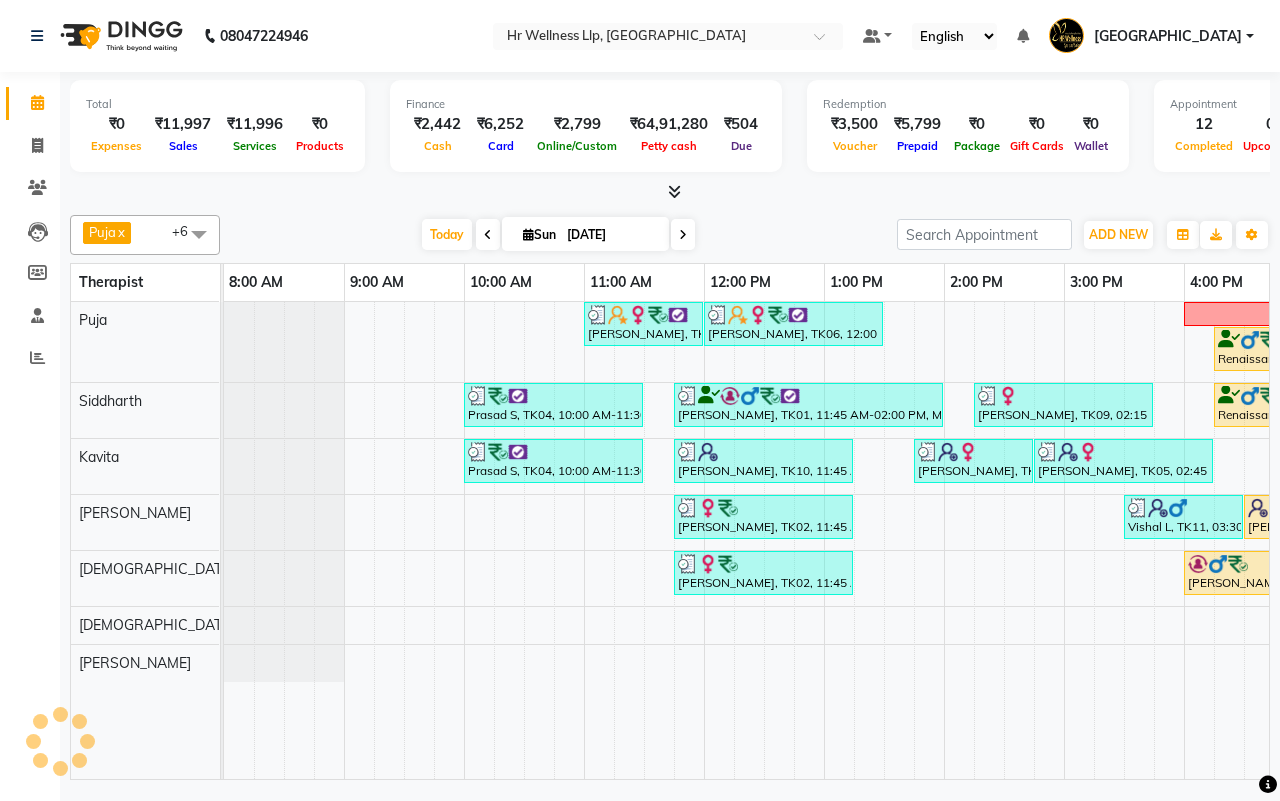 scroll, scrollTop: 0, scrollLeft: 0, axis: both 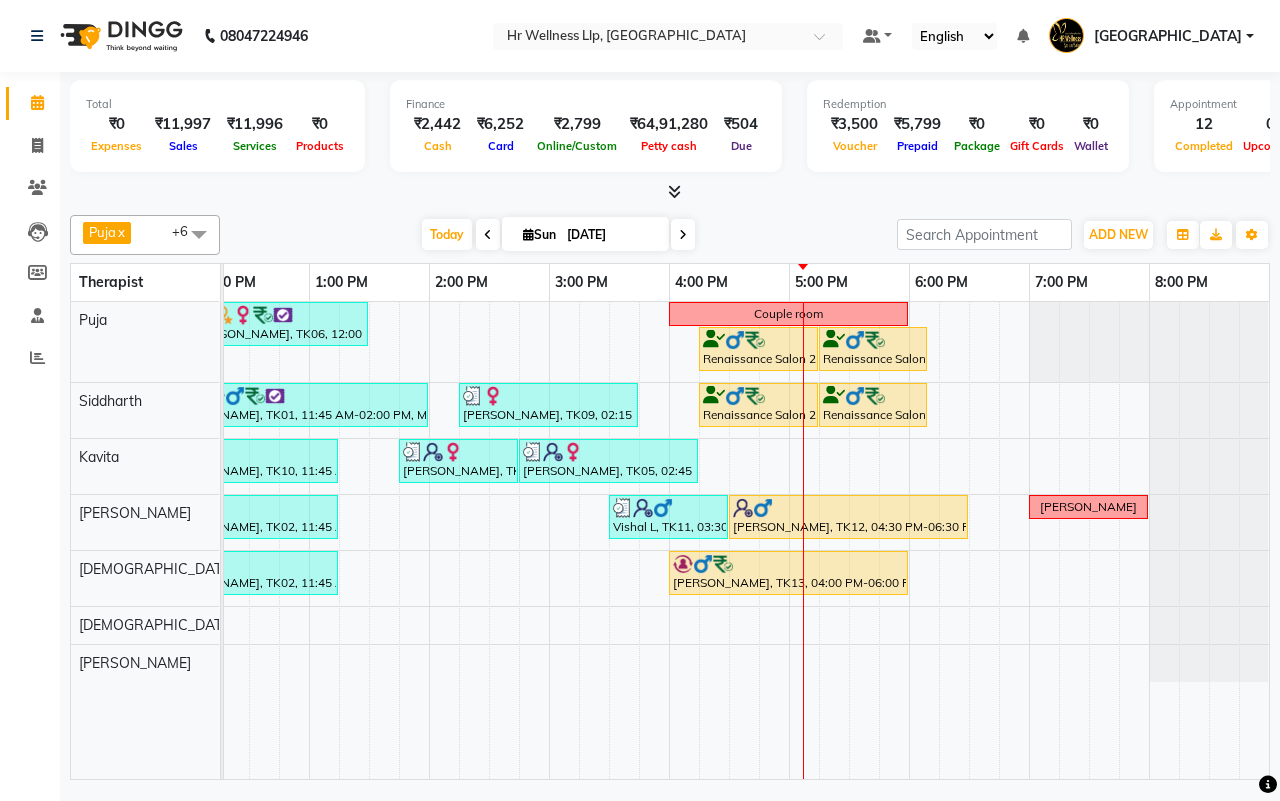 click on "[DATE]  [DATE]" at bounding box center (558, 235) 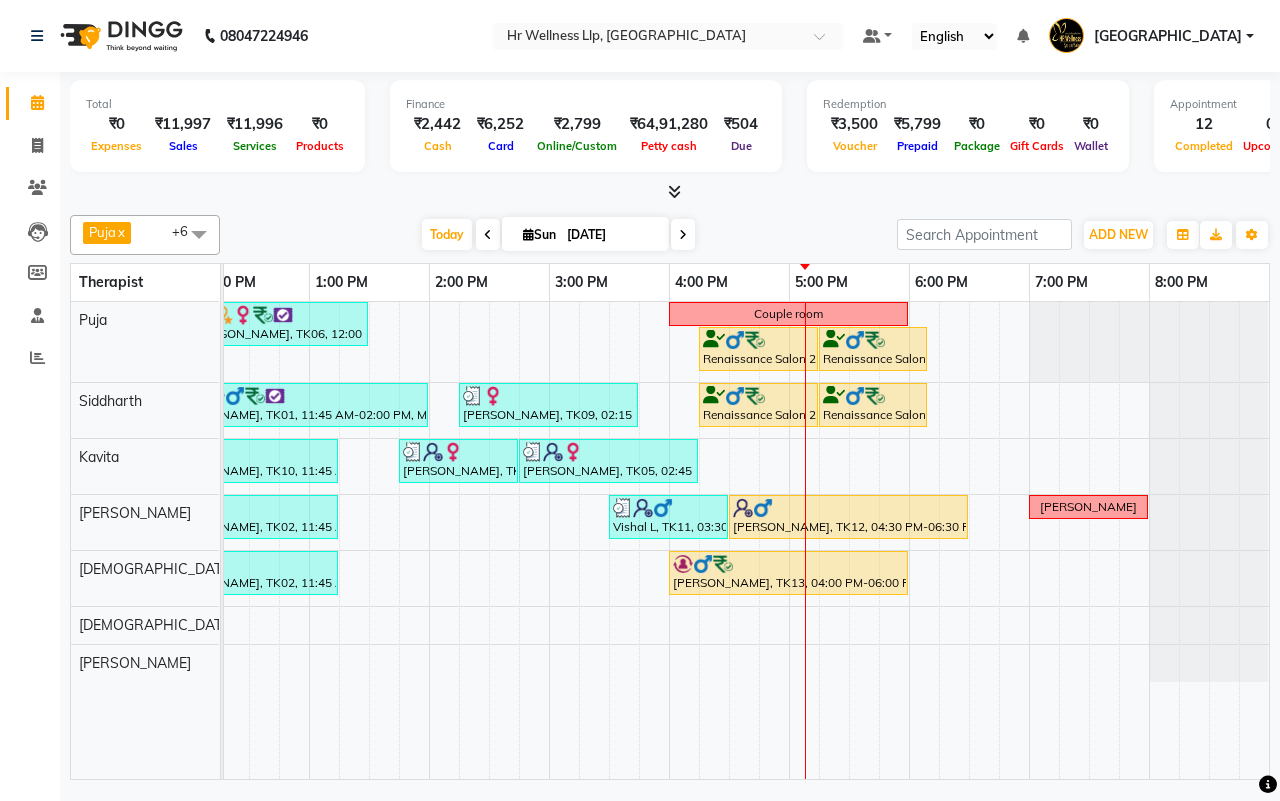click on "[DATE]  [DATE]" at bounding box center (558, 235) 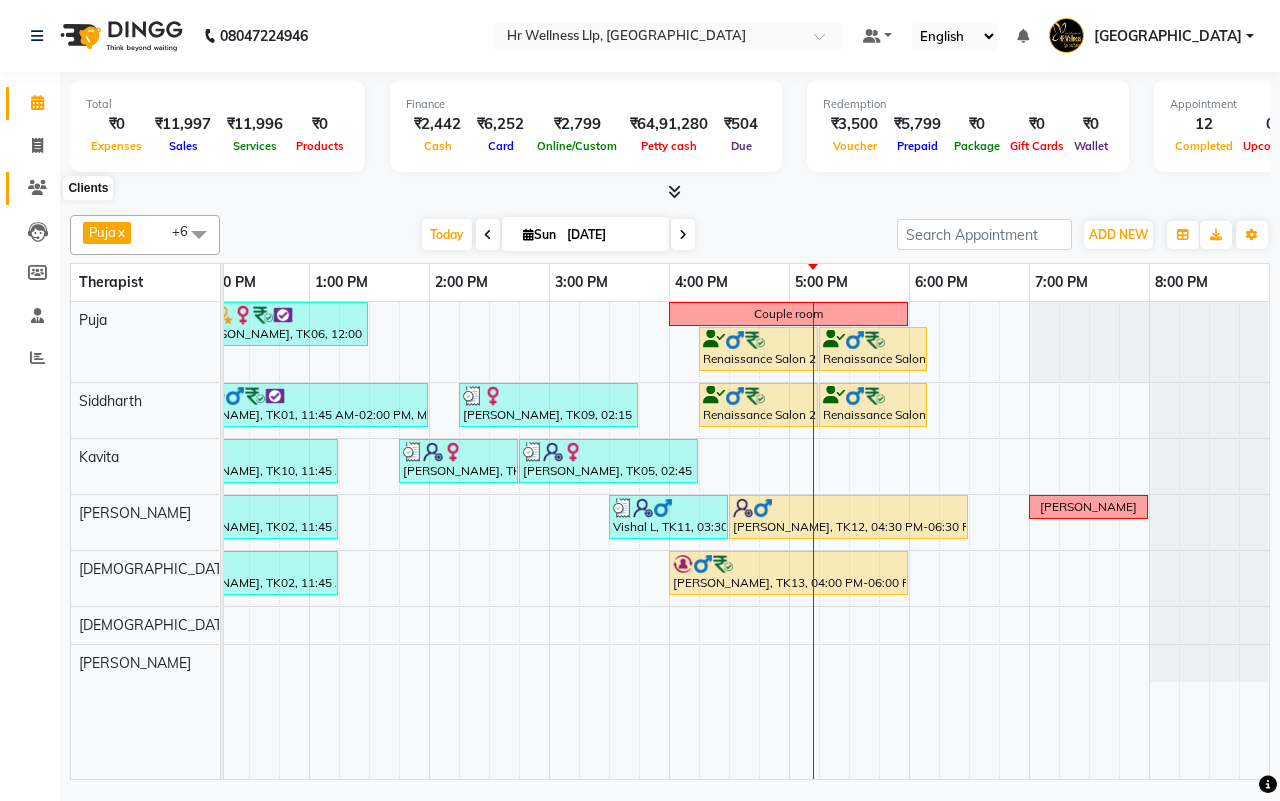 click 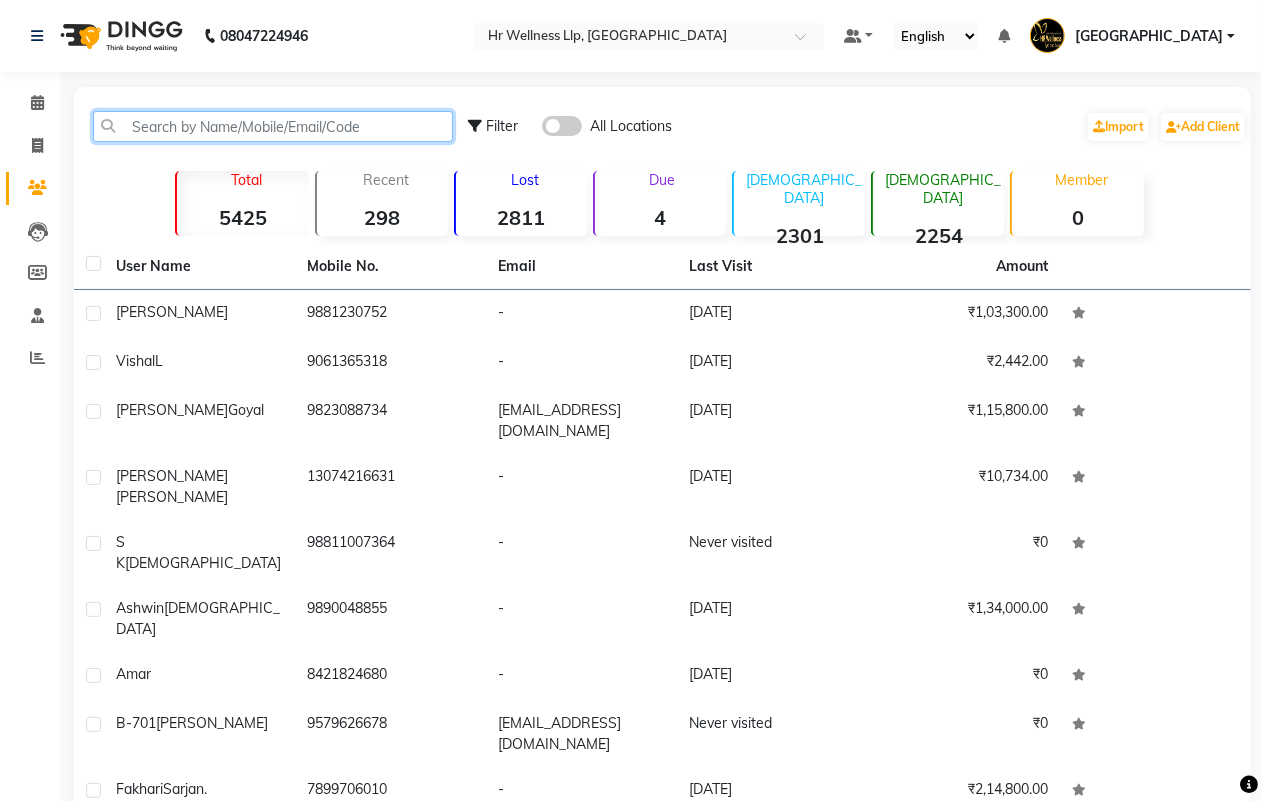 click 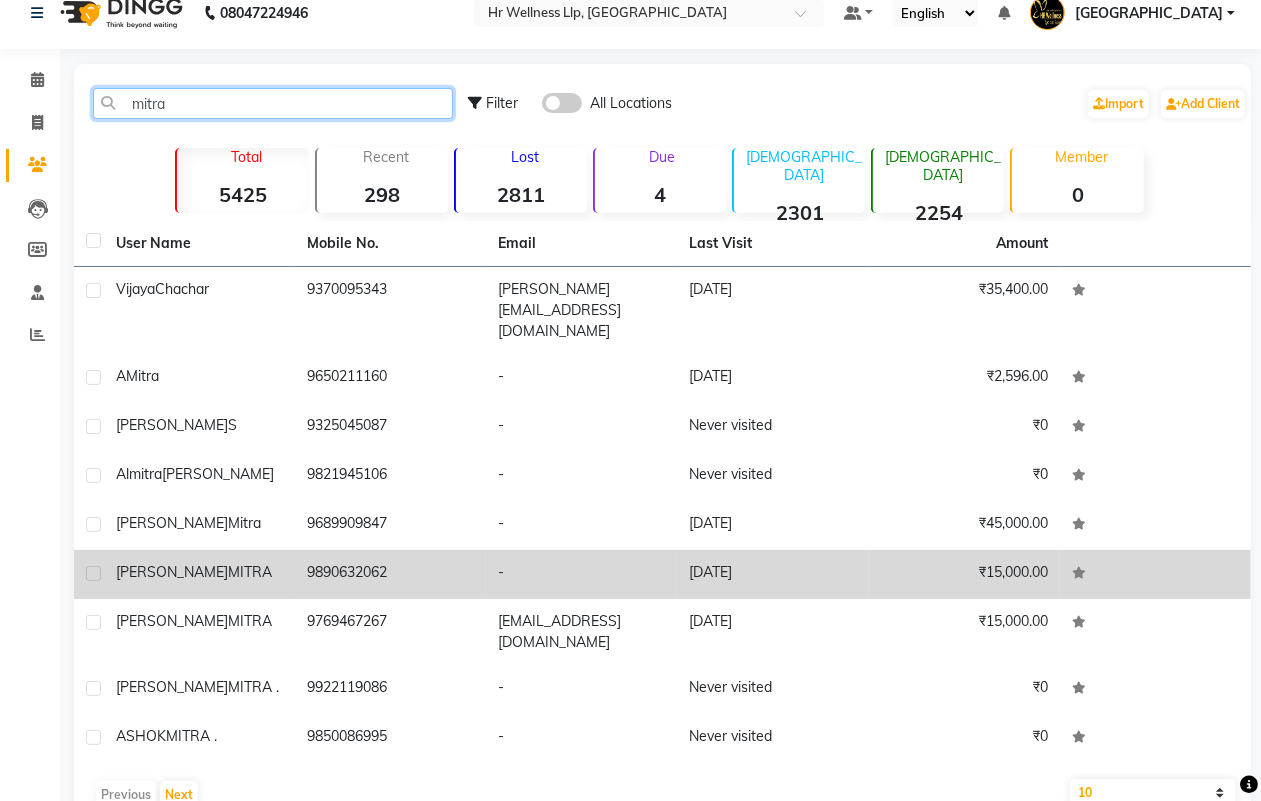 scroll, scrollTop: 32, scrollLeft: 0, axis: vertical 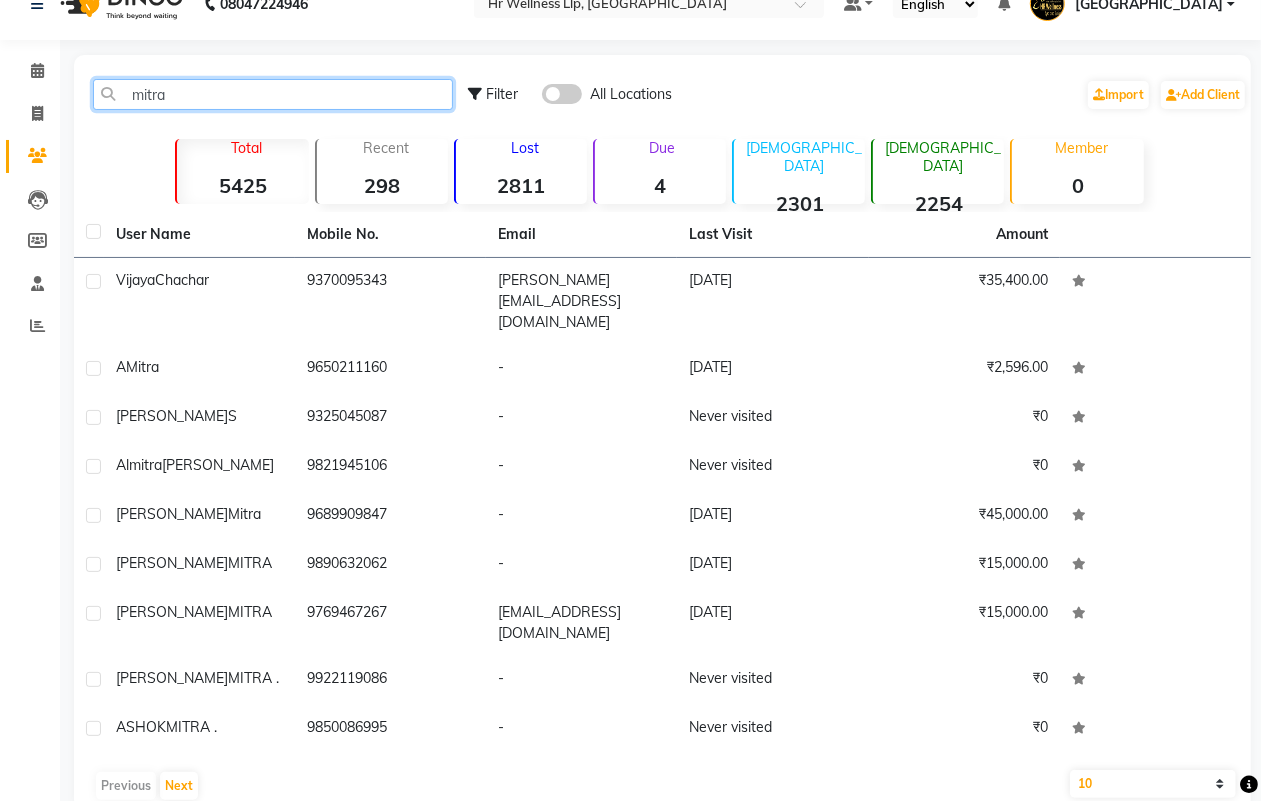 type on "mitra" 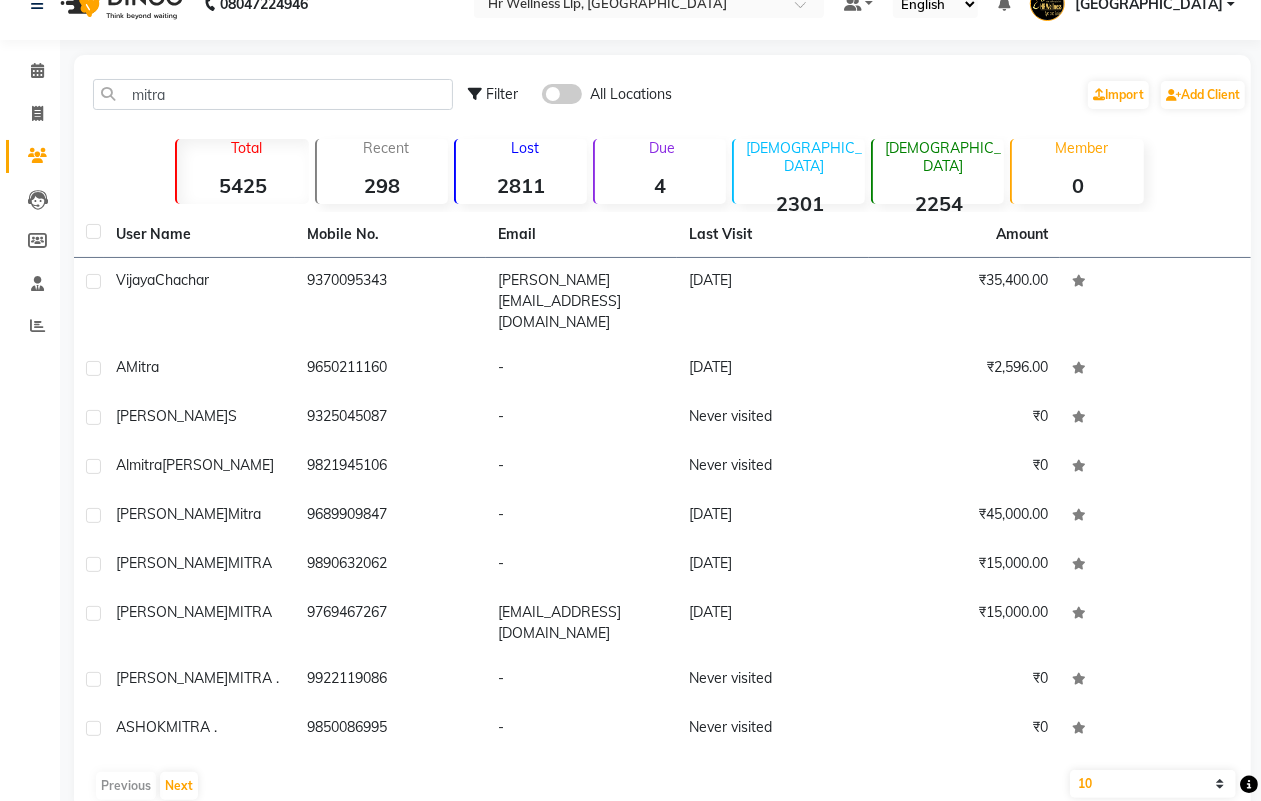 click 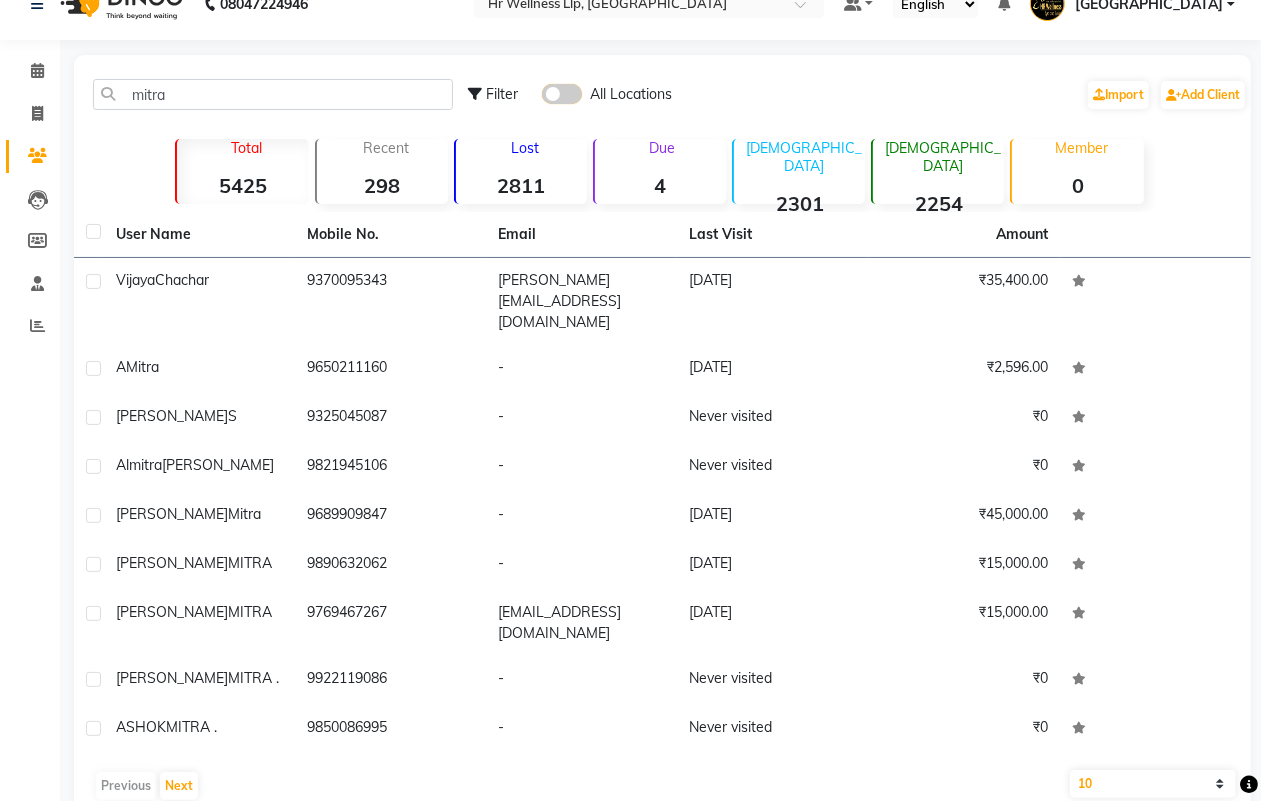 click 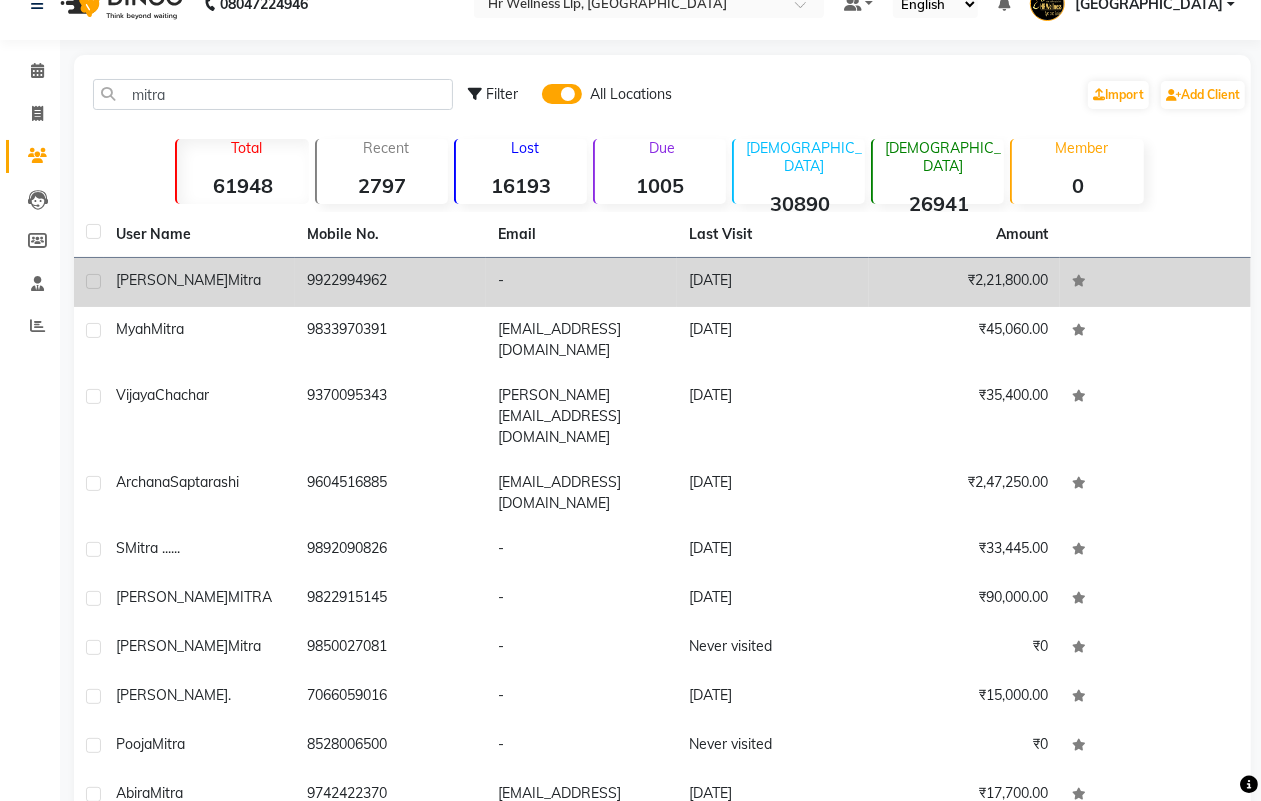 click on "9922994962" 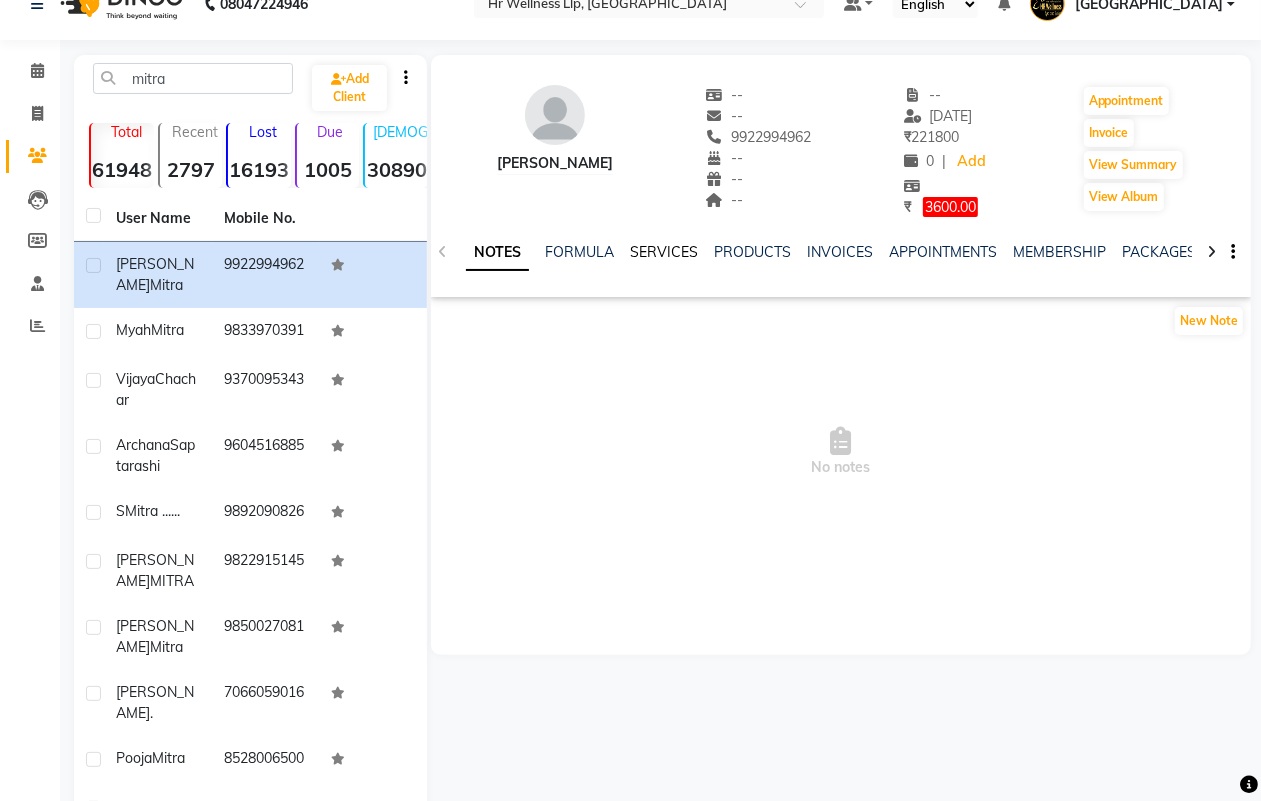 click on "SERVICES" 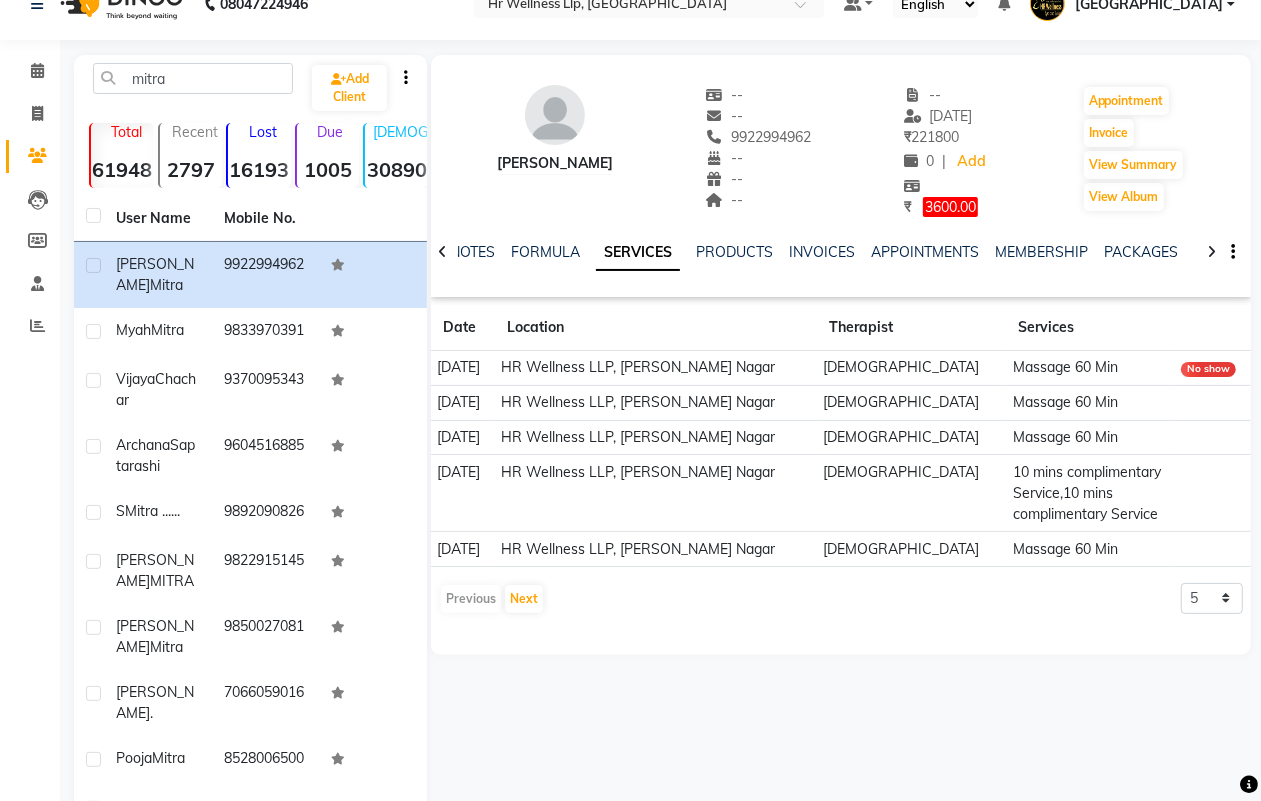 click 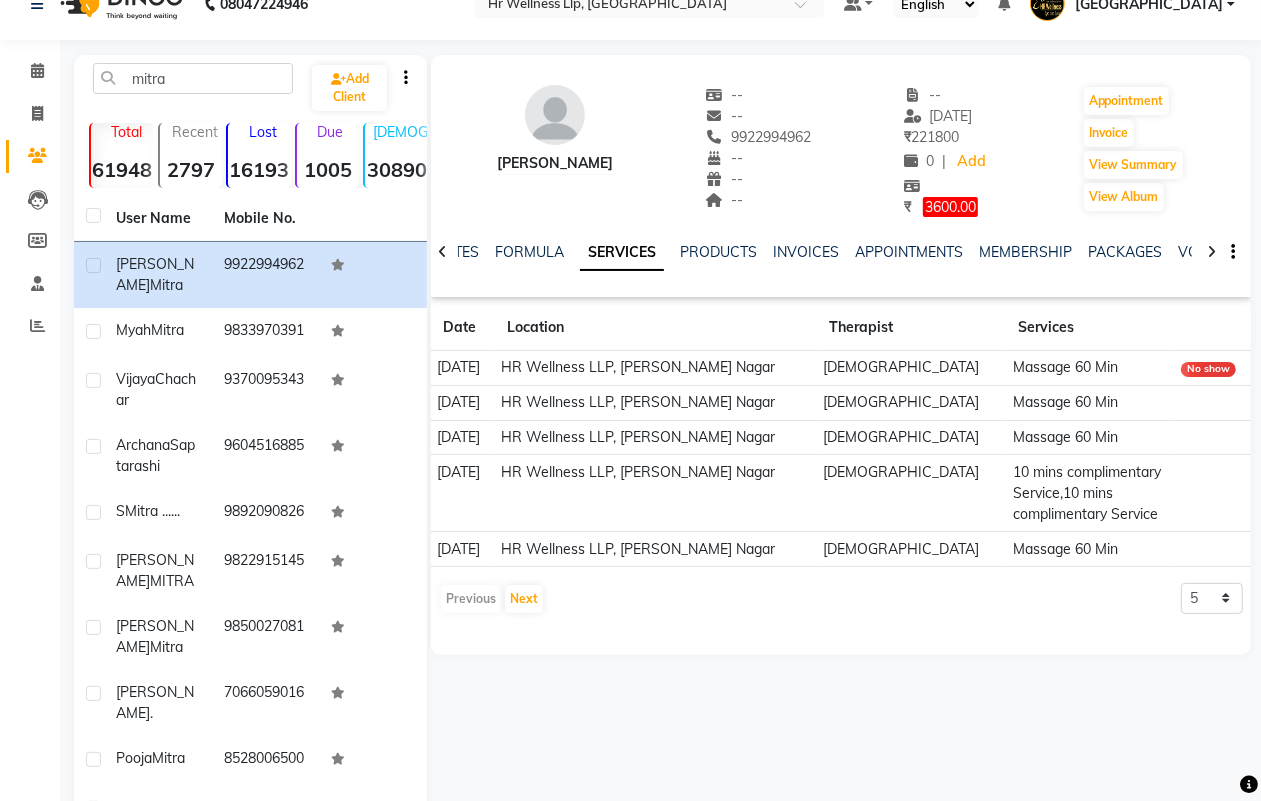 click 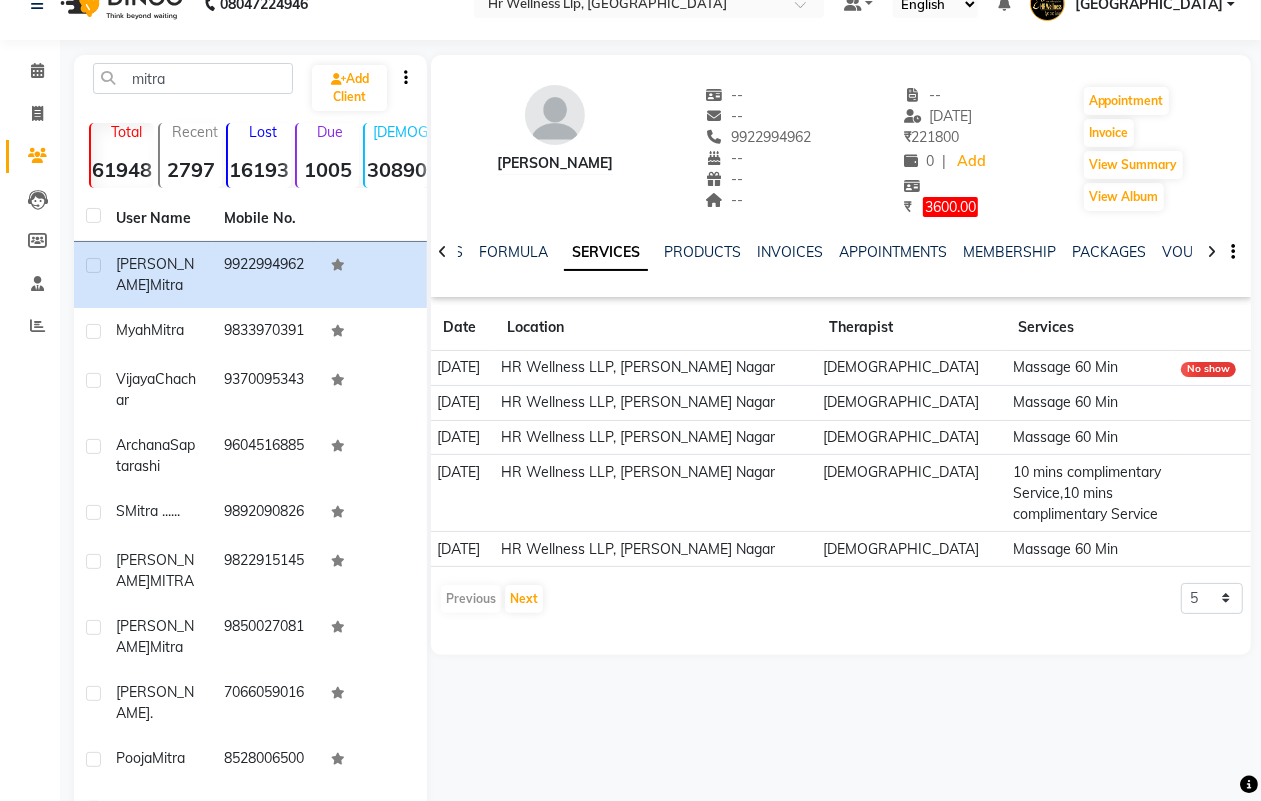 click 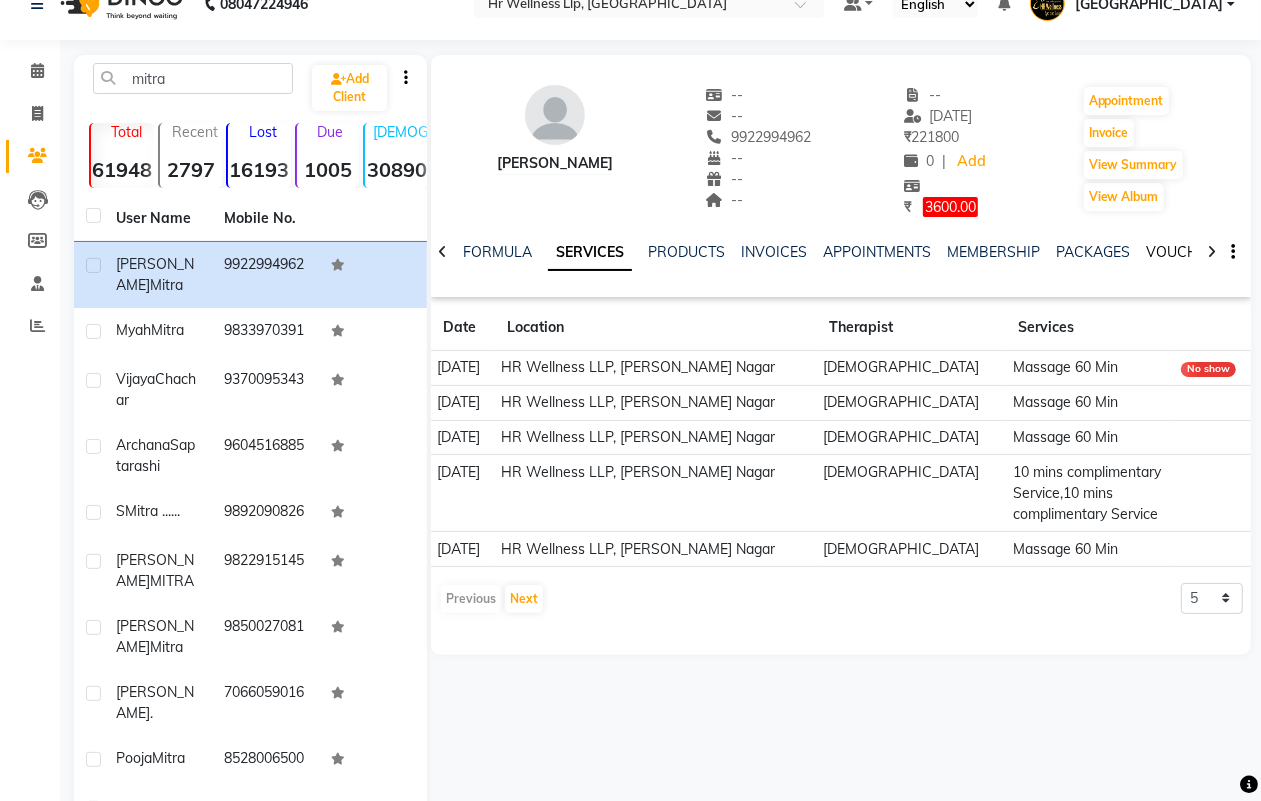 click on "VOUCHERS" 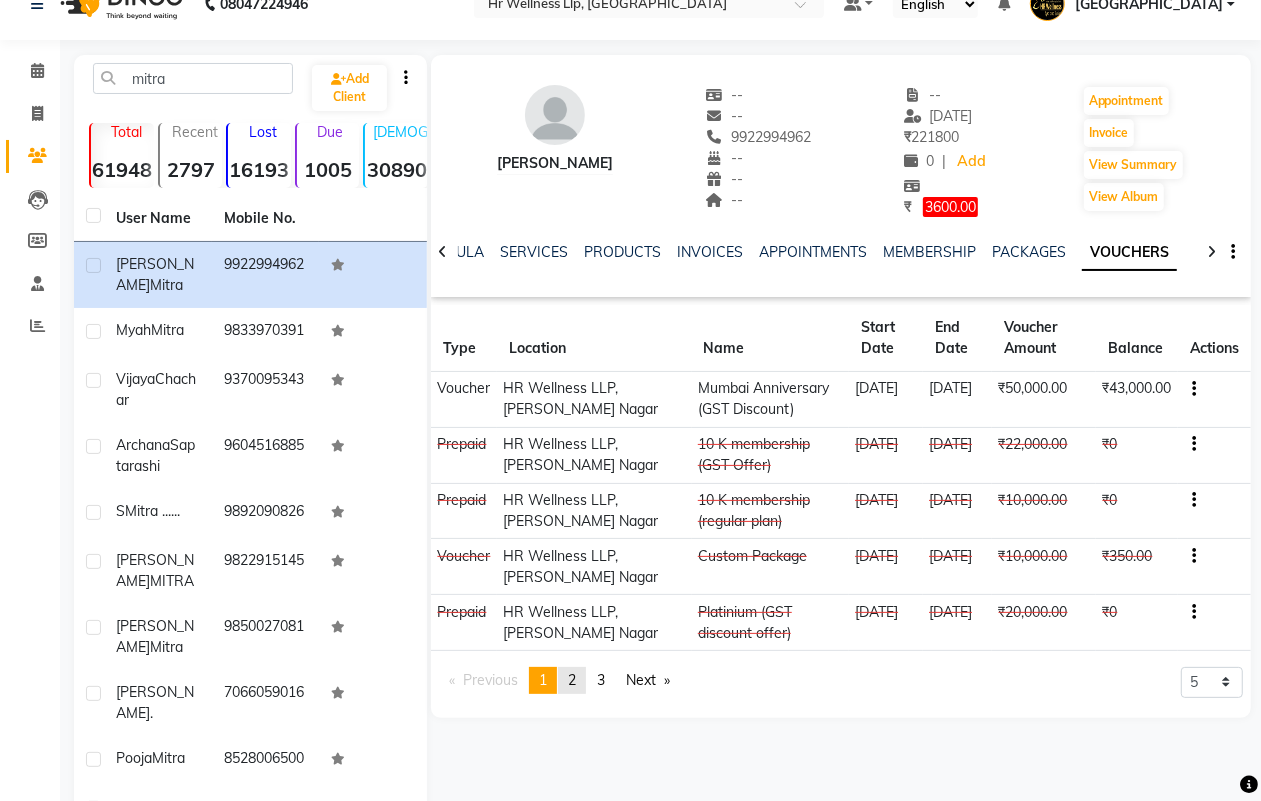 click on "2" 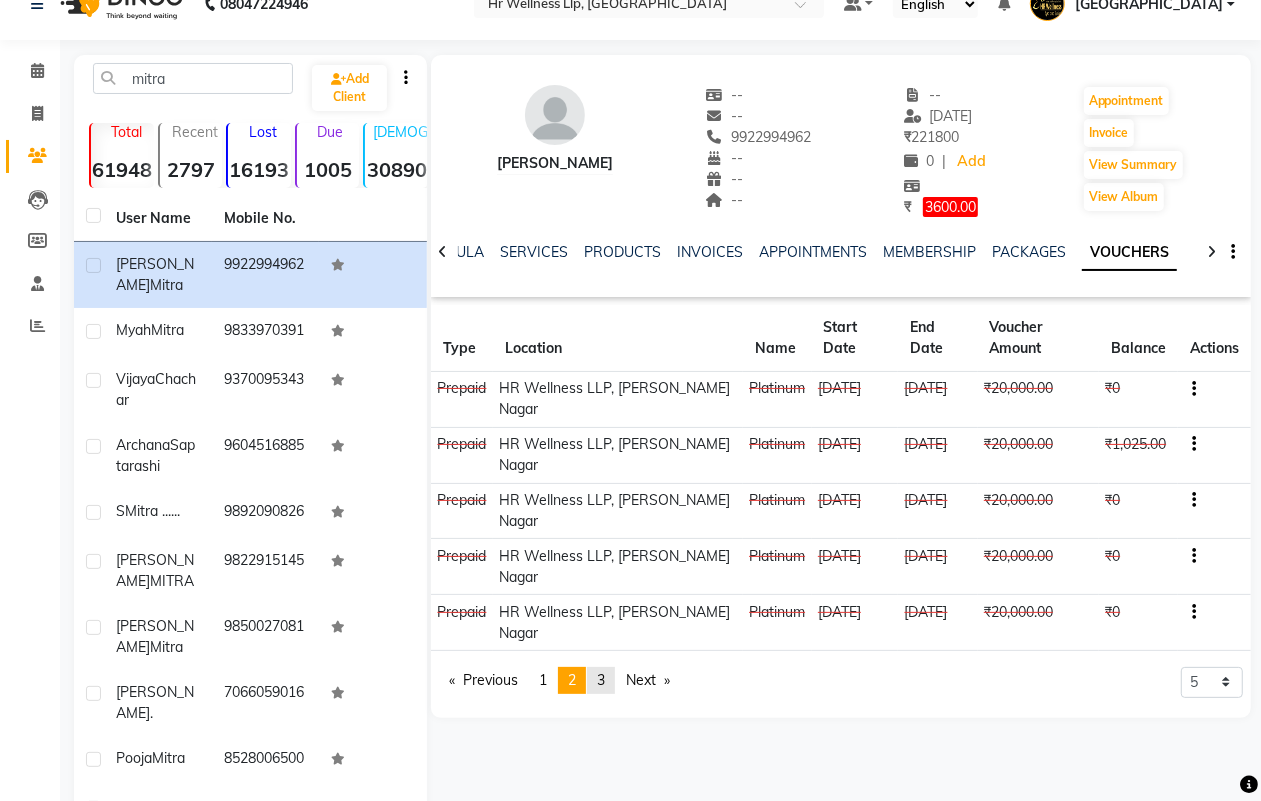 click on "page  3" 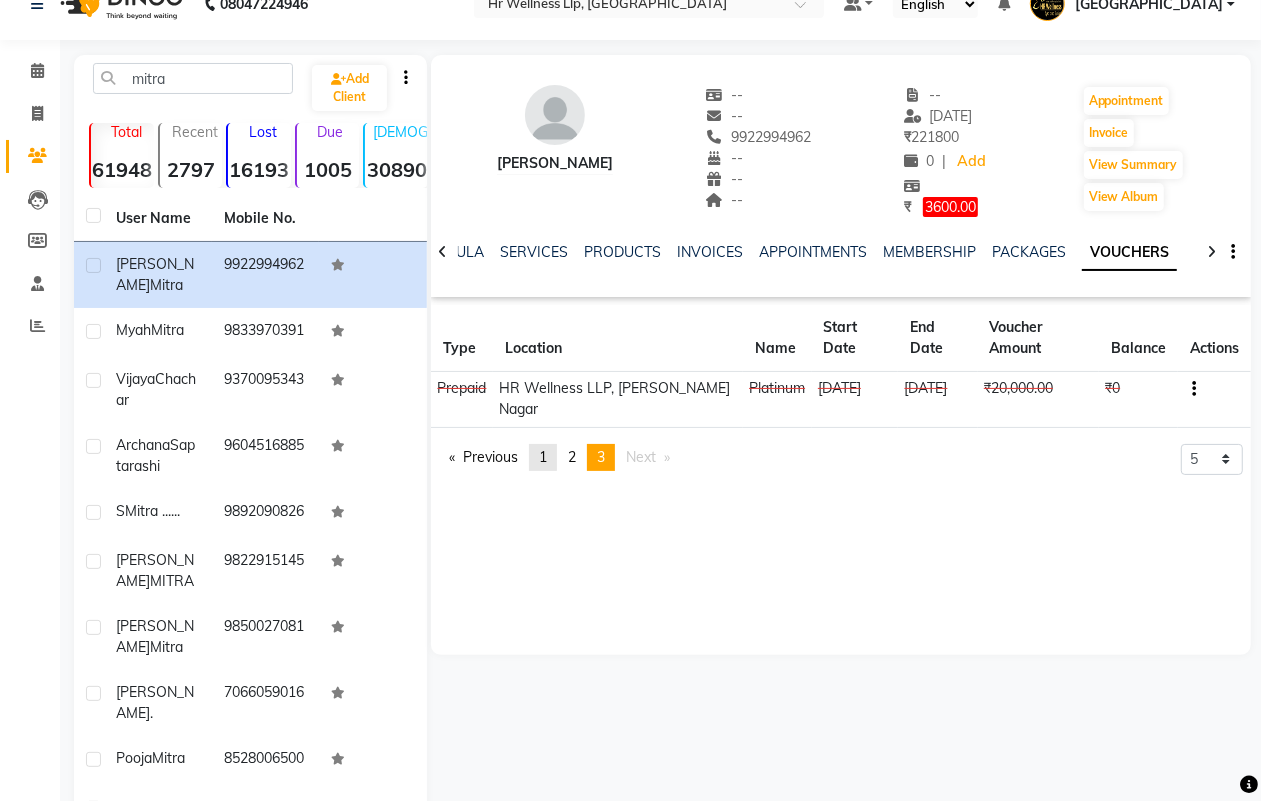 click on "1" 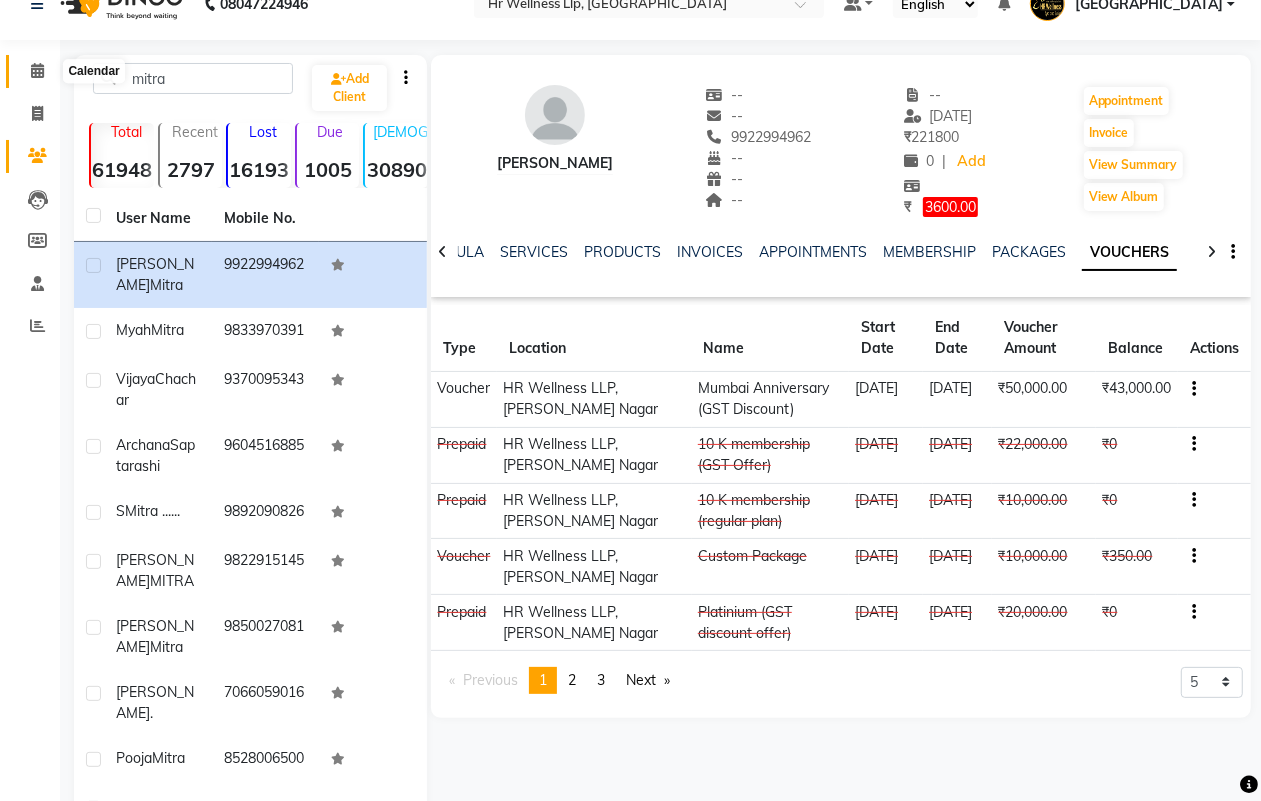 click 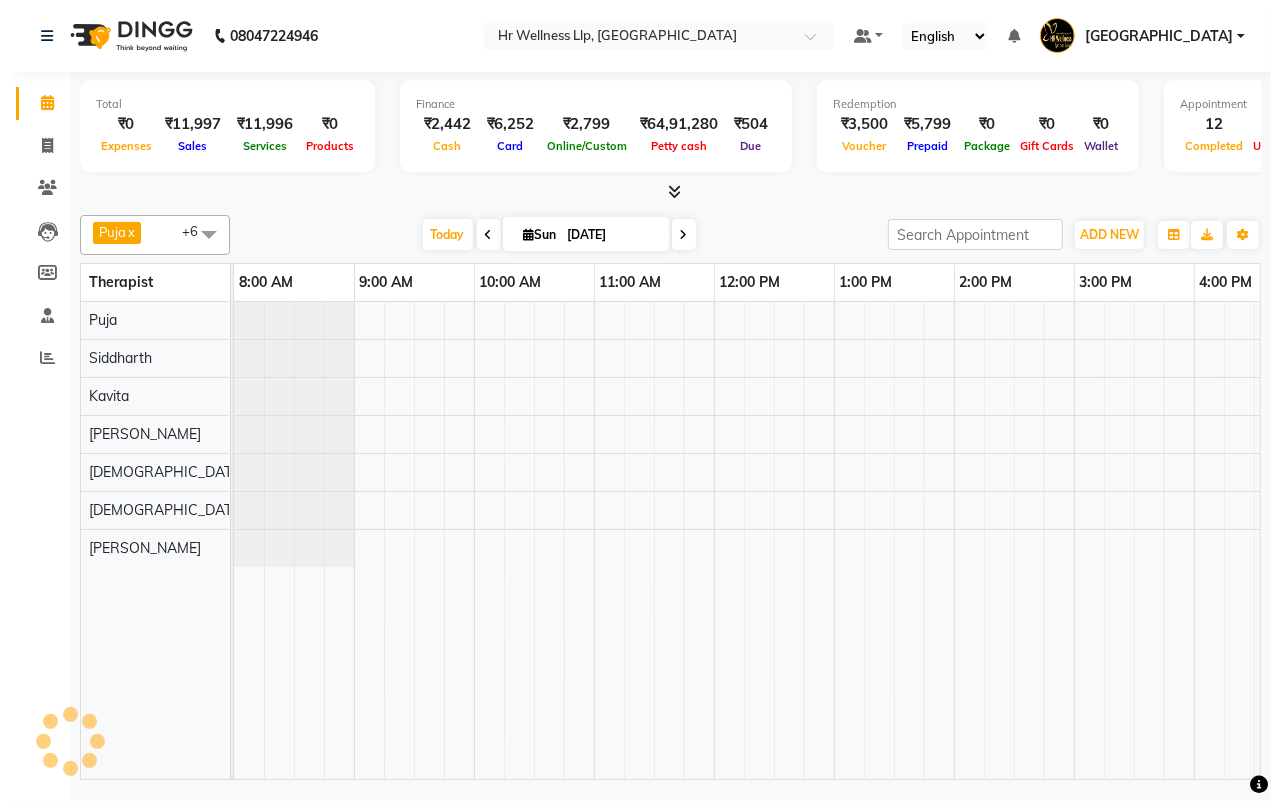 scroll, scrollTop: 0, scrollLeft: 0, axis: both 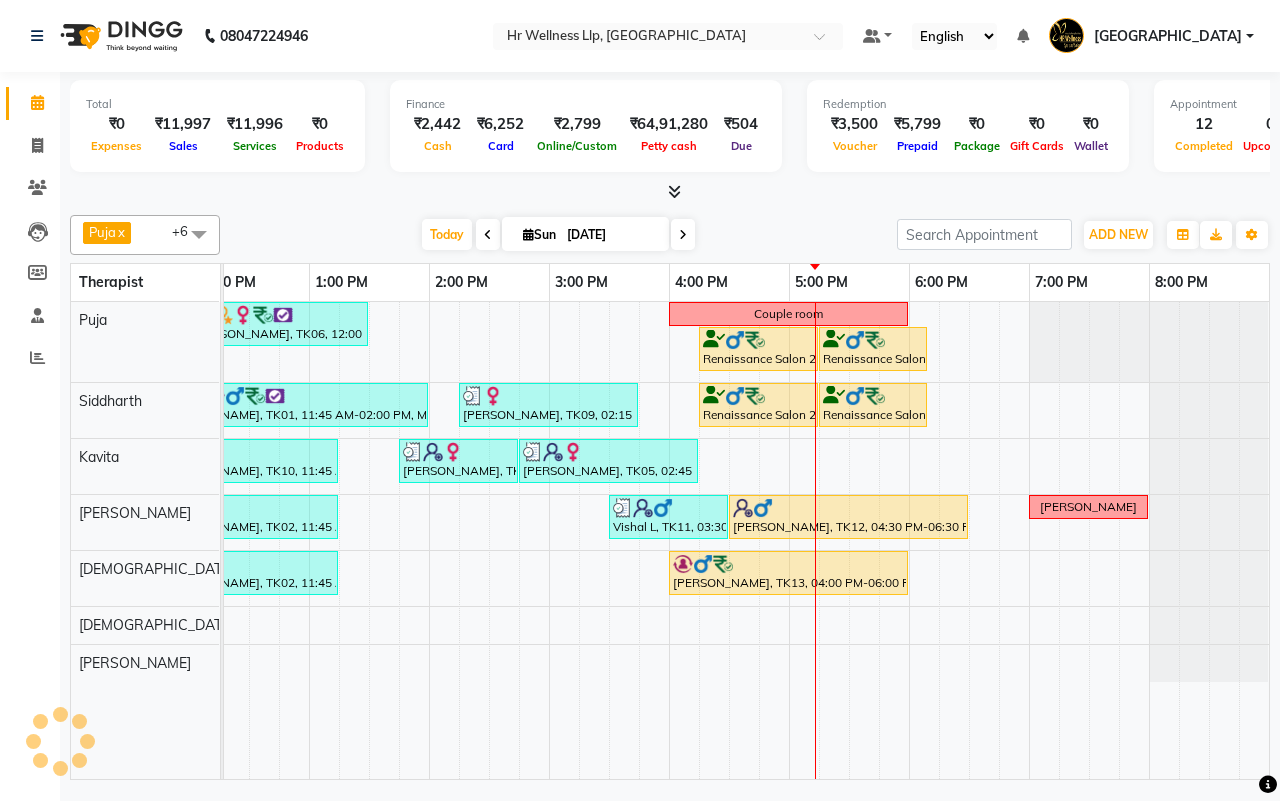 click on "[DATE]  [DATE]" at bounding box center (558, 235) 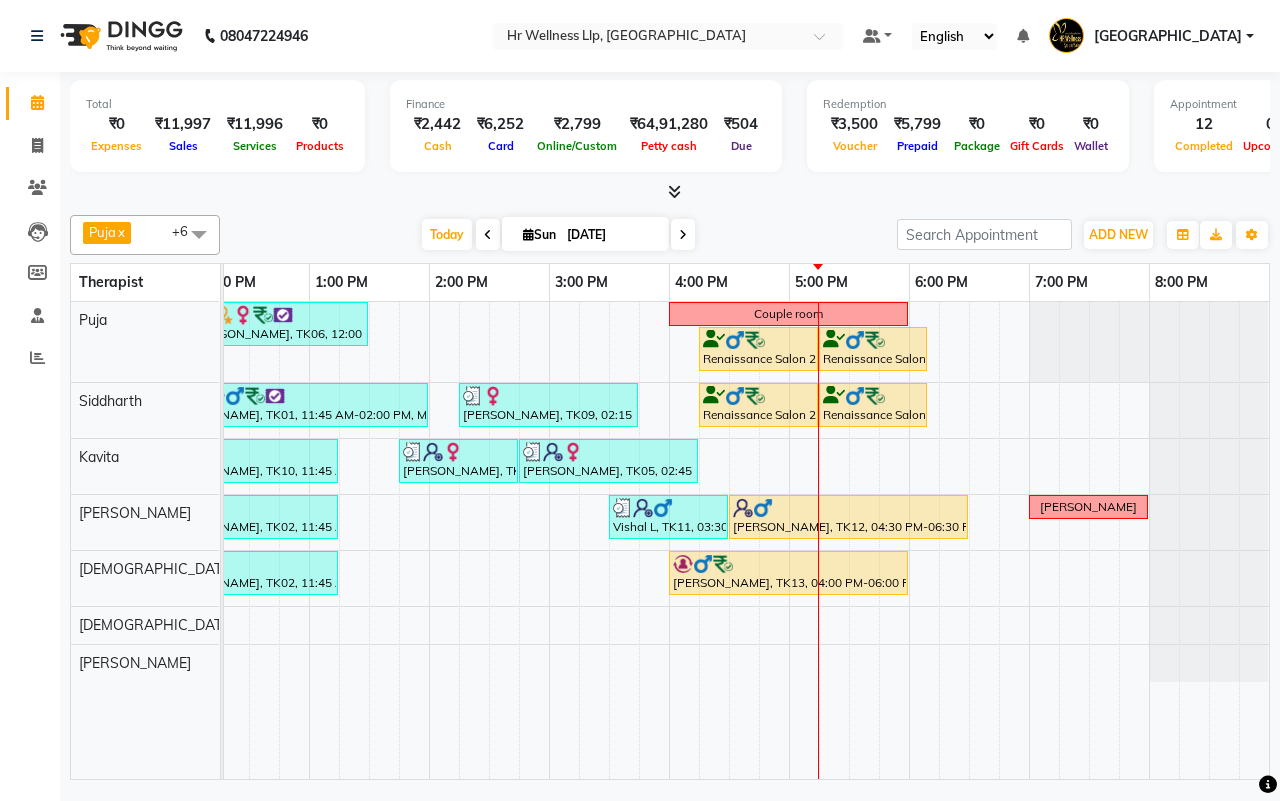 click on "[DATE]  [DATE]" at bounding box center [558, 235] 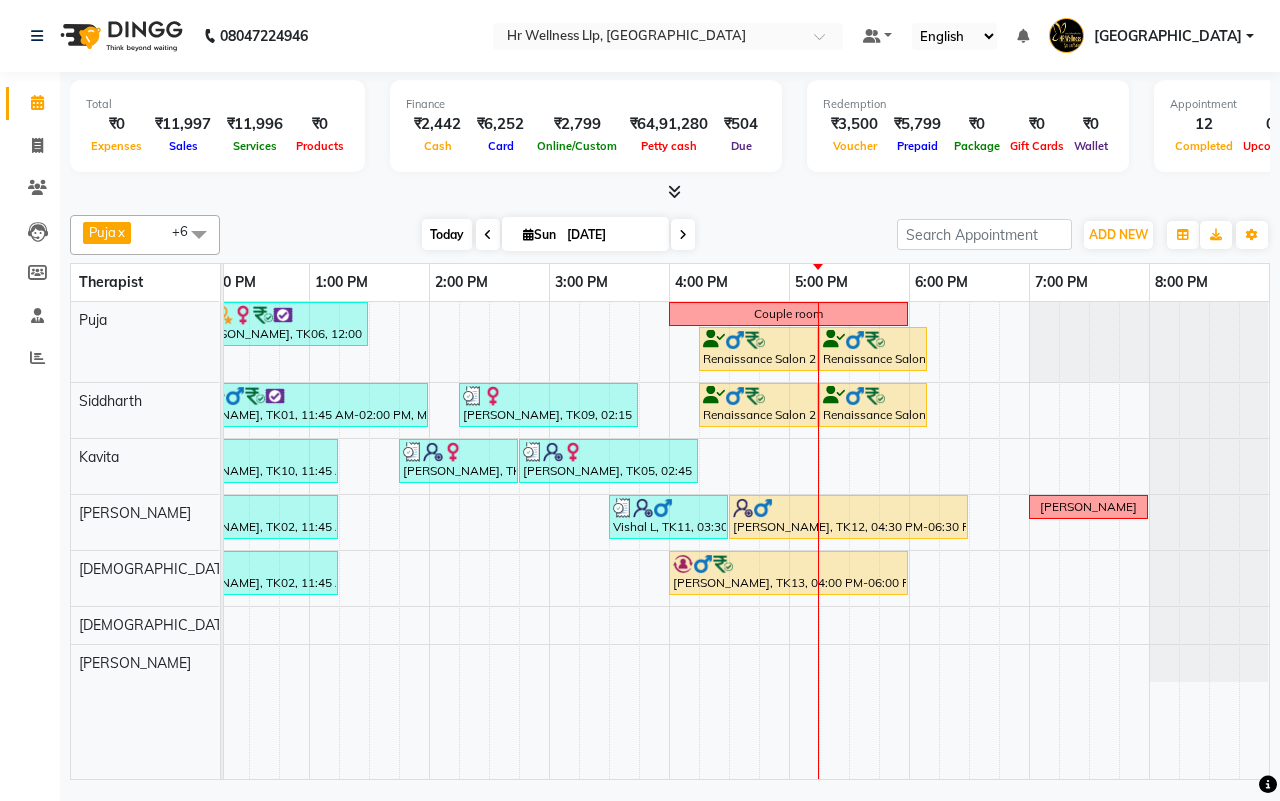 click on "Today" at bounding box center (447, 234) 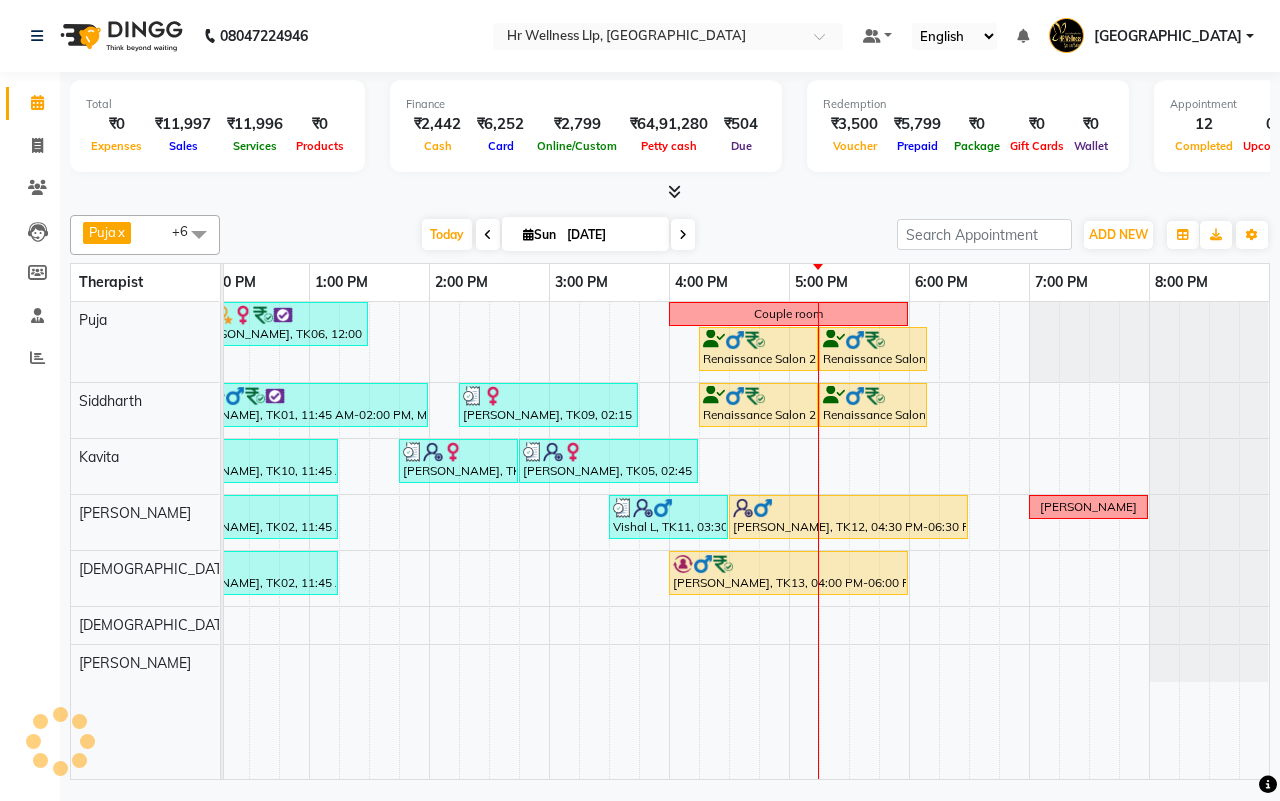 click on "[DATE]  [DATE]" at bounding box center (558, 235) 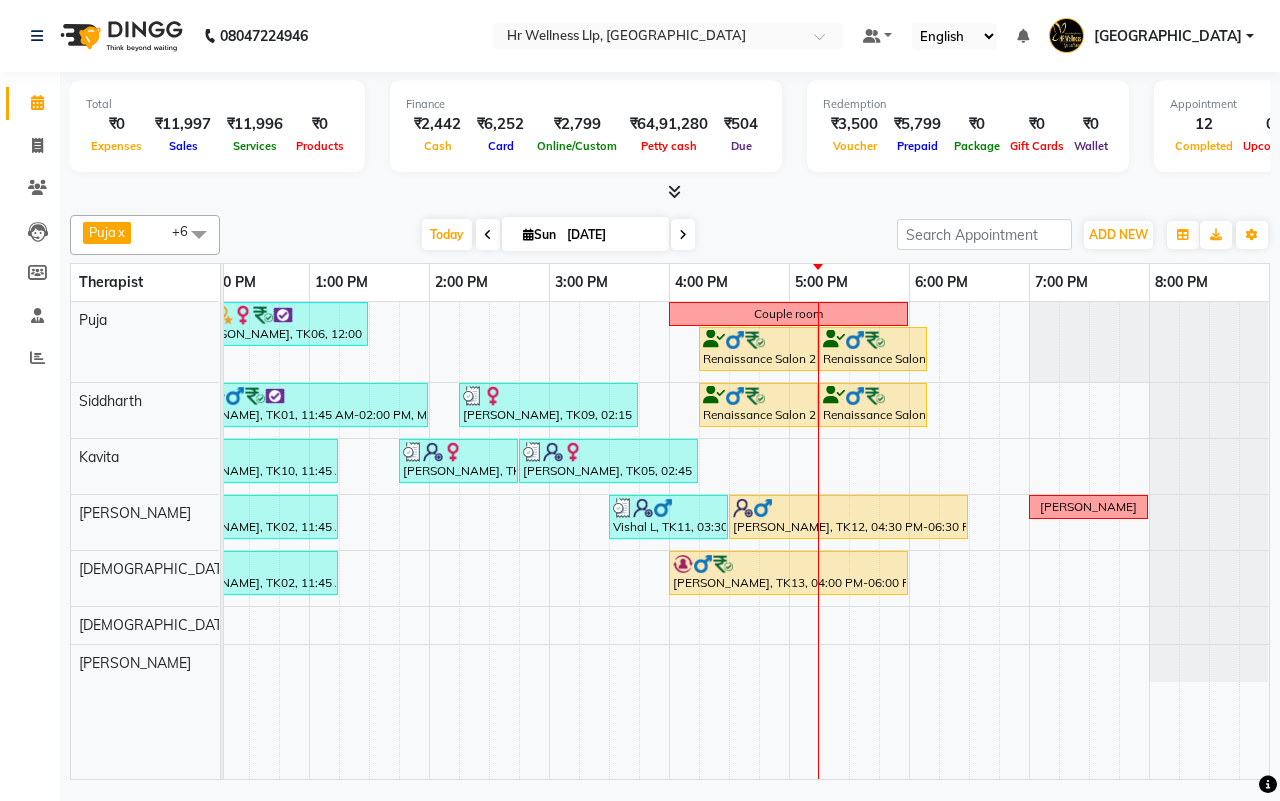 click at bounding box center [683, 235] 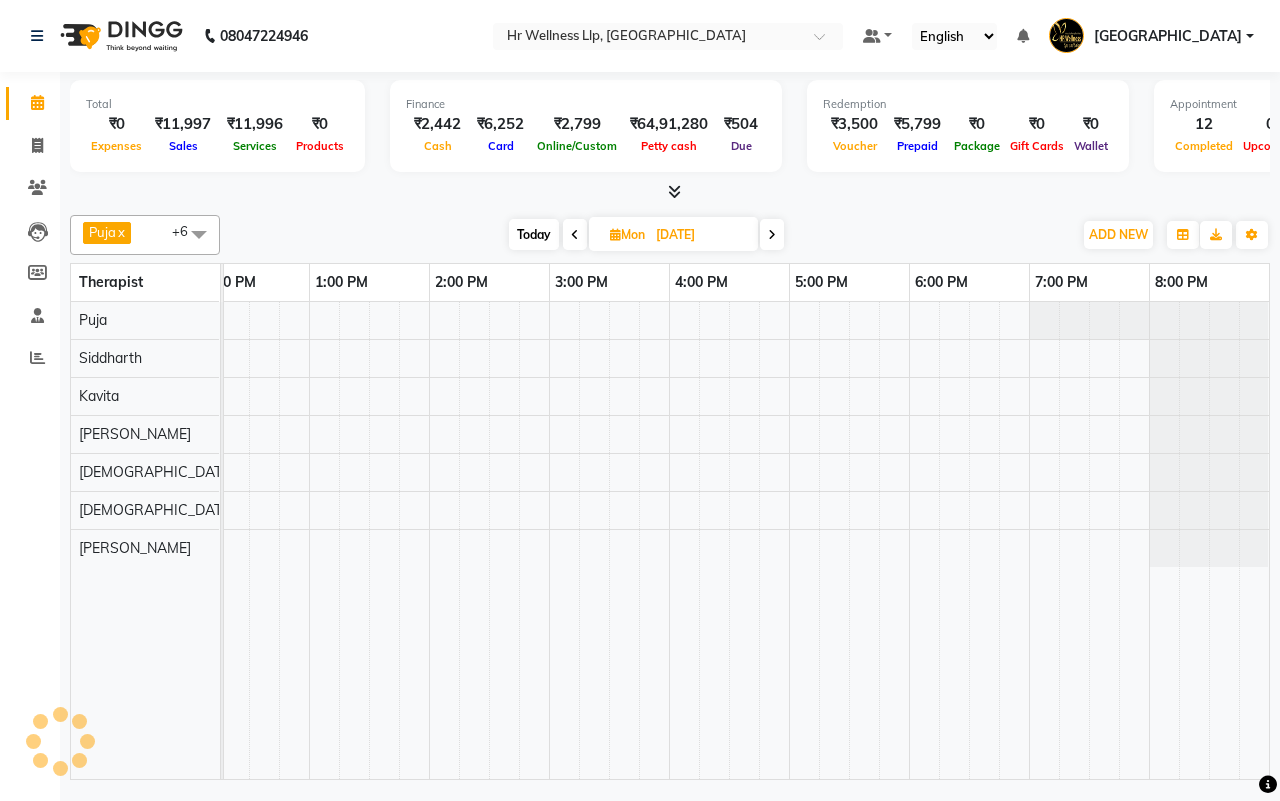 scroll, scrollTop: 0, scrollLeft: 515, axis: horizontal 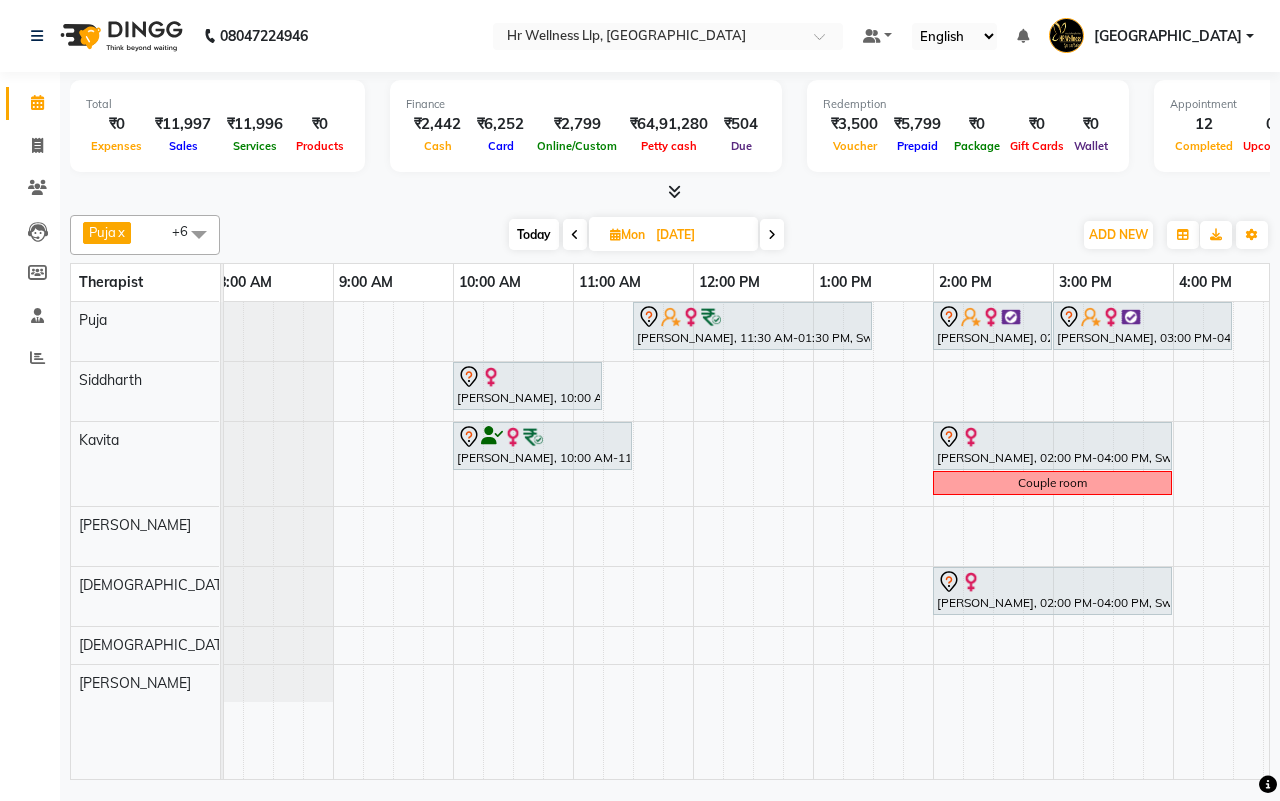 click on "[DATE]  [DATE]" at bounding box center [646, 235] 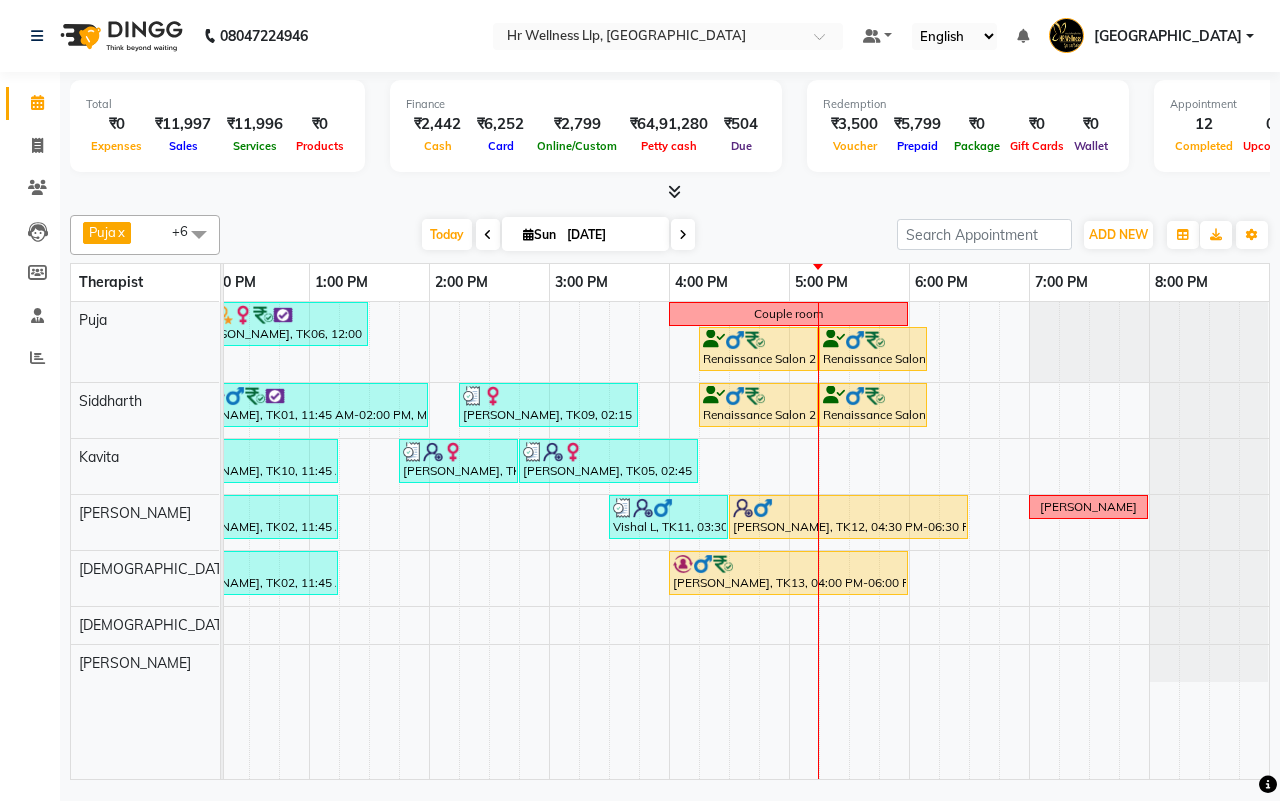 click on "[DATE]  [DATE]" at bounding box center [558, 235] 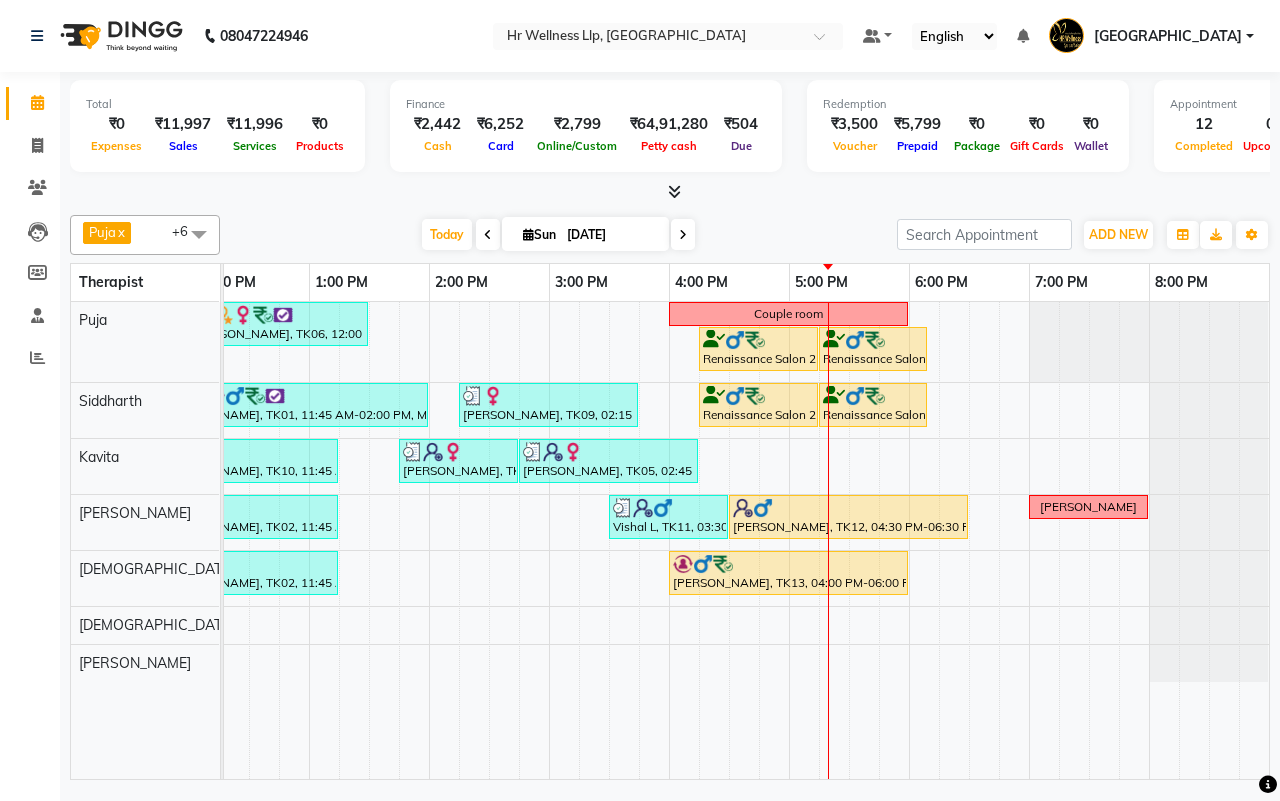 click on "[DATE]  [DATE]" at bounding box center [558, 235] 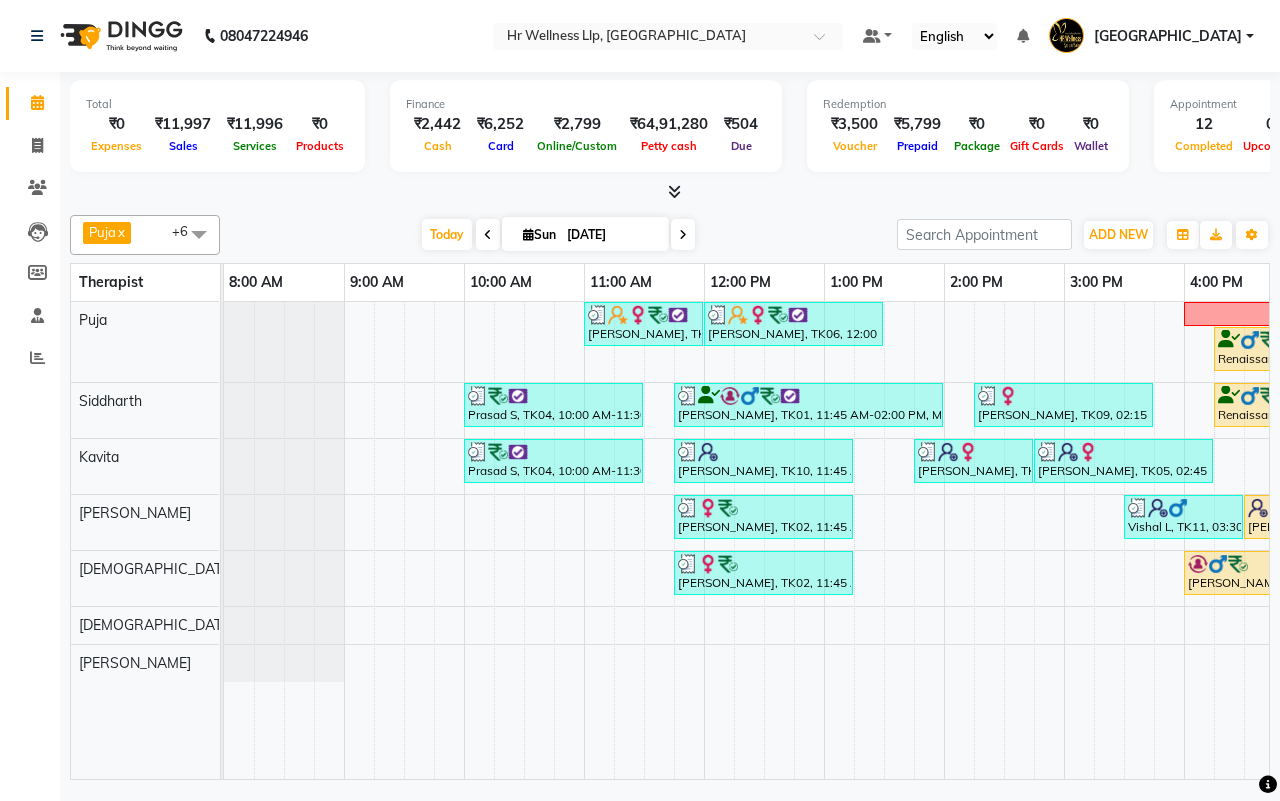 scroll, scrollTop: 0, scrollLeft: 222, axis: horizontal 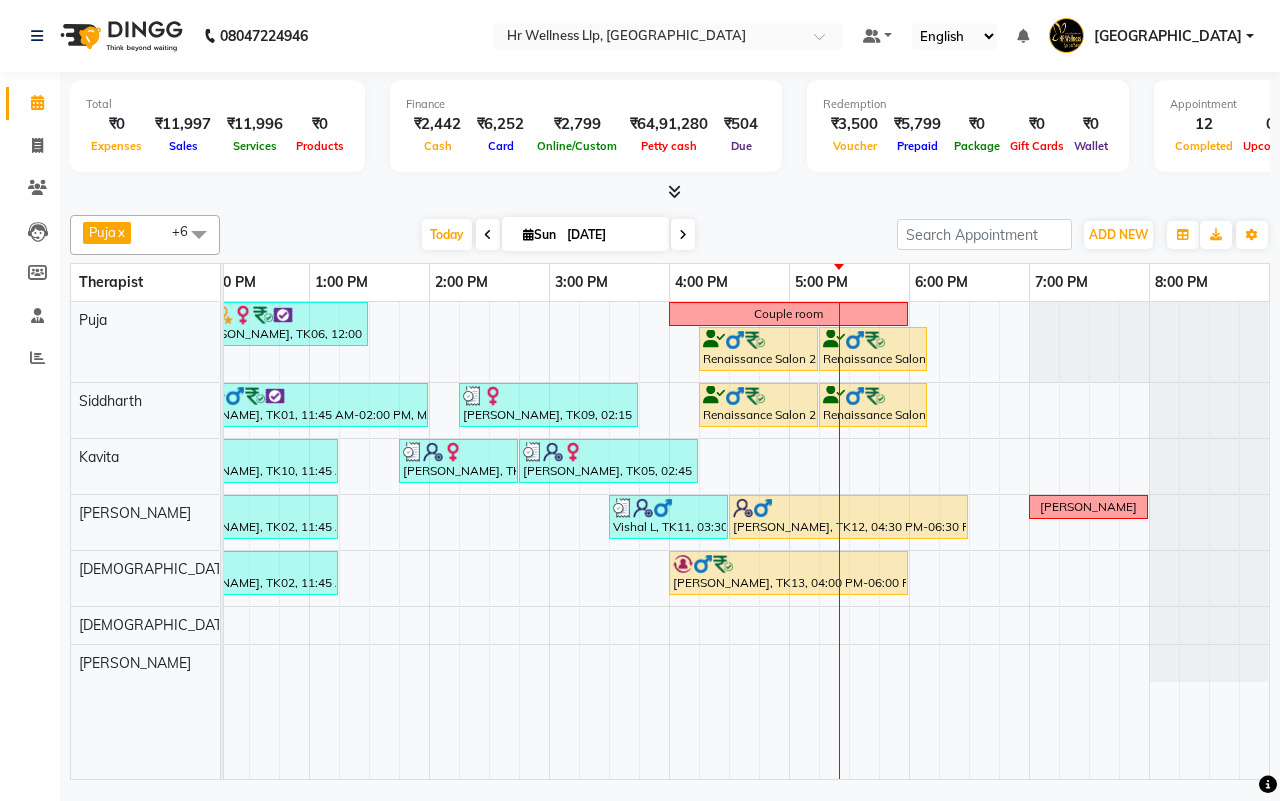 click on "[DATE]  [DATE]" at bounding box center [558, 235] 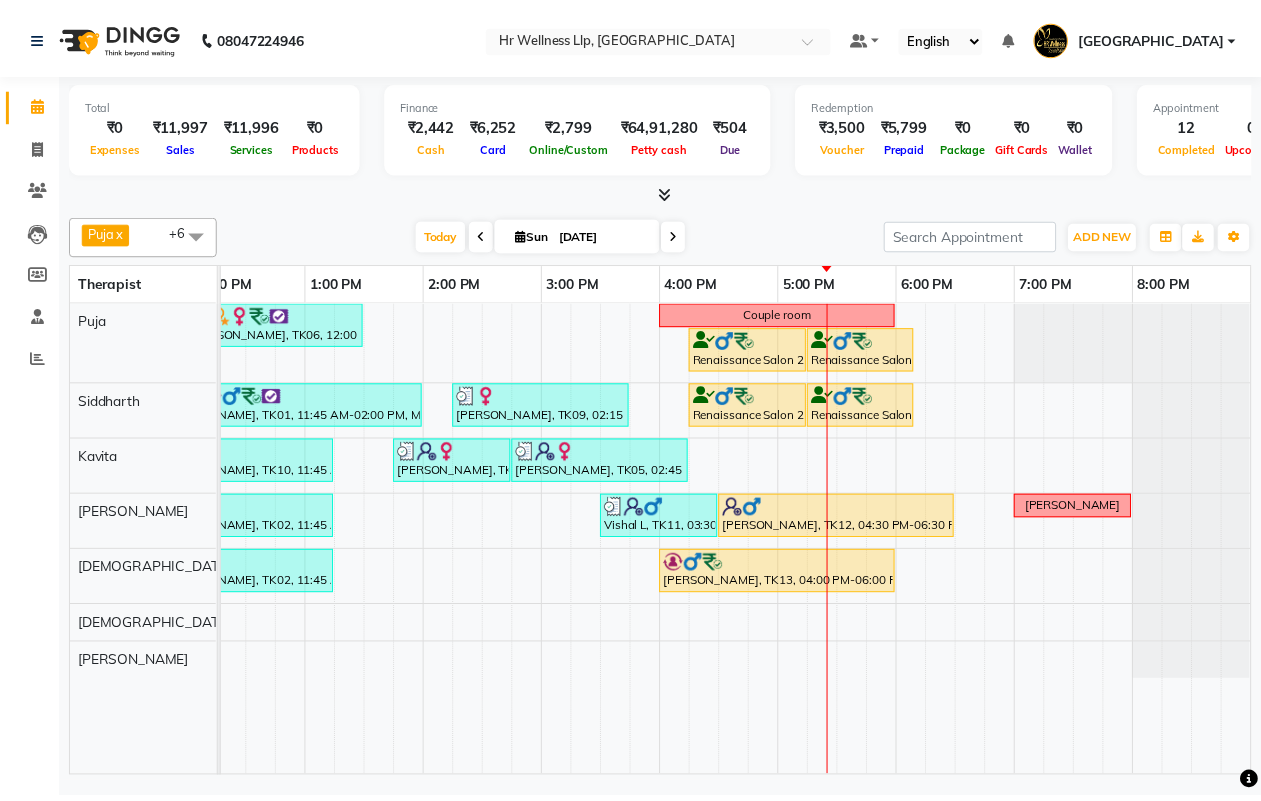 scroll, scrollTop: 0, scrollLeft: 0, axis: both 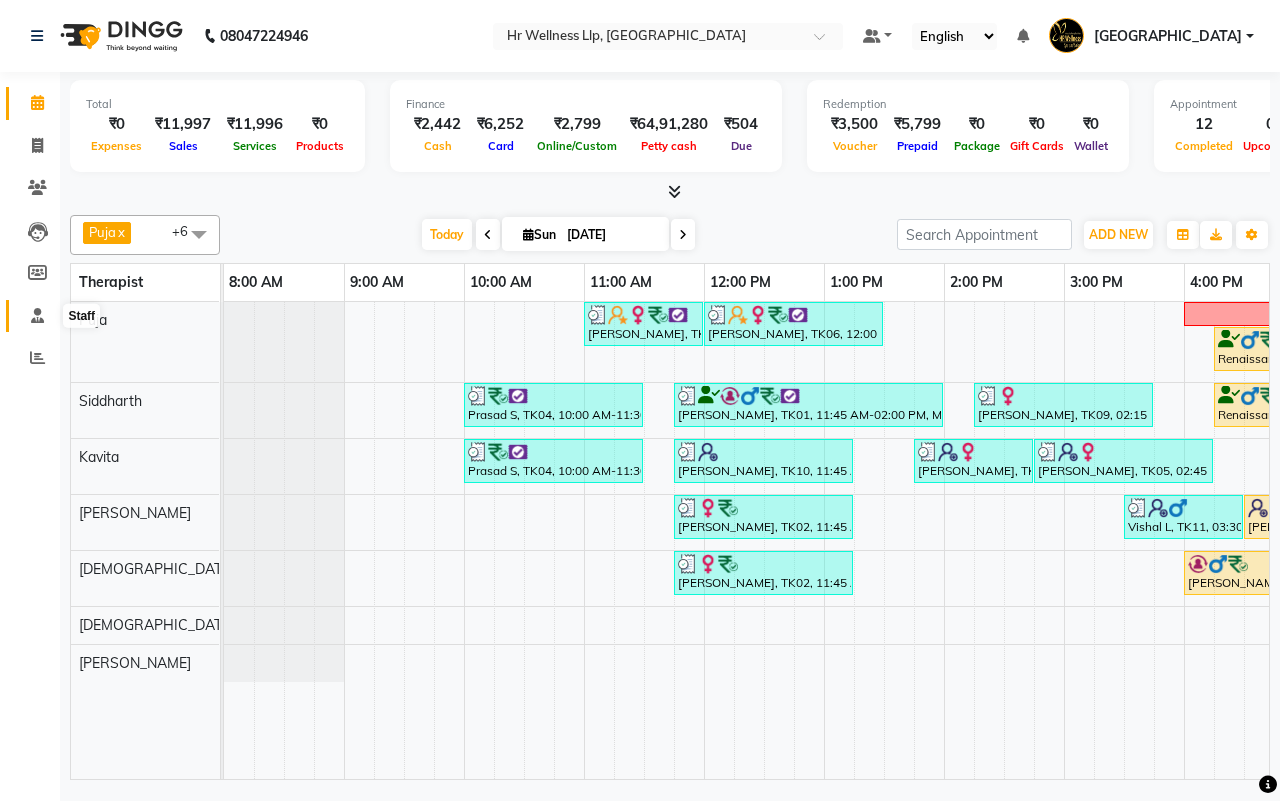 click 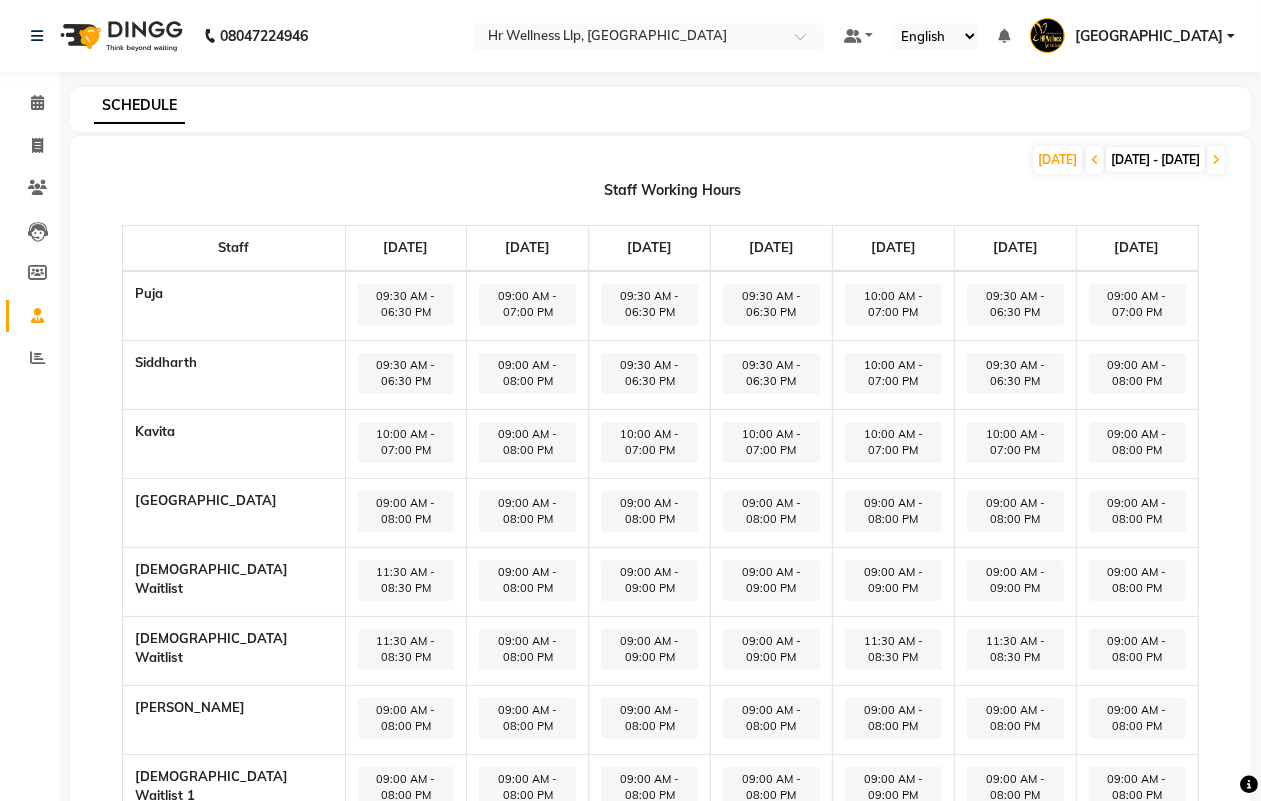 click on "09:00 AM - 07:00 PM" 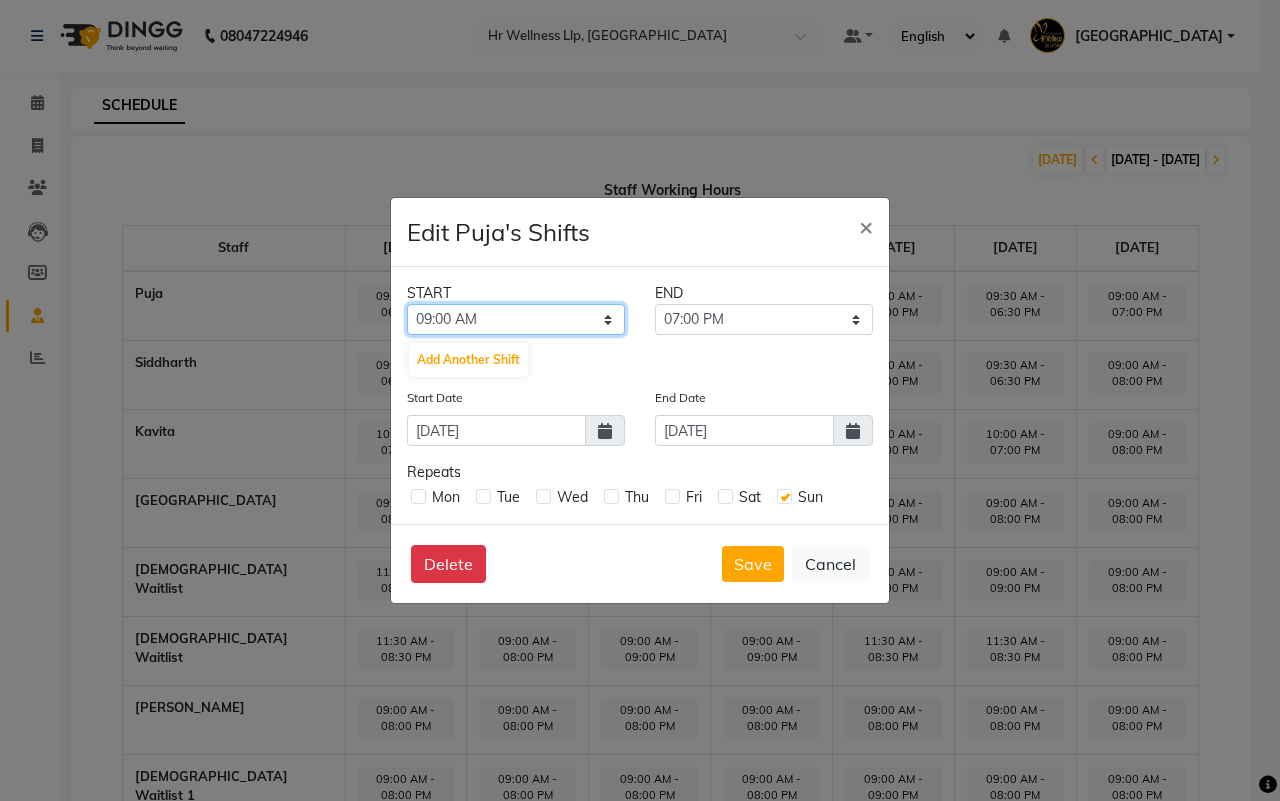 click on "12:00 AM 12:15 AM 12:30 AM 12:45 AM 01:00 AM 01:15 AM 01:30 AM 01:45 AM 02:00 AM 02:15 AM 02:30 AM 02:45 AM 03:00 AM 03:15 AM 03:30 AM 03:45 AM 04:00 AM 04:15 AM 04:30 AM 04:45 AM 05:00 AM 05:15 AM 05:30 AM 05:45 AM 06:00 AM 06:15 AM 06:30 AM 06:45 AM 07:00 AM 07:15 AM 07:30 AM 07:45 AM 08:00 AM 08:15 AM 08:30 AM 08:45 AM 09:00 AM 09:15 AM 09:30 AM 09:45 AM 10:00 AM 10:15 AM 10:30 AM 10:45 AM 11:00 AM 11:15 AM 11:30 AM 11:45 AM 12:00 PM 12:15 PM 12:30 PM 12:45 PM 01:00 PM 01:15 PM 01:30 PM 01:45 PM 02:00 PM 02:15 PM 02:30 PM 02:45 PM 03:00 PM 03:15 PM 03:30 PM 03:45 PM 04:00 PM 04:15 PM 04:30 PM 04:45 PM 05:00 PM 05:15 PM 05:30 PM 05:45 PM 06:00 PM 06:15 PM 06:30 PM 06:45 PM 07:00 PM 07:15 PM 07:30 PM 07:45 PM 08:00 PM 08:15 PM 08:30 PM 08:45 PM 09:00 PM 09:15 PM 09:30 PM 09:45 PM 10:00 PM 10:15 PM 10:30 PM 10:45 PM 11:00 PM 11:15 PM 11:30 PM 11:45 PM" 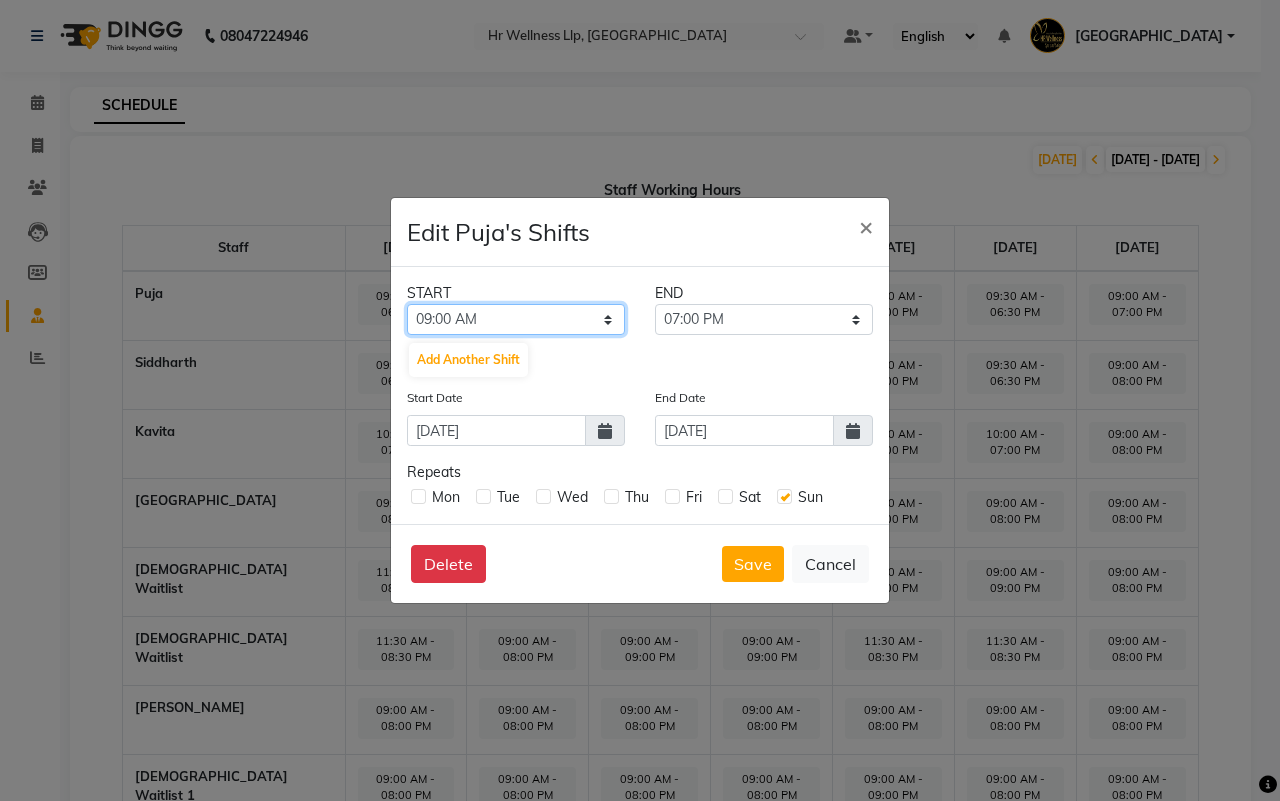 select on "09:30 AM" 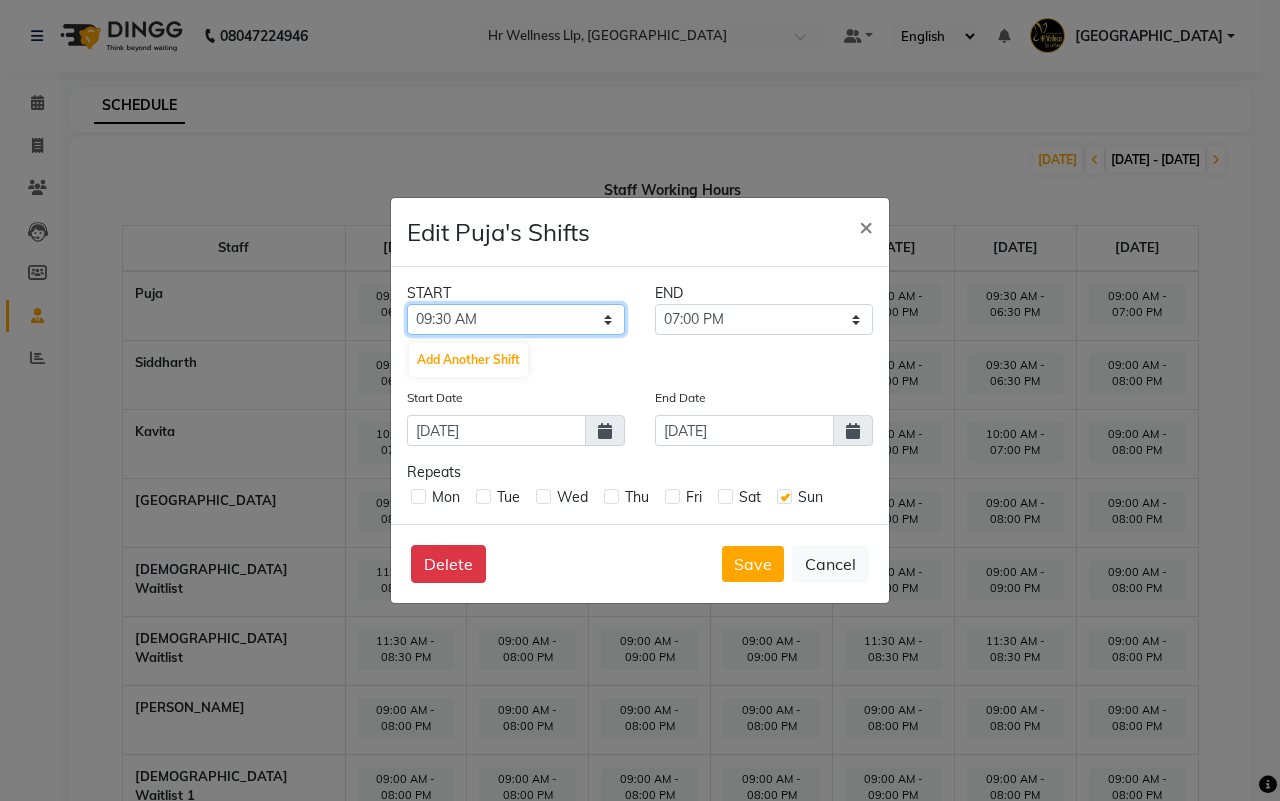 click on "12:00 AM 12:15 AM 12:30 AM 12:45 AM 01:00 AM 01:15 AM 01:30 AM 01:45 AM 02:00 AM 02:15 AM 02:30 AM 02:45 AM 03:00 AM 03:15 AM 03:30 AM 03:45 AM 04:00 AM 04:15 AM 04:30 AM 04:45 AM 05:00 AM 05:15 AM 05:30 AM 05:45 AM 06:00 AM 06:15 AM 06:30 AM 06:45 AM 07:00 AM 07:15 AM 07:30 AM 07:45 AM 08:00 AM 08:15 AM 08:30 AM 08:45 AM 09:00 AM 09:15 AM 09:30 AM 09:45 AM 10:00 AM 10:15 AM 10:30 AM 10:45 AM 11:00 AM 11:15 AM 11:30 AM 11:45 AM 12:00 PM 12:15 PM 12:30 PM 12:45 PM 01:00 PM 01:15 PM 01:30 PM 01:45 PM 02:00 PM 02:15 PM 02:30 PM 02:45 PM 03:00 PM 03:15 PM 03:30 PM 03:45 PM 04:00 PM 04:15 PM 04:30 PM 04:45 PM 05:00 PM 05:15 PM 05:30 PM 05:45 PM 06:00 PM 06:15 PM 06:30 PM 06:45 PM 07:00 PM 07:15 PM 07:30 PM 07:45 PM 08:00 PM 08:15 PM 08:30 PM 08:45 PM 09:00 PM 09:15 PM 09:30 PM 09:45 PM 10:00 PM 10:15 PM 10:30 PM 10:45 PM 11:00 PM 11:15 PM 11:30 PM 11:45 PM" 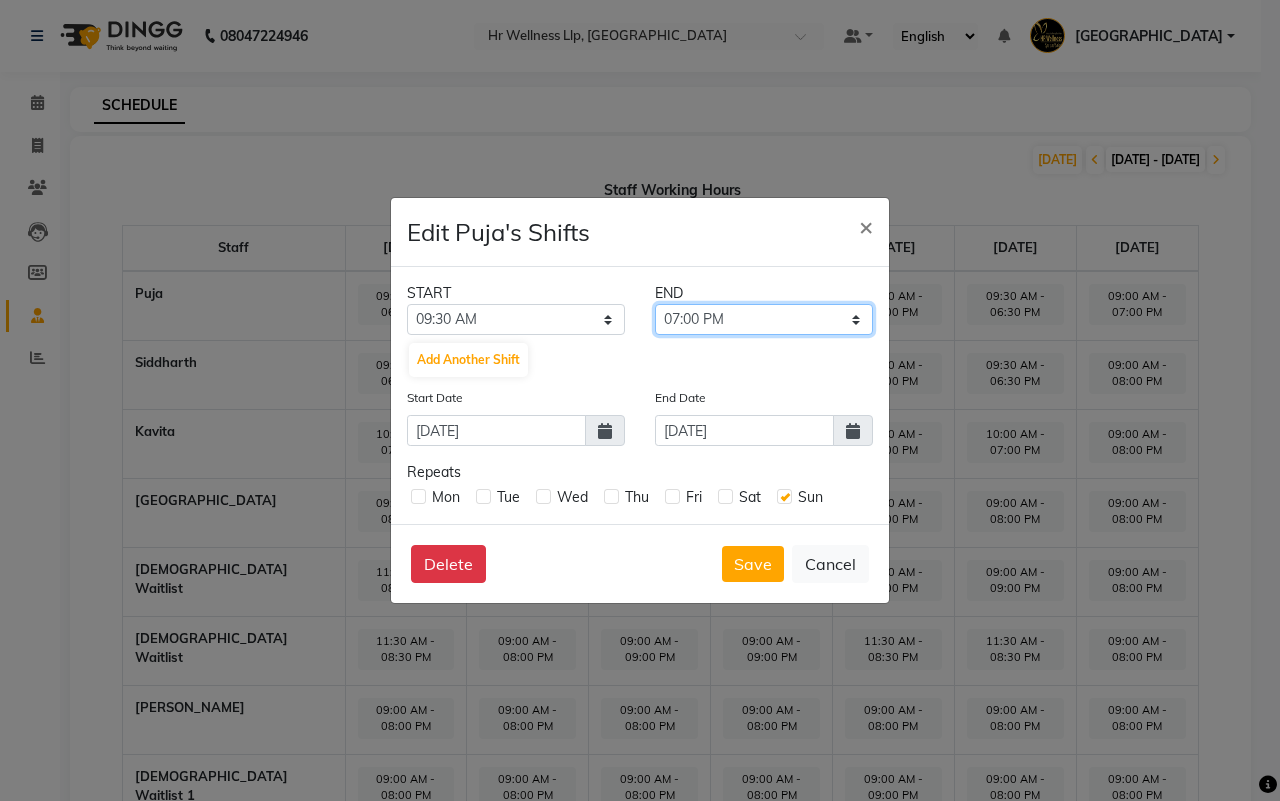 click on "09:45 AM 10:00 AM 10:15 AM 10:30 AM 10:45 AM 11:00 AM 11:15 AM 11:30 AM 11:45 AM 12:00 PM 12:15 PM 12:30 PM 12:45 PM 01:00 PM 01:15 PM 01:30 PM 01:45 PM 02:00 PM 02:15 PM 02:30 PM 02:45 PM 03:00 PM 03:15 PM 03:30 PM 03:45 PM 04:00 PM 04:15 PM 04:30 PM 04:45 PM 05:00 PM 05:15 PM 05:30 PM 05:45 PM 06:00 PM 06:15 PM 06:30 PM 06:45 PM 07:00 PM 07:15 PM 07:30 PM 07:45 PM 08:00 PM 08:15 PM 08:30 PM 08:45 PM 09:00 PM 09:15 PM 09:30 PM 09:45 PM 10:00 PM 10:15 PM 10:30 PM 10:45 PM 11:00 PM 11:15 PM 11:30 PM 11:45 PM" 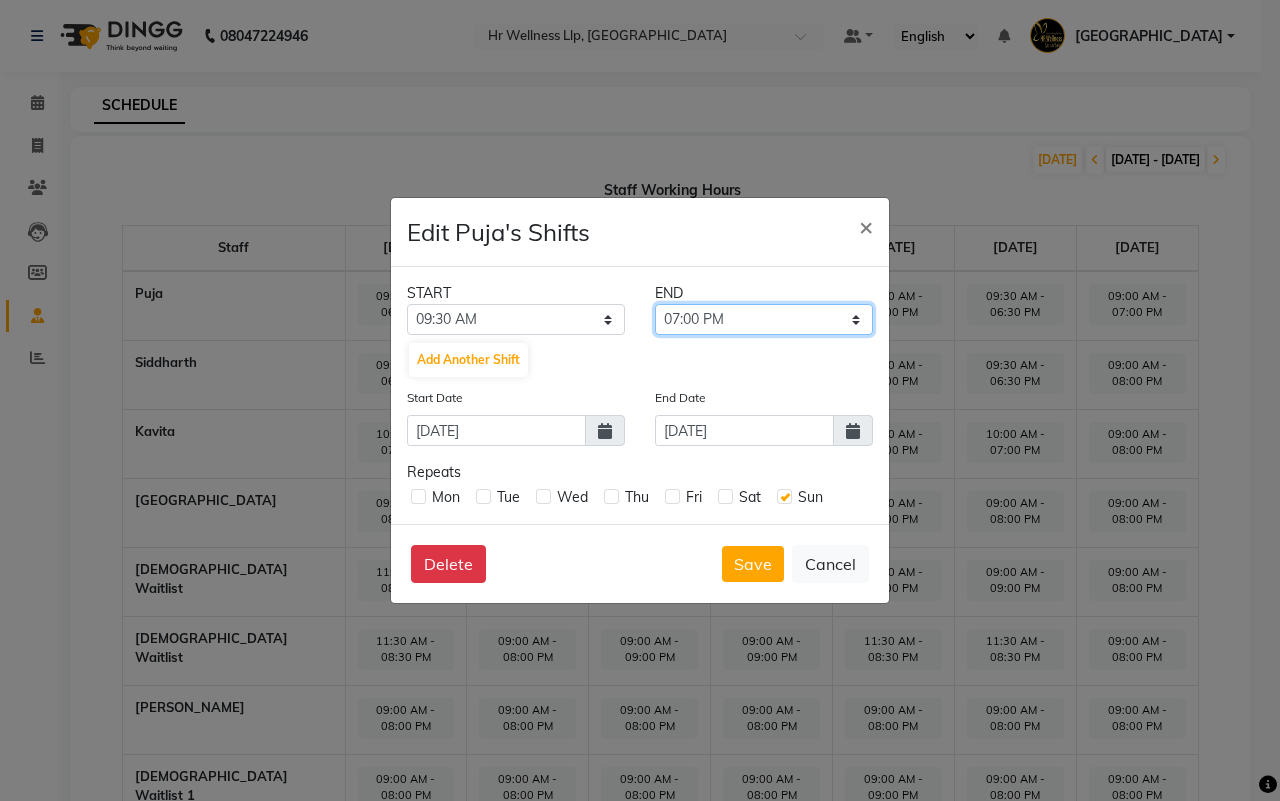 select on "06:30 PM" 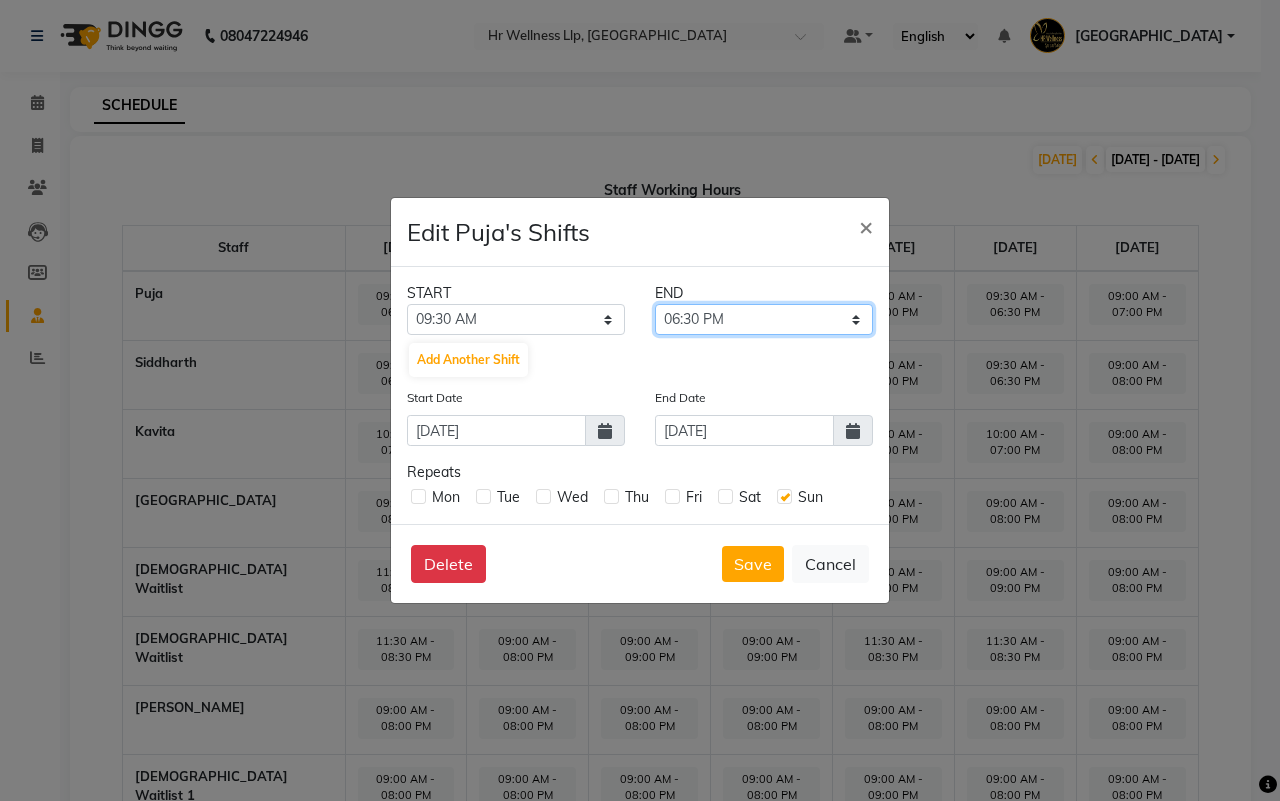 click on "09:45 AM 10:00 AM 10:15 AM 10:30 AM 10:45 AM 11:00 AM 11:15 AM 11:30 AM 11:45 AM 12:00 PM 12:15 PM 12:30 PM 12:45 PM 01:00 PM 01:15 PM 01:30 PM 01:45 PM 02:00 PM 02:15 PM 02:30 PM 02:45 PM 03:00 PM 03:15 PM 03:30 PM 03:45 PM 04:00 PM 04:15 PM 04:30 PM 04:45 PM 05:00 PM 05:15 PM 05:30 PM 05:45 PM 06:00 PM 06:15 PM 06:30 PM 06:45 PM 07:00 PM 07:15 PM 07:30 PM 07:45 PM 08:00 PM 08:15 PM 08:30 PM 08:45 PM 09:00 PM 09:15 PM 09:30 PM 09:45 PM 10:00 PM 10:15 PM 10:30 PM 10:45 PM 11:00 PM 11:15 PM 11:30 PM 11:45 PM" 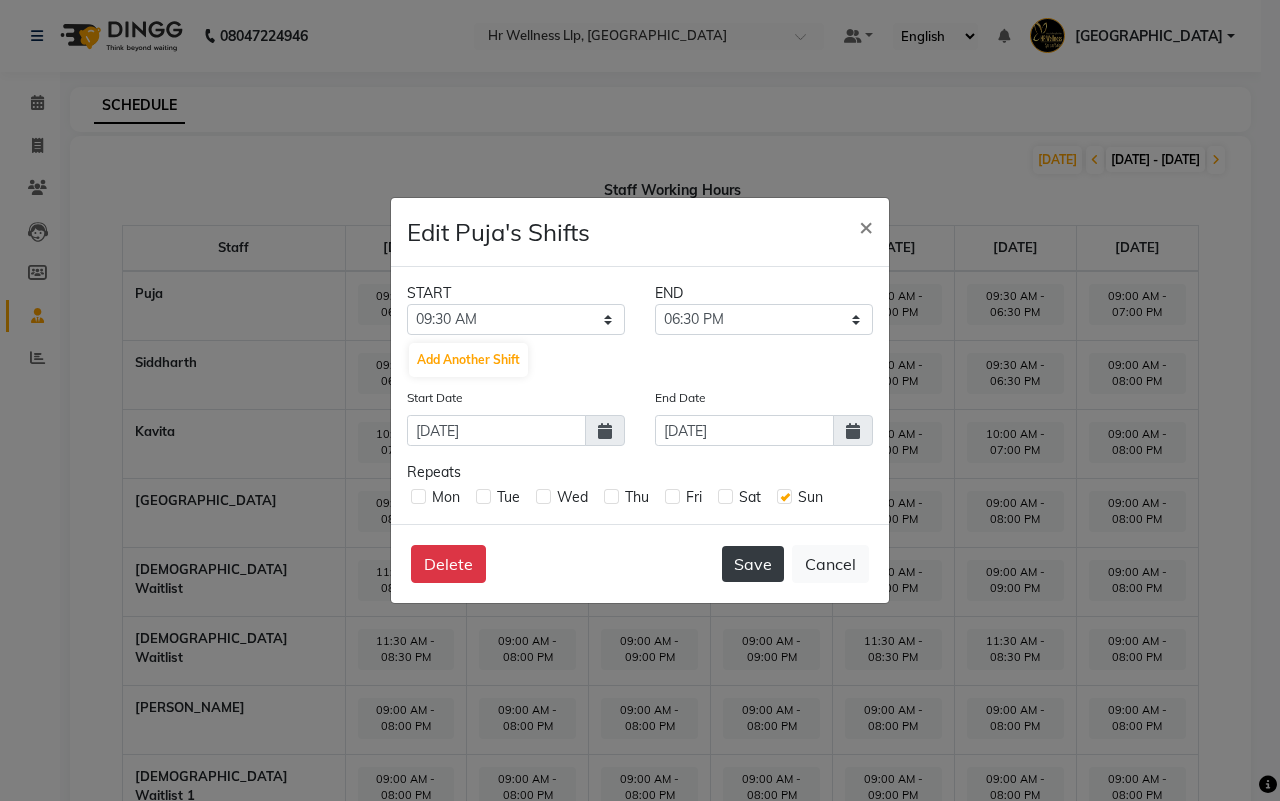click on "Save" 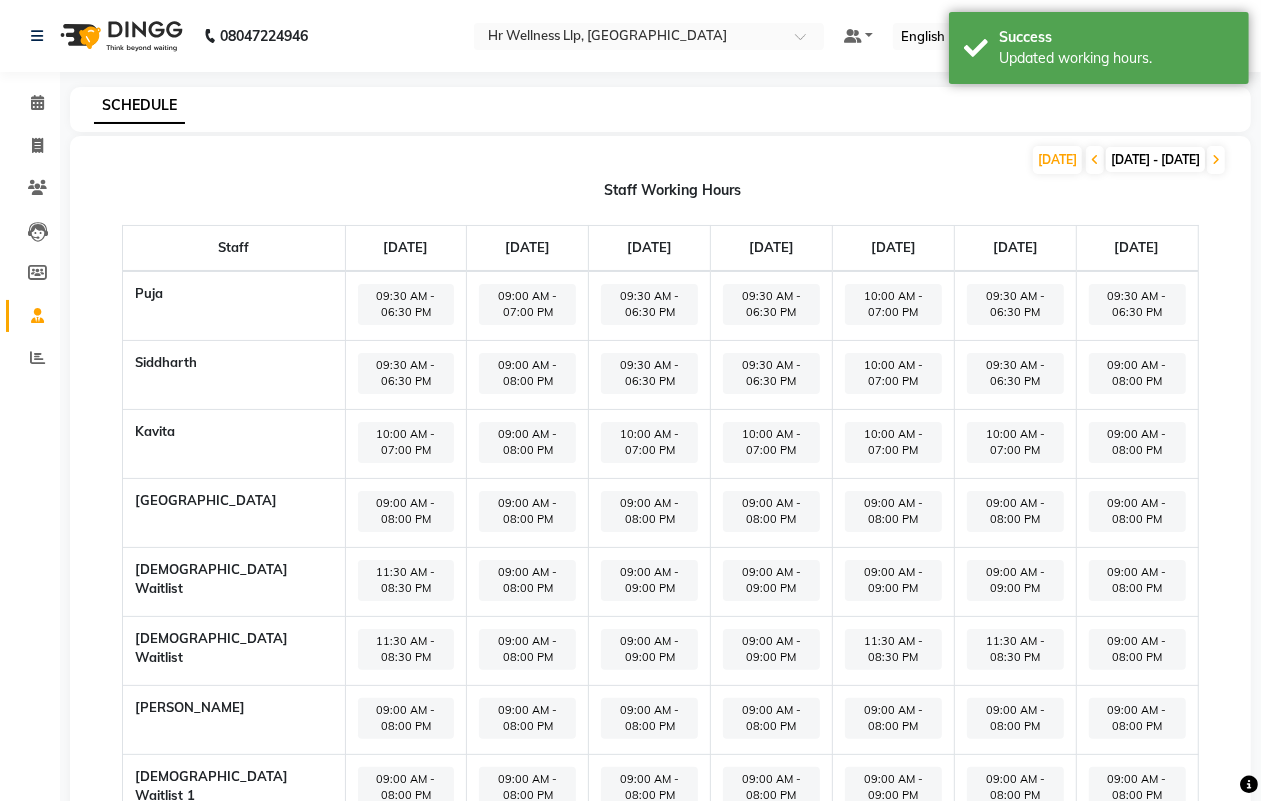 click on "09:00 AM - 08:00 PM" 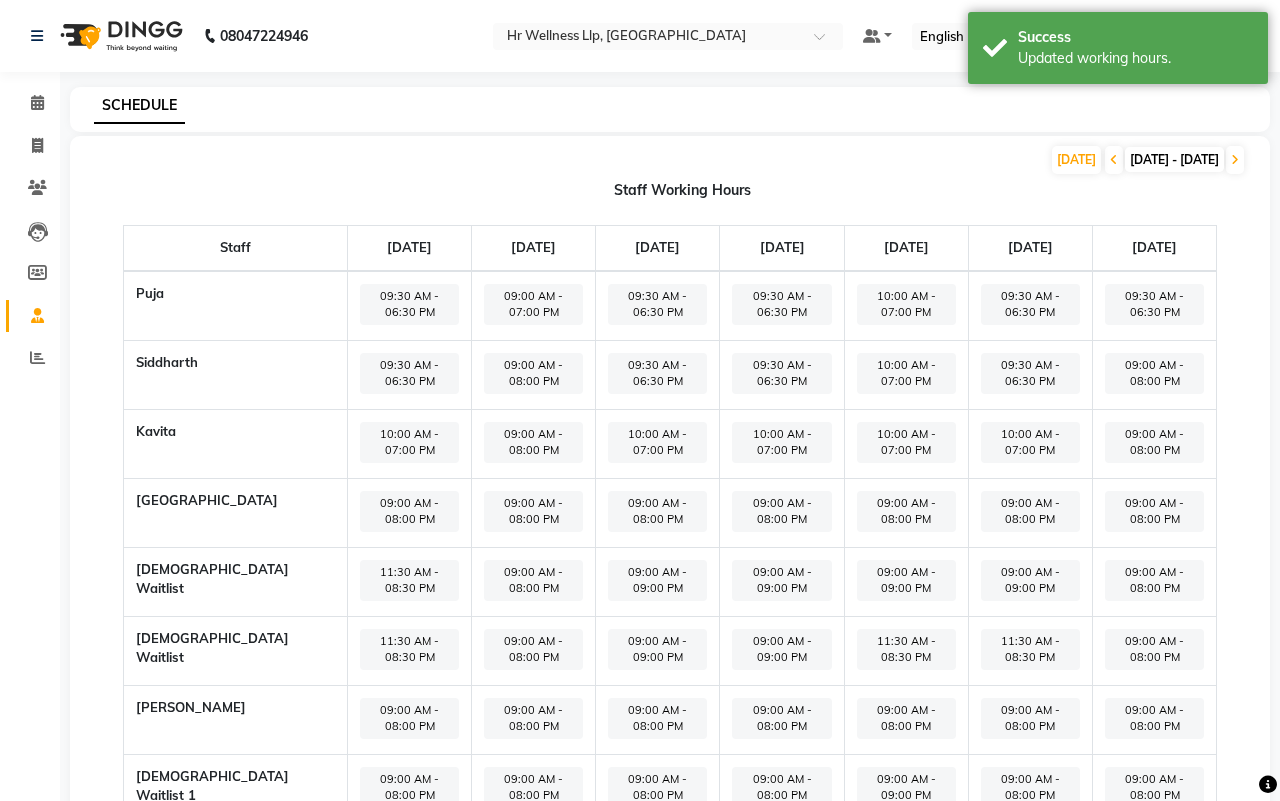 select on "09:00 AM" 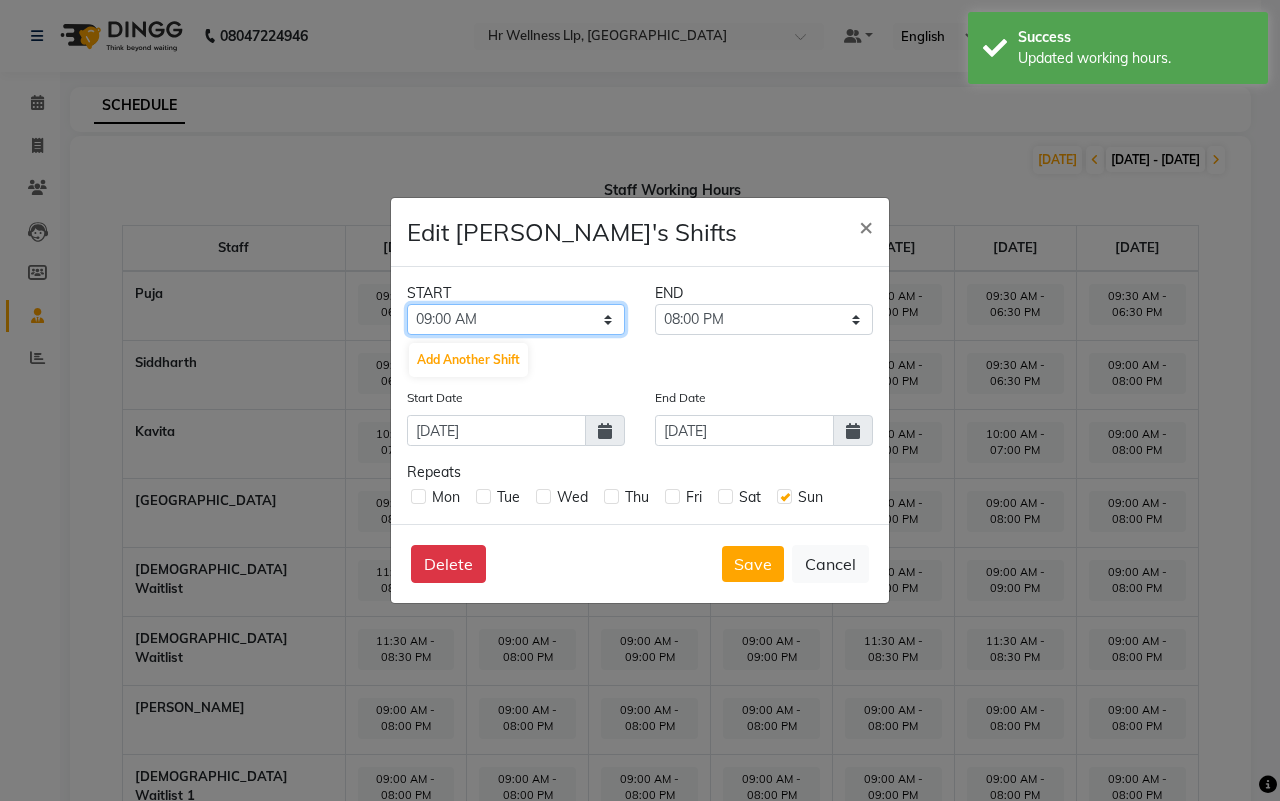 click on "12:00 AM 12:15 AM 12:30 AM 12:45 AM 01:00 AM 01:15 AM 01:30 AM 01:45 AM 02:00 AM 02:15 AM 02:30 AM 02:45 AM 03:00 AM 03:15 AM 03:30 AM 03:45 AM 04:00 AM 04:15 AM 04:30 AM 04:45 AM 05:00 AM 05:15 AM 05:30 AM 05:45 AM 06:00 AM 06:15 AM 06:30 AM 06:45 AM 07:00 AM 07:15 AM 07:30 AM 07:45 AM 08:00 AM 08:15 AM 08:30 AM 08:45 AM 09:00 AM 09:15 AM 09:30 AM 09:45 AM 10:00 AM 10:15 AM 10:30 AM 10:45 AM 11:00 AM 11:15 AM 11:30 AM 11:45 AM 12:00 PM 12:15 PM 12:30 PM 12:45 PM 01:00 PM 01:15 PM 01:30 PM 01:45 PM 02:00 PM 02:15 PM 02:30 PM 02:45 PM 03:00 PM 03:15 PM 03:30 PM 03:45 PM 04:00 PM 04:15 PM 04:30 PM 04:45 PM 05:00 PM 05:15 PM 05:30 PM 05:45 PM 06:00 PM 06:15 PM 06:30 PM 06:45 PM 07:00 PM 07:15 PM 07:30 PM 07:45 PM 08:00 PM 08:15 PM 08:30 PM 08:45 PM 09:00 PM 09:15 PM 09:30 PM 09:45 PM 10:00 PM 10:15 PM 10:30 PM 10:45 PM 11:00 PM 11:15 PM 11:30 PM 11:45 PM" 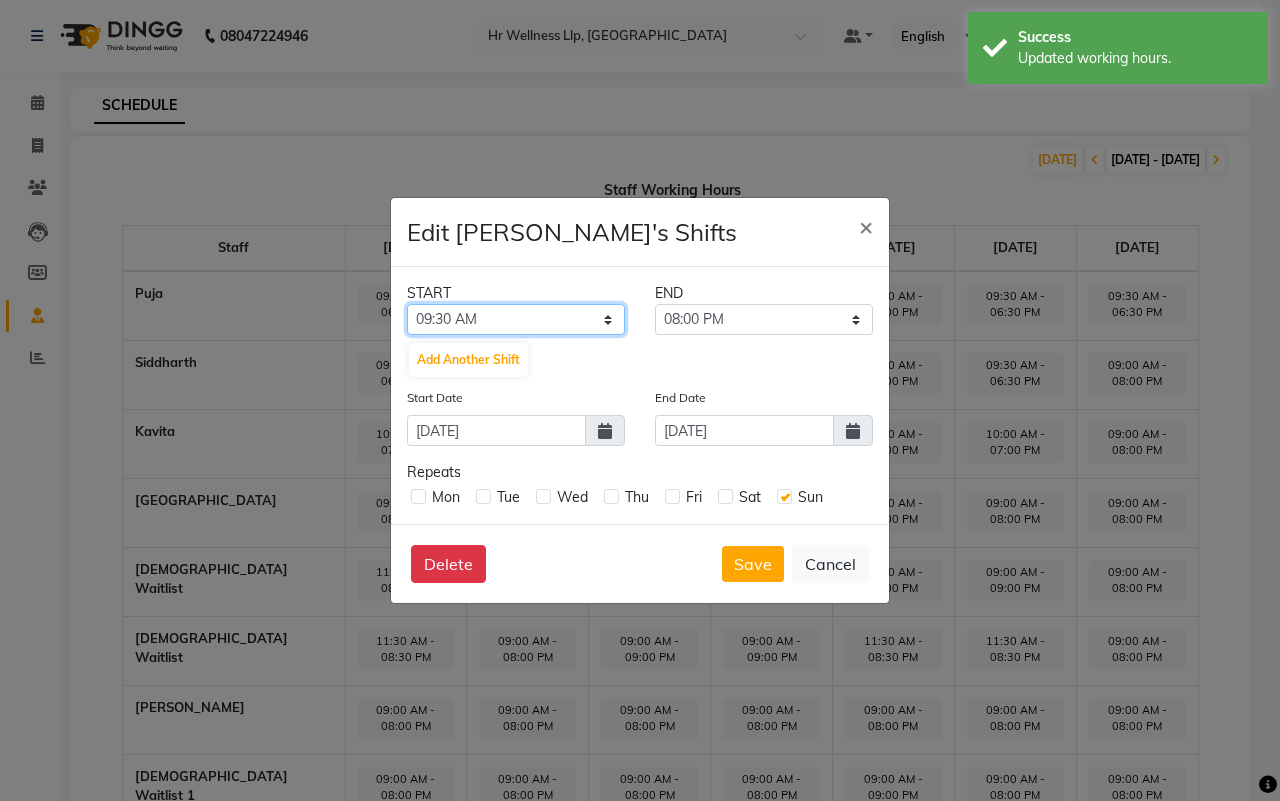 click on "12:00 AM 12:15 AM 12:30 AM 12:45 AM 01:00 AM 01:15 AM 01:30 AM 01:45 AM 02:00 AM 02:15 AM 02:30 AM 02:45 AM 03:00 AM 03:15 AM 03:30 AM 03:45 AM 04:00 AM 04:15 AM 04:30 AM 04:45 AM 05:00 AM 05:15 AM 05:30 AM 05:45 AM 06:00 AM 06:15 AM 06:30 AM 06:45 AM 07:00 AM 07:15 AM 07:30 AM 07:45 AM 08:00 AM 08:15 AM 08:30 AM 08:45 AM 09:00 AM 09:15 AM 09:30 AM 09:45 AM 10:00 AM 10:15 AM 10:30 AM 10:45 AM 11:00 AM 11:15 AM 11:30 AM 11:45 AM 12:00 PM 12:15 PM 12:30 PM 12:45 PM 01:00 PM 01:15 PM 01:30 PM 01:45 PM 02:00 PM 02:15 PM 02:30 PM 02:45 PM 03:00 PM 03:15 PM 03:30 PM 03:45 PM 04:00 PM 04:15 PM 04:30 PM 04:45 PM 05:00 PM 05:15 PM 05:30 PM 05:45 PM 06:00 PM 06:15 PM 06:30 PM 06:45 PM 07:00 PM 07:15 PM 07:30 PM 07:45 PM 08:00 PM 08:15 PM 08:30 PM 08:45 PM 09:00 PM 09:15 PM 09:30 PM 09:45 PM 10:00 PM 10:15 PM 10:30 PM 10:45 PM 11:00 PM 11:15 PM 11:30 PM 11:45 PM" 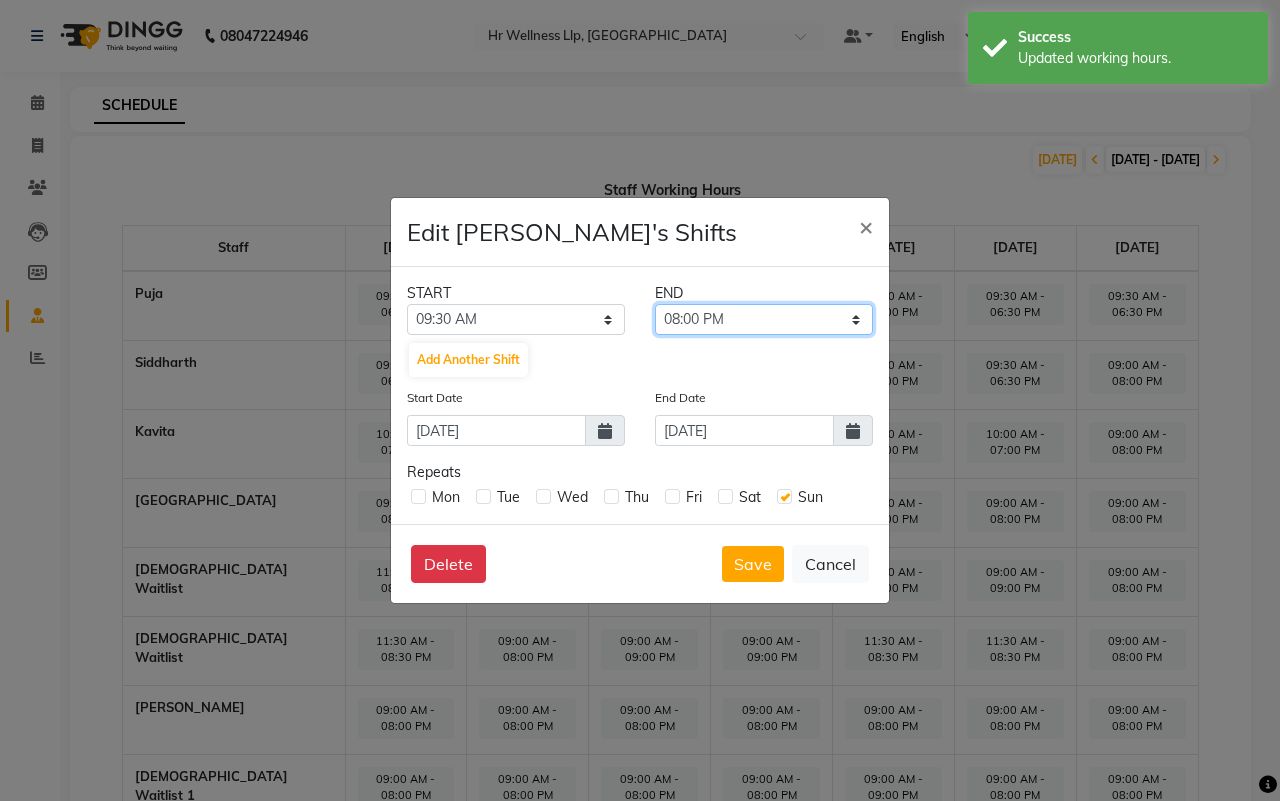 drag, startPoint x: 748, startPoint y: 321, endPoint x: 748, endPoint y: 332, distance: 11 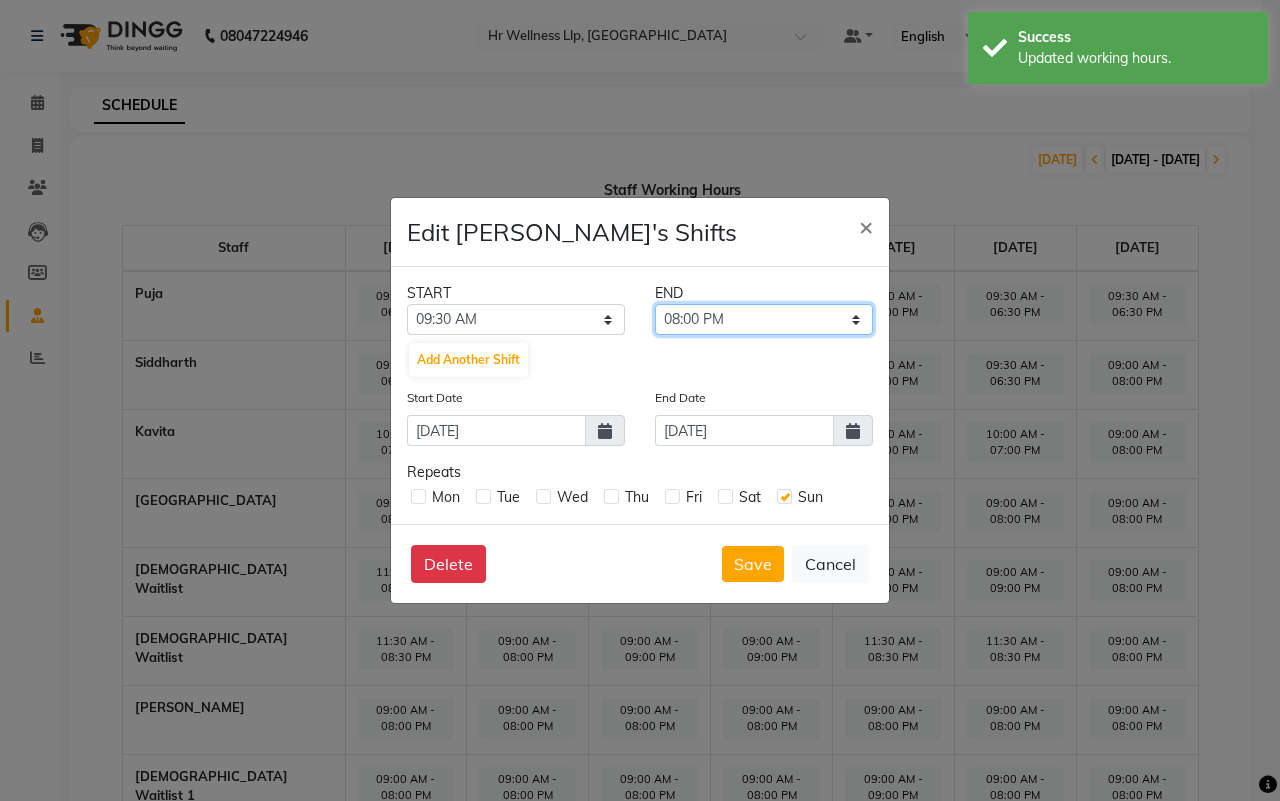 select on "06:30 PM" 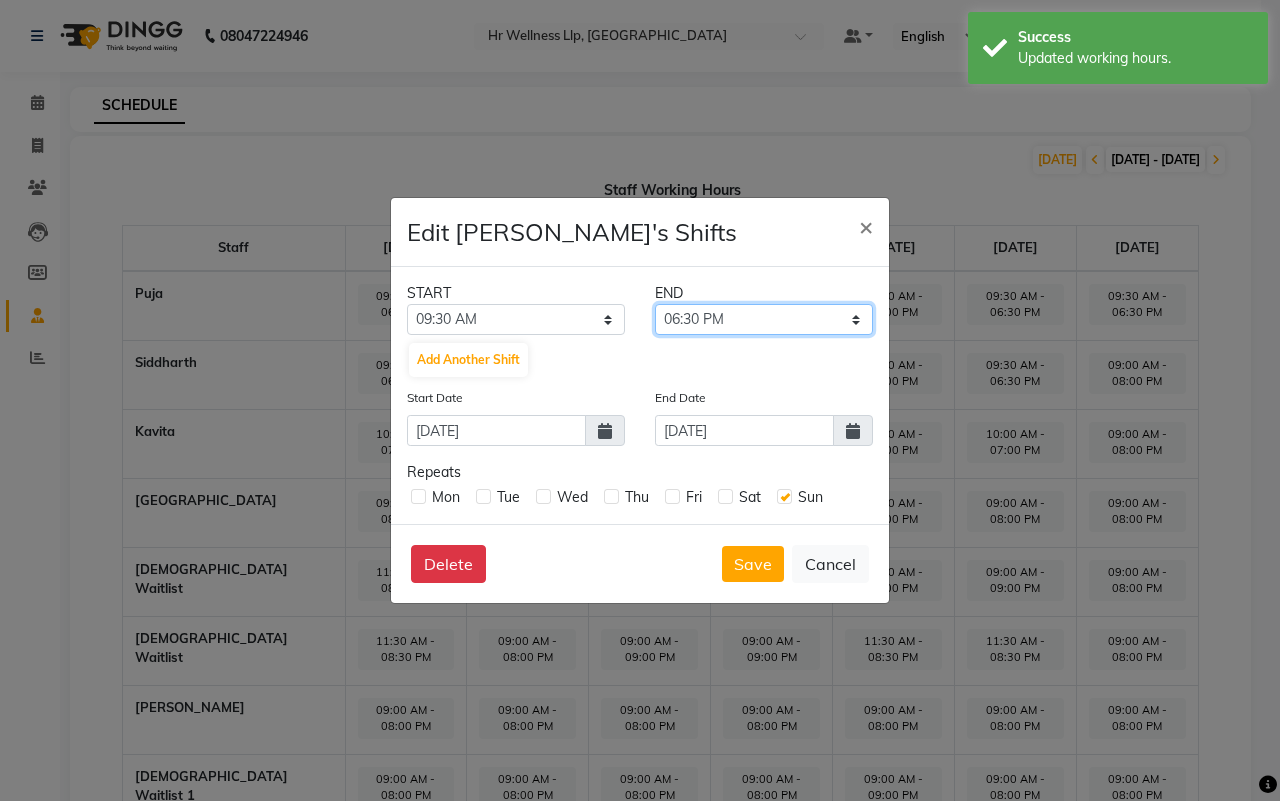 click on "09:45 AM 10:00 AM 10:15 AM 10:30 AM 10:45 AM 11:00 AM 11:15 AM 11:30 AM 11:45 AM 12:00 PM 12:15 PM 12:30 PM 12:45 PM 01:00 PM 01:15 PM 01:30 PM 01:45 PM 02:00 PM 02:15 PM 02:30 PM 02:45 PM 03:00 PM 03:15 PM 03:30 PM 03:45 PM 04:00 PM 04:15 PM 04:30 PM 04:45 PM 05:00 PM 05:15 PM 05:30 PM 05:45 PM 06:00 PM 06:15 PM 06:30 PM 06:45 PM 07:00 PM 07:15 PM 07:30 PM 07:45 PM 08:00 PM 08:15 PM 08:30 PM 08:45 PM 09:00 PM 09:15 PM 09:30 PM 09:45 PM 10:00 PM 10:15 PM 10:30 PM 10:45 PM 11:00 PM 11:15 PM 11:30 PM 11:45 PM" 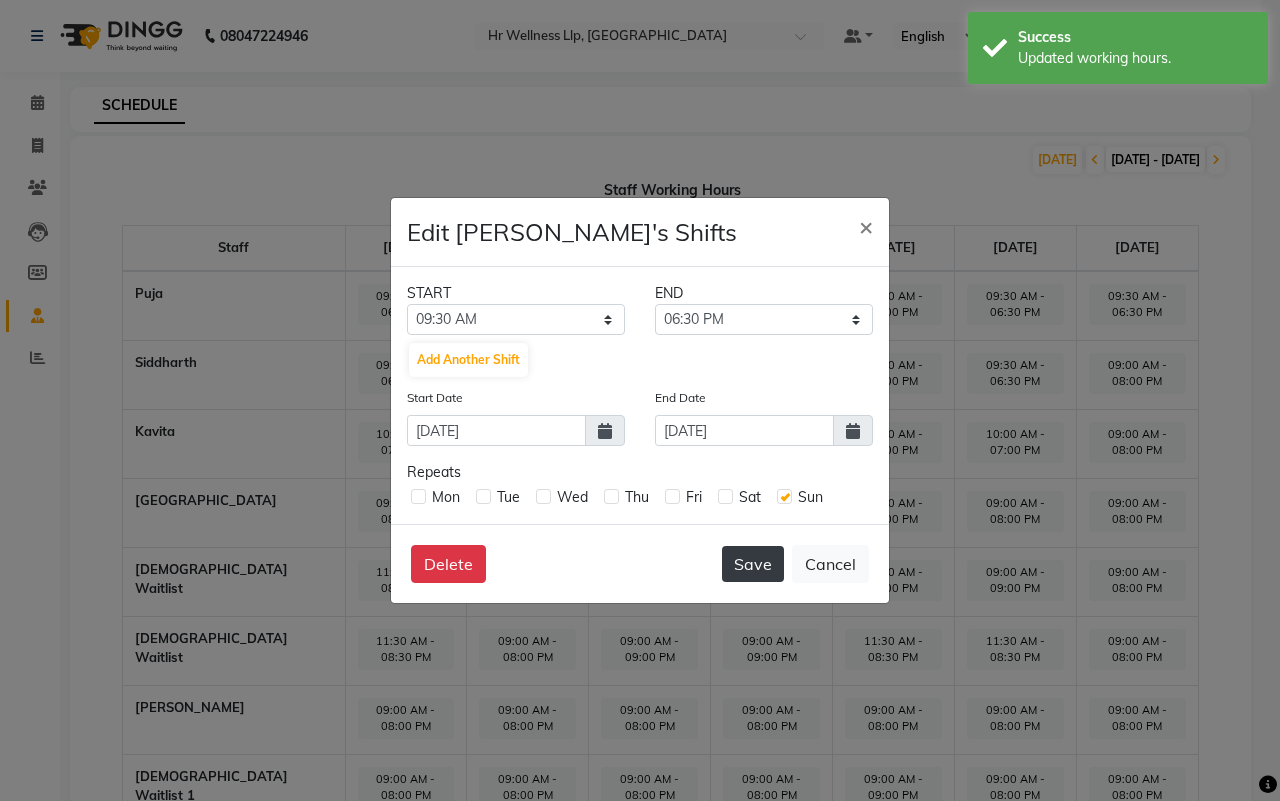 click on "Save" 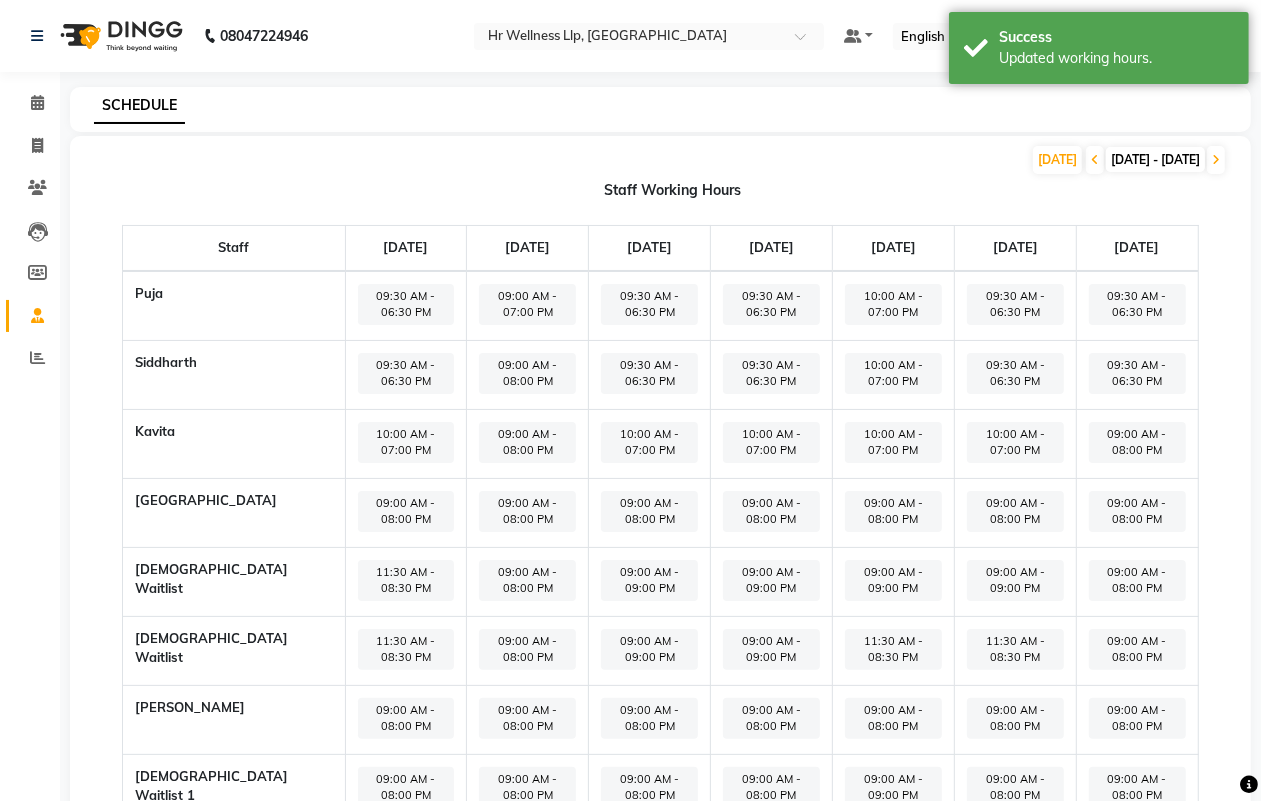 click on "09:00 AM - 08:00 PM" 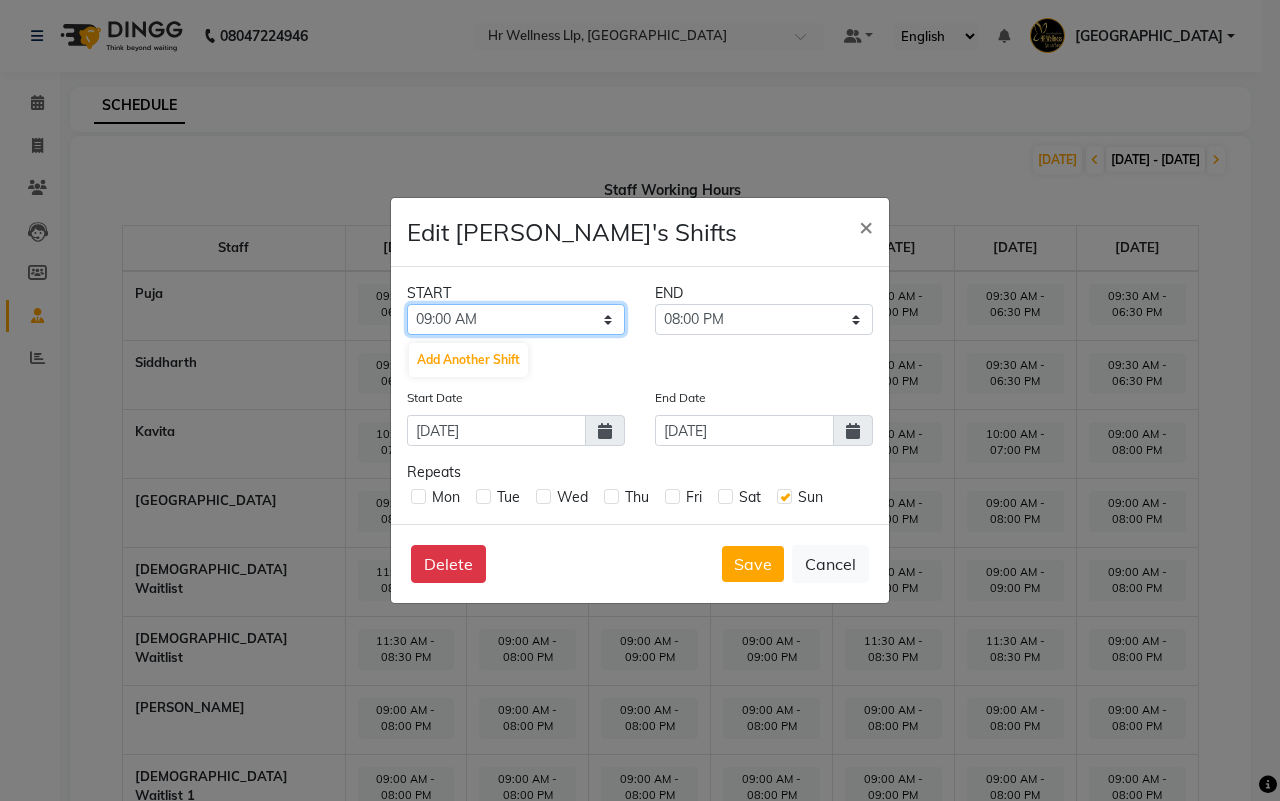 drag, startPoint x: 527, startPoint y: 321, endPoint x: 526, endPoint y: 333, distance: 12.0415945 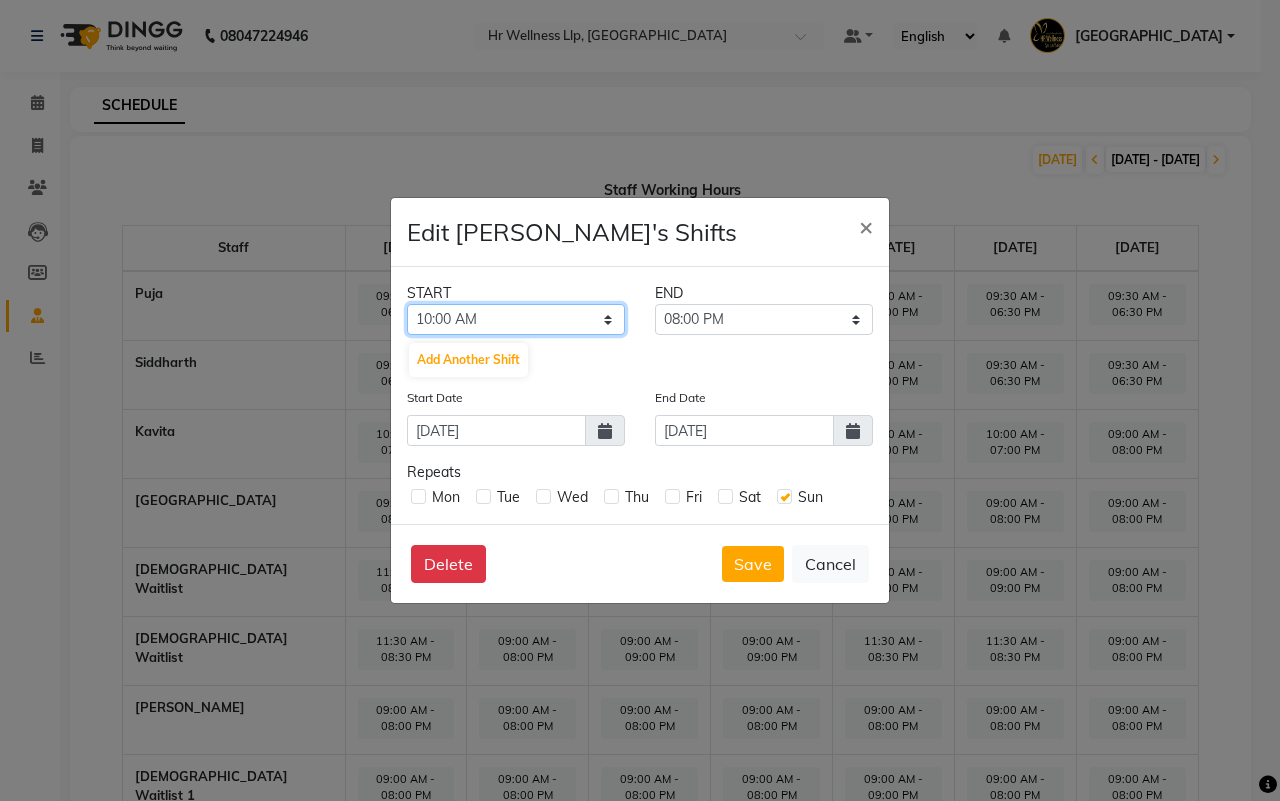 click on "12:00 AM 12:15 AM 12:30 AM 12:45 AM 01:00 AM 01:15 AM 01:30 AM 01:45 AM 02:00 AM 02:15 AM 02:30 AM 02:45 AM 03:00 AM 03:15 AM 03:30 AM 03:45 AM 04:00 AM 04:15 AM 04:30 AM 04:45 AM 05:00 AM 05:15 AM 05:30 AM 05:45 AM 06:00 AM 06:15 AM 06:30 AM 06:45 AM 07:00 AM 07:15 AM 07:30 AM 07:45 AM 08:00 AM 08:15 AM 08:30 AM 08:45 AM 09:00 AM 09:15 AM 09:30 AM 09:45 AM 10:00 AM 10:15 AM 10:30 AM 10:45 AM 11:00 AM 11:15 AM 11:30 AM 11:45 AM 12:00 PM 12:15 PM 12:30 PM 12:45 PM 01:00 PM 01:15 PM 01:30 PM 01:45 PM 02:00 PM 02:15 PM 02:30 PM 02:45 PM 03:00 PM 03:15 PM 03:30 PM 03:45 PM 04:00 PM 04:15 PM 04:30 PM 04:45 PM 05:00 PM 05:15 PM 05:30 PM 05:45 PM 06:00 PM 06:15 PM 06:30 PM 06:45 PM 07:00 PM 07:15 PM 07:30 PM 07:45 PM 08:00 PM 08:15 PM 08:30 PM 08:45 PM 09:00 PM 09:15 PM 09:30 PM 09:45 PM 10:00 PM 10:15 PM 10:30 PM 10:45 PM 11:00 PM 11:15 PM 11:30 PM 11:45 PM" 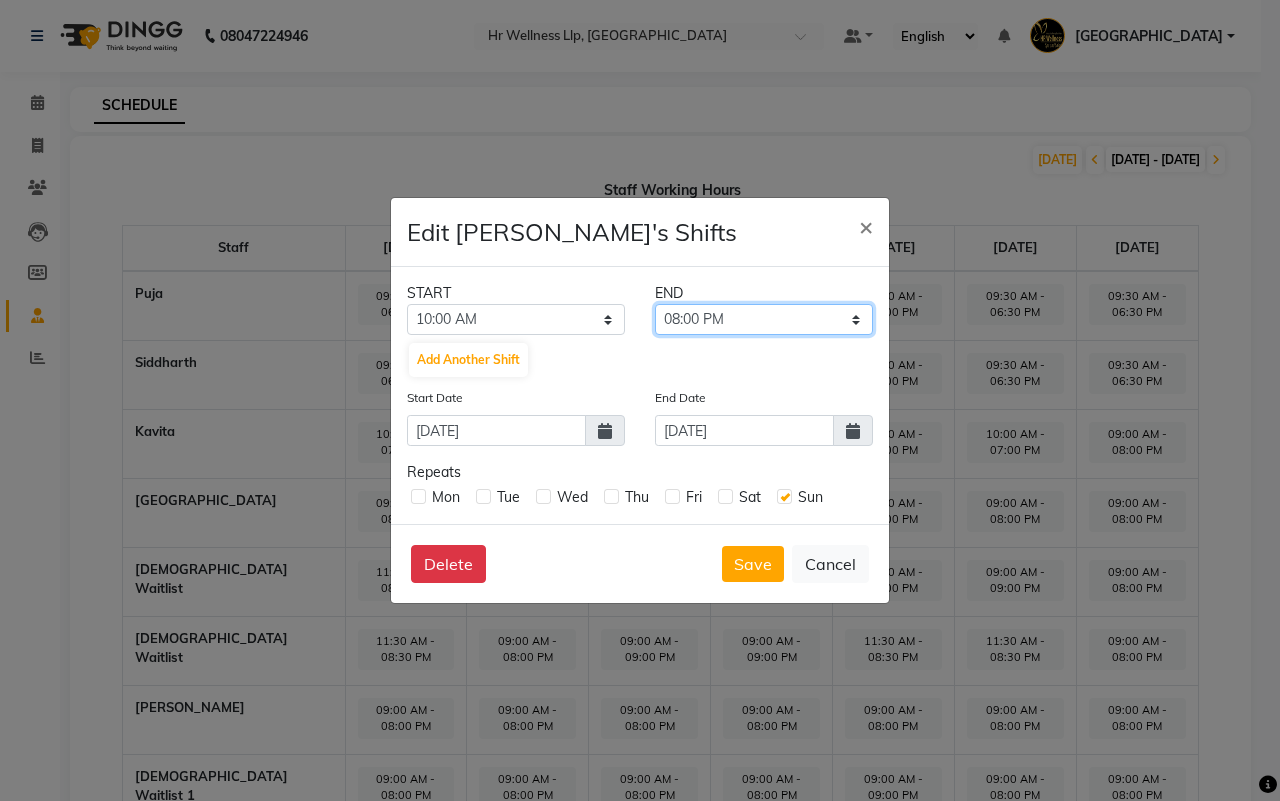 click on "10:15 AM 10:30 AM 10:45 AM 11:00 AM 11:15 AM 11:30 AM 11:45 AM 12:00 PM 12:15 PM 12:30 PM 12:45 PM 01:00 PM 01:15 PM 01:30 PM 01:45 PM 02:00 PM 02:15 PM 02:30 PM 02:45 PM 03:00 PM 03:15 PM 03:30 PM 03:45 PM 04:00 PM 04:15 PM 04:30 PM 04:45 PM 05:00 PM 05:15 PM 05:30 PM 05:45 PM 06:00 PM 06:15 PM 06:30 PM 06:45 PM 07:00 PM 07:15 PM 07:30 PM 07:45 PM 08:00 PM 08:15 PM 08:30 PM 08:45 PM 09:00 PM 09:15 PM 09:30 PM 09:45 PM 10:00 PM 10:15 PM 10:30 PM 10:45 PM 11:00 PM 11:15 PM 11:30 PM 11:45 PM" 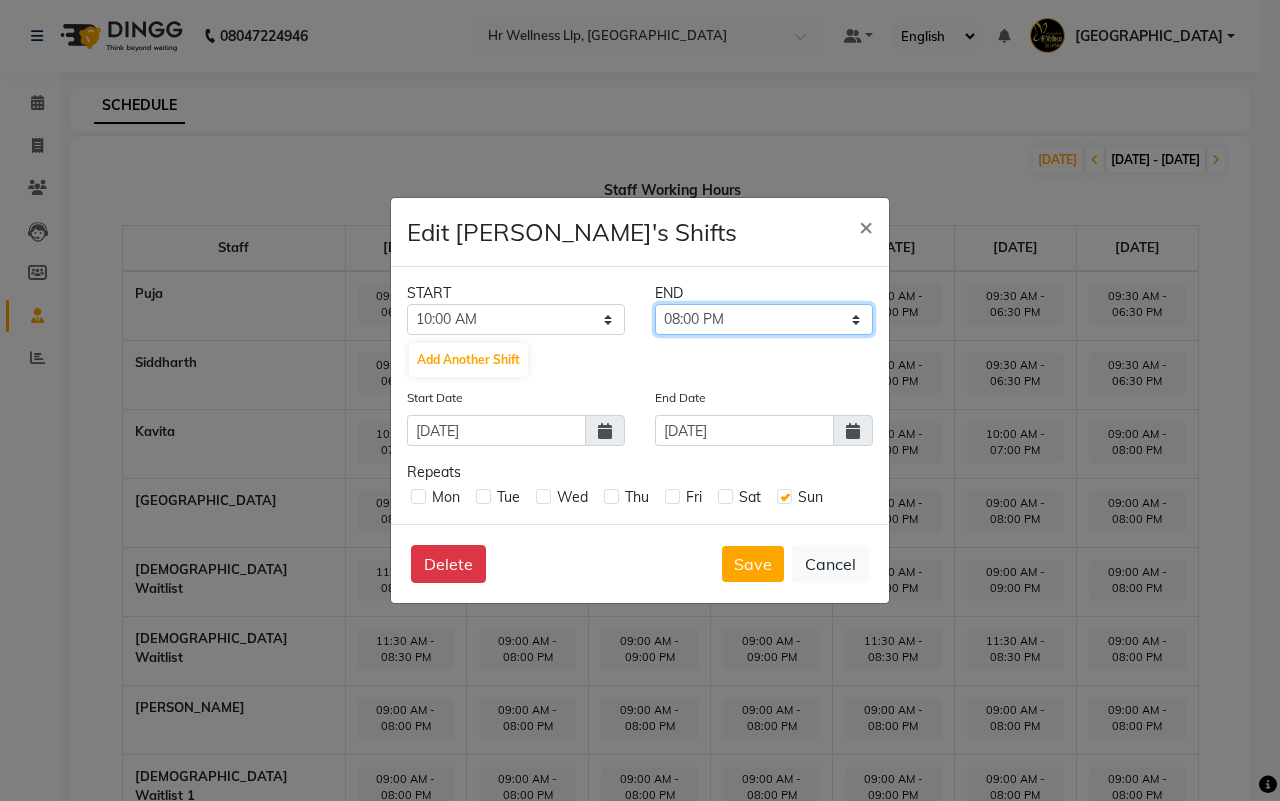 select on "07:00 PM" 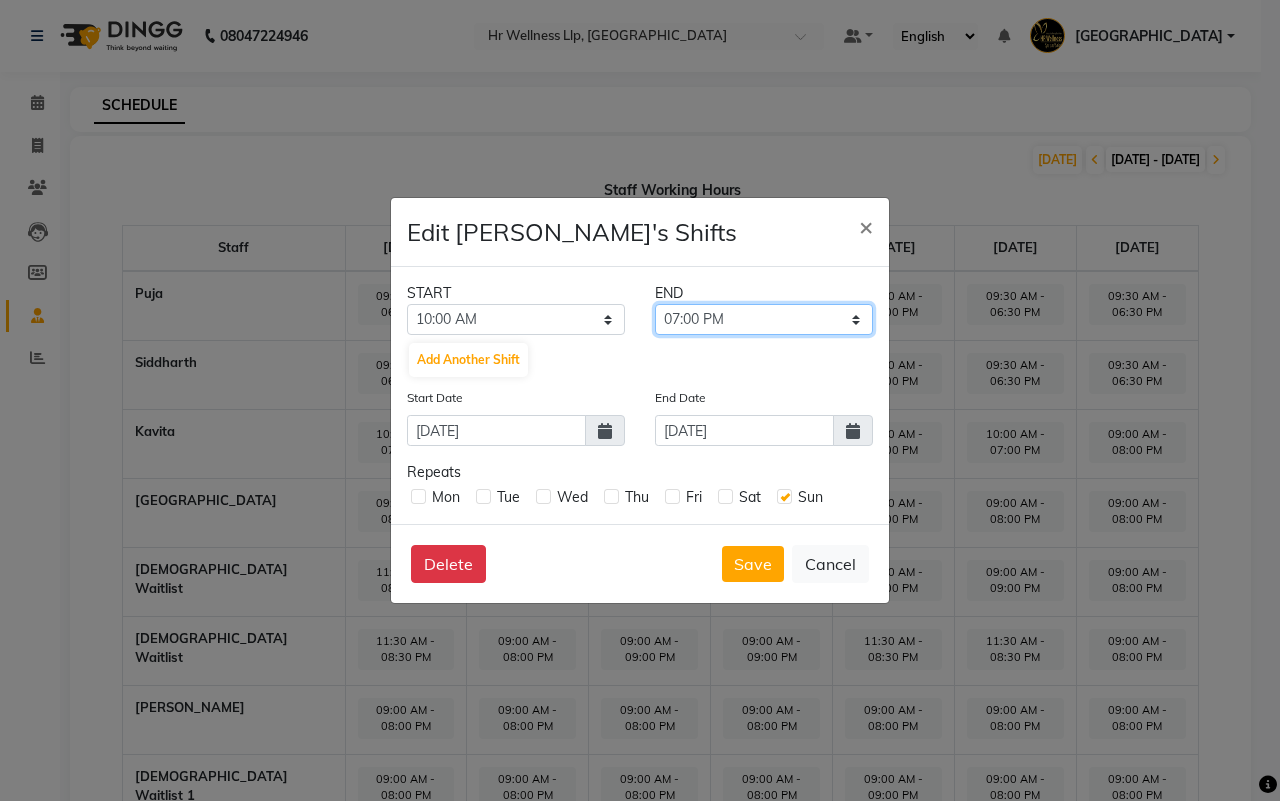 click on "10:15 AM 10:30 AM 10:45 AM 11:00 AM 11:15 AM 11:30 AM 11:45 AM 12:00 PM 12:15 PM 12:30 PM 12:45 PM 01:00 PM 01:15 PM 01:30 PM 01:45 PM 02:00 PM 02:15 PM 02:30 PM 02:45 PM 03:00 PM 03:15 PM 03:30 PM 03:45 PM 04:00 PM 04:15 PM 04:30 PM 04:45 PM 05:00 PM 05:15 PM 05:30 PM 05:45 PM 06:00 PM 06:15 PM 06:30 PM 06:45 PM 07:00 PM 07:15 PM 07:30 PM 07:45 PM 08:00 PM 08:15 PM 08:30 PM 08:45 PM 09:00 PM 09:15 PM 09:30 PM 09:45 PM 10:00 PM 10:15 PM 10:30 PM 10:45 PM 11:00 PM 11:15 PM 11:30 PM 11:45 PM" 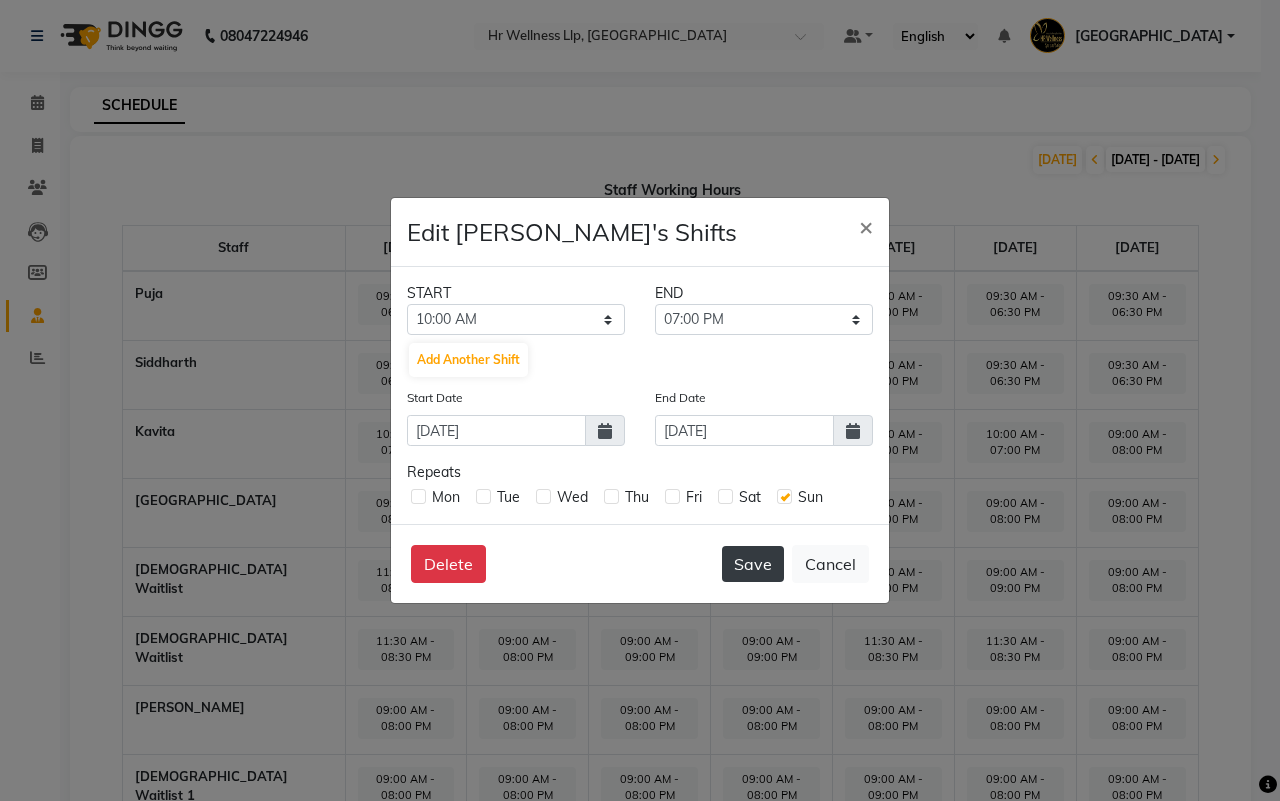 click on "Save" 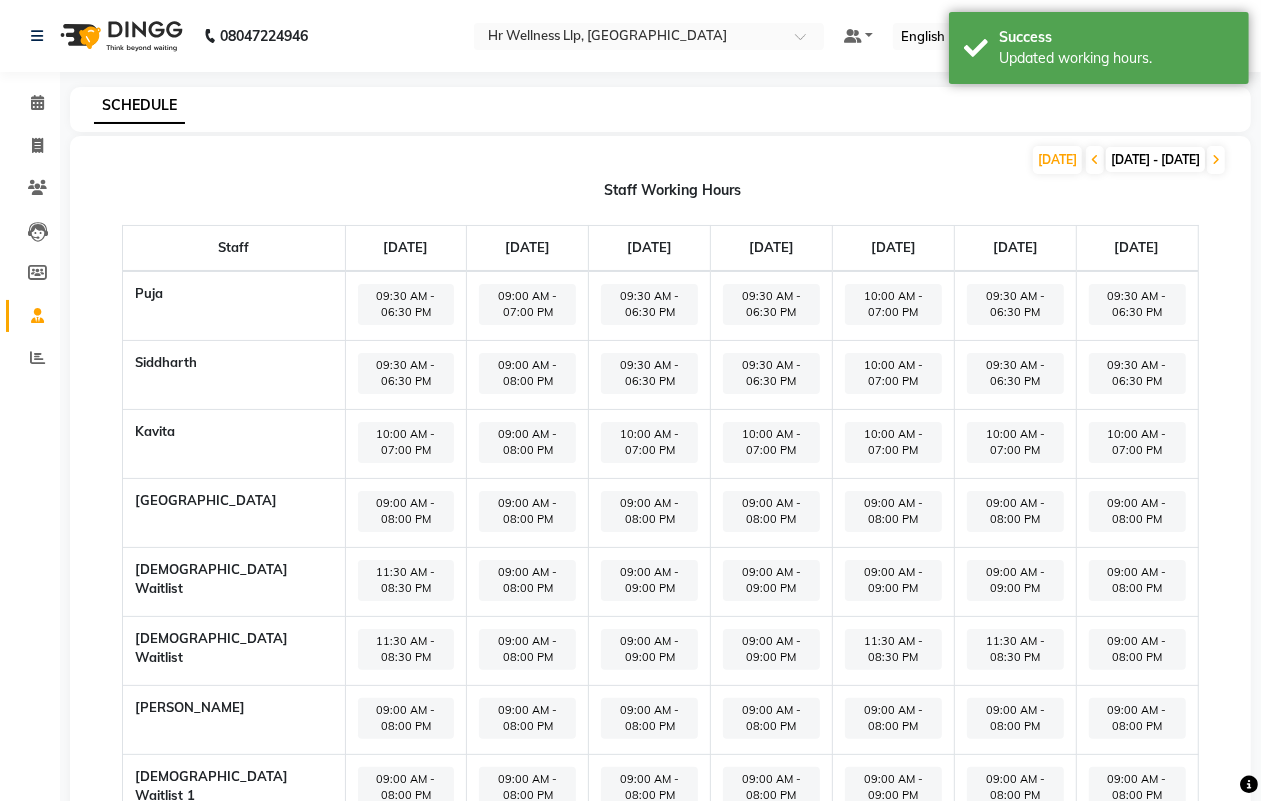 click on "09:00 AM - 08:00 PM" 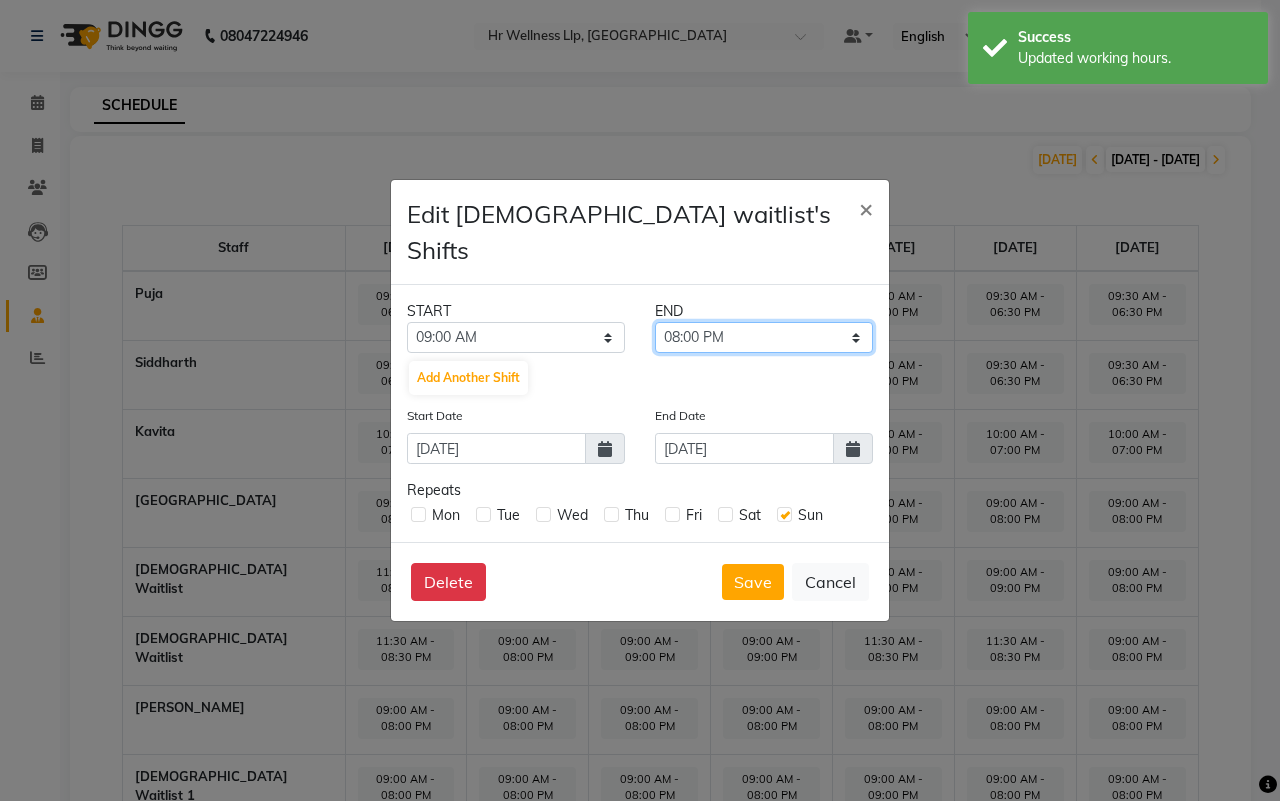 click on "09:15 AM 09:30 AM 09:45 AM 10:00 AM 10:15 AM 10:30 AM 10:45 AM 11:00 AM 11:15 AM 11:30 AM 11:45 AM 12:00 PM 12:15 PM 12:30 PM 12:45 PM 01:00 PM 01:15 PM 01:30 PM 01:45 PM 02:00 PM 02:15 PM 02:30 PM 02:45 PM 03:00 PM 03:15 PM 03:30 PM 03:45 PM 04:00 PM 04:15 PM 04:30 PM 04:45 PM 05:00 PM 05:15 PM 05:30 PM 05:45 PM 06:00 PM 06:15 PM 06:30 PM 06:45 PM 07:00 PM 07:15 PM 07:30 PM 07:45 PM 08:00 PM 08:15 PM 08:30 PM 08:45 PM 09:00 PM 09:15 PM 09:30 PM 09:45 PM 10:00 PM 10:15 PM 10:30 PM 10:45 PM 11:00 PM 11:15 PM 11:30 PM 11:45 PM" 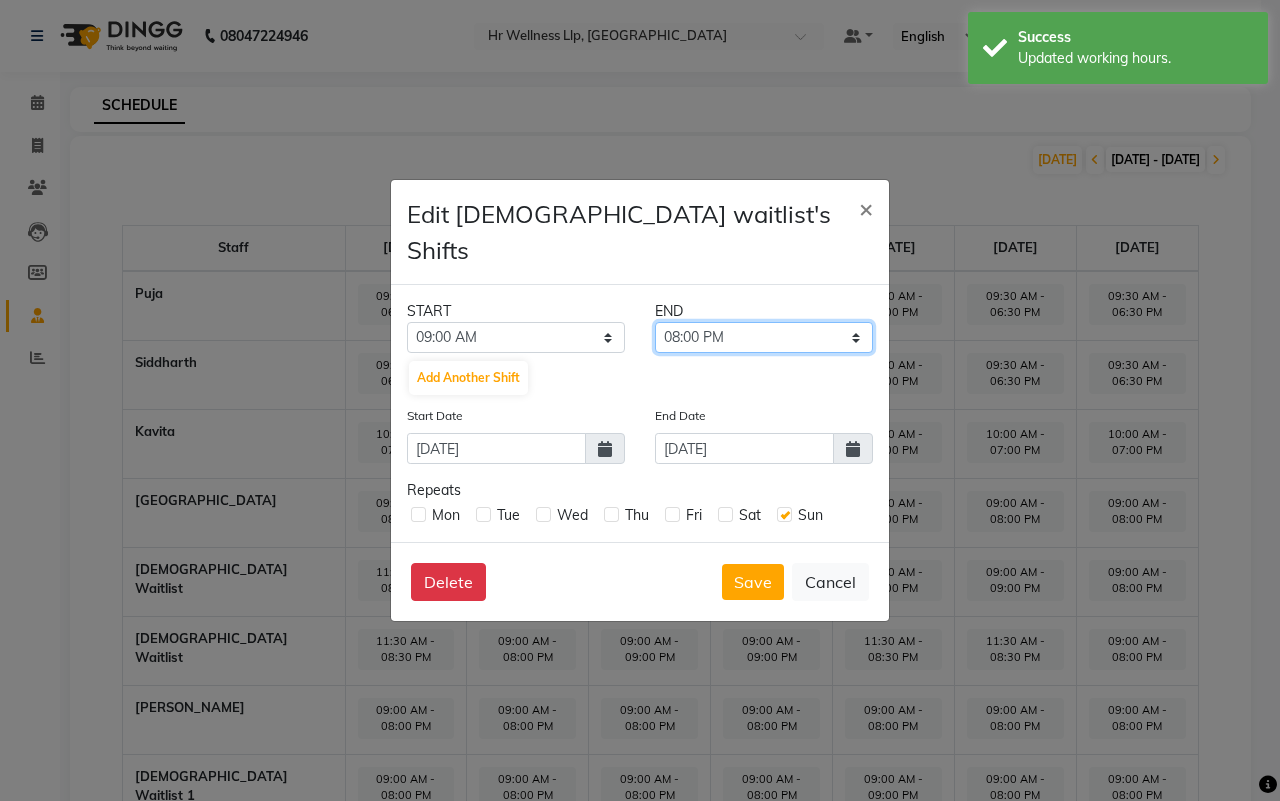 select on "09:00 PM" 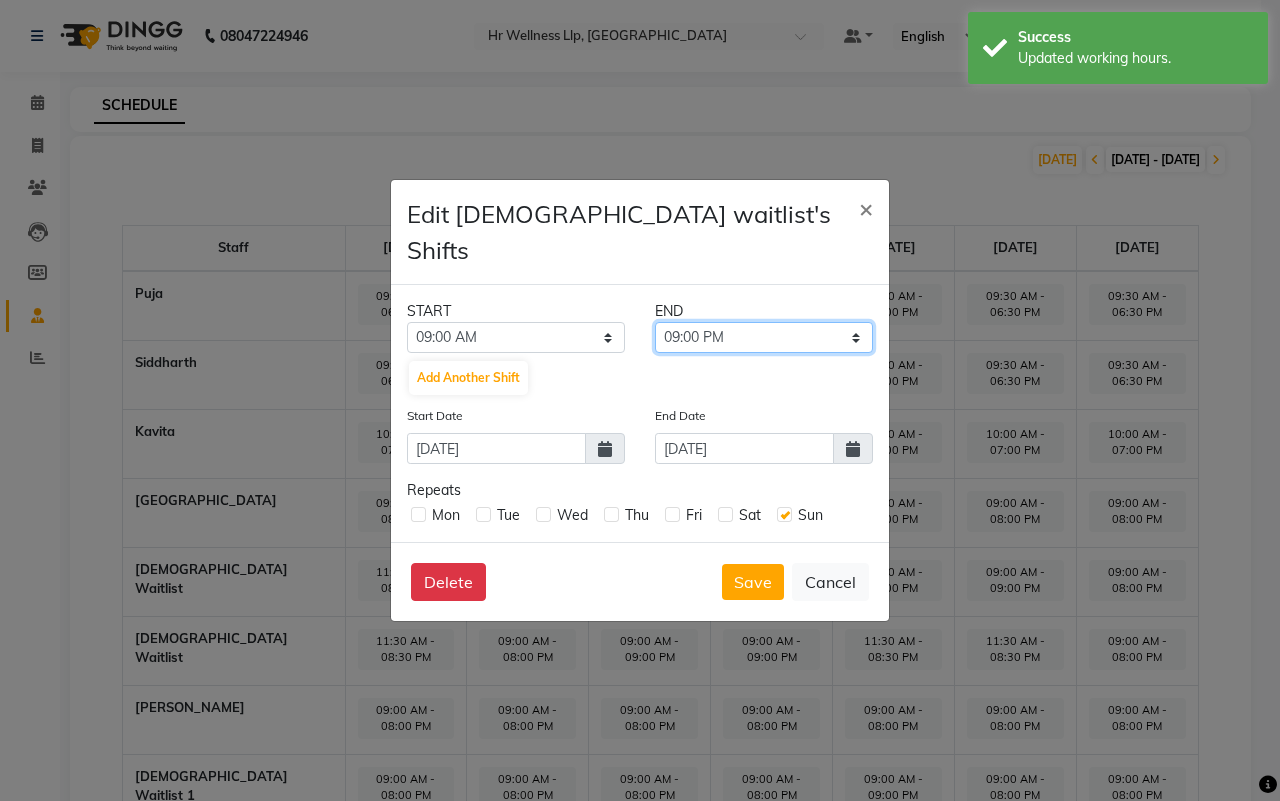 click on "09:15 AM 09:30 AM 09:45 AM 10:00 AM 10:15 AM 10:30 AM 10:45 AM 11:00 AM 11:15 AM 11:30 AM 11:45 AM 12:00 PM 12:15 PM 12:30 PM 12:45 PM 01:00 PM 01:15 PM 01:30 PM 01:45 PM 02:00 PM 02:15 PM 02:30 PM 02:45 PM 03:00 PM 03:15 PM 03:30 PM 03:45 PM 04:00 PM 04:15 PM 04:30 PM 04:45 PM 05:00 PM 05:15 PM 05:30 PM 05:45 PM 06:00 PM 06:15 PM 06:30 PM 06:45 PM 07:00 PM 07:15 PM 07:30 PM 07:45 PM 08:00 PM 08:15 PM 08:30 PM 08:45 PM 09:00 PM 09:15 PM 09:30 PM 09:45 PM 10:00 PM 10:15 PM 10:30 PM 10:45 PM 11:00 PM 11:15 PM 11:30 PM 11:45 PM" 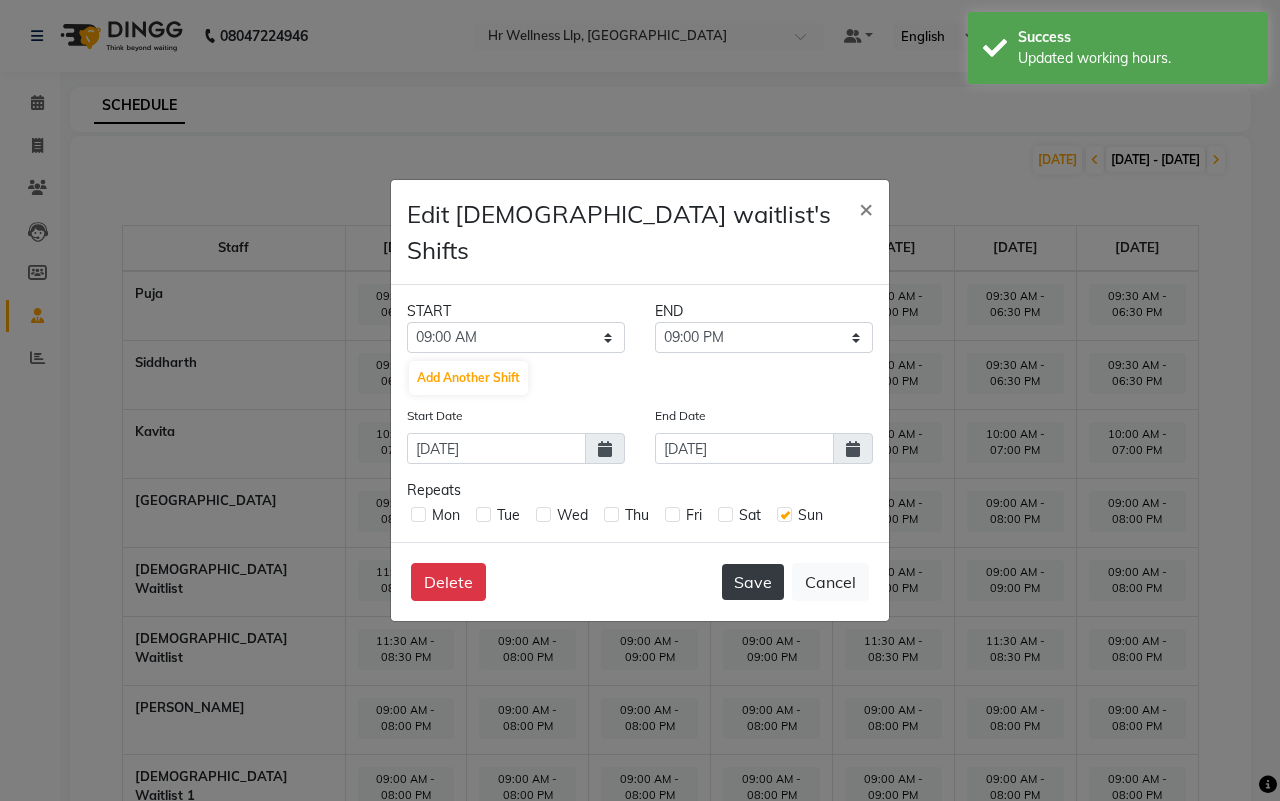click on "Save" 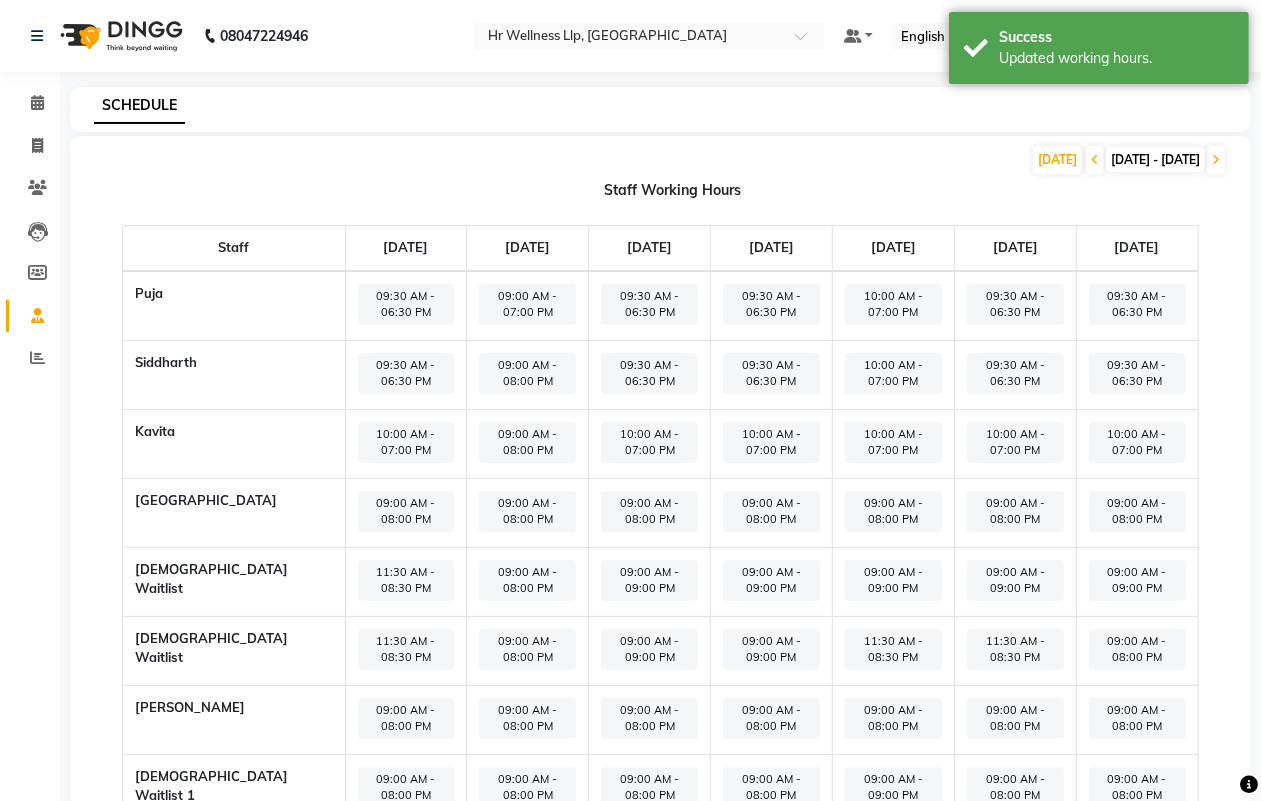 click on "09:00 AM - 08:00 PM" 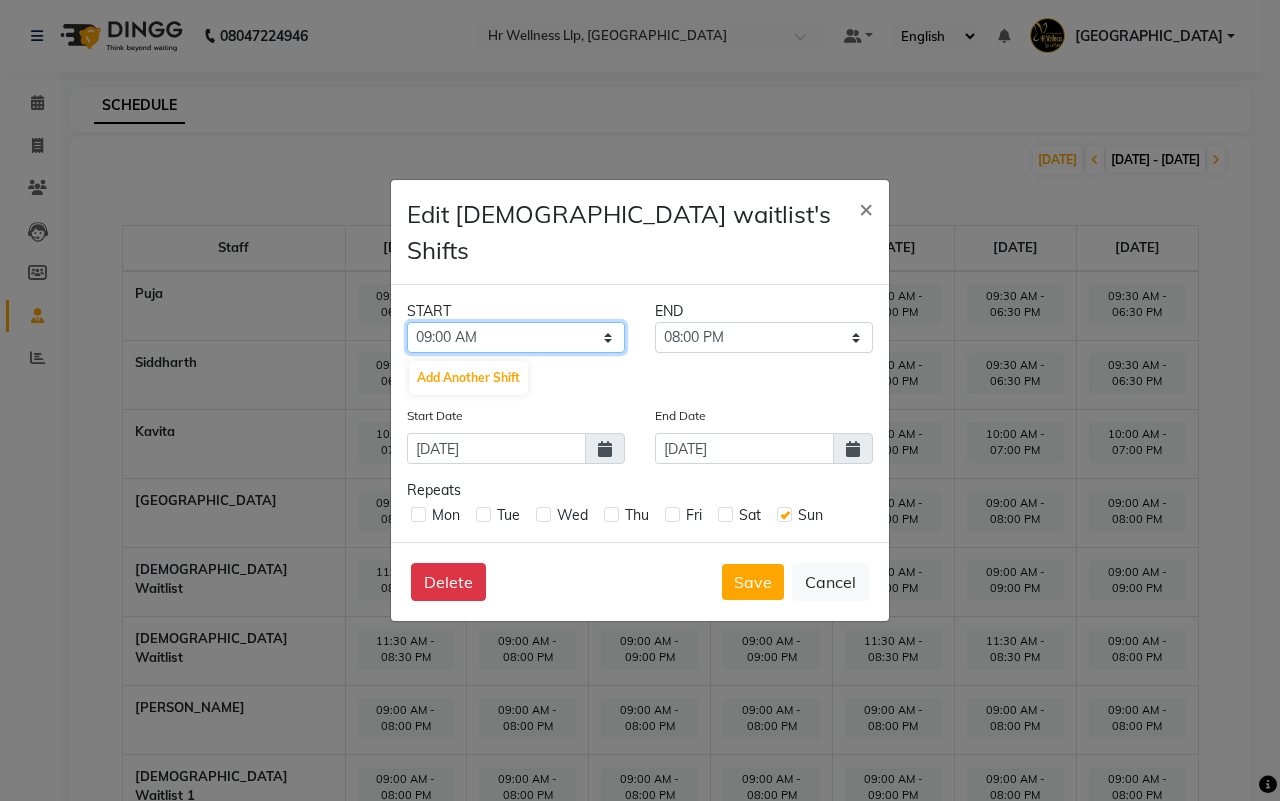 click on "12:00 AM 12:15 AM 12:30 AM 12:45 AM 01:00 AM 01:15 AM 01:30 AM 01:45 AM 02:00 AM 02:15 AM 02:30 AM 02:45 AM 03:00 AM 03:15 AM 03:30 AM 03:45 AM 04:00 AM 04:15 AM 04:30 AM 04:45 AM 05:00 AM 05:15 AM 05:30 AM 05:45 AM 06:00 AM 06:15 AM 06:30 AM 06:45 AM 07:00 AM 07:15 AM 07:30 AM 07:45 AM 08:00 AM 08:15 AM 08:30 AM 08:45 AM 09:00 AM 09:15 AM 09:30 AM 09:45 AM 10:00 AM 10:15 AM 10:30 AM 10:45 AM 11:00 AM 11:15 AM 11:30 AM 11:45 AM 12:00 PM 12:15 PM 12:30 PM 12:45 PM 01:00 PM 01:15 PM 01:30 PM 01:45 PM 02:00 PM 02:15 PM 02:30 PM 02:45 PM 03:00 PM 03:15 PM 03:30 PM 03:45 PM 04:00 PM 04:15 PM 04:30 PM 04:45 PM 05:00 PM 05:15 PM 05:30 PM 05:45 PM 06:00 PM 06:15 PM 06:30 PM 06:45 PM 07:00 PM 07:15 PM 07:30 PM 07:45 PM 08:00 PM 08:15 PM 08:30 PM 08:45 PM 09:00 PM 09:15 PM 09:30 PM 09:45 PM 10:00 PM 10:15 PM 10:30 PM 10:45 PM 11:00 PM 11:15 PM 11:30 PM 11:45 PM" 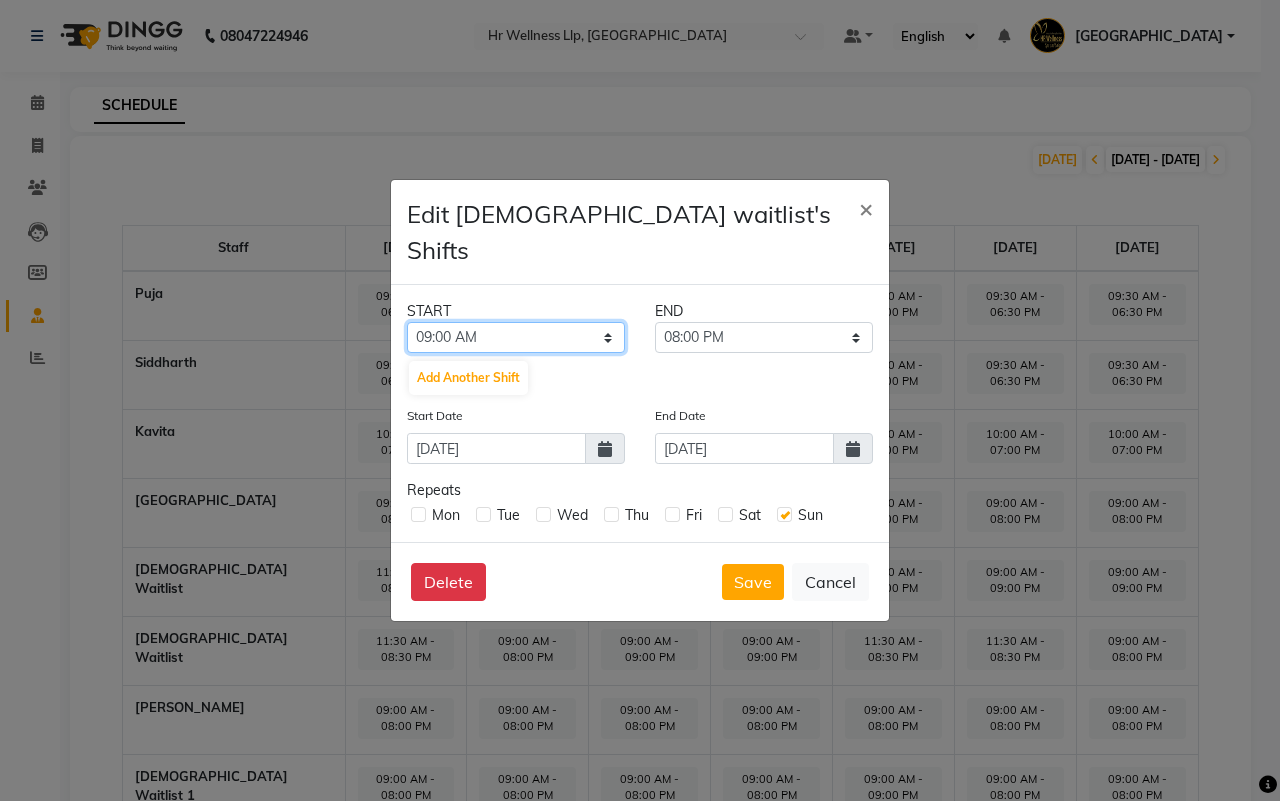 select on "11:30 AM" 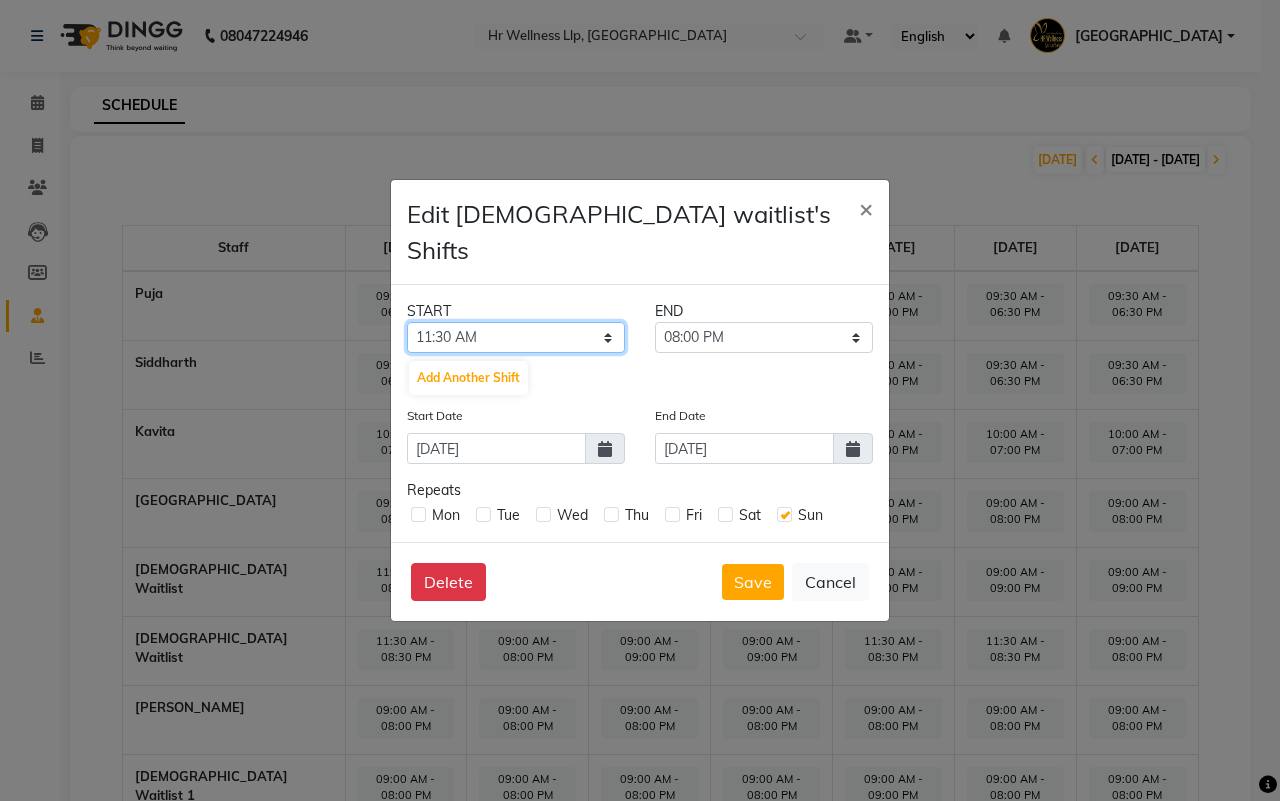 click on "12:00 AM 12:15 AM 12:30 AM 12:45 AM 01:00 AM 01:15 AM 01:30 AM 01:45 AM 02:00 AM 02:15 AM 02:30 AM 02:45 AM 03:00 AM 03:15 AM 03:30 AM 03:45 AM 04:00 AM 04:15 AM 04:30 AM 04:45 AM 05:00 AM 05:15 AM 05:30 AM 05:45 AM 06:00 AM 06:15 AM 06:30 AM 06:45 AM 07:00 AM 07:15 AM 07:30 AM 07:45 AM 08:00 AM 08:15 AM 08:30 AM 08:45 AM 09:00 AM 09:15 AM 09:30 AM 09:45 AM 10:00 AM 10:15 AM 10:30 AM 10:45 AM 11:00 AM 11:15 AM 11:30 AM 11:45 AM 12:00 PM 12:15 PM 12:30 PM 12:45 PM 01:00 PM 01:15 PM 01:30 PM 01:45 PM 02:00 PM 02:15 PM 02:30 PM 02:45 PM 03:00 PM 03:15 PM 03:30 PM 03:45 PM 04:00 PM 04:15 PM 04:30 PM 04:45 PM 05:00 PM 05:15 PM 05:30 PM 05:45 PM 06:00 PM 06:15 PM 06:30 PM 06:45 PM 07:00 PM 07:15 PM 07:30 PM 07:45 PM 08:00 PM 08:15 PM 08:30 PM 08:45 PM 09:00 PM 09:15 PM 09:30 PM 09:45 PM 10:00 PM 10:15 PM 10:30 PM 10:45 PM 11:00 PM 11:15 PM 11:30 PM 11:45 PM" 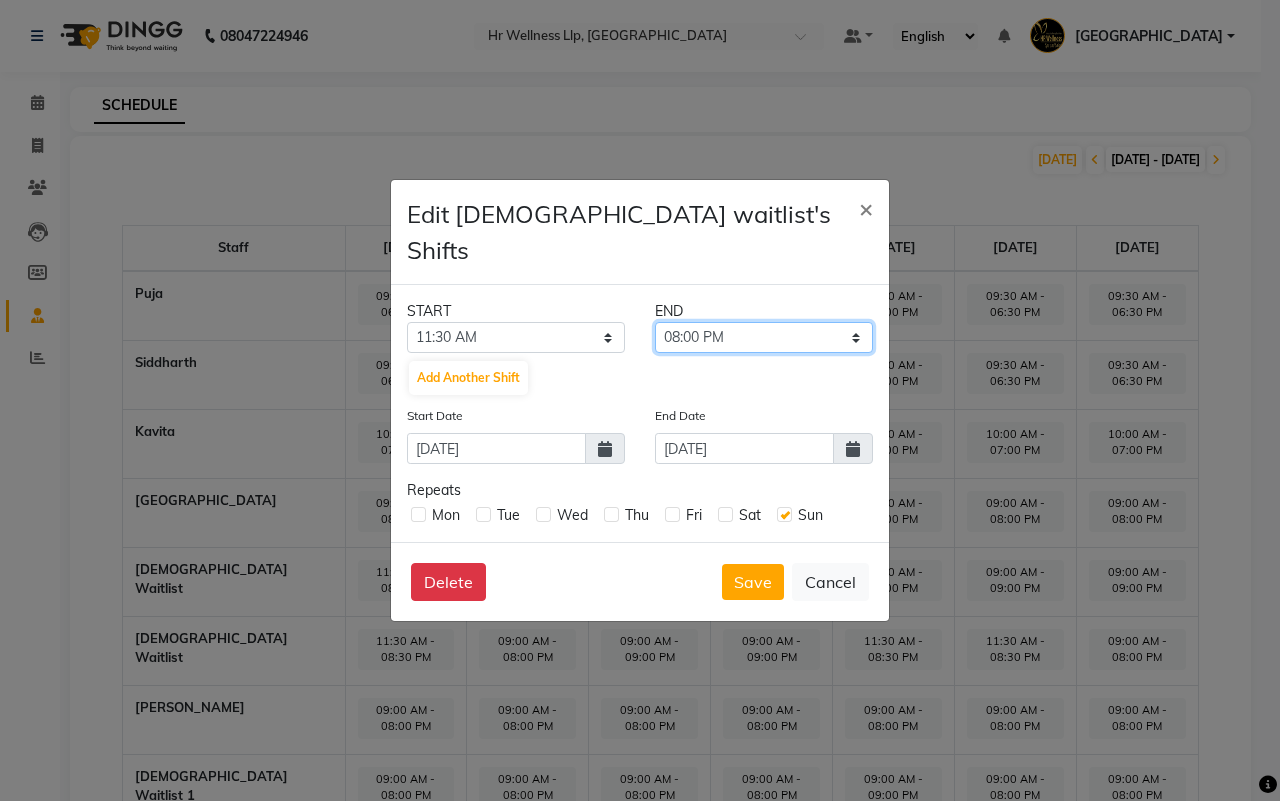 drag, startPoint x: 770, startPoint y: 315, endPoint x: 770, endPoint y: 333, distance: 18 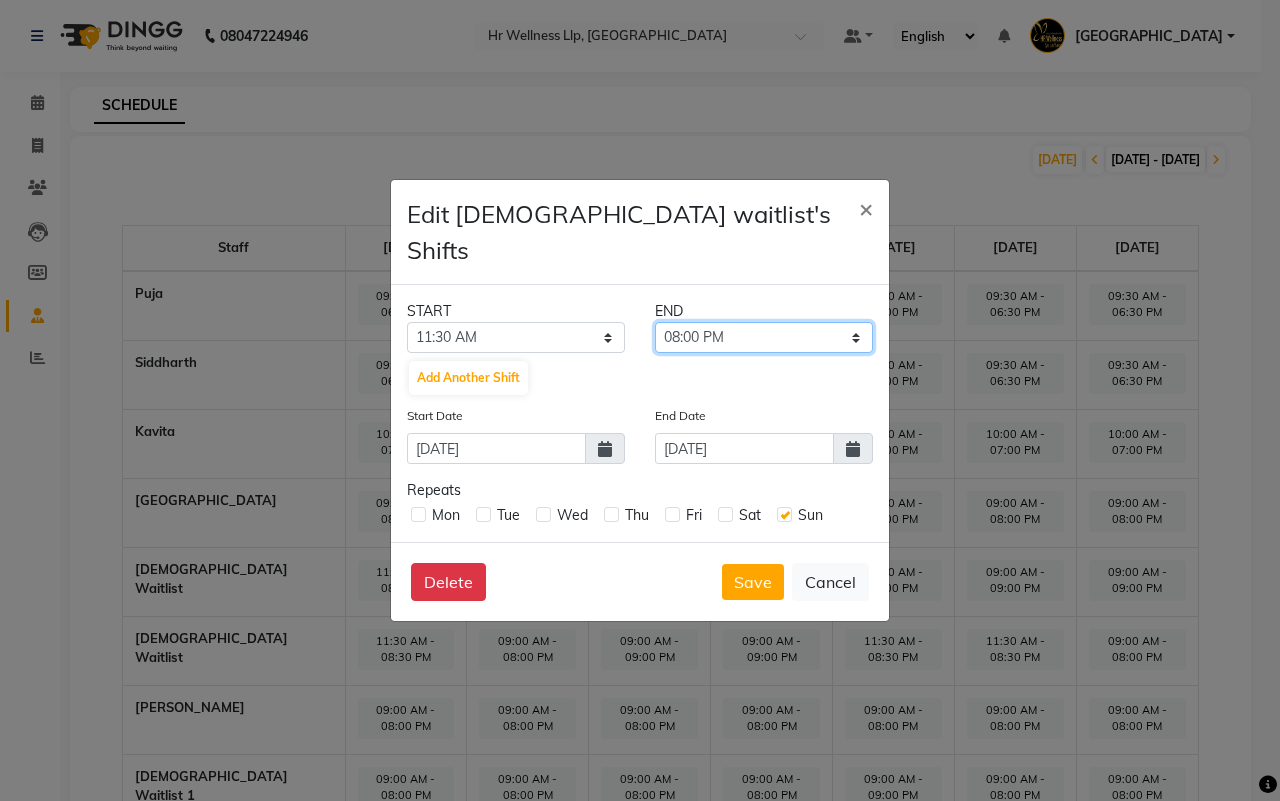 select on "08:30 PM" 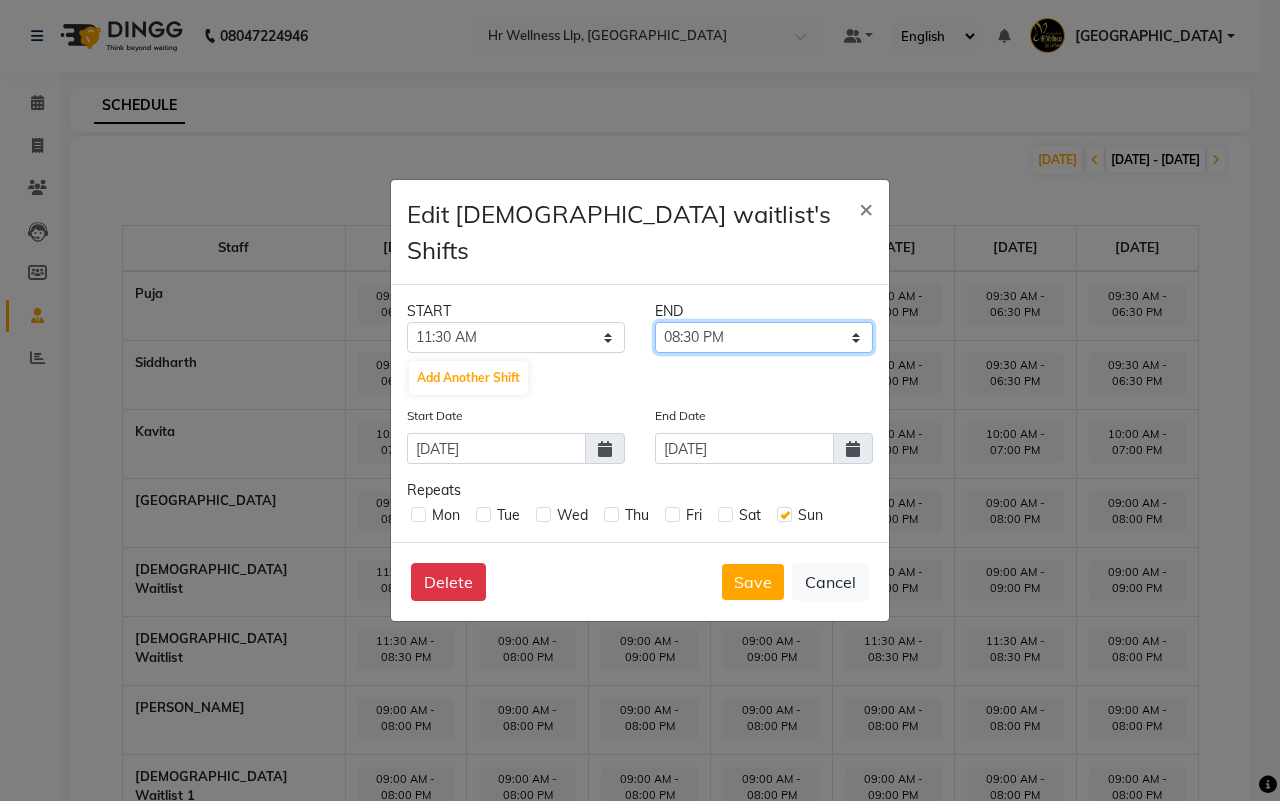 click on "11:45 AM 12:00 PM 12:15 PM 12:30 PM 12:45 PM 01:00 PM 01:15 PM 01:30 PM 01:45 PM 02:00 PM 02:15 PM 02:30 PM 02:45 PM 03:00 PM 03:15 PM 03:30 PM 03:45 PM 04:00 PM 04:15 PM 04:30 PM 04:45 PM 05:00 PM 05:15 PM 05:30 PM 05:45 PM 06:00 PM 06:15 PM 06:30 PM 06:45 PM 07:00 PM 07:15 PM 07:30 PM 07:45 PM 08:00 PM 08:15 PM 08:30 PM 08:45 PM 09:00 PM 09:15 PM 09:30 PM 09:45 PM 10:00 PM 10:15 PM 10:30 PM 10:45 PM 11:00 PM 11:15 PM 11:30 PM 11:45 PM" 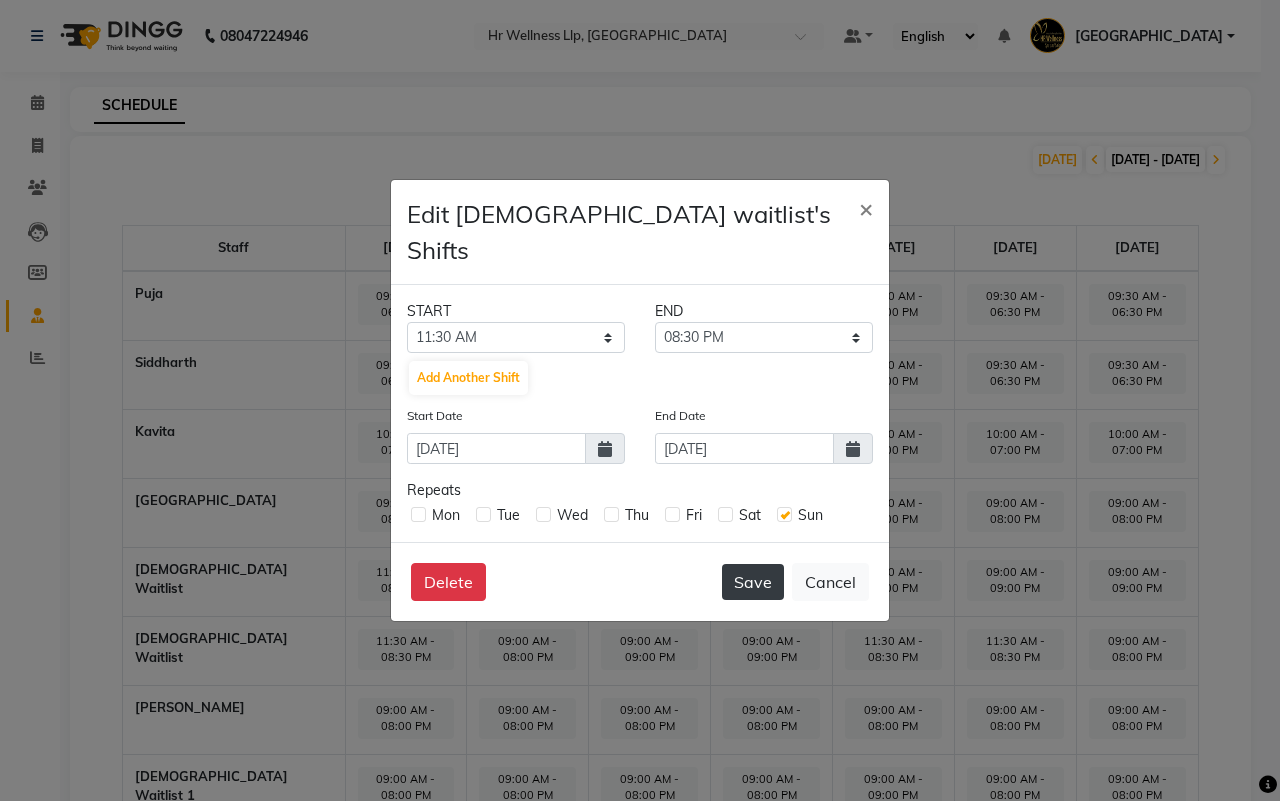 click on "Save" 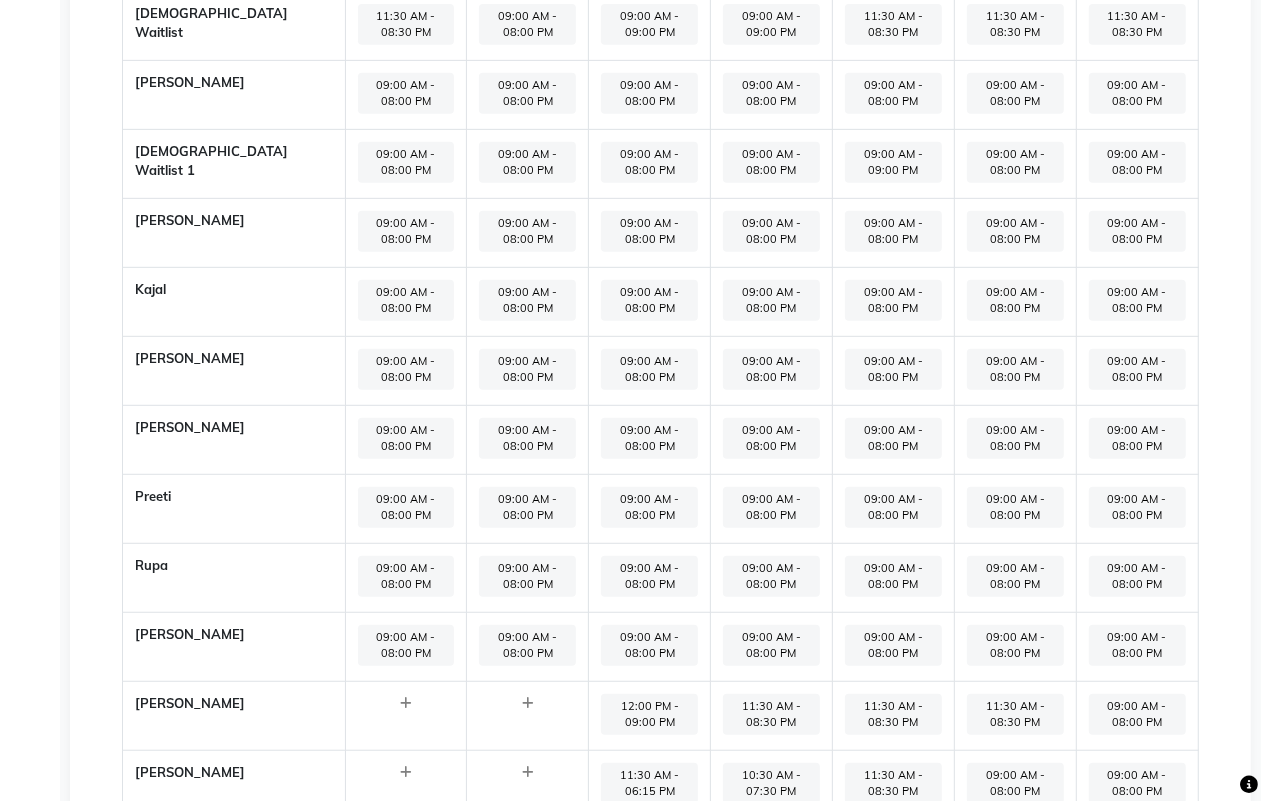 scroll, scrollTop: 715, scrollLeft: 0, axis: vertical 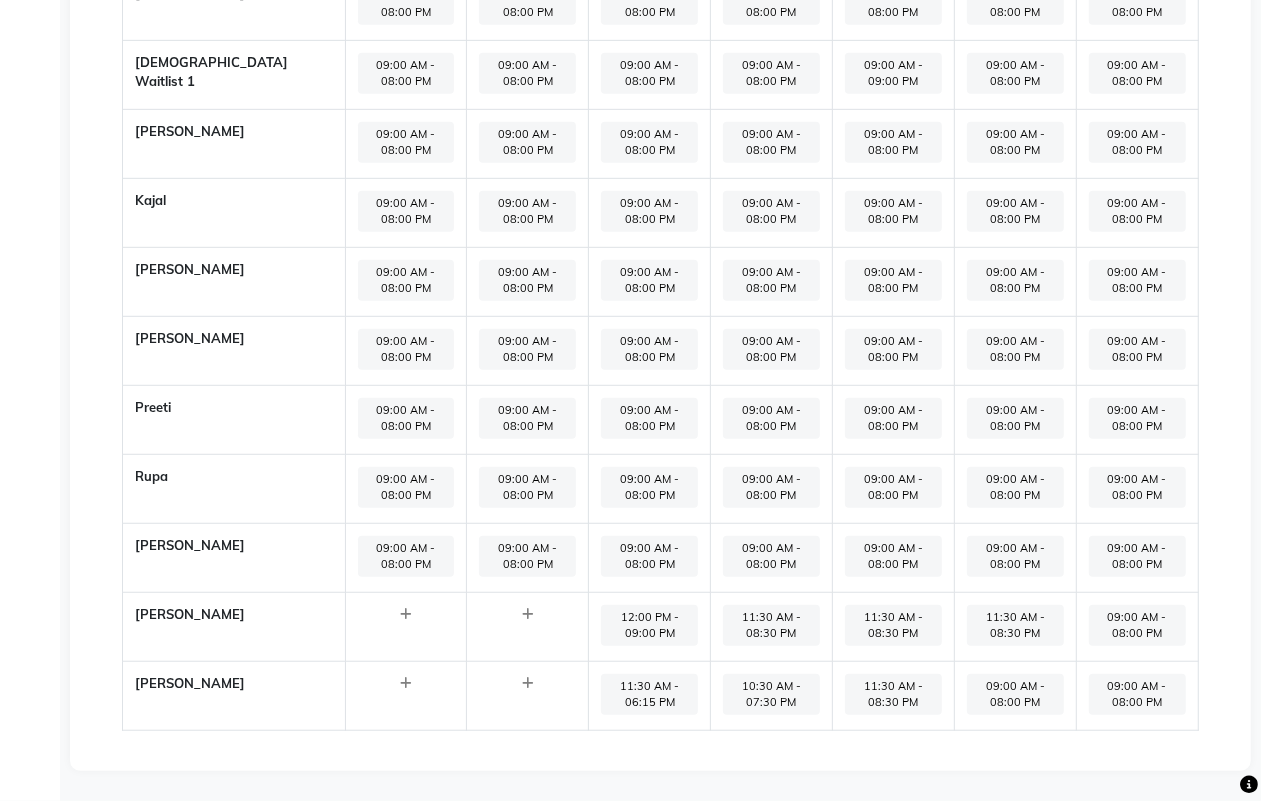 click on "09:00 AM - 08:00 PM" 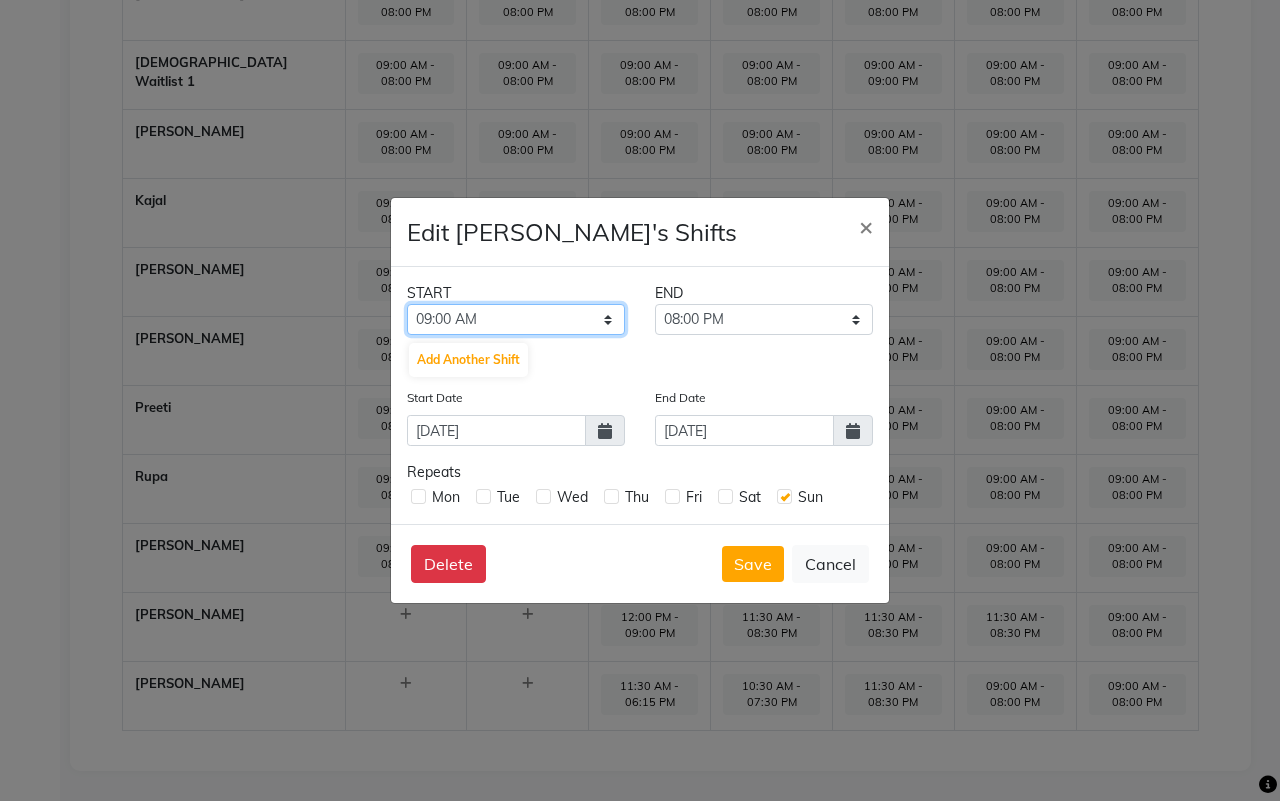 click on "12:00 AM 12:15 AM 12:30 AM 12:45 AM 01:00 AM 01:15 AM 01:30 AM 01:45 AM 02:00 AM 02:15 AM 02:30 AM 02:45 AM 03:00 AM 03:15 AM 03:30 AM 03:45 AM 04:00 AM 04:15 AM 04:30 AM 04:45 AM 05:00 AM 05:15 AM 05:30 AM 05:45 AM 06:00 AM 06:15 AM 06:30 AM 06:45 AM 07:00 AM 07:15 AM 07:30 AM 07:45 AM 08:00 AM 08:15 AM 08:30 AM 08:45 AM 09:00 AM 09:15 AM 09:30 AM 09:45 AM 10:00 AM 10:15 AM 10:30 AM 10:45 AM 11:00 AM 11:15 AM 11:30 AM 11:45 AM 12:00 PM 12:15 PM 12:30 PM 12:45 PM 01:00 PM 01:15 PM 01:30 PM 01:45 PM 02:00 PM 02:15 PM 02:30 PM 02:45 PM 03:00 PM 03:15 PM 03:30 PM 03:45 PM 04:00 PM 04:15 PM 04:30 PM 04:45 PM 05:00 PM 05:15 PM 05:30 PM 05:45 PM 06:00 PM 06:15 PM 06:30 PM 06:45 PM 07:00 PM 07:15 PM 07:30 PM 07:45 PM 08:00 PM 08:15 PM 08:30 PM 08:45 PM 09:00 PM 09:15 PM 09:30 PM 09:45 PM 10:00 PM 10:15 PM 10:30 PM 10:45 PM 11:00 PM 11:15 PM 11:30 PM 11:45 PM" 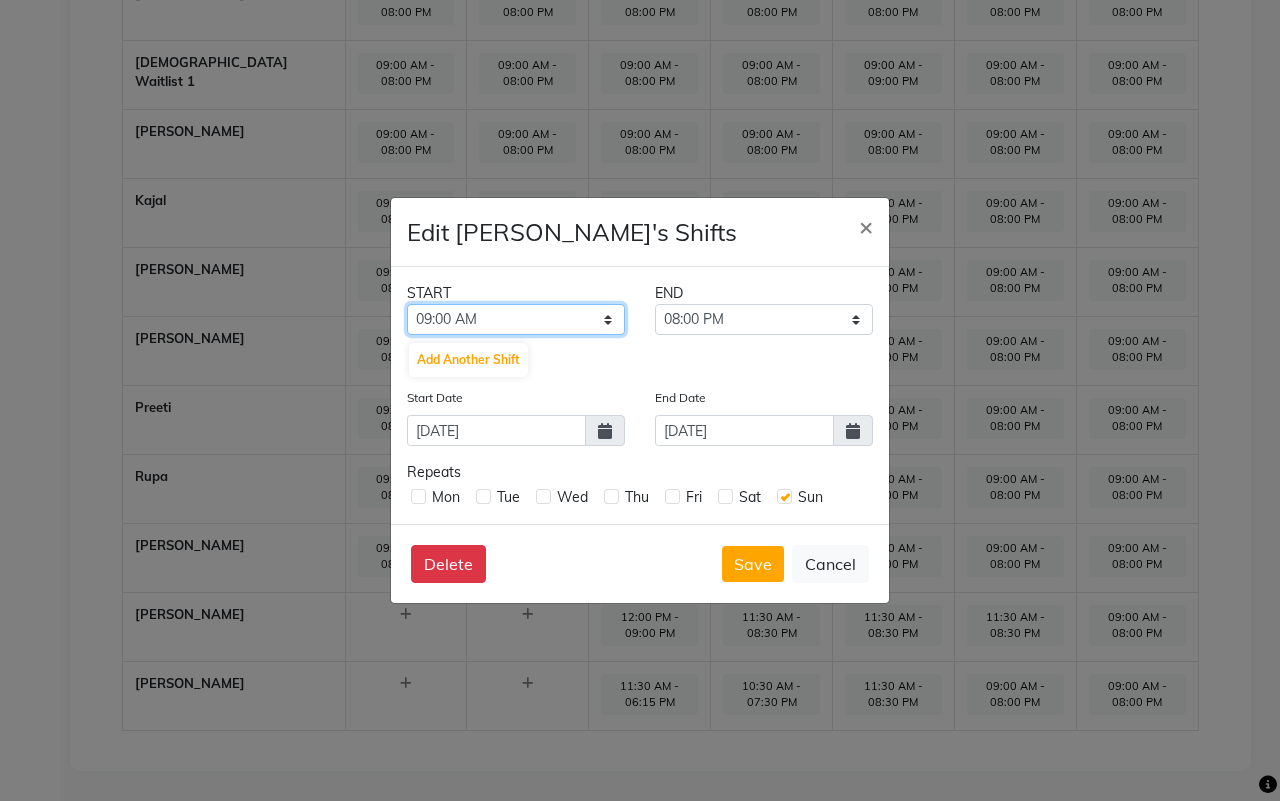 select on "11:30 AM" 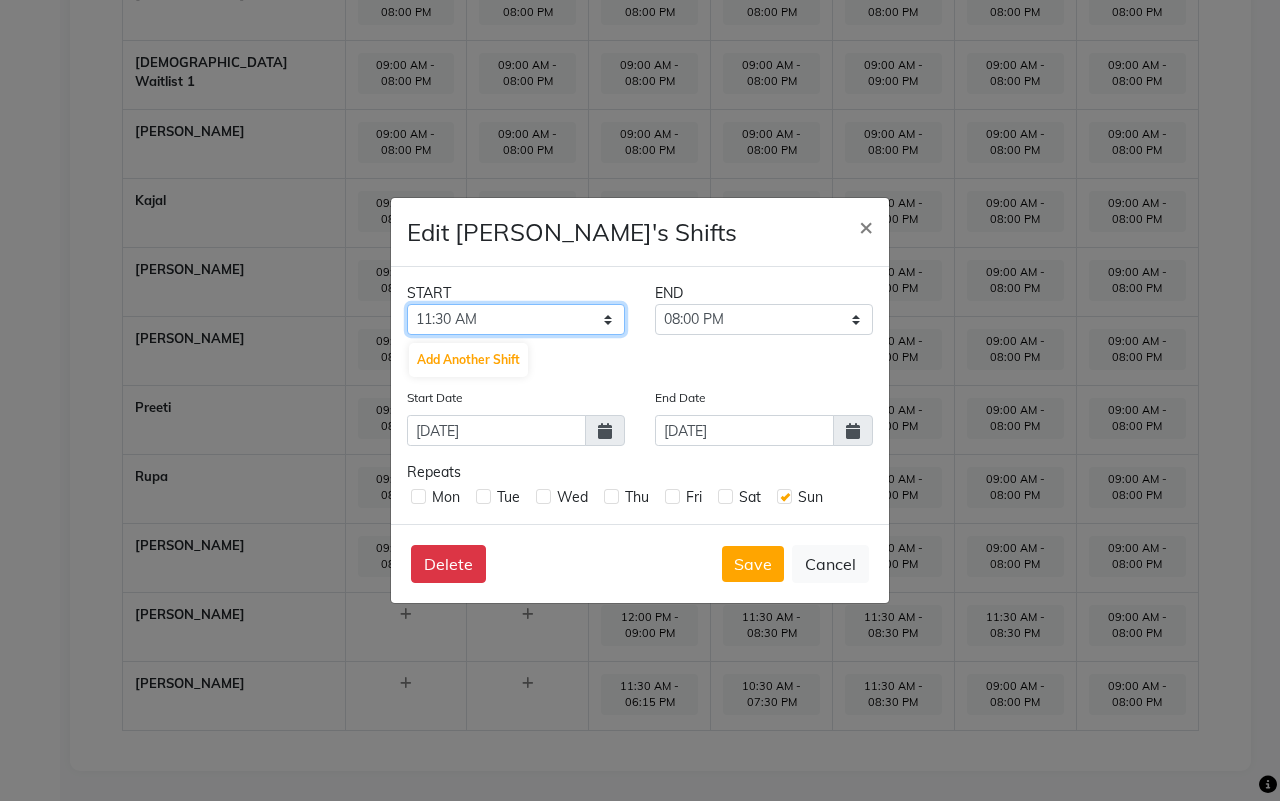 click on "12:00 AM 12:15 AM 12:30 AM 12:45 AM 01:00 AM 01:15 AM 01:30 AM 01:45 AM 02:00 AM 02:15 AM 02:30 AM 02:45 AM 03:00 AM 03:15 AM 03:30 AM 03:45 AM 04:00 AM 04:15 AM 04:30 AM 04:45 AM 05:00 AM 05:15 AM 05:30 AM 05:45 AM 06:00 AM 06:15 AM 06:30 AM 06:45 AM 07:00 AM 07:15 AM 07:30 AM 07:45 AM 08:00 AM 08:15 AM 08:30 AM 08:45 AM 09:00 AM 09:15 AM 09:30 AM 09:45 AM 10:00 AM 10:15 AM 10:30 AM 10:45 AM 11:00 AM 11:15 AM 11:30 AM 11:45 AM 12:00 PM 12:15 PM 12:30 PM 12:45 PM 01:00 PM 01:15 PM 01:30 PM 01:45 PM 02:00 PM 02:15 PM 02:30 PM 02:45 PM 03:00 PM 03:15 PM 03:30 PM 03:45 PM 04:00 PM 04:15 PM 04:30 PM 04:45 PM 05:00 PM 05:15 PM 05:30 PM 05:45 PM 06:00 PM 06:15 PM 06:30 PM 06:45 PM 07:00 PM 07:15 PM 07:30 PM 07:45 PM 08:00 PM 08:15 PM 08:30 PM 08:45 PM 09:00 PM 09:15 PM 09:30 PM 09:45 PM 10:00 PM 10:15 PM 10:30 PM 10:45 PM 11:00 PM 11:15 PM 11:30 PM 11:45 PM" 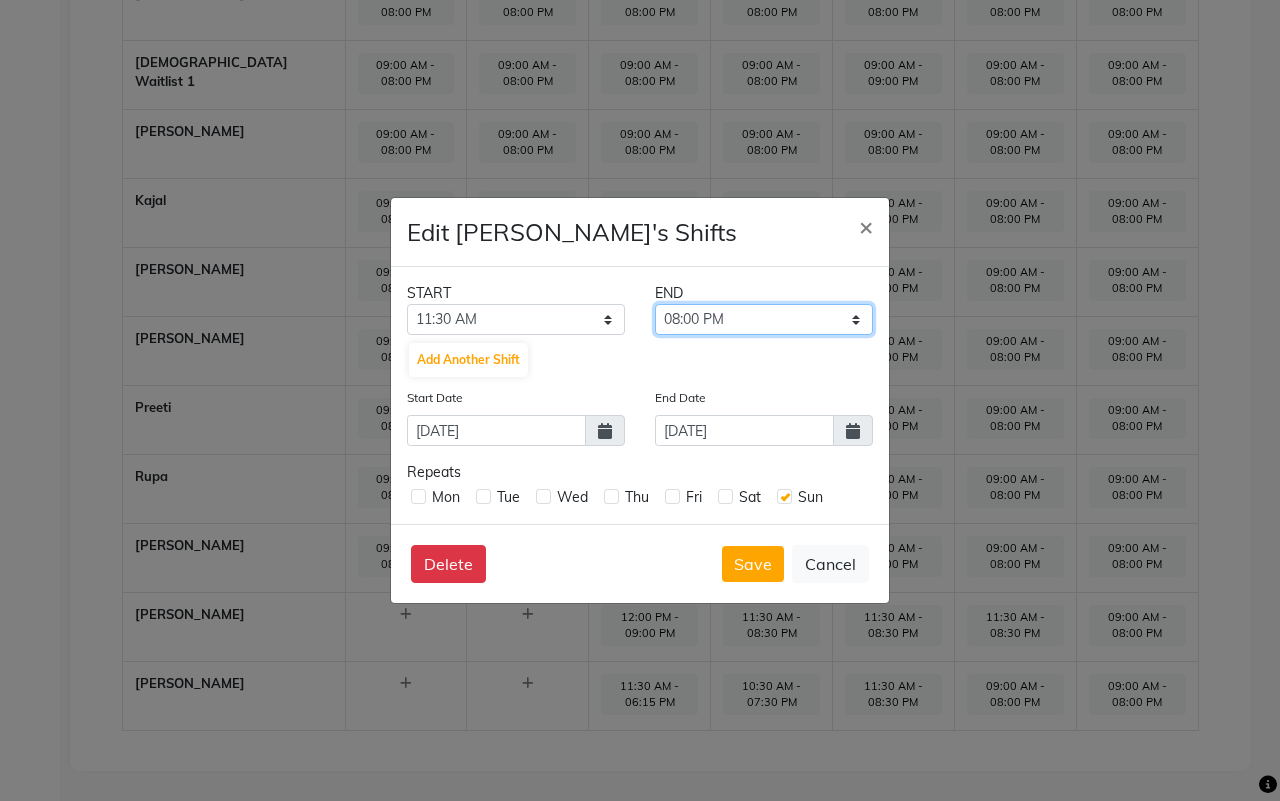click on "11:45 AM 12:00 PM 12:15 PM 12:30 PM 12:45 PM 01:00 PM 01:15 PM 01:30 PM 01:45 PM 02:00 PM 02:15 PM 02:30 PM 02:45 PM 03:00 PM 03:15 PM 03:30 PM 03:45 PM 04:00 PM 04:15 PM 04:30 PM 04:45 PM 05:00 PM 05:15 PM 05:30 PM 05:45 PM 06:00 PM 06:15 PM 06:30 PM 06:45 PM 07:00 PM 07:15 PM 07:30 PM 07:45 PM 08:00 PM 08:15 PM 08:30 PM 08:45 PM 09:00 PM 09:15 PM 09:30 PM 09:45 PM 10:00 PM 10:15 PM 10:30 PM 10:45 PM 11:00 PM 11:15 PM 11:30 PM 11:45 PM" 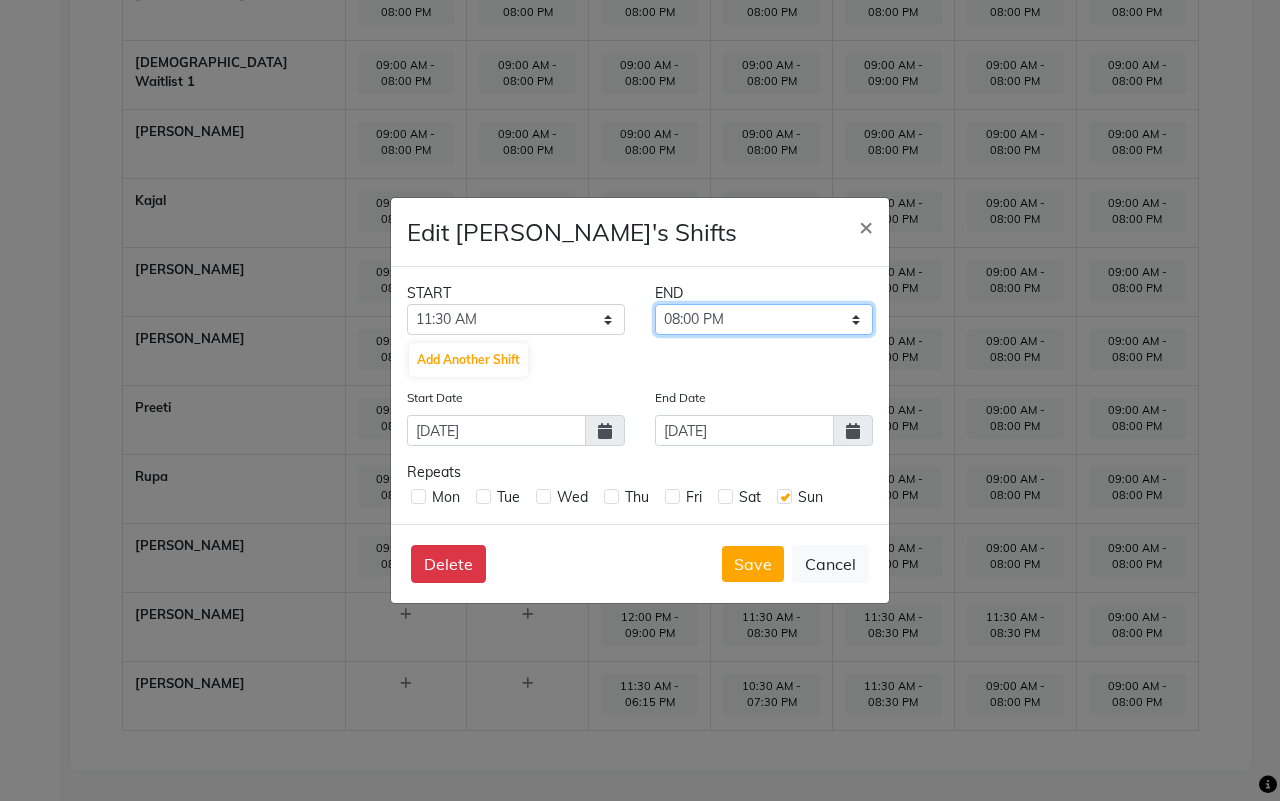select on "08:30 PM" 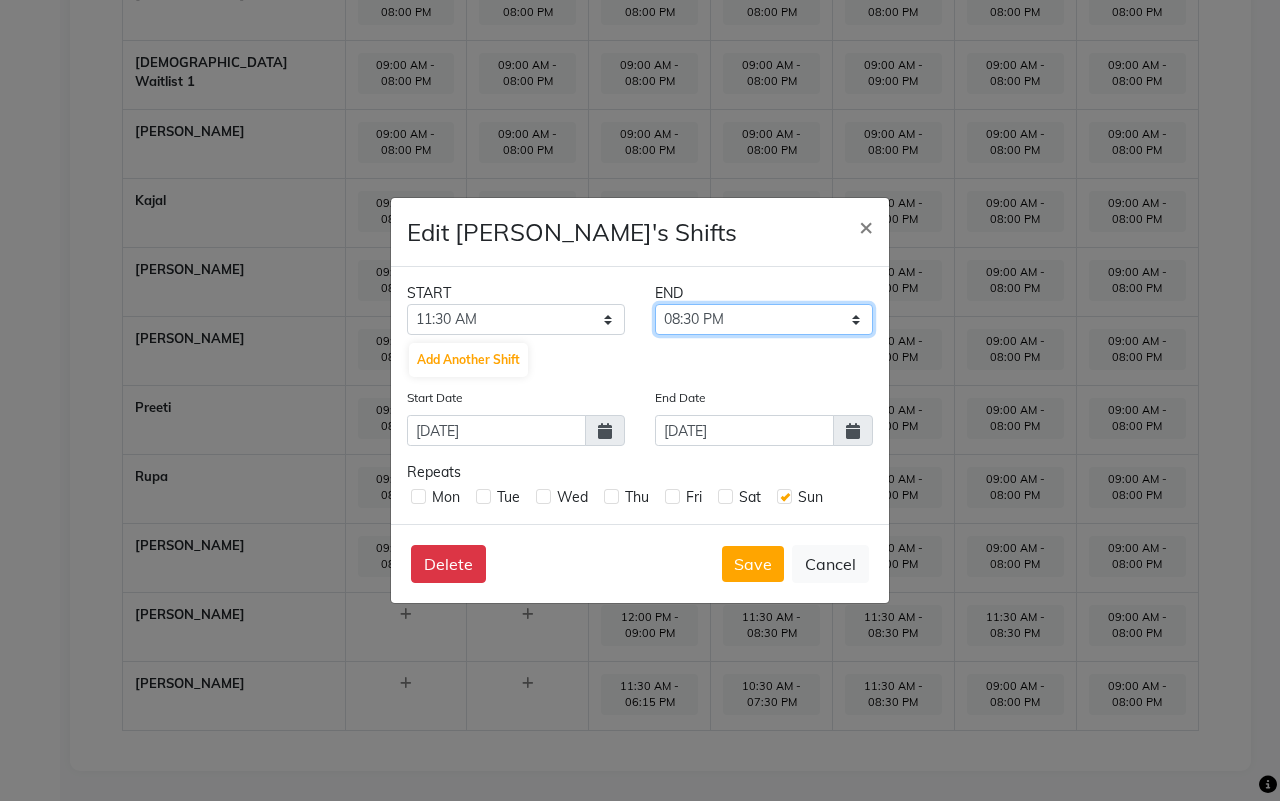 click on "11:45 AM 12:00 PM 12:15 PM 12:30 PM 12:45 PM 01:00 PM 01:15 PM 01:30 PM 01:45 PM 02:00 PM 02:15 PM 02:30 PM 02:45 PM 03:00 PM 03:15 PM 03:30 PM 03:45 PM 04:00 PM 04:15 PM 04:30 PM 04:45 PM 05:00 PM 05:15 PM 05:30 PM 05:45 PM 06:00 PM 06:15 PM 06:30 PM 06:45 PM 07:00 PM 07:15 PM 07:30 PM 07:45 PM 08:00 PM 08:15 PM 08:30 PM 08:45 PM 09:00 PM 09:15 PM 09:30 PM 09:45 PM 10:00 PM 10:15 PM 10:30 PM 10:45 PM 11:00 PM 11:15 PM 11:30 PM 11:45 PM" 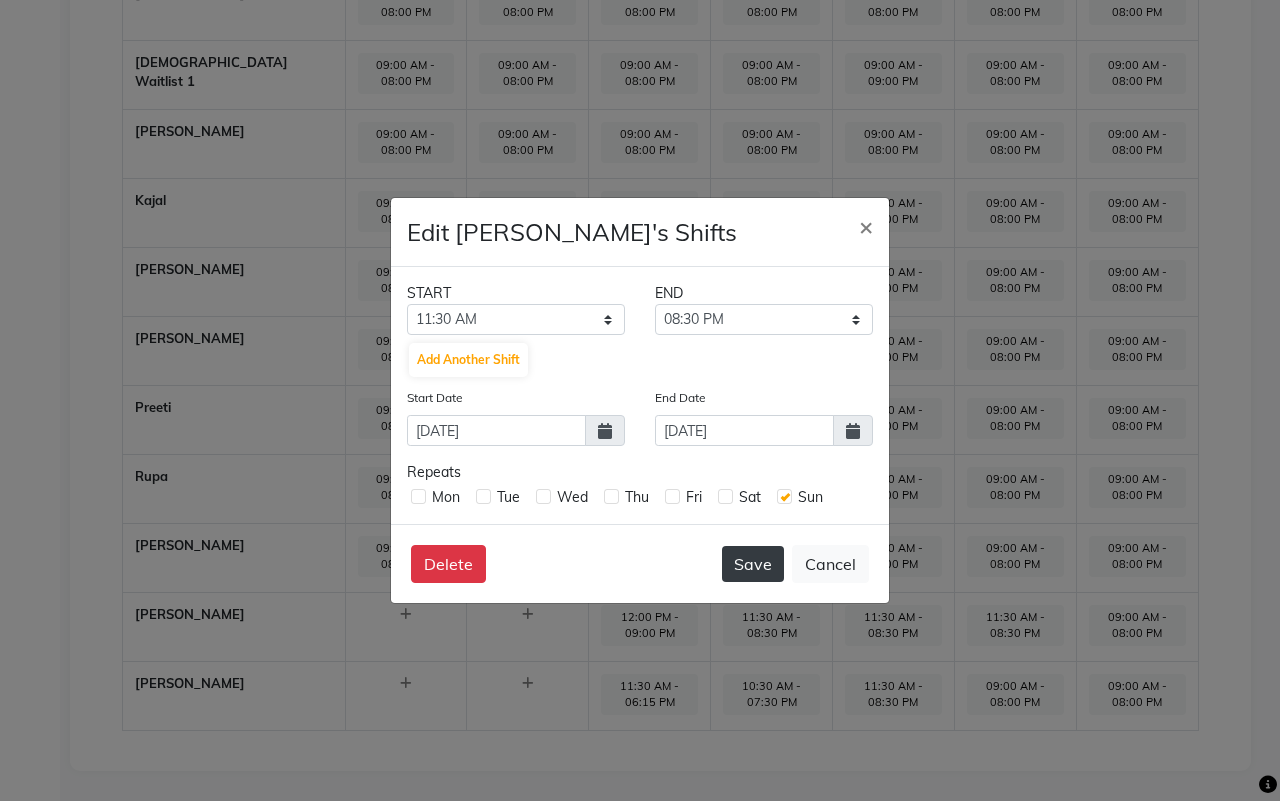 click on "Save" 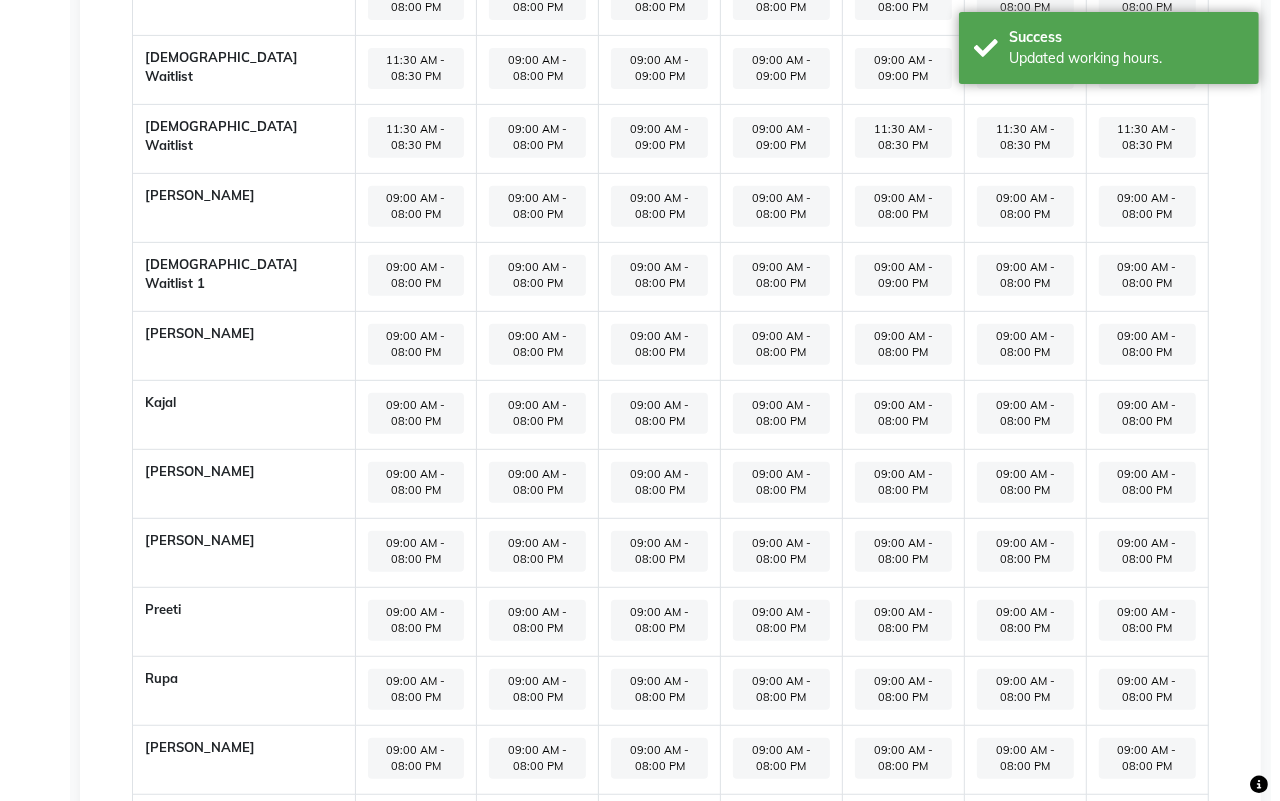 scroll, scrollTop: 0, scrollLeft: 0, axis: both 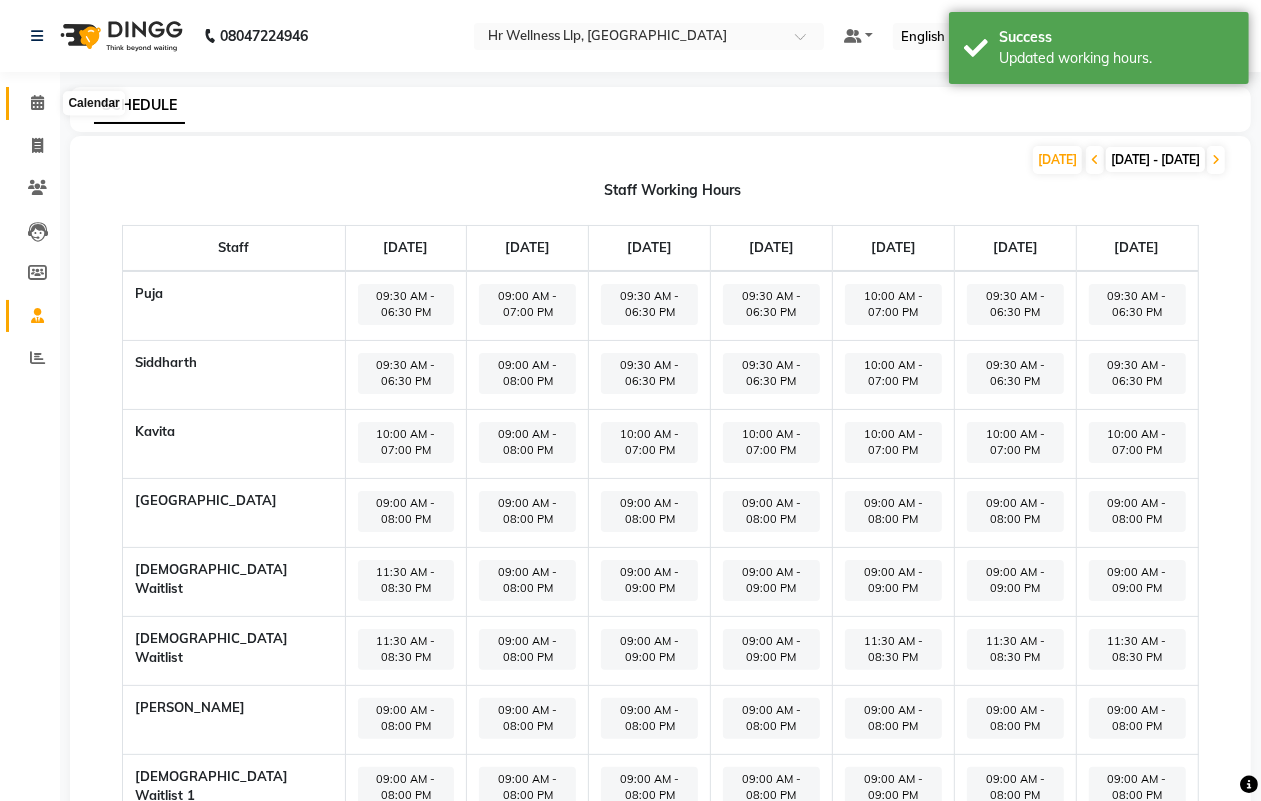 click 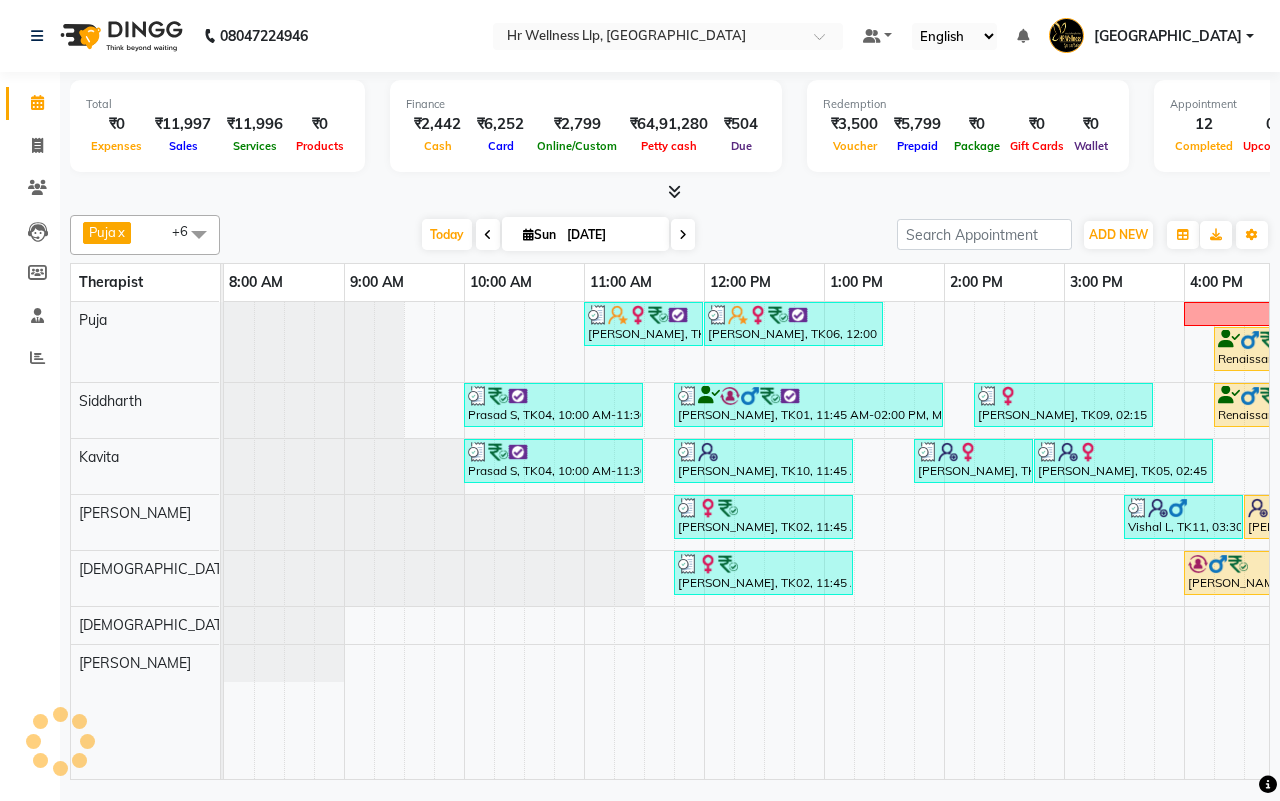 click on "[DATE]  [DATE]" at bounding box center (558, 235) 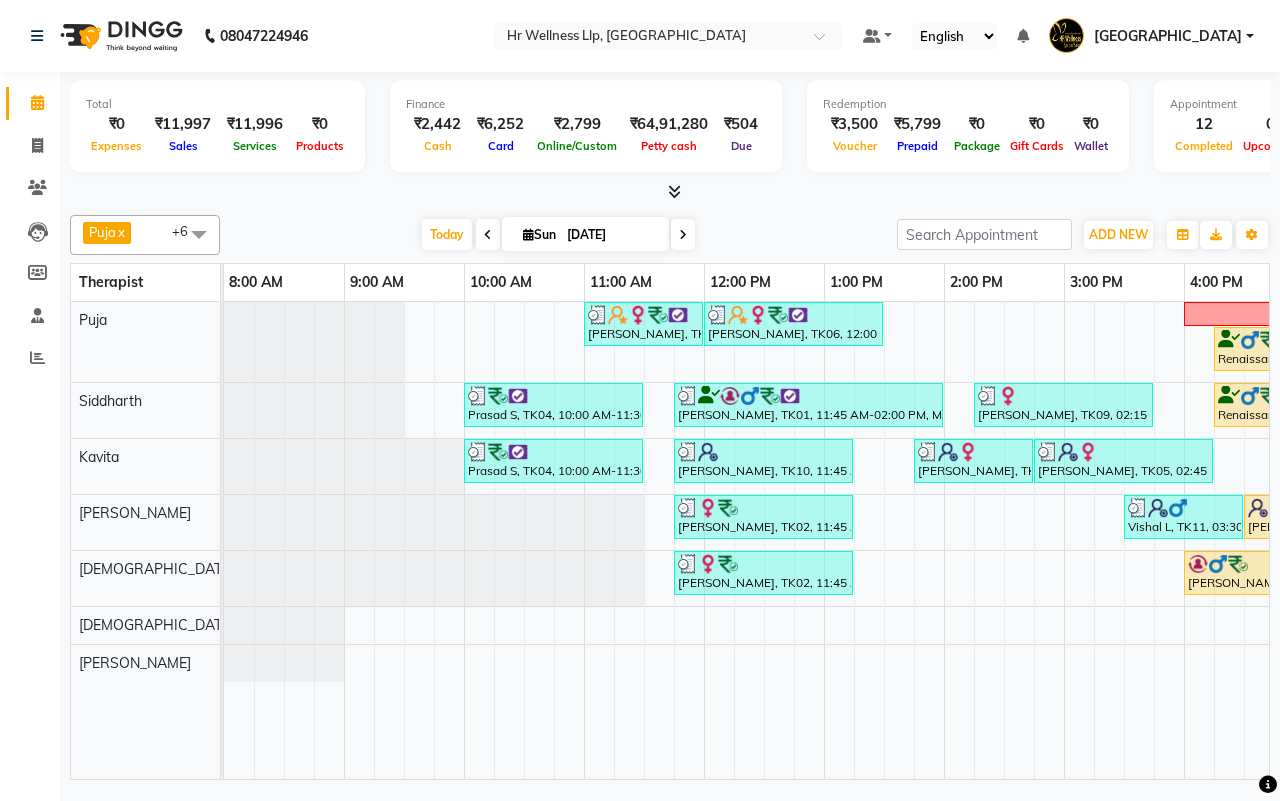 scroll, scrollTop: 0, scrollLeft: 95, axis: horizontal 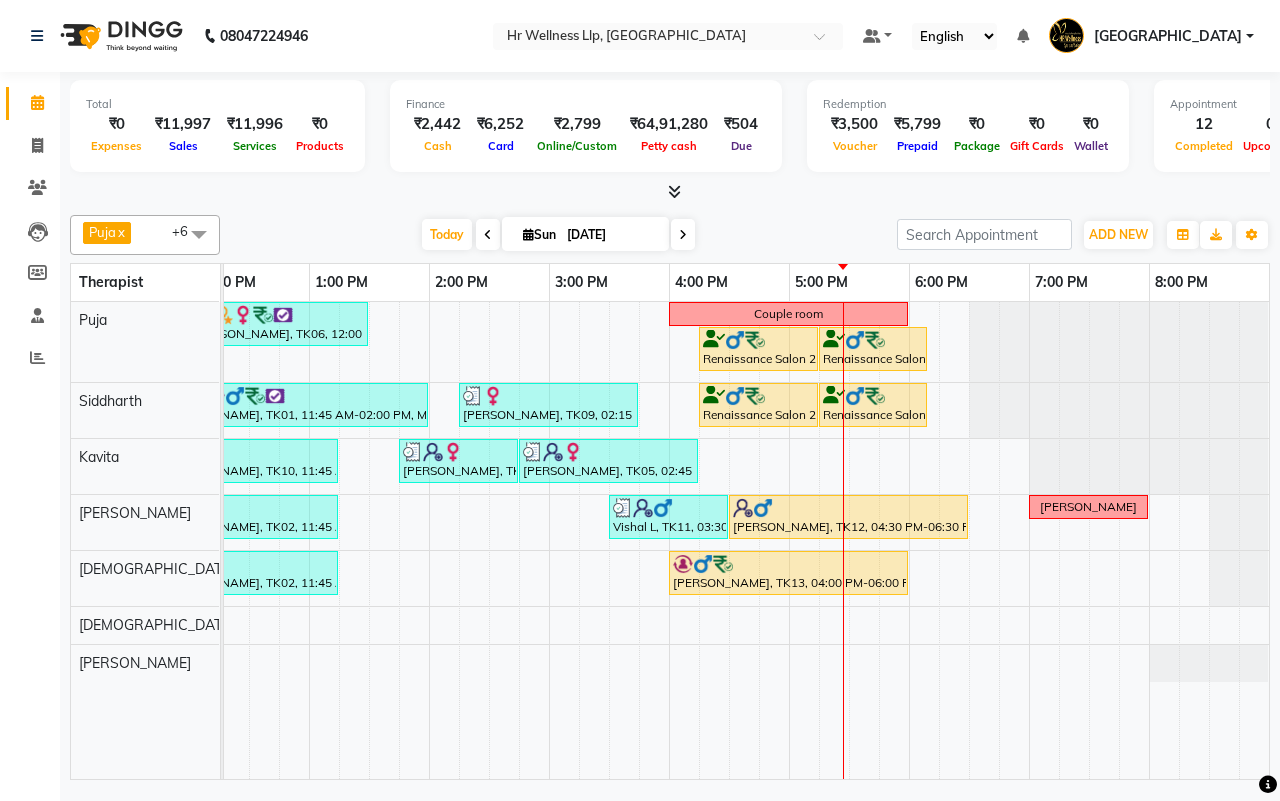 click at bounding box center [488, 235] 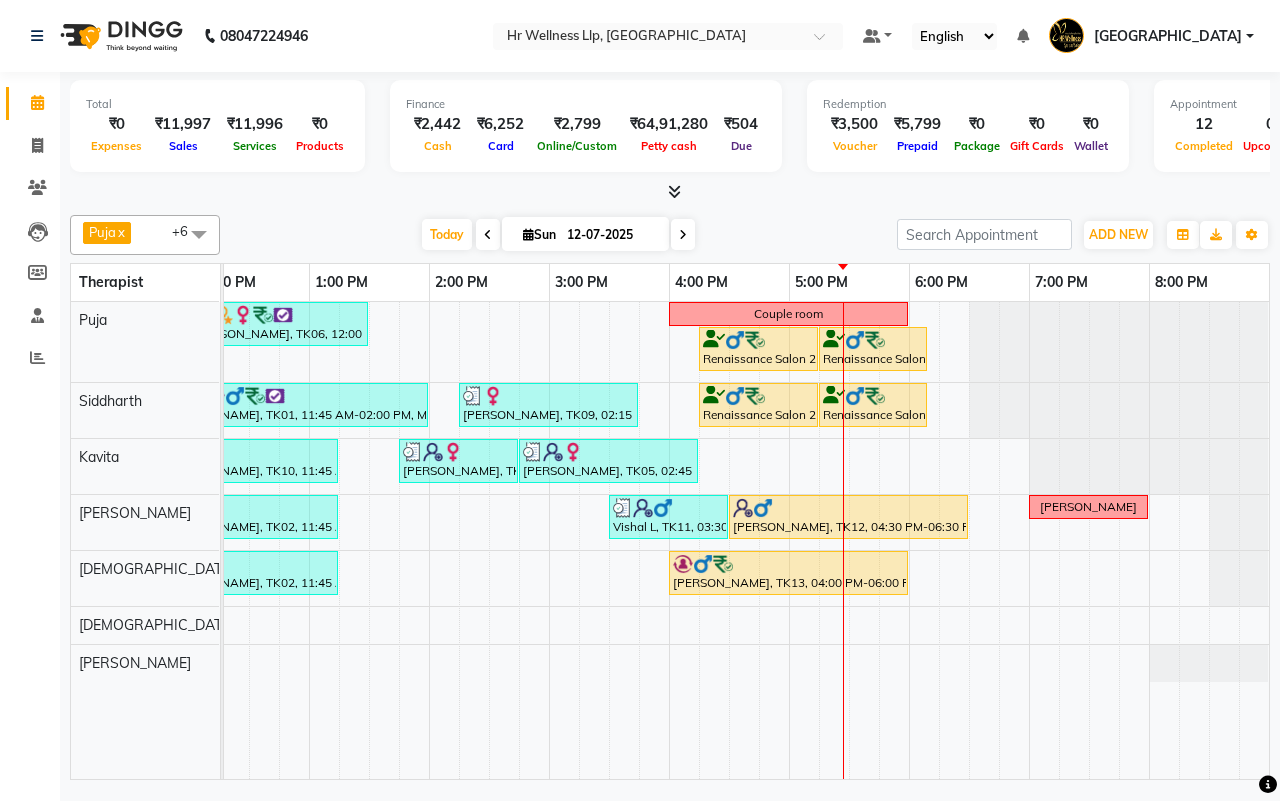 scroll, scrollTop: 0, scrollLeft: 0, axis: both 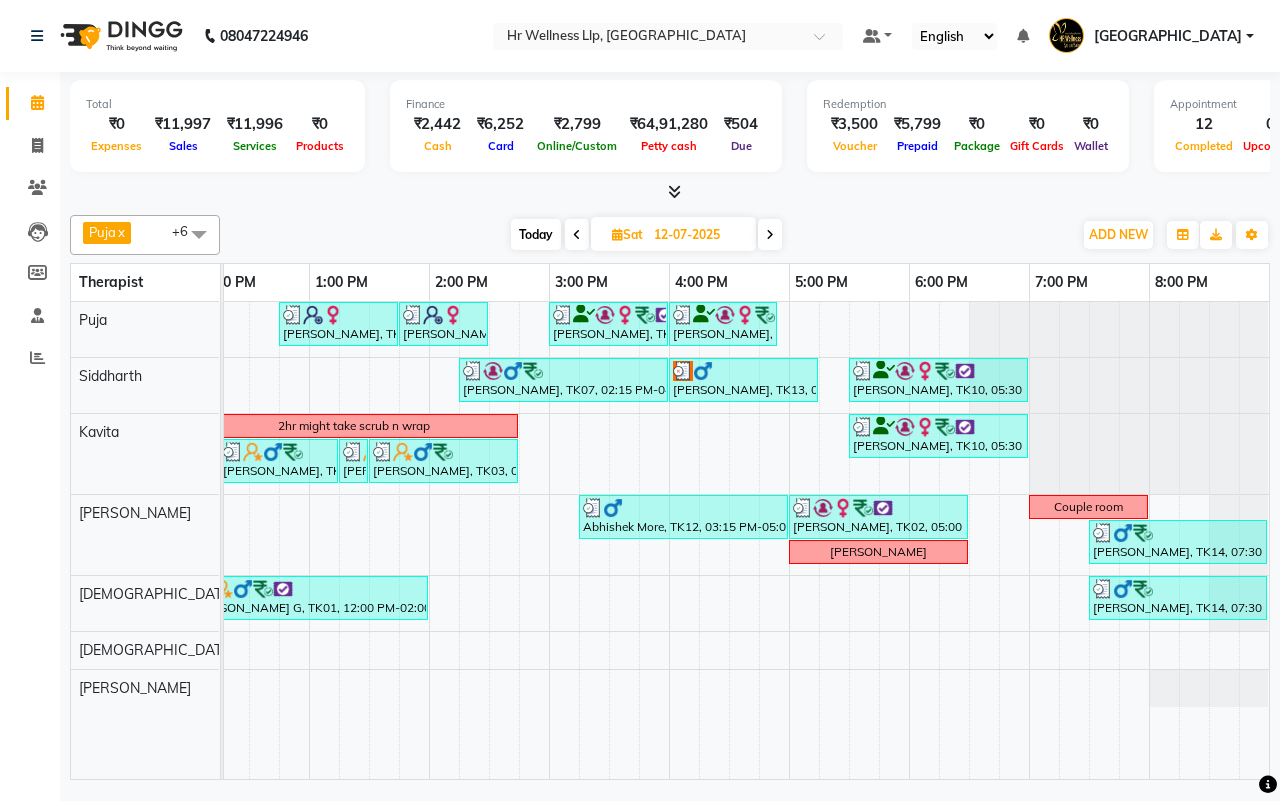 click at bounding box center [577, 235] 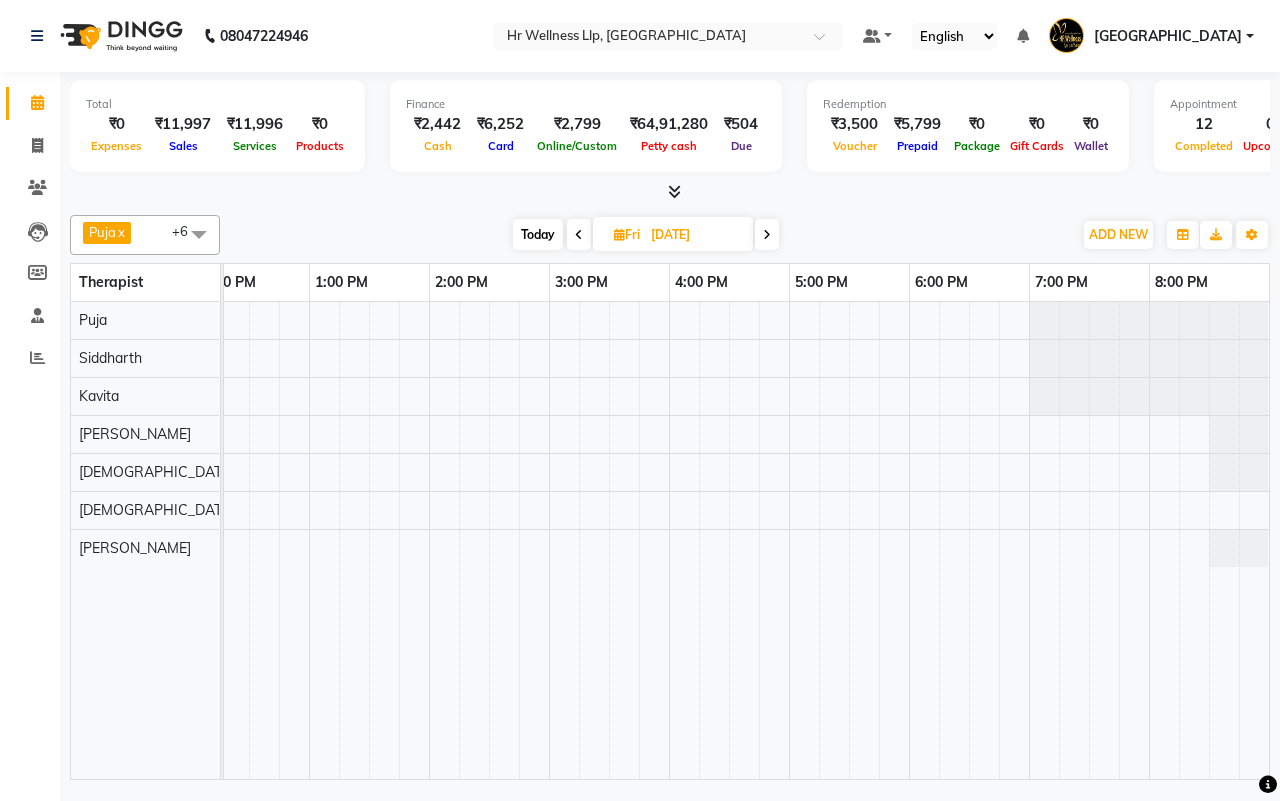 scroll, scrollTop: 0, scrollLeft: 515, axis: horizontal 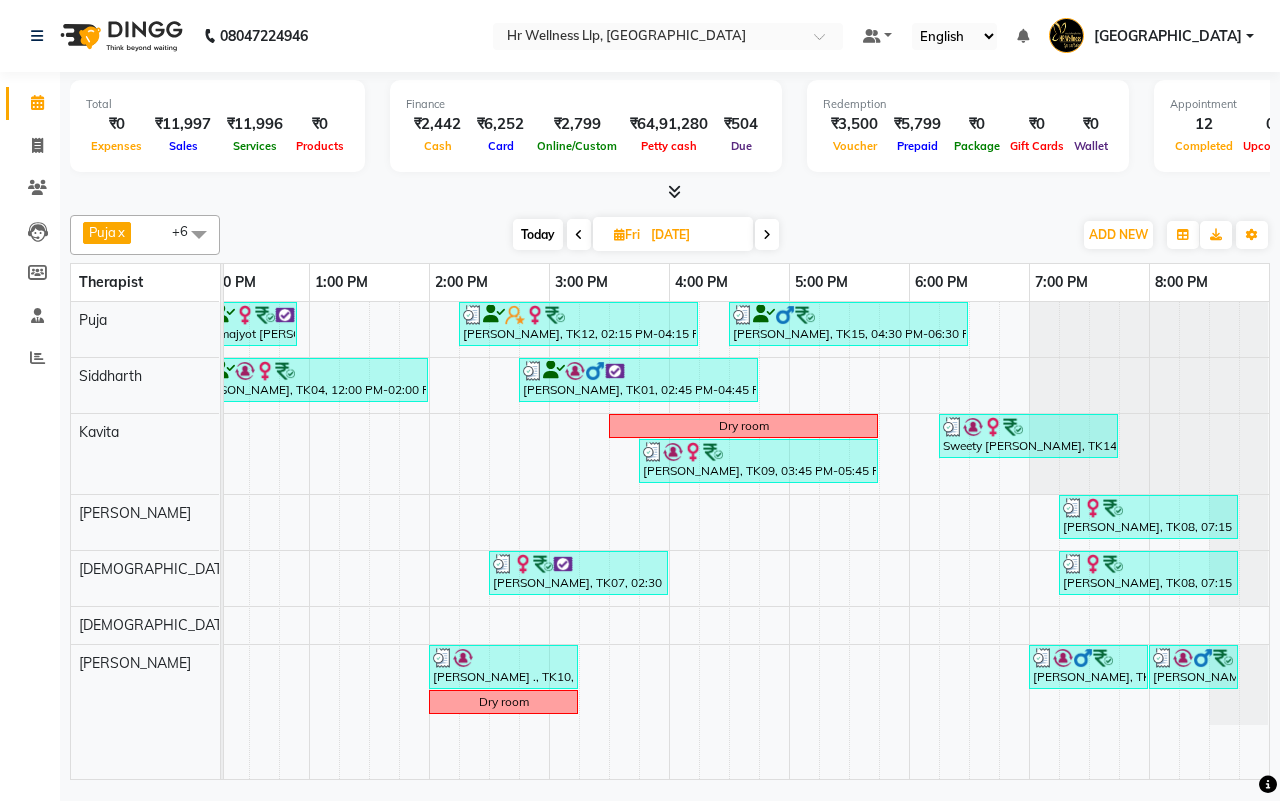 click on "Today" at bounding box center [538, 234] 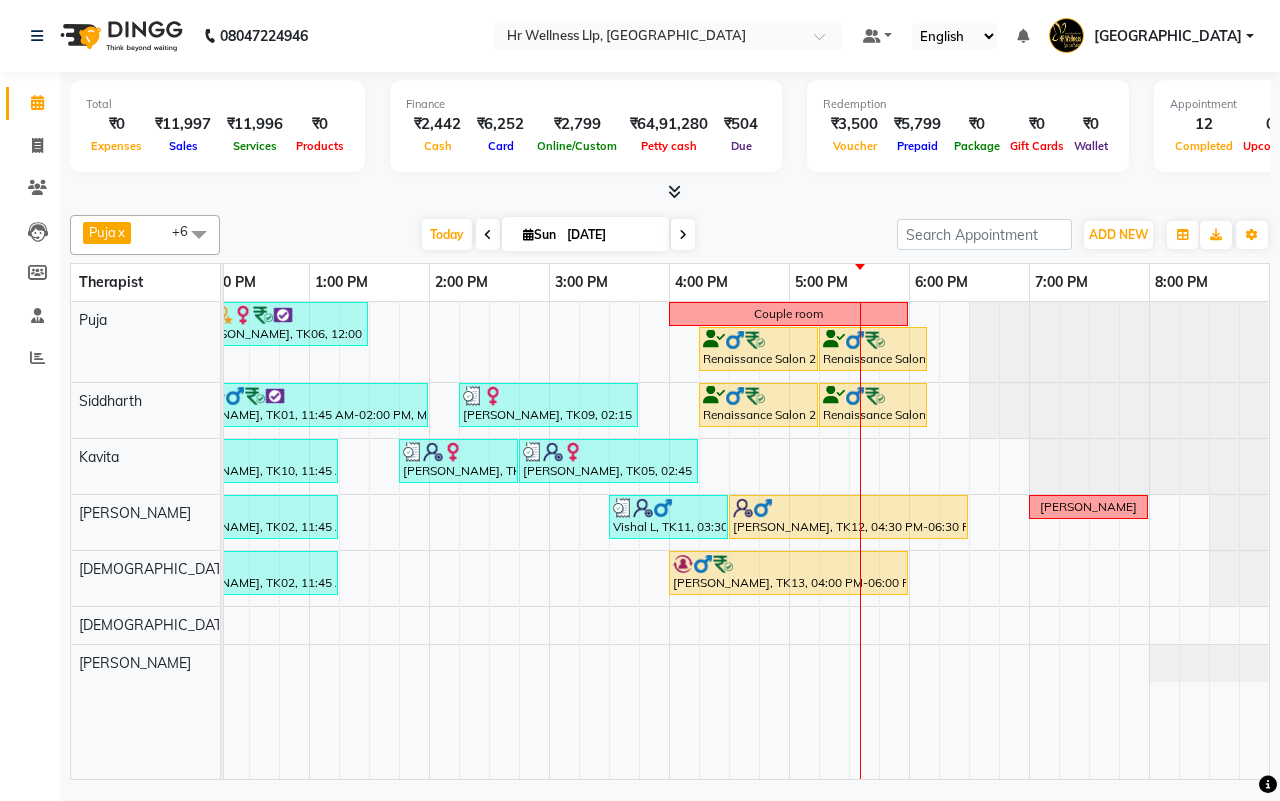 click at bounding box center (670, 192) 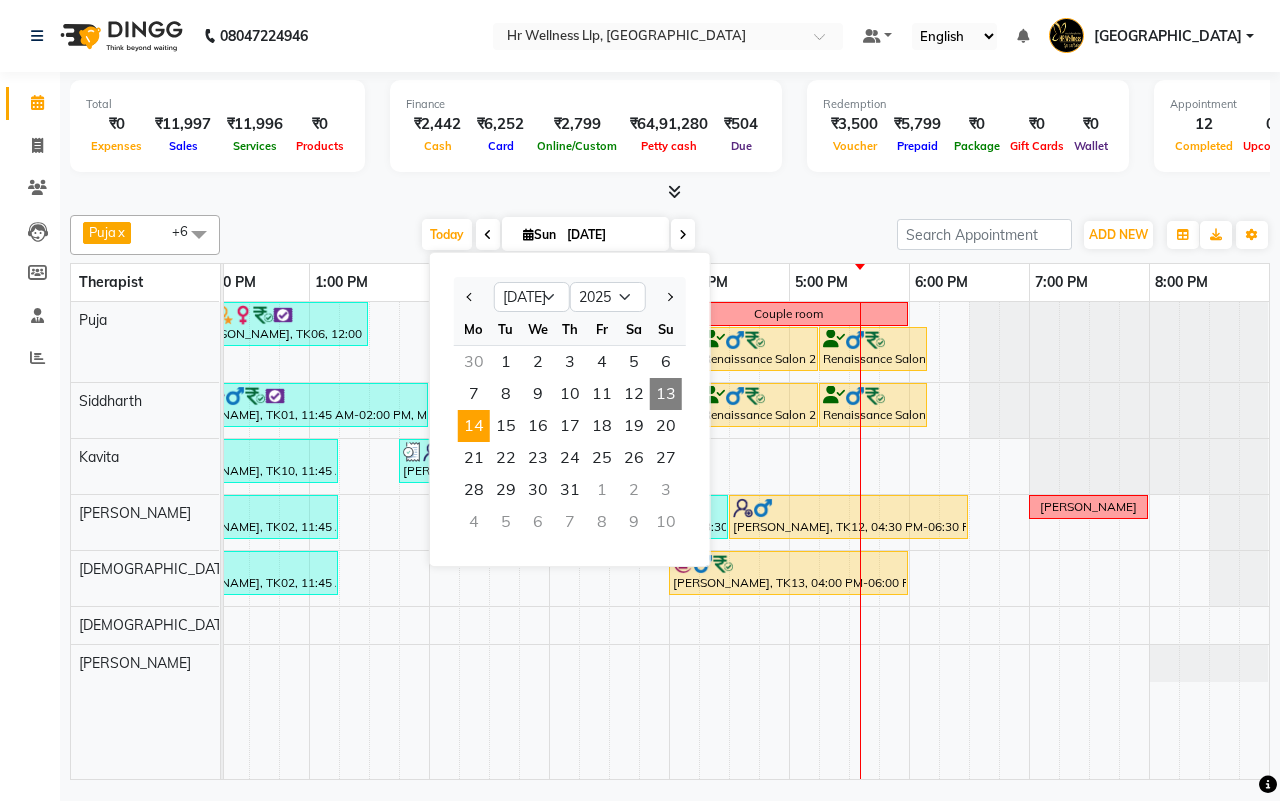 click on "14" at bounding box center (474, 426) 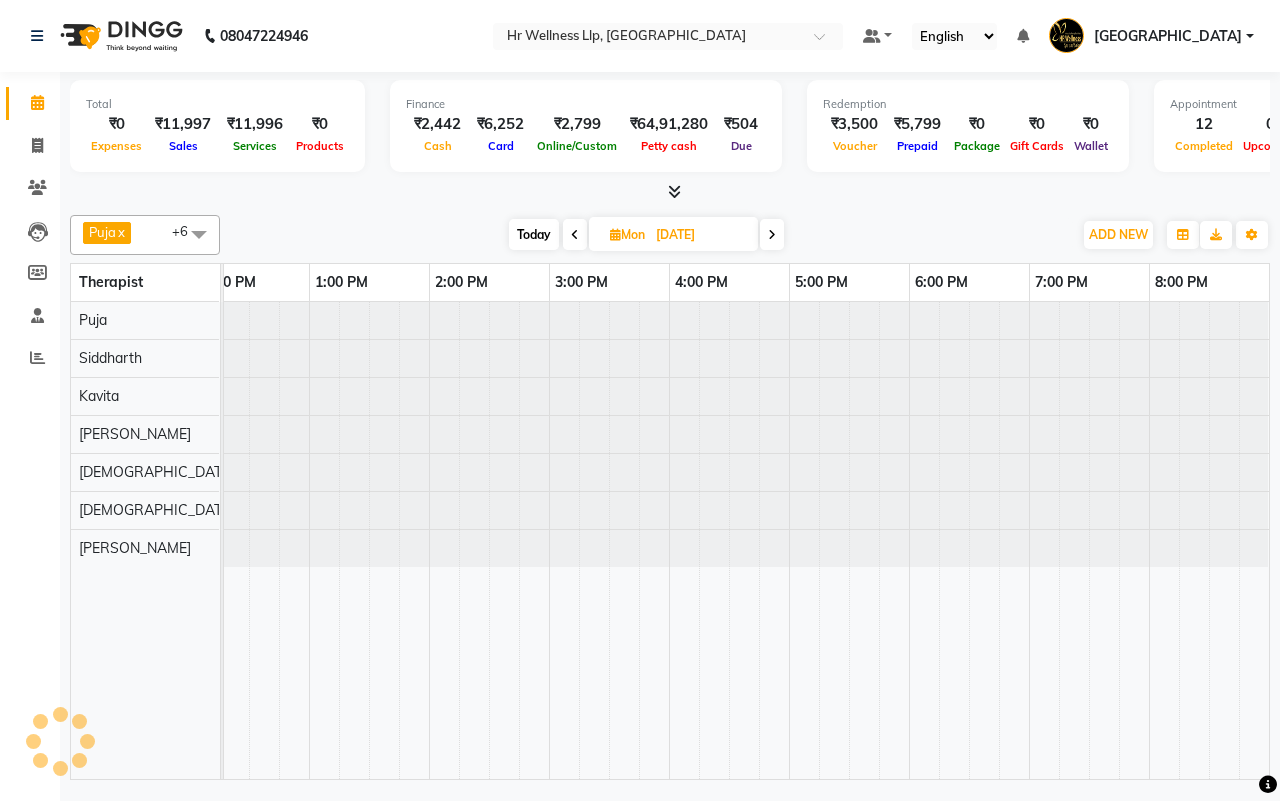 scroll, scrollTop: 0, scrollLeft: 515, axis: horizontal 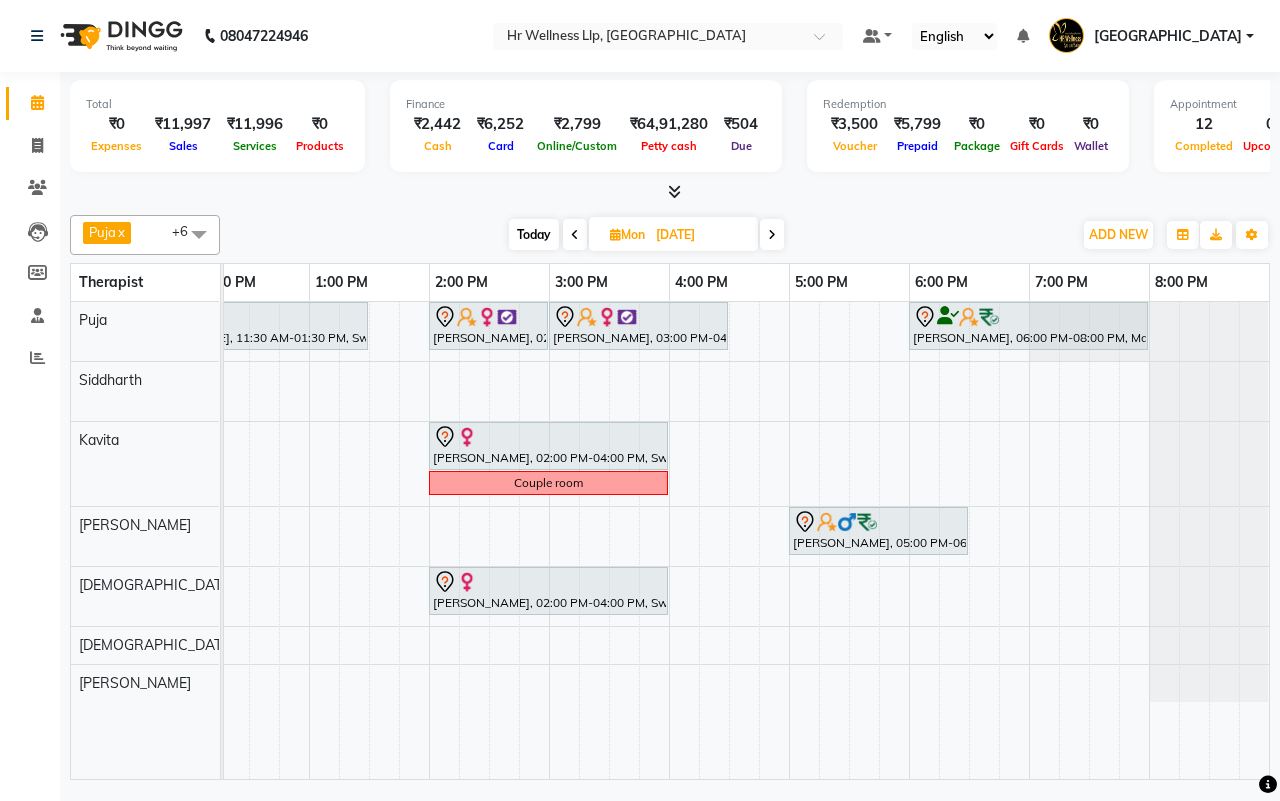 click at bounding box center [772, 235] 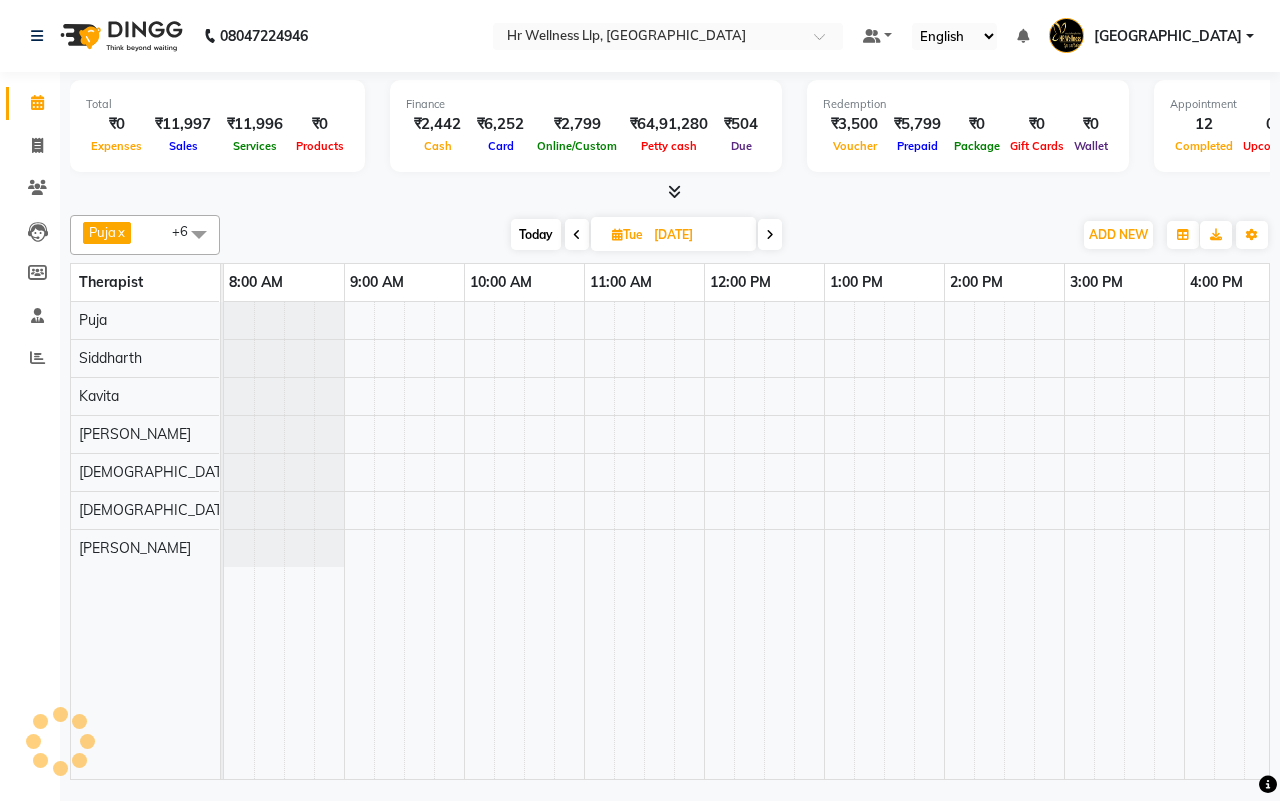 scroll, scrollTop: 0, scrollLeft: 515, axis: horizontal 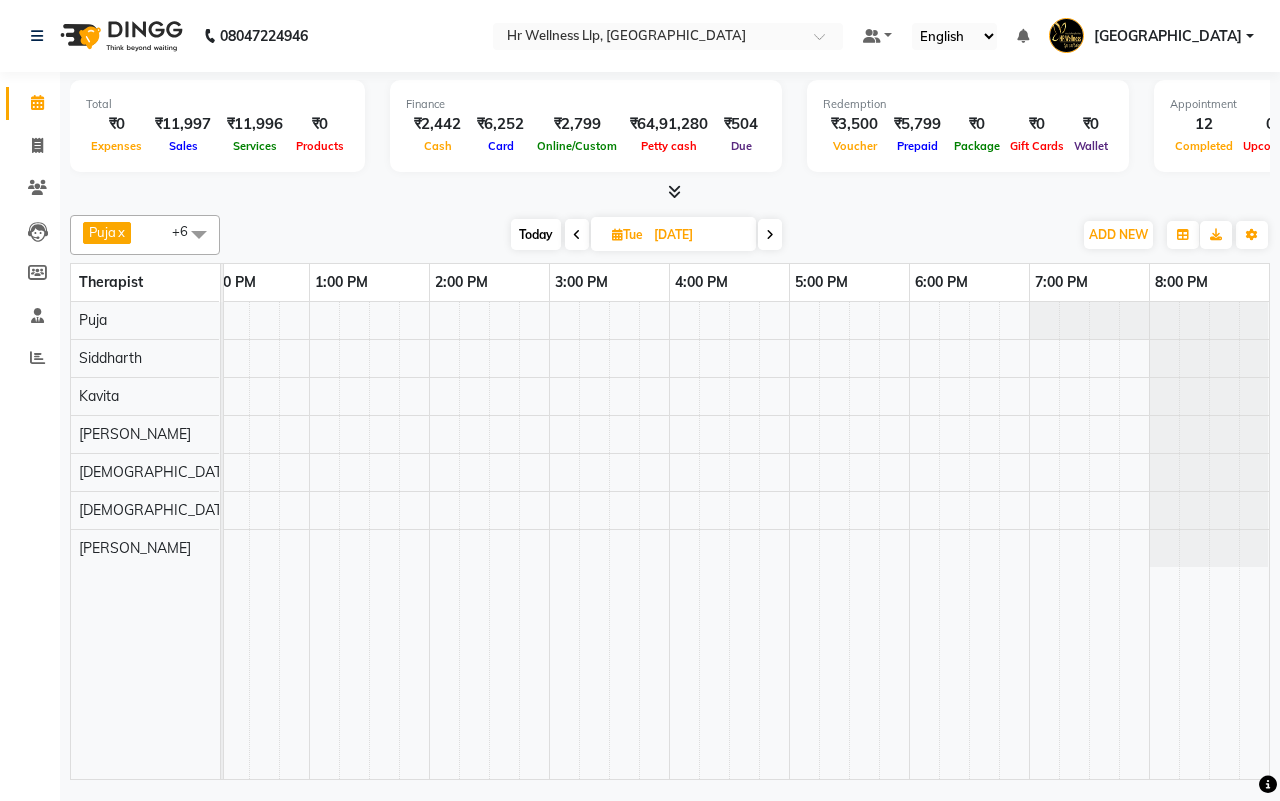 click at bounding box center [770, 234] 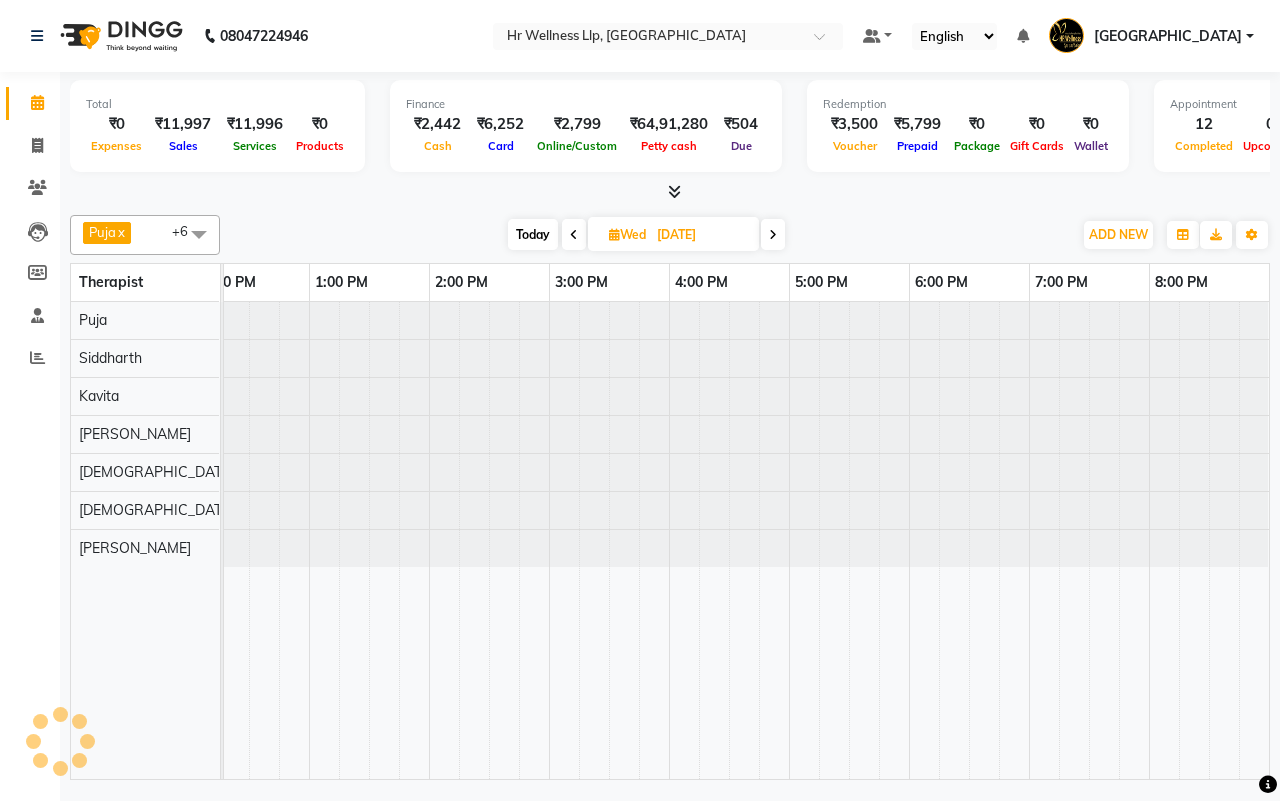 scroll, scrollTop: 0, scrollLeft: 515, axis: horizontal 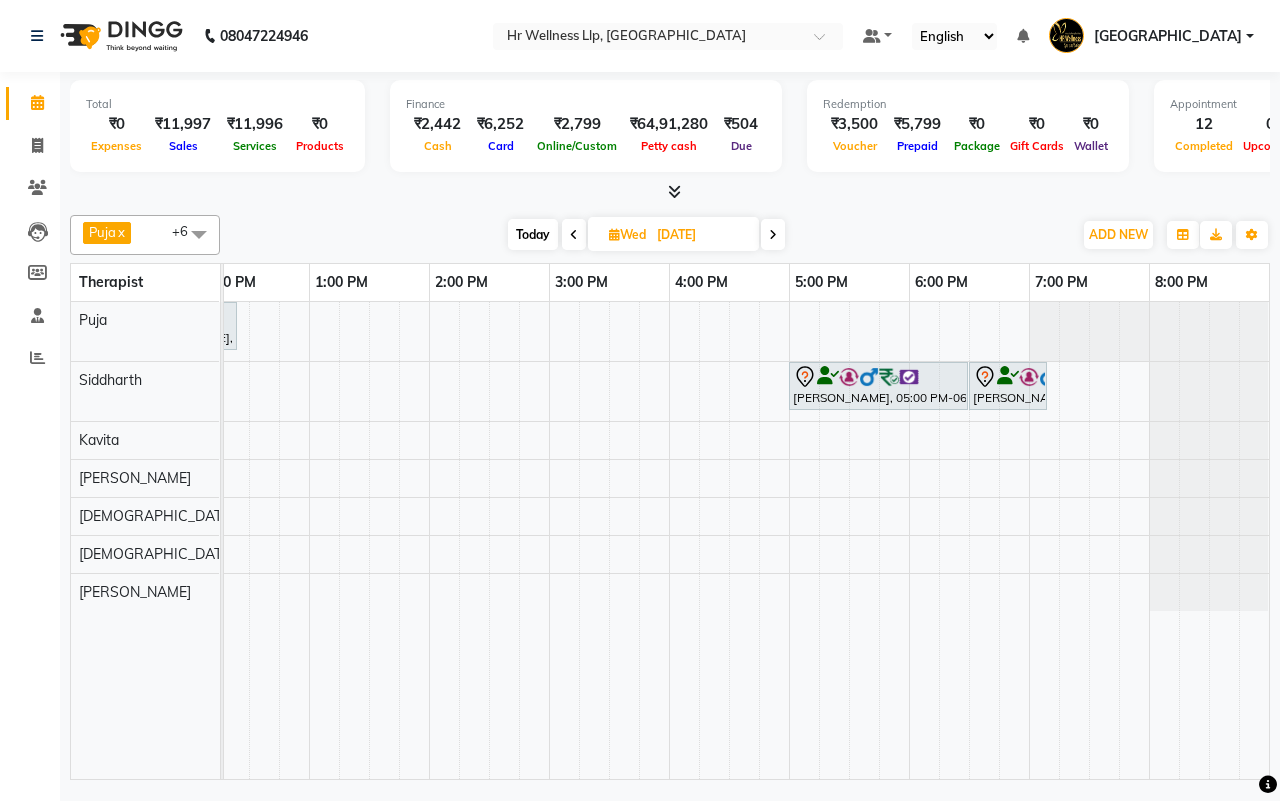 click at bounding box center (773, 235) 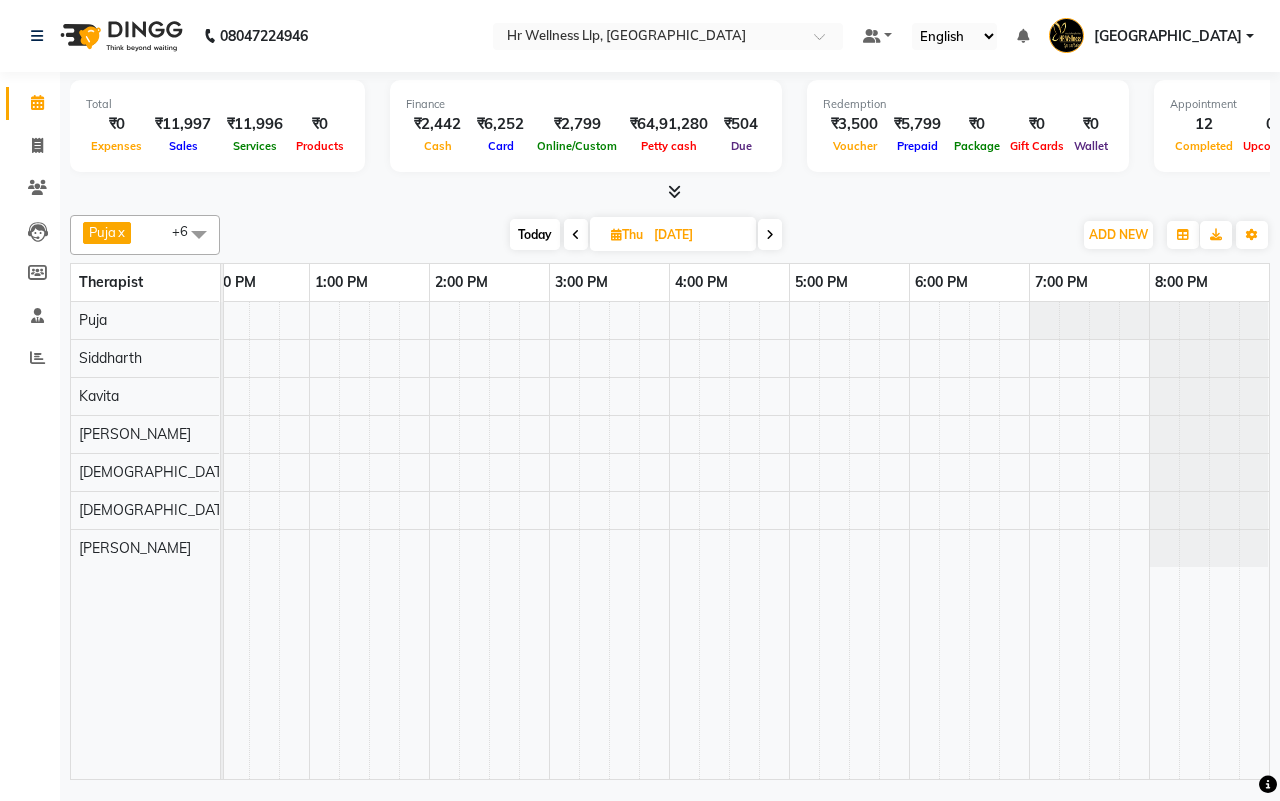 scroll, scrollTop: 0, scrollLeft: 515, axis: horizontal 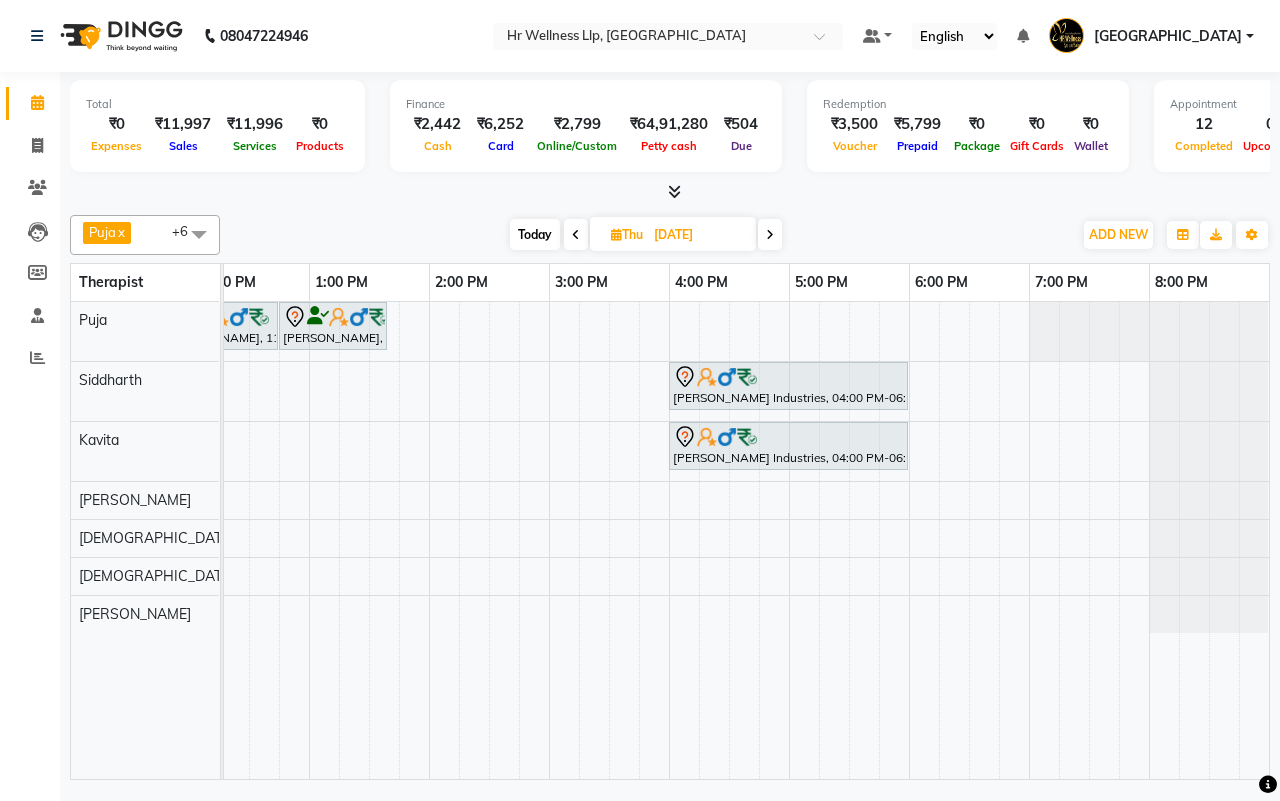click at bounding box center [770, 235] 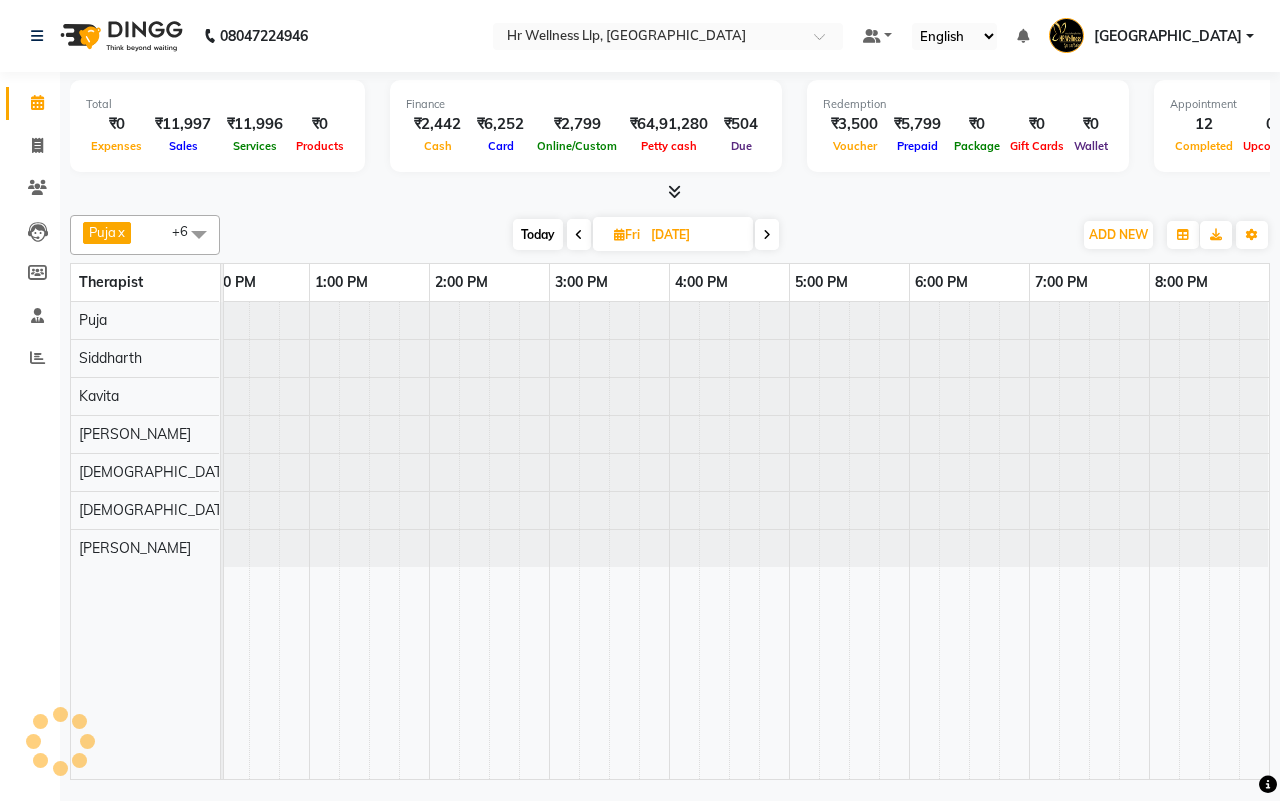 scroll, scrollTop: 0, scrollLeft: 515, axis: horizontal 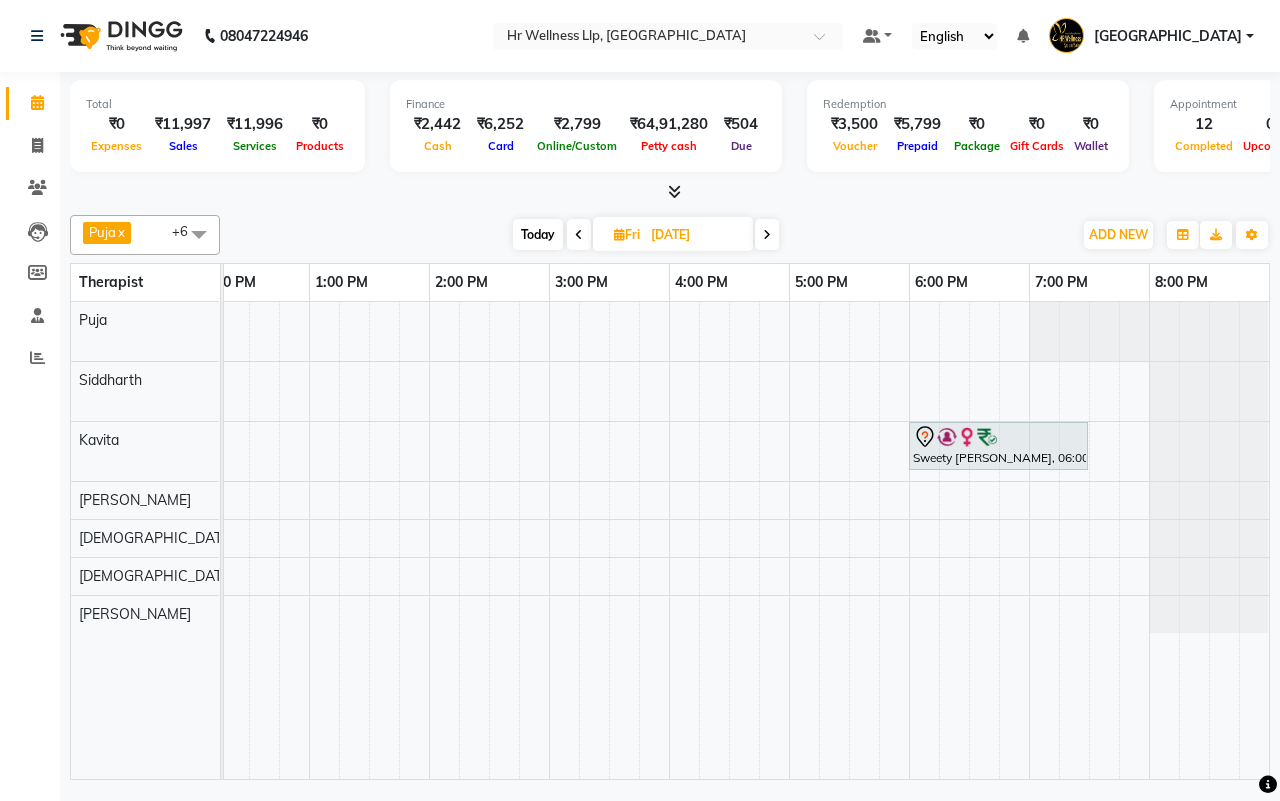 click on "Today" at bounding box center (538, 234) 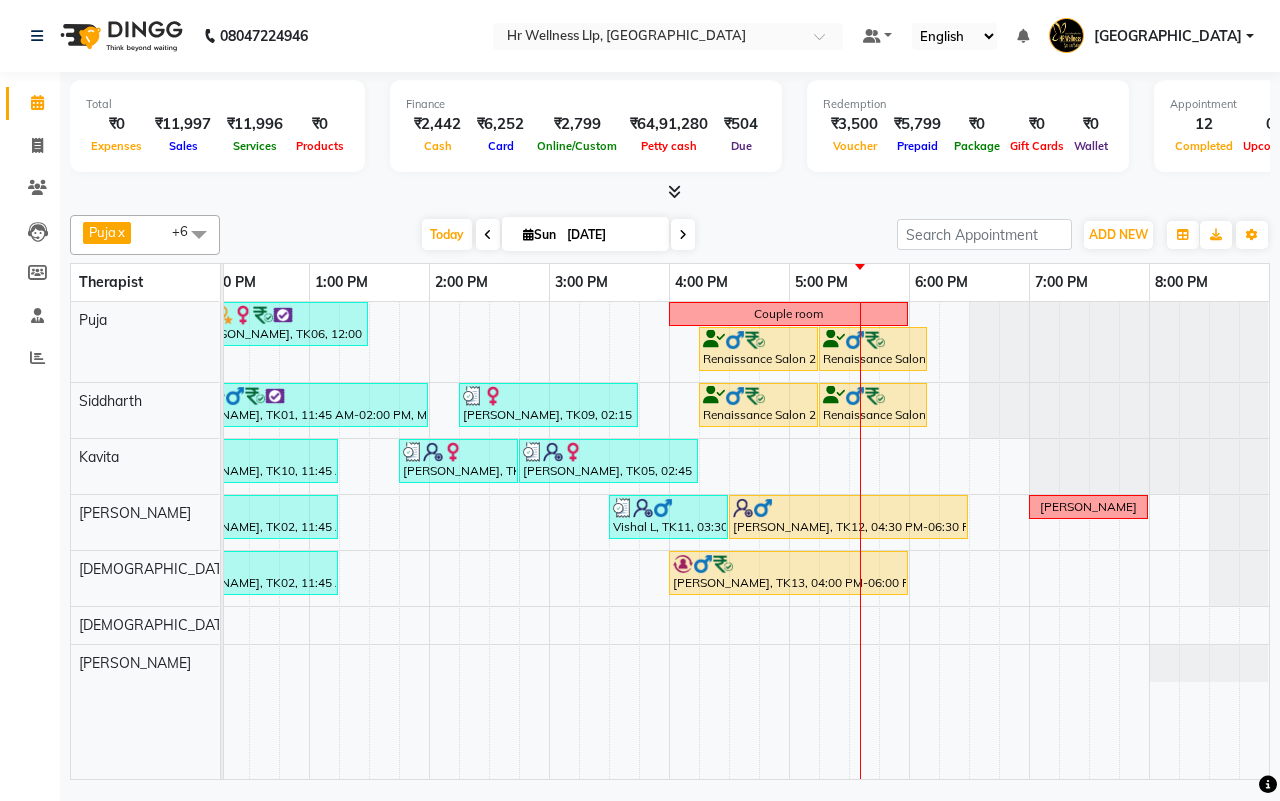 click on "[DATE]  [DATE]" at bounding box center (558, 235) 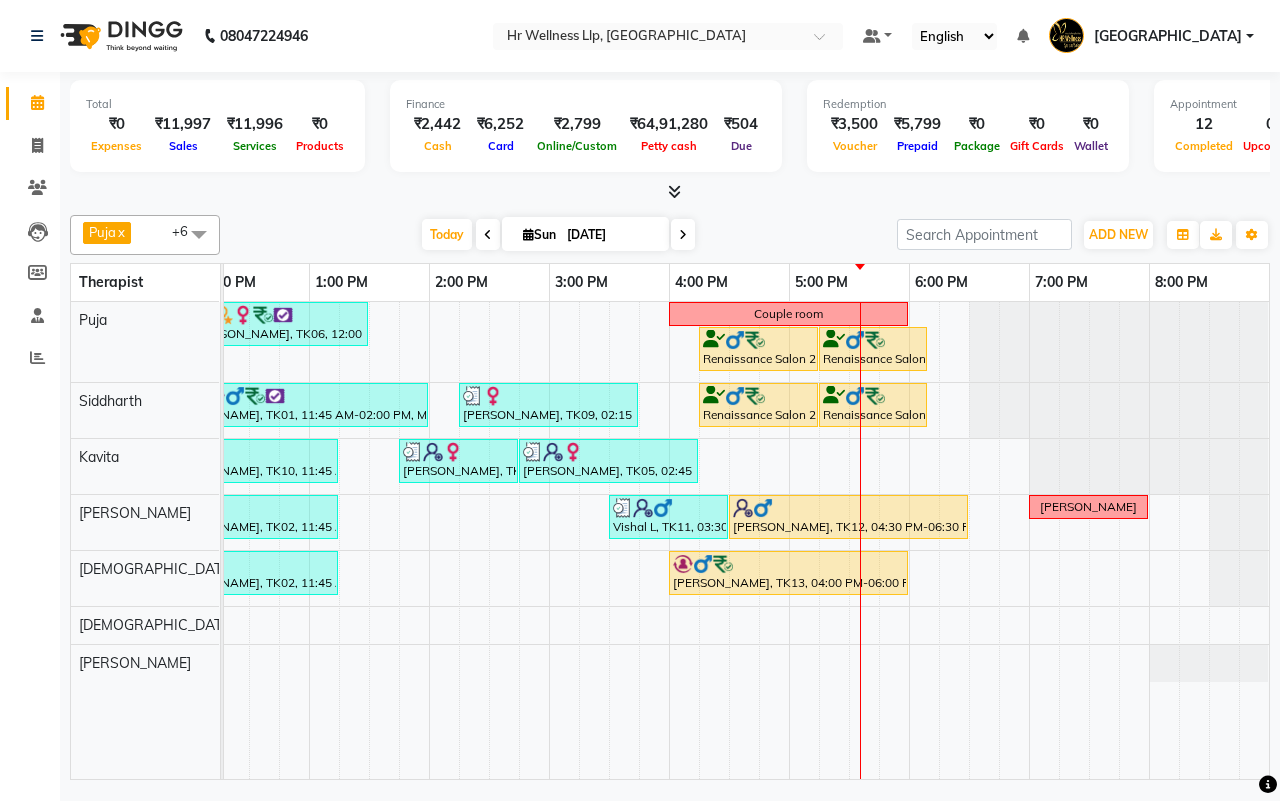 click at bounding box center (683, 235) 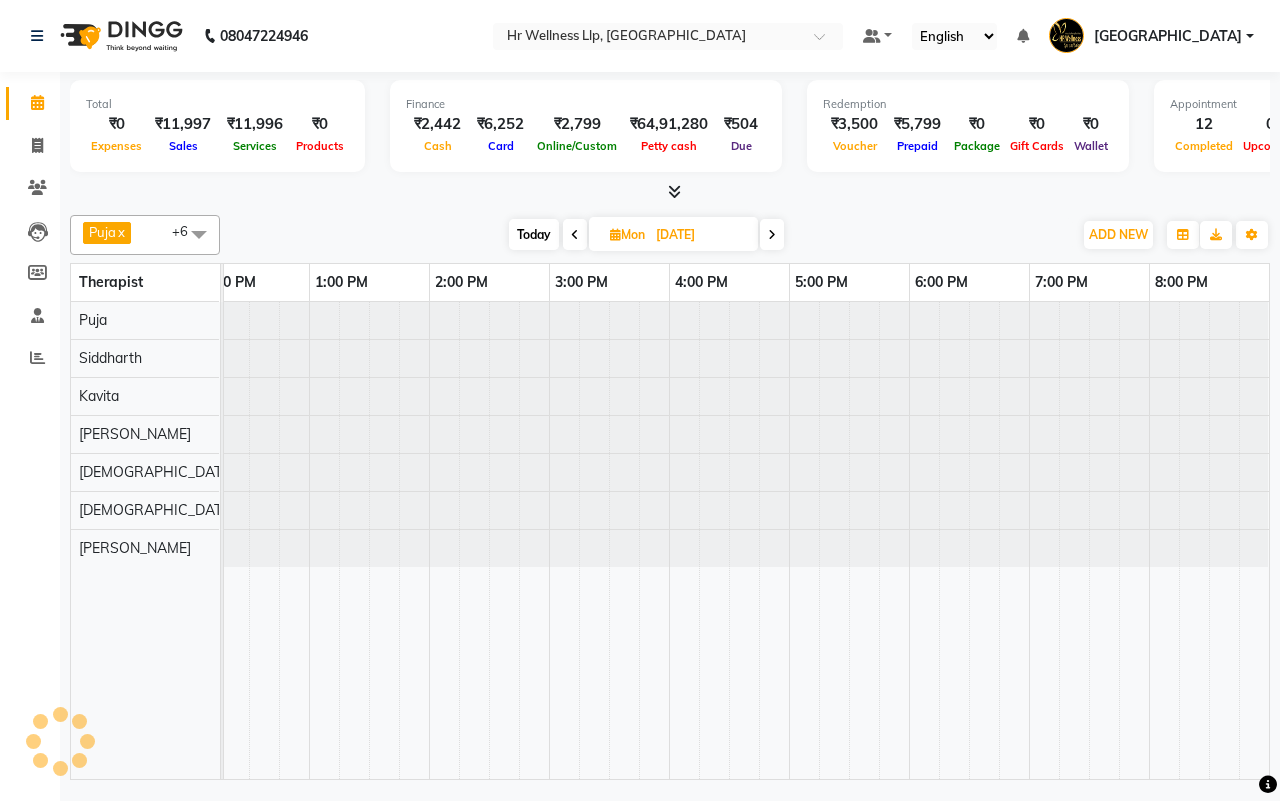 scroll, scrollTop: 0, scrollLeft: 515, axis: horizontal 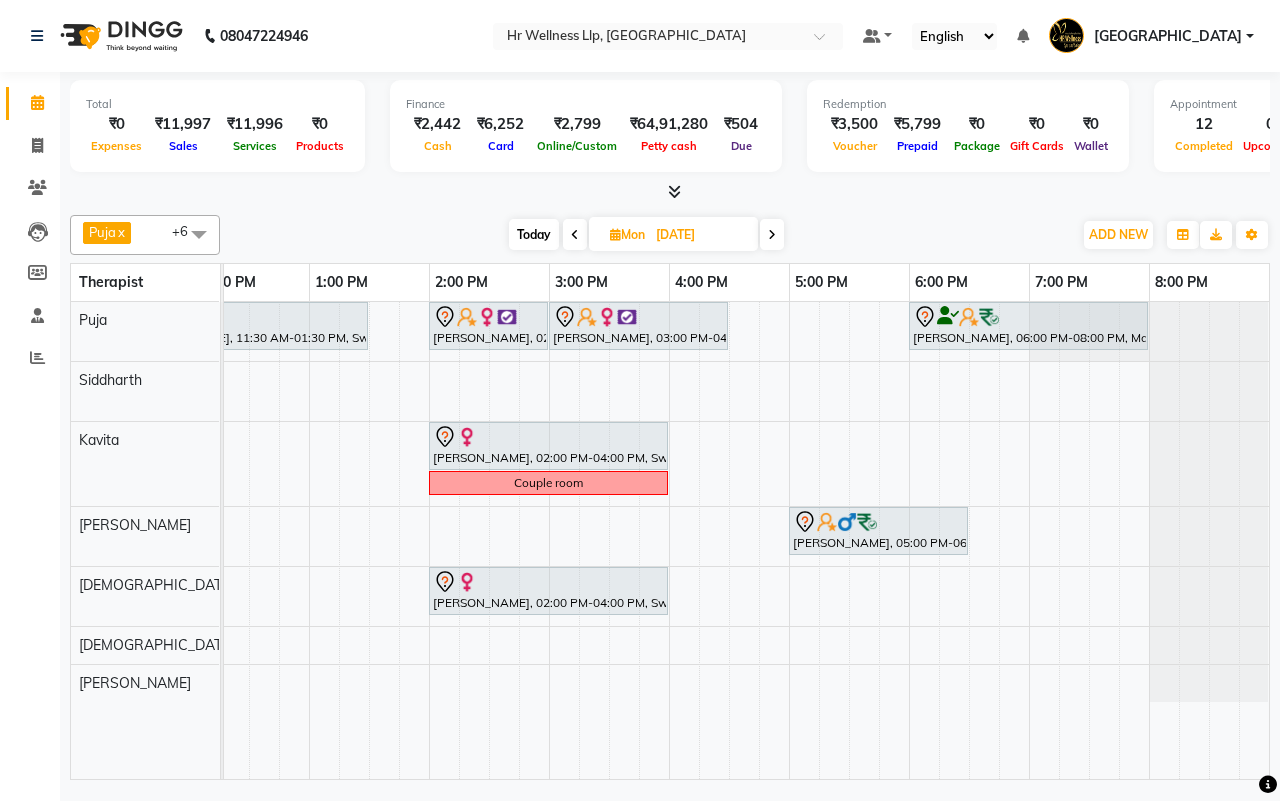 click at bounding box center (772, 234) 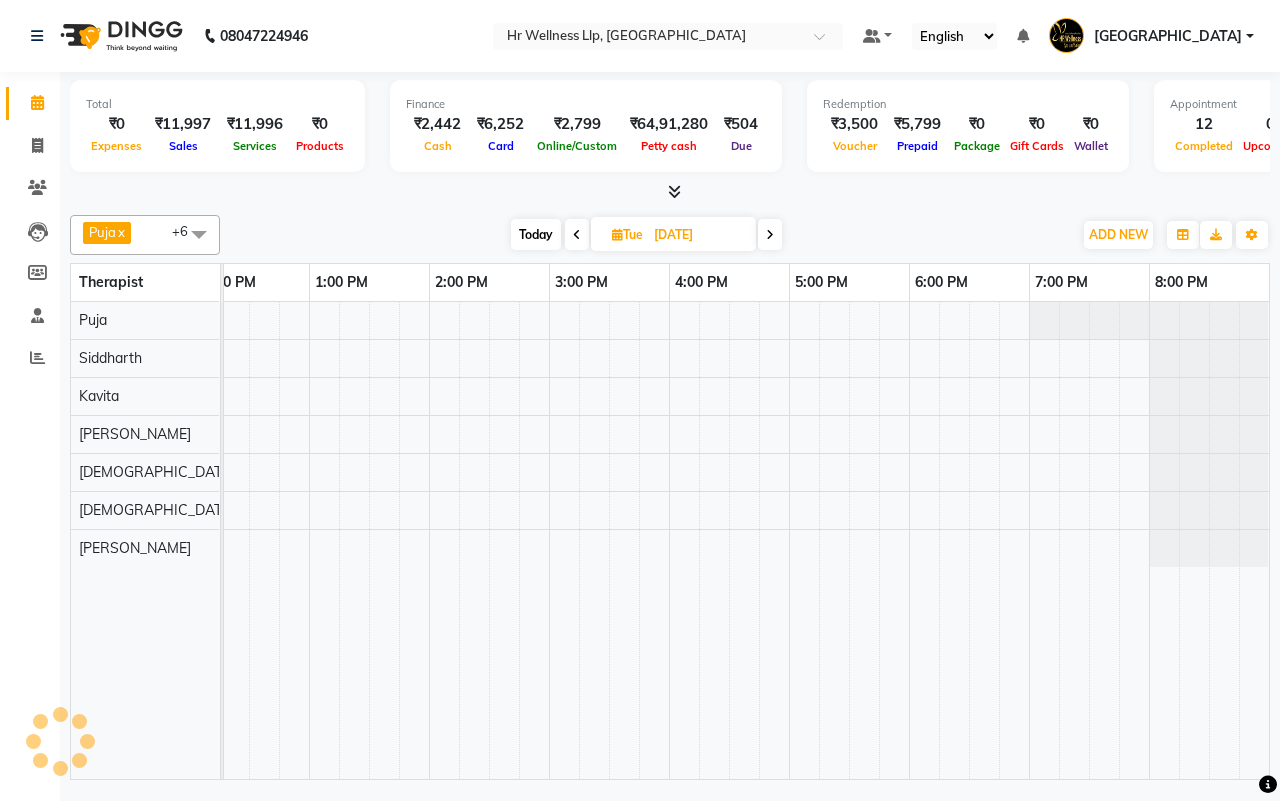 click at bounding box center [770, 234] 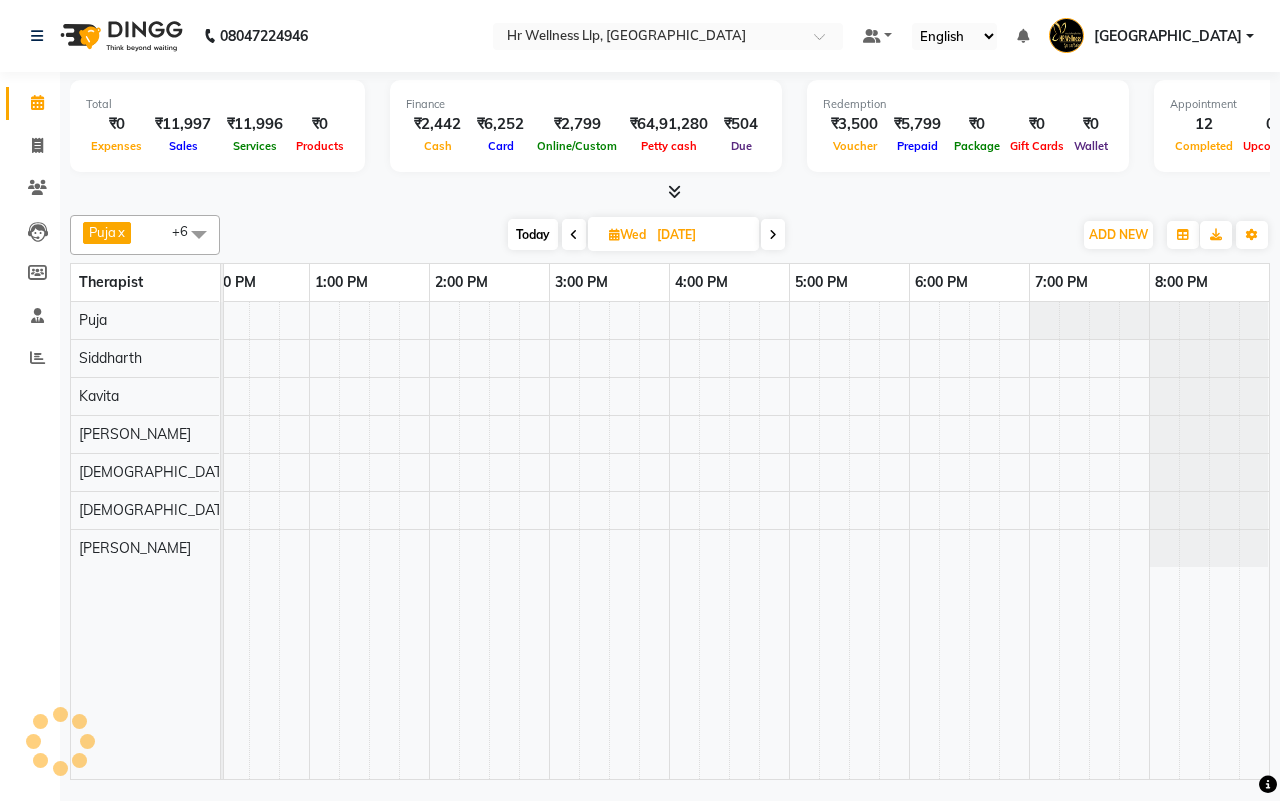 scroll, scrollTop: 0, scrollLeft: 515, axis: horizontal 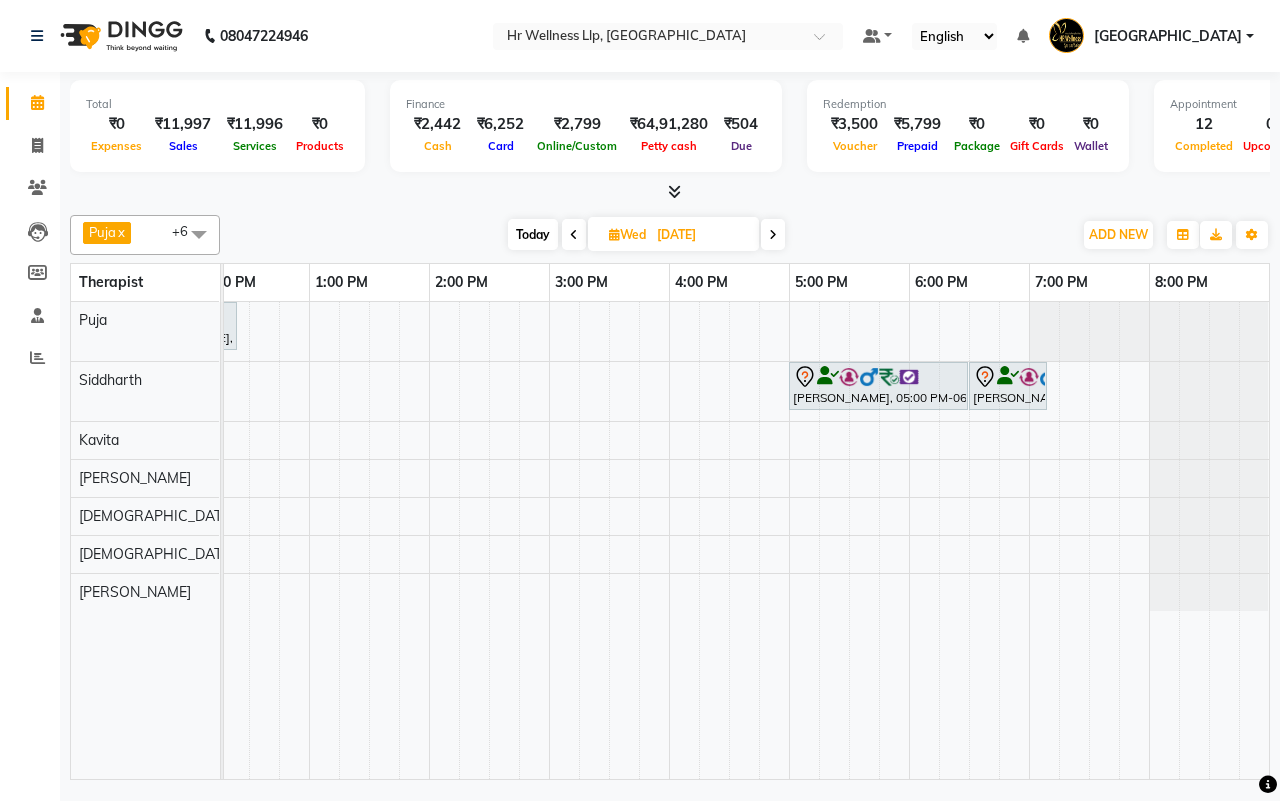 click at bounding box center (773, 235) 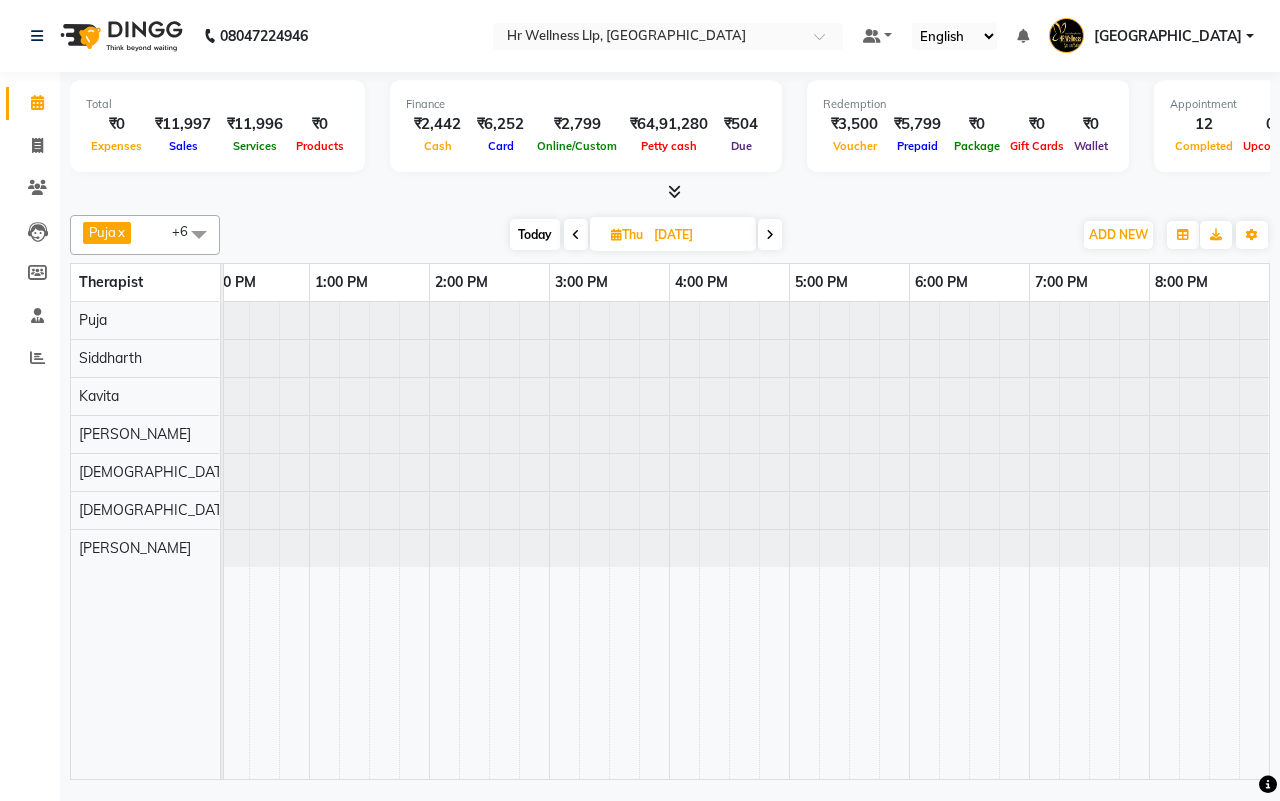 scroll, scrollTop: 0, scrollLeft: 0, axis: both 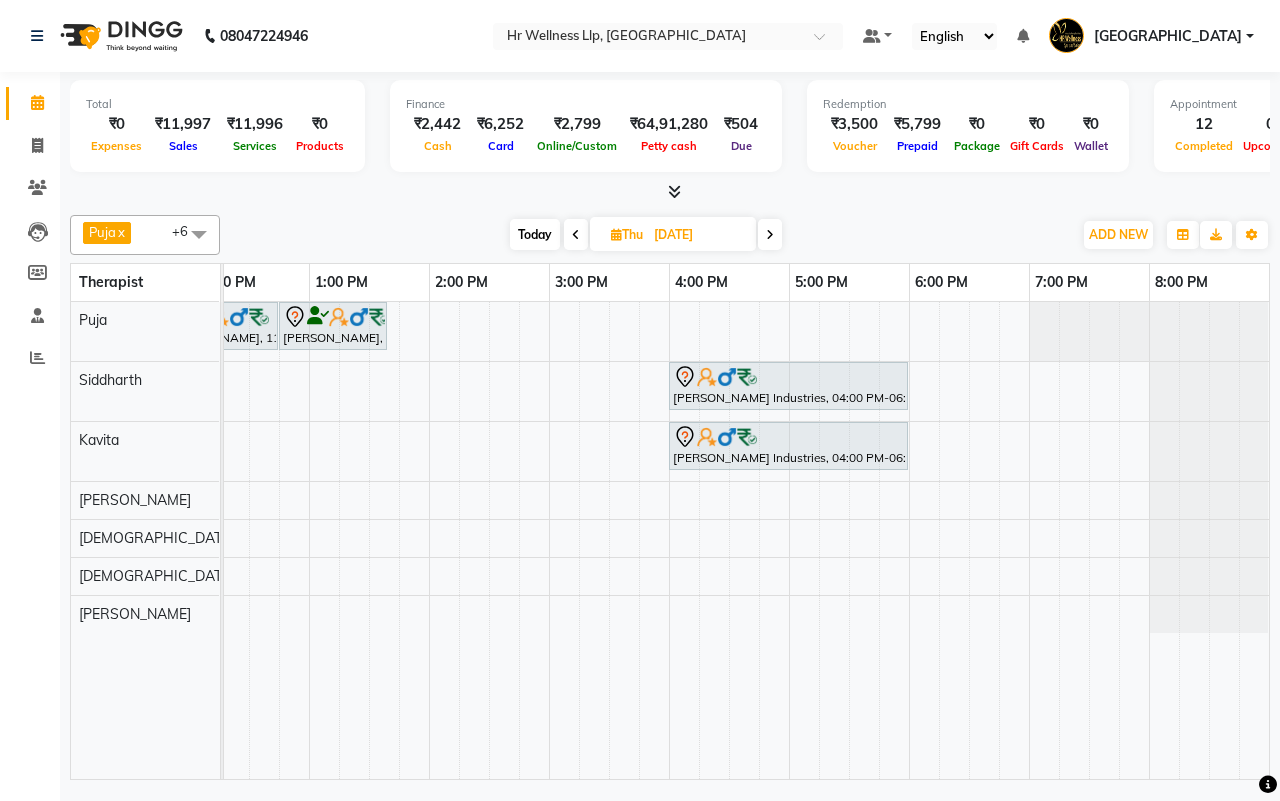 click at bounding box center (770, 235) 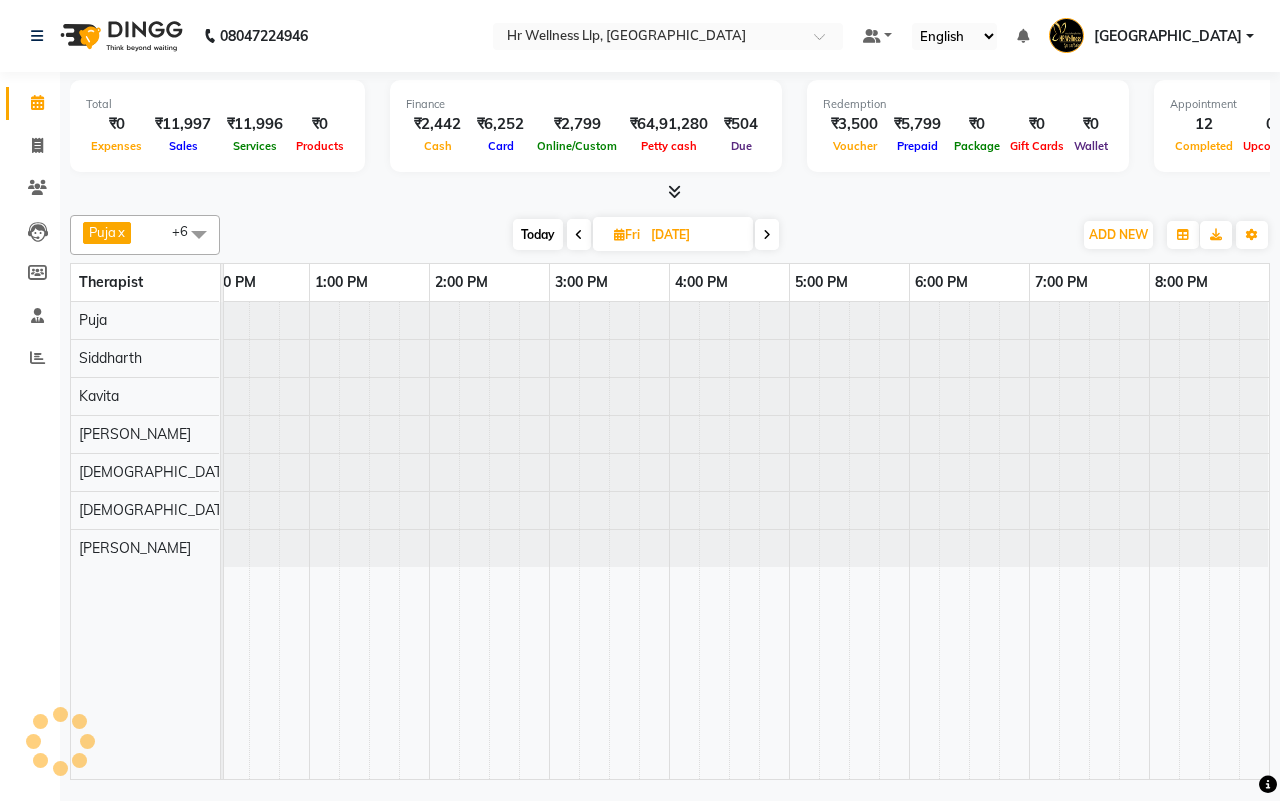 scroll, scrollTop: 0, scrollLeft: 0, axis: both 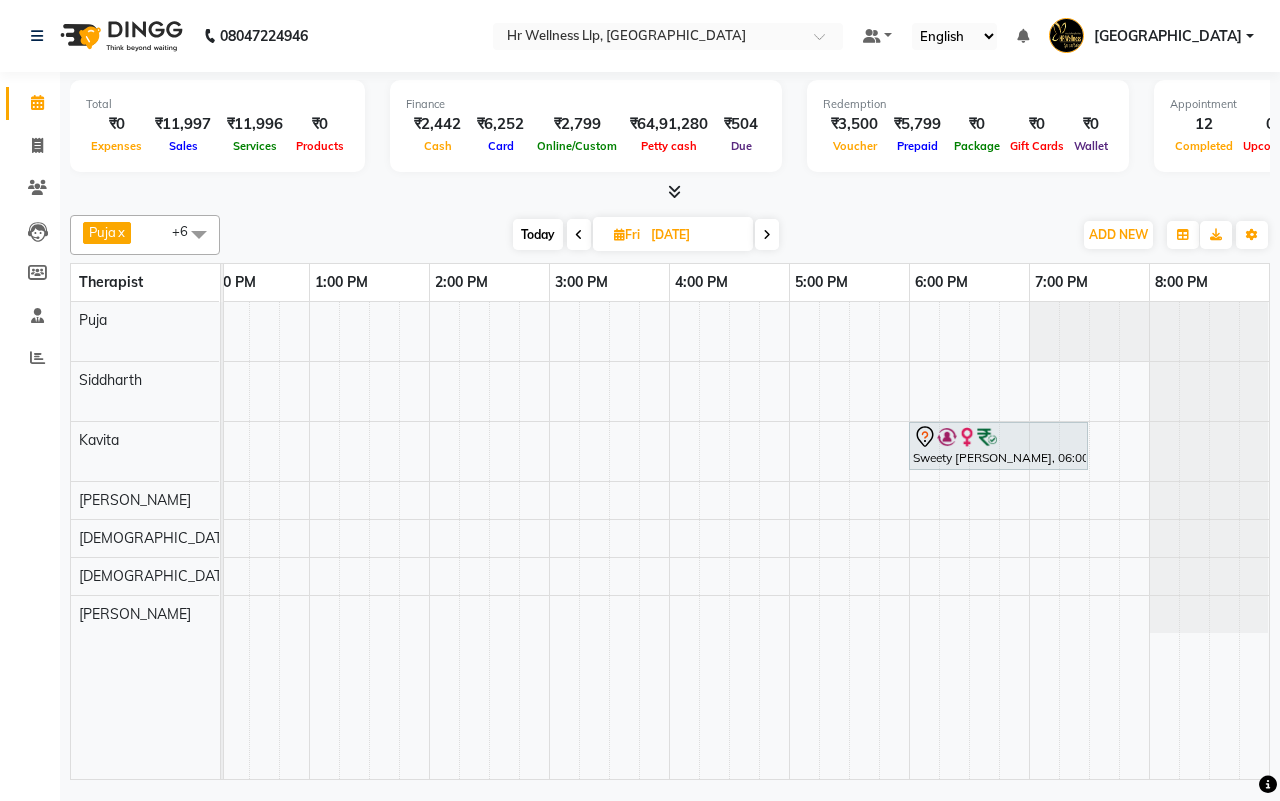 click on "Today" at bounding box center (538, 234) 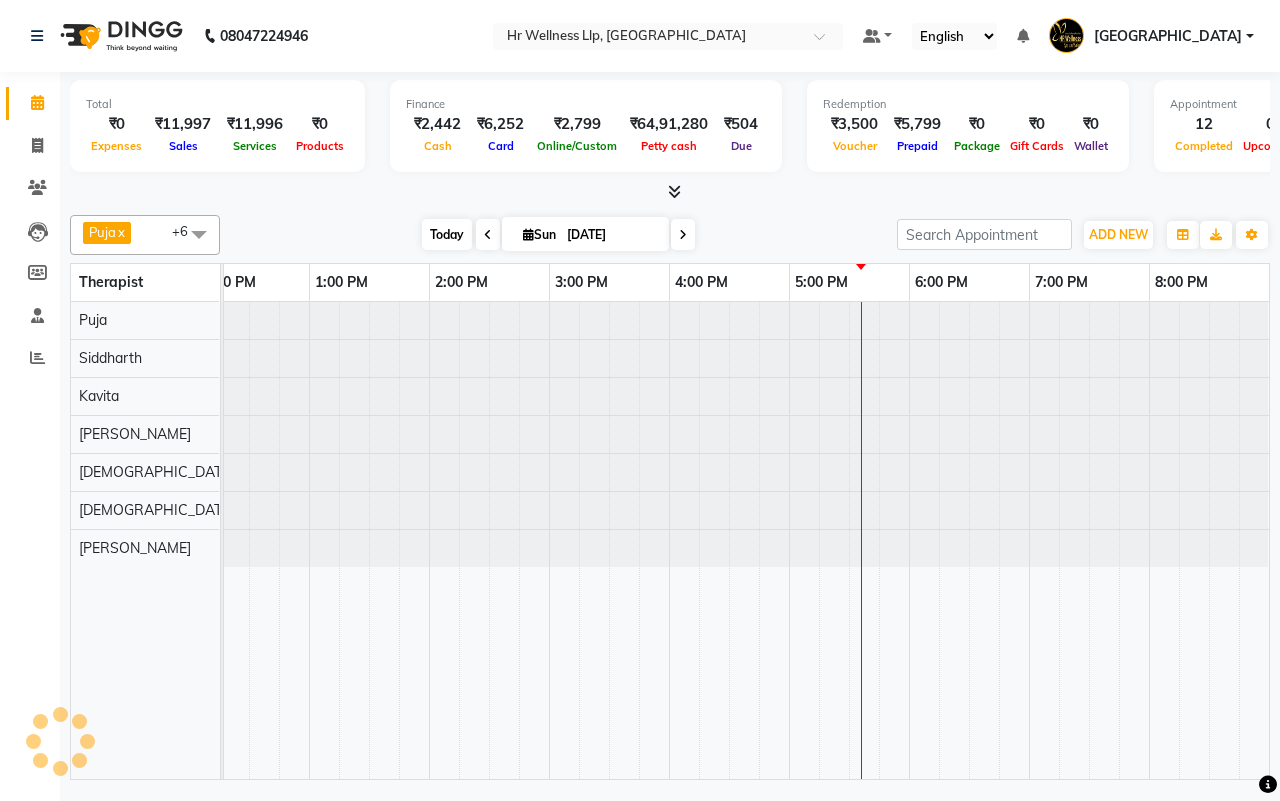 scroll, scrollTop: 0, scrollLeft: 515, axis: horizontal 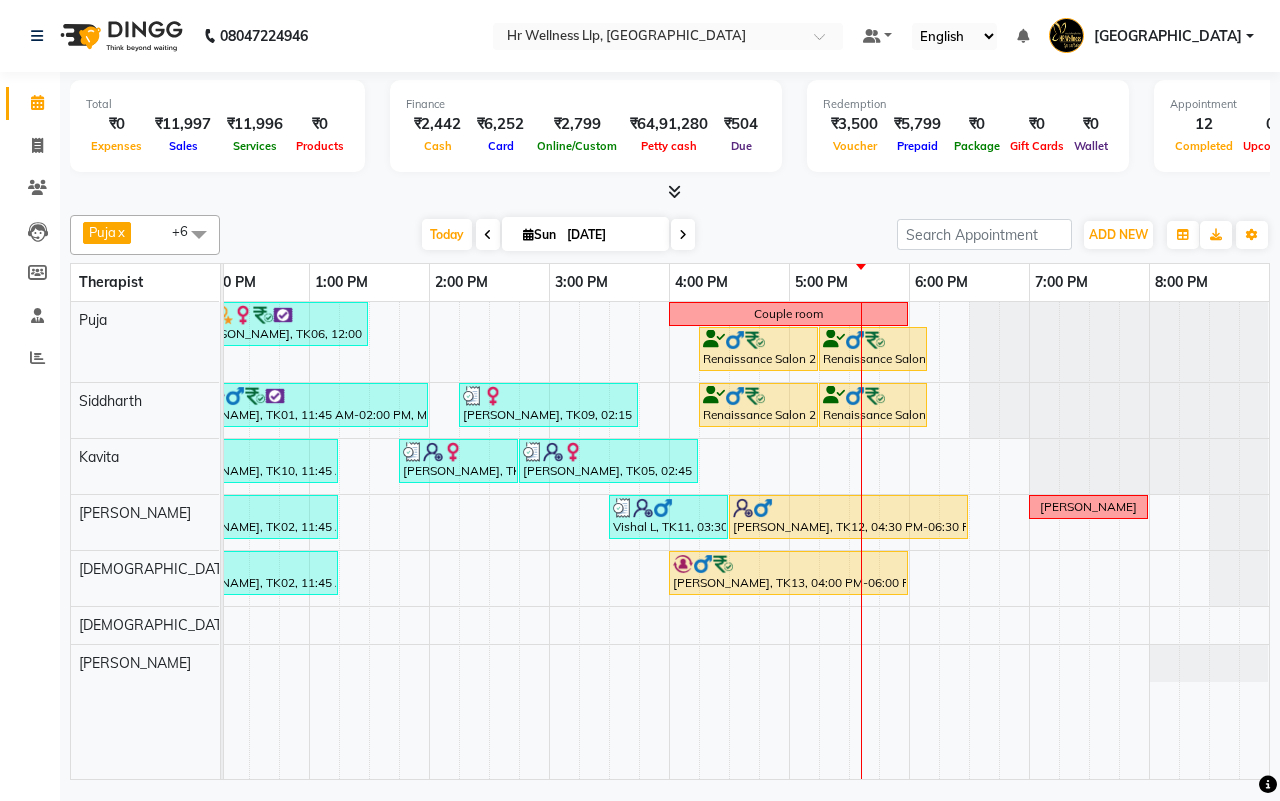 click at bounding box center [683, 234] 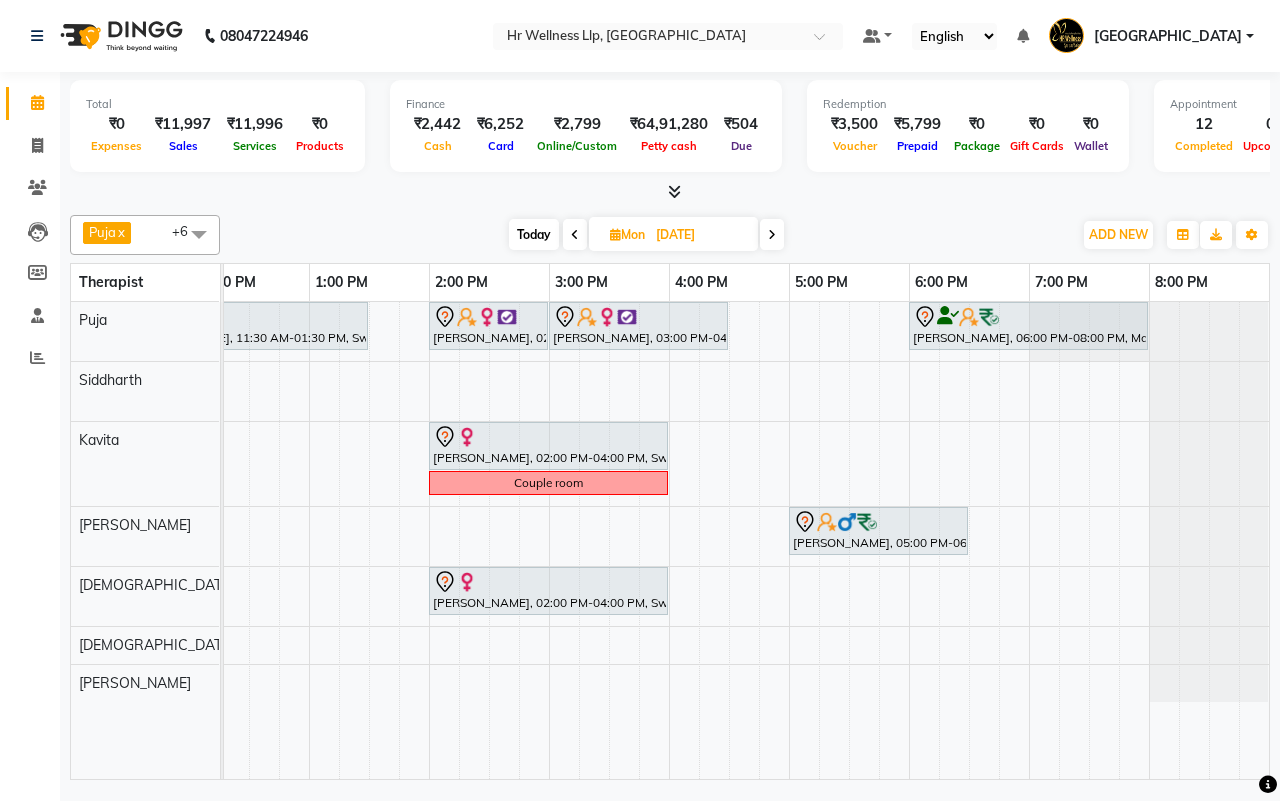 click on "[DATE]" at bounding box center (700, 235) 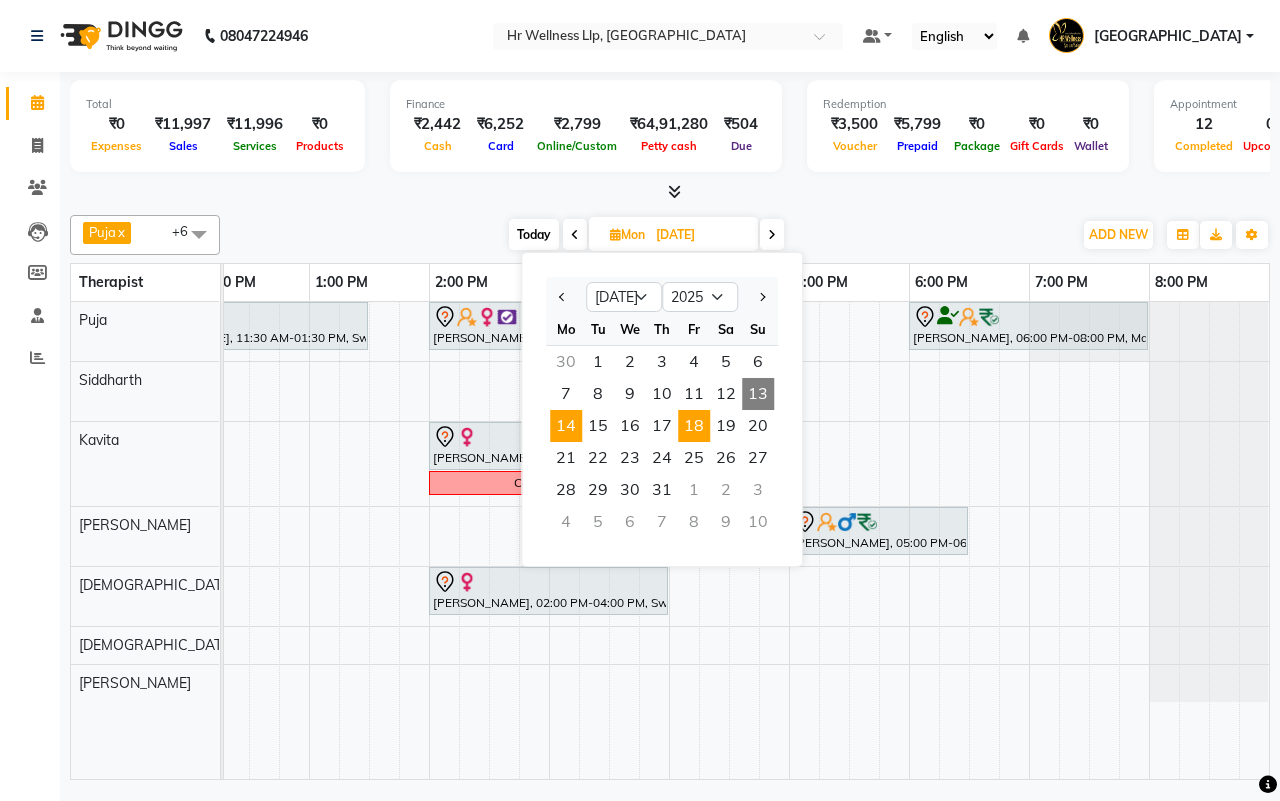 click on "18" at bounding box center [694, 426] 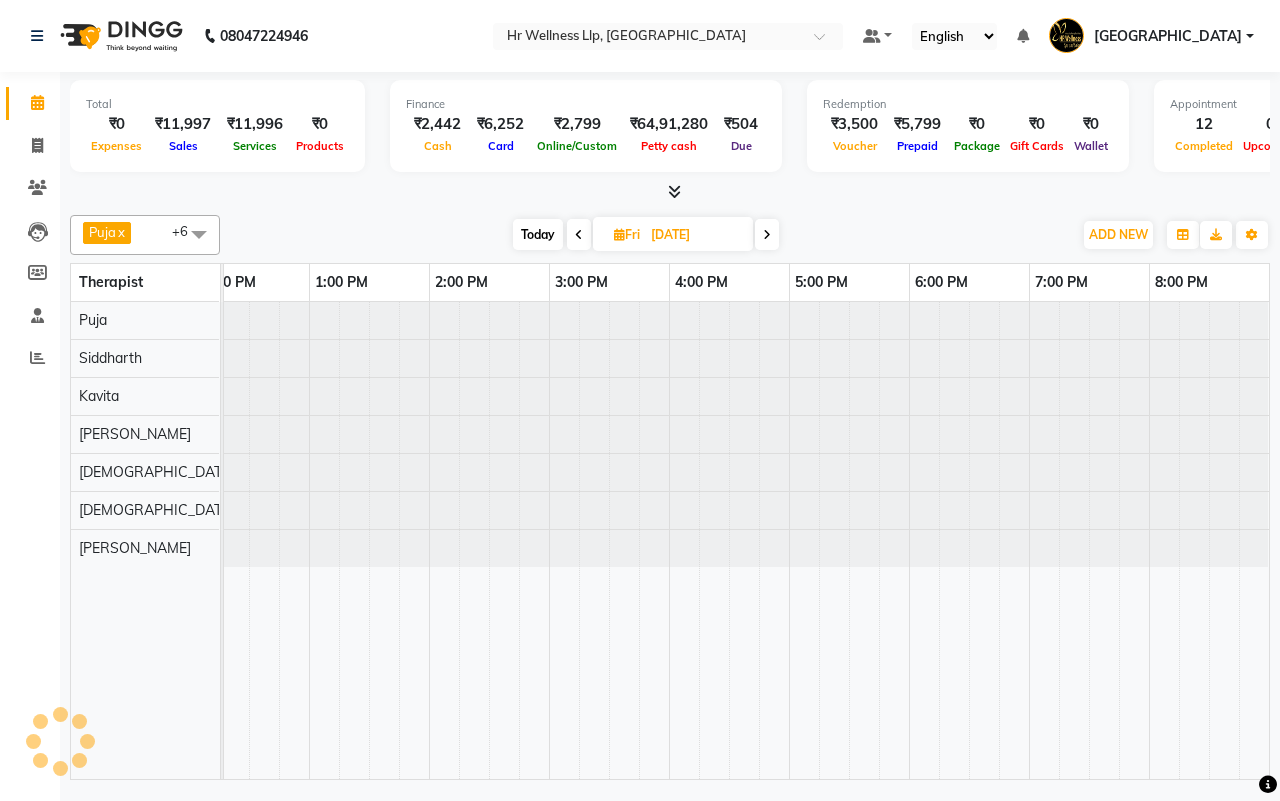 scroll, scrollTop: 0, scrollLeft: 515, axis: horizontal 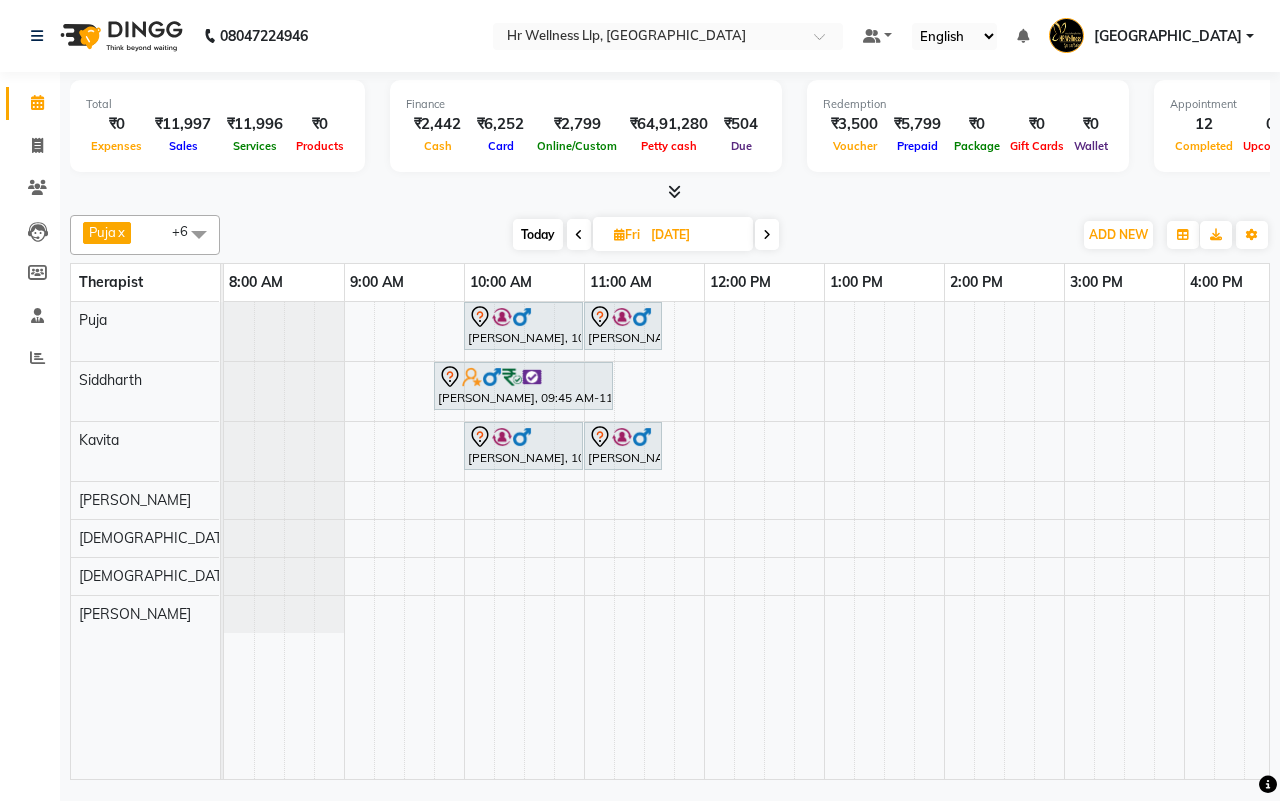 click at bounding box center [579, 234] 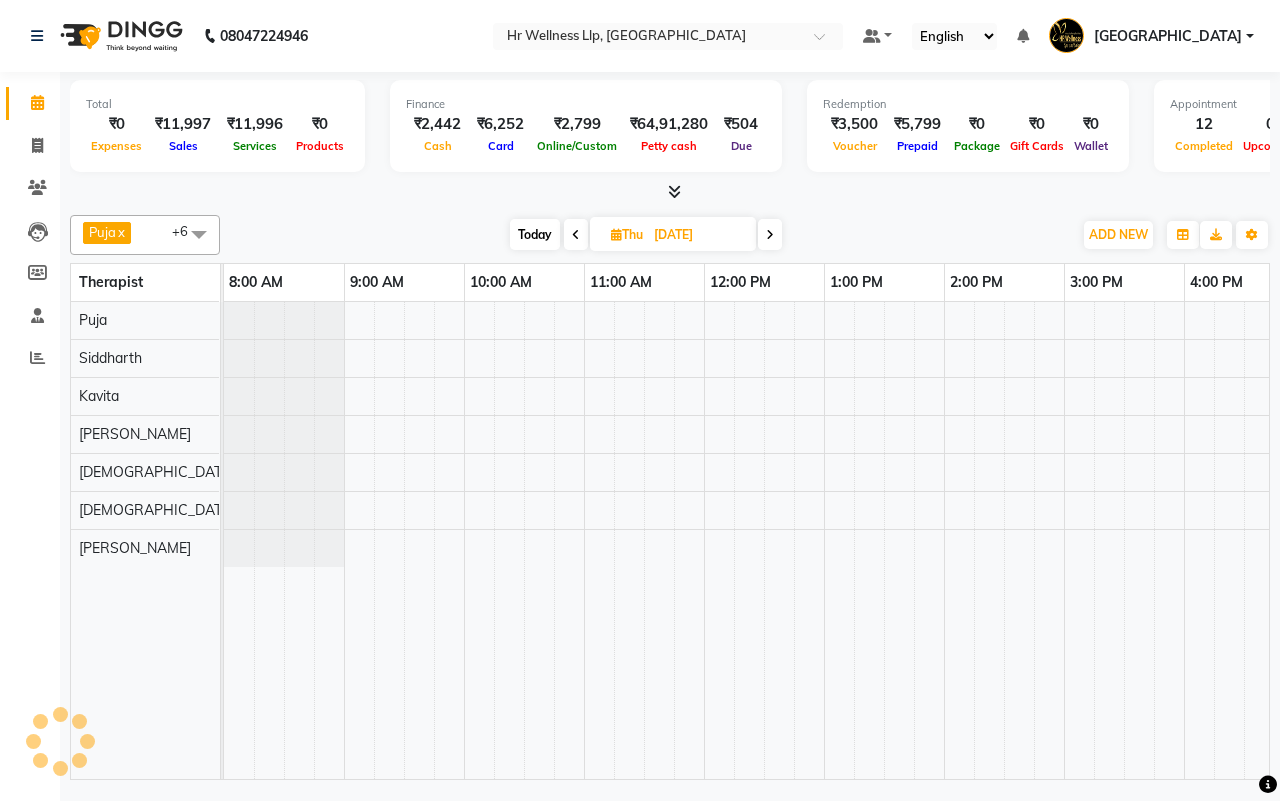 scroll, scrollTop: 0, scrollLeft: 515, axis: horizontal 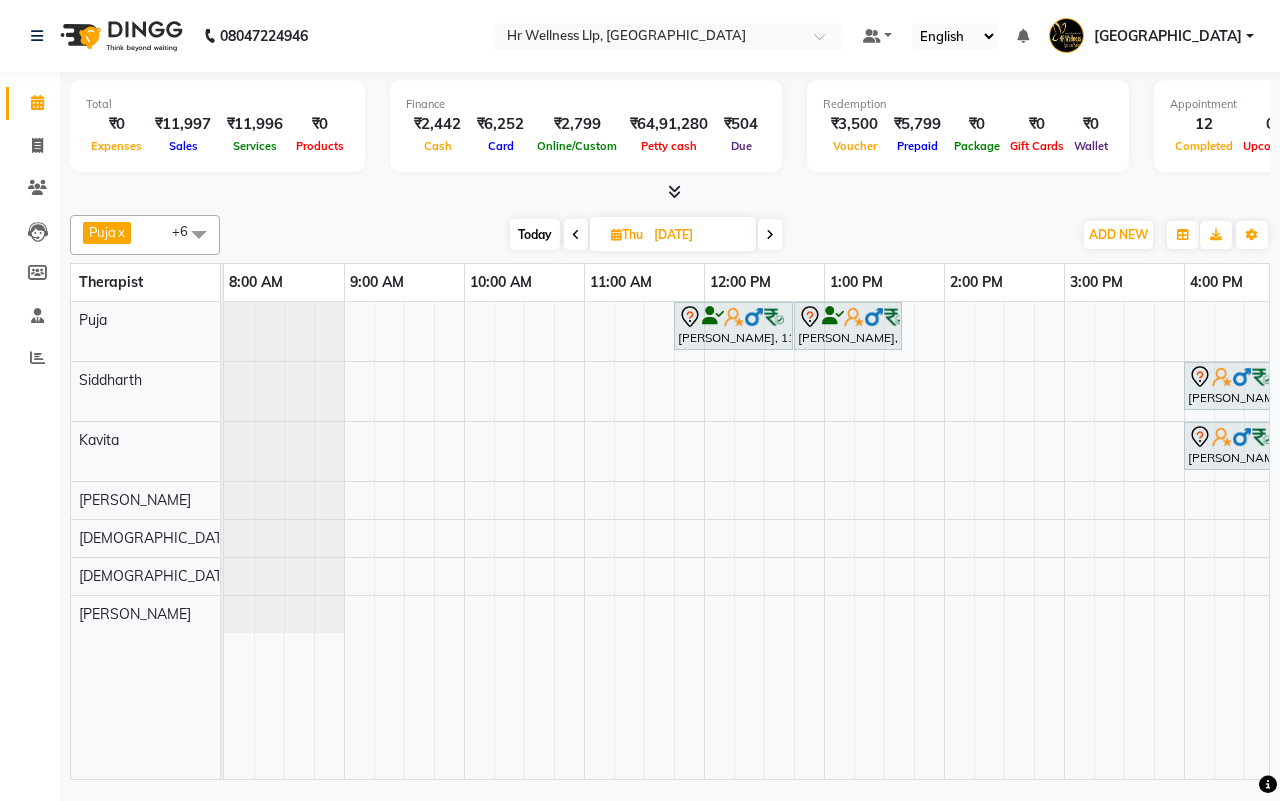 click at bounding box center [770, 234] 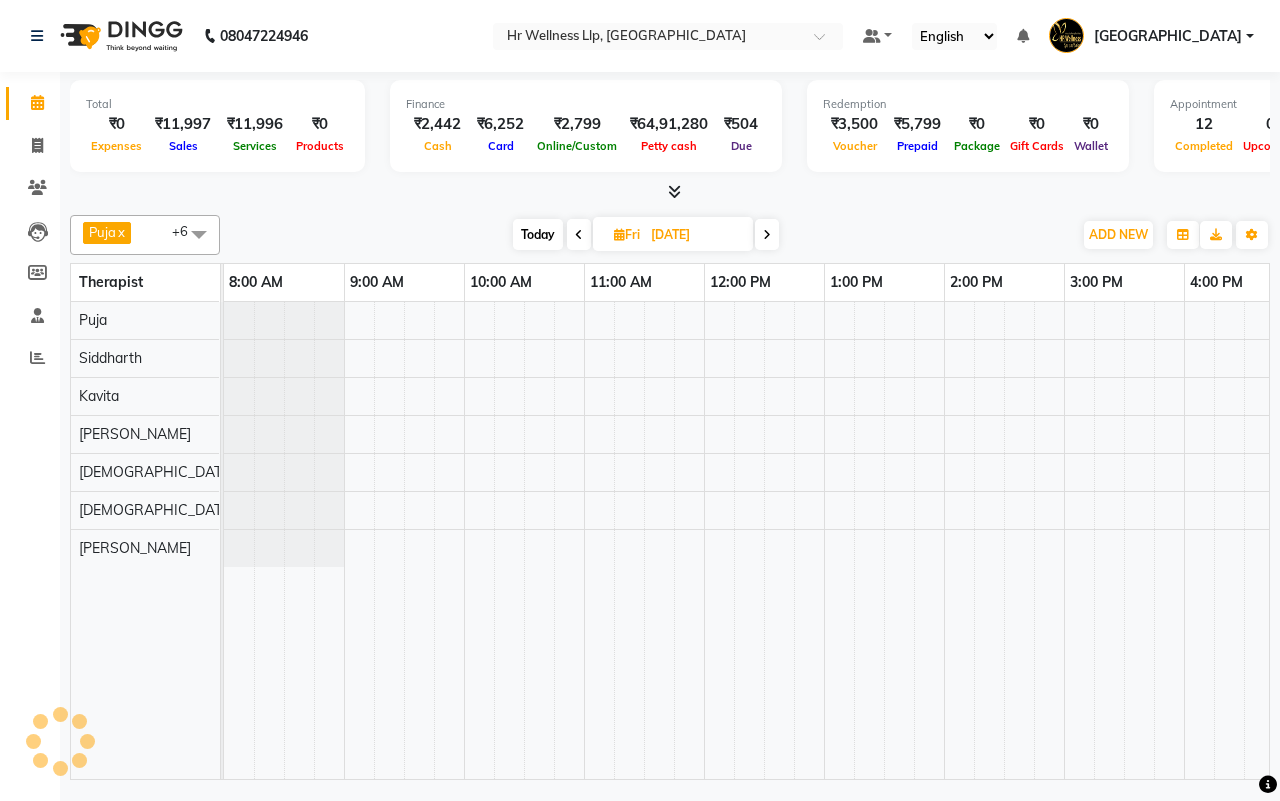 scroll, scrollTop: 0, scrollLeft: 515, axis: horizontal 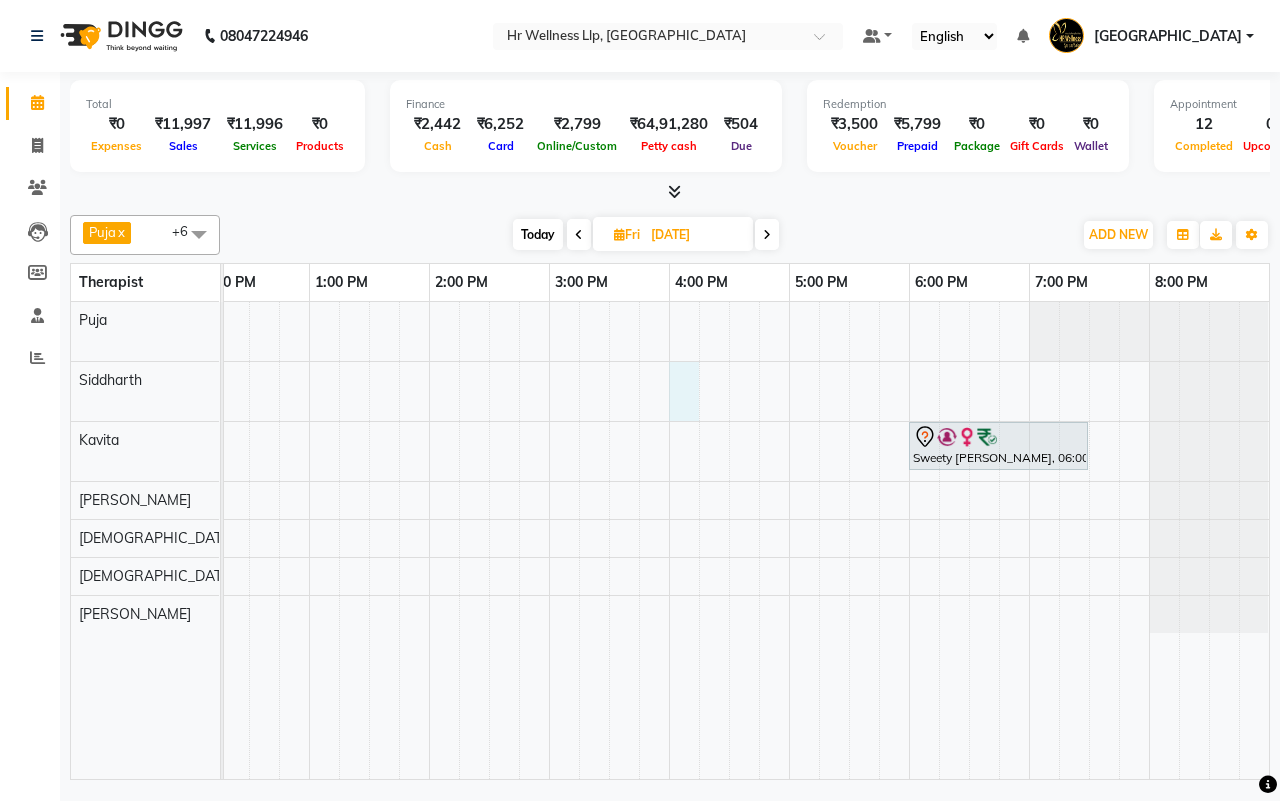 click on "[PERSON_NAME], 10:00 AM-11:00 AM, Massage 60 [PERSON_NAME], 11:00 AM-11:40 AM, 10 mins complimentary Service             [PERSON_NAME], 09:45 AM-11:15 AM, Swedish Massage with Wintergreen, Bayleaf & Clove 60 [PERSON_NAME], 10:00 AM-11:00 AM, Massage 60 [PERSON_NAME], 11:00 AM-11:40 AM, 10 mins complimentary Service             [PERSON_NAME], 06:00 PM-07:30 PM, Swedish Massage 60 Min" at bounding box center [489, 540] 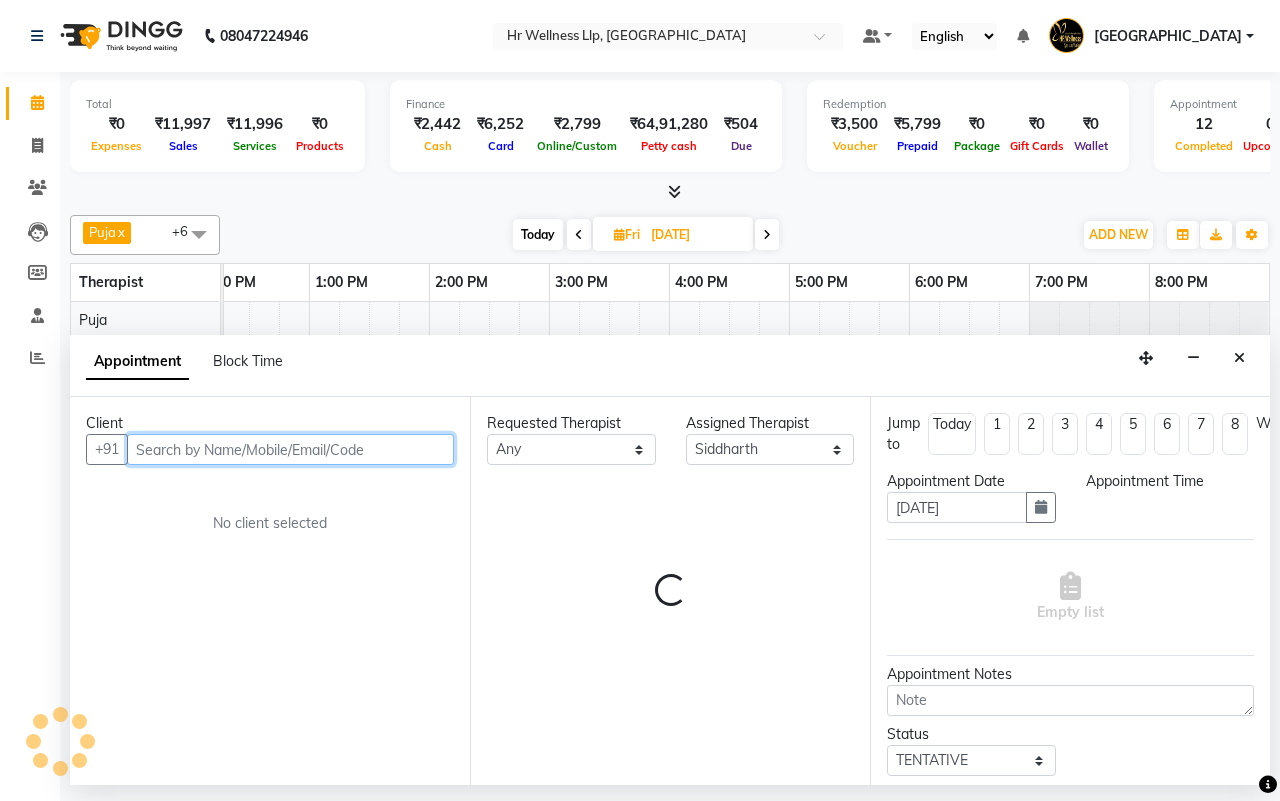 select on "960" 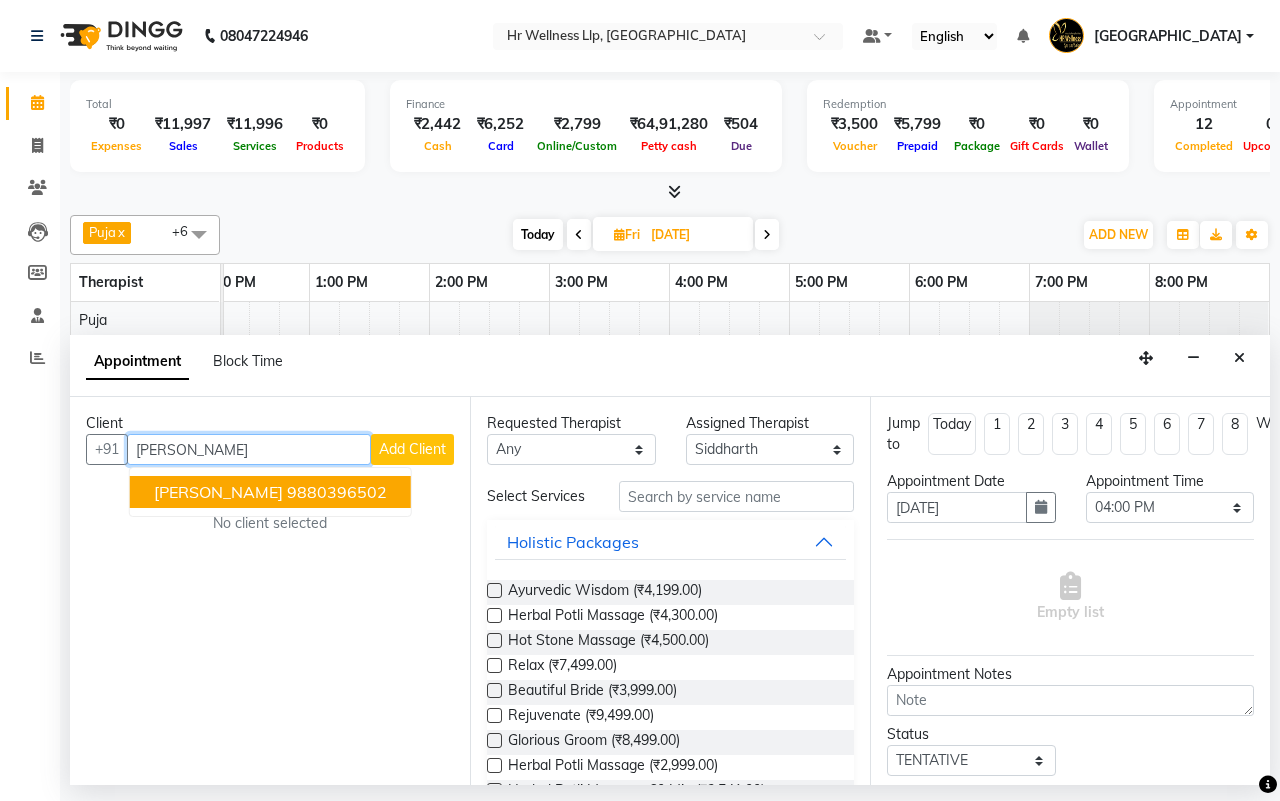 click on "[PERSON_NAME]" at bounding box center [218, 492] 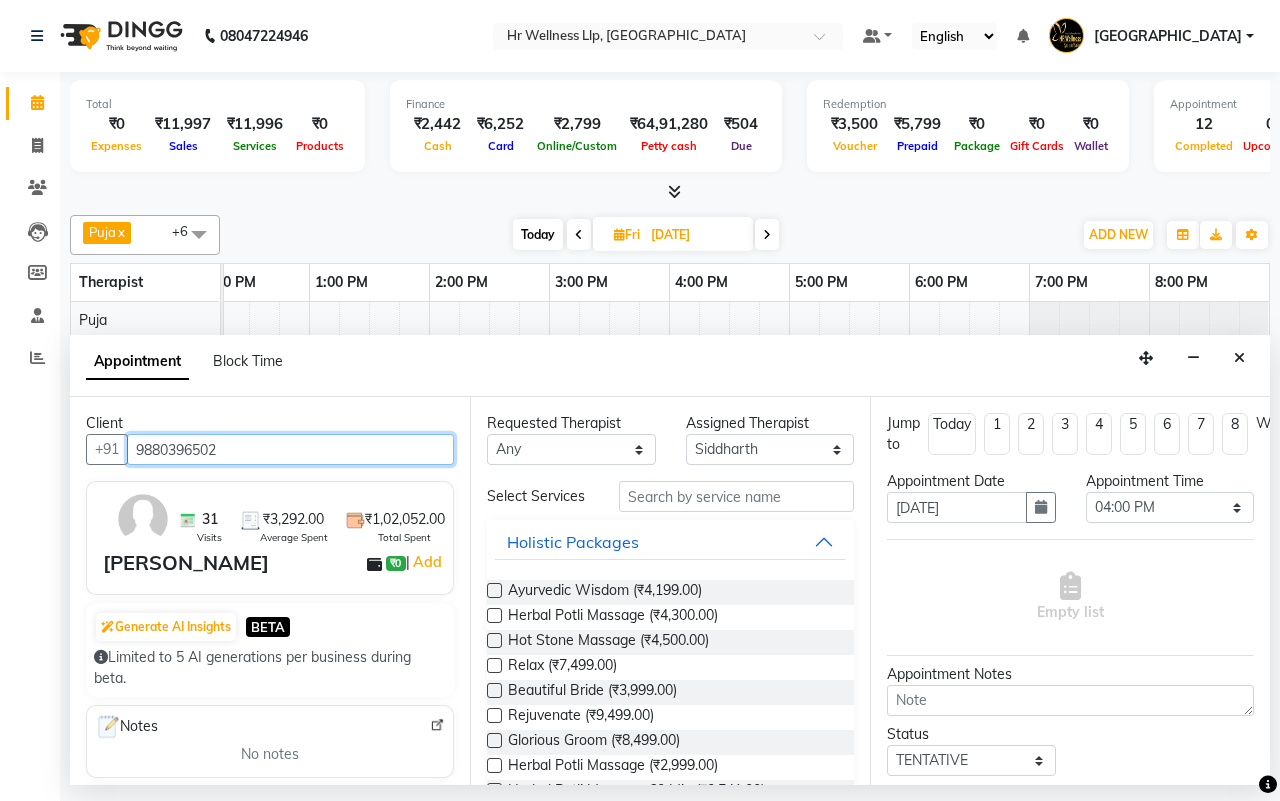 type on "9880396502" 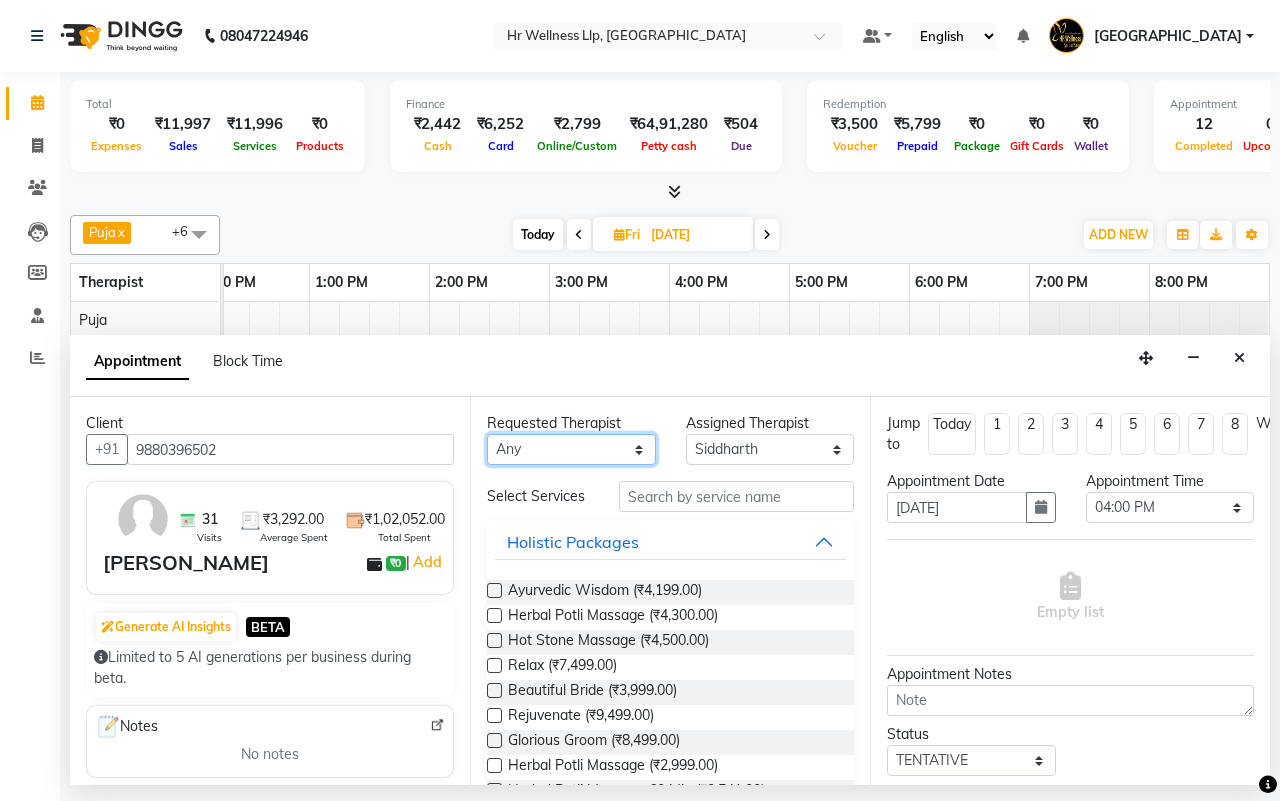 click on "Any [DEMOGRAPHIC_DATA] waitlist [DEMOGRAPHIC_DATA] waitlist 1 [PERSON_NAME] [PERSON_NAME] [PERSON_NAME] [DEMOGRAPHIC_DATA] waitlist Preeti [PERSON_NAME]" at bounding box center [571, 449] 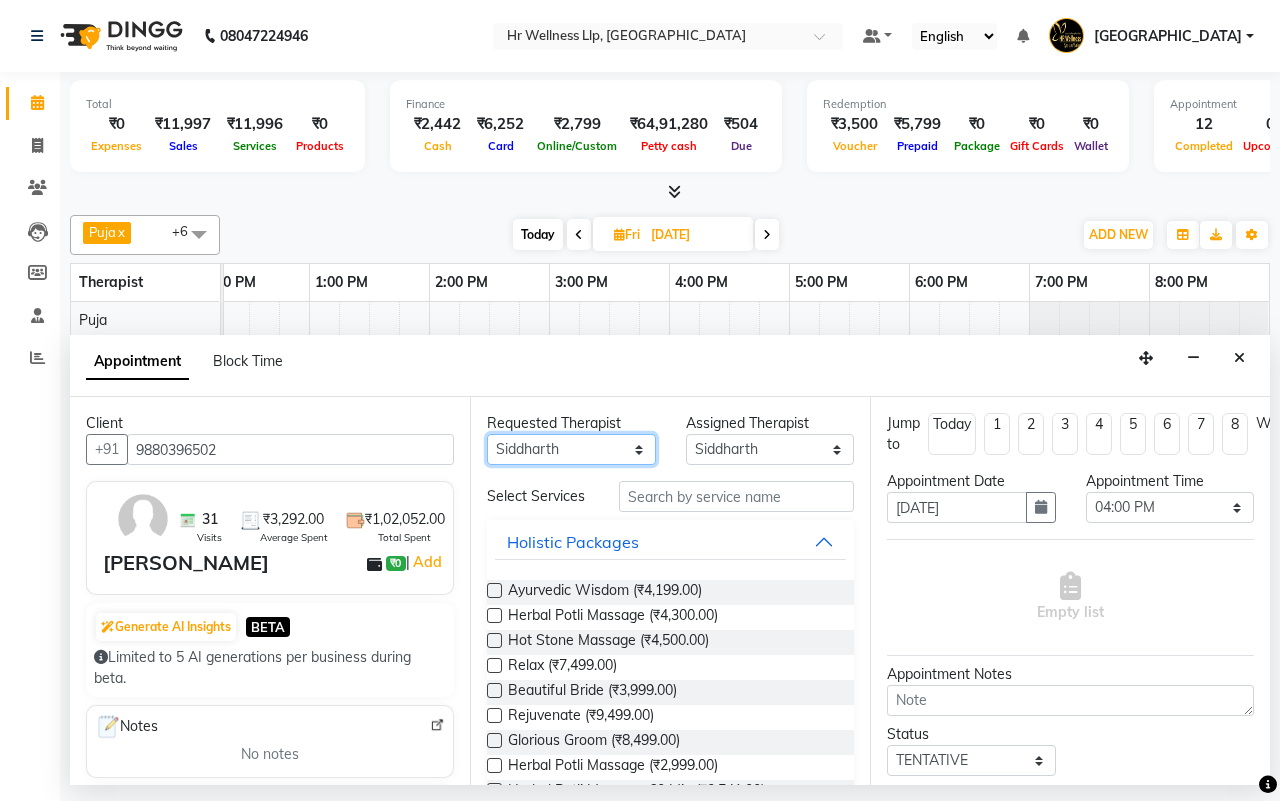 click on "Any [DEMOGRAPHIC_DATA] waitlist [DEMOGRAPHIC_DATA] waitlist 1 [PERSON_NAME] [PERSON_NAME] [PERSON_NAME] [DEMOGRAPHIC_DATA] waitlist Preeti [PERSON_NAME]" at bounding box center (571, 449) 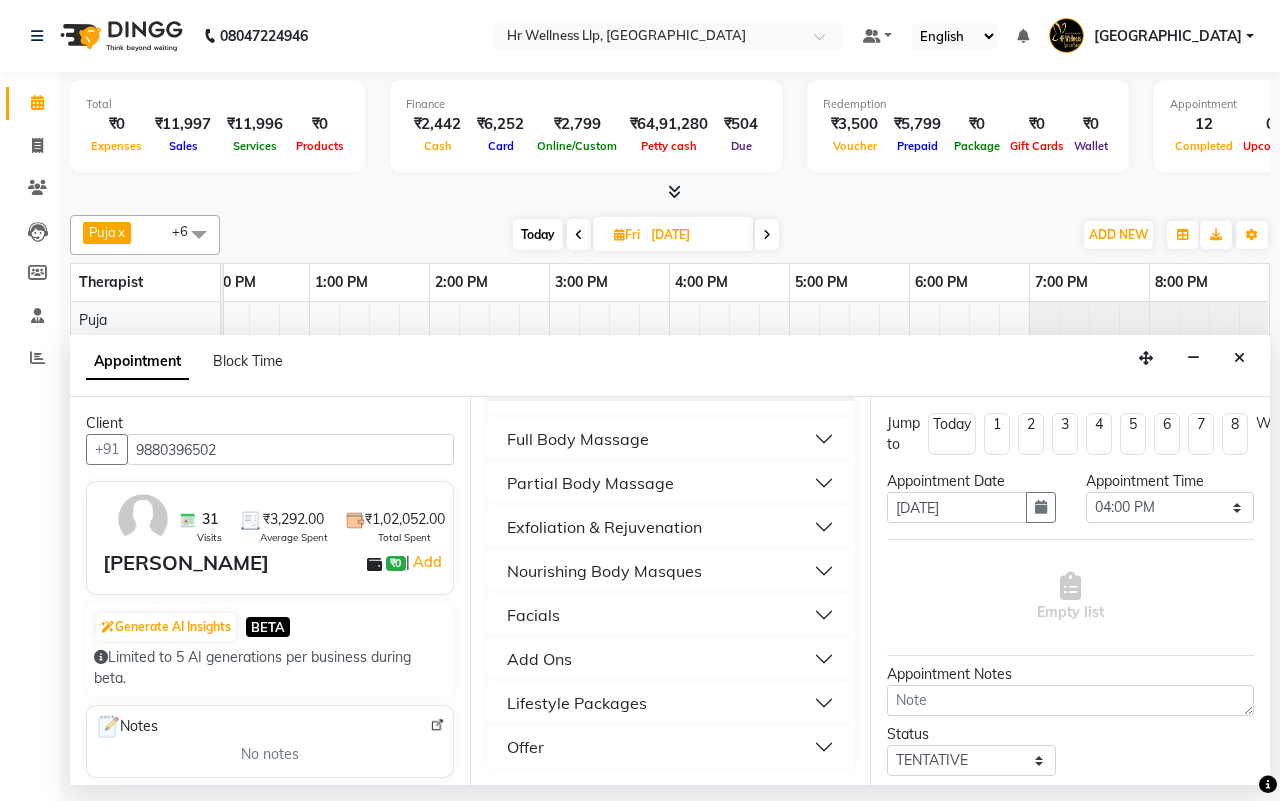 scroll, scrollTop: 413, scrollLeft: 0, axis: vertical 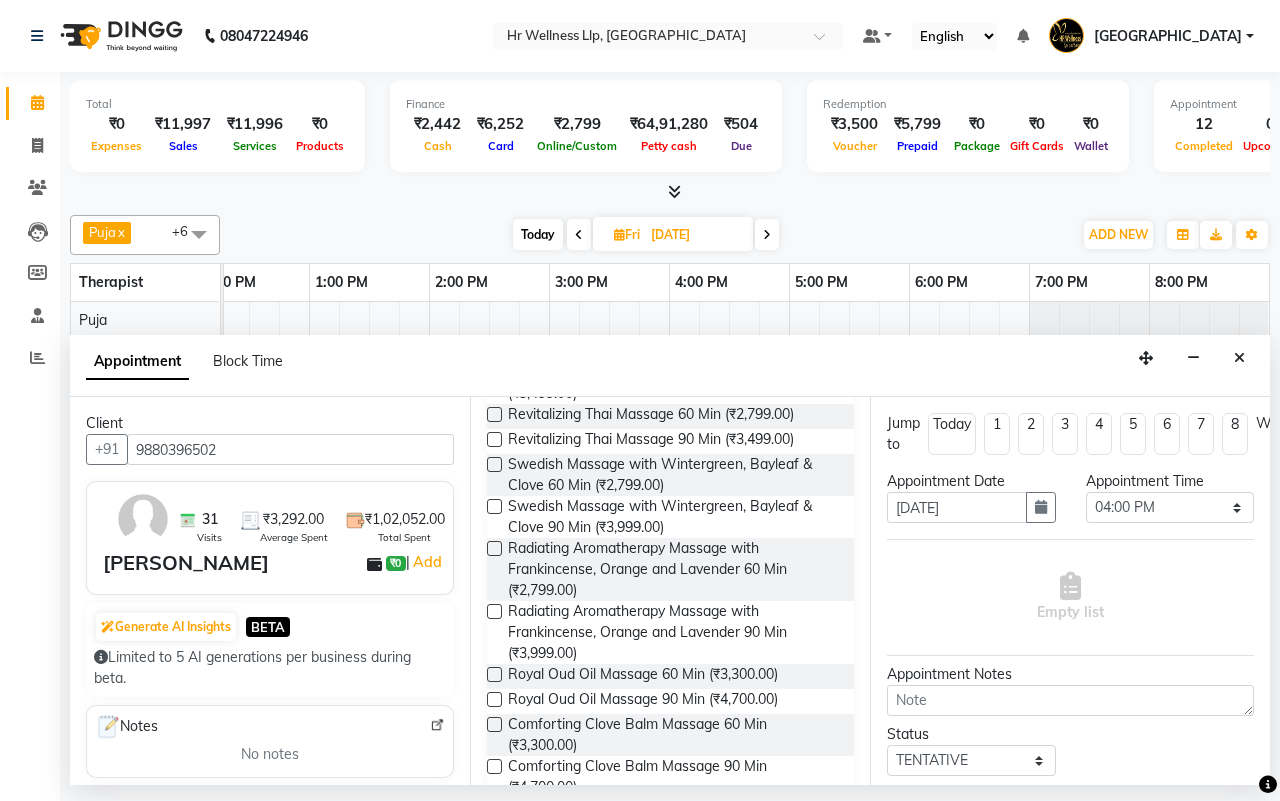 click at bounding box center (494, 506) 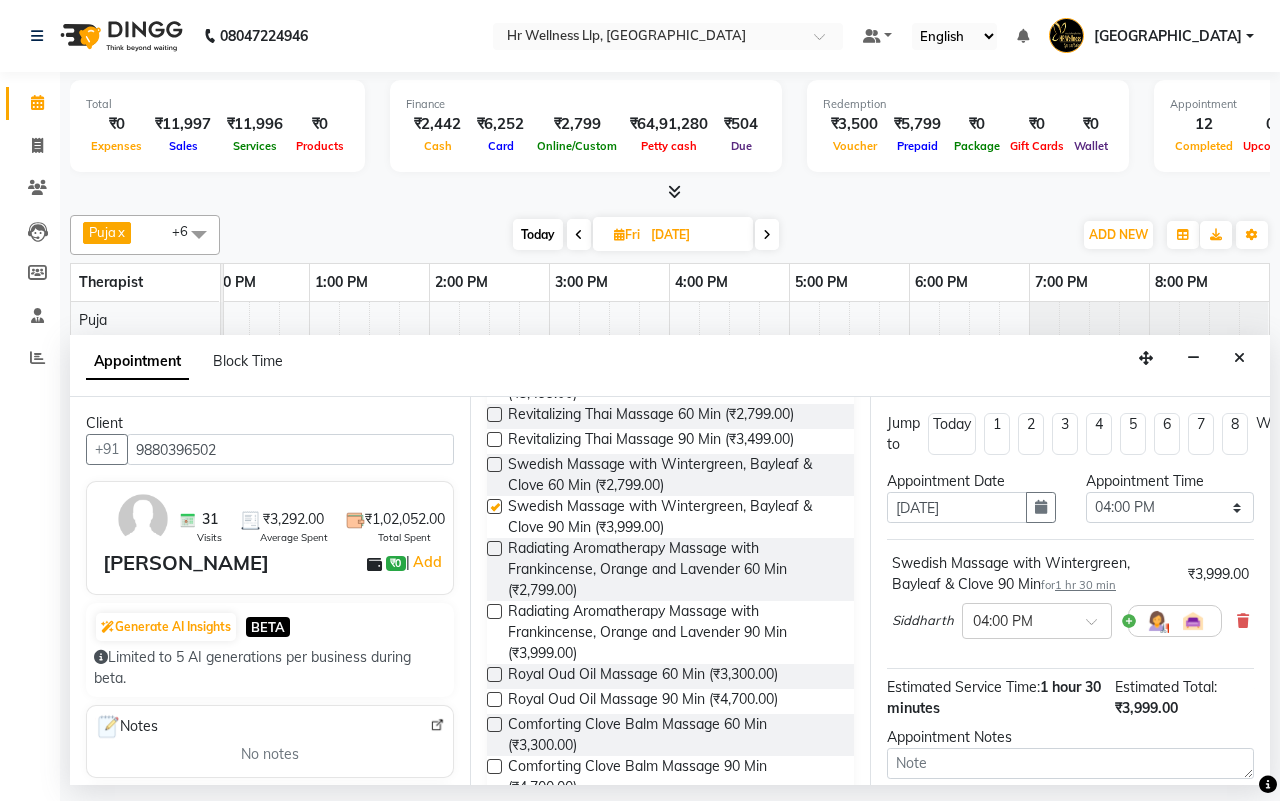 checkbox on "false" 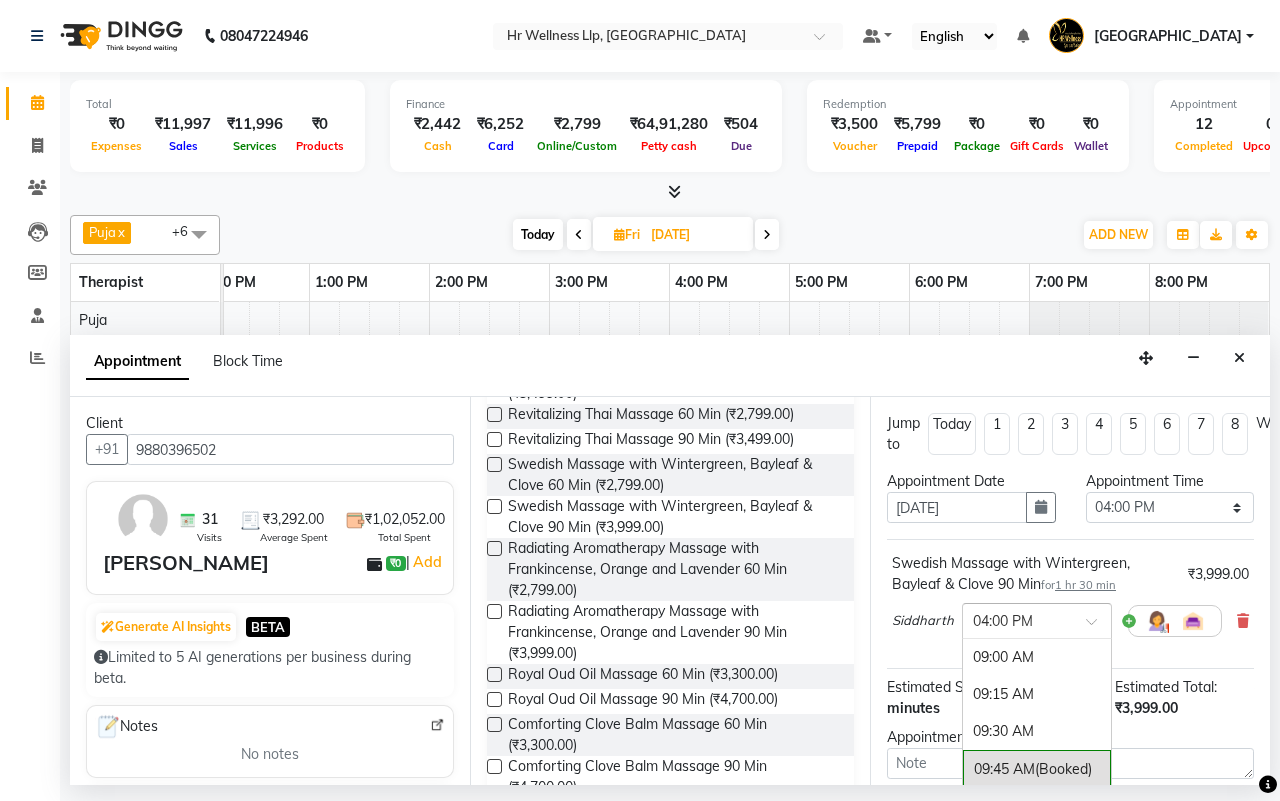 click at bounding box center [1098, 627] 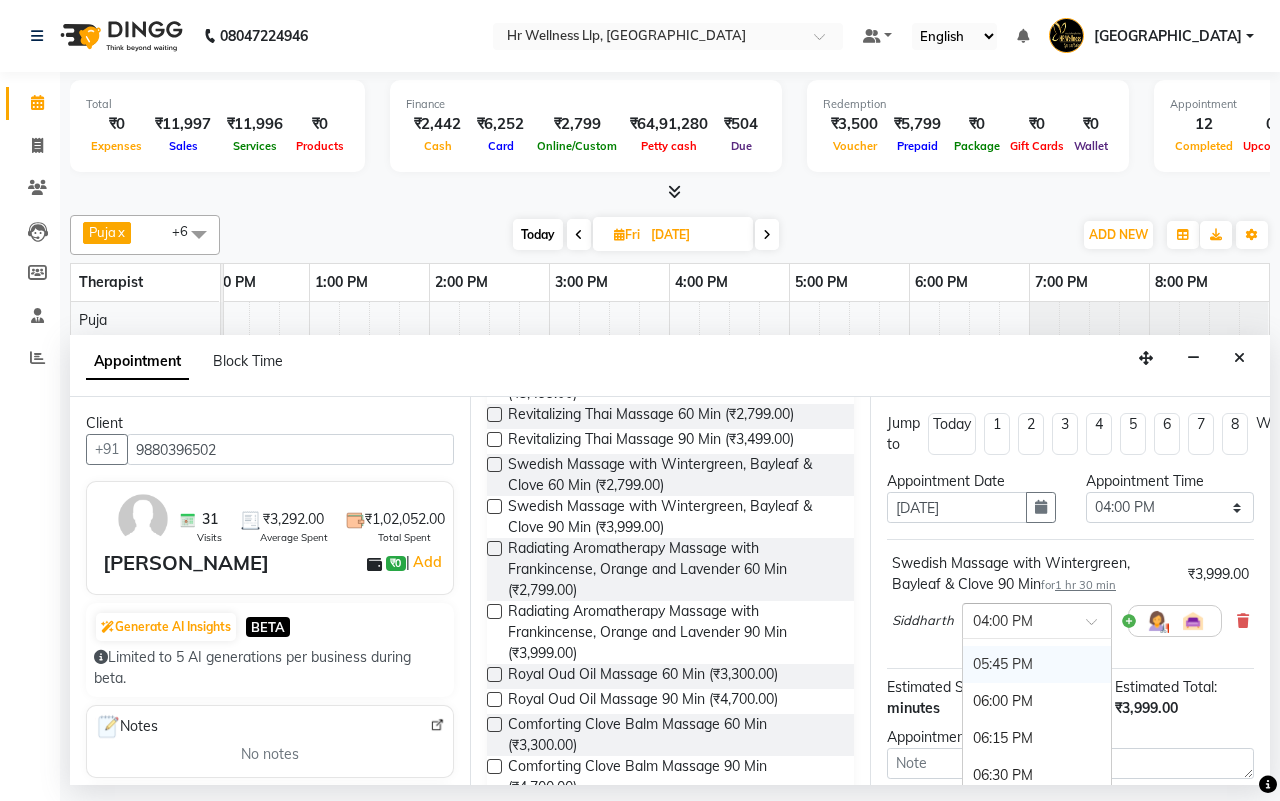 scroll, scrollTop: 1175, scrollLeft: 0, axis: vertical 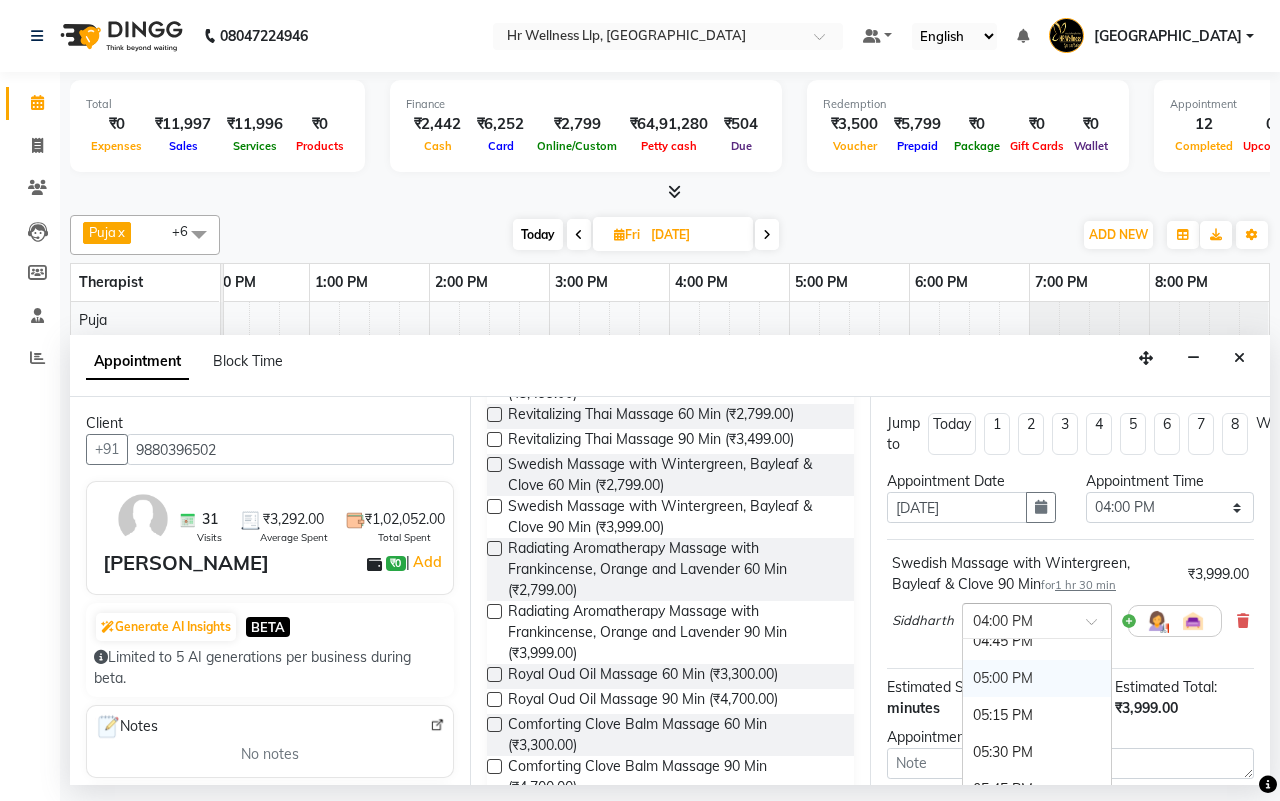 click on "05:00 PM" at bounding box center [1037, 678] 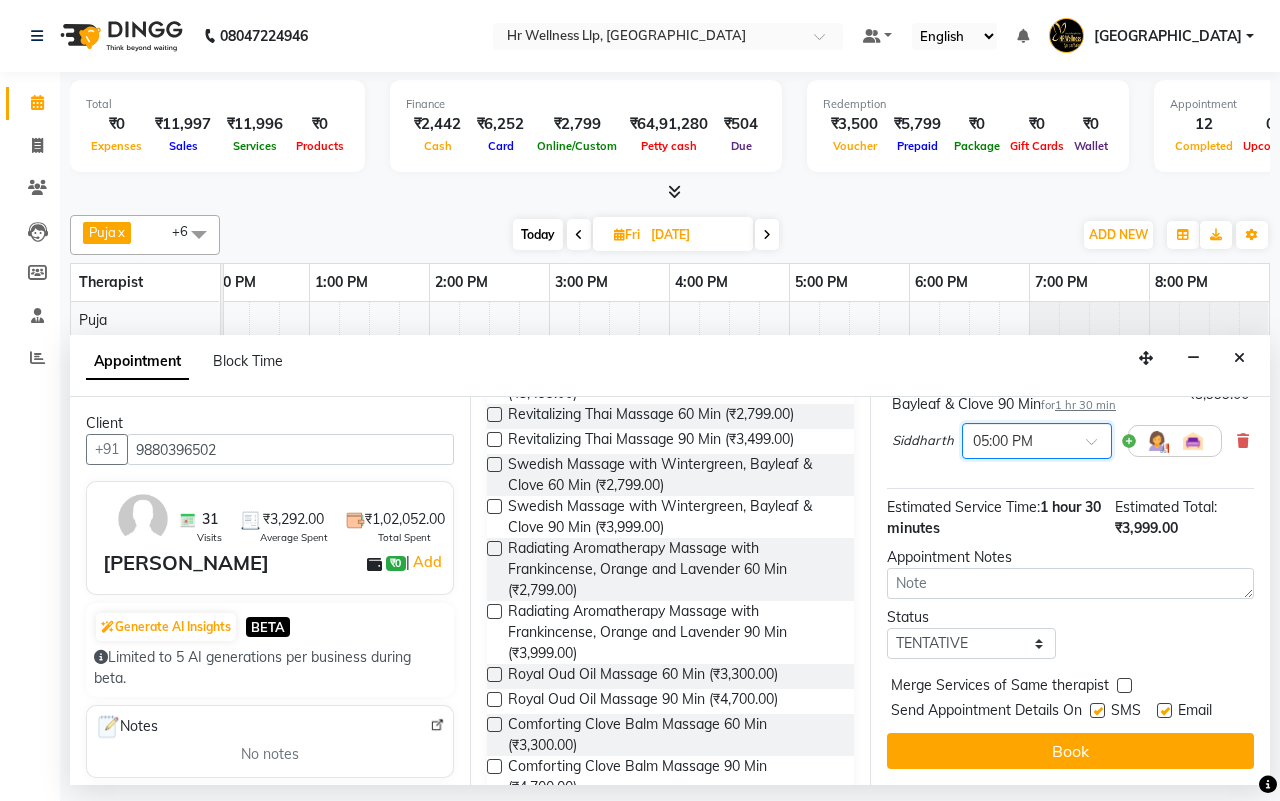 scroll, scrollTop: 200, scrollLeft: 0, axis: vertical 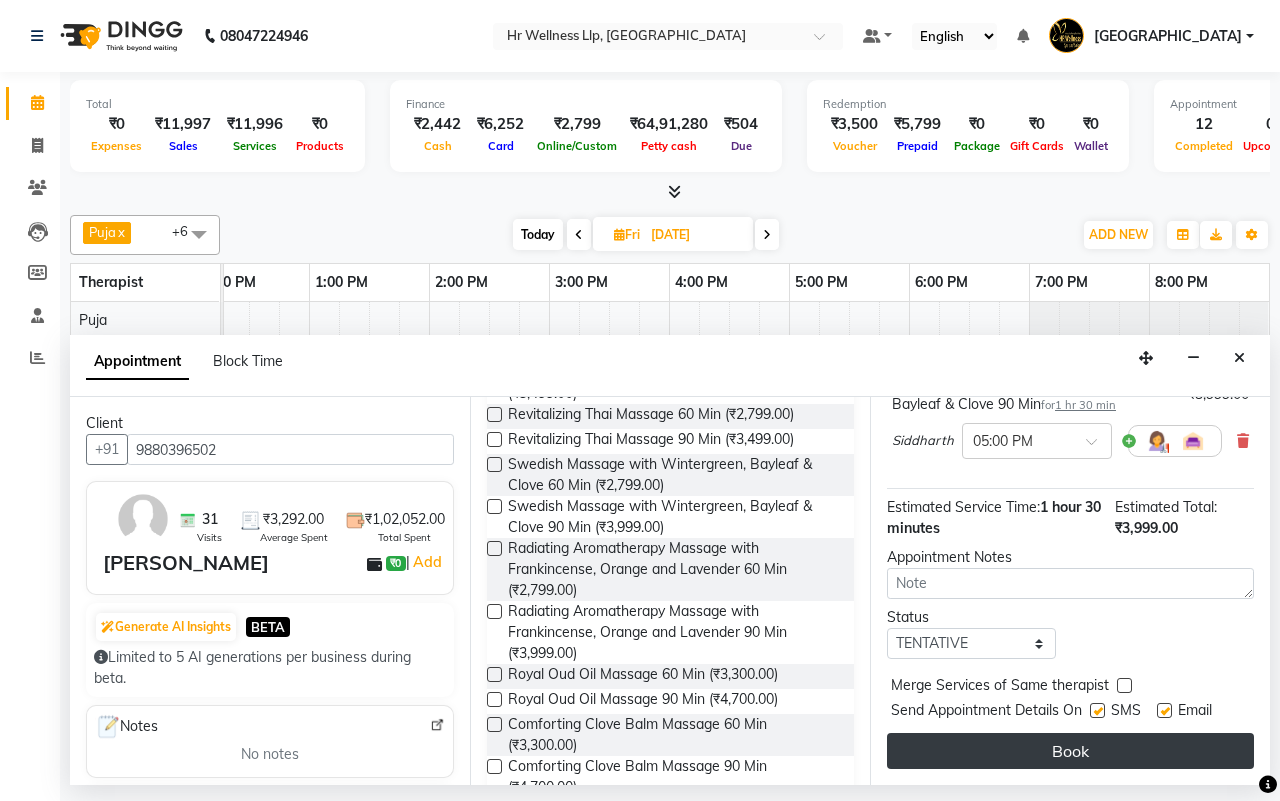 click on "Book" at bounding box center (1070, 751) 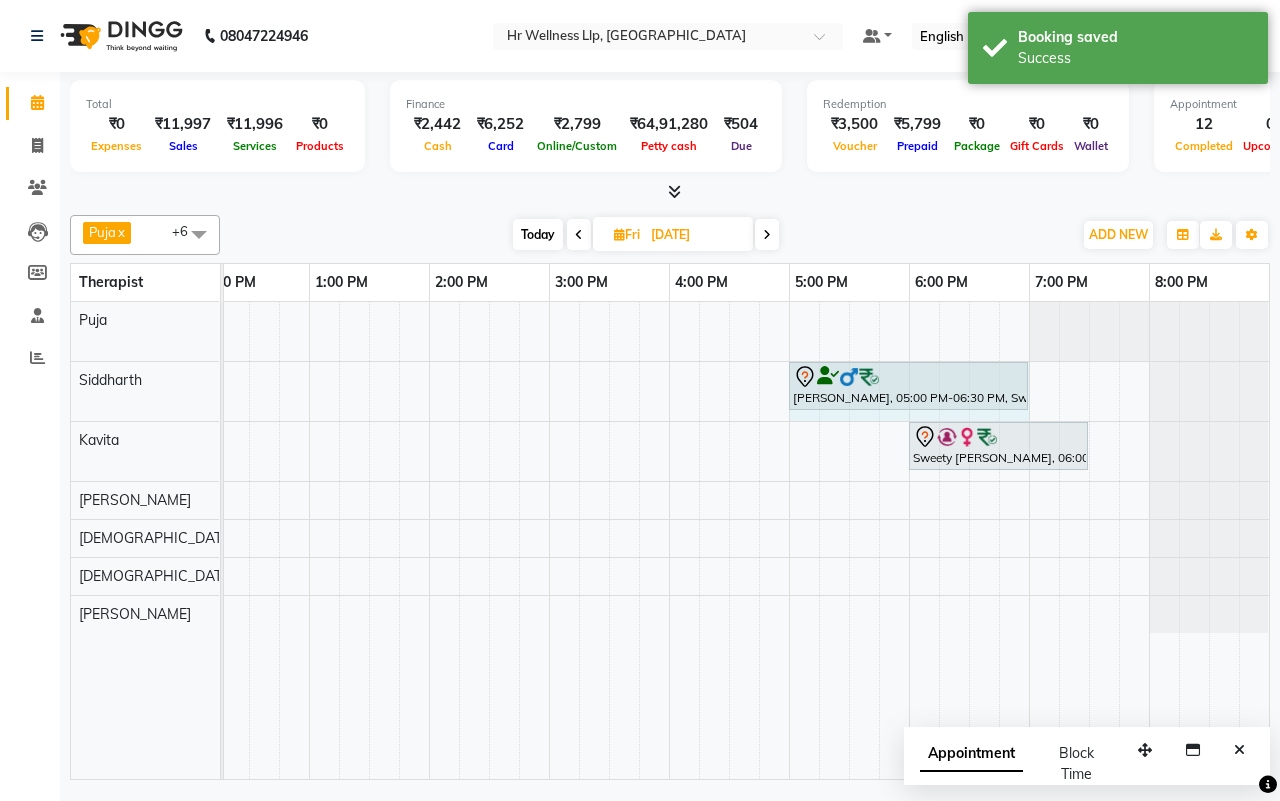 drag, startPoint x: 963, startPoint y: 373, endPoint x: 1001, endPoint y: 381, distance: 38.832977 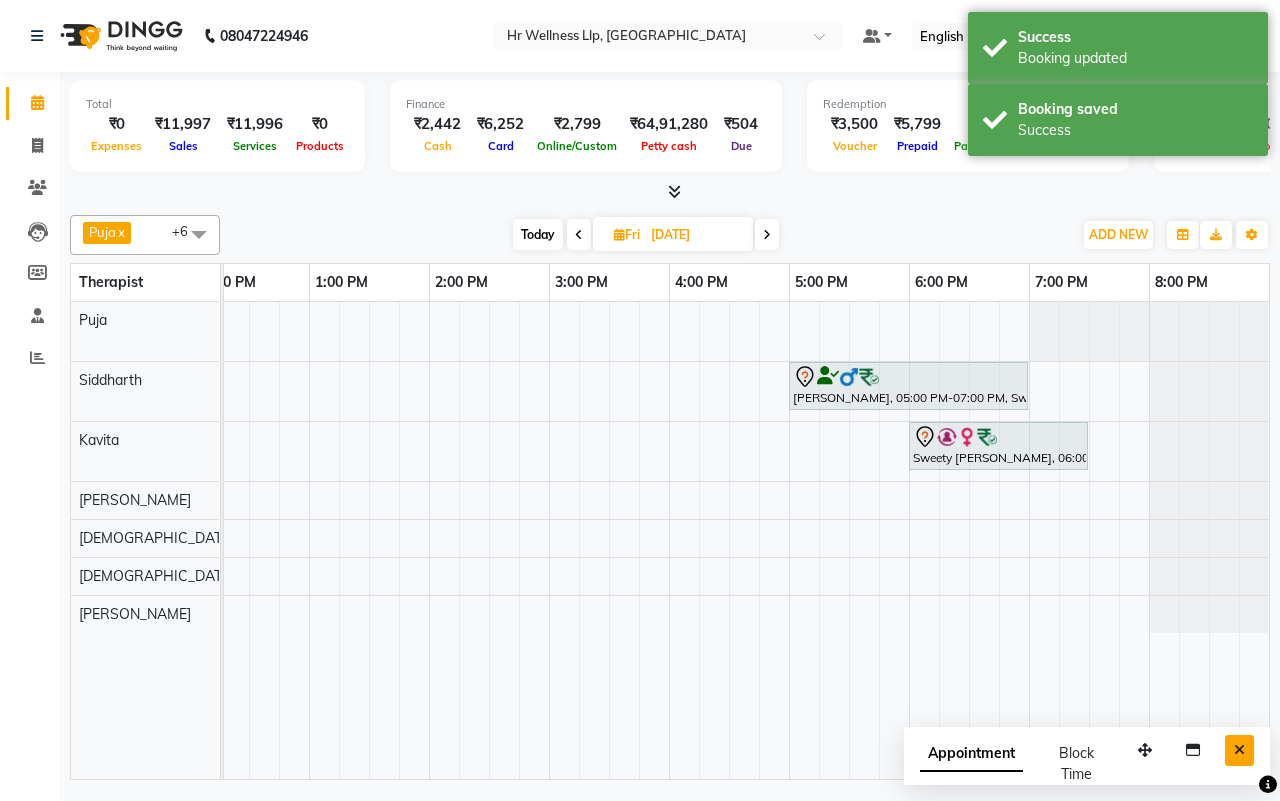 click at bounding box center [1239, 750] 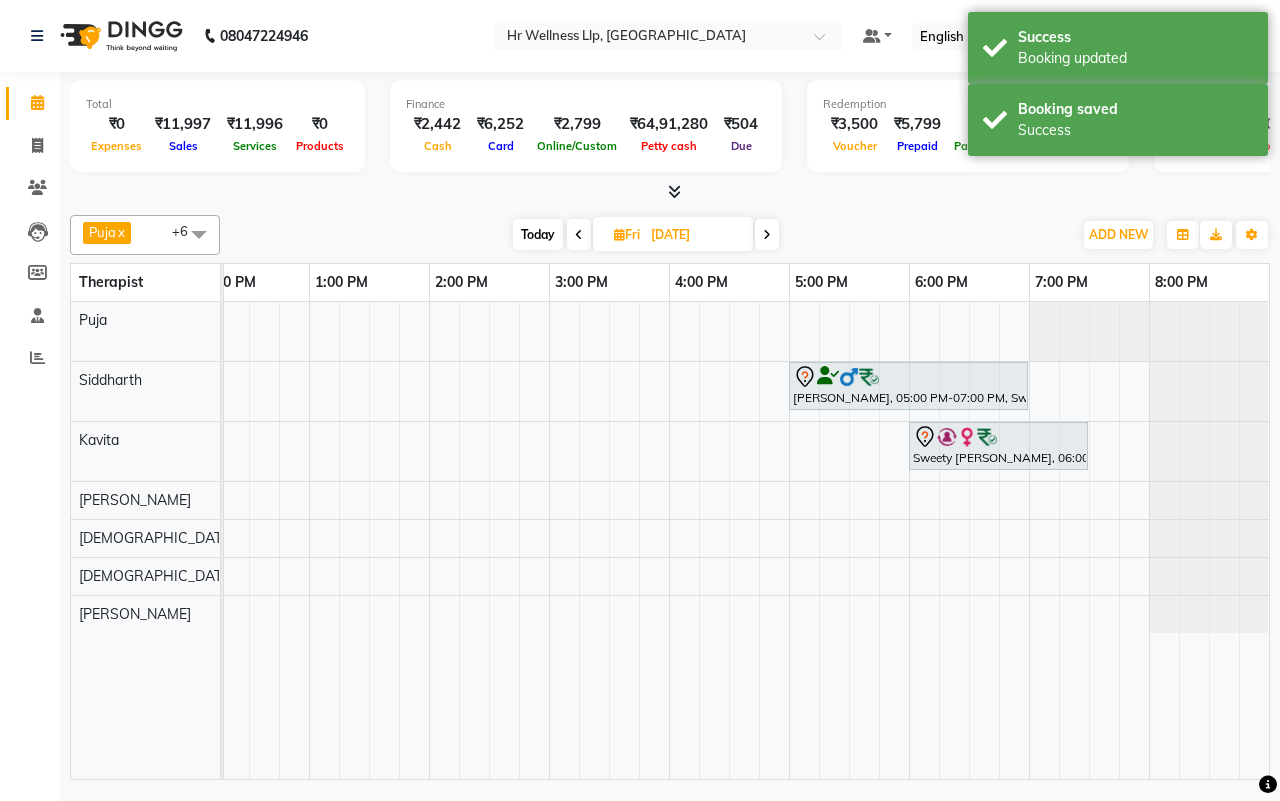 scroll, scrollTop: 0, scrollLeft: 0, axis: both 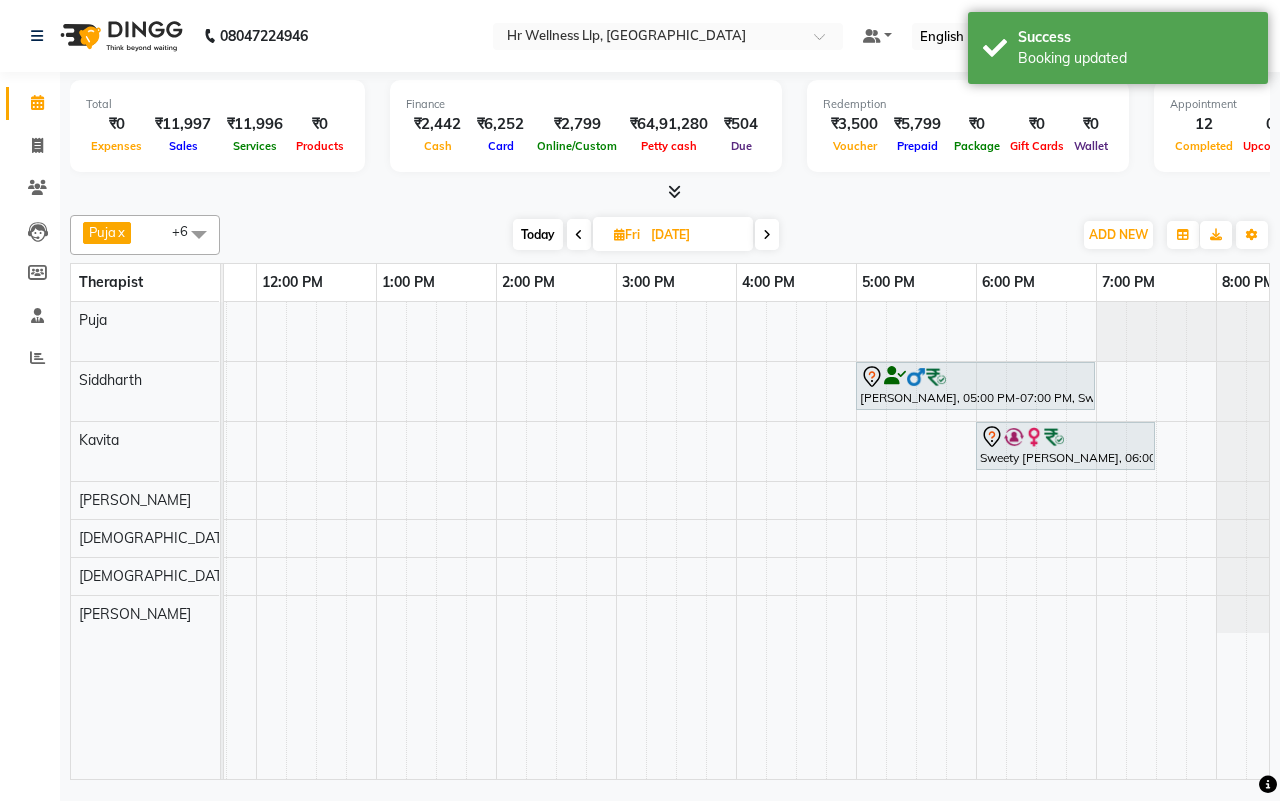 click on "Today" at bounding box center [538, 234] 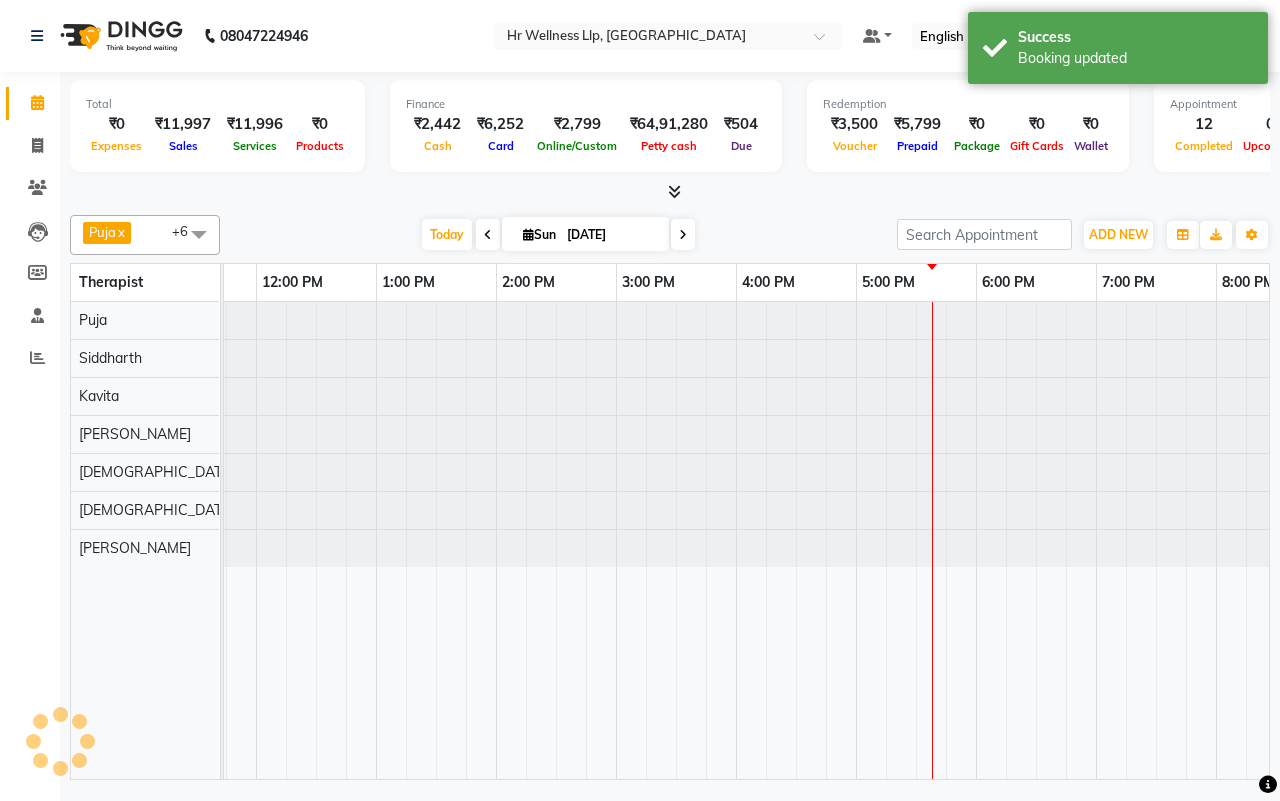 scroll, scrollTop: 0, scrollLeft: 515, axis: horizontal 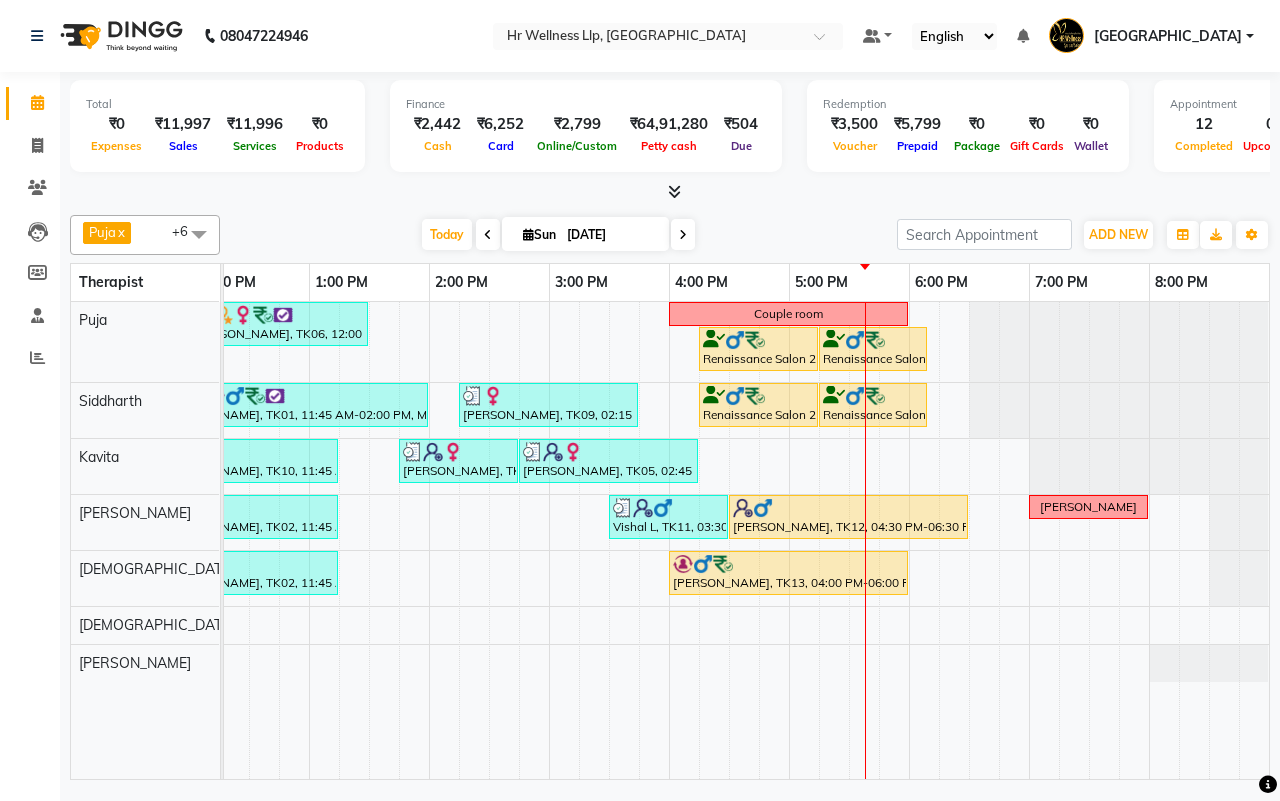click on "[DATE]  [DATE]" at bounding box center (558, 235) 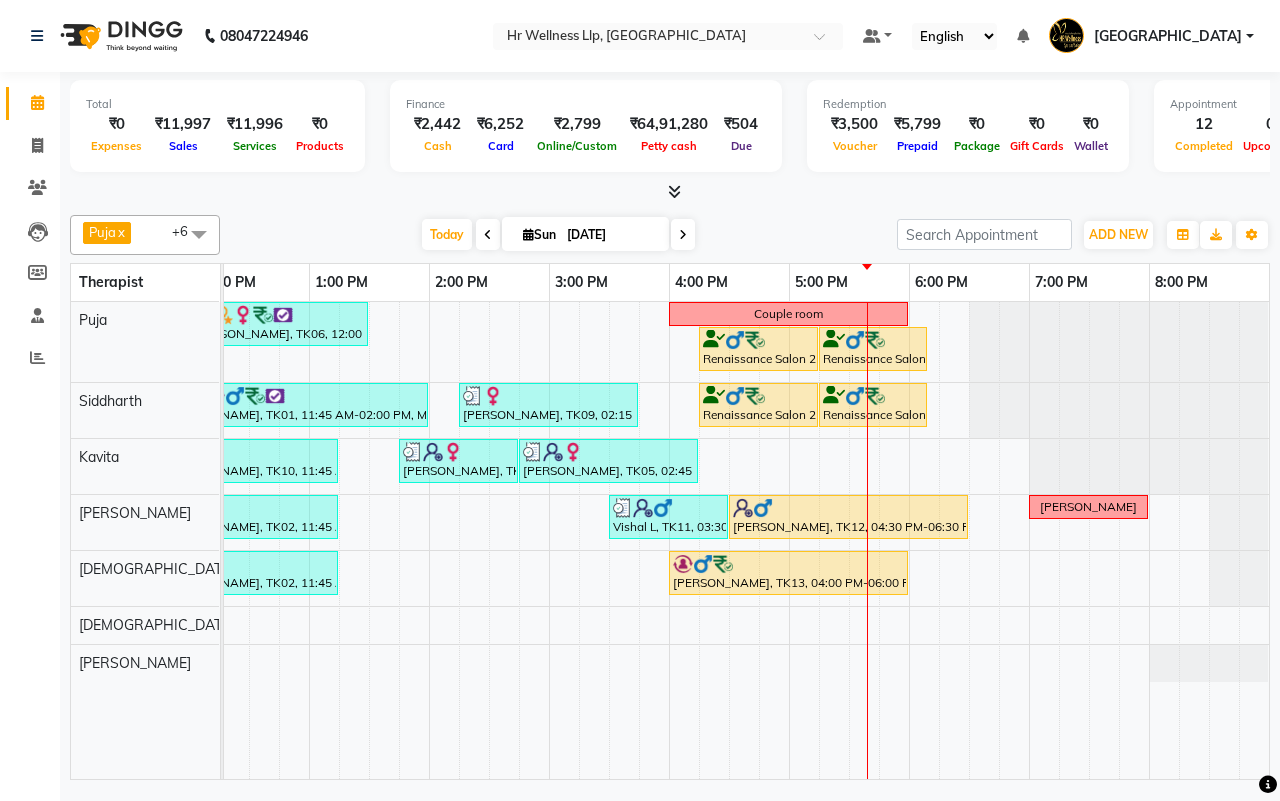click on "[PERSON_NAME], TK06, 11:00 AM-12:00 PM, Massage 60 Min     [PERSON_NAME]., TK06, 12:00 PM-01:30 PM, Massage 60 Min  Couple room      Renaissance Salon 27AASFR5194C1ZS, TK03, 04:15 PM-05:15 PM, Massage 60 Min     Renaissance Salon 27AASFR5194C1ZS, TK03, 05:15 PM-06:10 PM, 10 mins complimentary Service     Prasad S, TK04, 10:00 AM-11:30 AM, Massage 60 Min     [PERSON_NAME][GEOGRAPHIC_DATA], 11:45 AM-02:00 PM, Massage 90 Min     [PERSON_NAME], TK09, 02:15 PM-03:45 PM, Massage 60 Min     Renaissance Salon 27AASFR5194C1ZS, TK03, 04:15 PM-05:15 PM, Massage 60 Min     Renaissance Salon 27AASFR5194C1ZS, TK03, 05:15 PM-06:10 PM, 10 mins complimentary Service     Prasad S, TK04, 10:00 AM-11:30 AM, Massage 60 Min     [PERSON_NAME], TK10, 11:45 AM-01:15 PM, Balinese Massage with Wintergreen, Bayleaf & Clove 60 Min     [PERSON_NAME], TK05, 01:45 PM-02:45 PM, Herbal Potli Massage      [PERSON_NAME], TK05, 02:45 PM-04:15 PM, Lightening Facial         Vishal L, TK11, 03:30 PM-04:30 PM, Lightening Facial      [PERSON_NAME]" at bounding box center (489, 540) 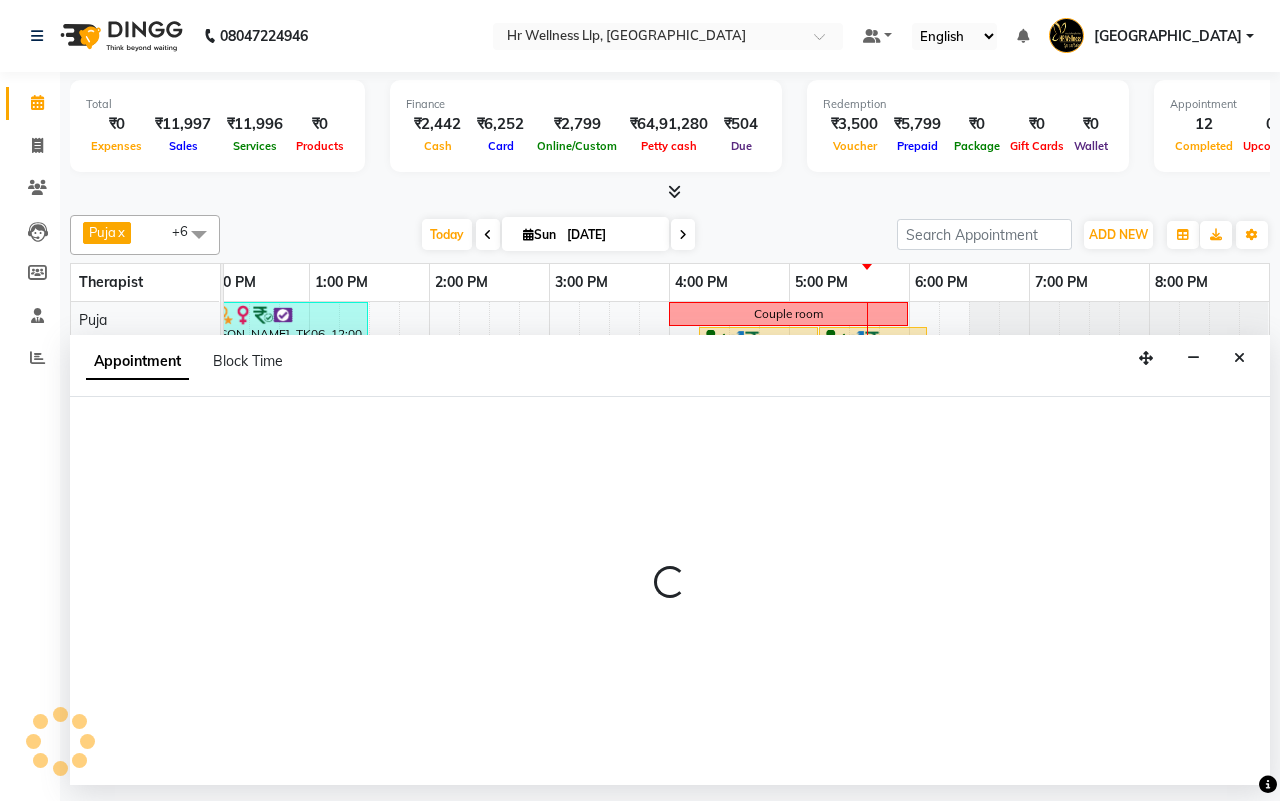 select on "19506" 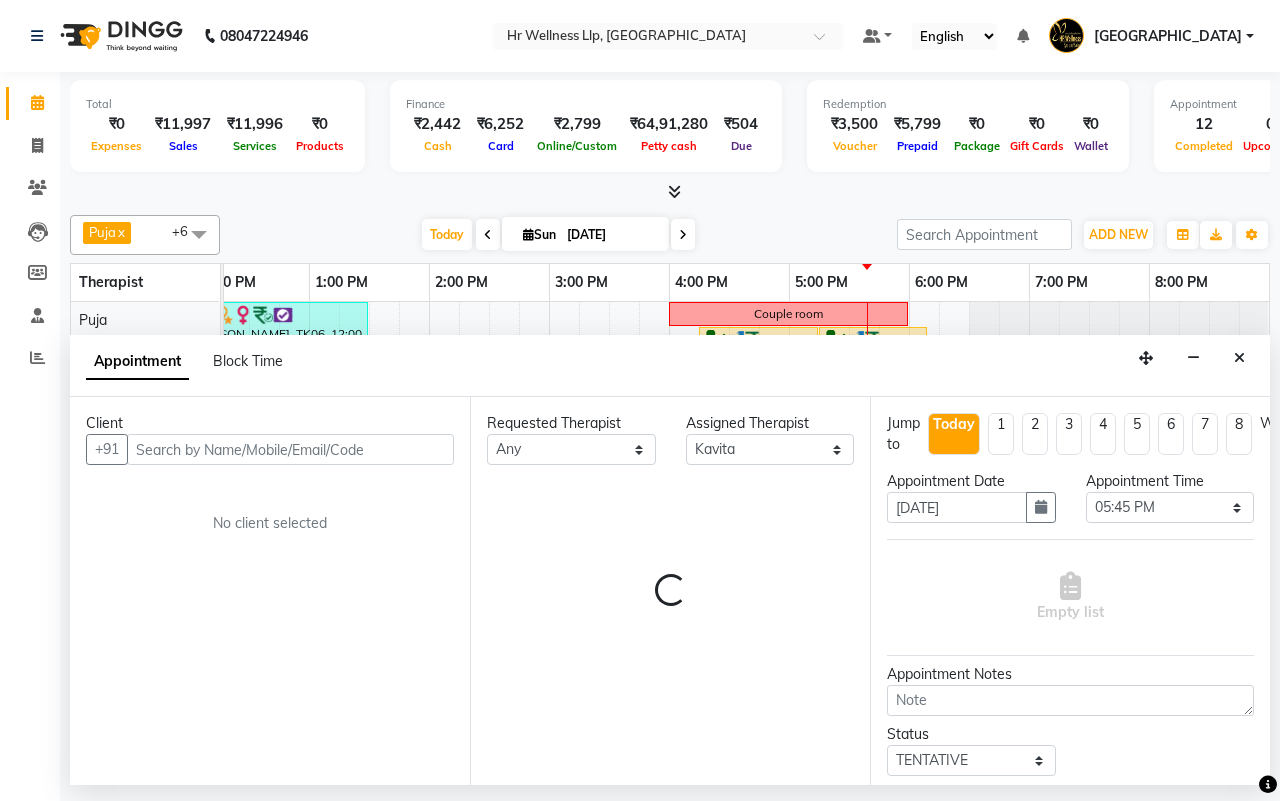 click at bounding box center (290, 449) 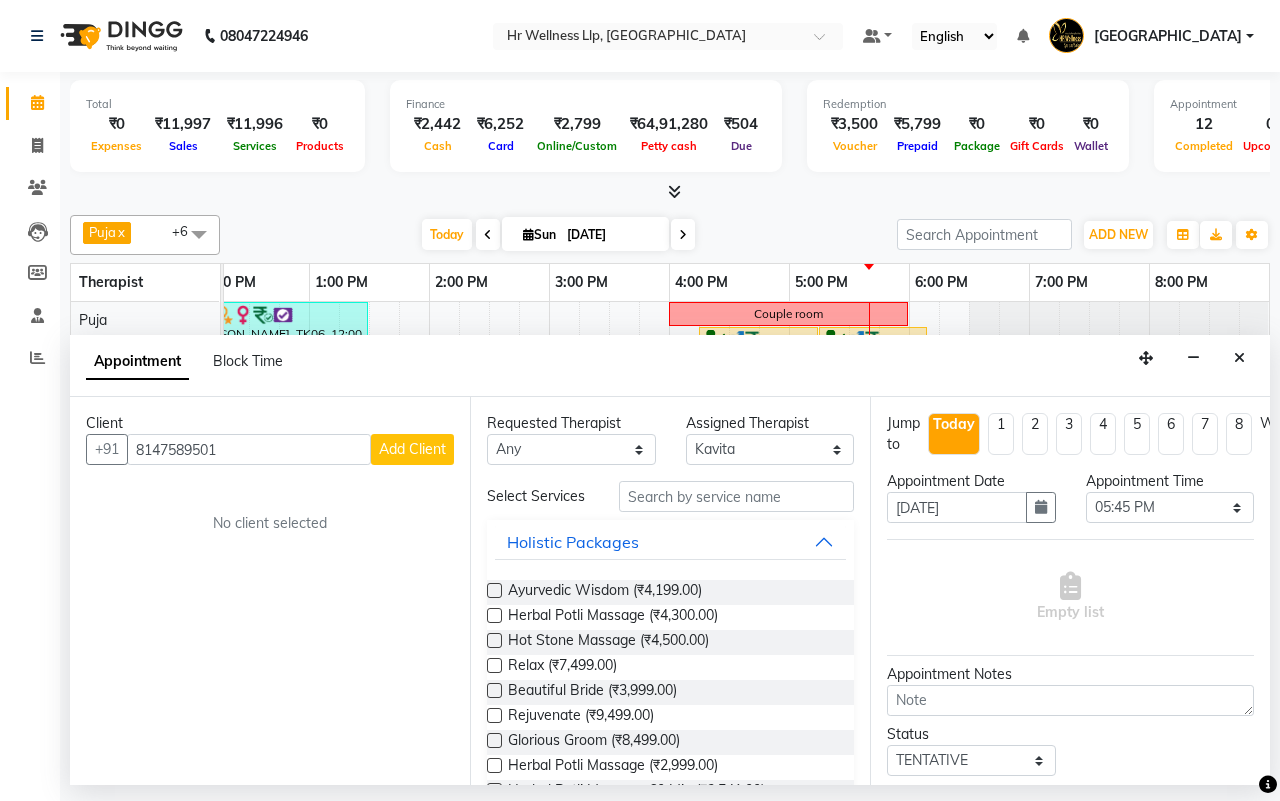 type on "8147589501" 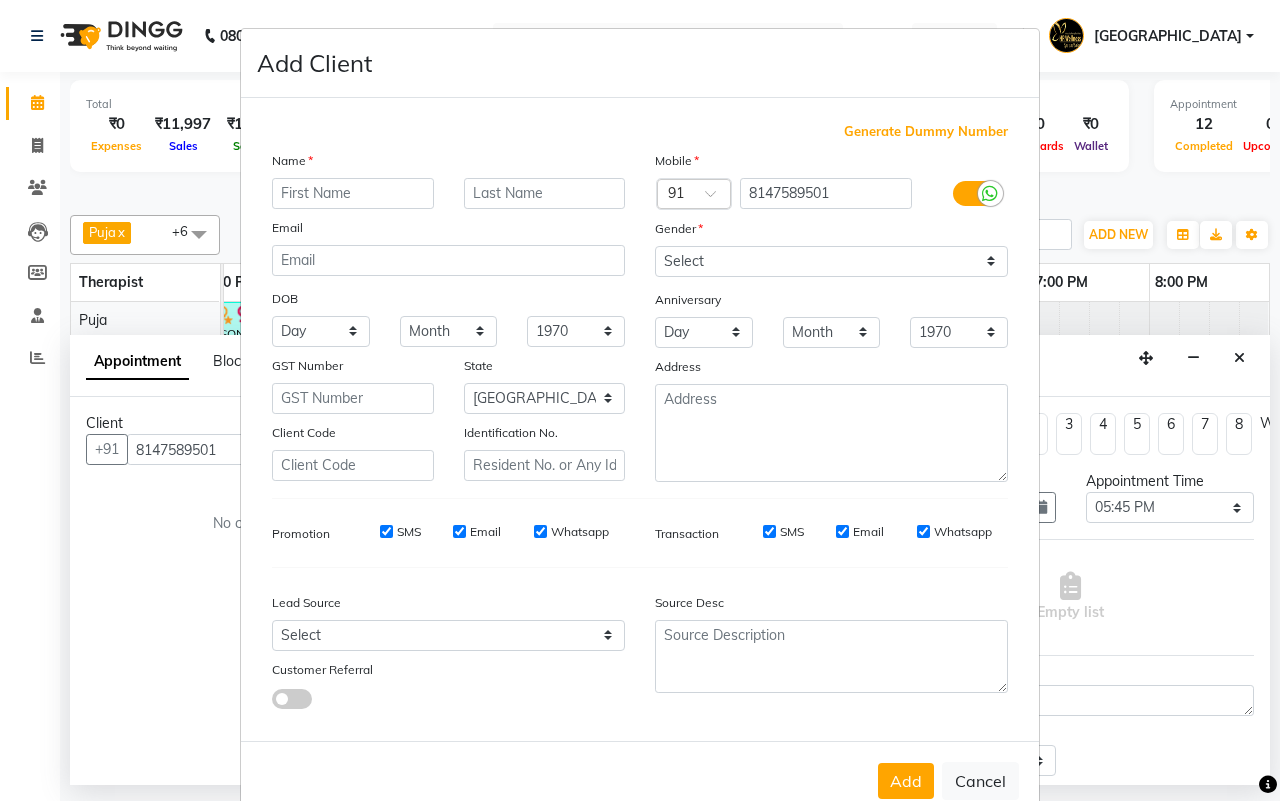 click at bounding box center [353, 193] 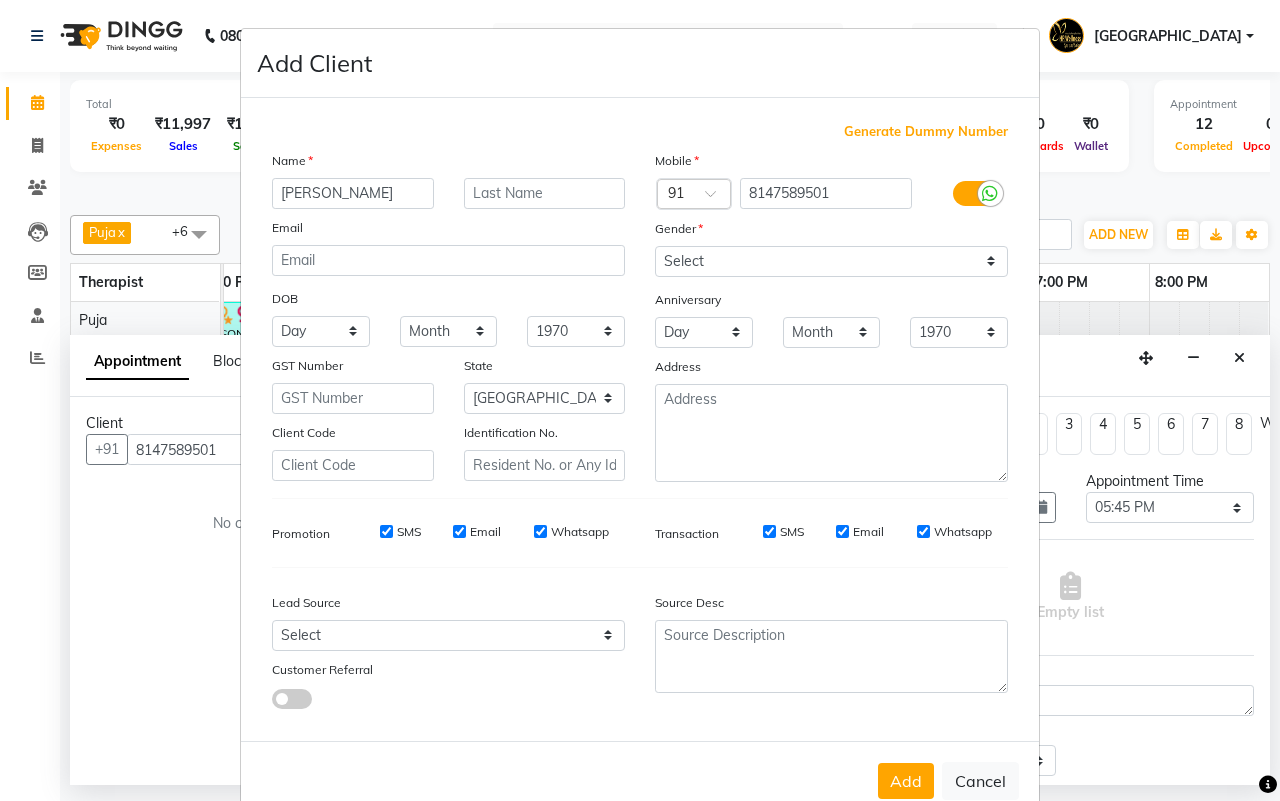 click on "[PERSON_NAME]" at bounding box center [353, 193] 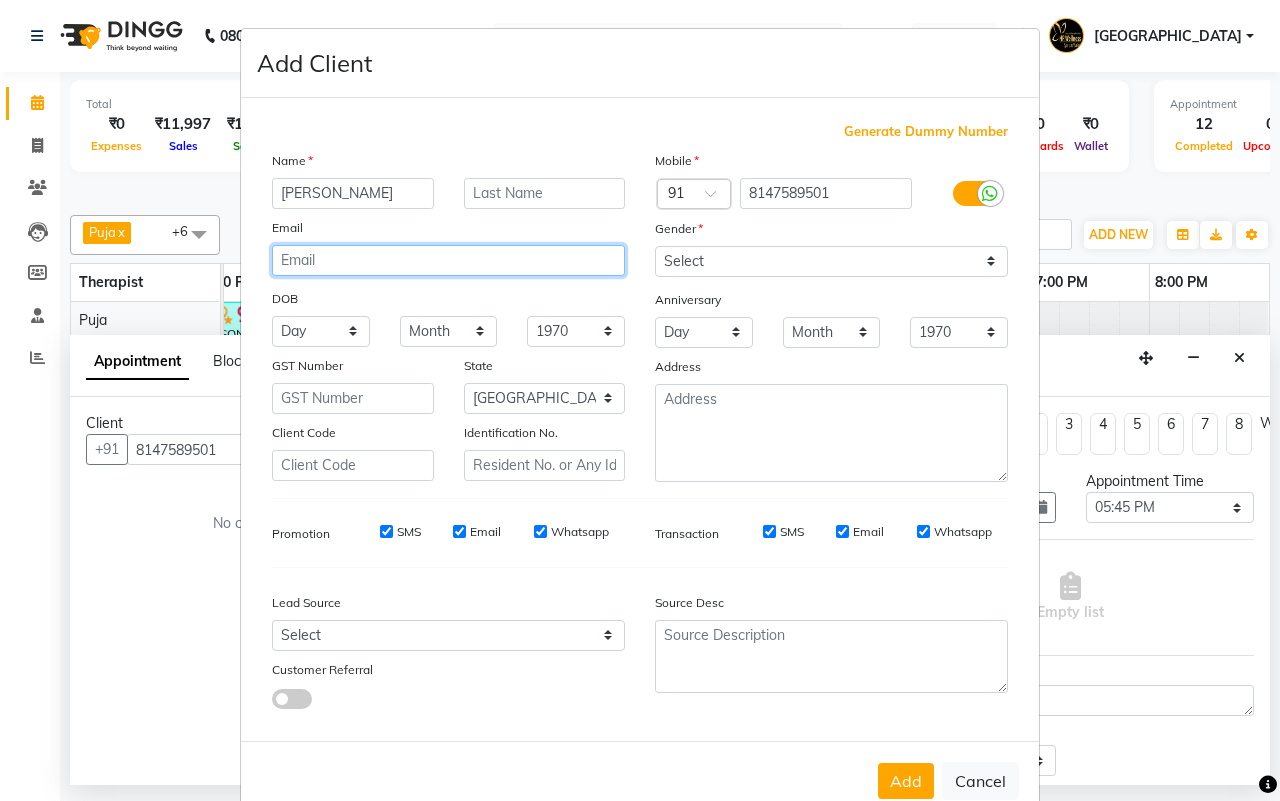 click at bounding box center (448, 260) 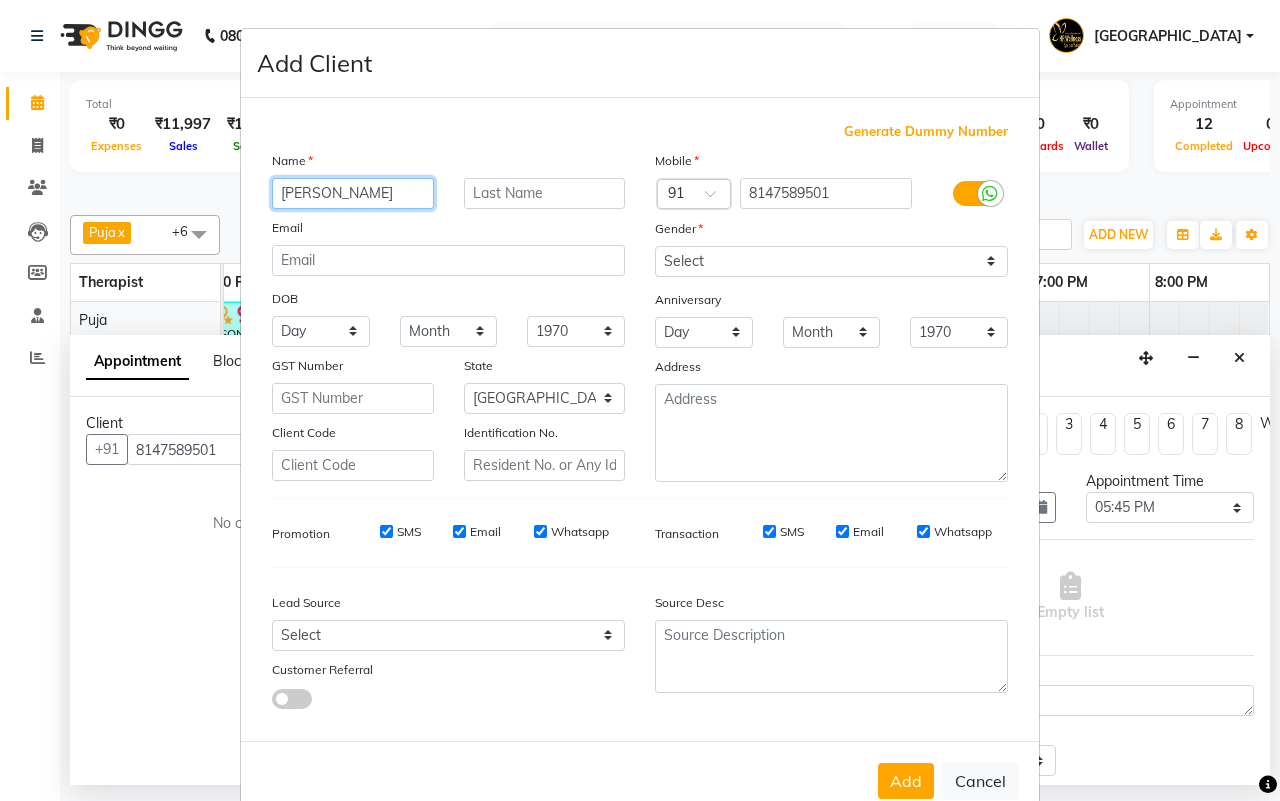 click on "[PERSON_NAME]" at bounding box center [353, 193] 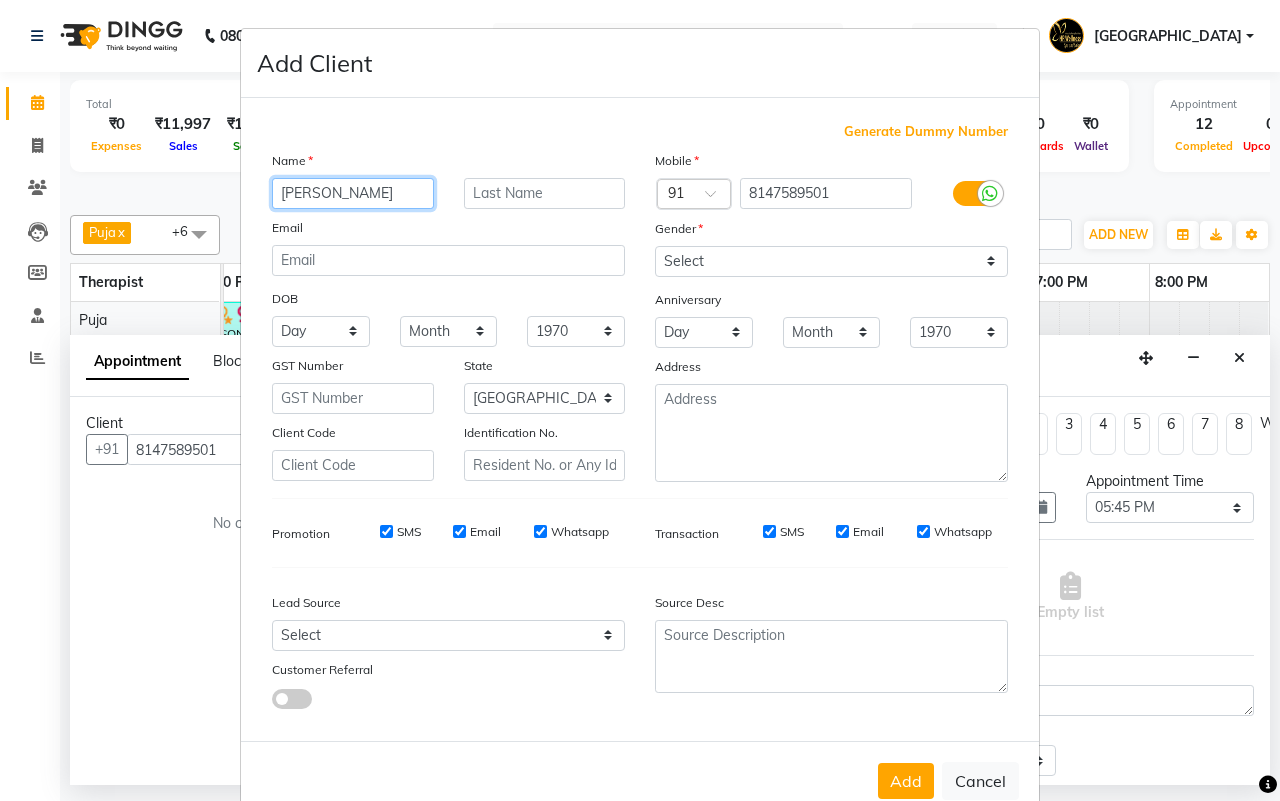 type on "[PERSON_NAME]" 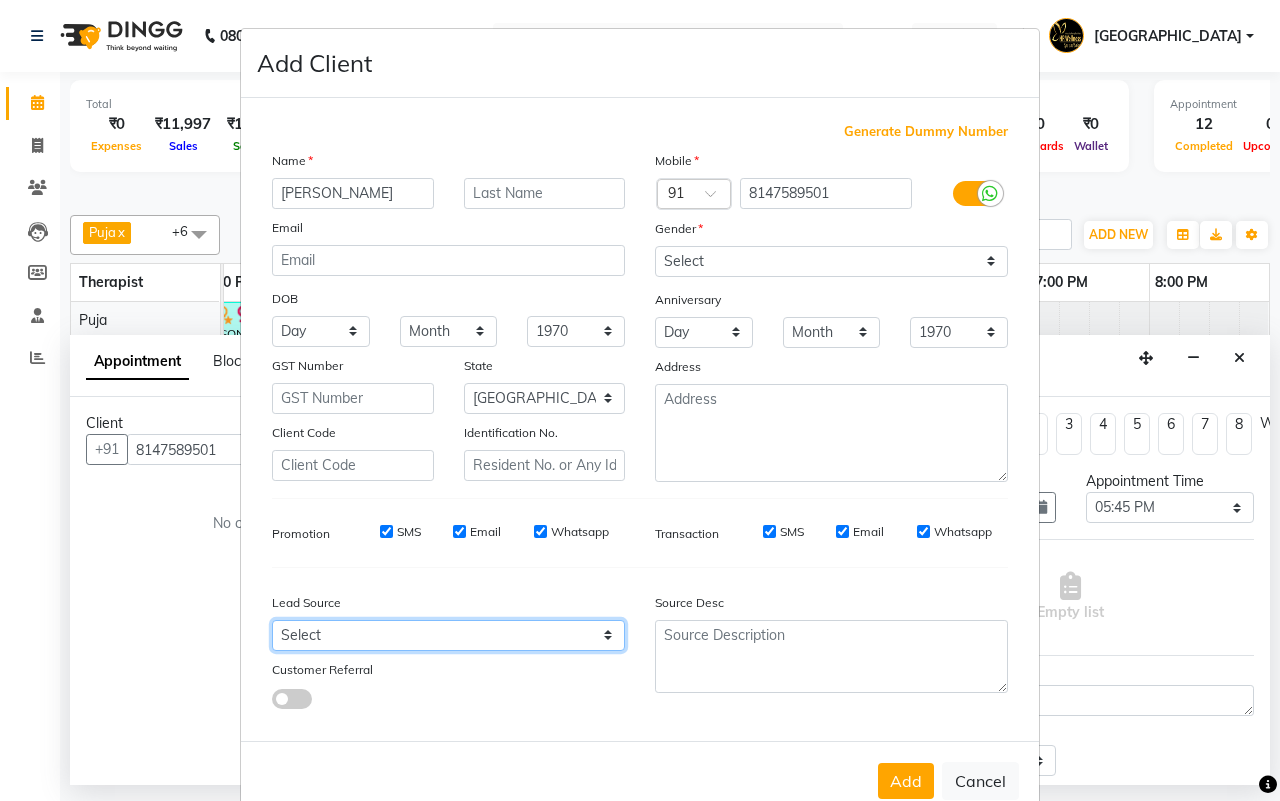 click on "Select Walk-in Referral Internet Friend Word of Mouth Advertisement Facebook JustDial Google Other Instagram  YouTube  WhatsApp" at bounding box center [448, 635] 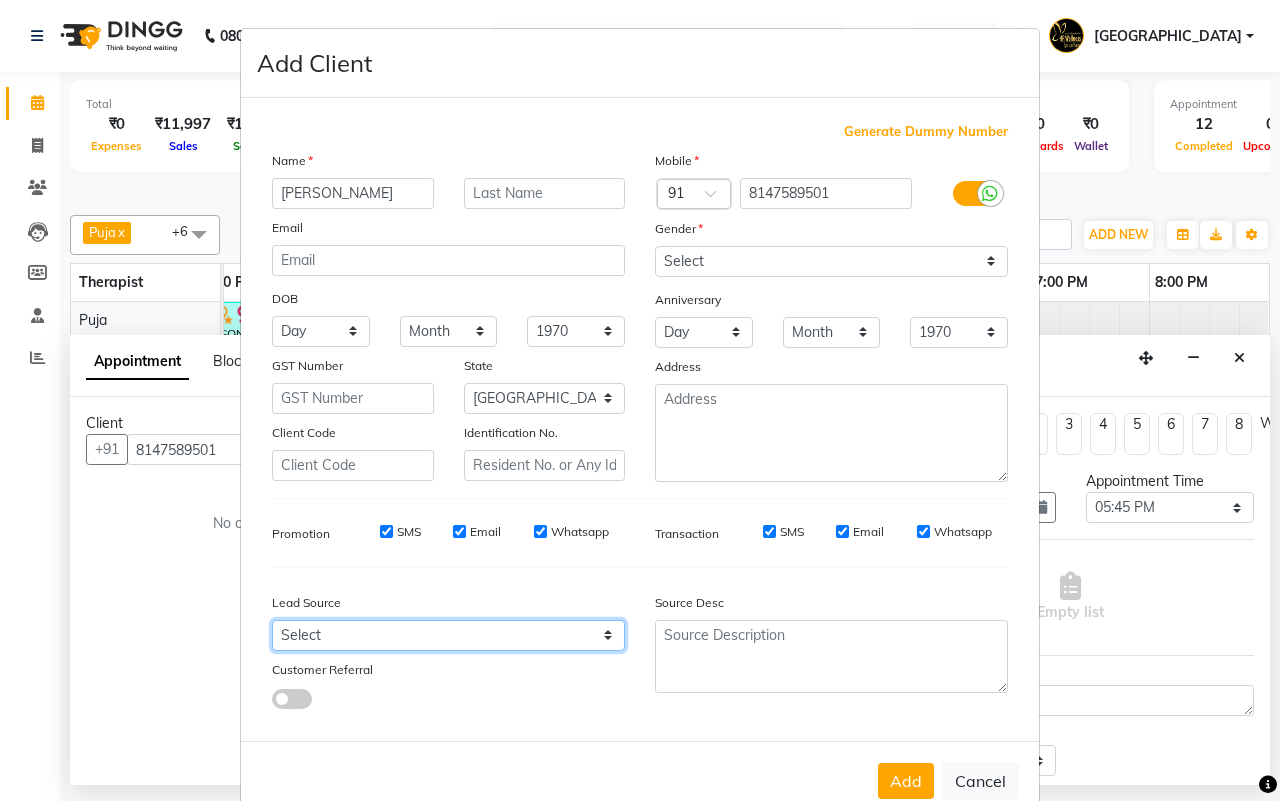 select on "25696" 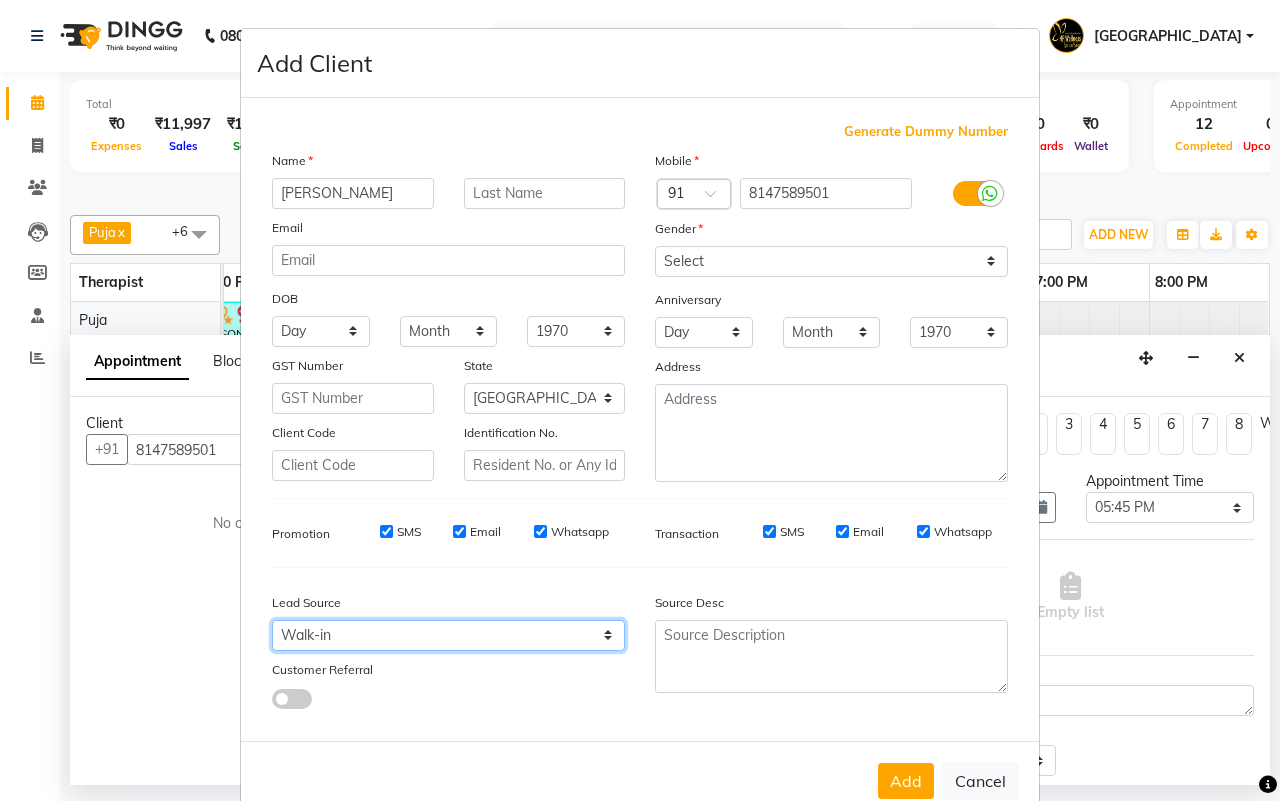 click on "Select Walk-in Referral Internet Friend Word of Mouth Advertisement Facebook JustDial Google Other Instagram  YouTube  WhatsApp" at bounding box center [448, 635] 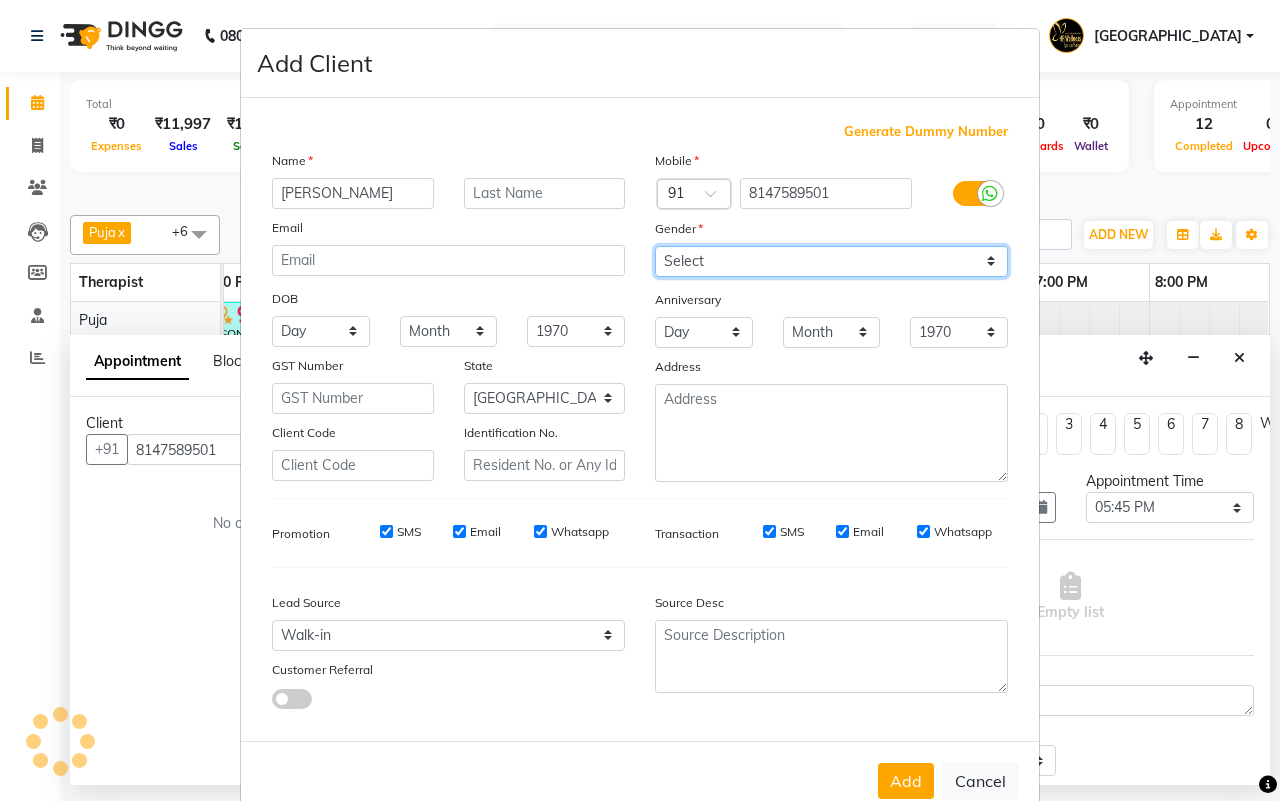 click on "Select [DEMOGRAPHIC_DATA] [DEMOGRAPHIC_DATA] Other Prefer Not To Say" at bounding box center (831, 261) 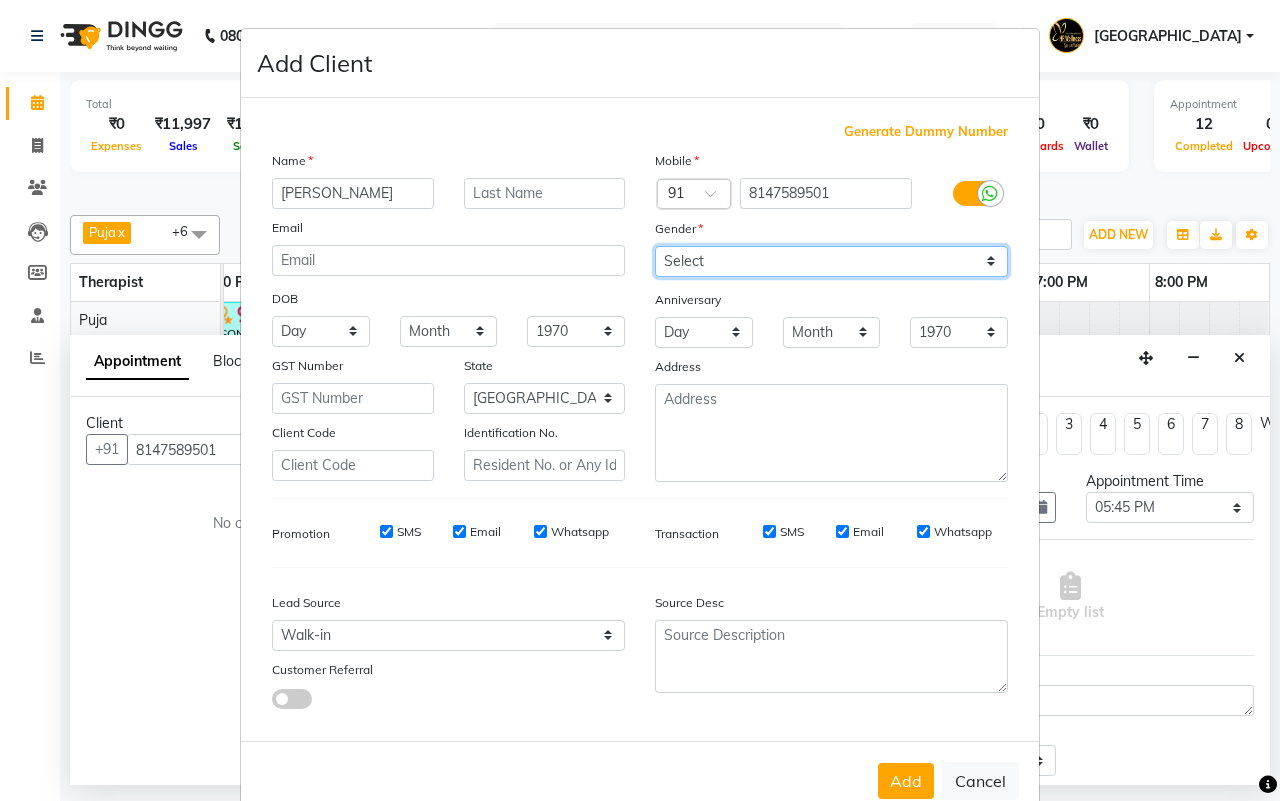 select on "[DEMOGRAPHIC_DATA]" 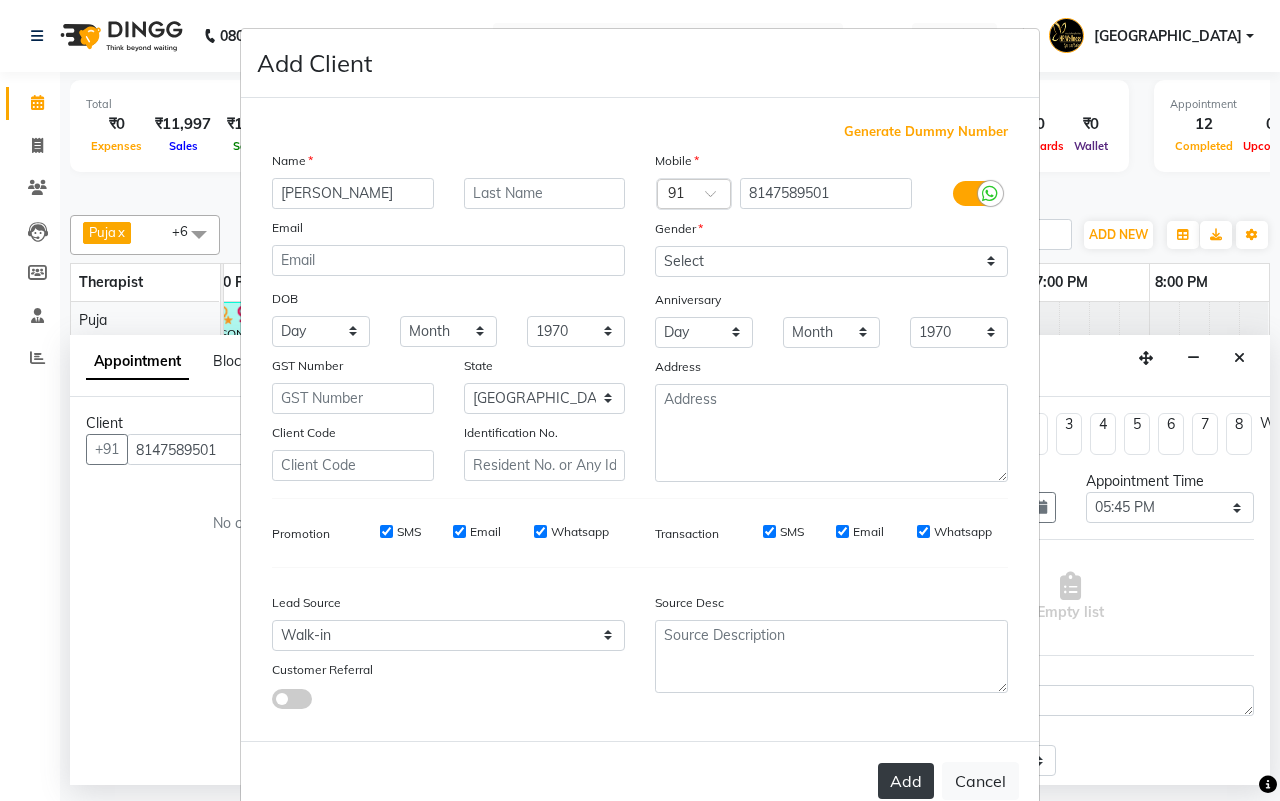 click on "Add" at bounding box center [906, 781] 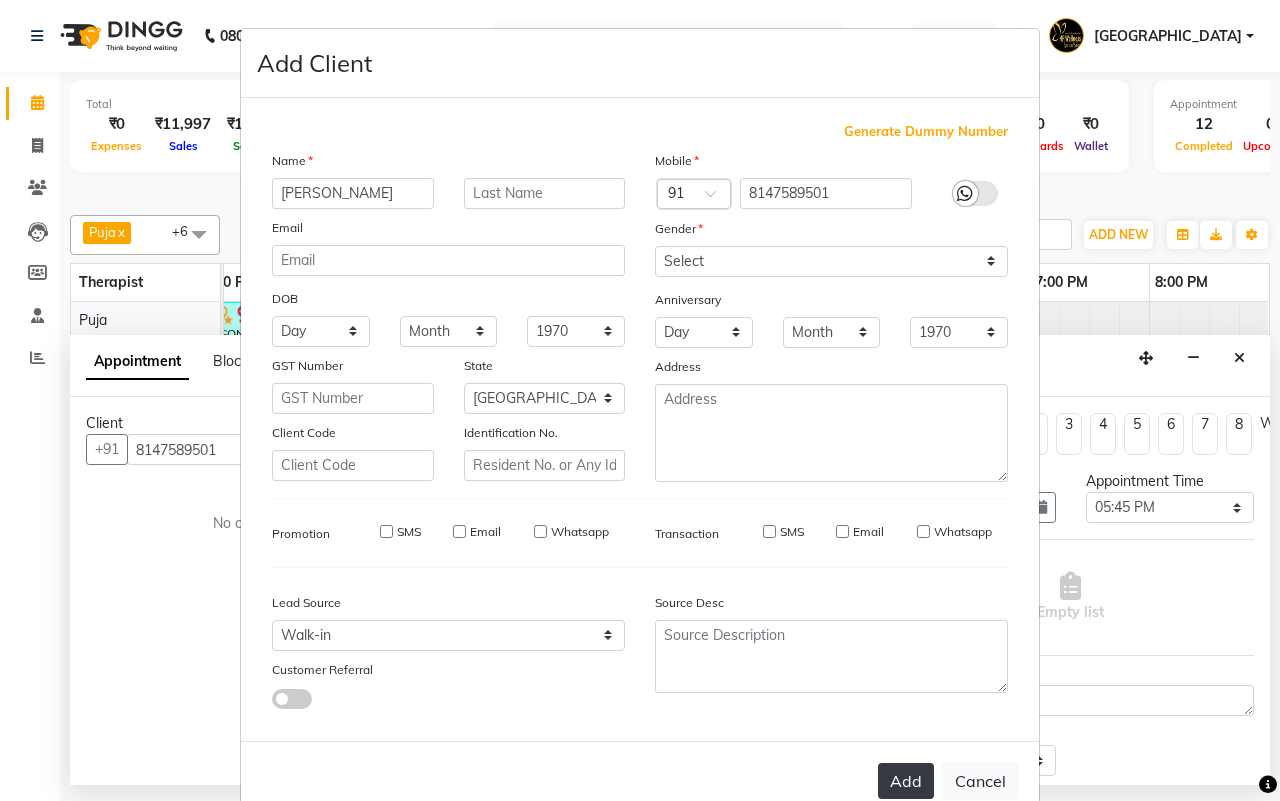type 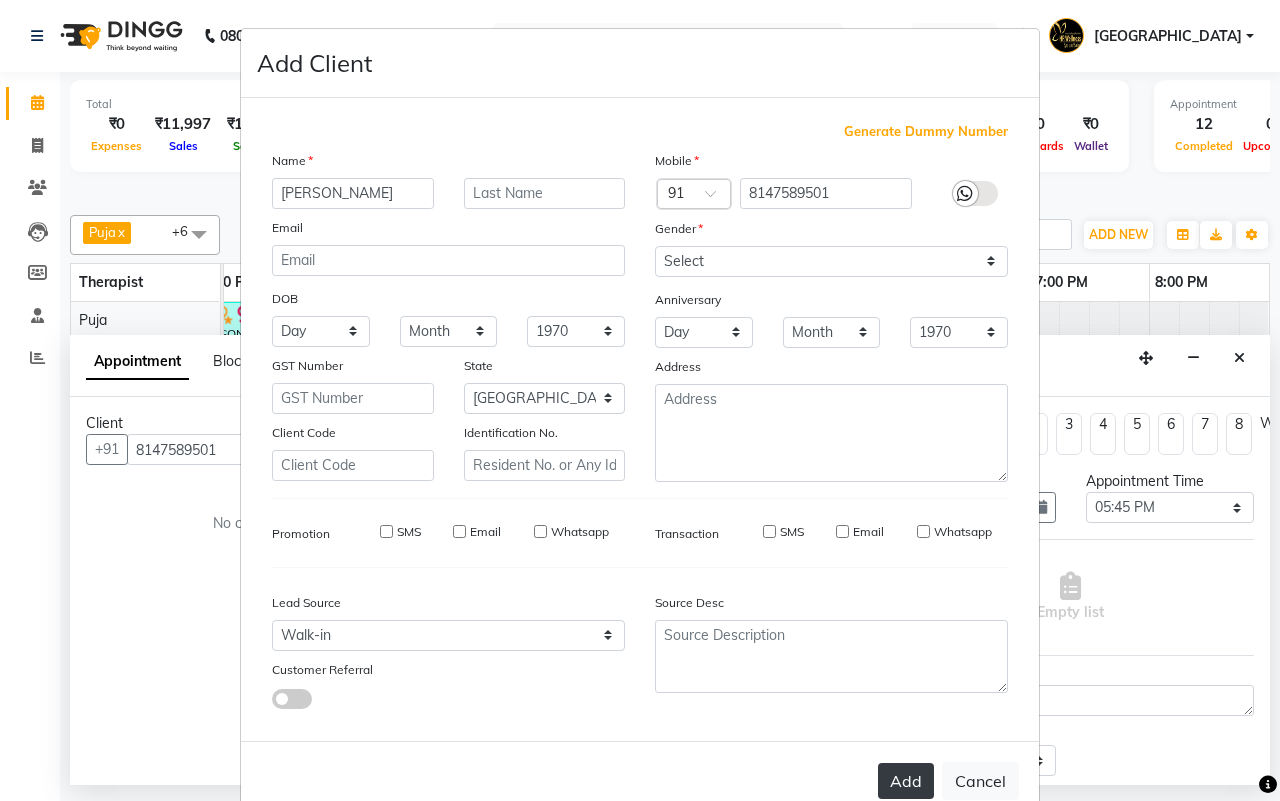 select 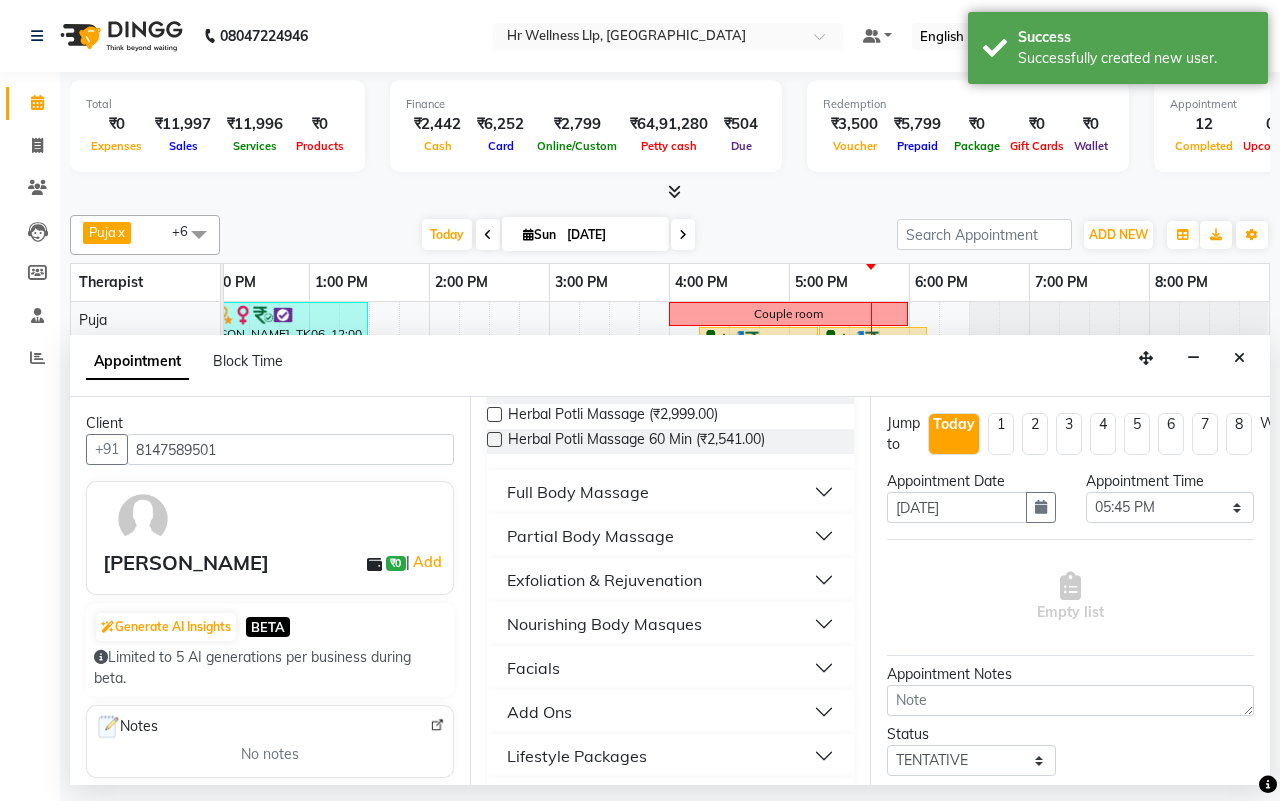 scroll, scrollTop: 375, scrollLeft: 0, axis: vertical 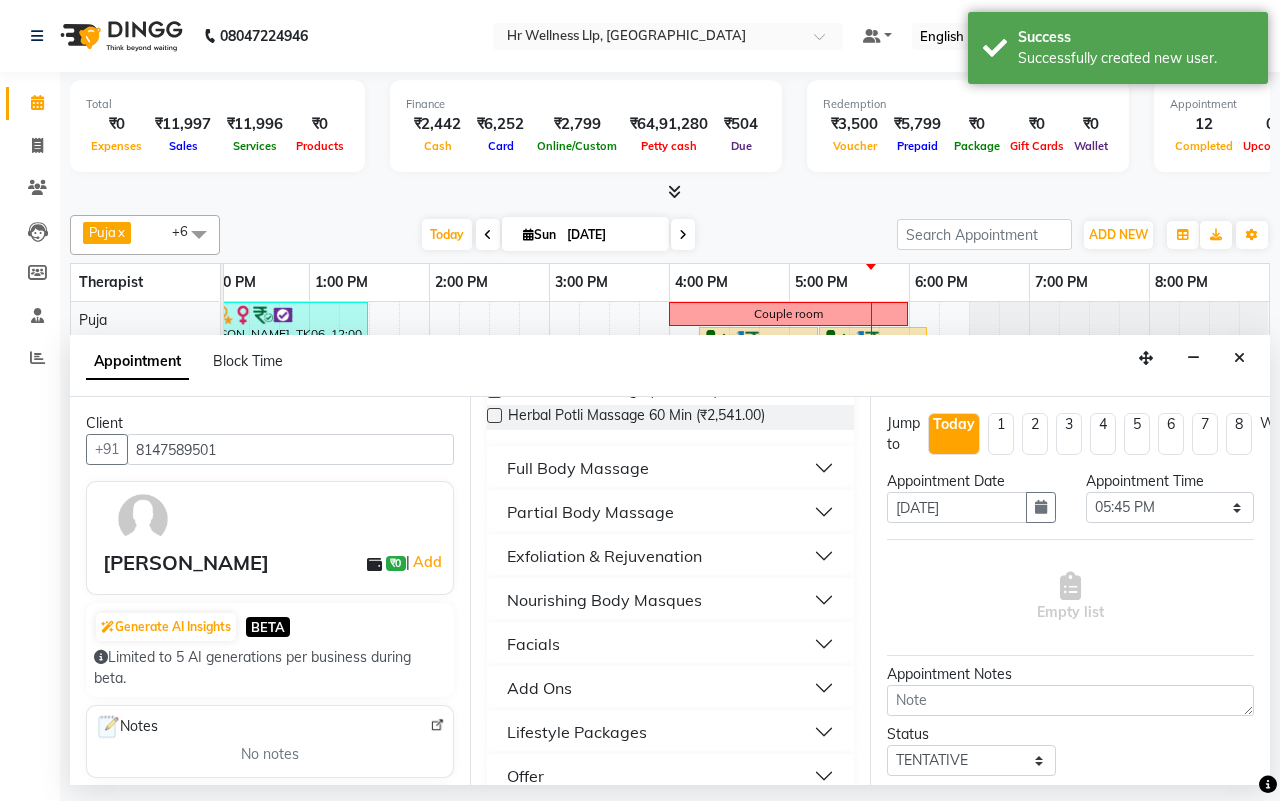 click on "Full Body Massage" at bounding box center (578, 468) 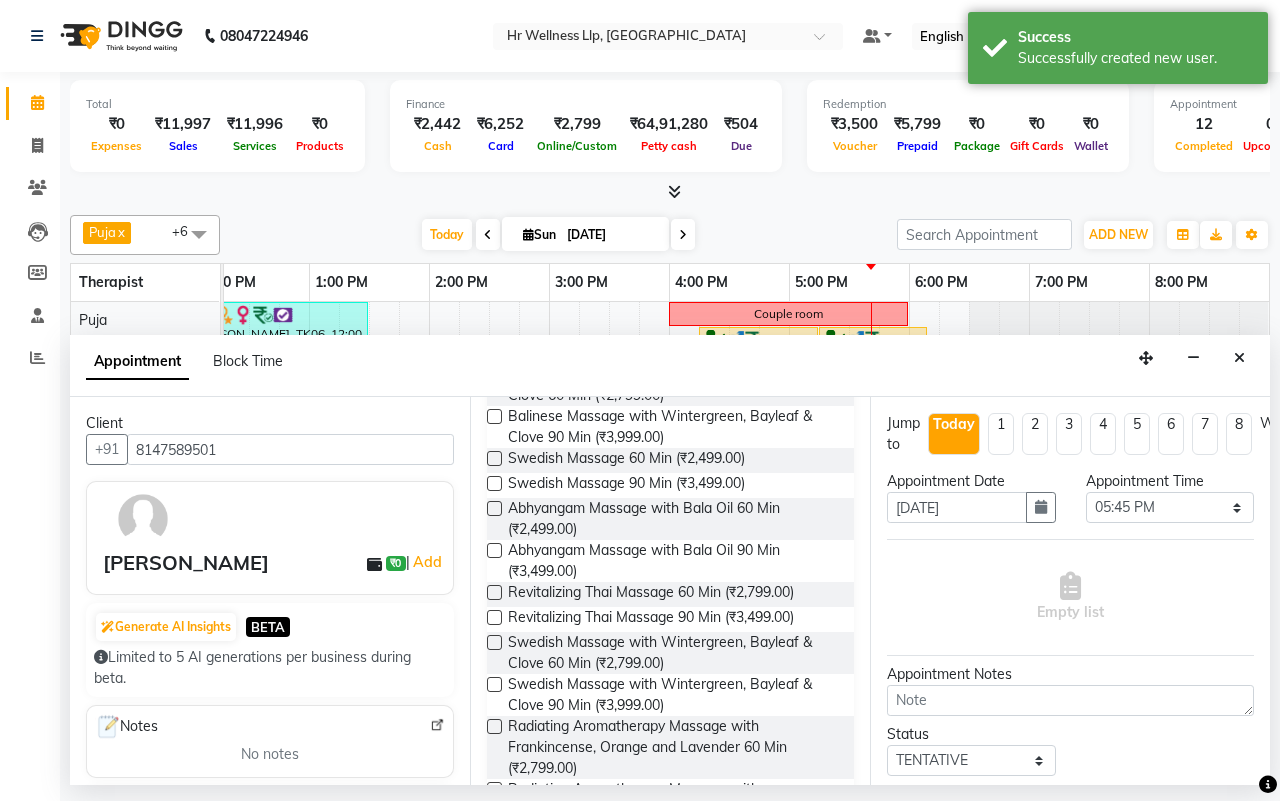 scroll, scrollTop: 750, scrollLeft: 0, axis: vertical 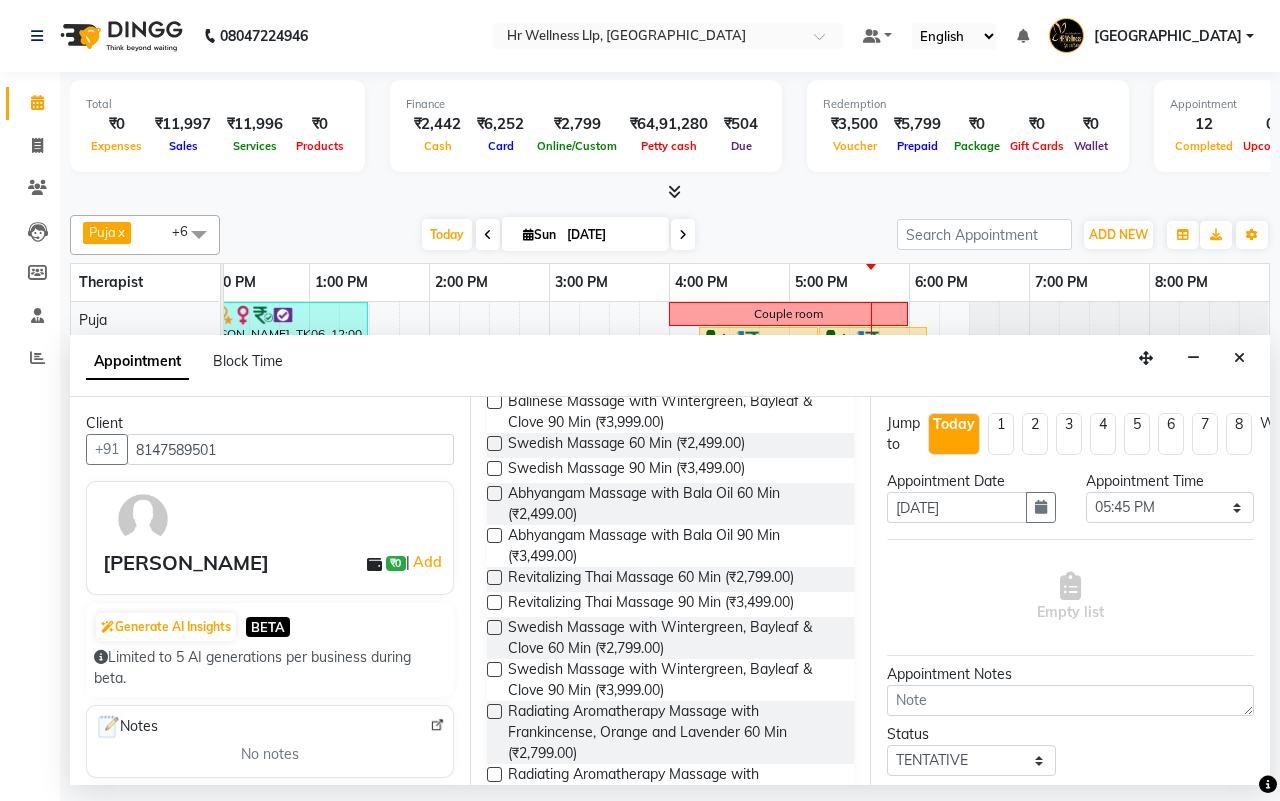 click at bounding box center [494, 627] 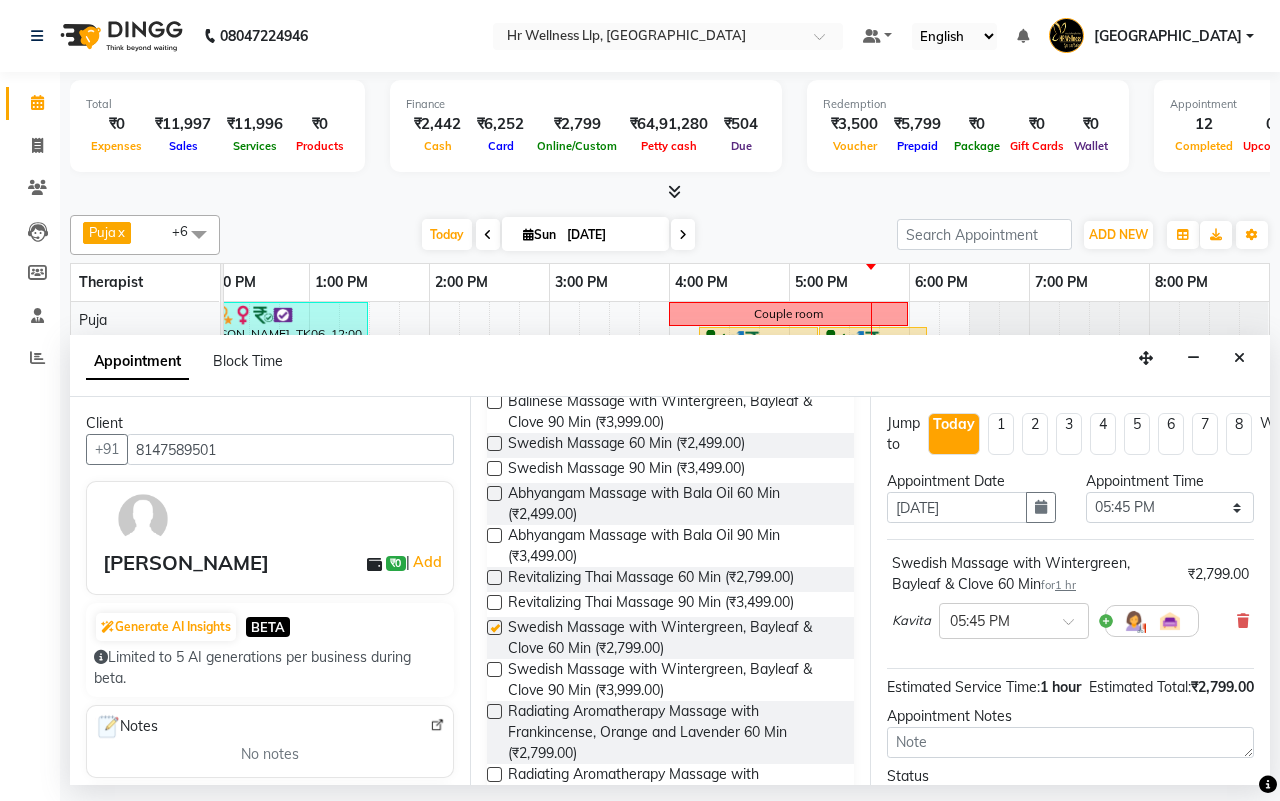 checkbox on "false" 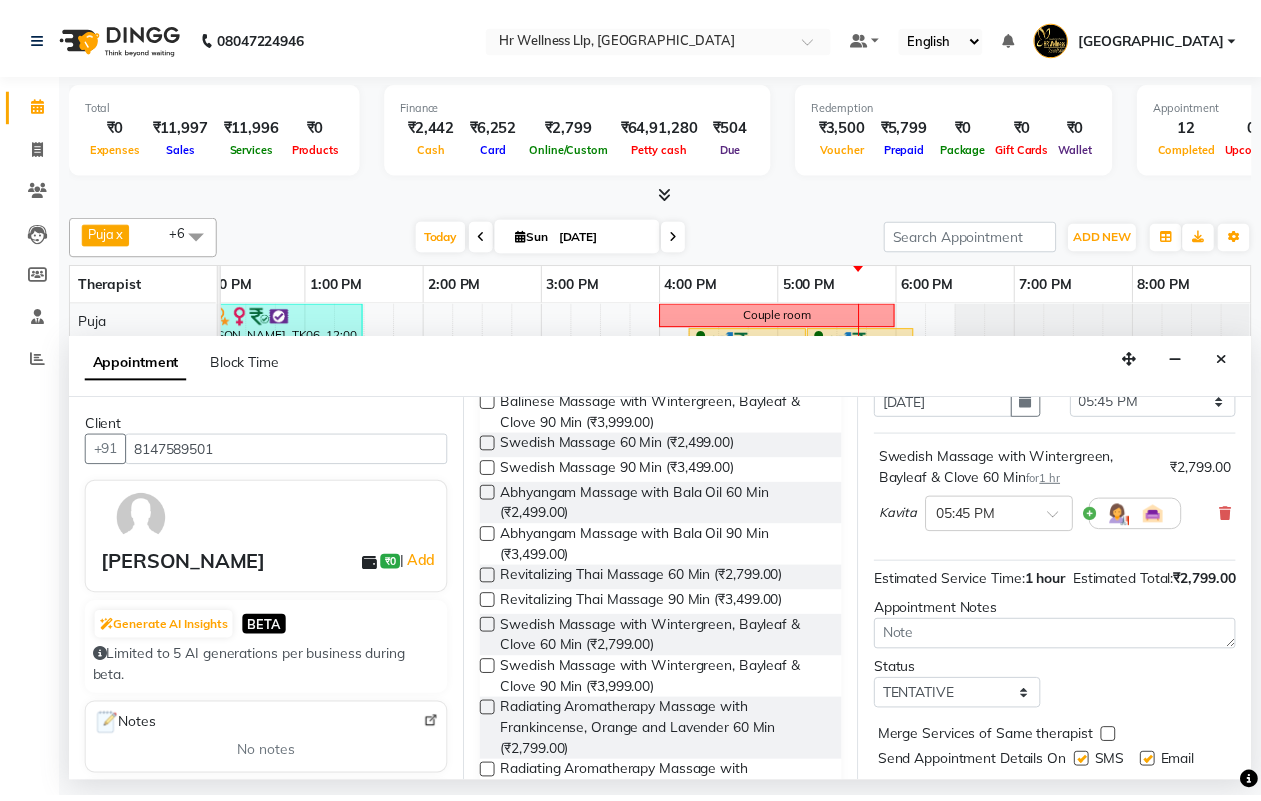 scroll, scrollTop: 200, scrollLeft: 0, axis: vertical 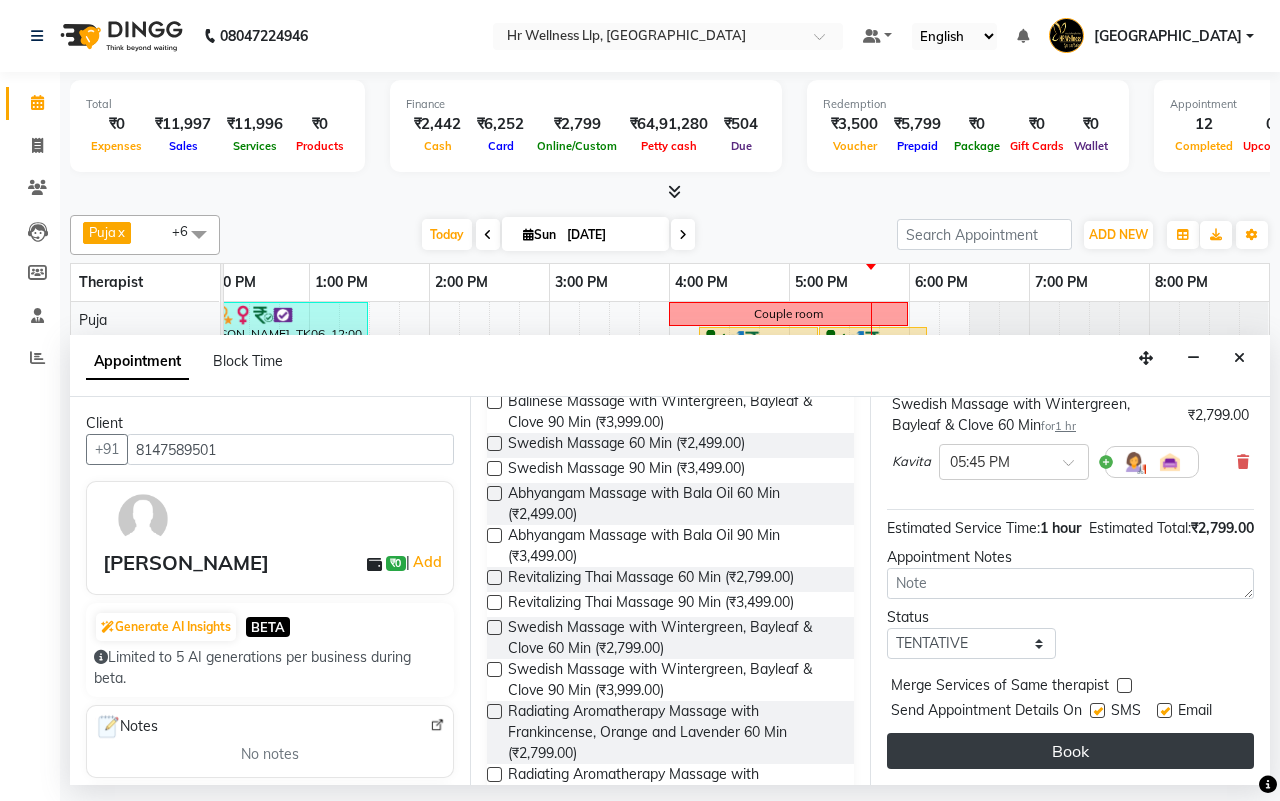 click on "Book" at bounding box center (1070, 751) 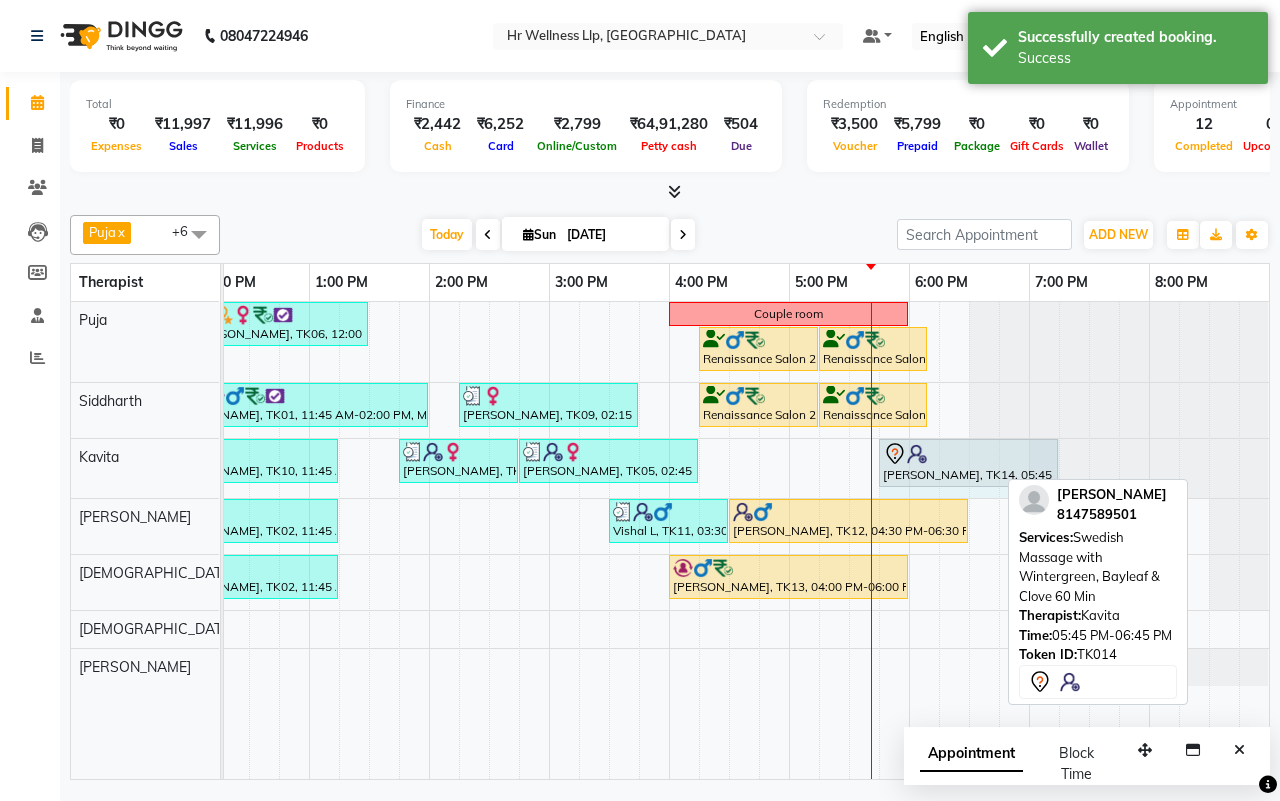 drag, startPoint x: 992, startPoint y: 452, endPoint x: 946, endPoint y: 486, distance: 57.201397 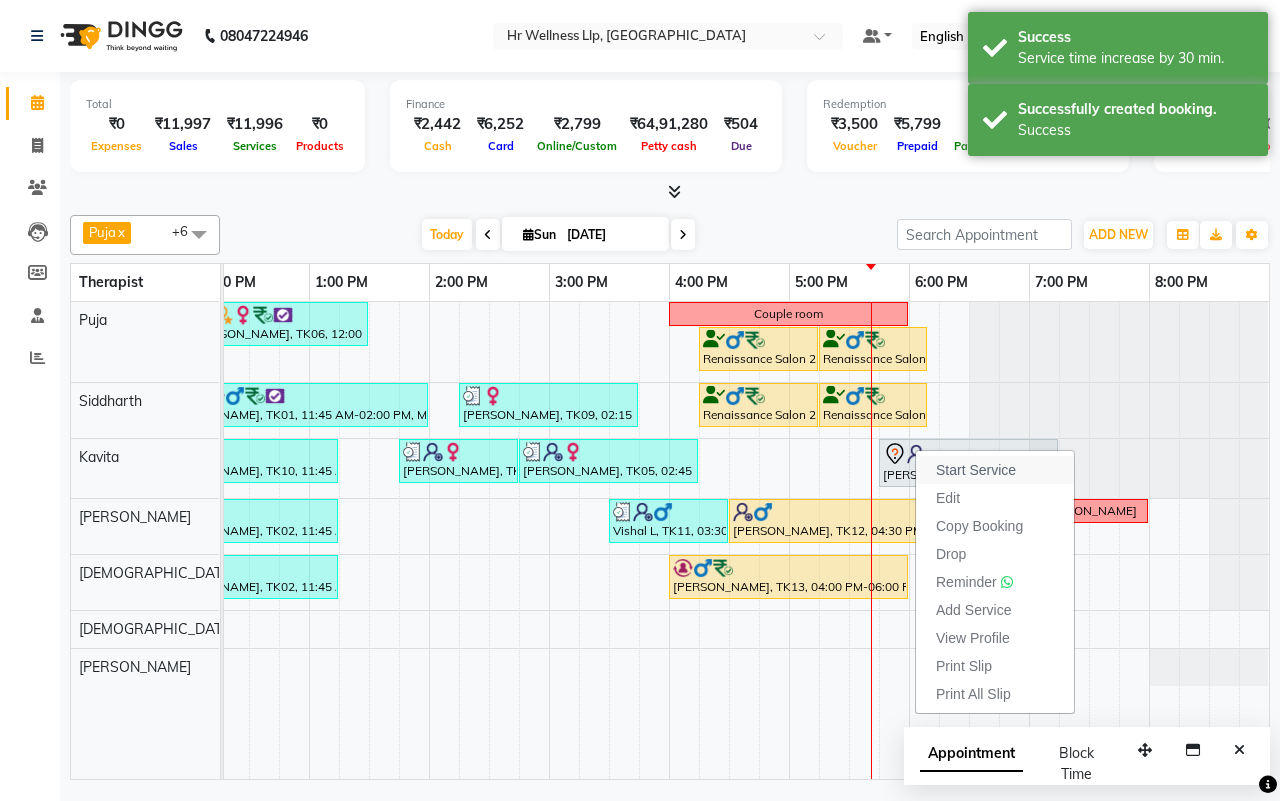 click on "Start Service" at bounding box center [976, 470] 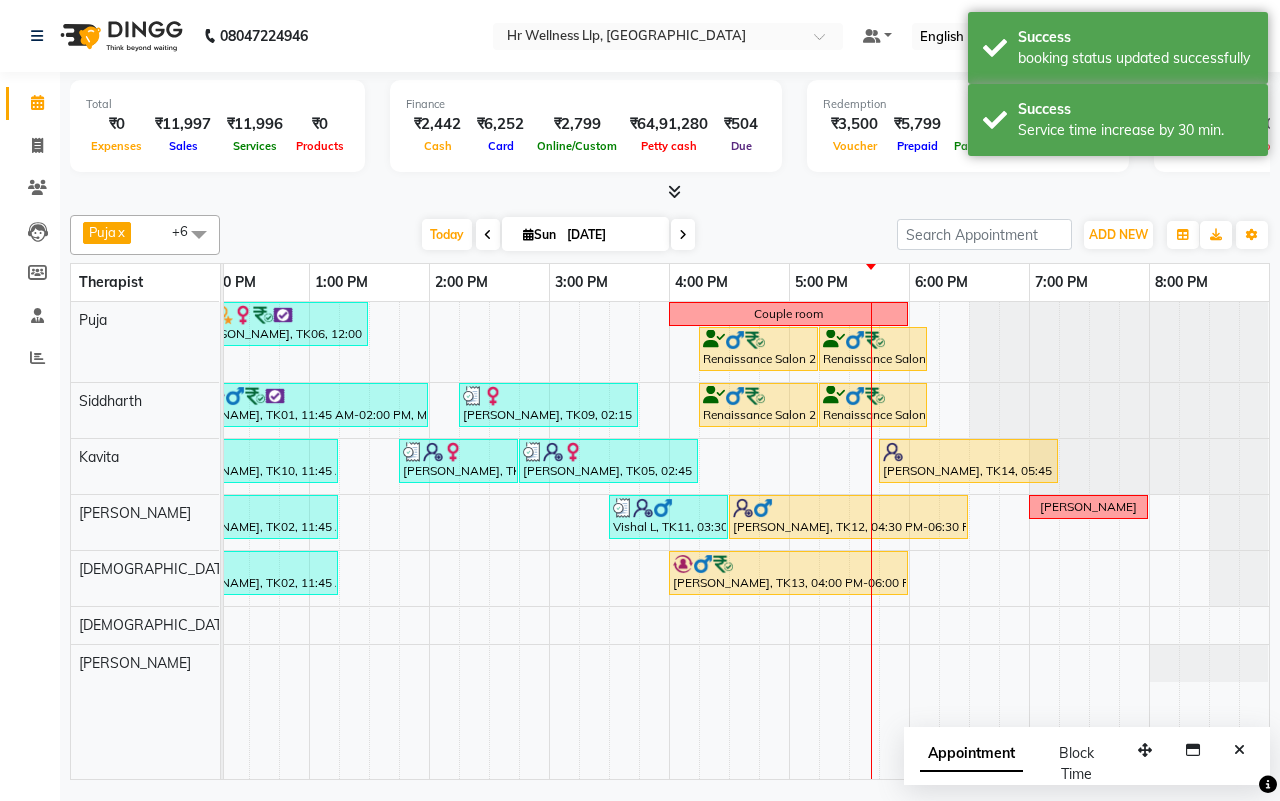 click on "[DATE]  [DATE]" at bounding box center [558, 235] 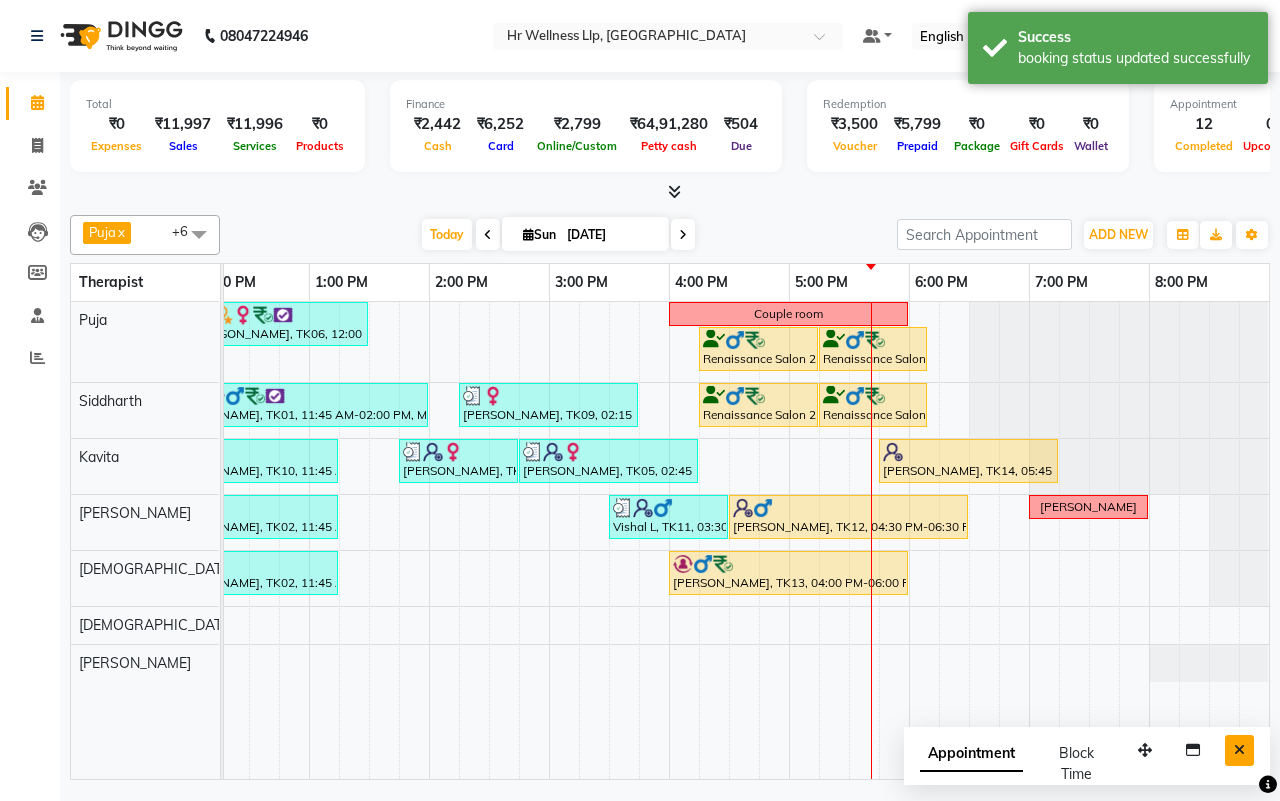 click at bounding box center (1239, 750) 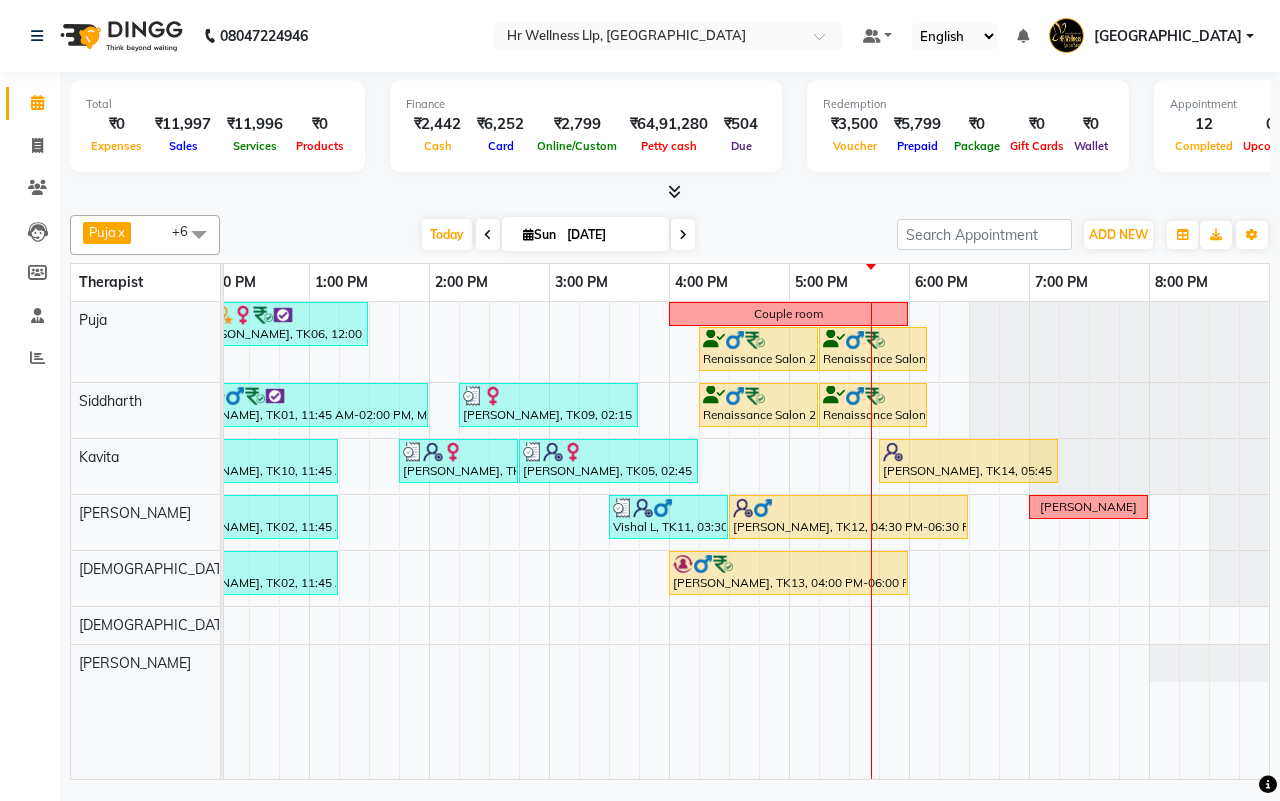 click on "[DATE]  [DATE]" at bounding box center [558, 235] 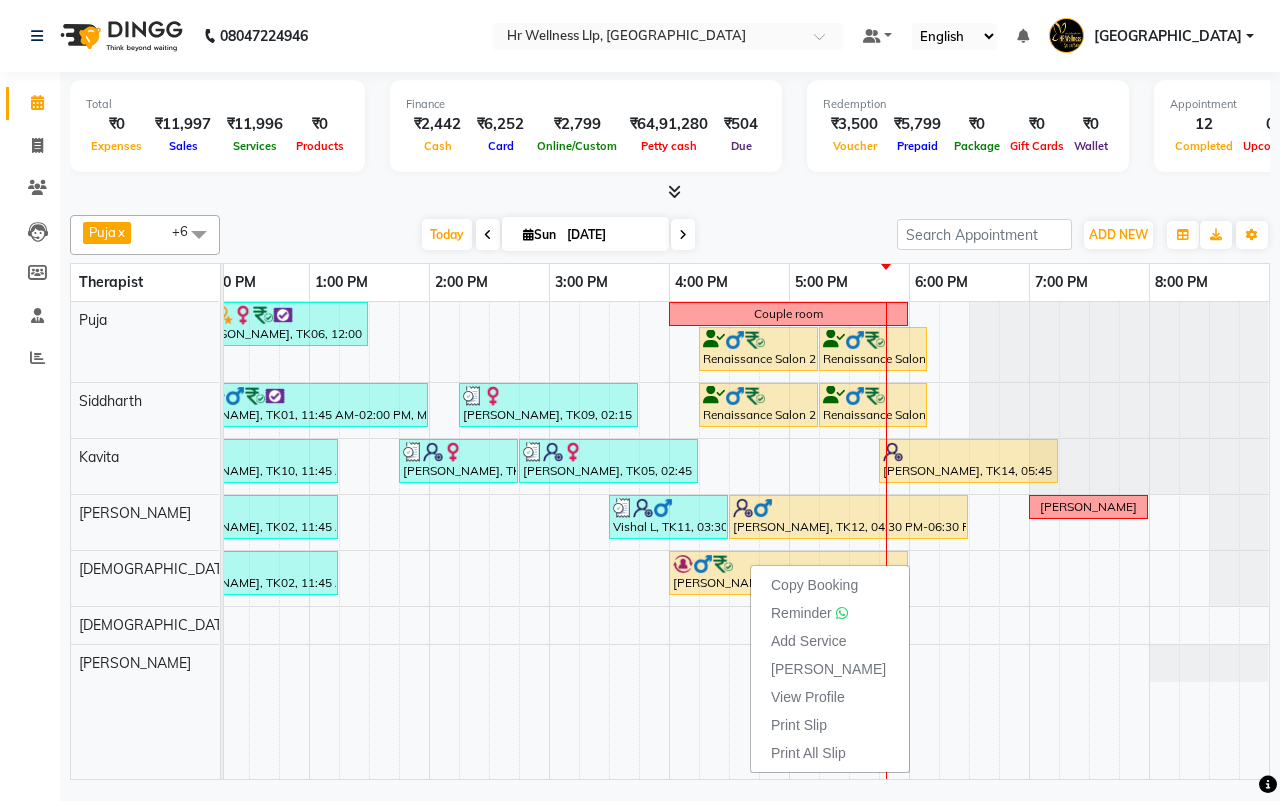 drag, startPoint x: 750, startPoint y: 563, endPoint x: 797, endPoint y: 662, distance: 109.59015 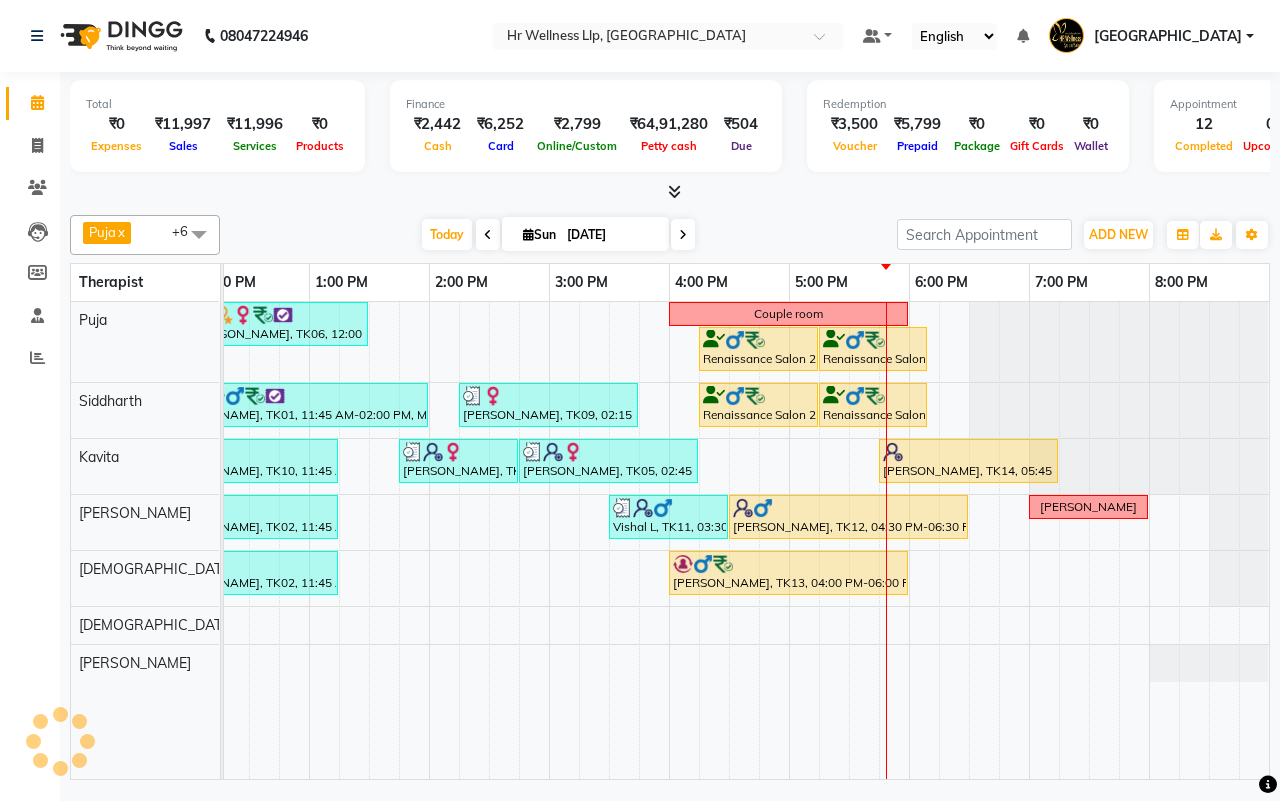 select on "service" 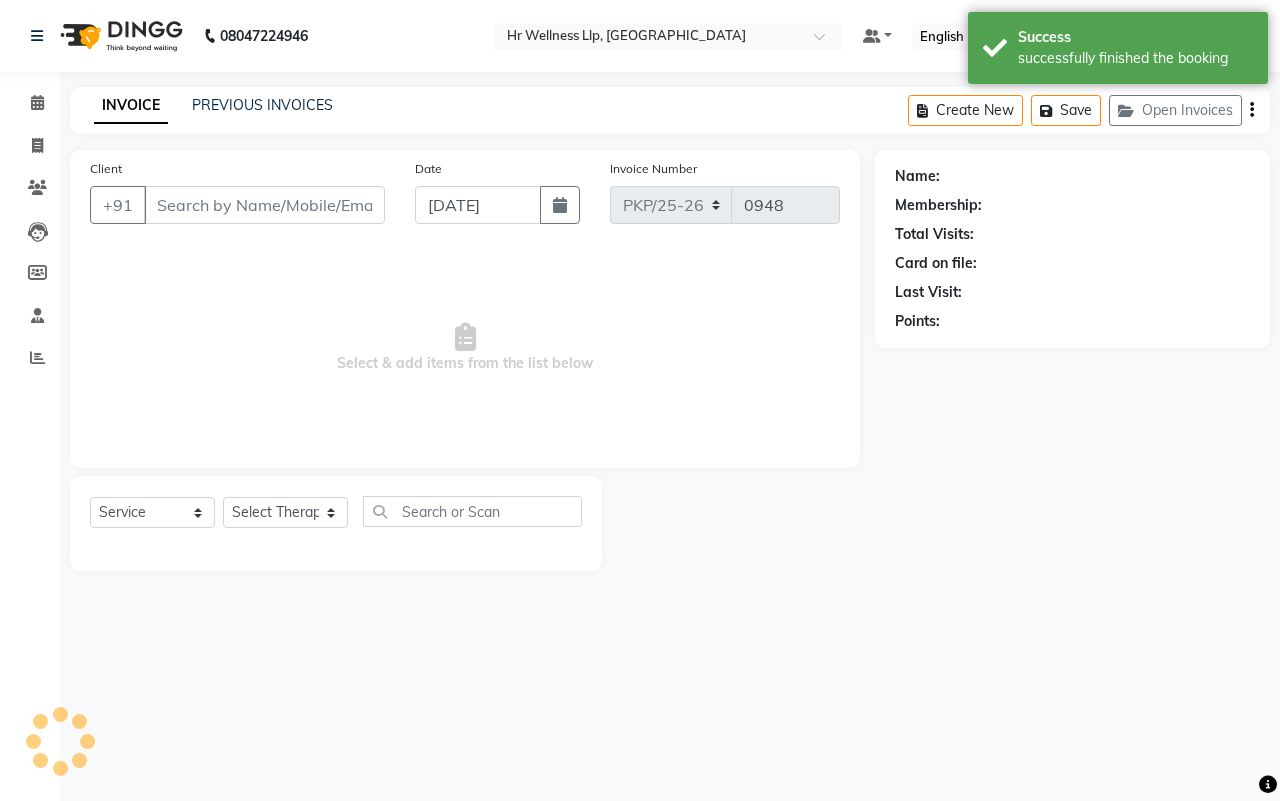 type on "9823088734" 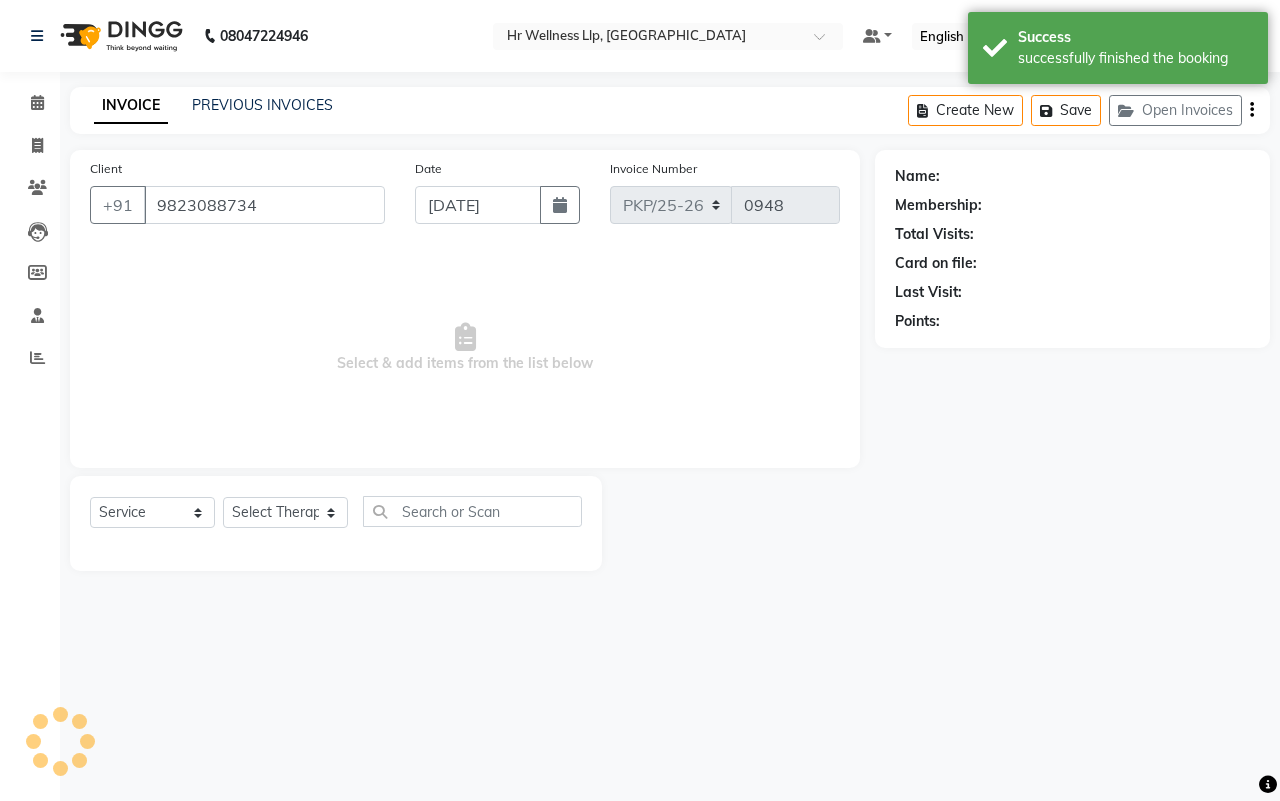 select on "19727" 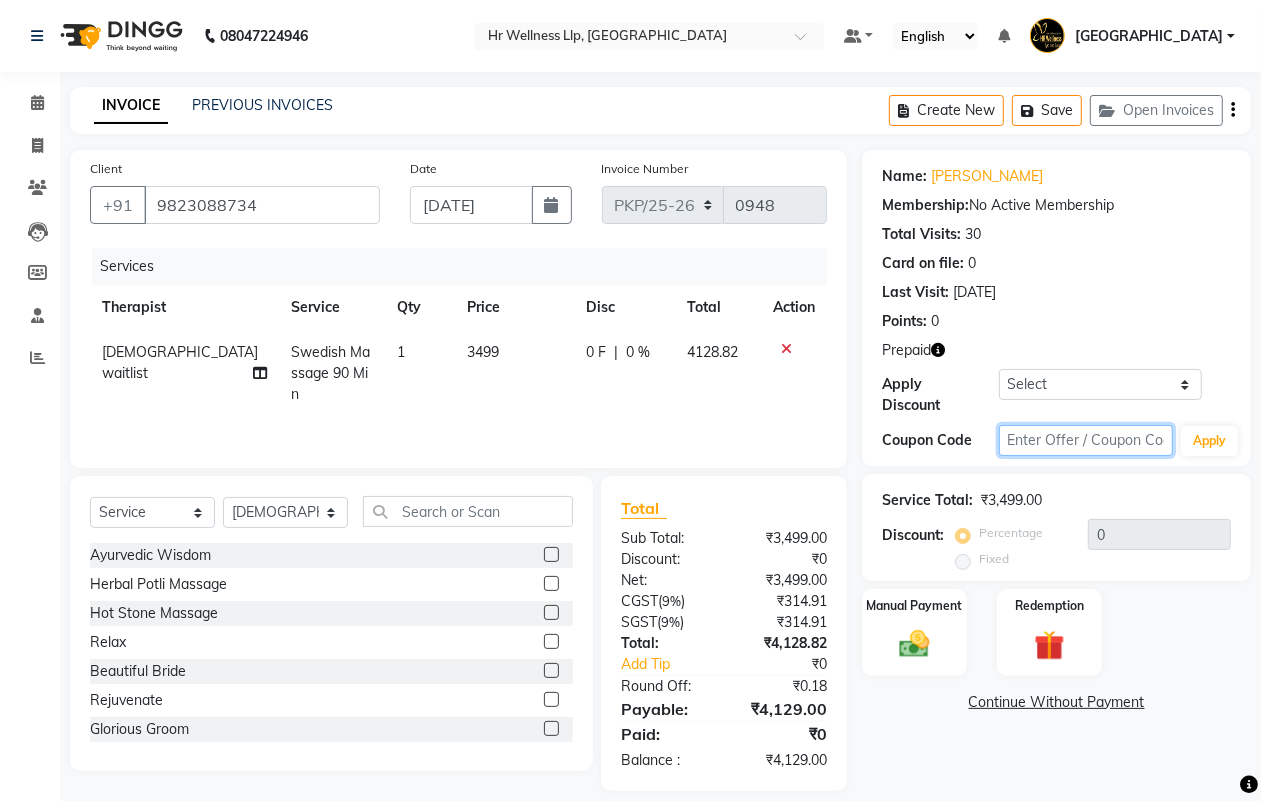 click 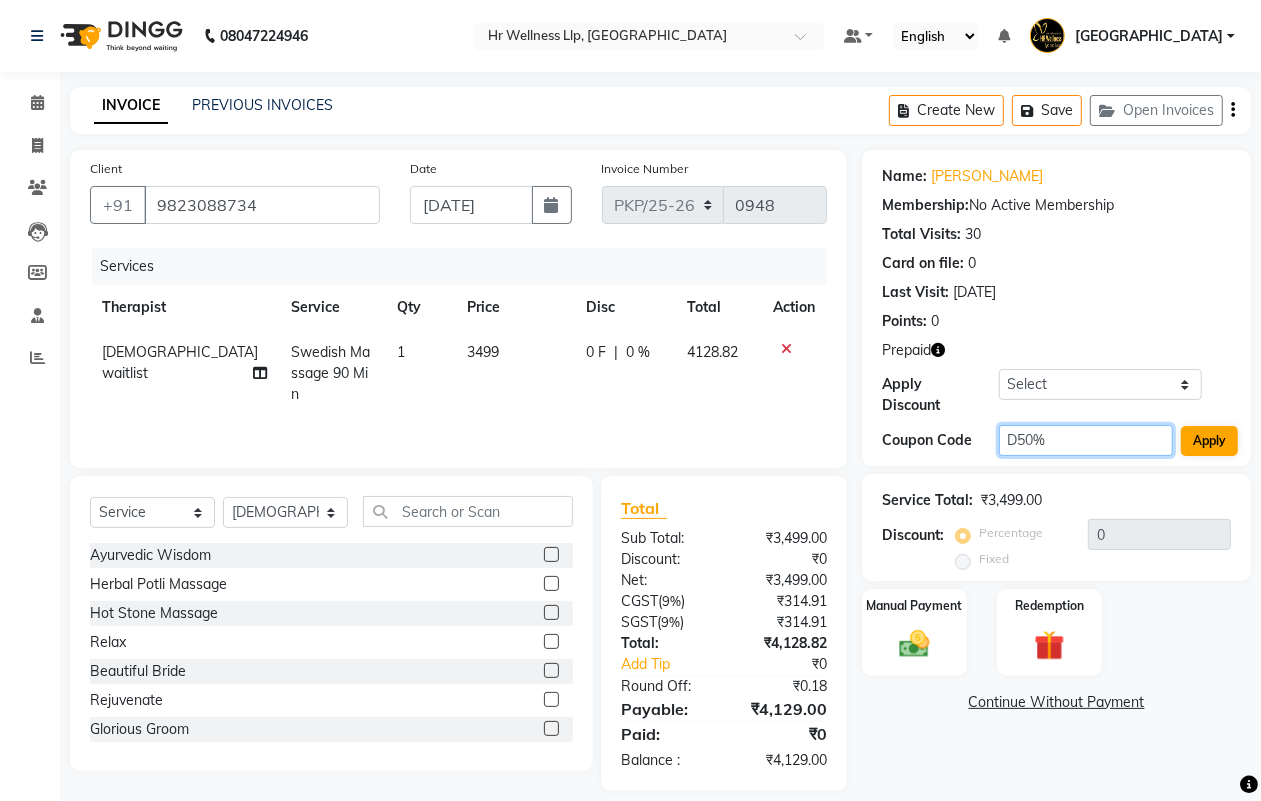 type on "D50%" 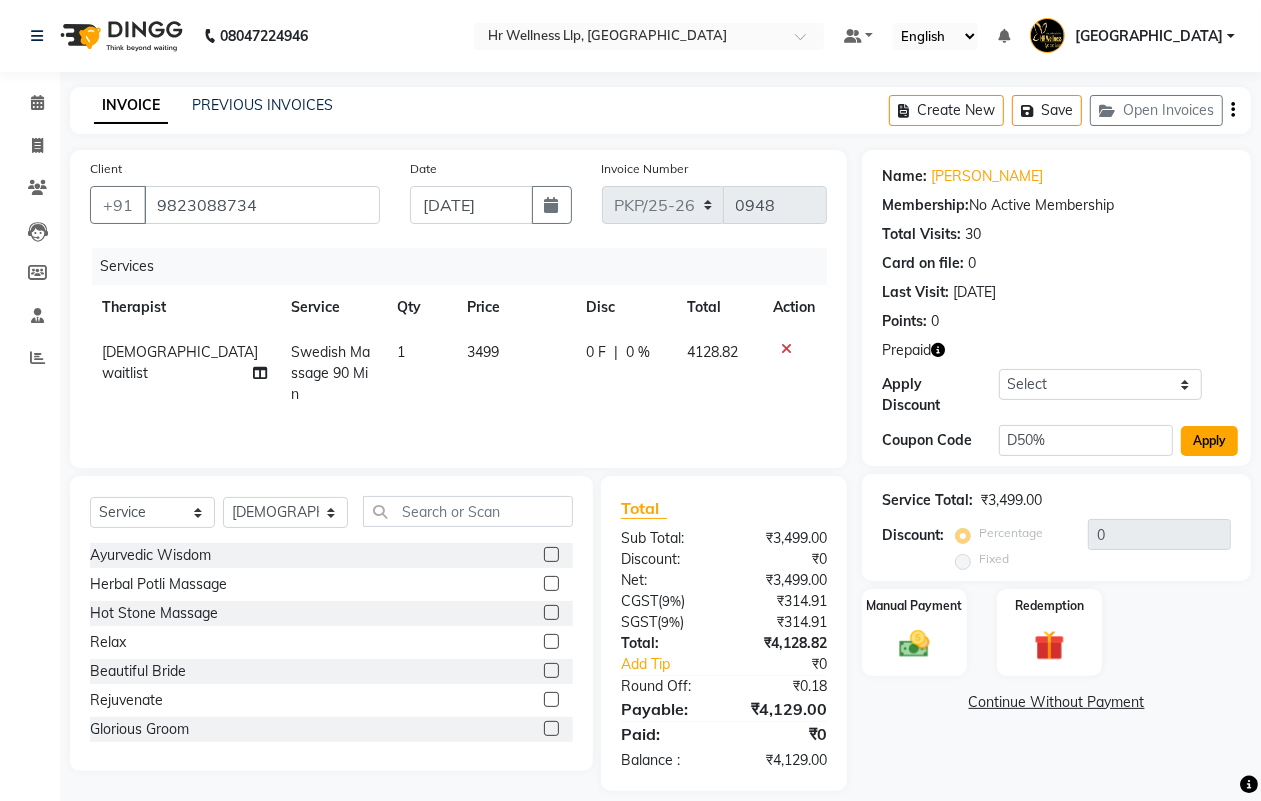 click on "Apply" 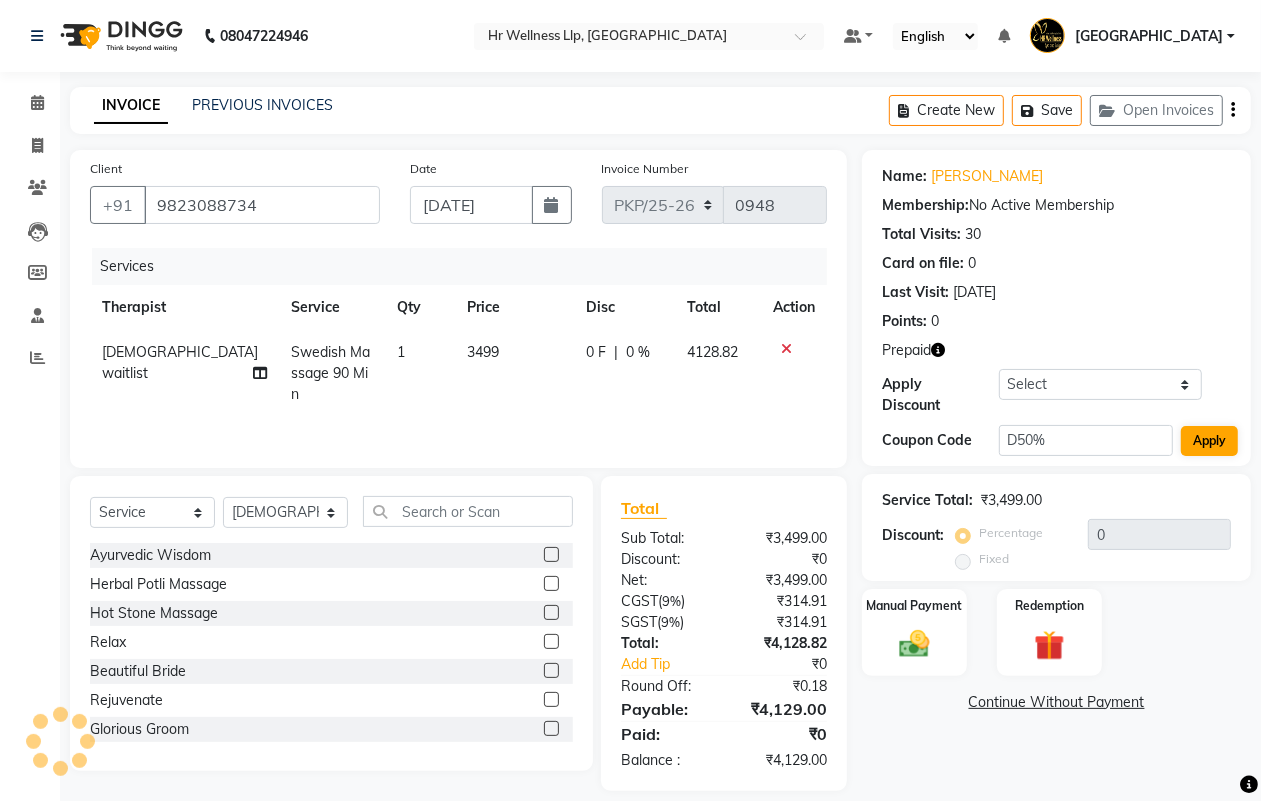 type on "50" 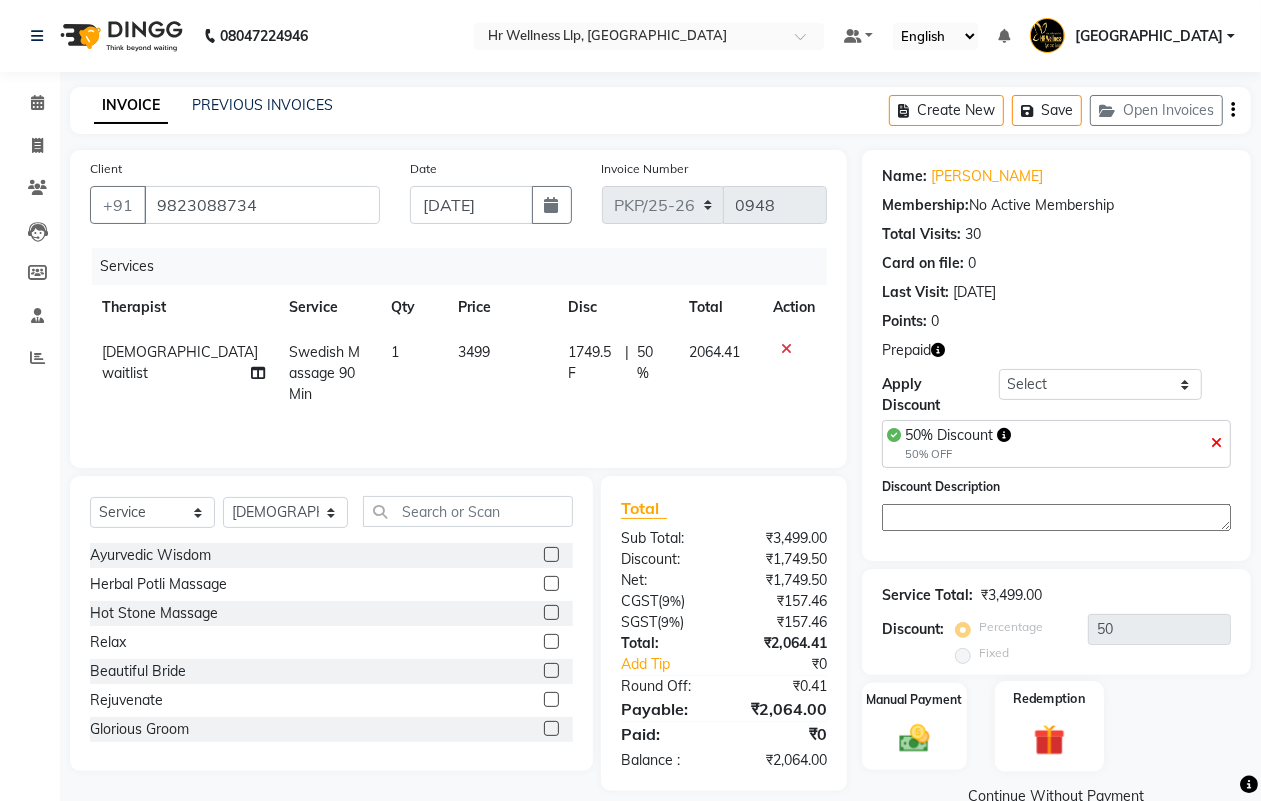 click 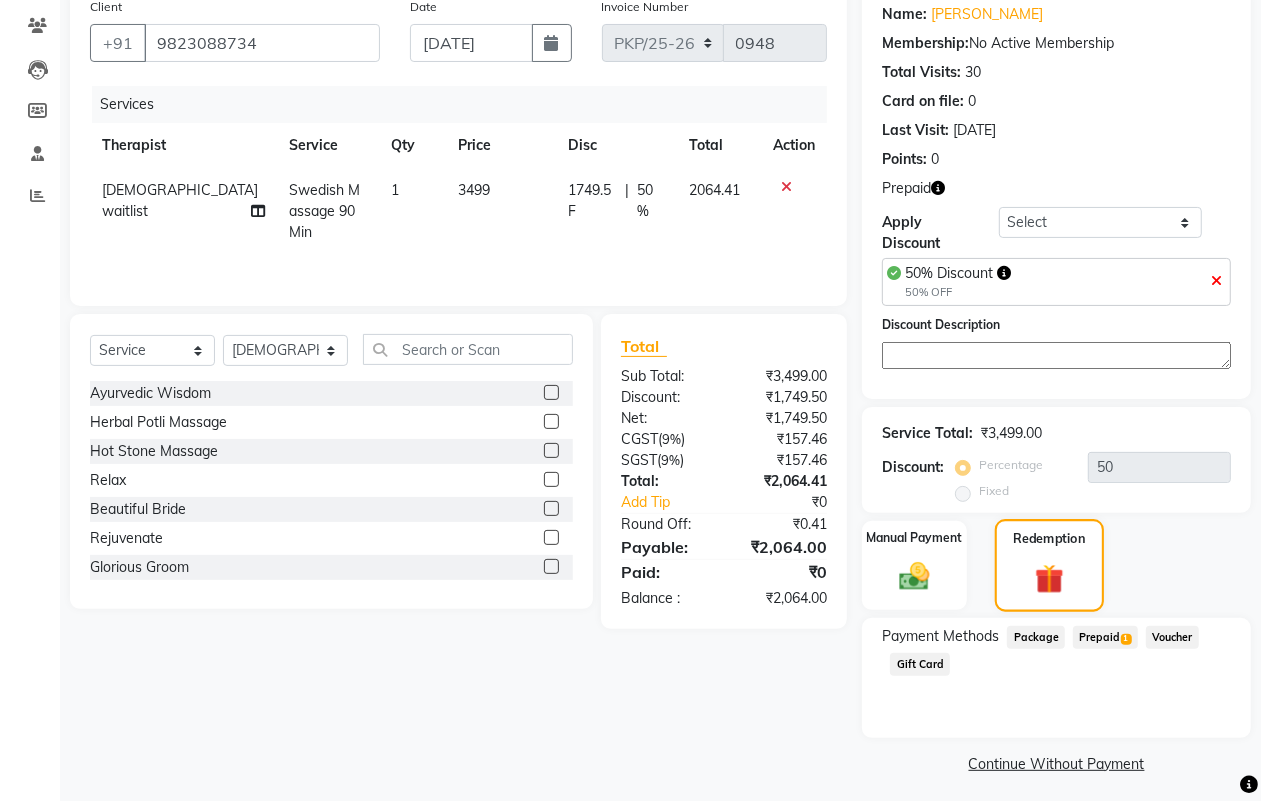 scroll, scrollTop: 170, scrollLeft: 0, axis: vertical 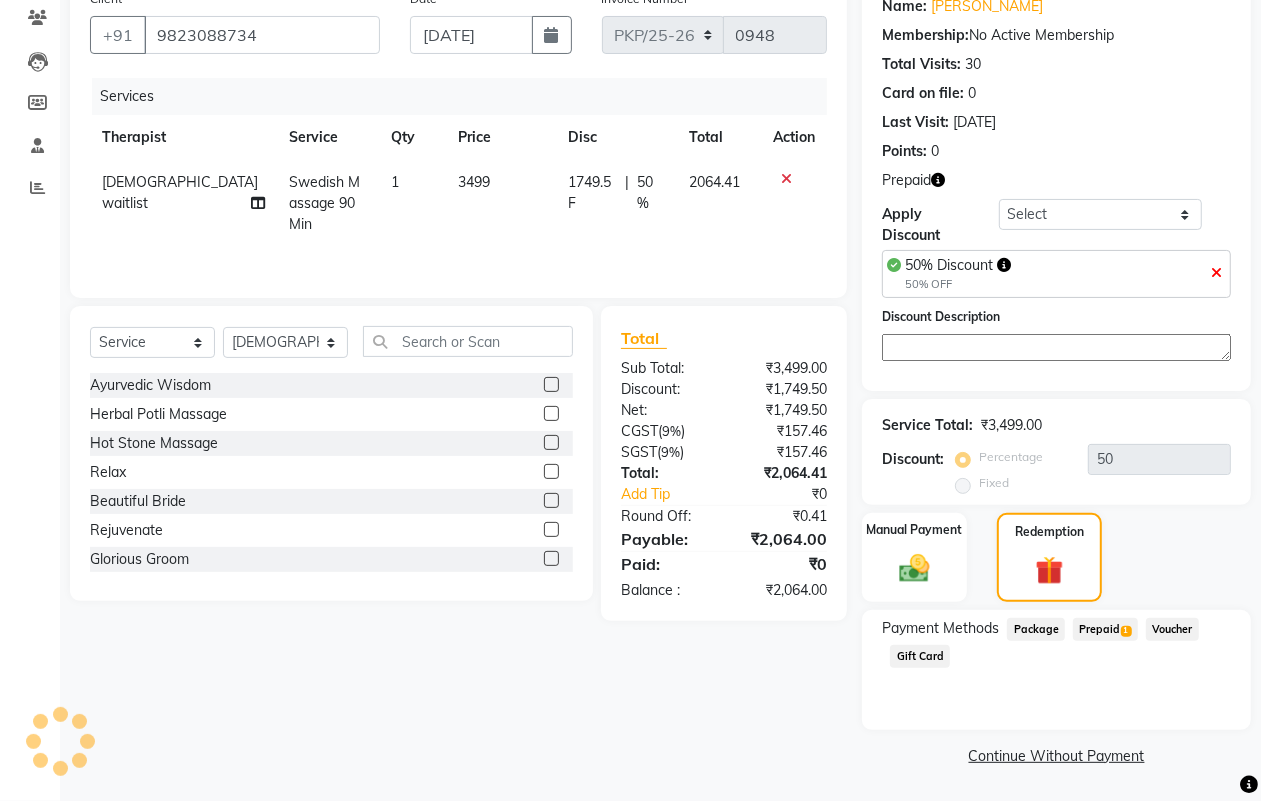 click on "Prepaid  1" 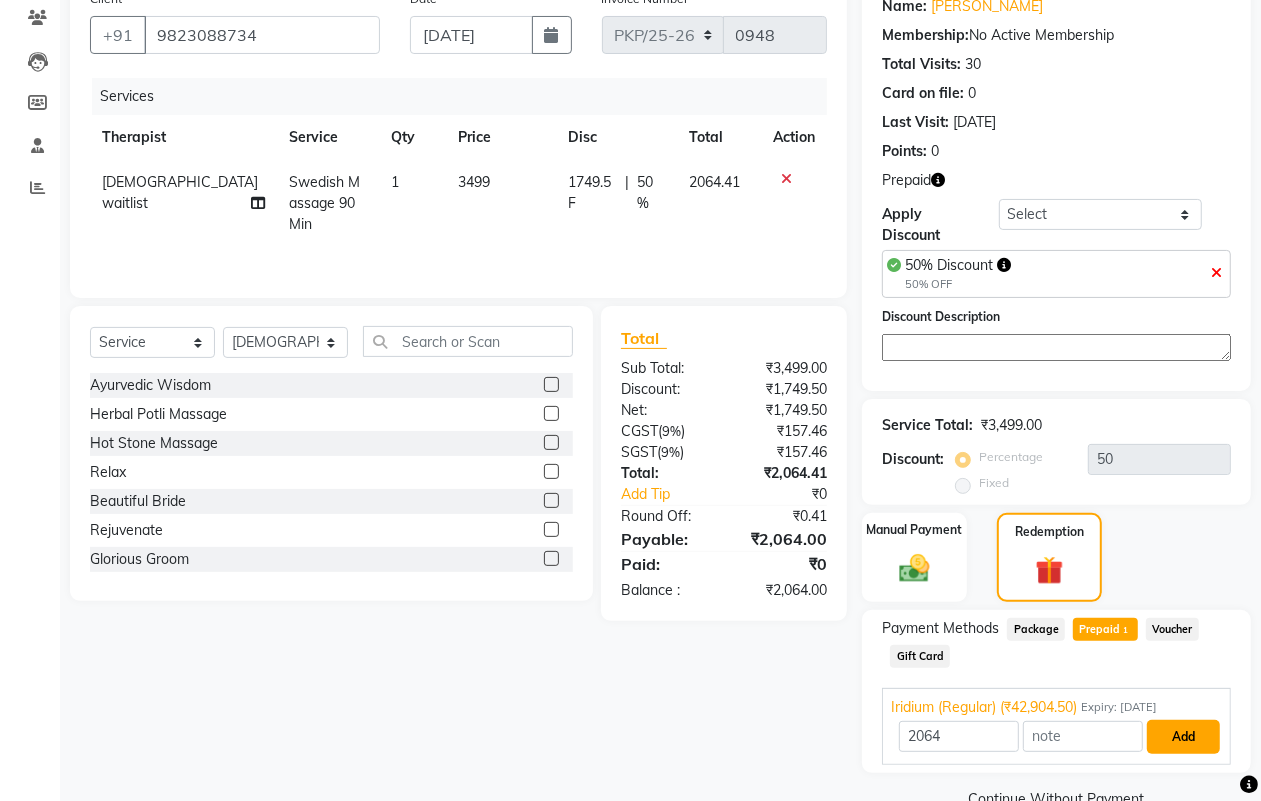 click on "Add" at bounding box center (1183, 737) 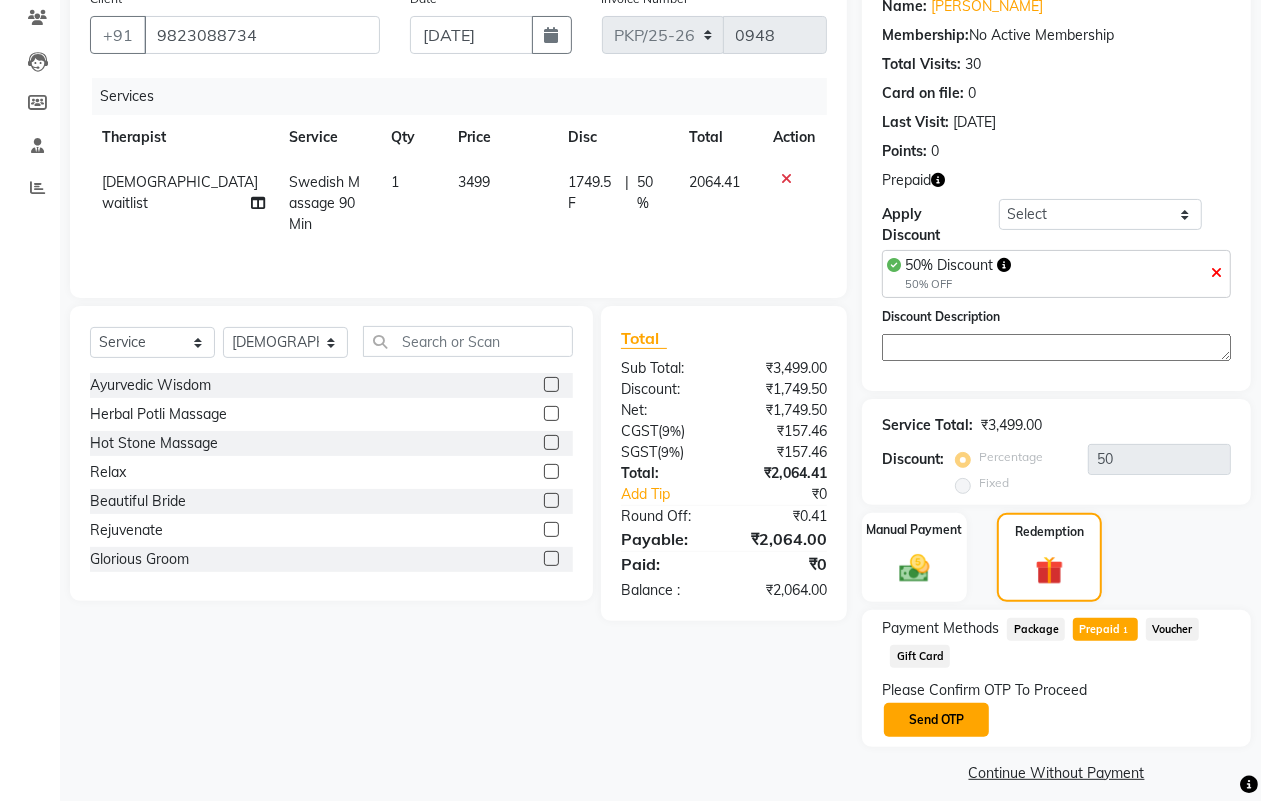 click on "Send OTP" 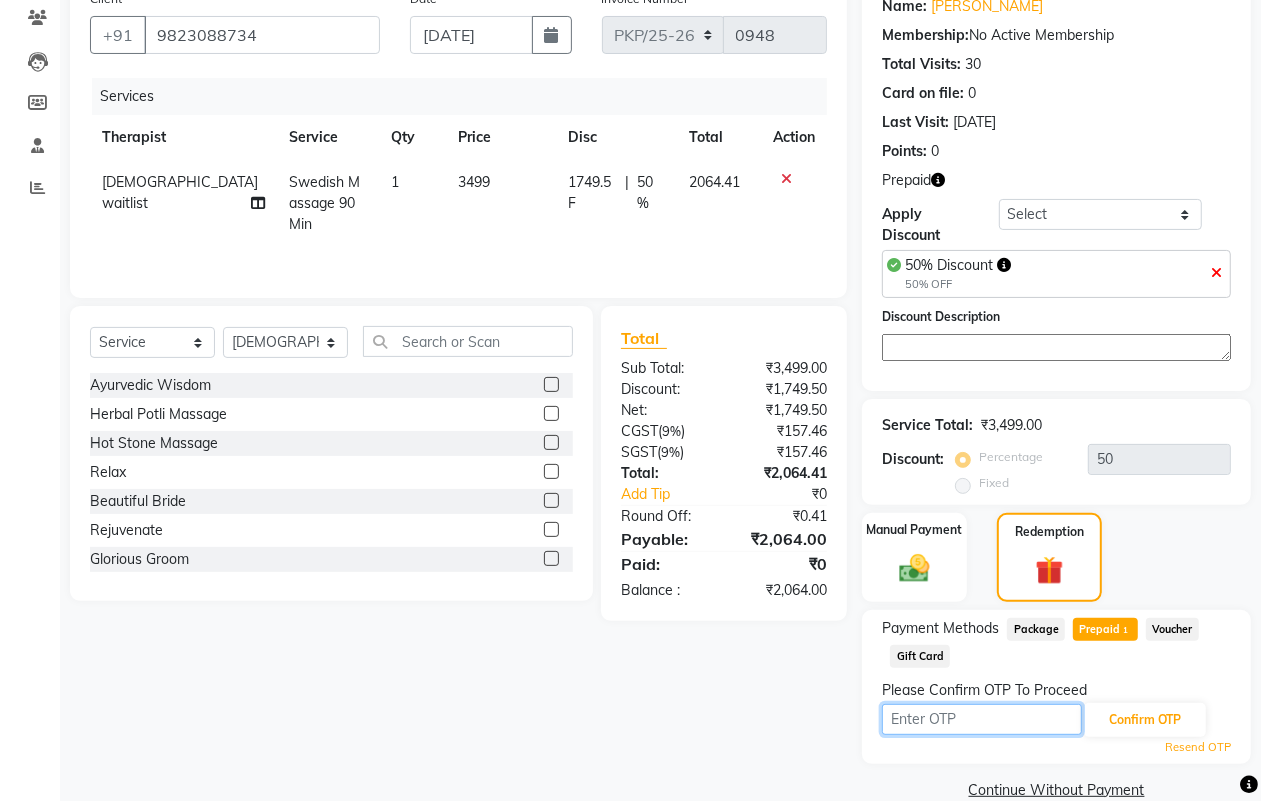 click at bounding box center [982, 719] 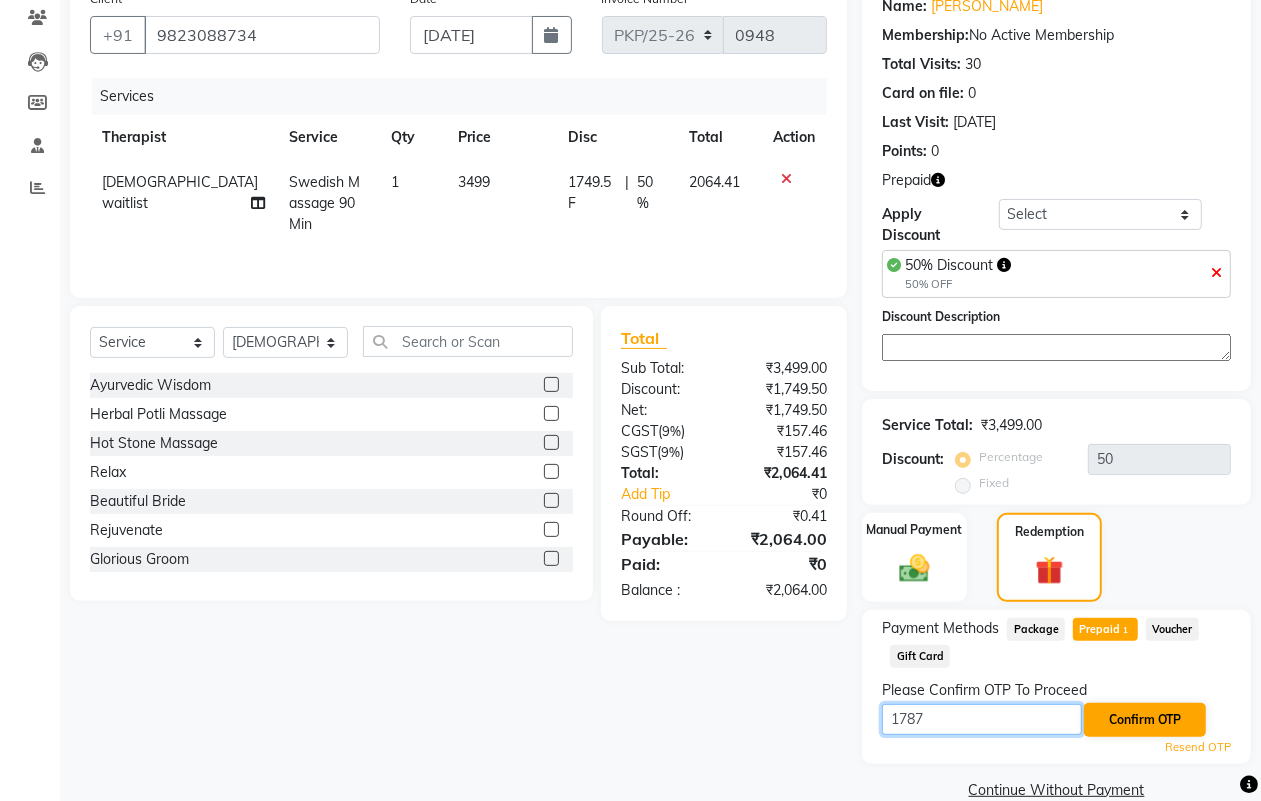 type on "1787" 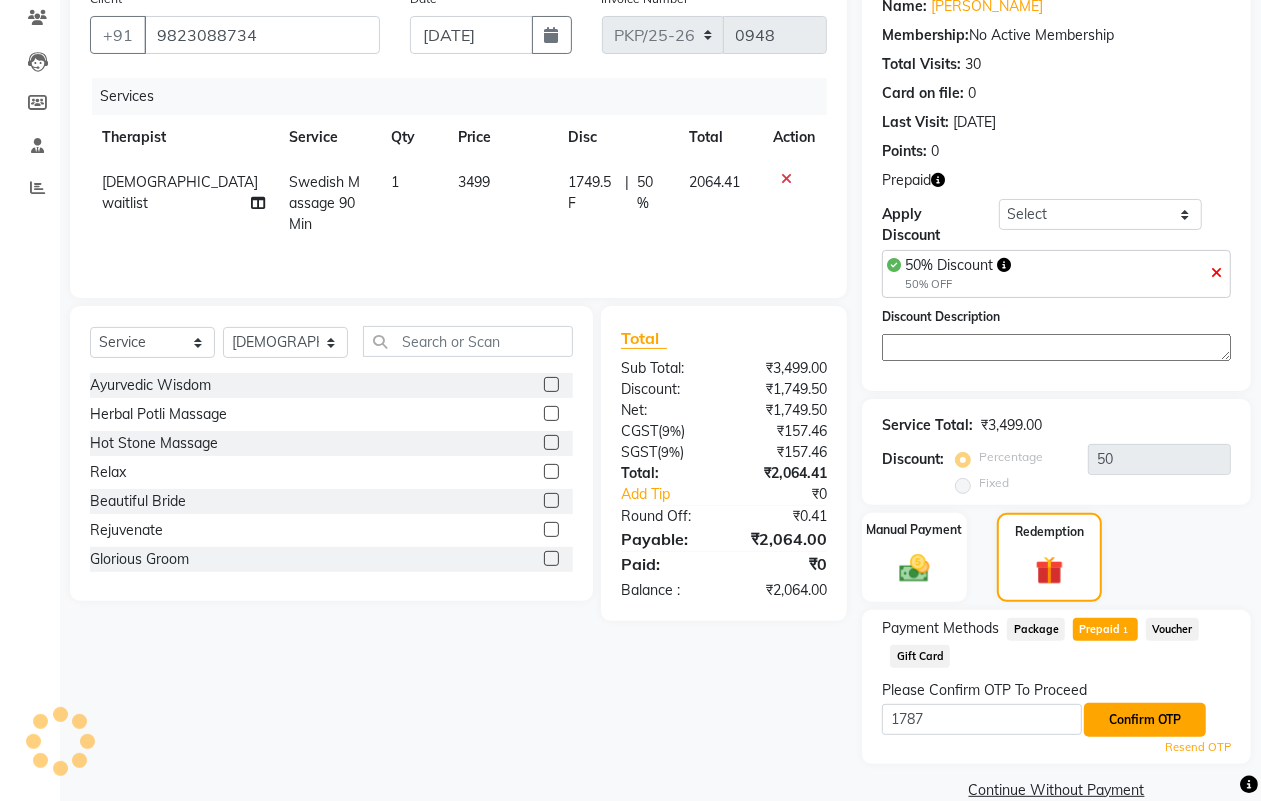 click on "Confirm OTP" 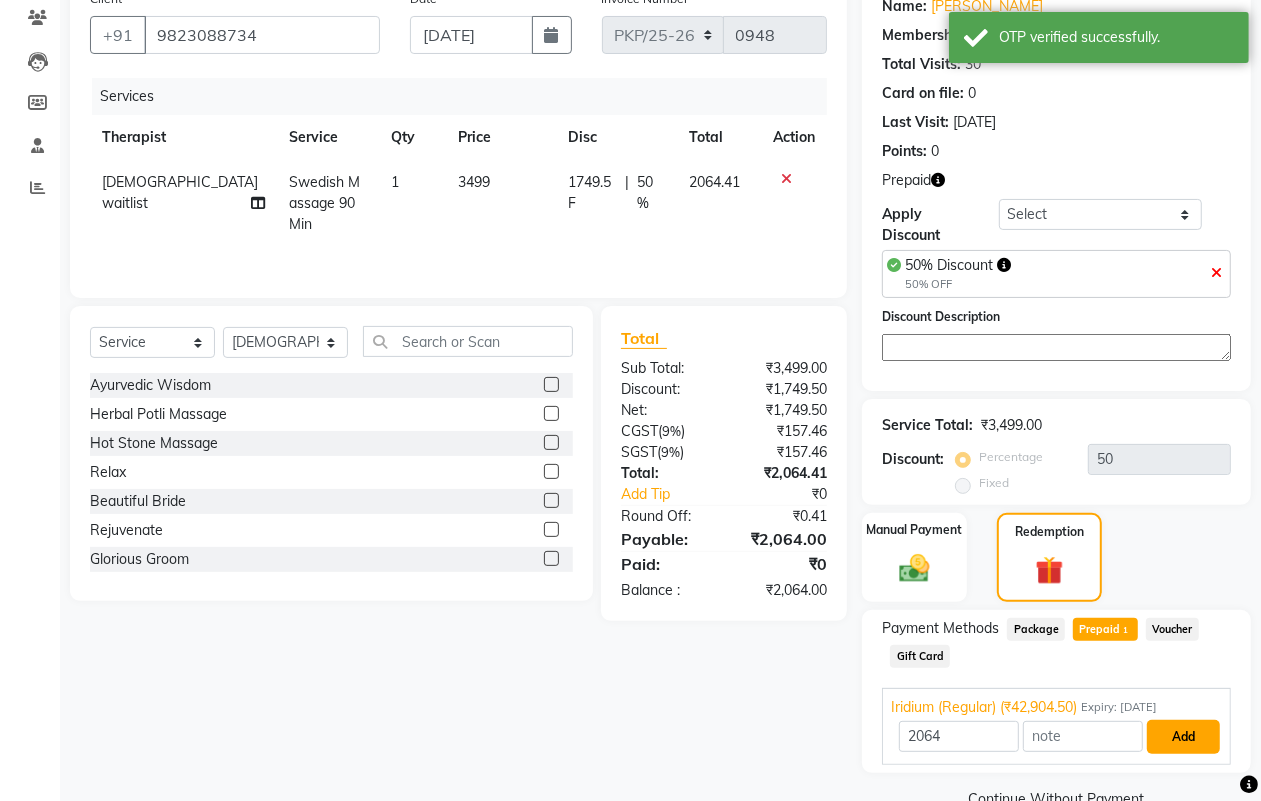 click on "Add" at bounding box center [1183, 737] 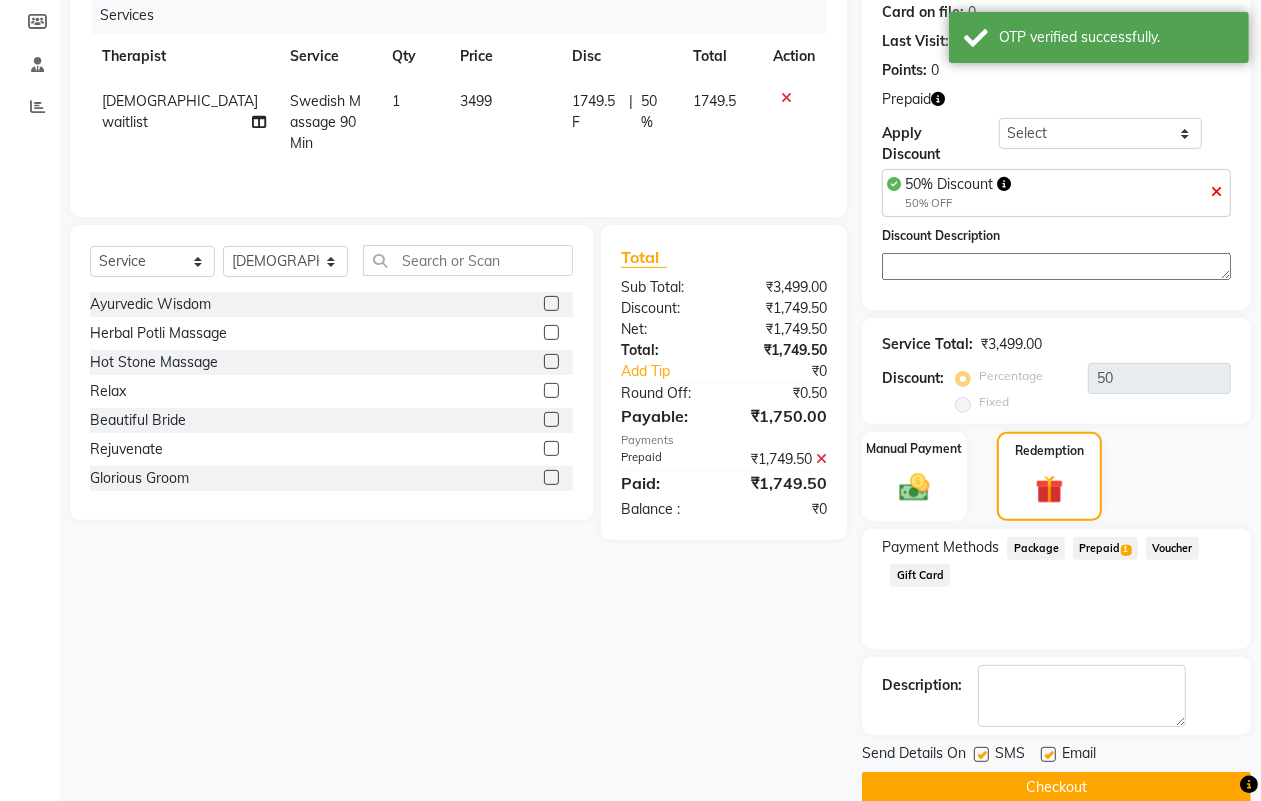 scroll, scrollTop: 283, scrollLeft: 0, axis: vertical 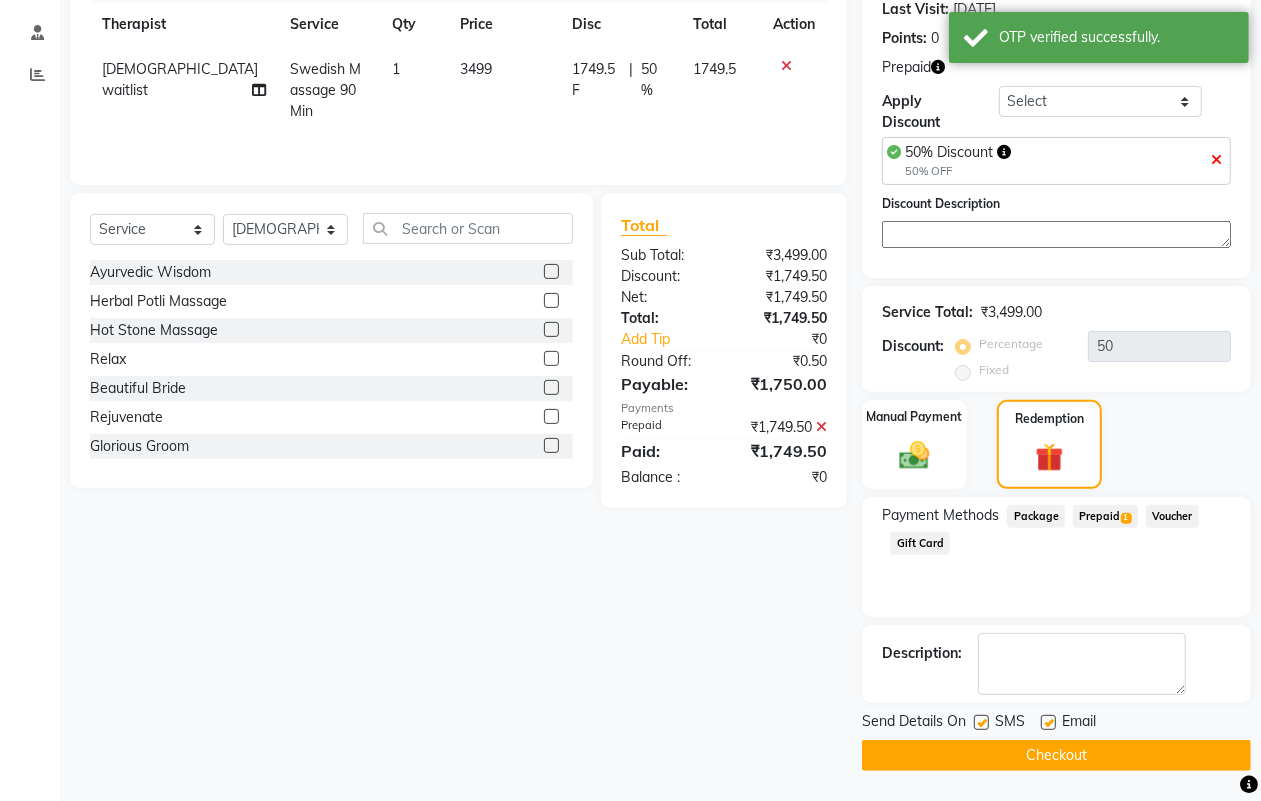 click on "Checkout" 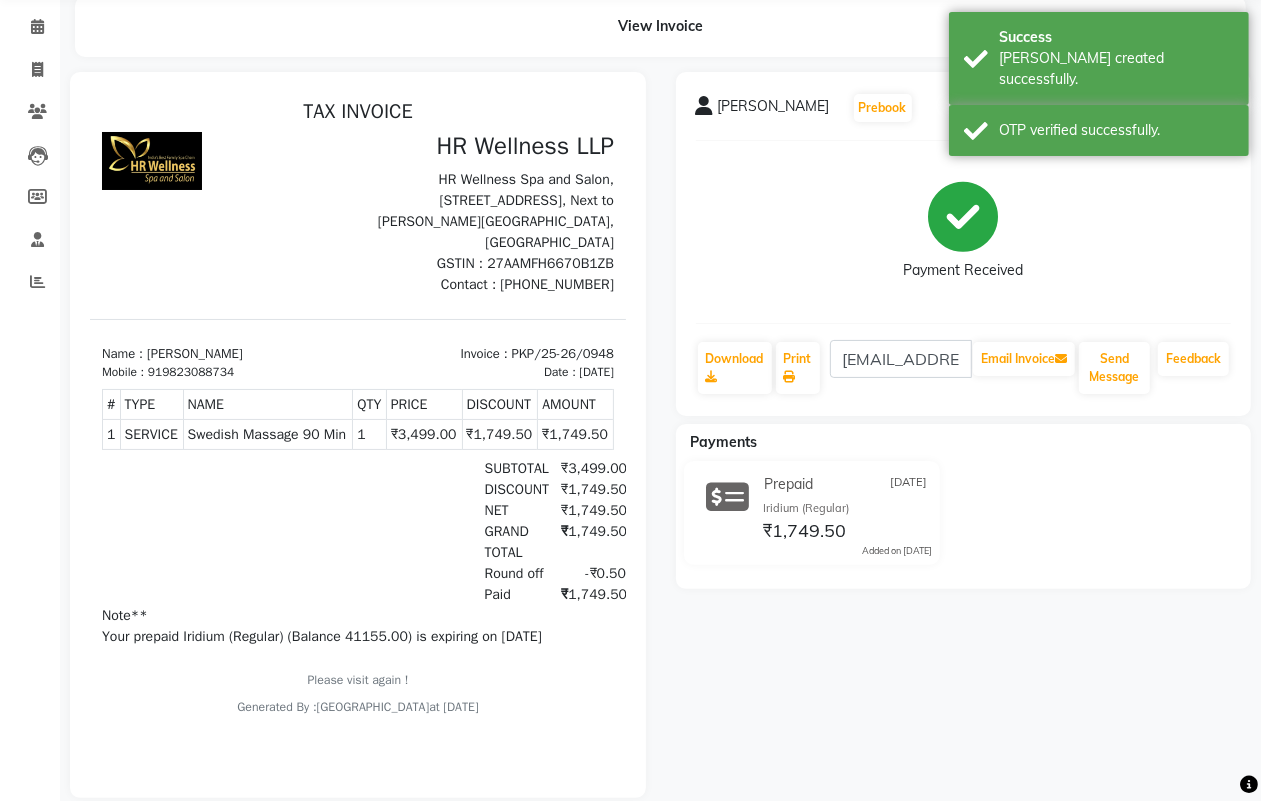 scroll, scrollTop: 121, scrollLeft: 0, axis: vertical 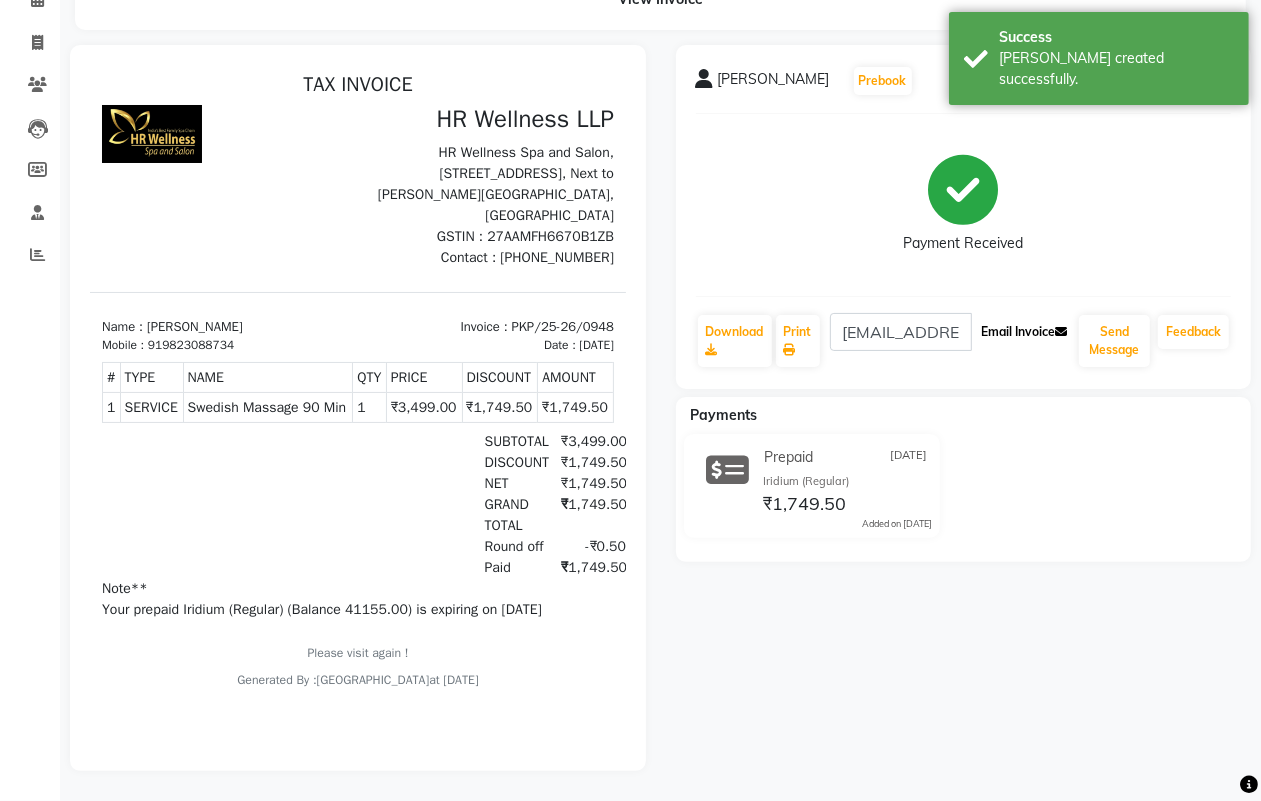 click on "Email Invoice" 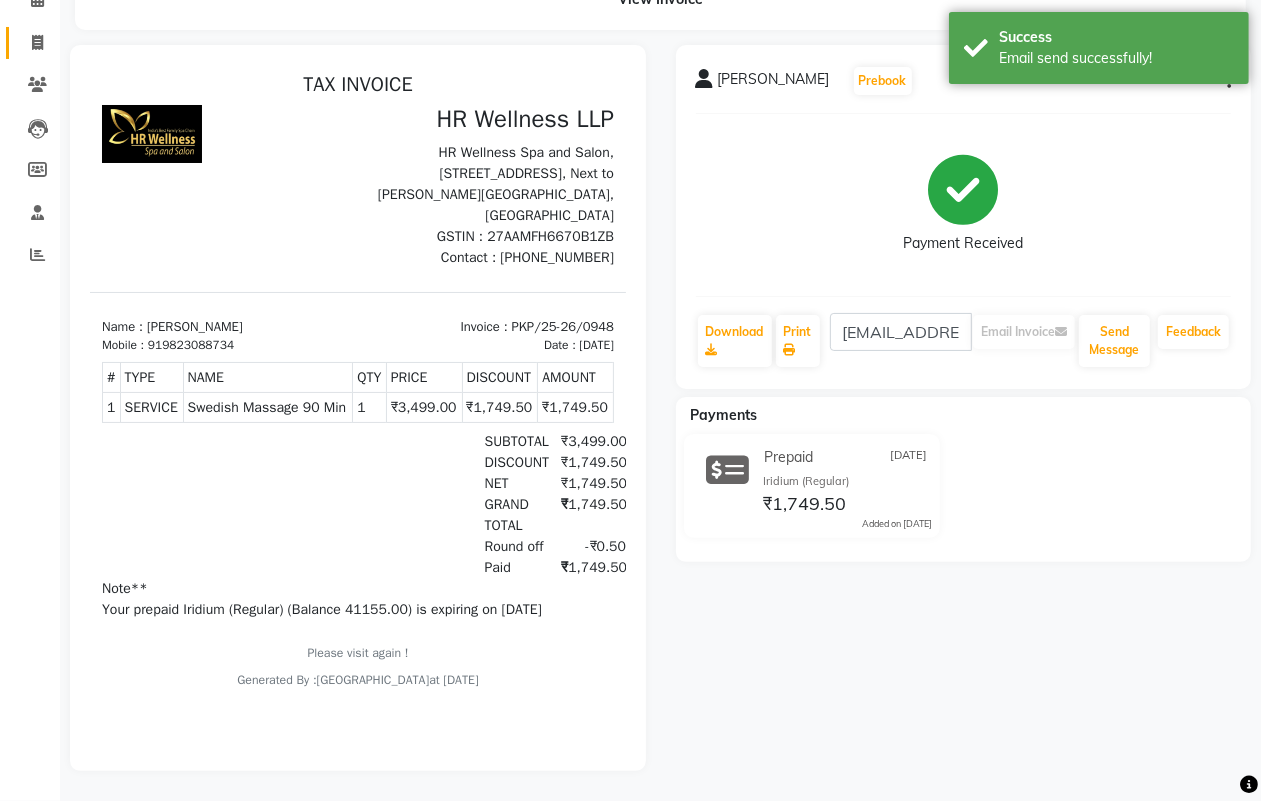click 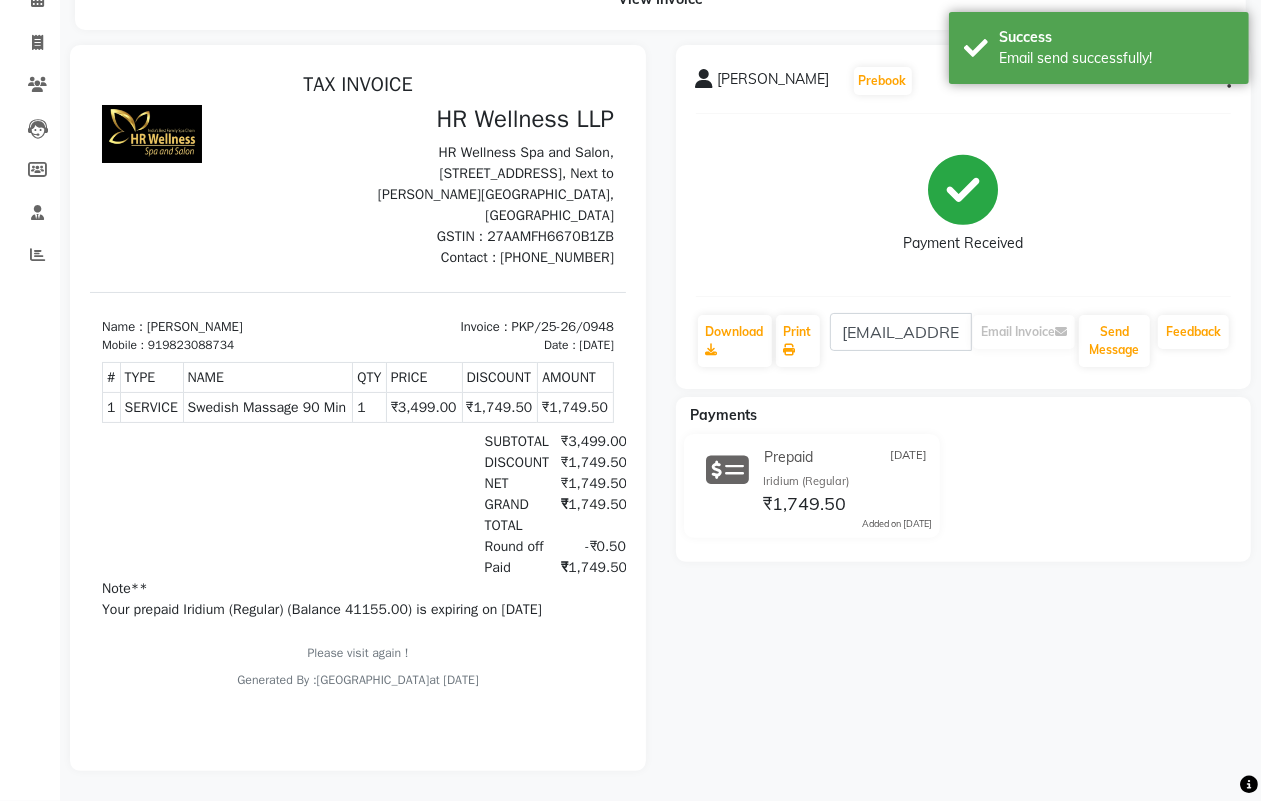 select on "service" 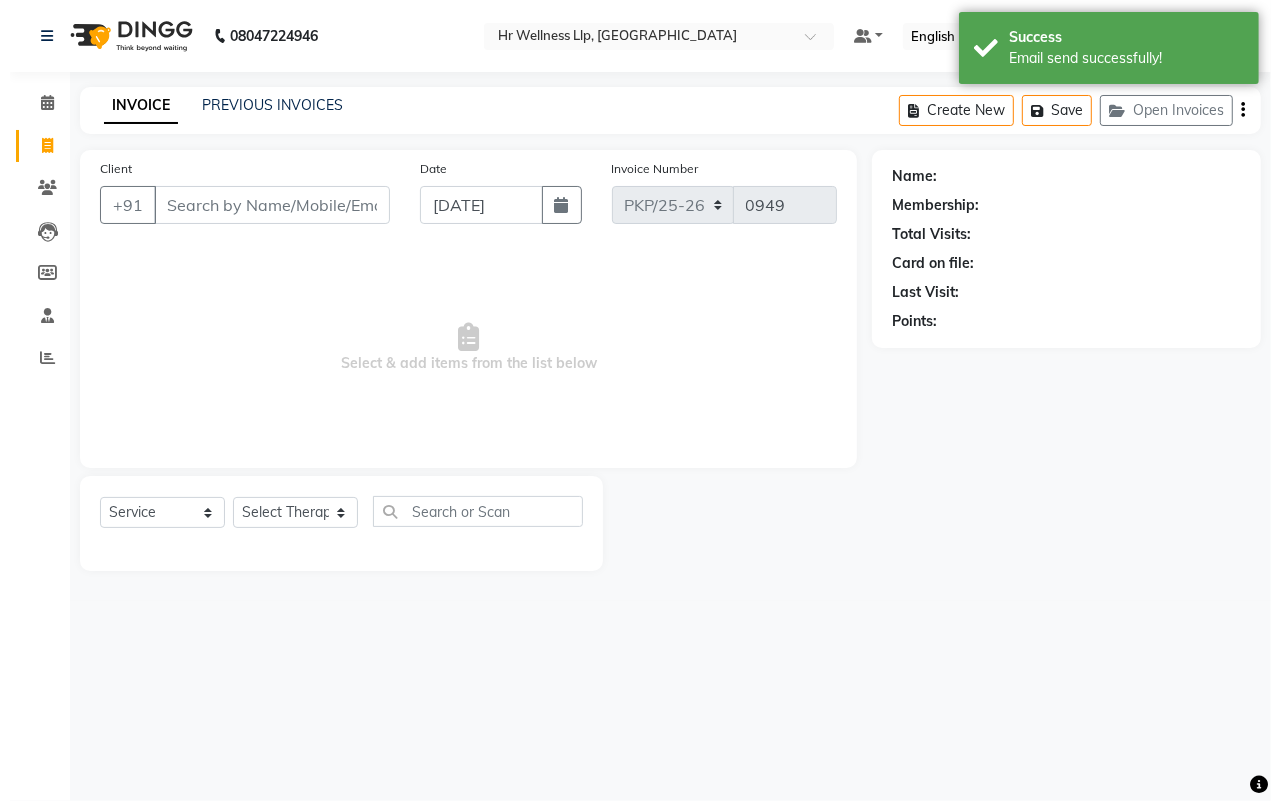 scroll, scrollTop: 0, scrollLeft: 0, axis: both 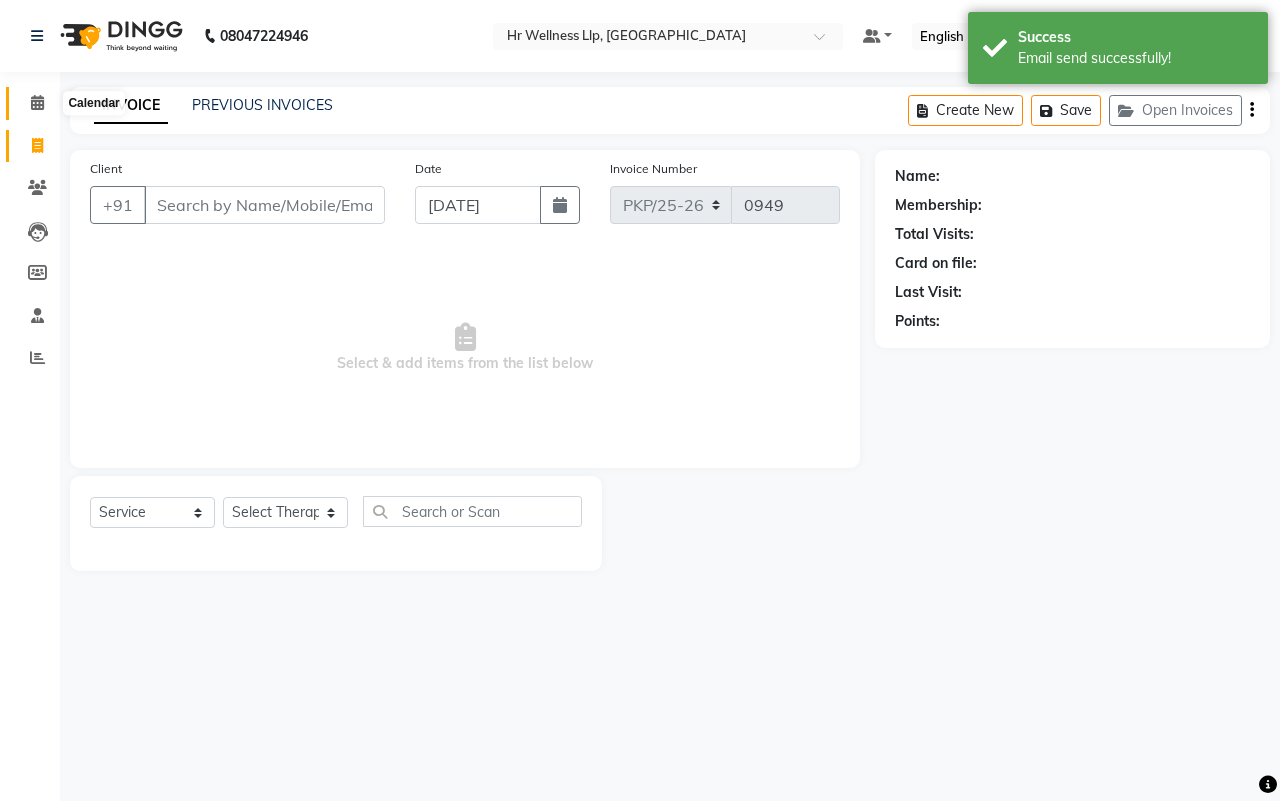 click 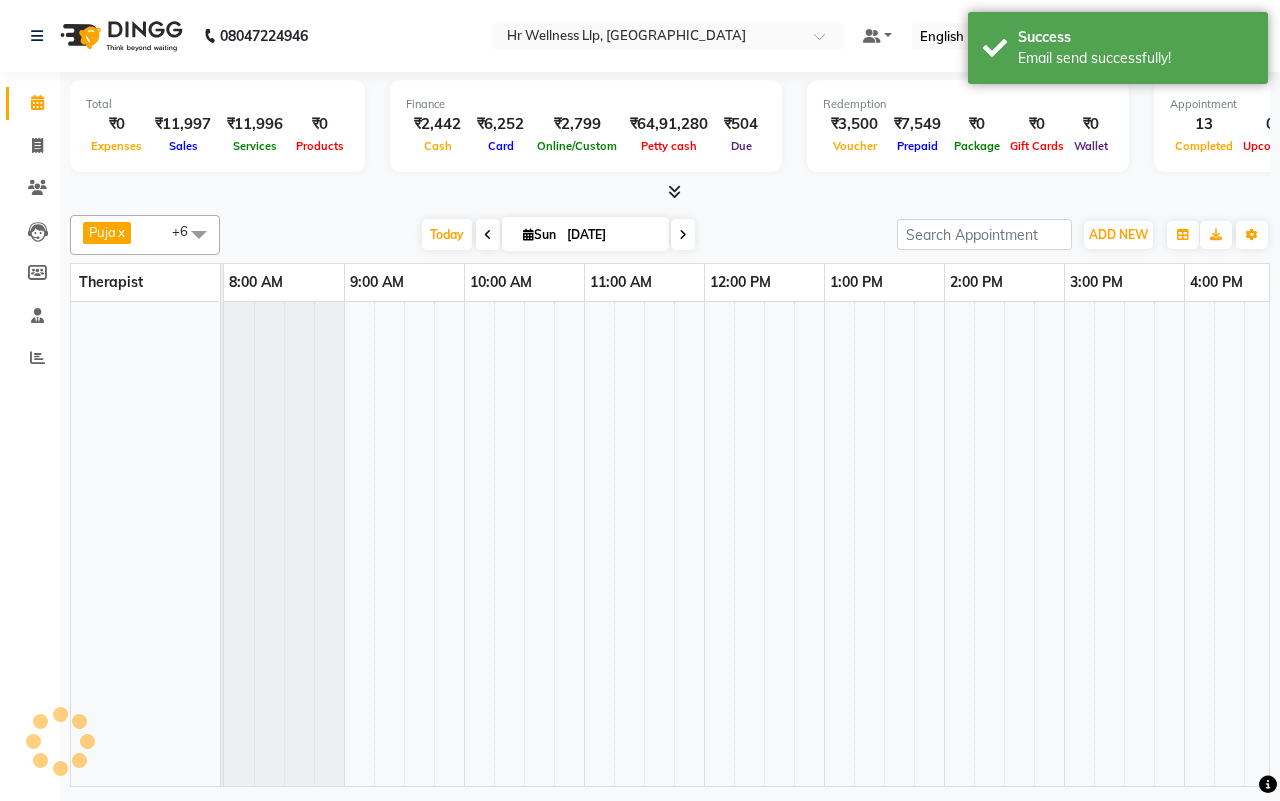 scroll, scrollTop: 0, scrollLeft: 0, axis: both 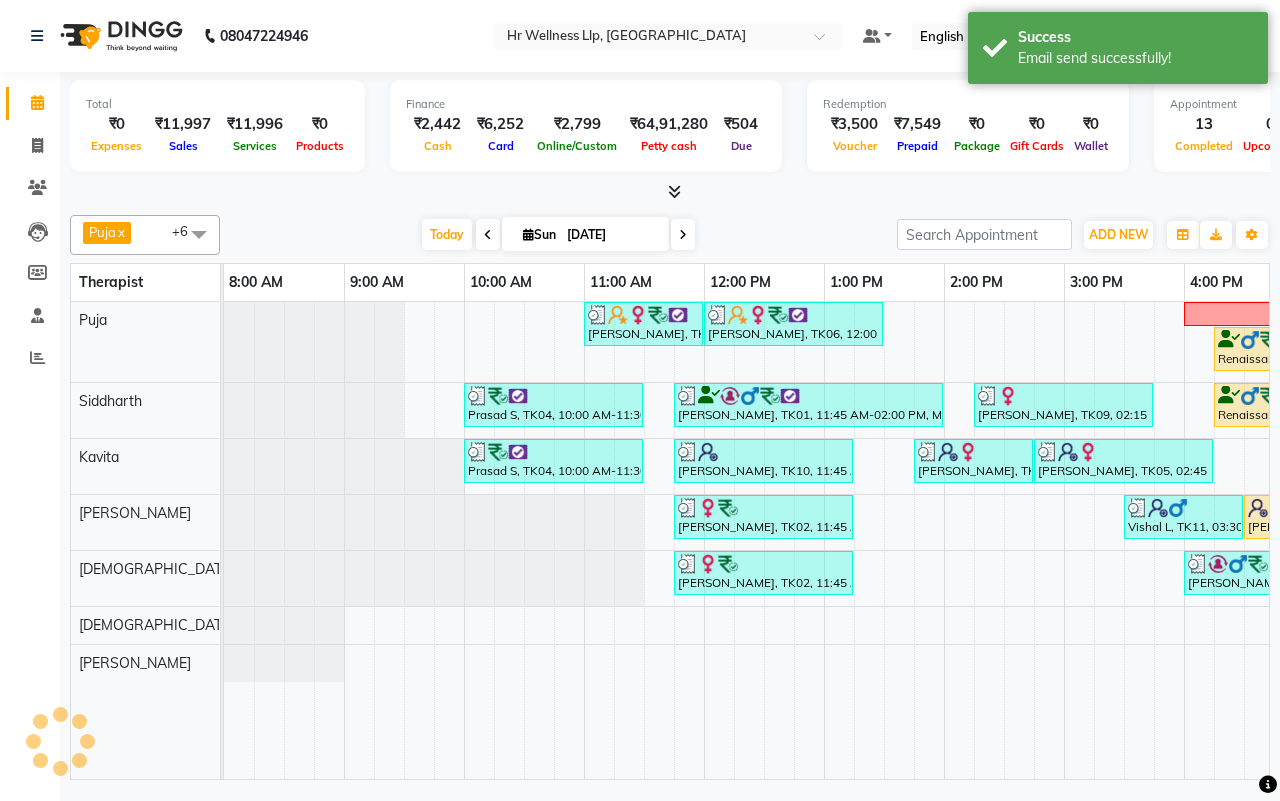 click on "[DATE]  [DATE]" at bounding box center [558, 235] 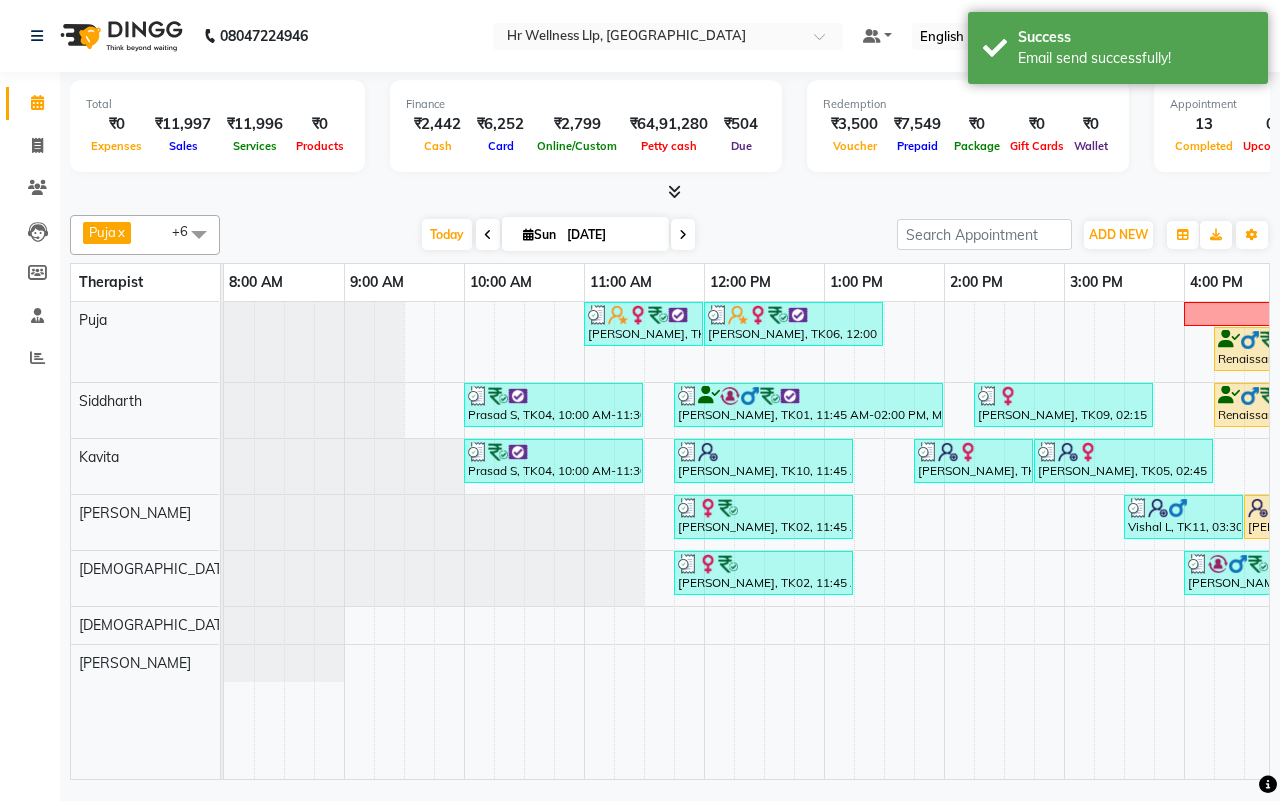scroll, scrollTop: 0, scrollLeft: 451, axis: horizontal 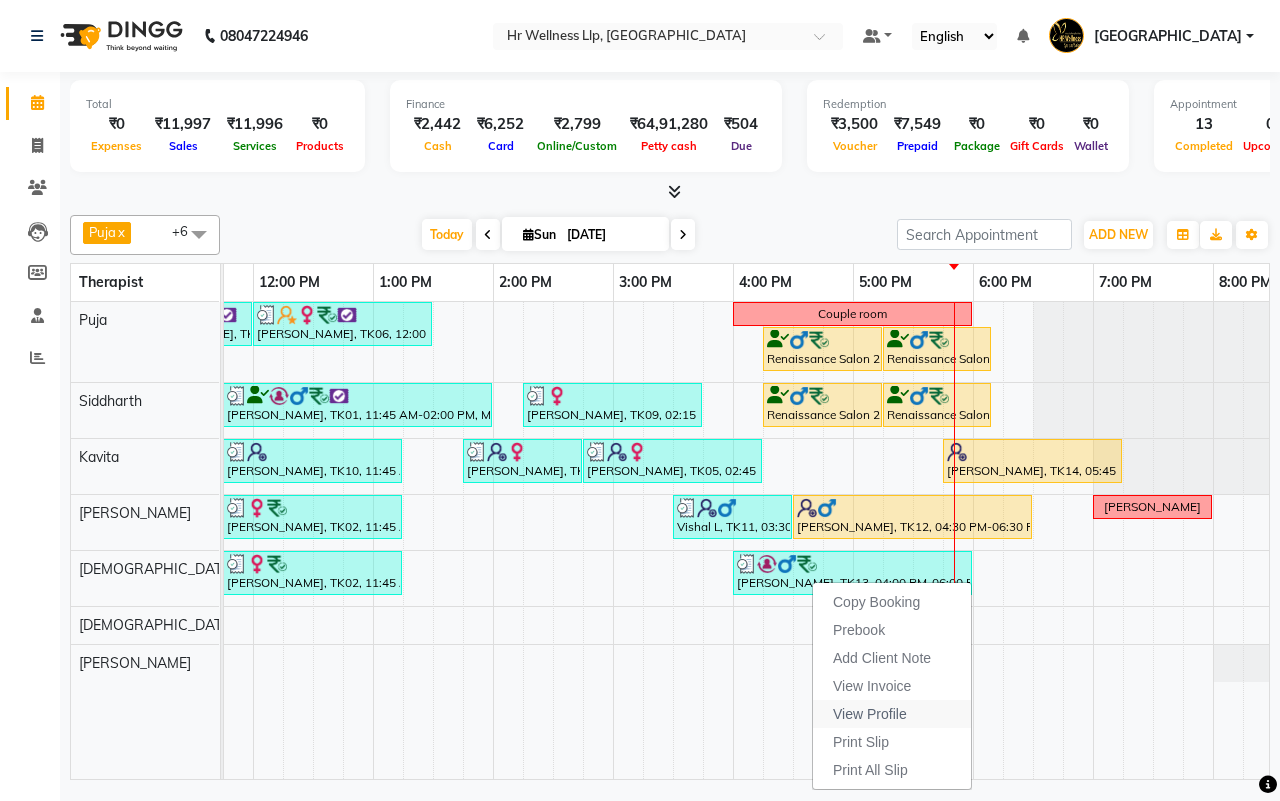 click on "View Profile" at bounding box center [870, 714] 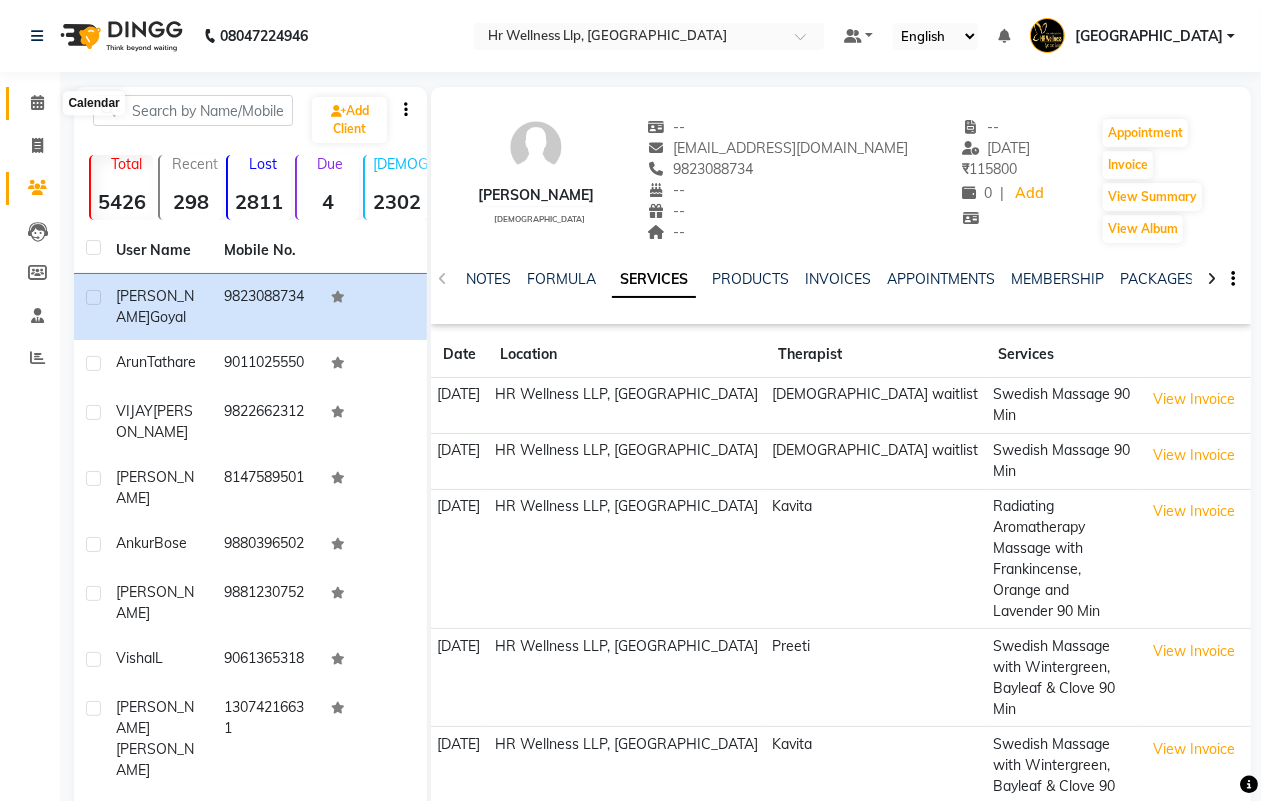 click 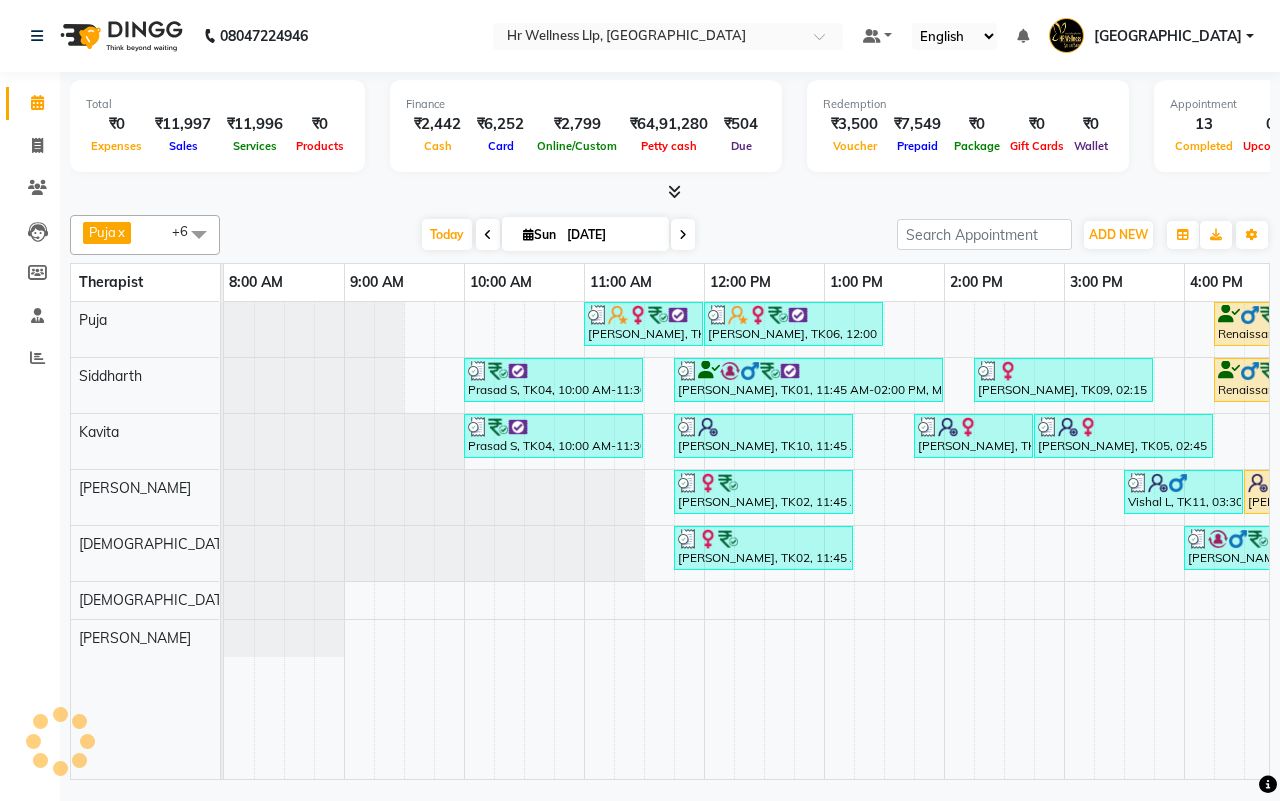 scroll, scrollTop: 0, scrollLeft: 0, axis: both 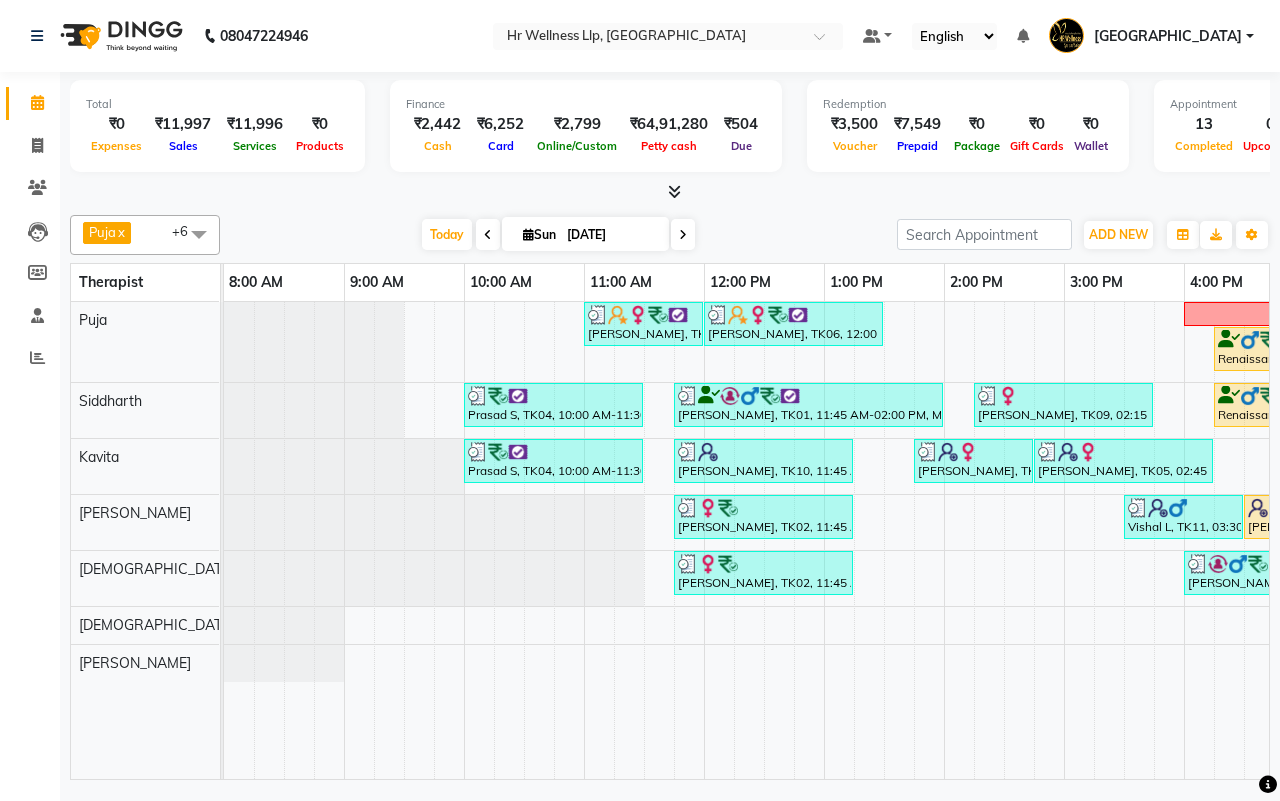 click on "[DATE]  [DATE]" at bounding box center [558, 235] 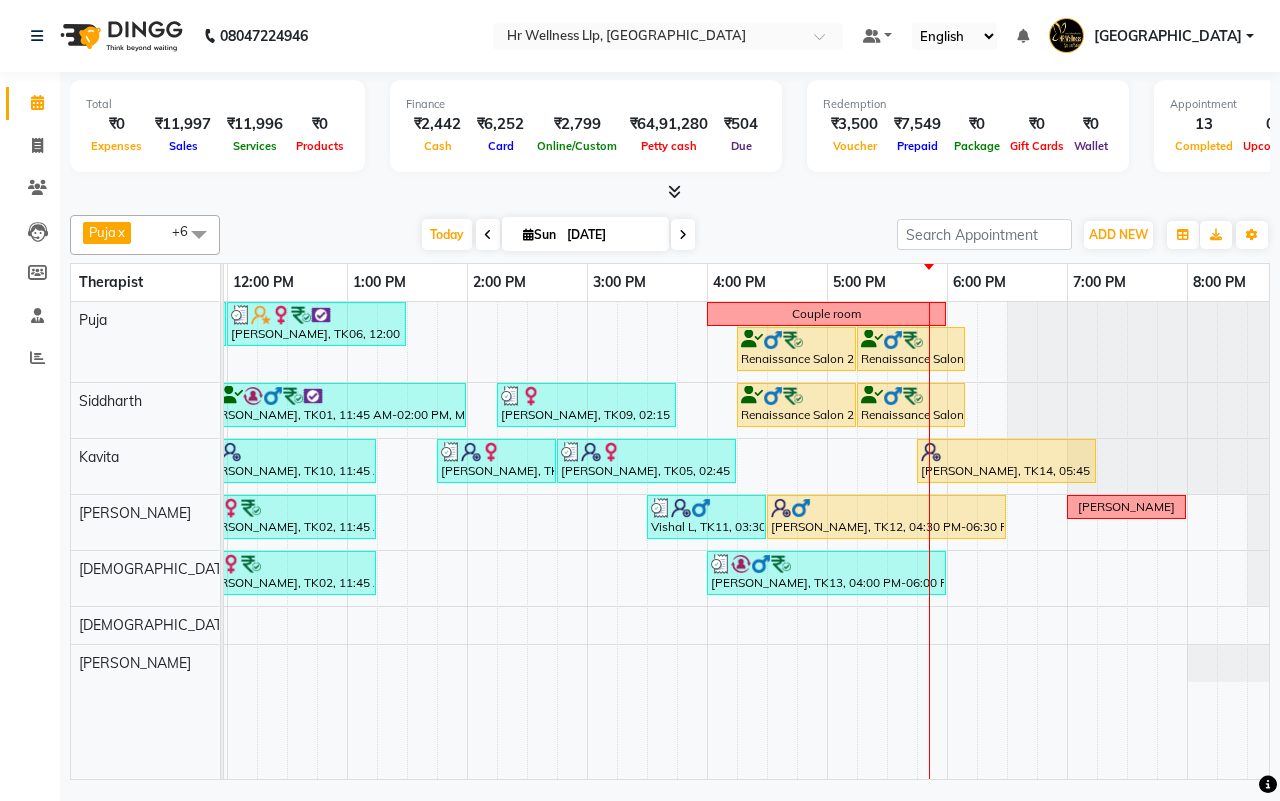 scroll, scrollTop: 0, scrollLeft: 500, axis: horizontal 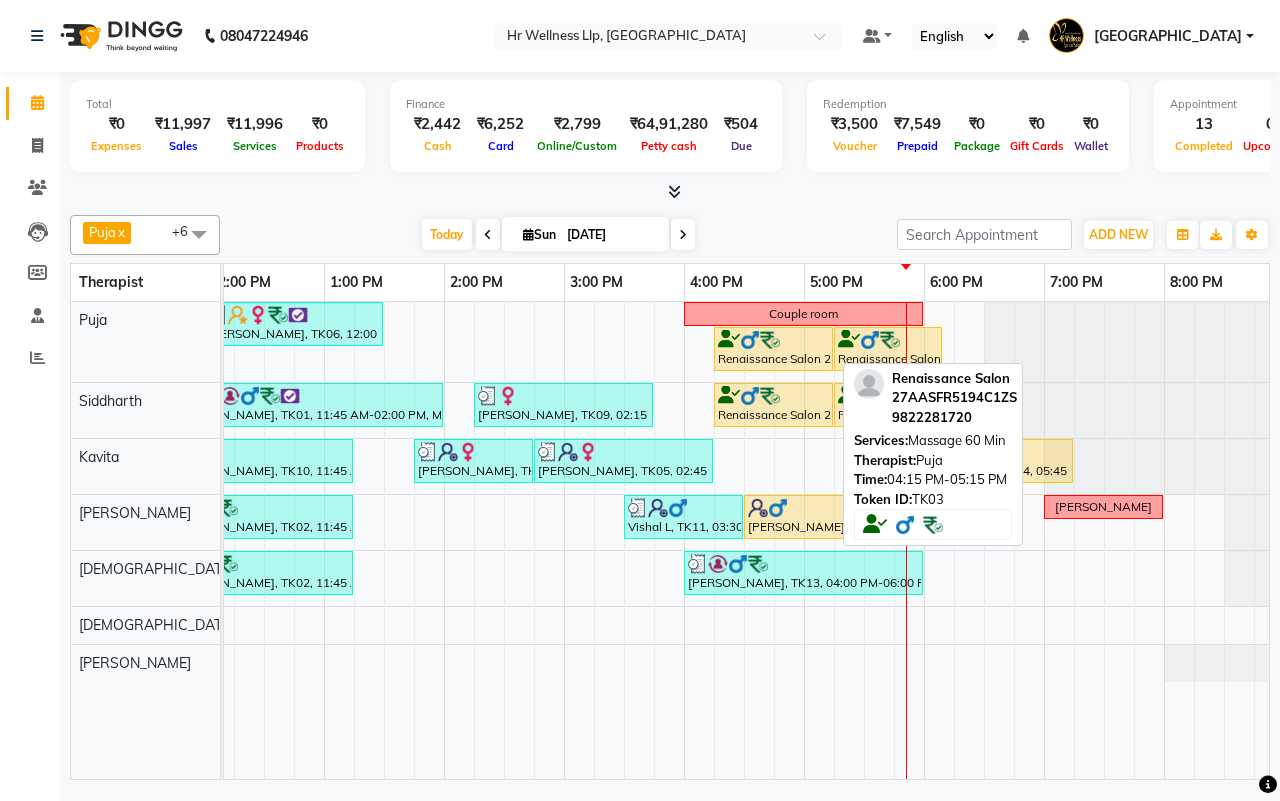 click on "Renaissance Salon 27AASFR5194C1ZS, TK03, 04:15 PM-05:15 PM, Massage 60 Min" at bounding box center [773, 349] 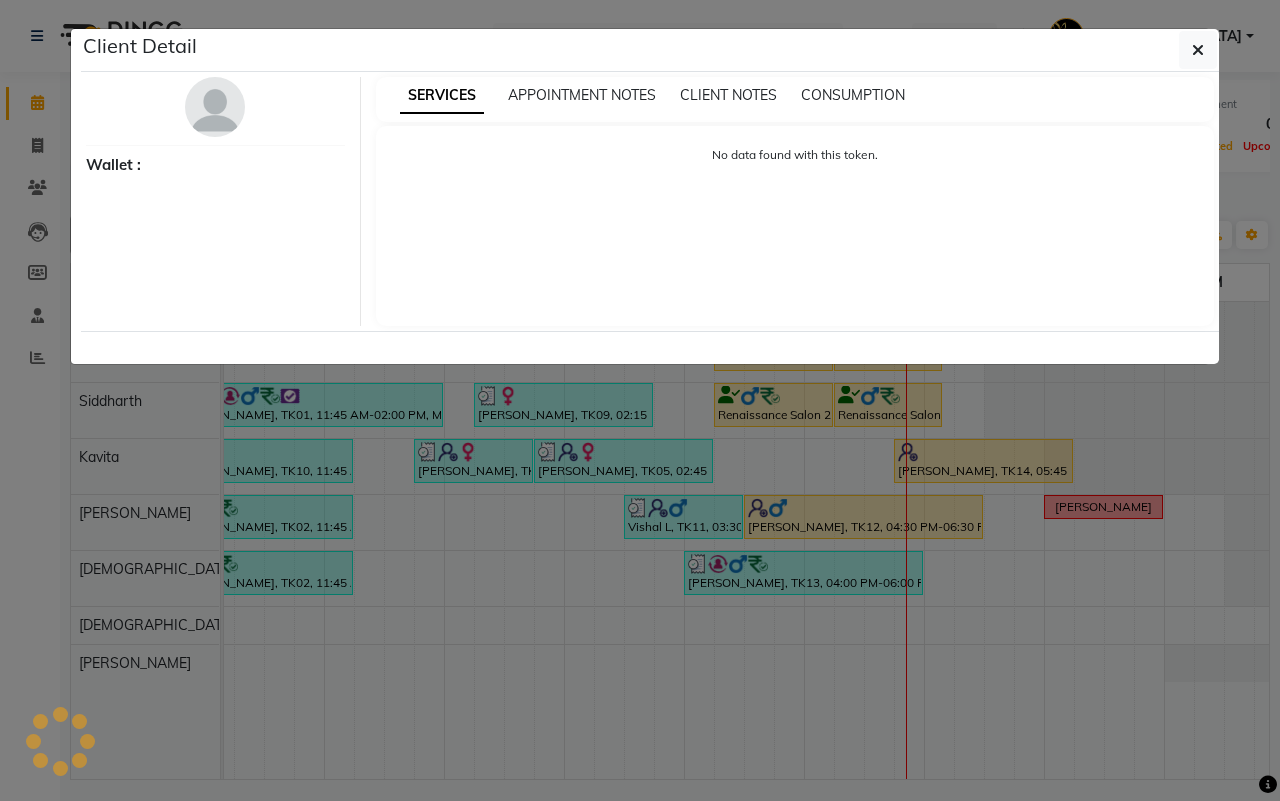 select on "1" 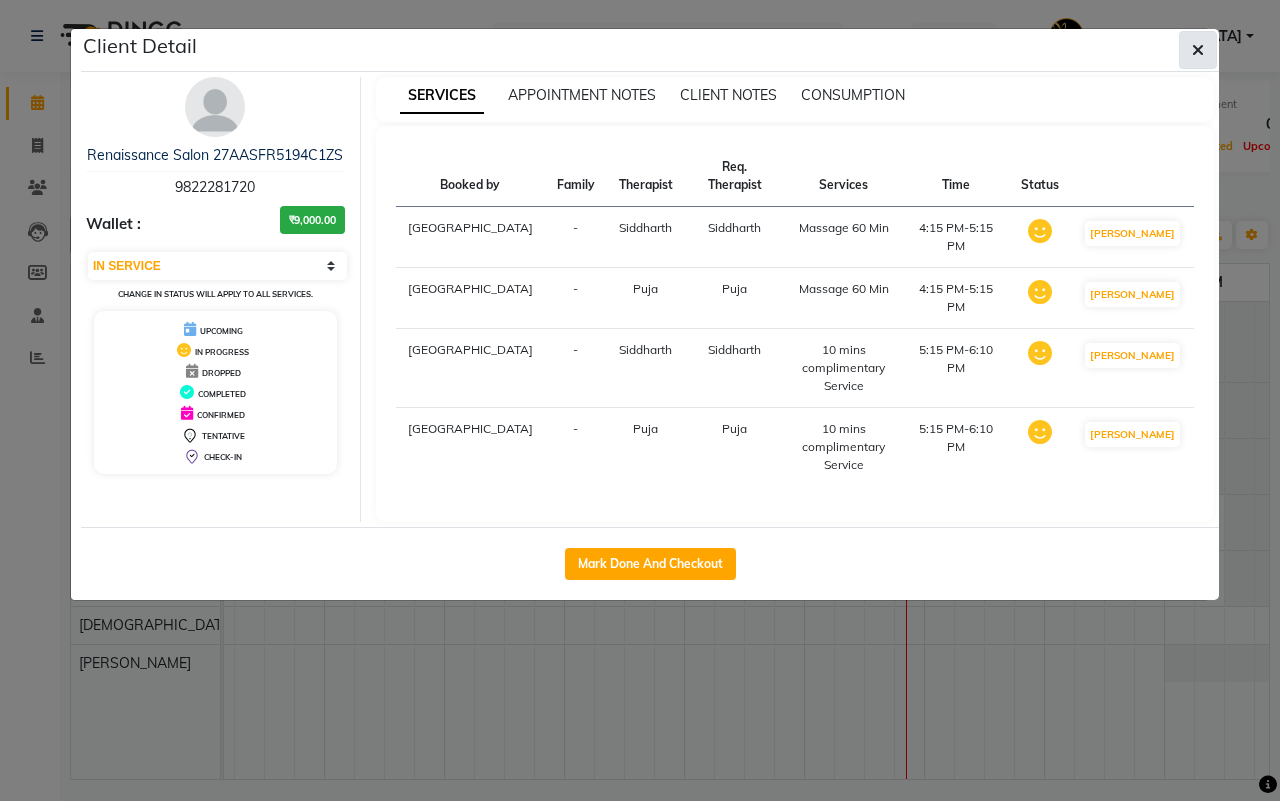 click 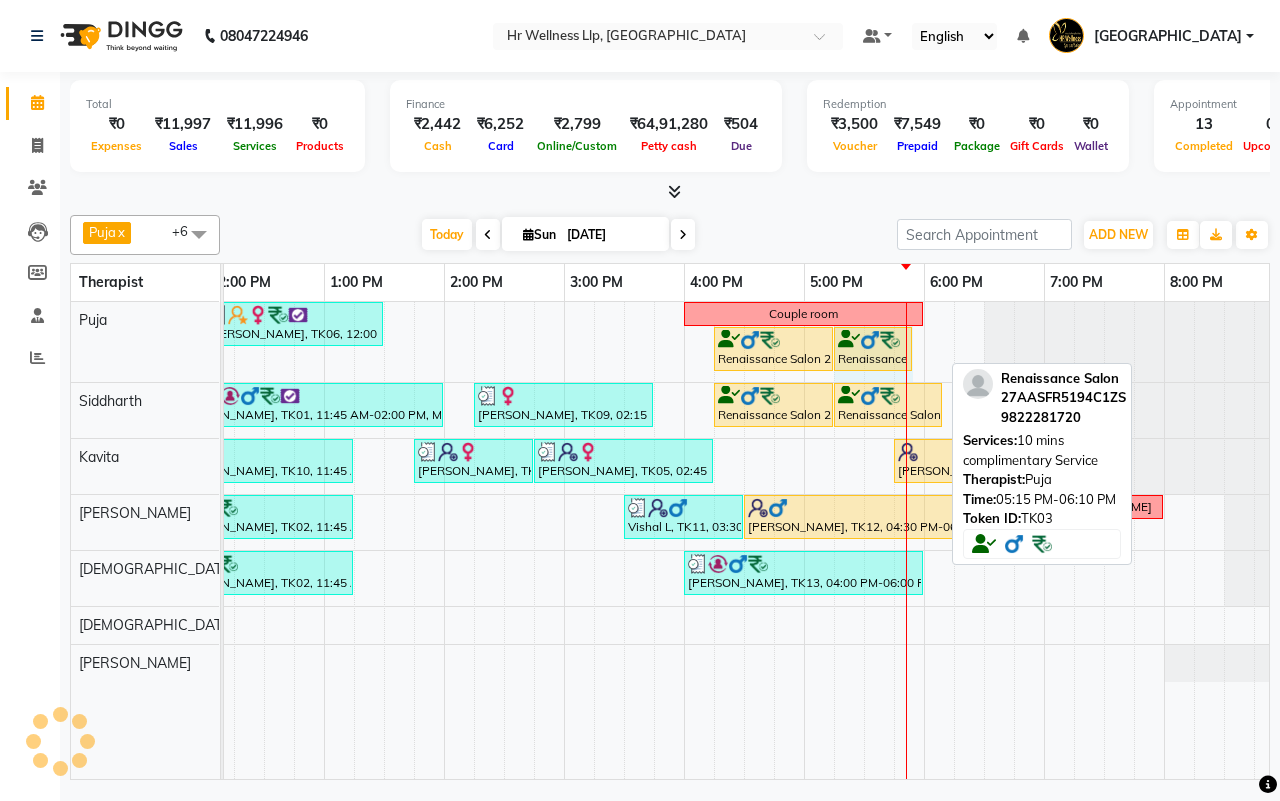 drag, startPoint x: 940, startPoint y: 346, endPoint x: 923, endPoint y: 351, distance: 17.720045 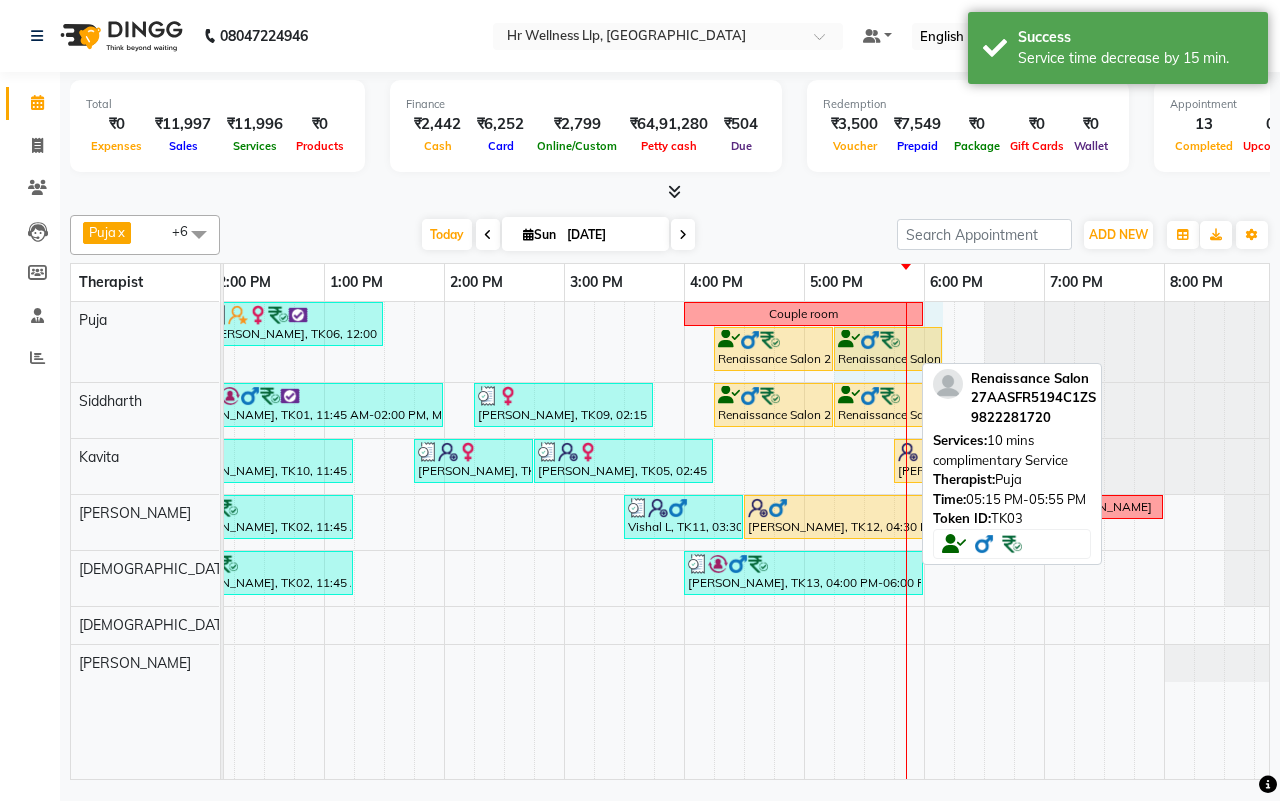 drag, startPoint x: 908, startPoint y: 340, endPoint x: 925, endPoint y: 343, distance: 17.262676 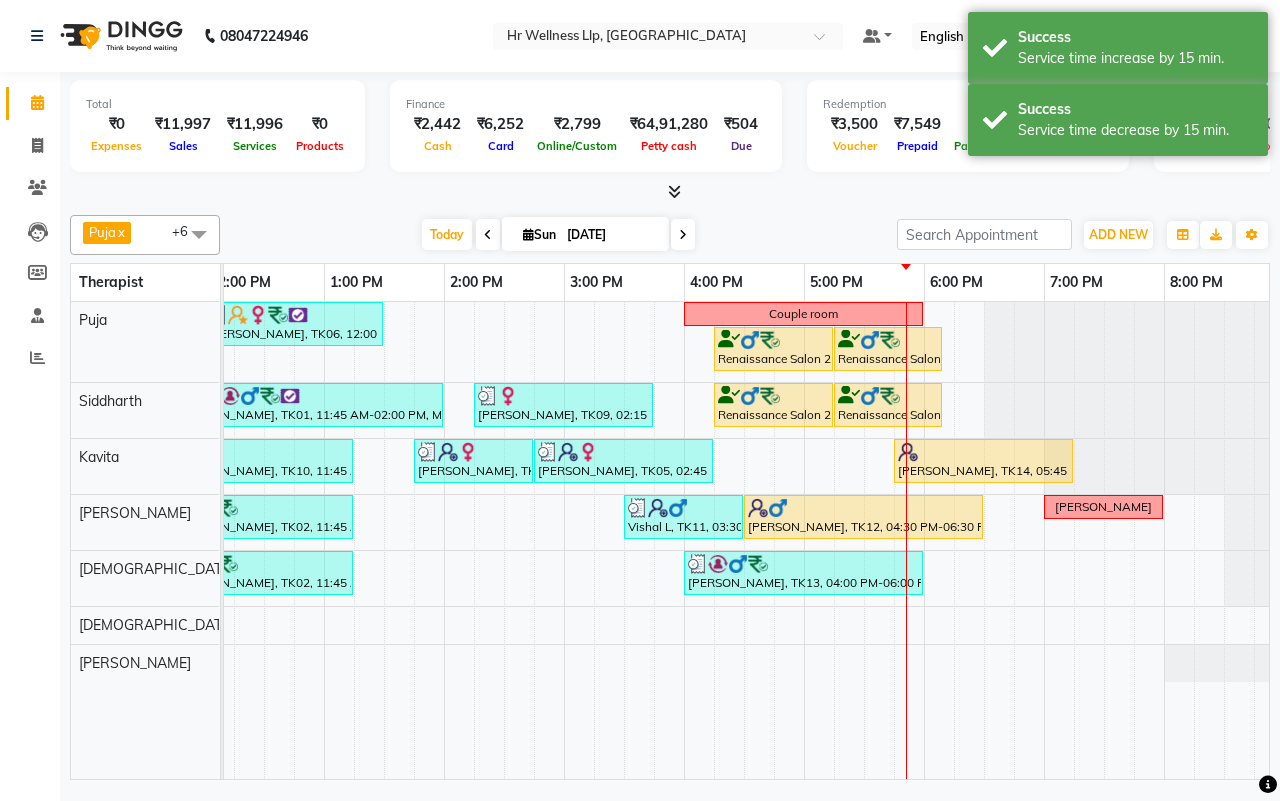 click on "[DATE]  [DATE]" at bounding box center [558, 235] 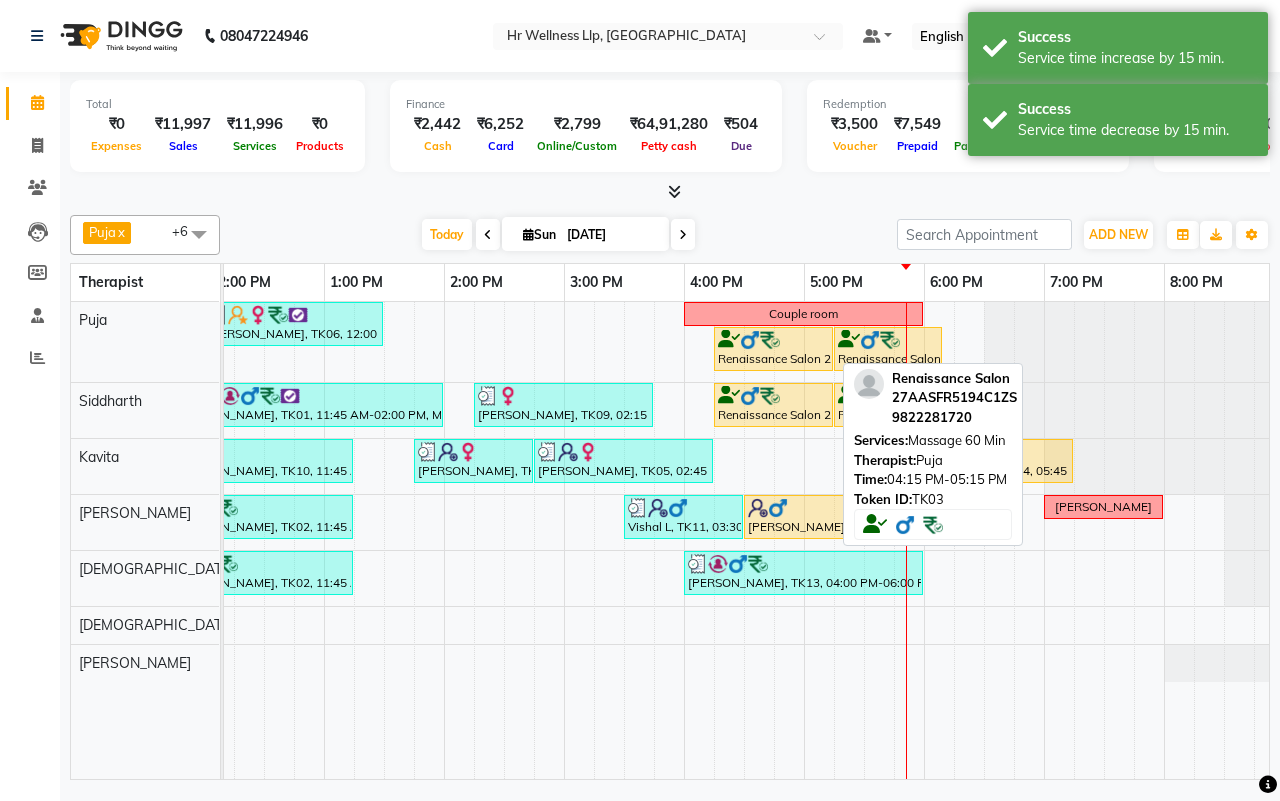 click on "Renaissance Salon 27AASFR5194C1ZS, TK03, 04:15 PM-05:15 PM, Massage 60 Min" at bounding box center [773, 349] 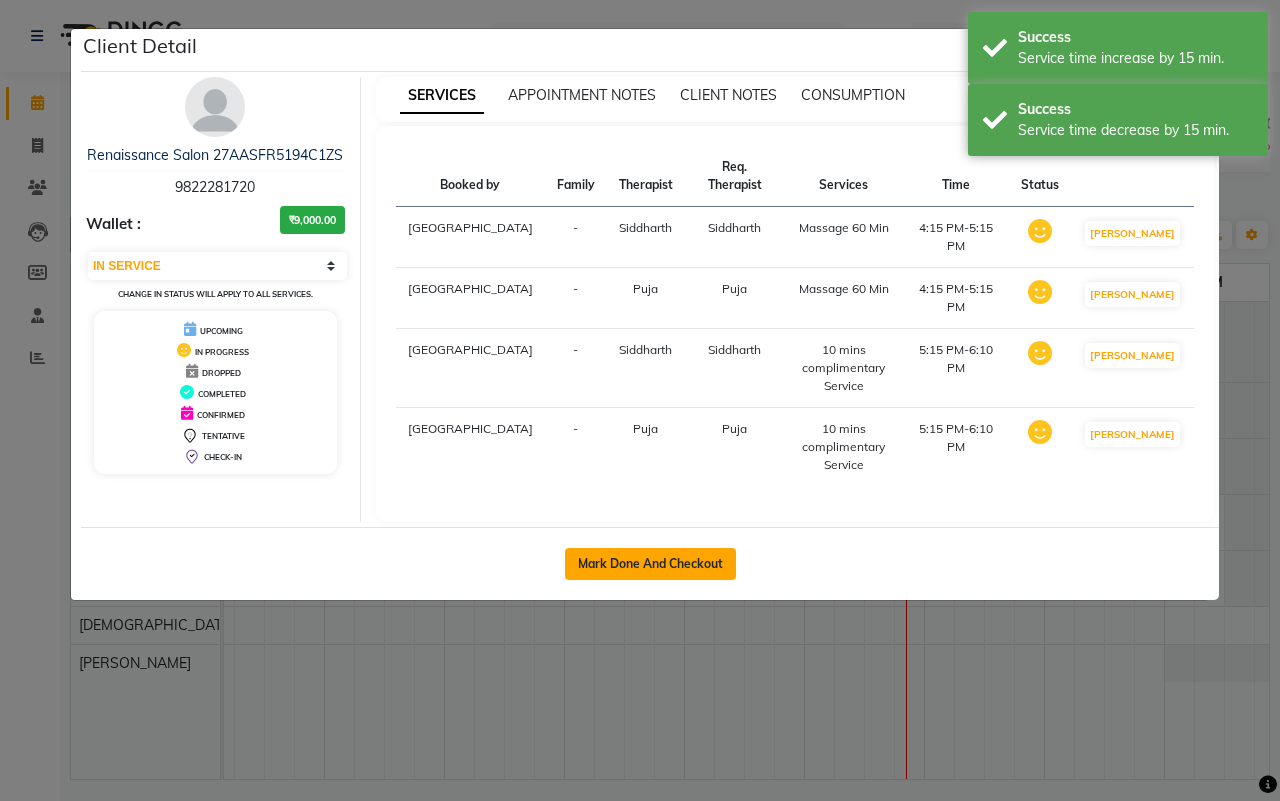click on "Mark Done And Checkout" 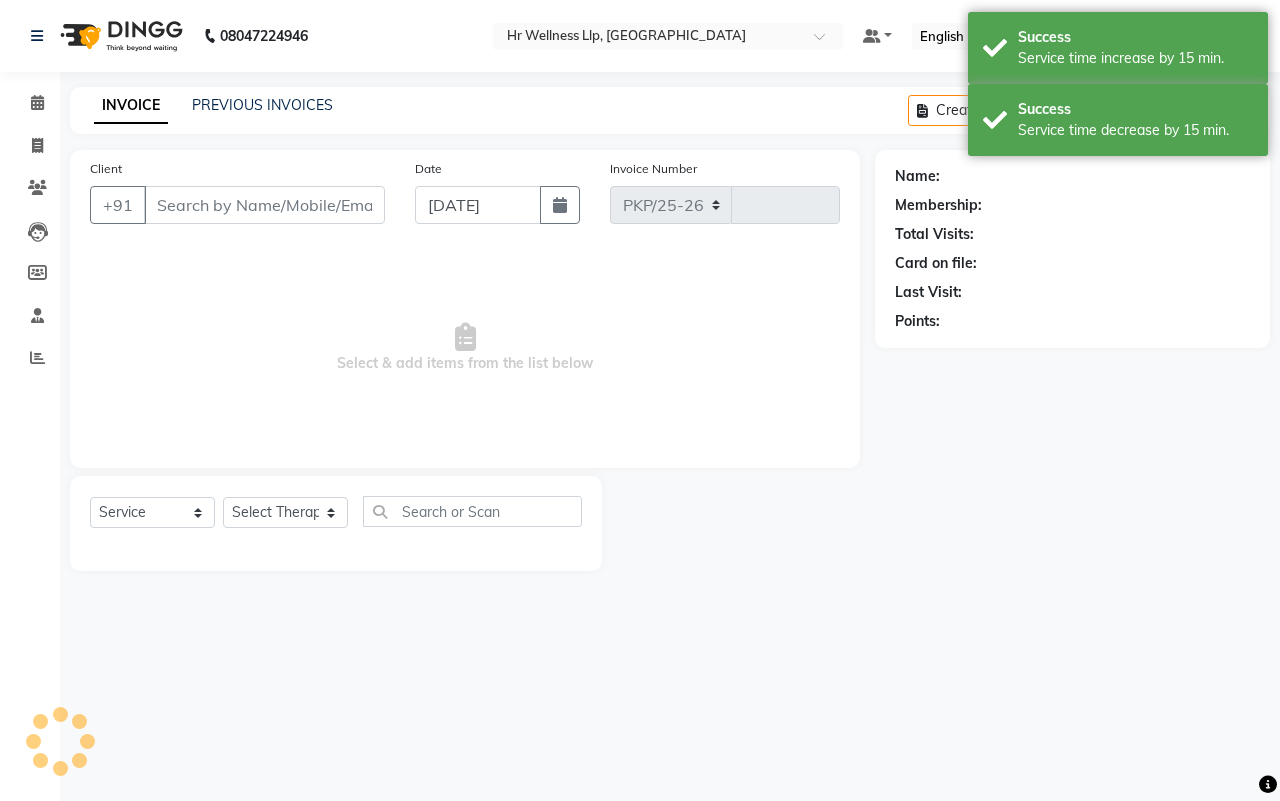select on "4295" 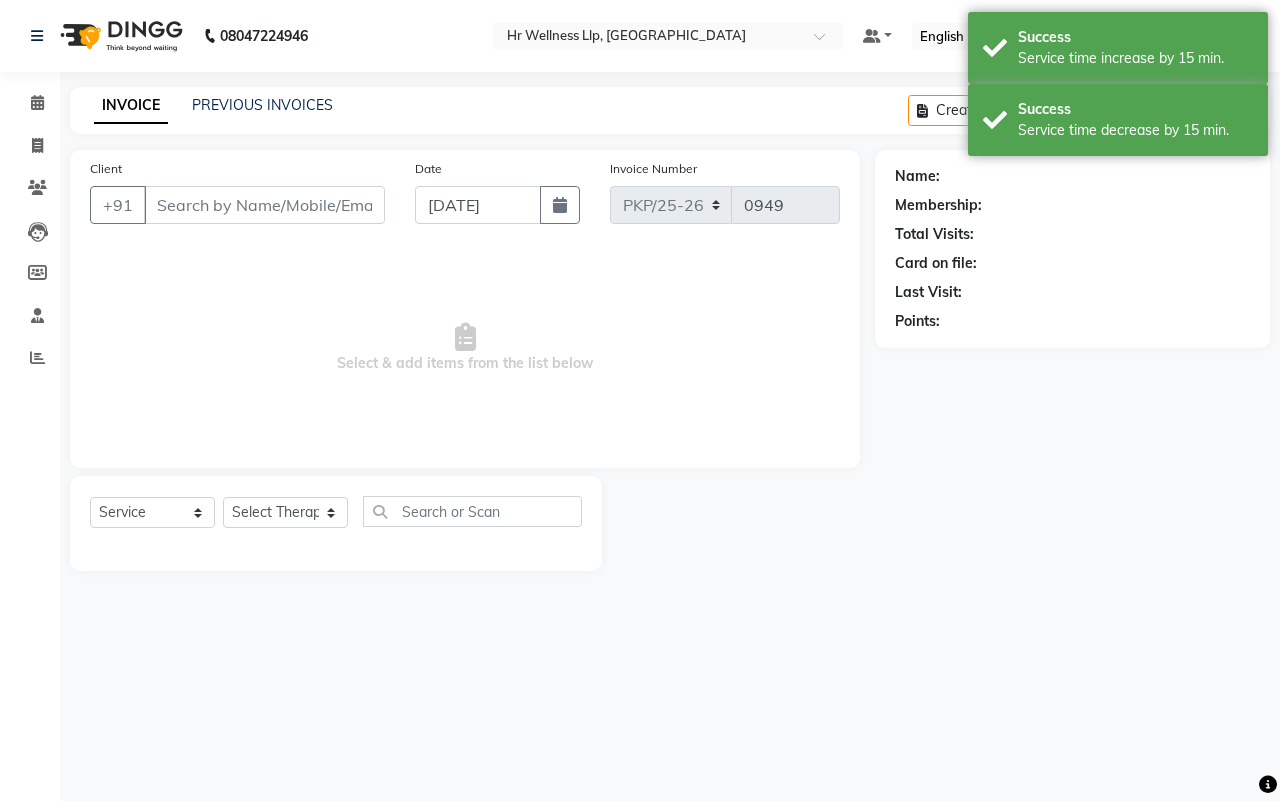 type on "9822281720" 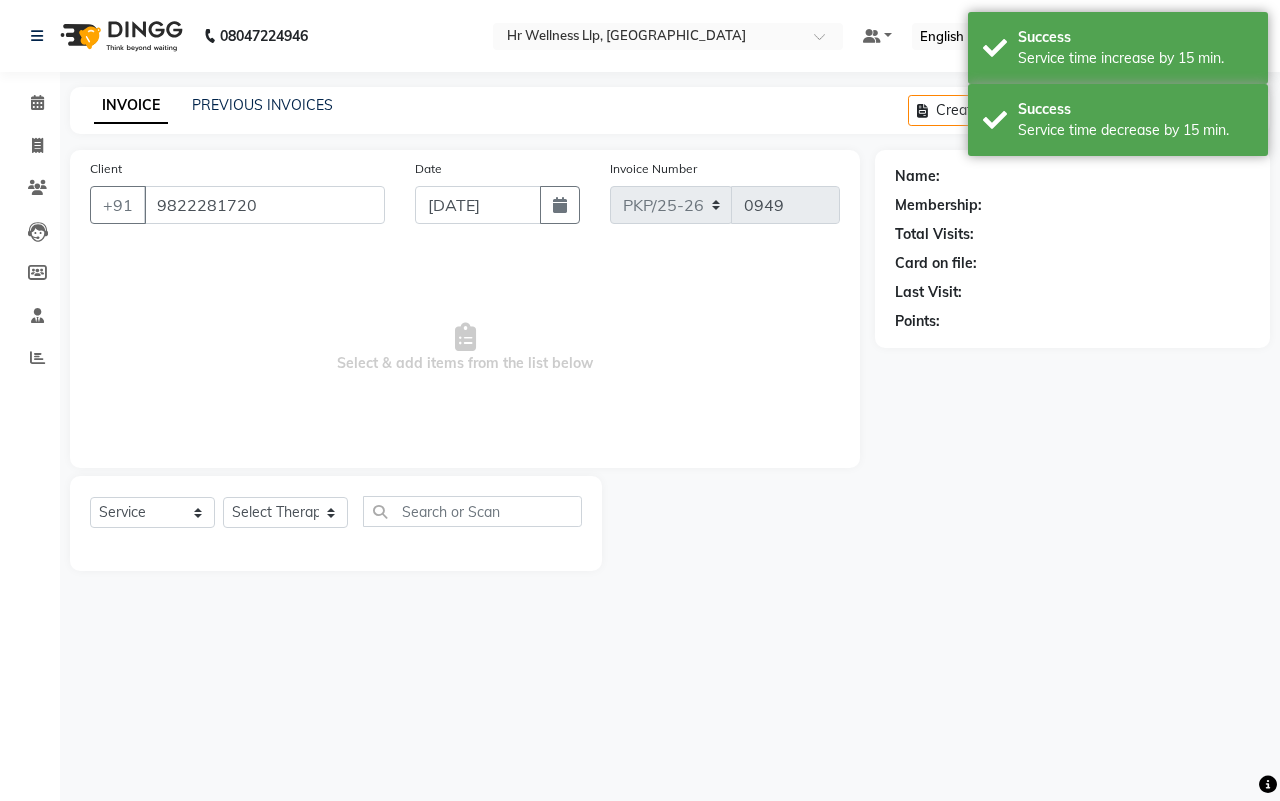 select on "16489" 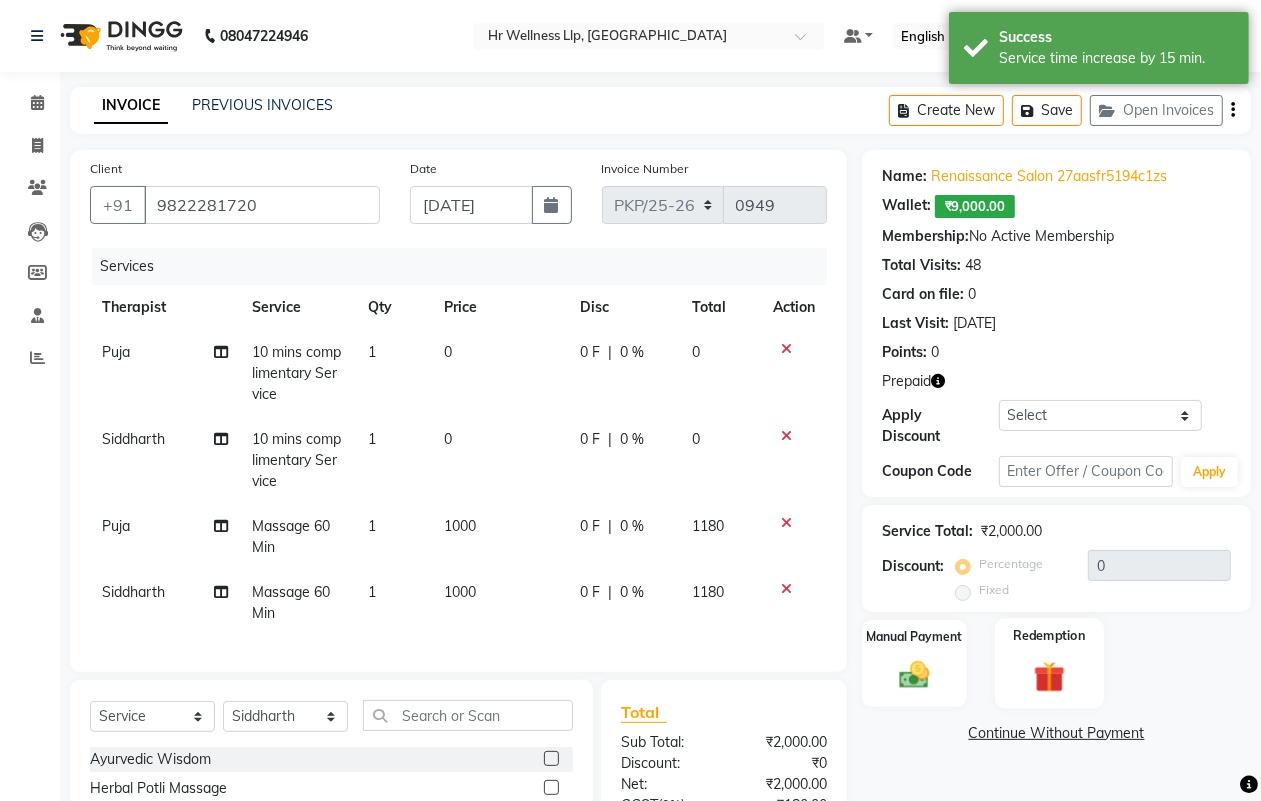 click 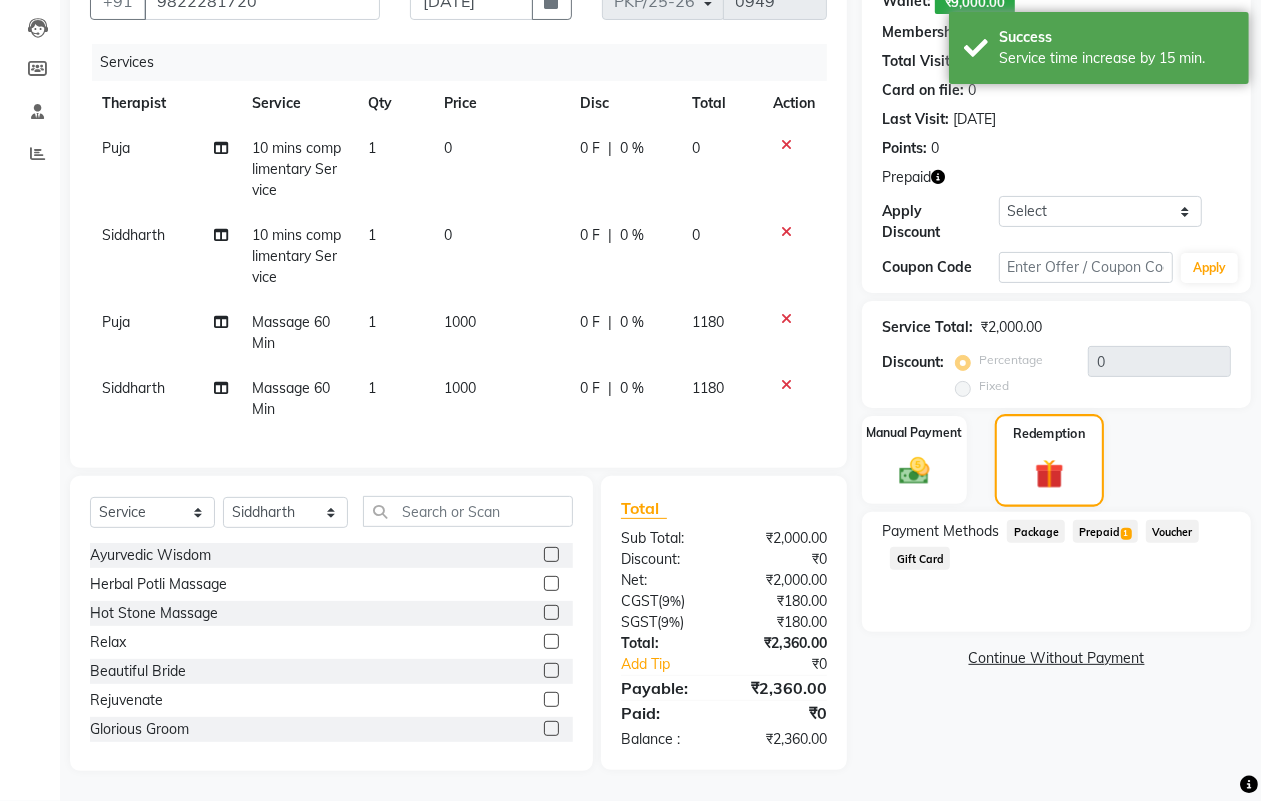 scroll, scrollTop: 222, scrollLeft: 0, axis: vertical 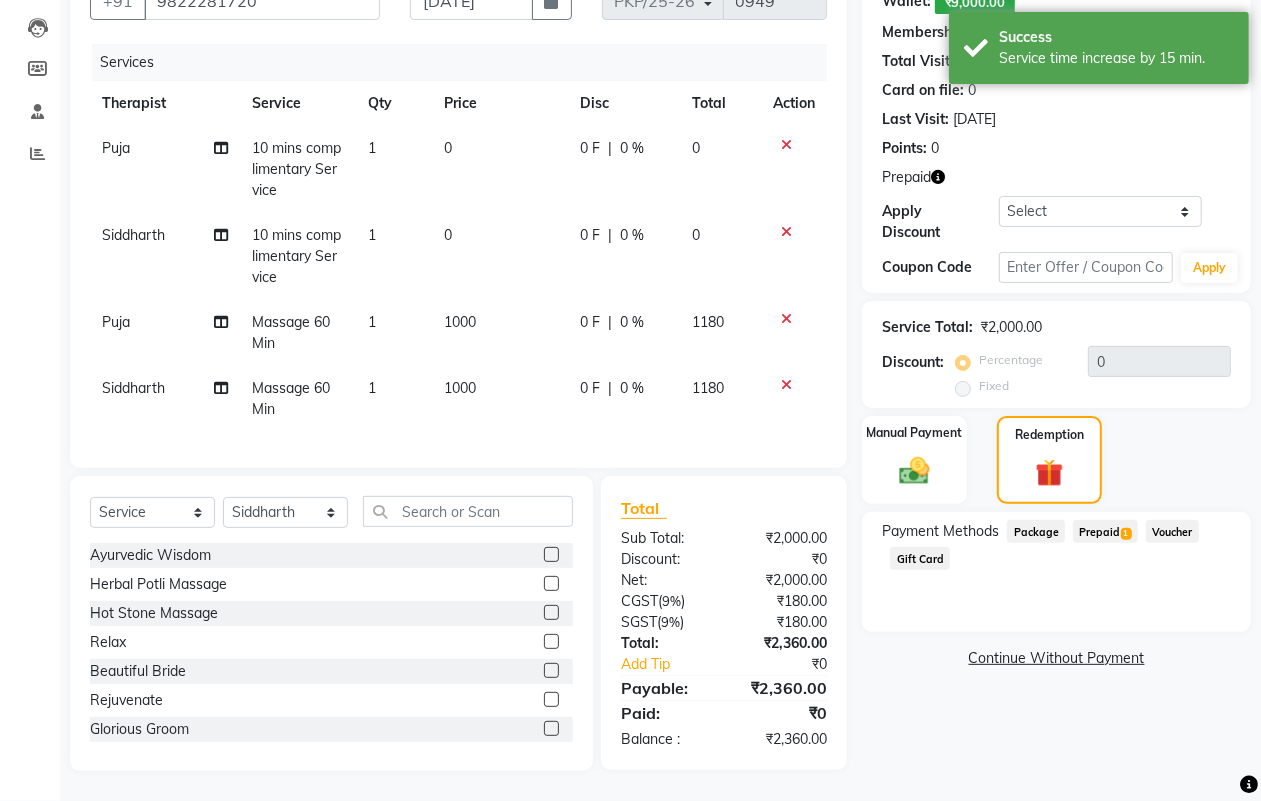 click on "Prepaid  1" 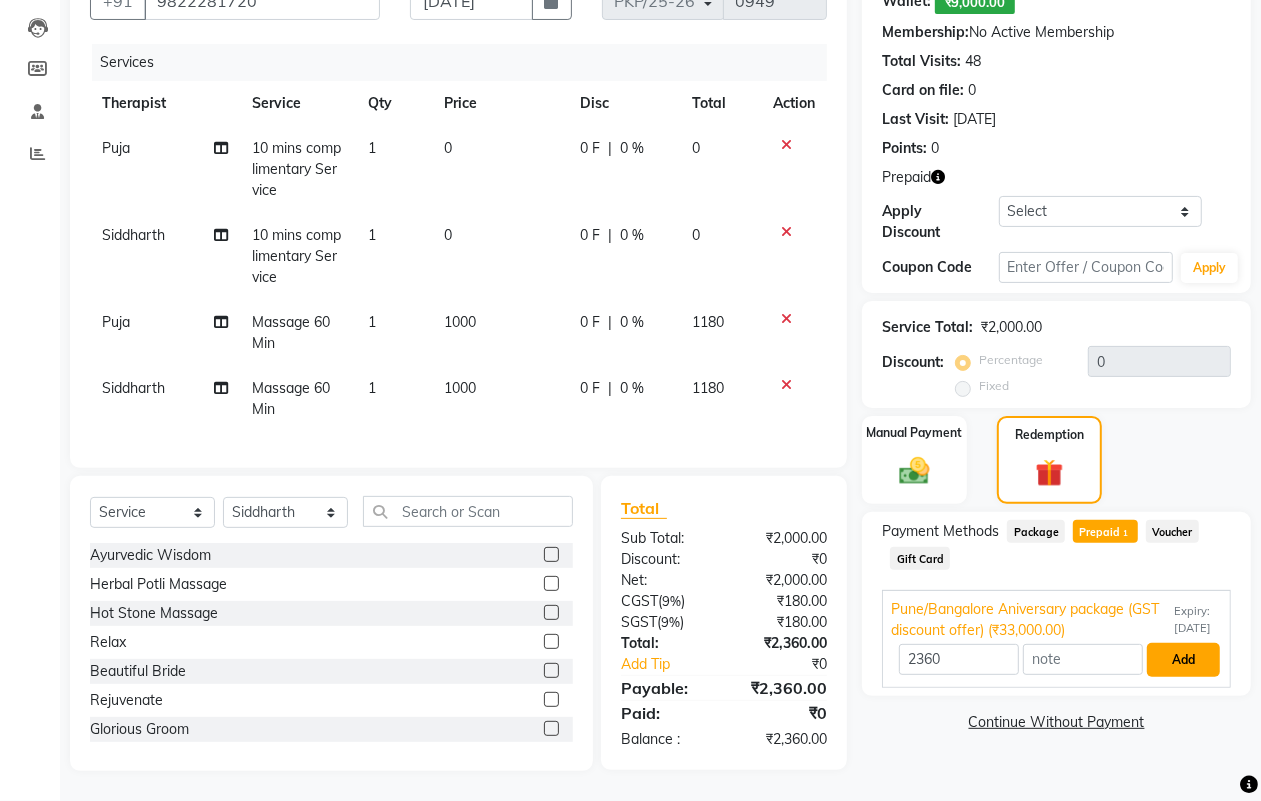 click on "Add" at bounding box center [1183, 660] 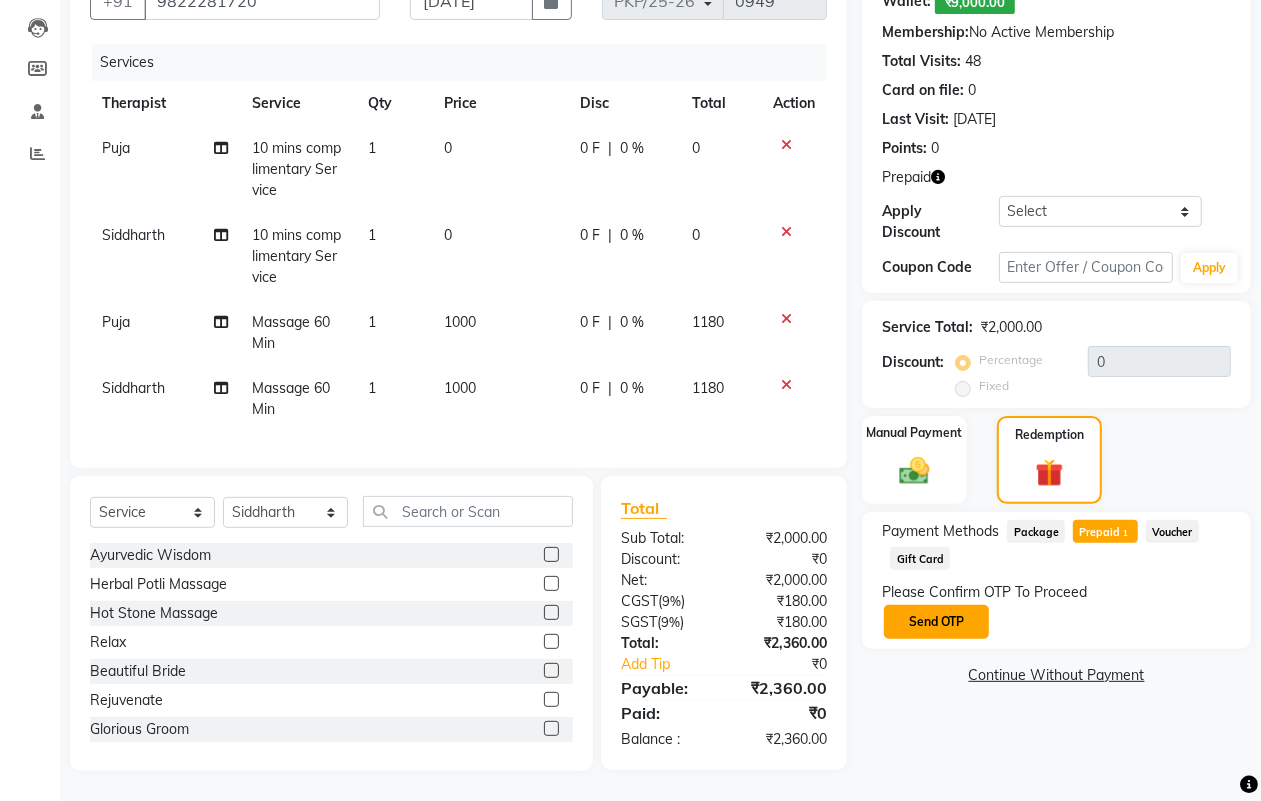 click on "Send OTP" 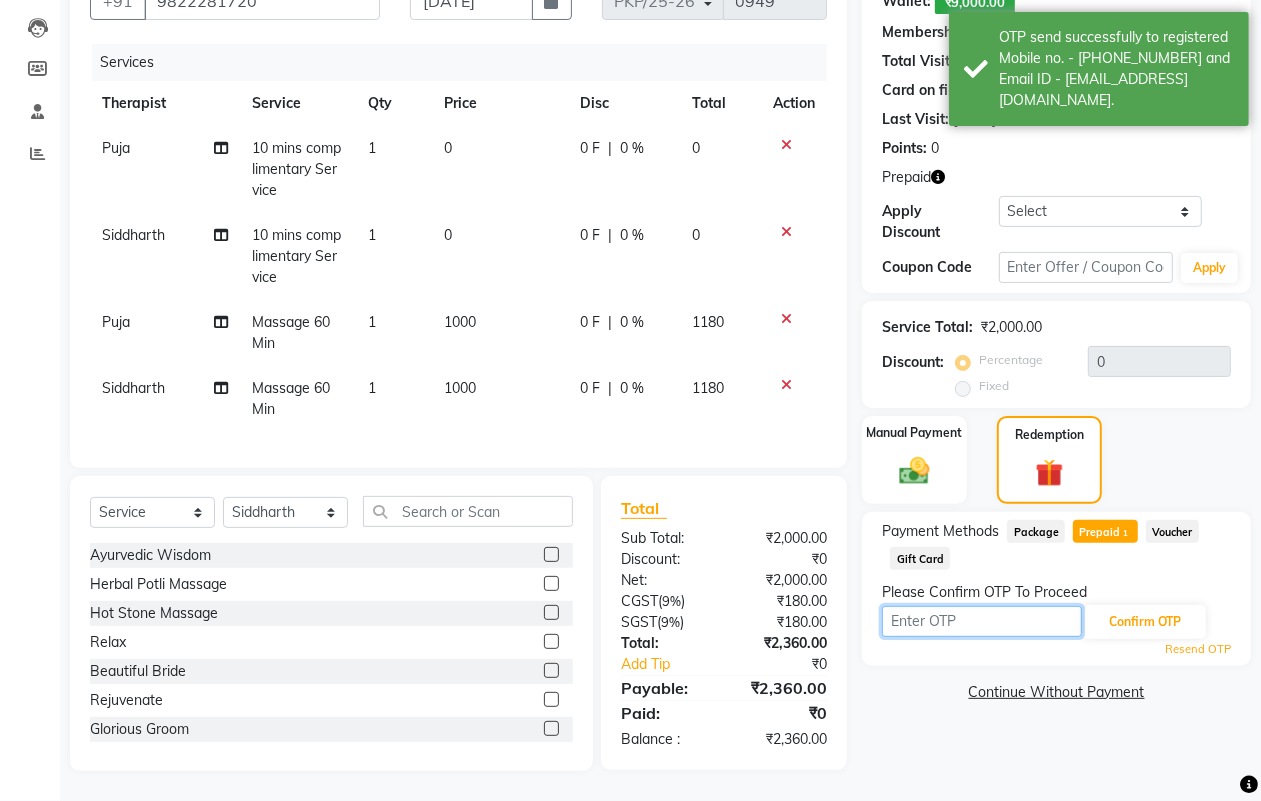 click at bounding box center (982, 621) 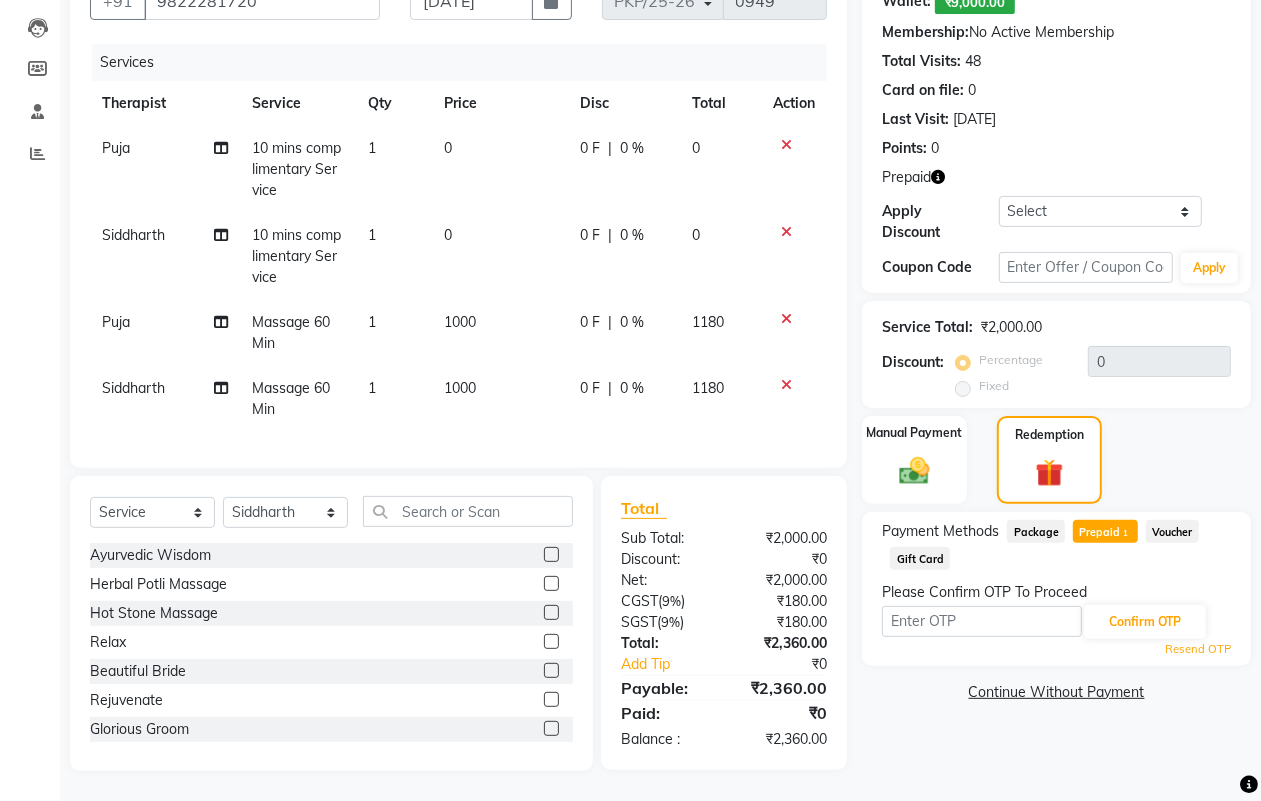 click on "Client [PHONE_NUMBER] Date [DATE] Invoice Number PKP/25-26 0949 Services Therapist Service Qty Price Disc Total Action Puja 10 mins complimentary Service 1 0 0 F | 0 % 0 Siddharth 10 mins complimentary Service 1 0 0 F | 0 % 0 Puja Massage 60 Min 1 1000 0 F | 0 % 1180 Siddharth Massage 60 Min 1 1000 0 F | 0 % 1180 Select  Service  Product  Membership  Package Voucher Prepaid Gift Card  Select Therapist [PERSON_NAME] [DEMOGRAPHIC_DATA] waitlist [DEMOGRAPHIC_DATA] waitlist 1 [PERSON_NAME] [PERSON_NAME] [PERSON_NAME] [PERSON_NAME] [PERSON_NAME] [DEMOGRAPHIC_DATA] waitlist Preeti [PERSON_NAME] [PERSON_NAME] [PERSON_NAME] Wisdom  Herbal Potli Massage  Hot Stone Massage  Relax  Beautiful Bride  Rejuvenate  Glorious Groom  Herbal Potli Massage   Herbal Potli Massage 60 Min  Deep Tissue Massage with Wintergreen oil 60 Min  Deep Tissue Massage with Wintergreen oil 90 Min  Scrubassage 60 Min  Scrubassage 90 Min  Relaxing Aromatherapy Massage with [MEDICAL_DATA] 60 Min  Relaxing Aromatherapy Massage with [MEDICAL_DATA] 90 Min  Swedish Massage 60 Min  Steam   (" 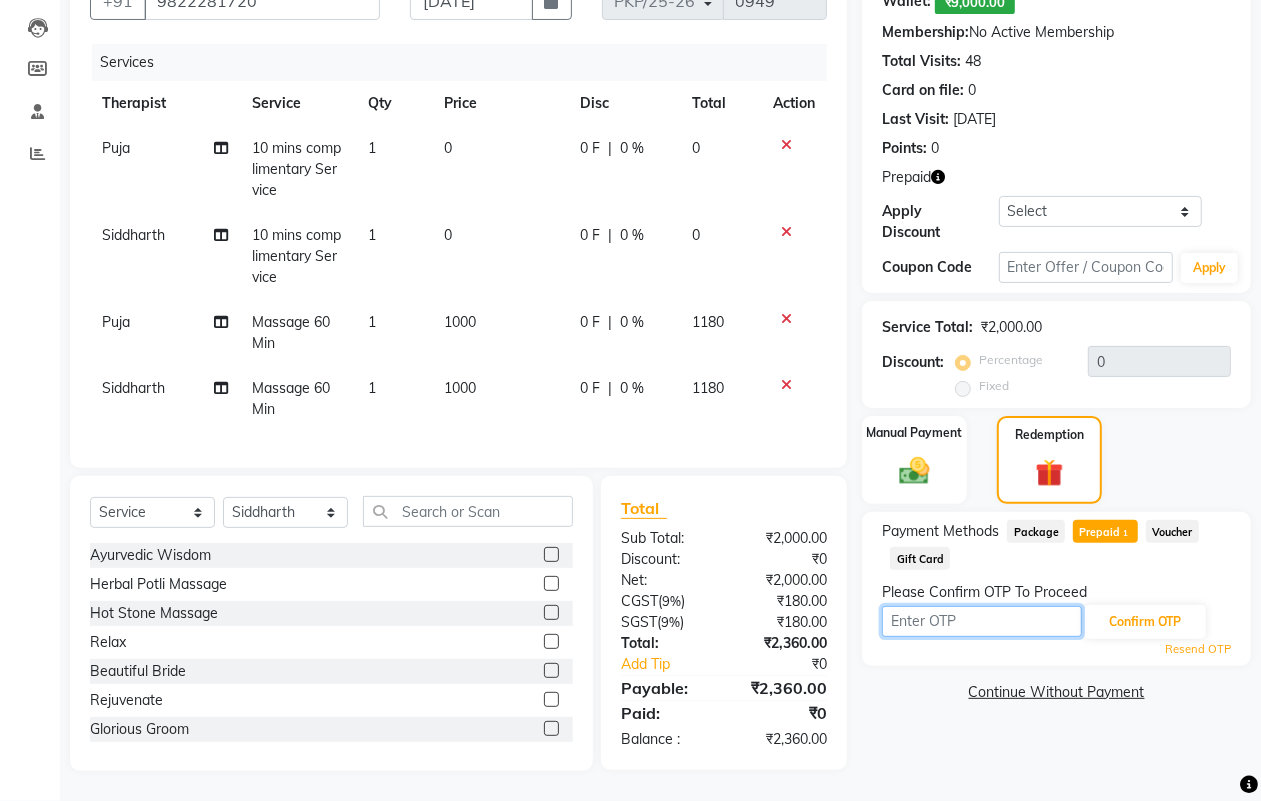 click at bounding box center (982, 621) 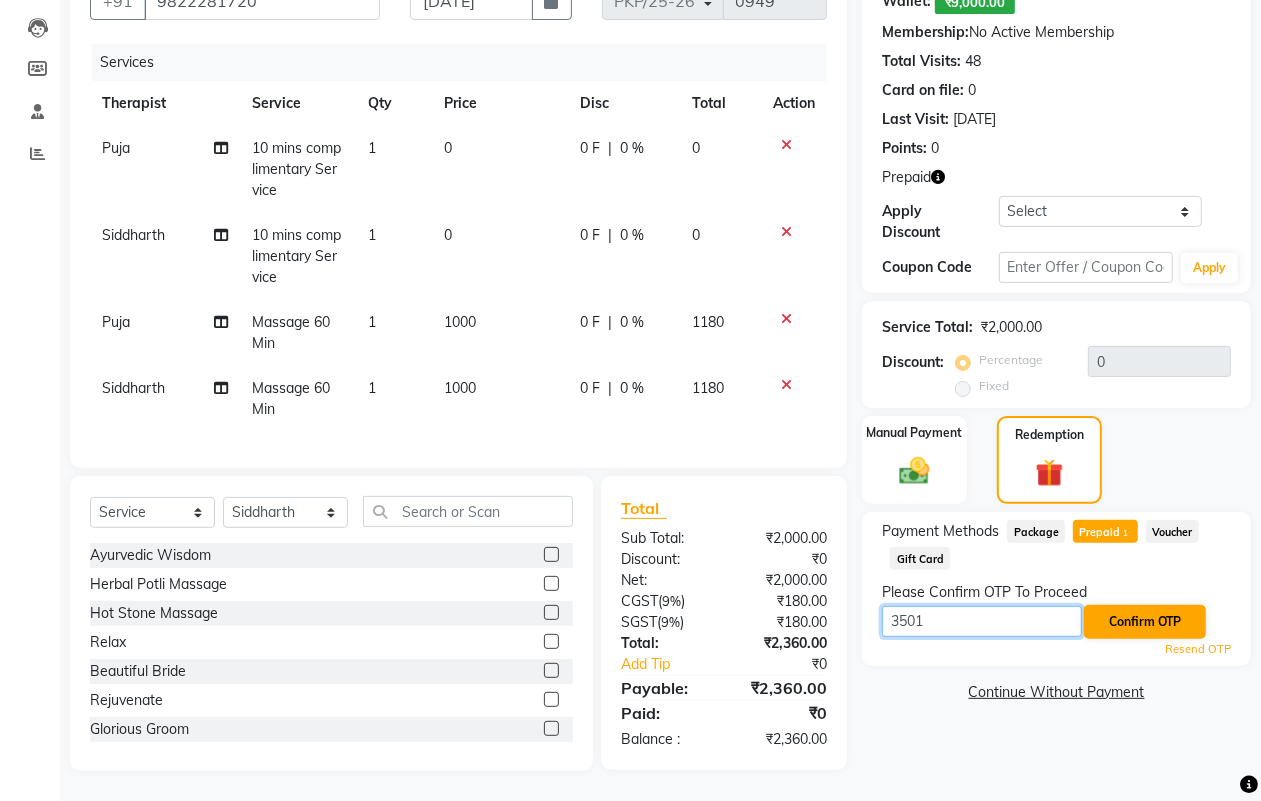 type on "3501" 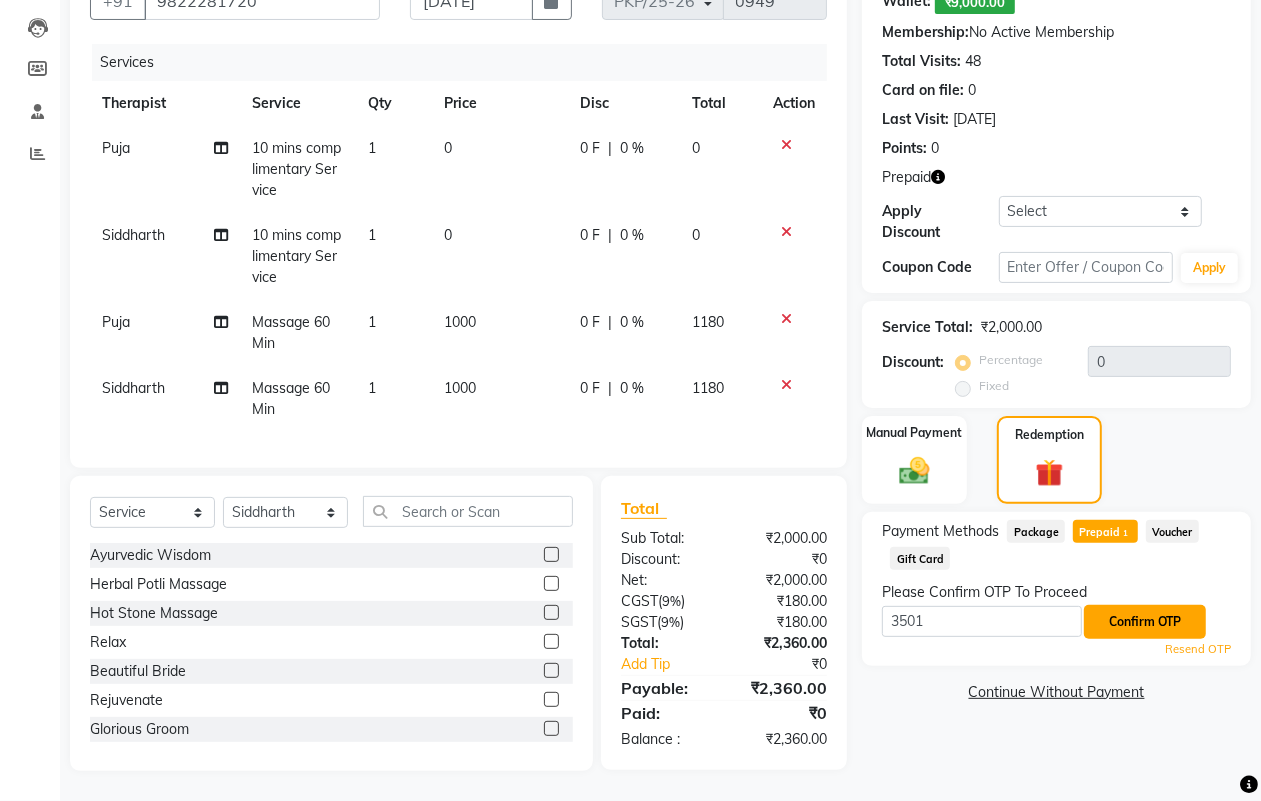 click on "Confirm OTP" 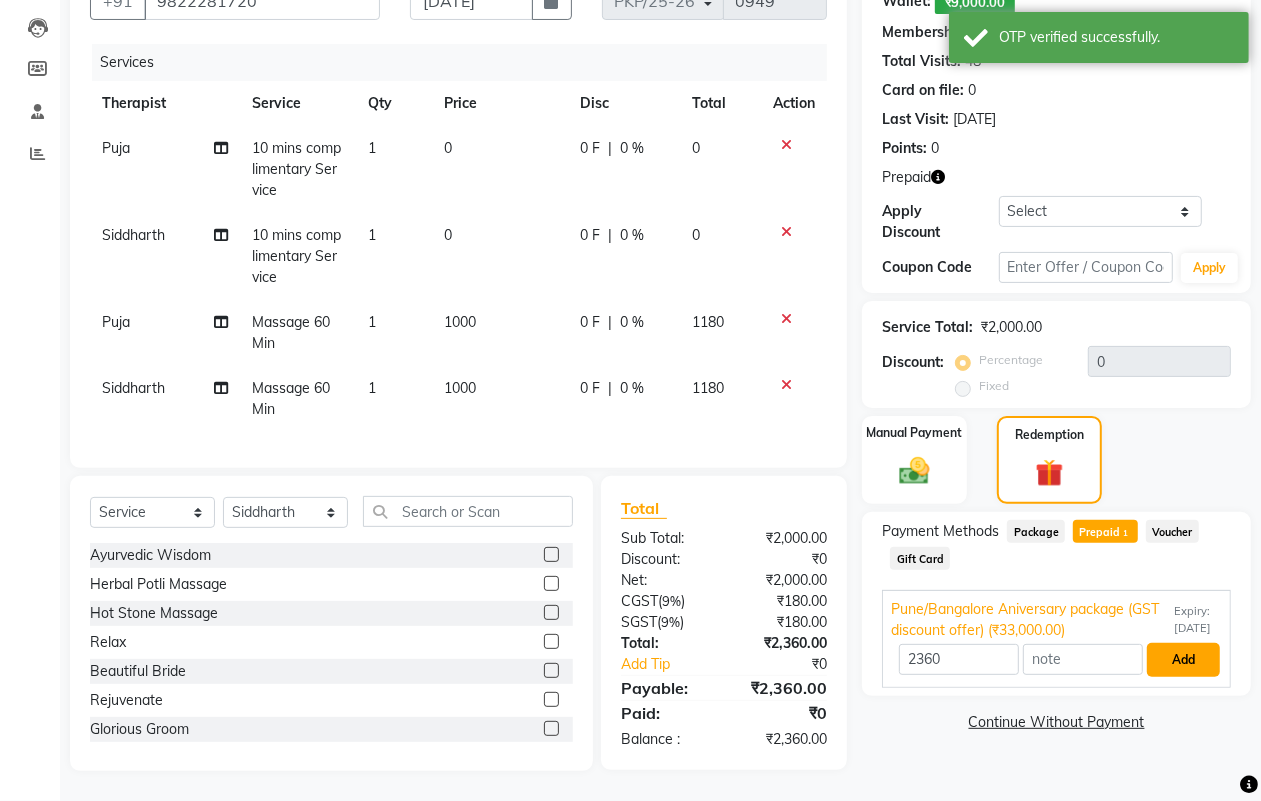 click on "Add" at bounding box center [1183, 660] 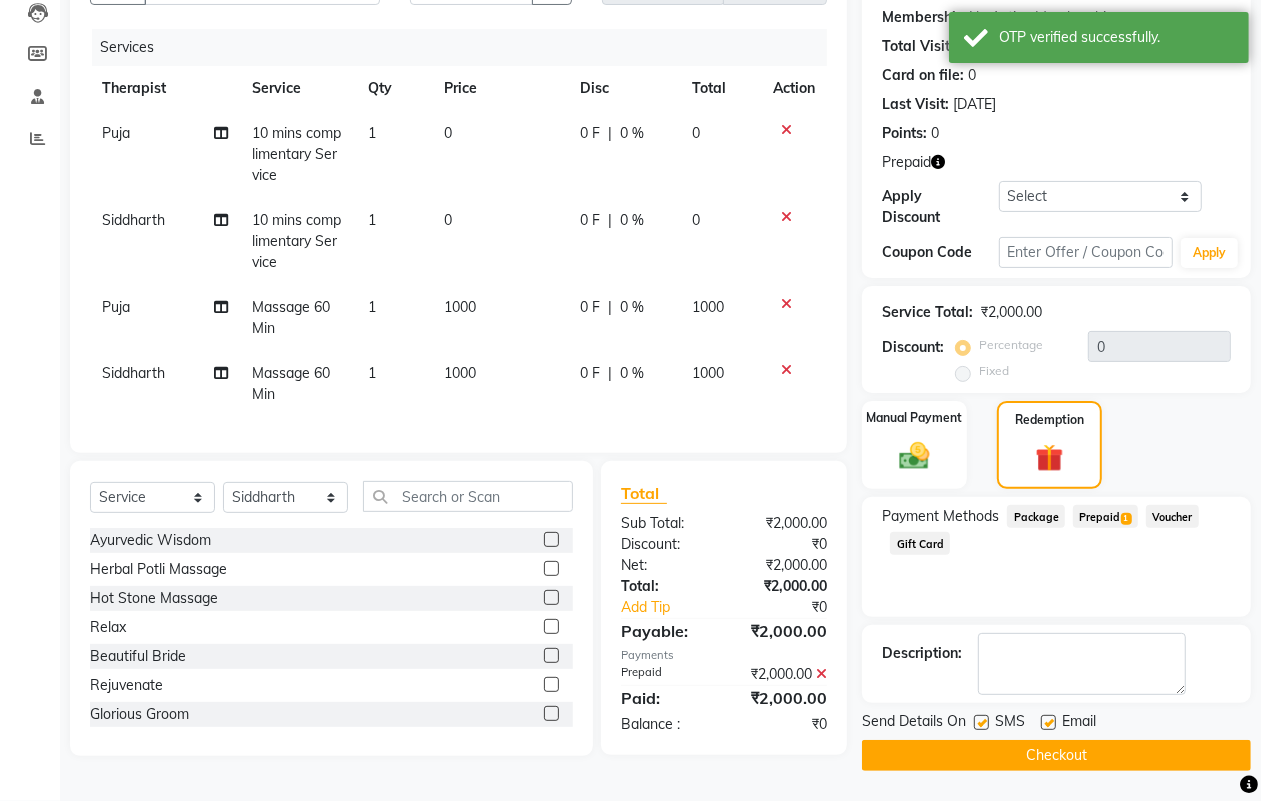 click on "Checkout" 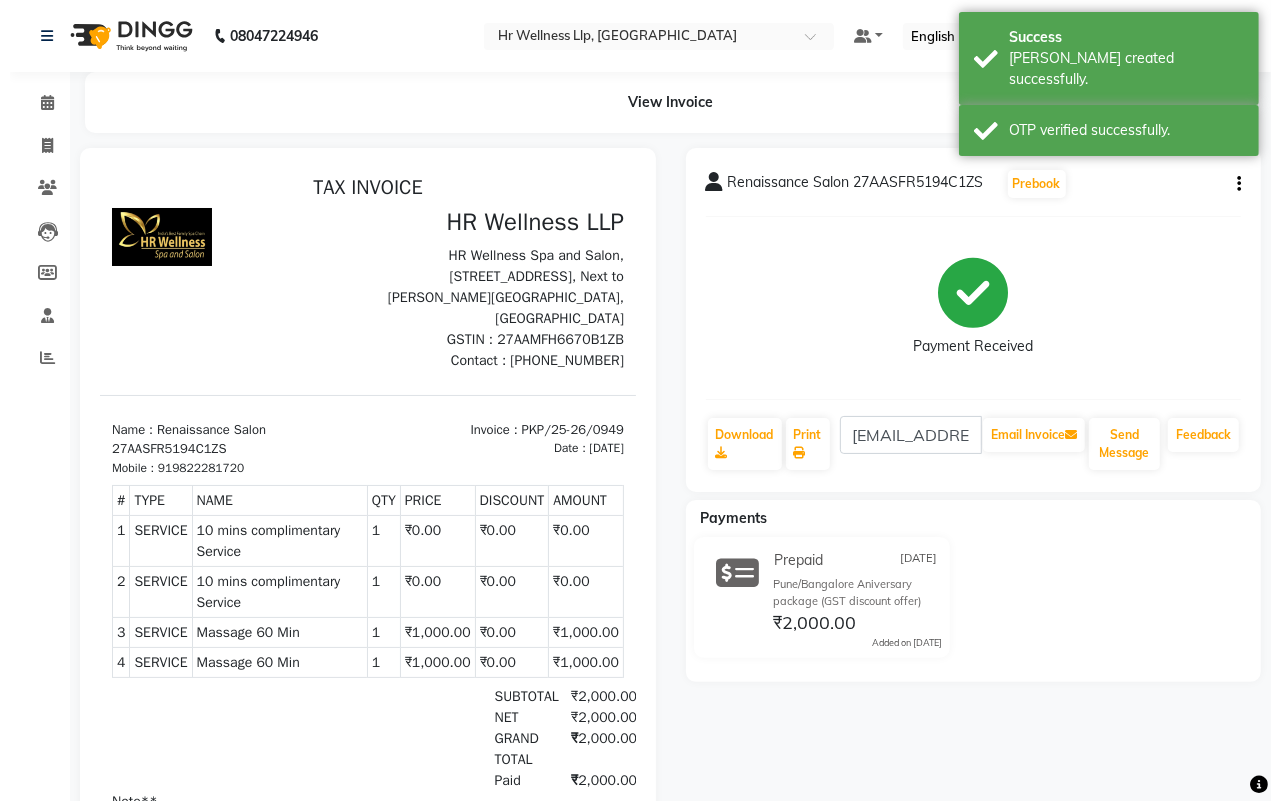 scroll, scrollTop: 0, scrollLeft: 0, axis: both 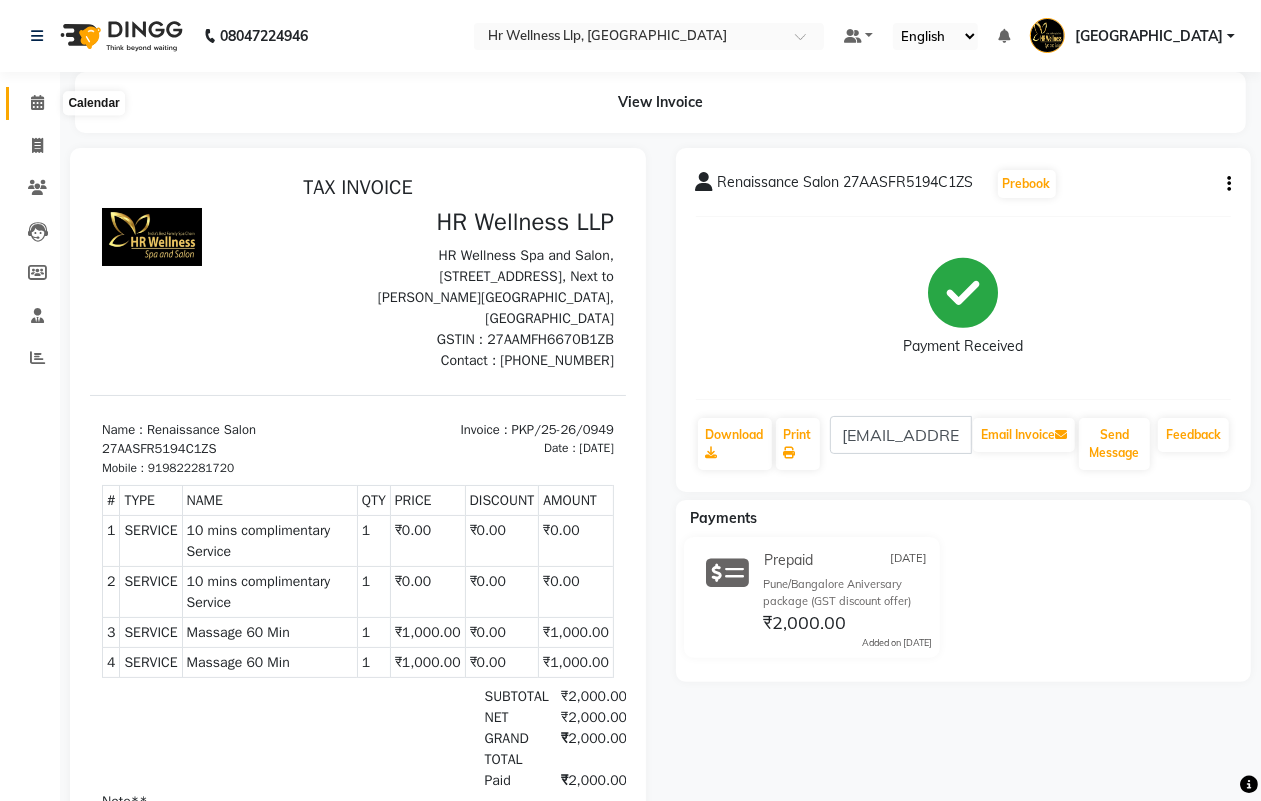 click 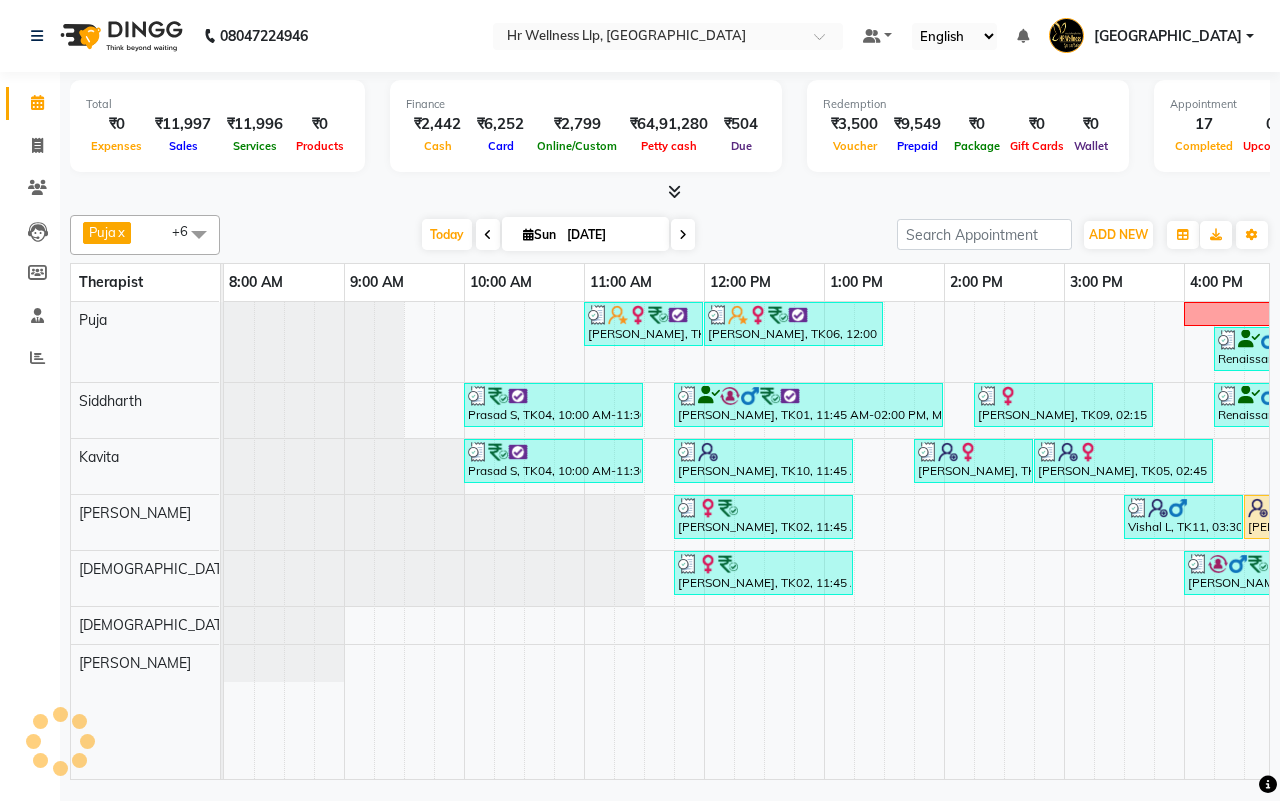 click on "[DATE]  [DATE]" at bounding box center [558, 235] 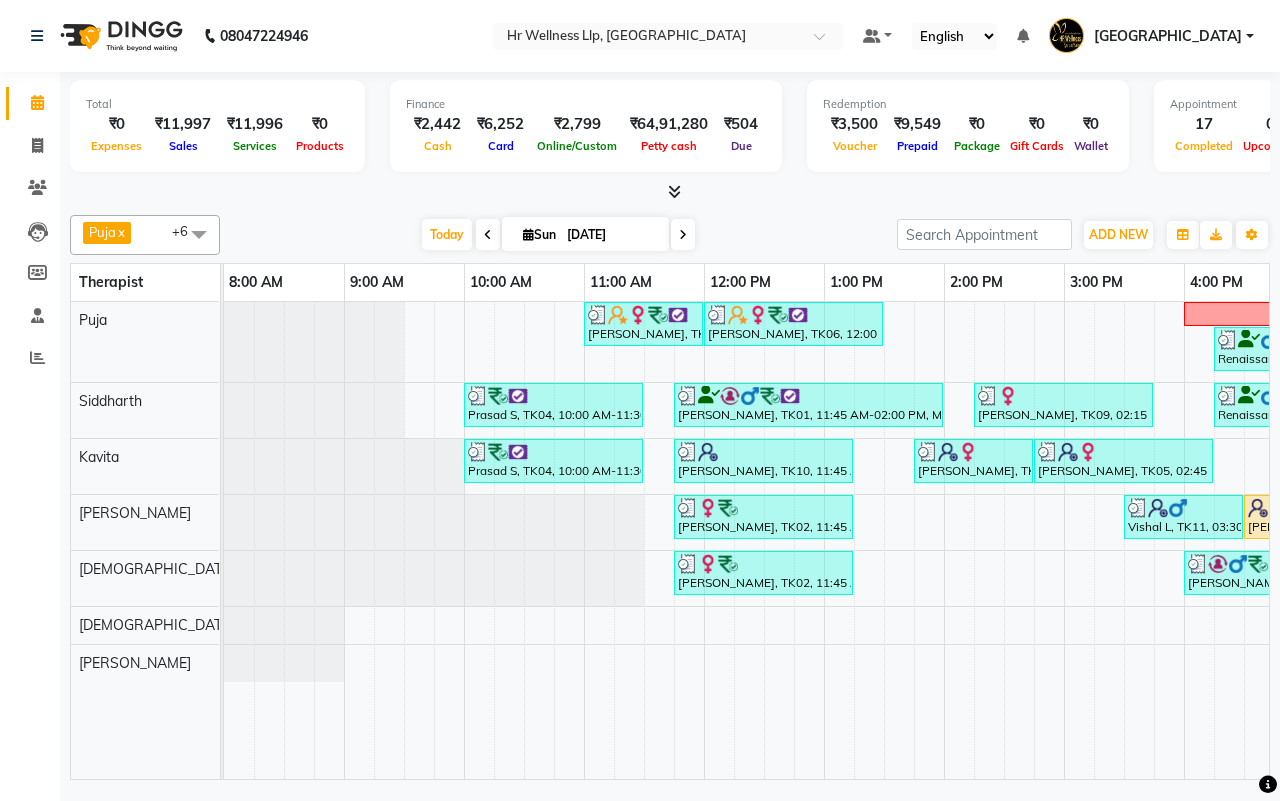 scroll, scrollTop: 0, scrollLeft: 515, axis: horizontal 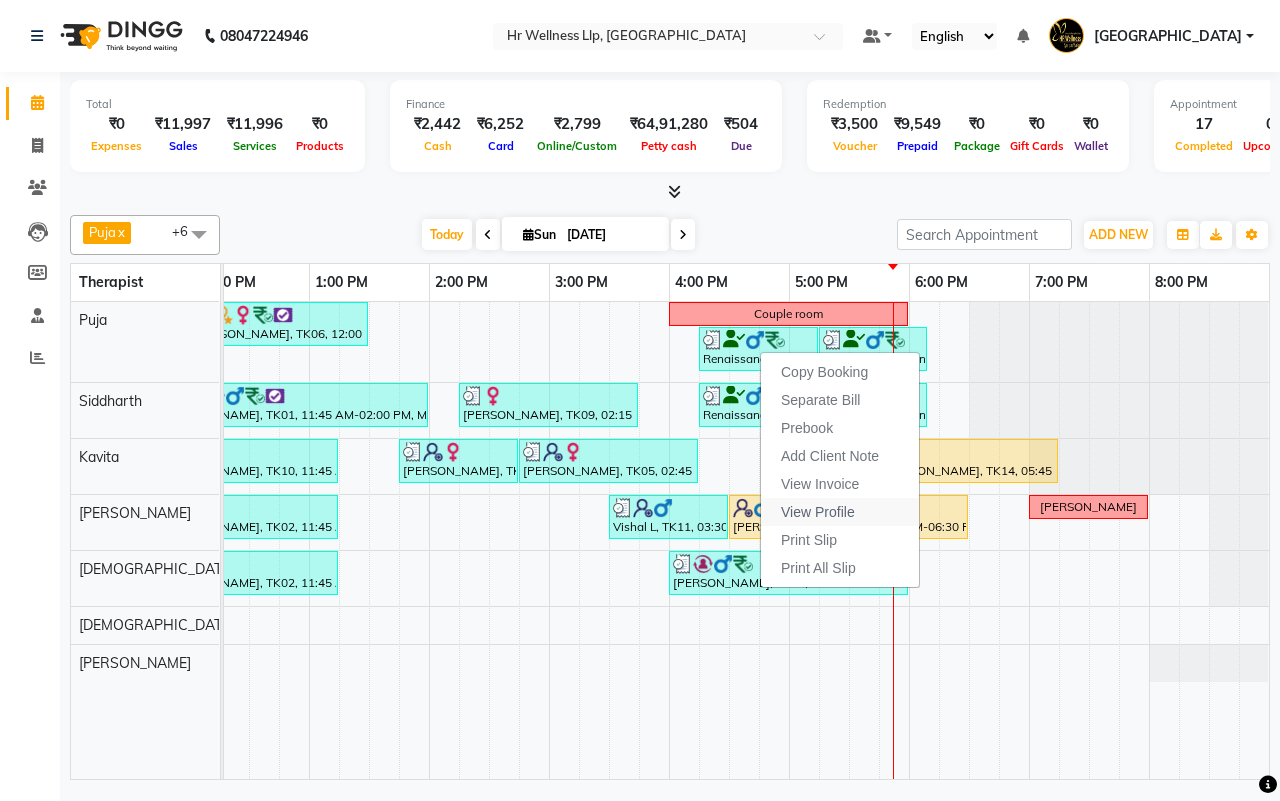 click on "View Profile" at bounding box center [818, 512] 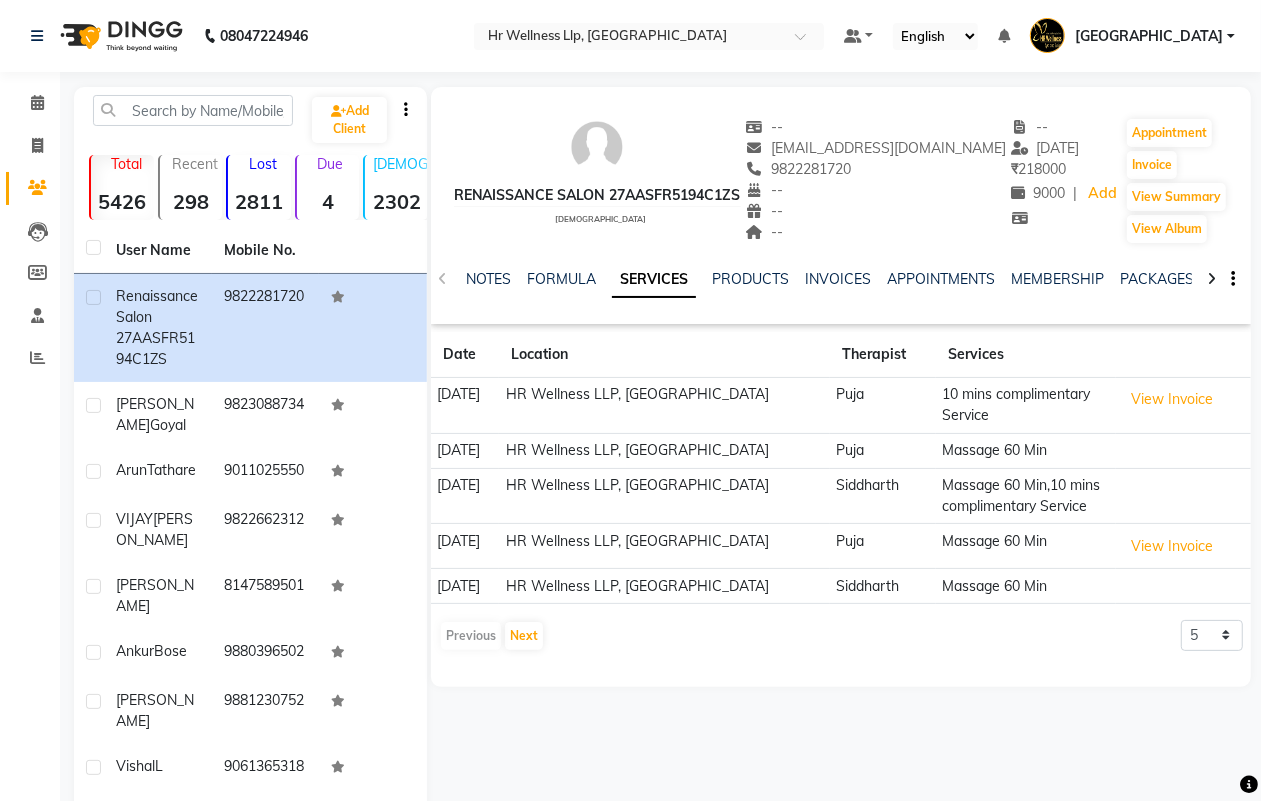 click 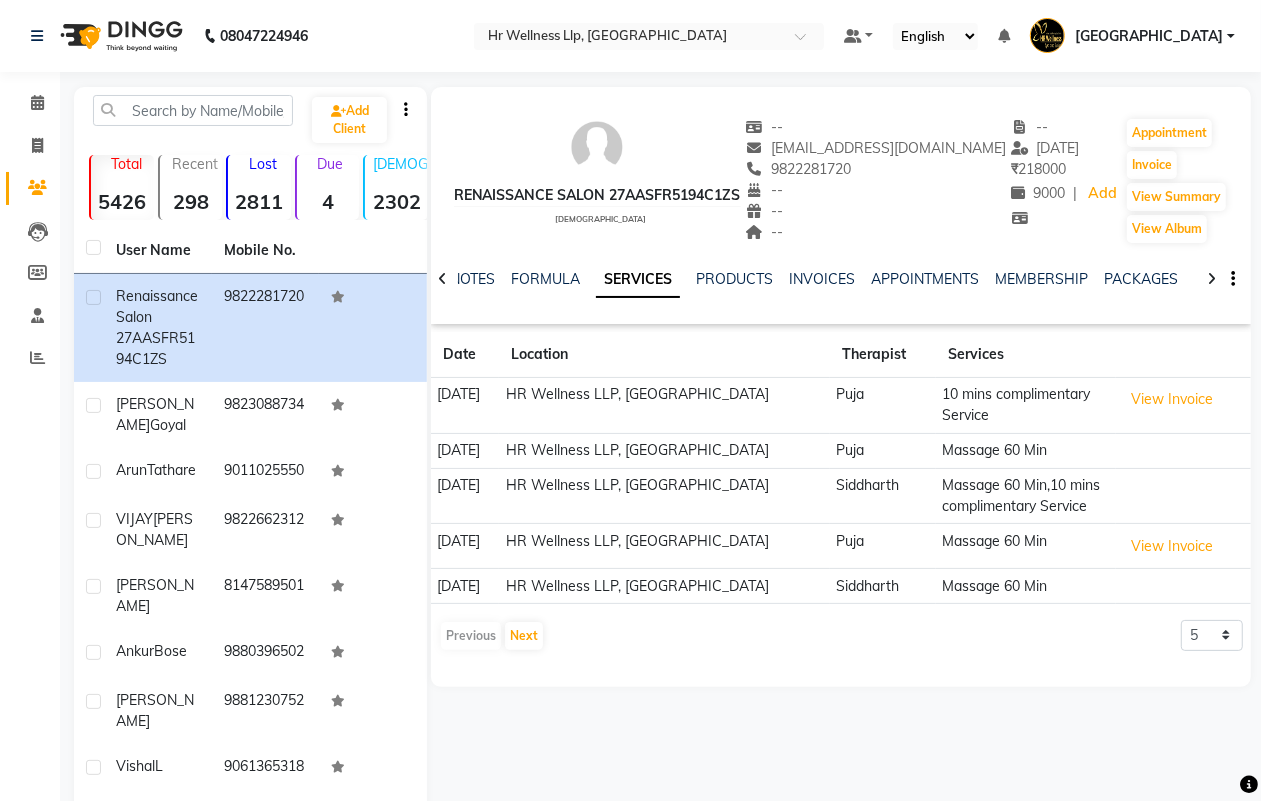 click 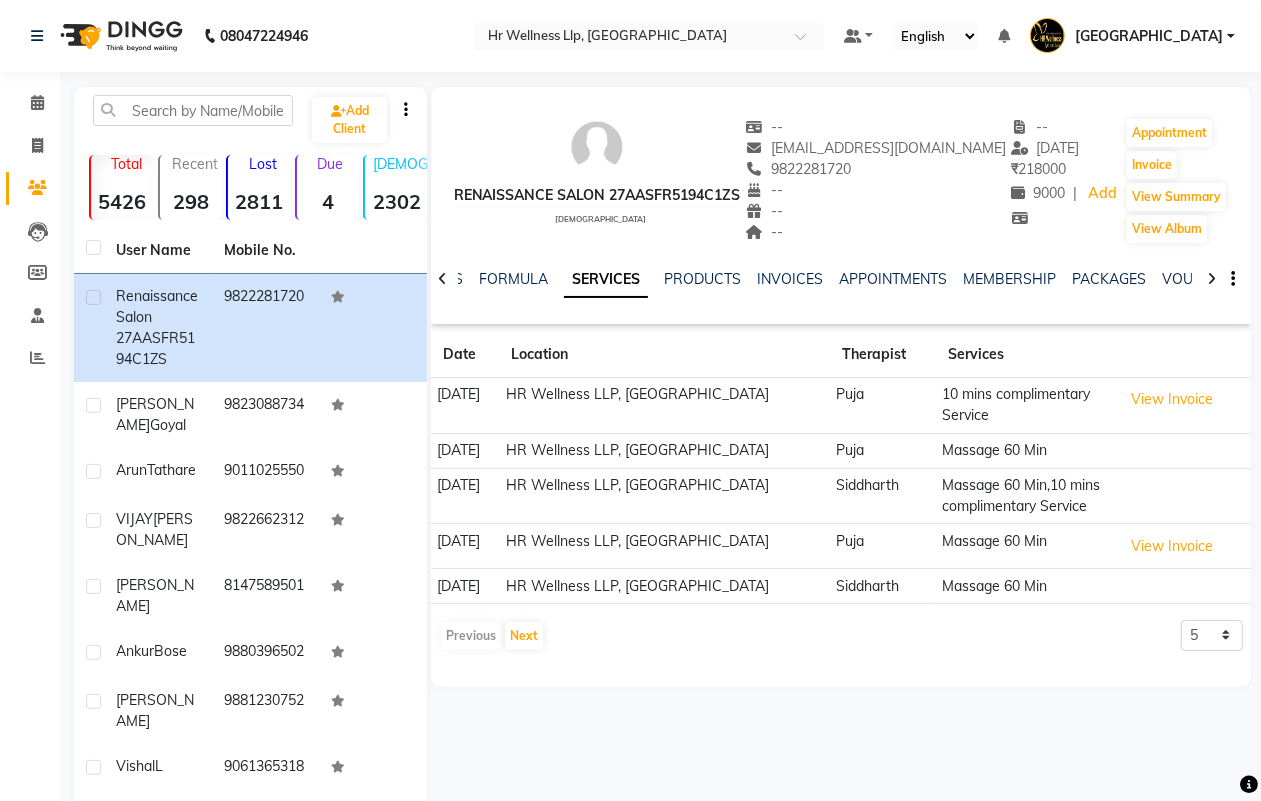 click 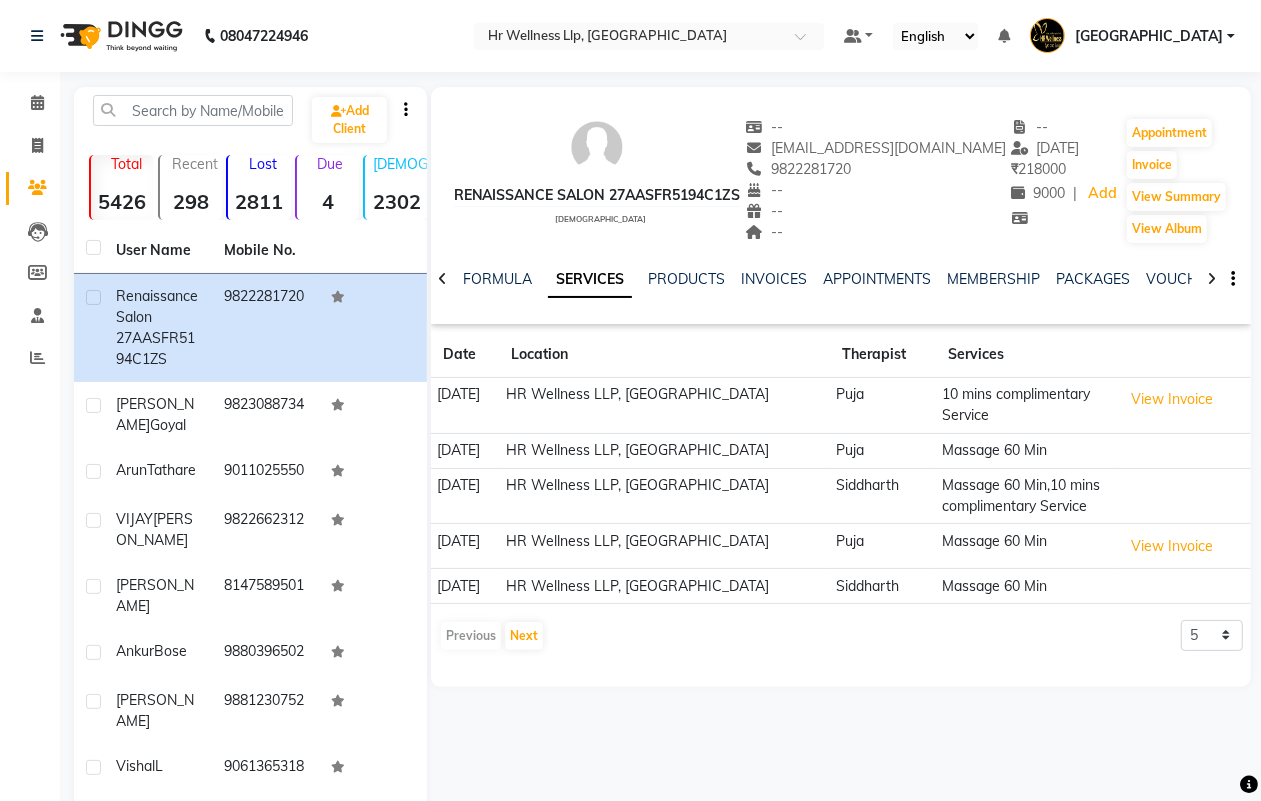 click 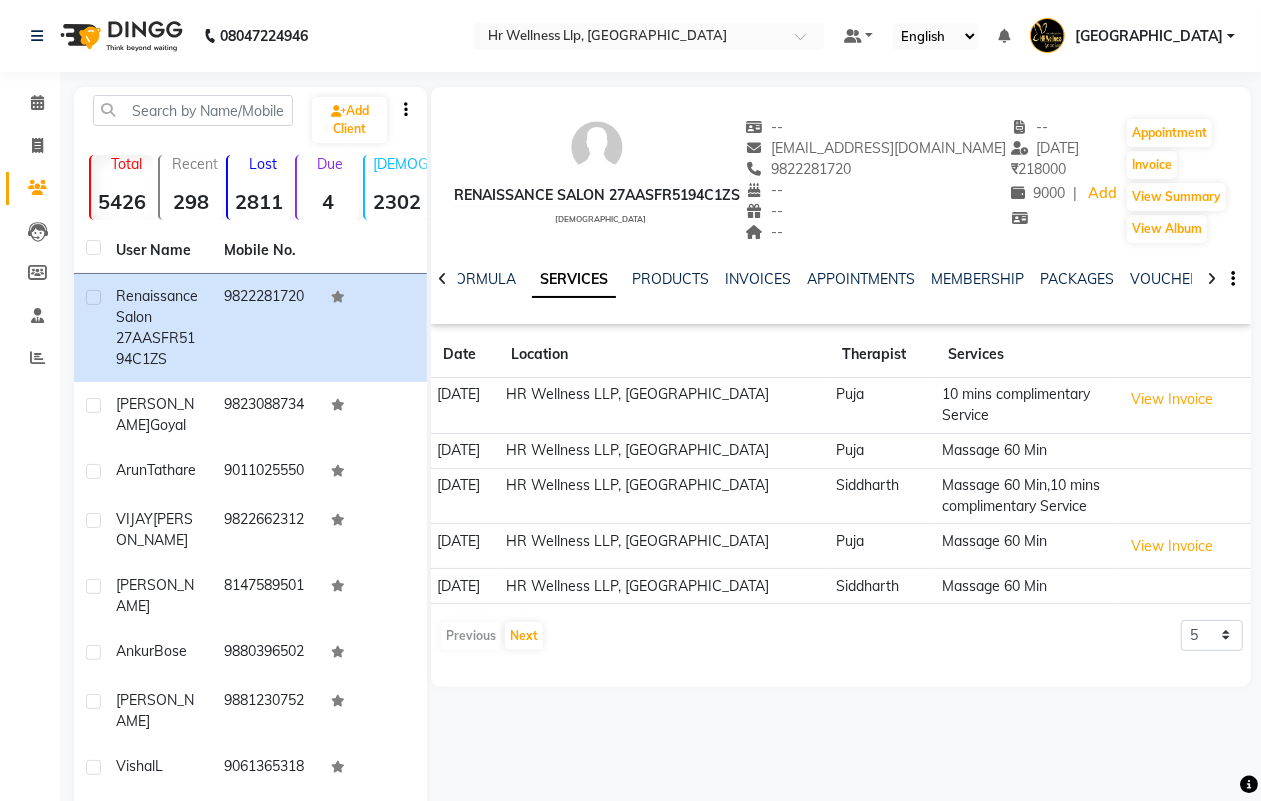 click 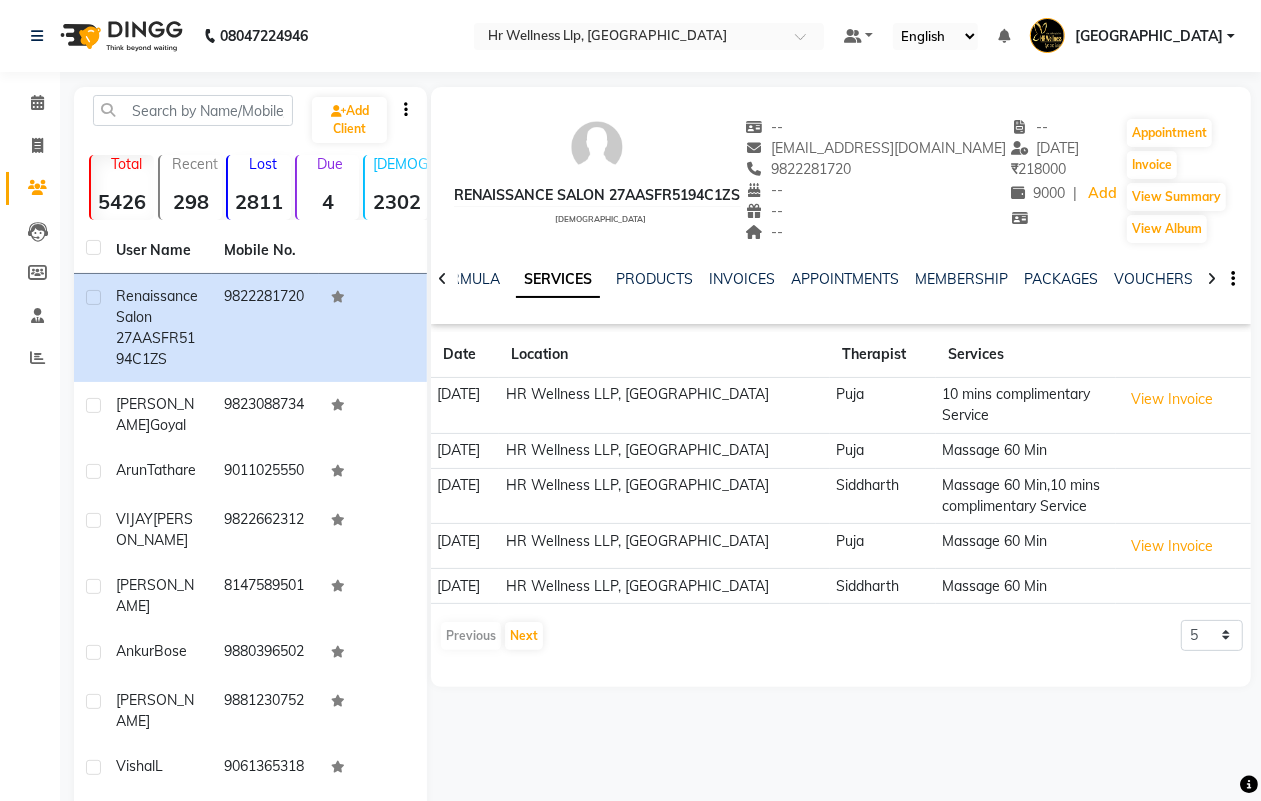 click 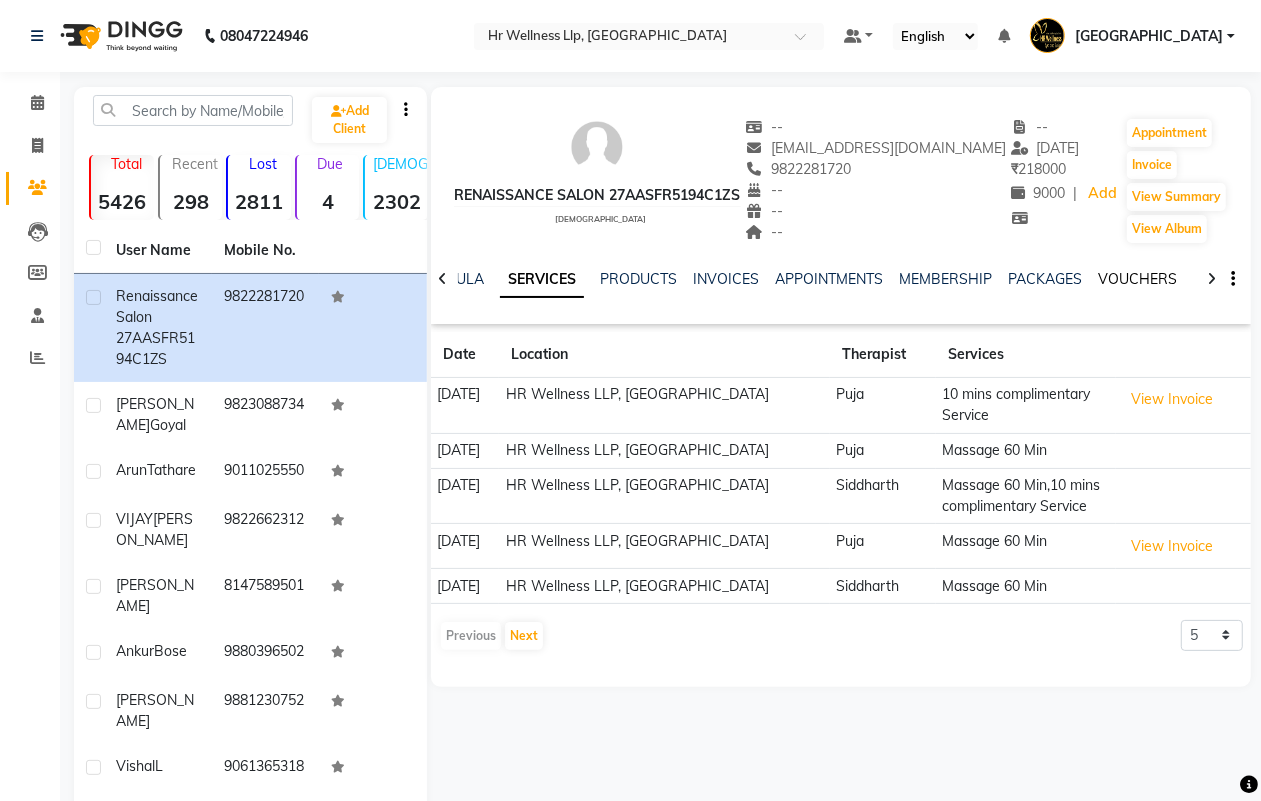 click on "VOUCHERS" 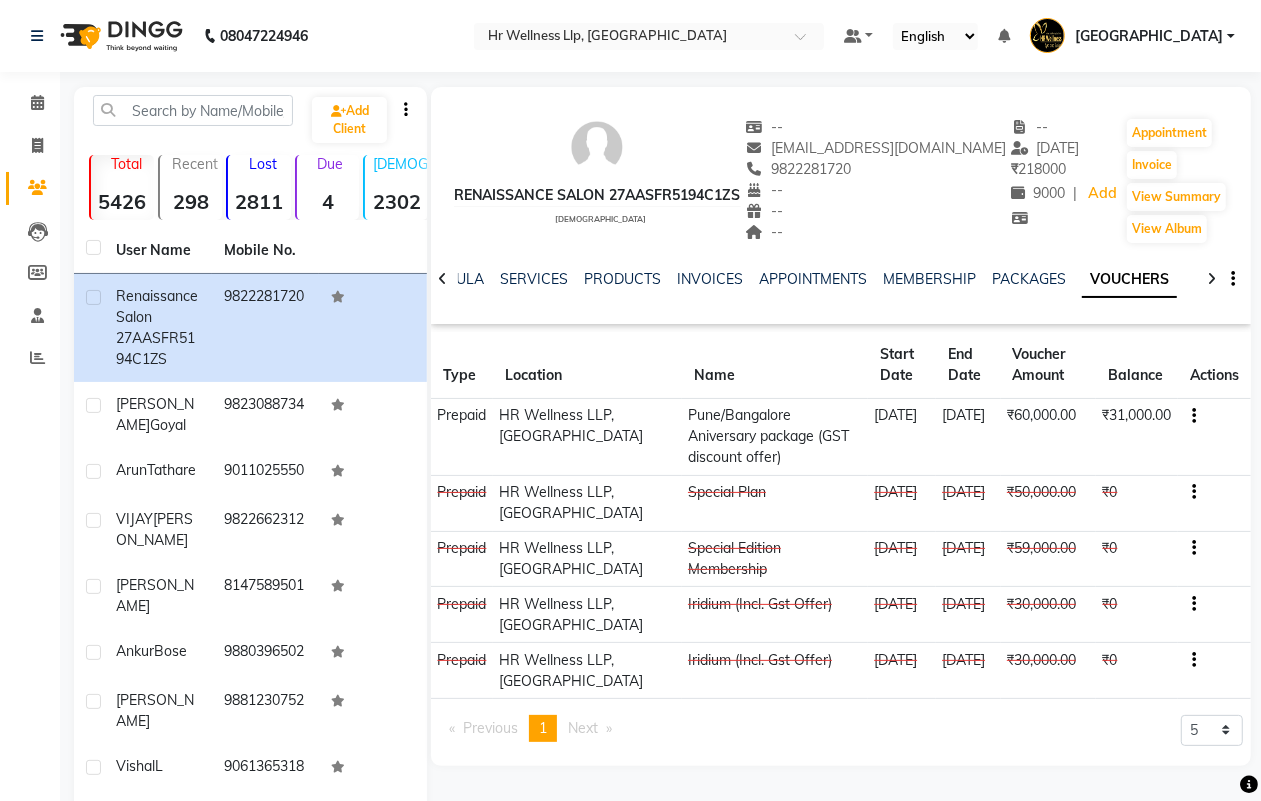 click on "₹60,000.00" 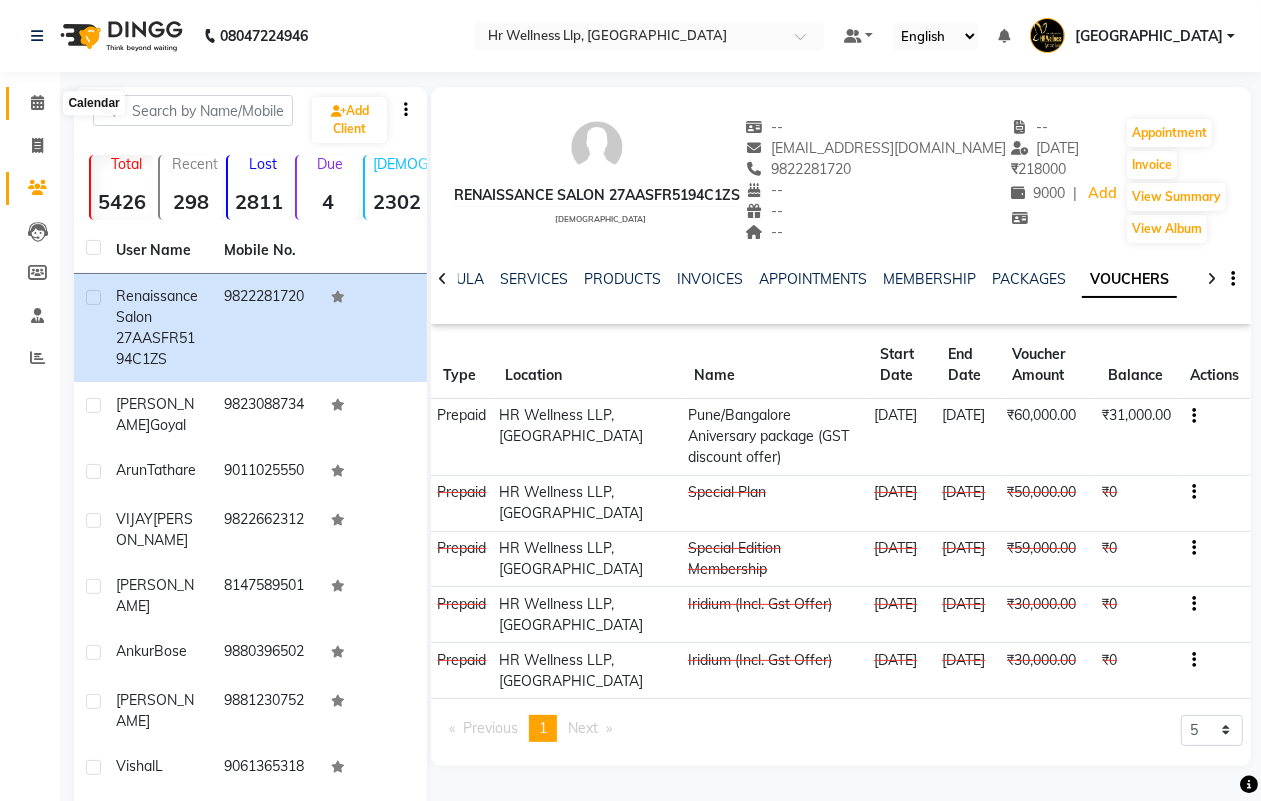 click 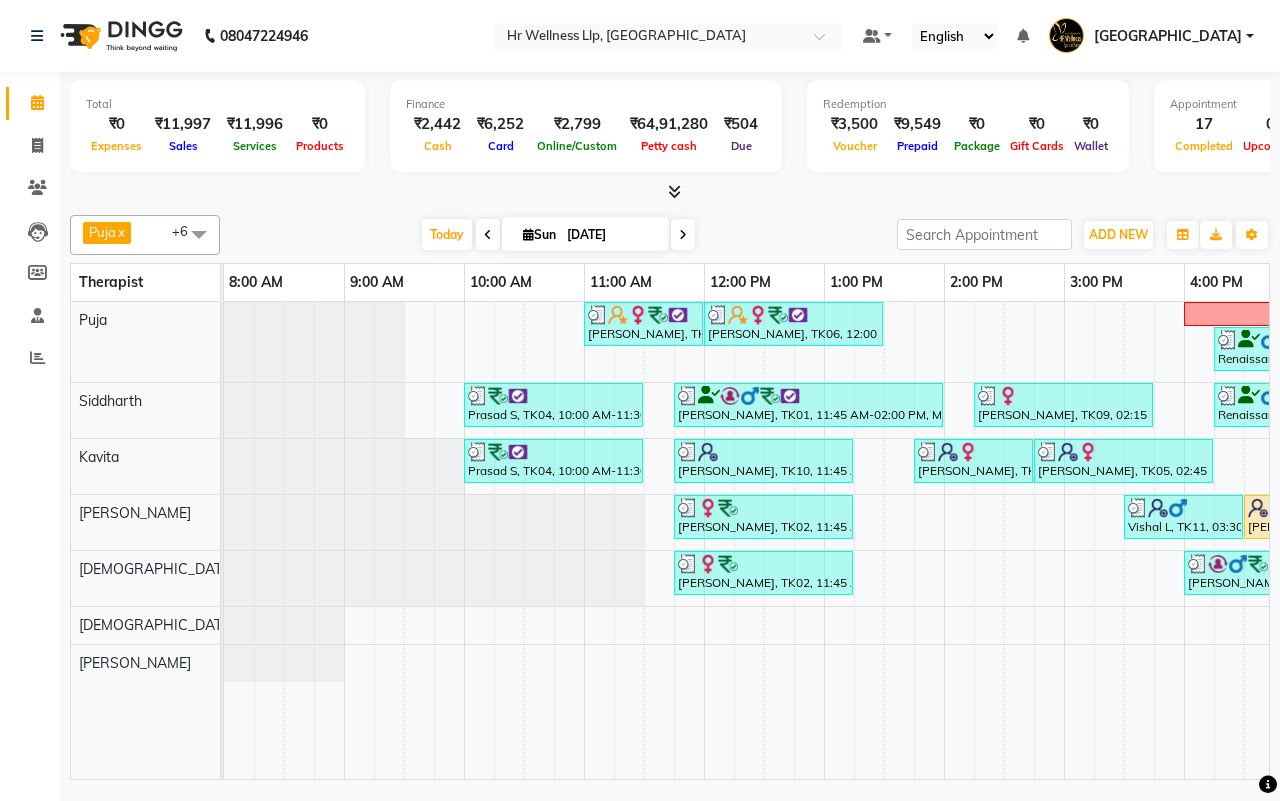 click on "[DATE]  [DATE]" at bounding box center [558, 235] 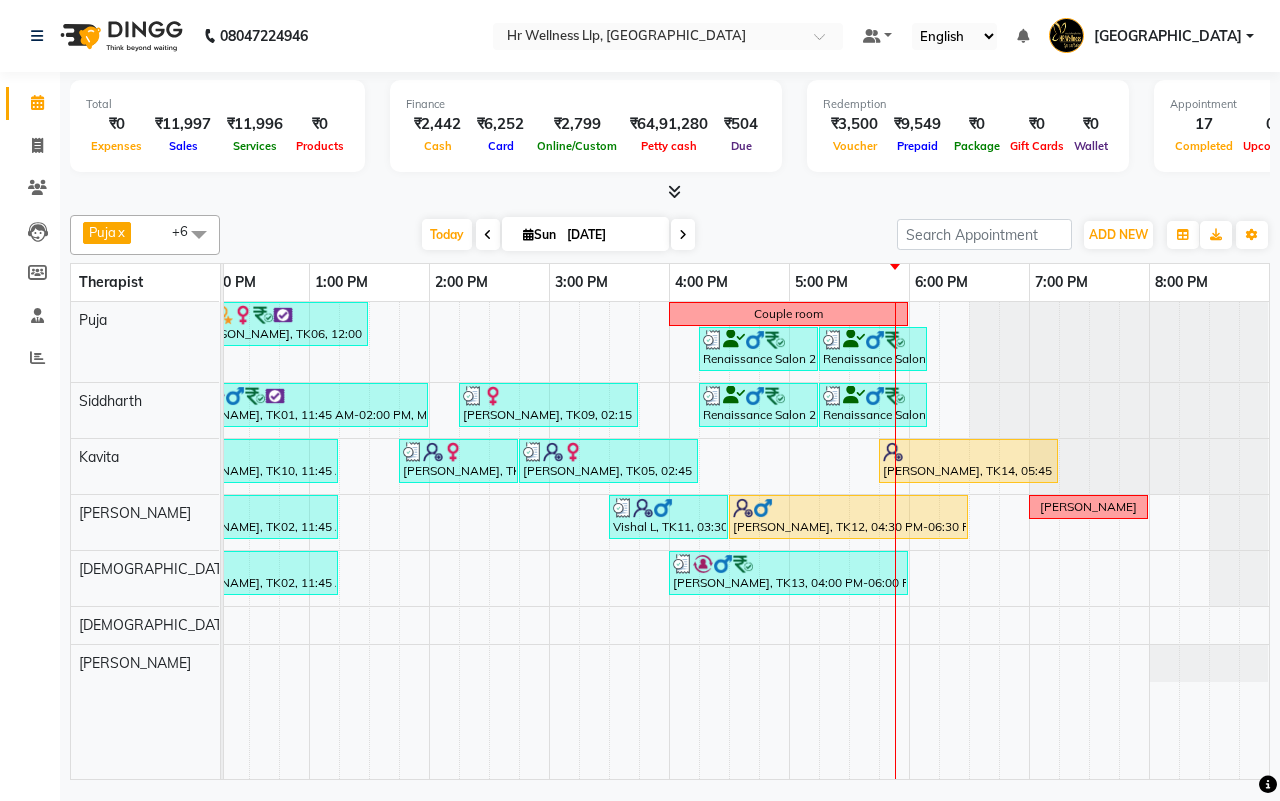 click on "[DATE]  [DATE]" at bounding box center (558, 235) 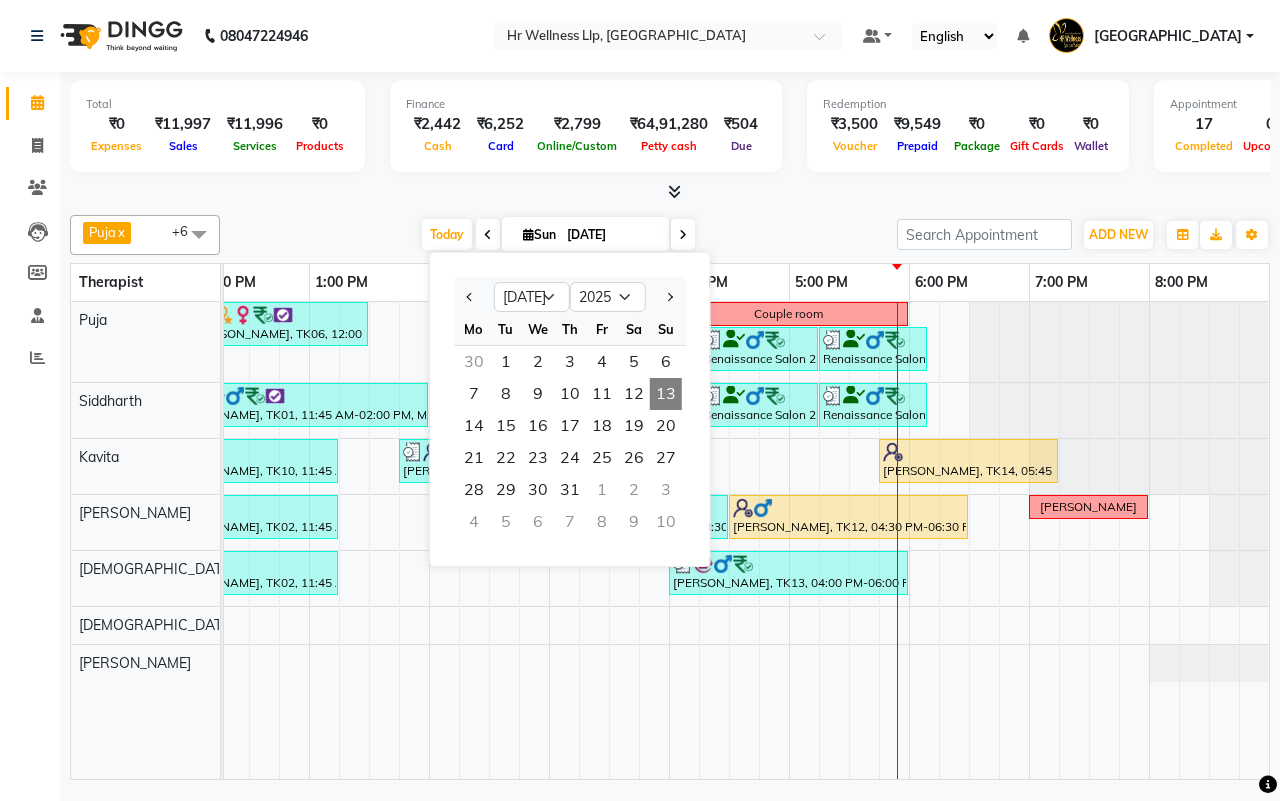 click on "[DATE]  [DATE] Jan Feb Mar Apr May Jun [DATE] Aug Sep Oct Nov [DATE] 2016 2017 2018 2019 2020 2021 2022 2023 2024 2025 2026 2027 2028 2029 2030 2031 2032 2033 2034 2035 Mo Tu We Th Fr Sa Su  30   1   2   3   4   5   6   7   8   9   10   11   12   13   14   15   16   17   18   19   20   21   22   23   24   25   26   27   28   29   30   31   1   2   3   4   5   6   7   8   9   10" at bounding box center (558, 235) 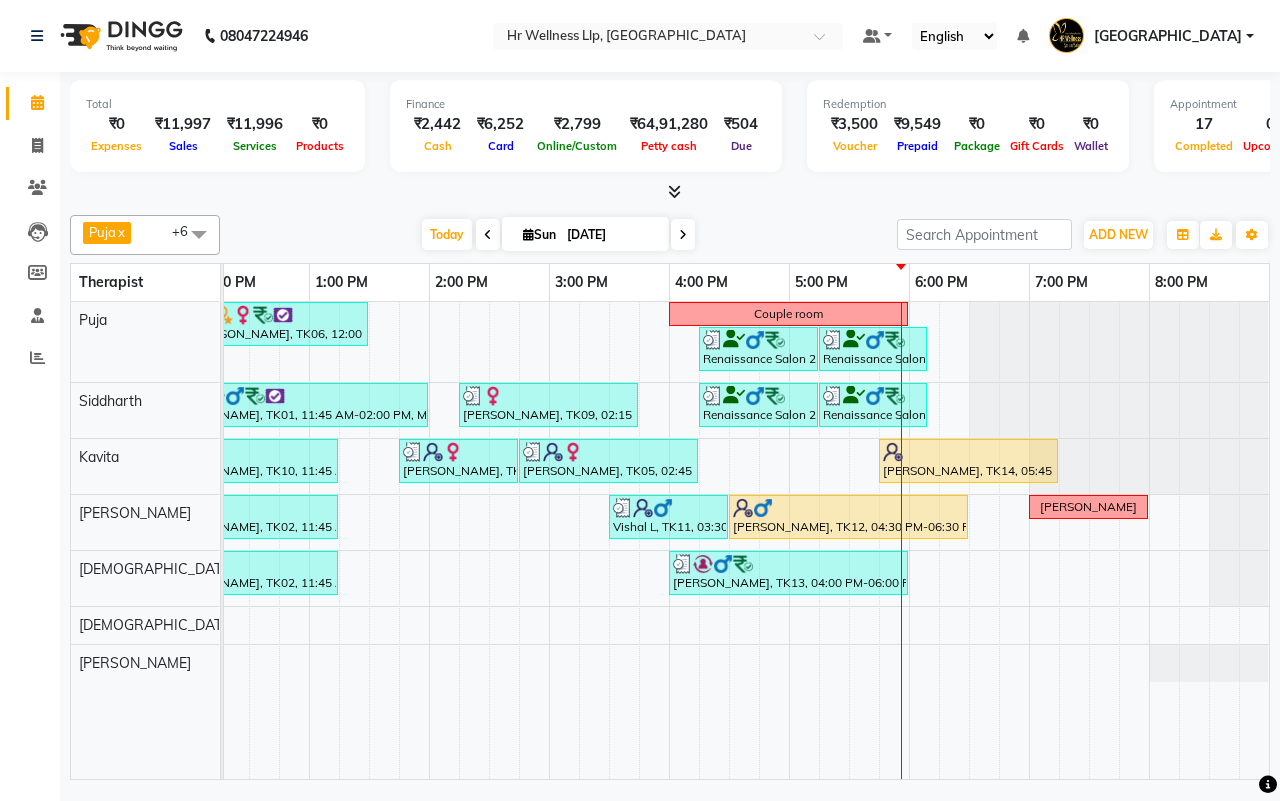 click on "[DATE]  [DATE]" at bounding box center [558, 235] 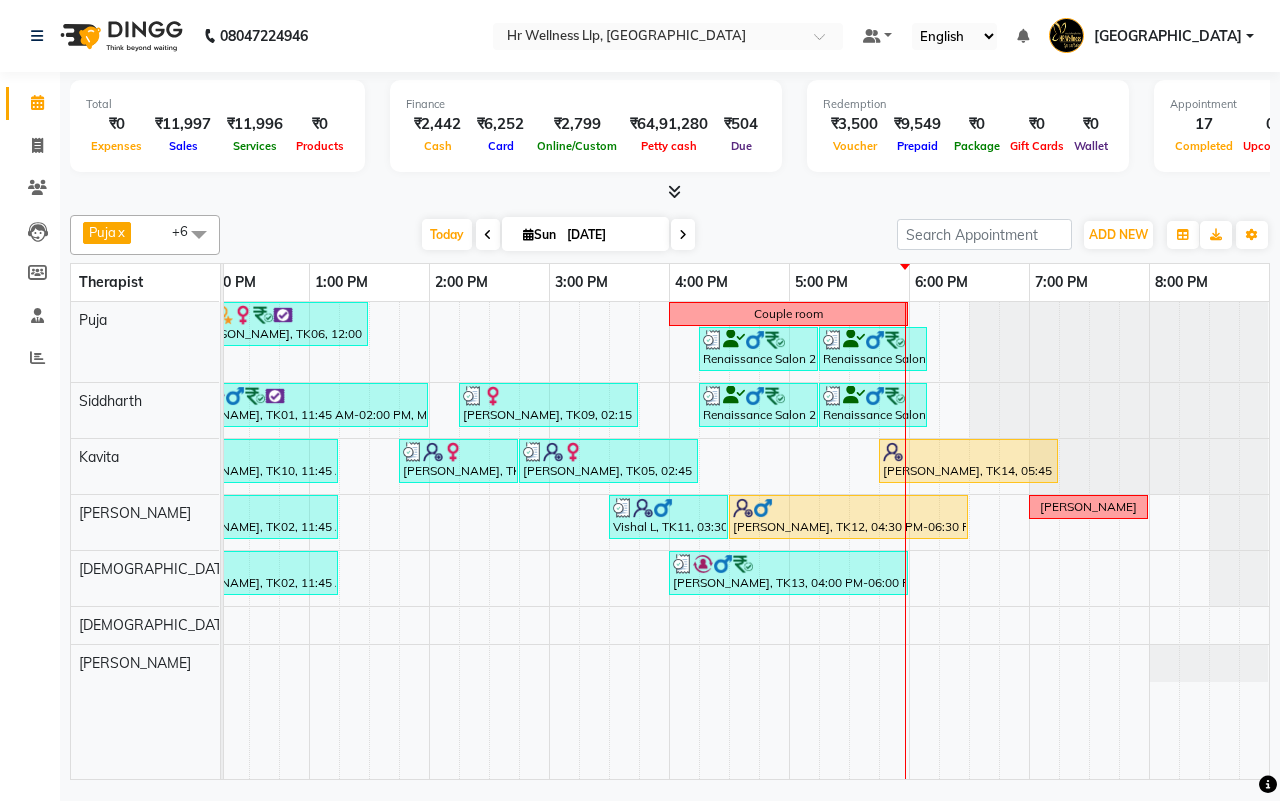 click on "[DATE]" at bounding box center [611, 235] 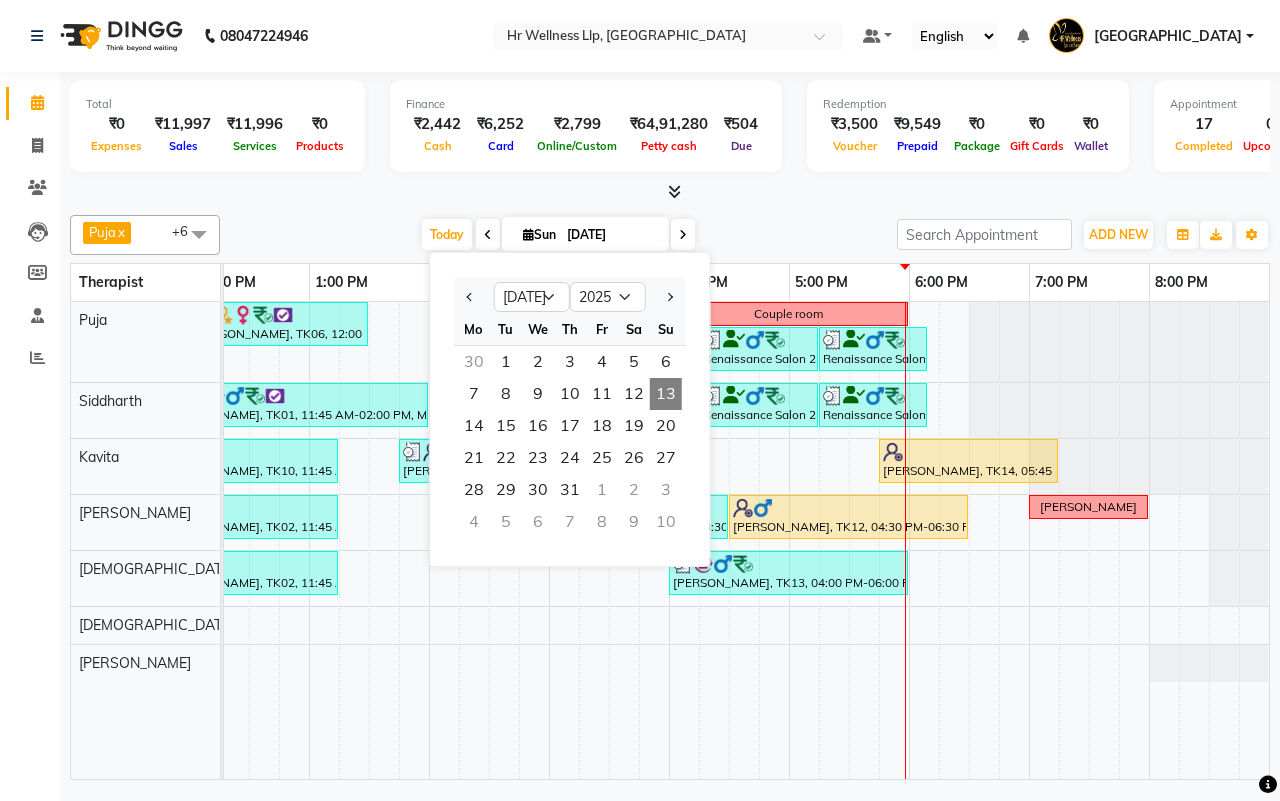 click on "3" at bounding box center [666, 490] 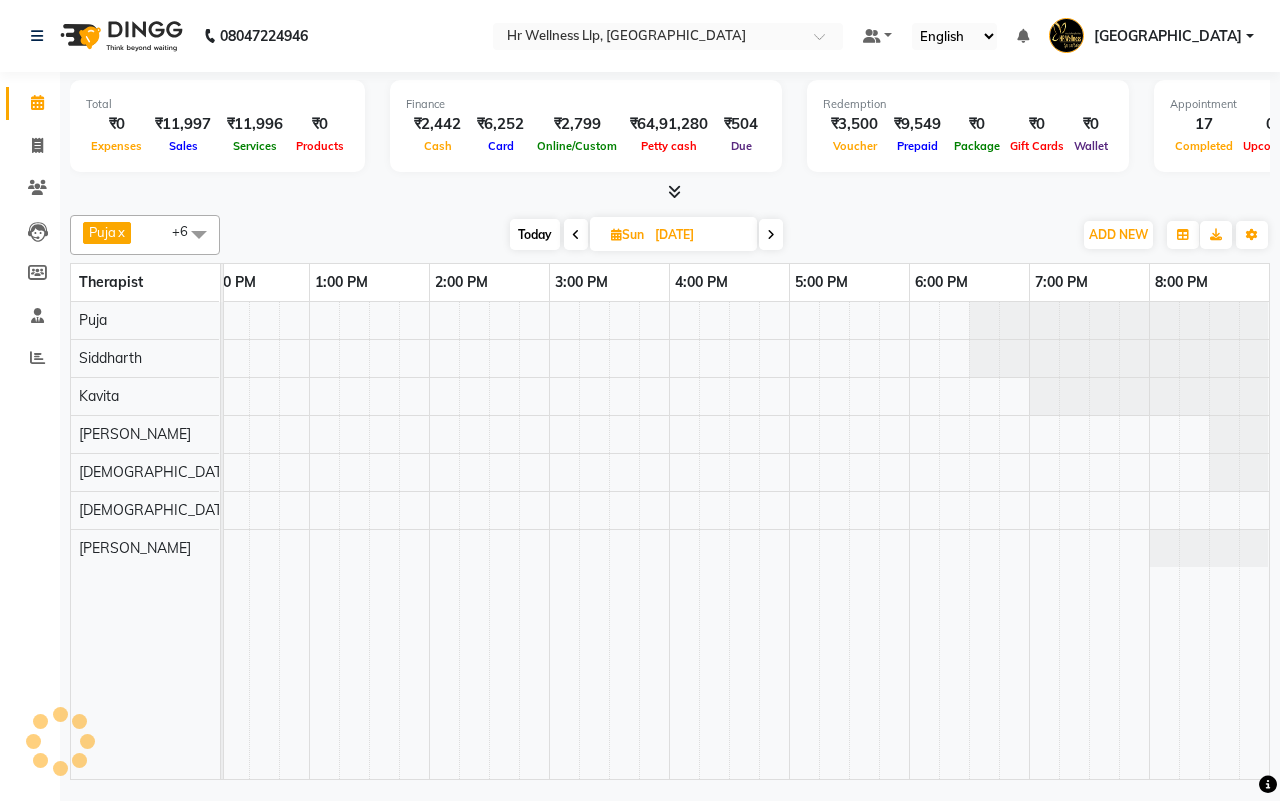 scroll, scrollTop: 0, scrollLeft: 515, axis: horizontal 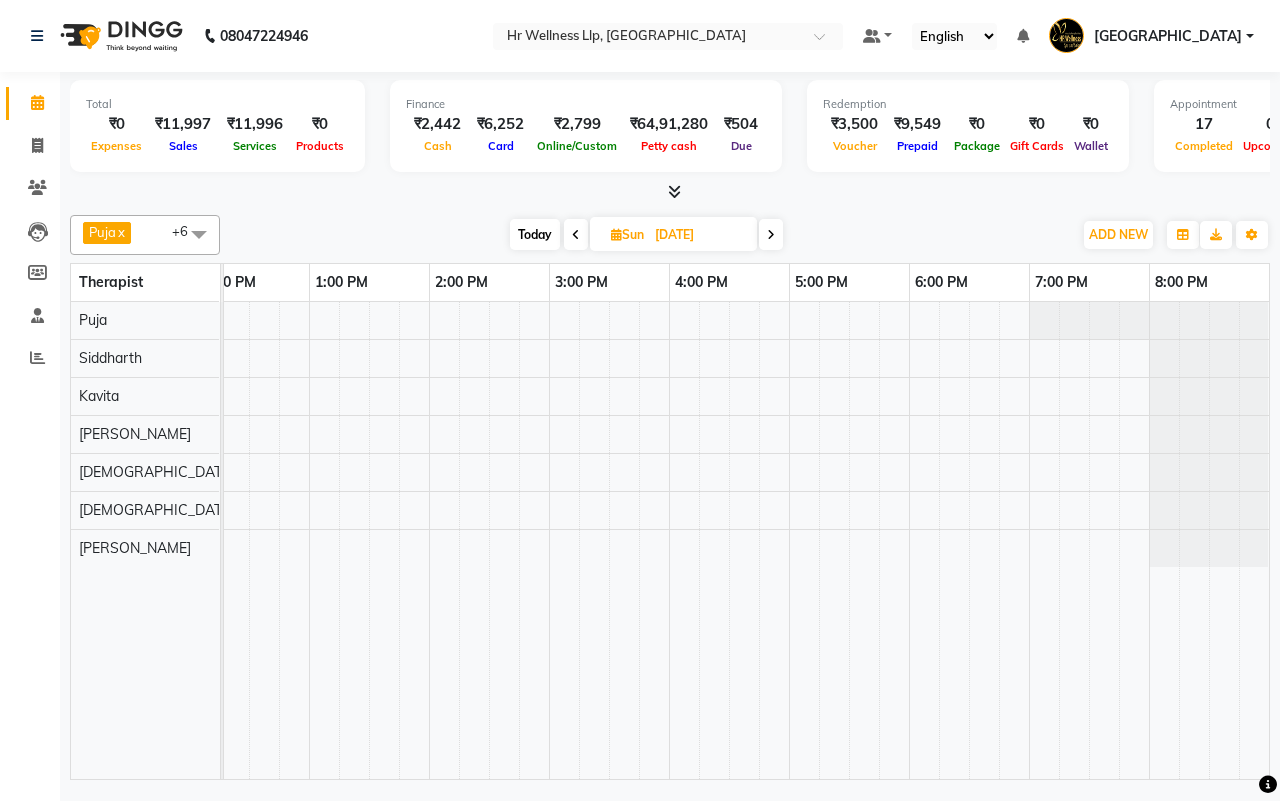 click on "[DATE]" at bounding box center (699, 235) 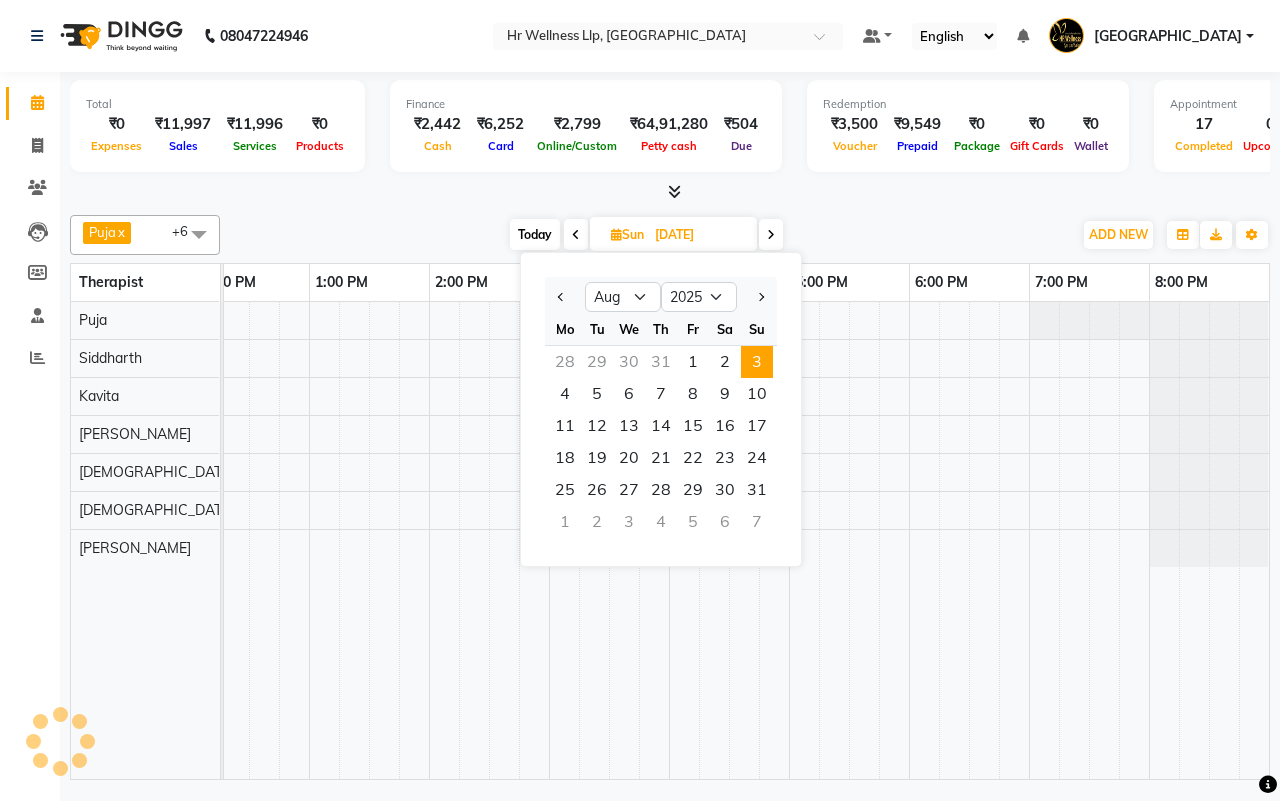 click on "[DATE]  [DATE] Jan Feb Mar Apr May Jun [DATE] Aug Sep Oct Nov [DATE] 2016 2017 2018 2019 2020 2021 2022 2023 2024 2025 2026 2027 2028 2029 2030 2031 2032 2033 2034 2035 Mo Tu We Th Fr Sa Su  28   29   30   31   1   2   3   4   5   6   7   8   9   10   11   12   13   14   15   16   17   18   19   20   21   22   23   24   25   26   27   28   29   30   31   1   2   3   4   5   6   7" at bounding box center [646, 235] 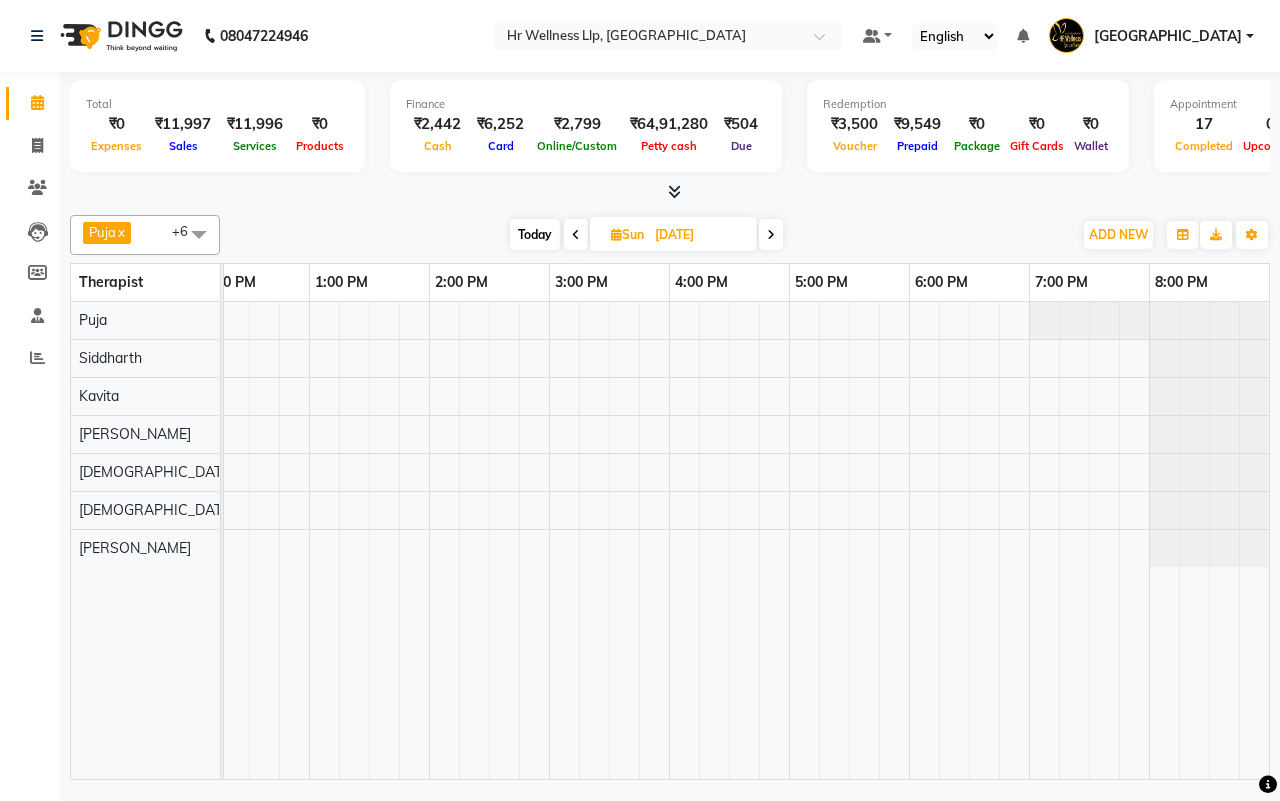 click on "[DATE]" at bounding box center [699, 235] 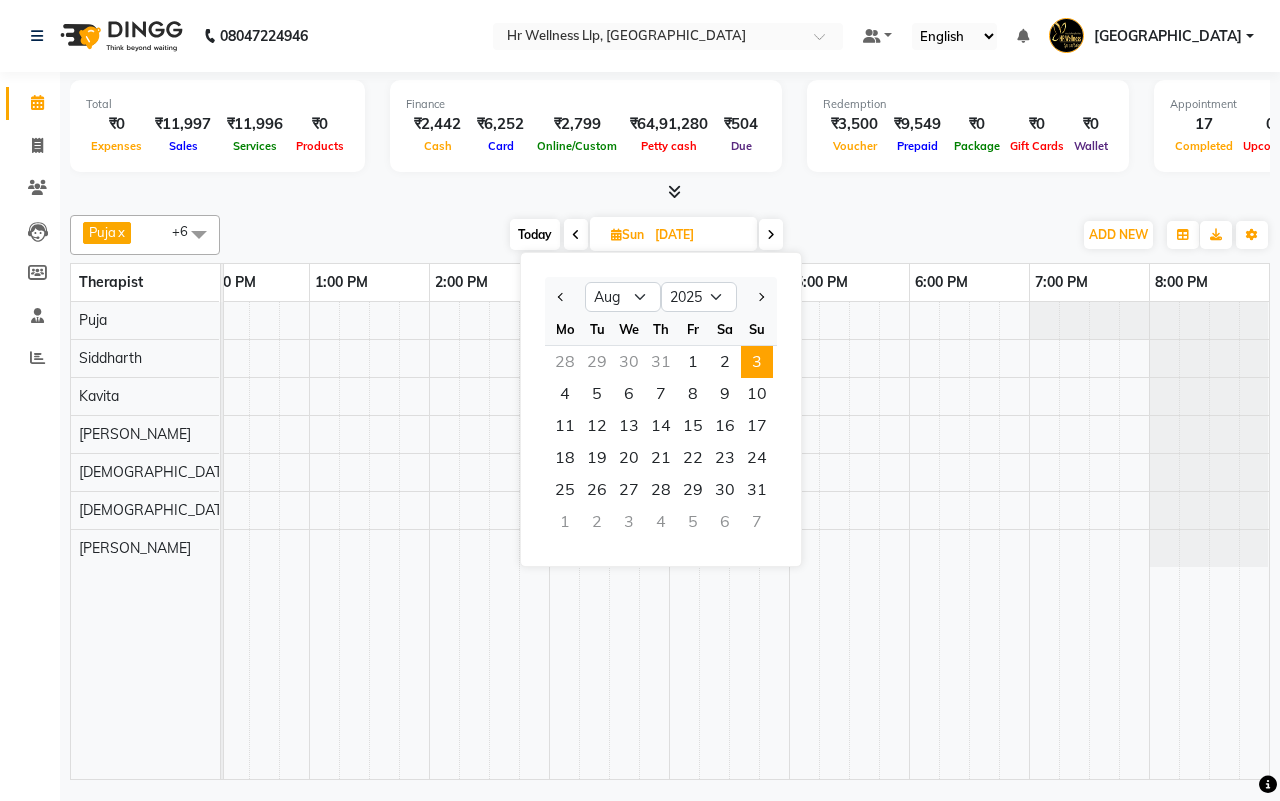 click on "Today" at bounding box center (535, 234) 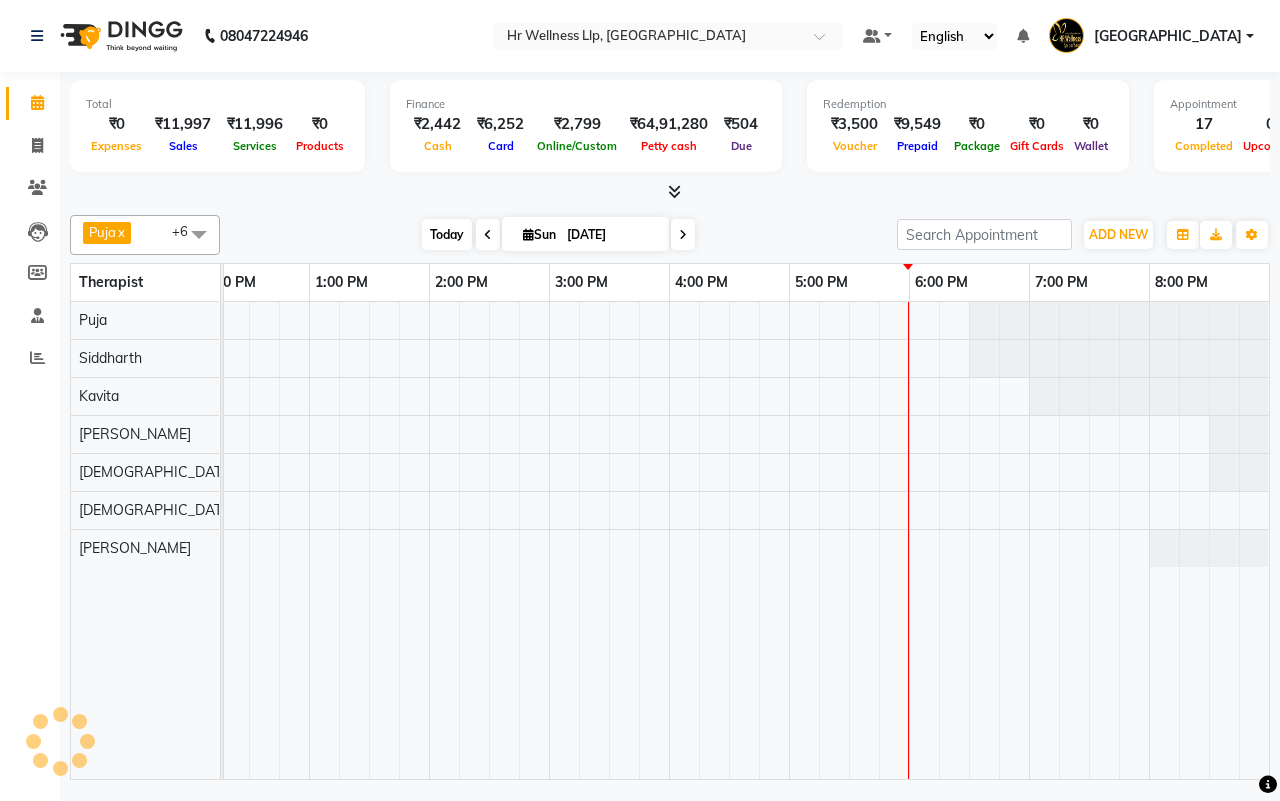 scroll, scrollTop: 0, scrollLeft: 515, axis: horizontal 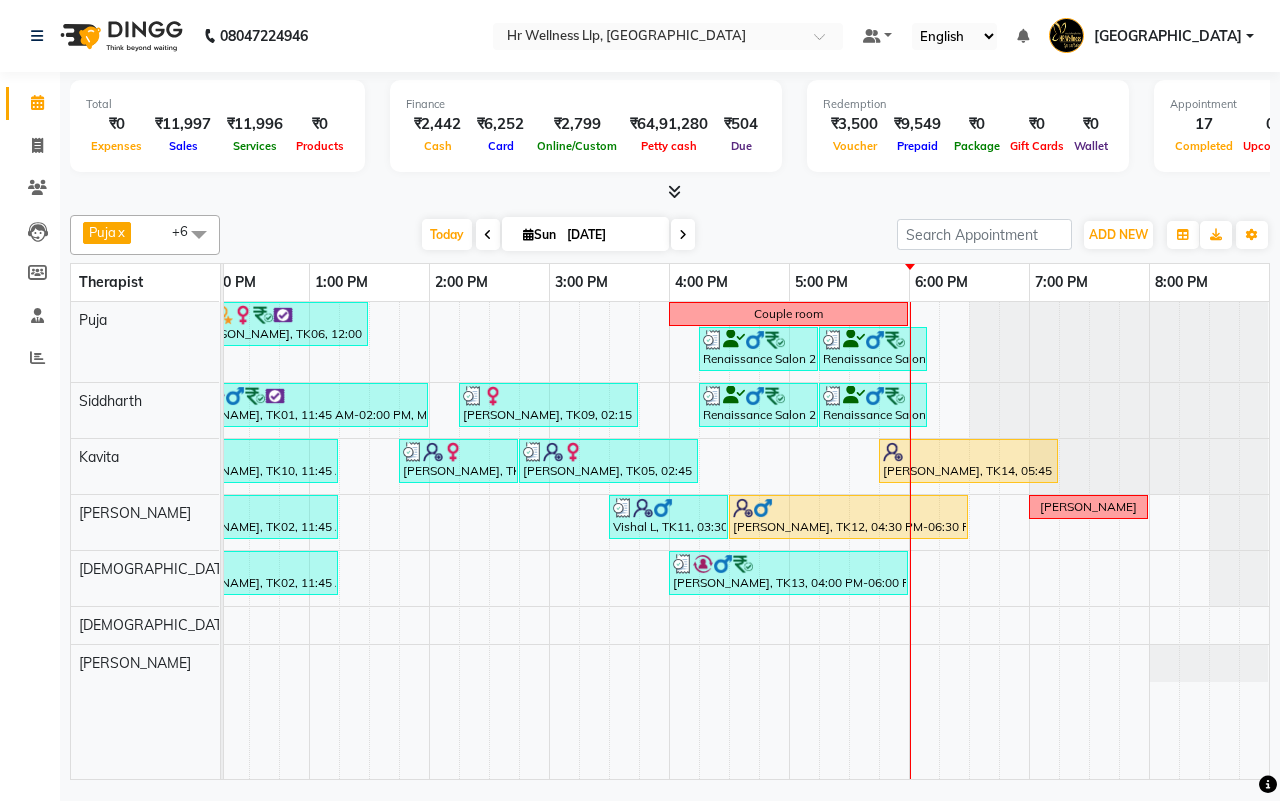 click on "[DATE]  [DATE]" at bounding box center (558, 235) 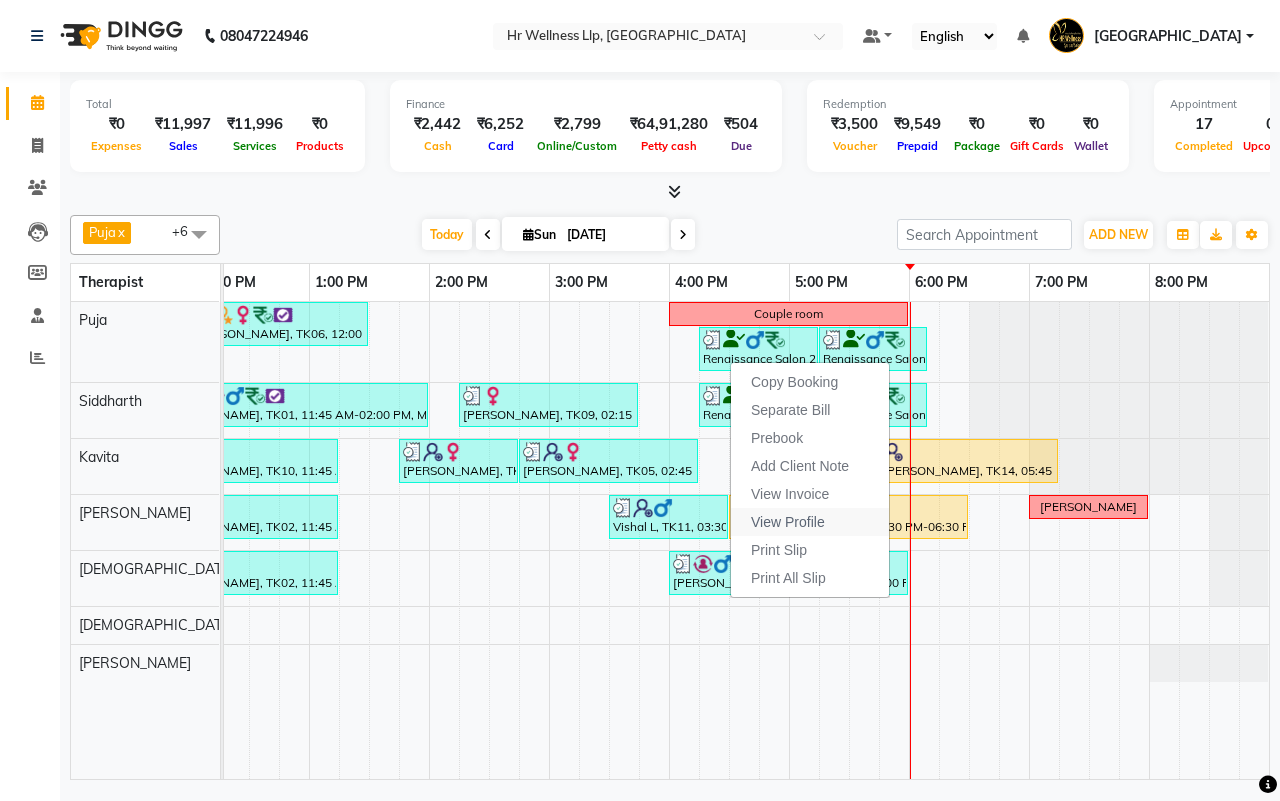 click on "View Profile" at bounding box center [788, 522] 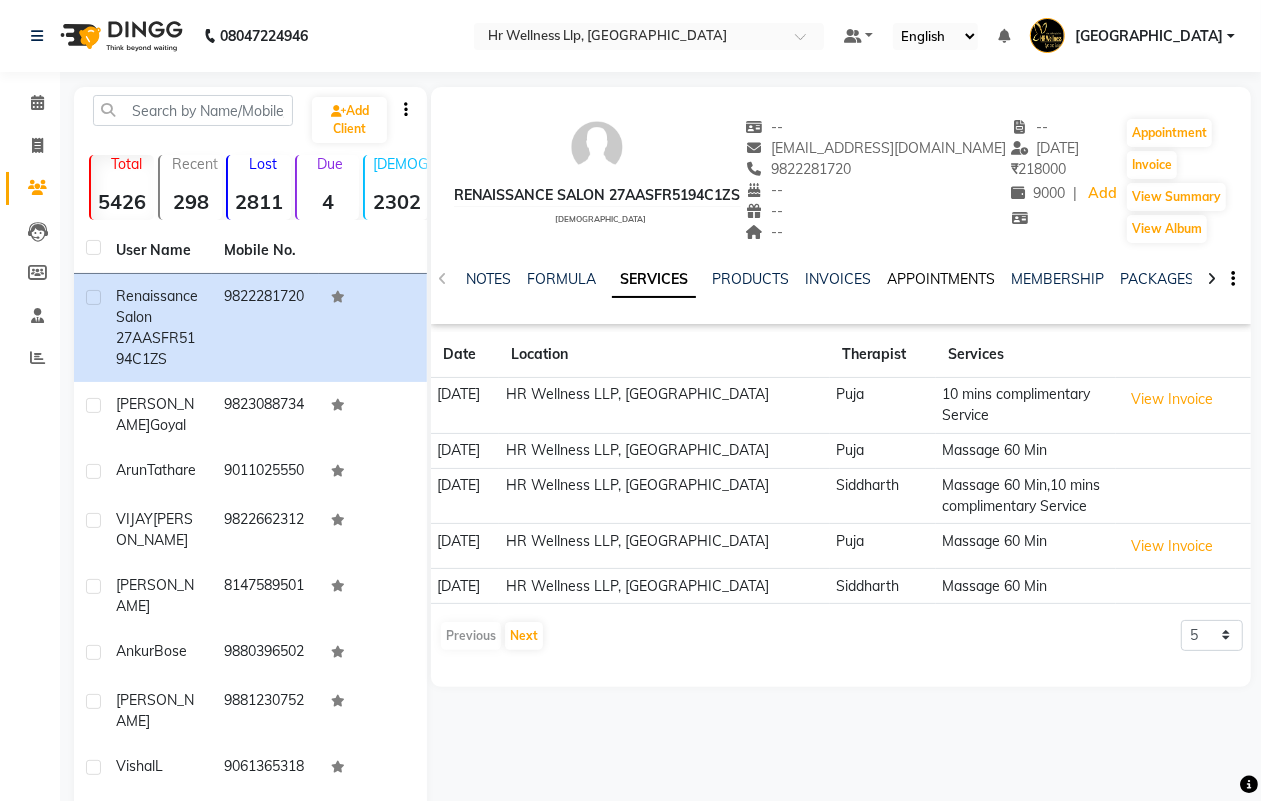 click on "APPOINTMENTS" 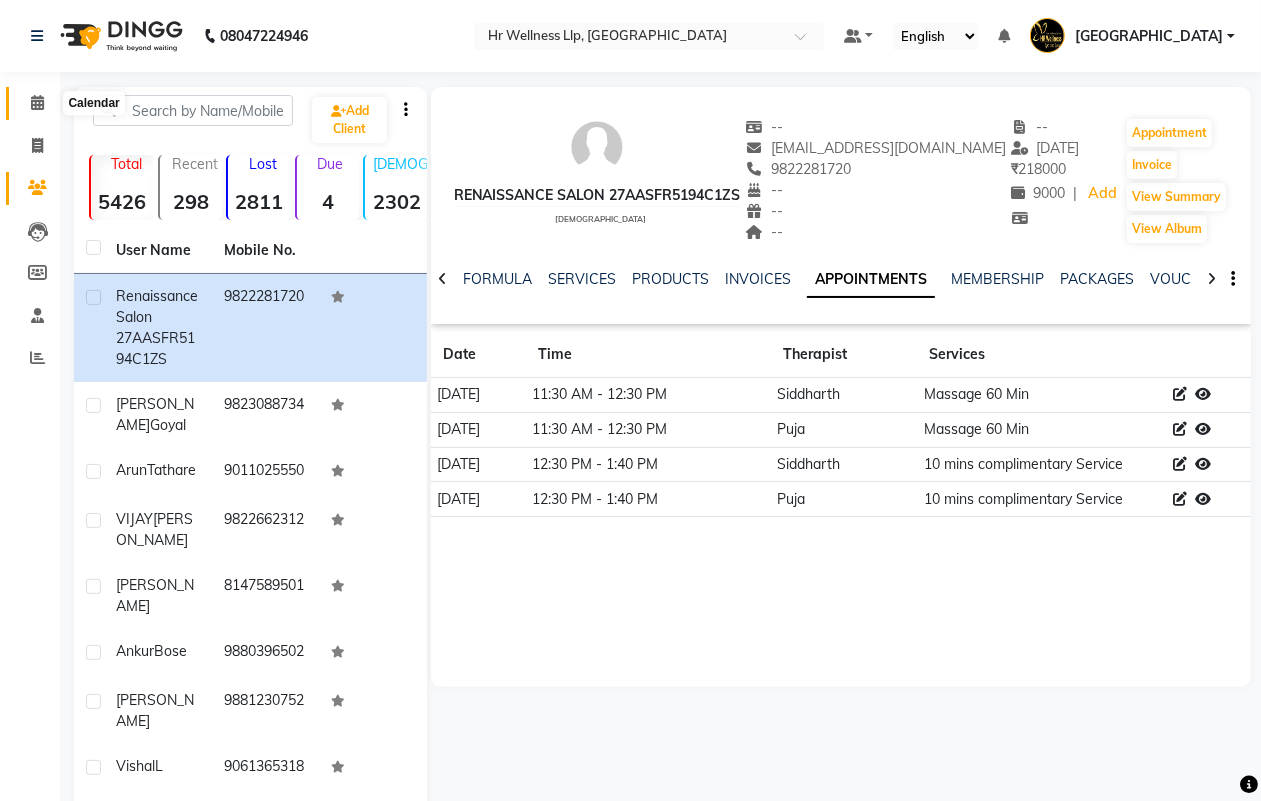 click 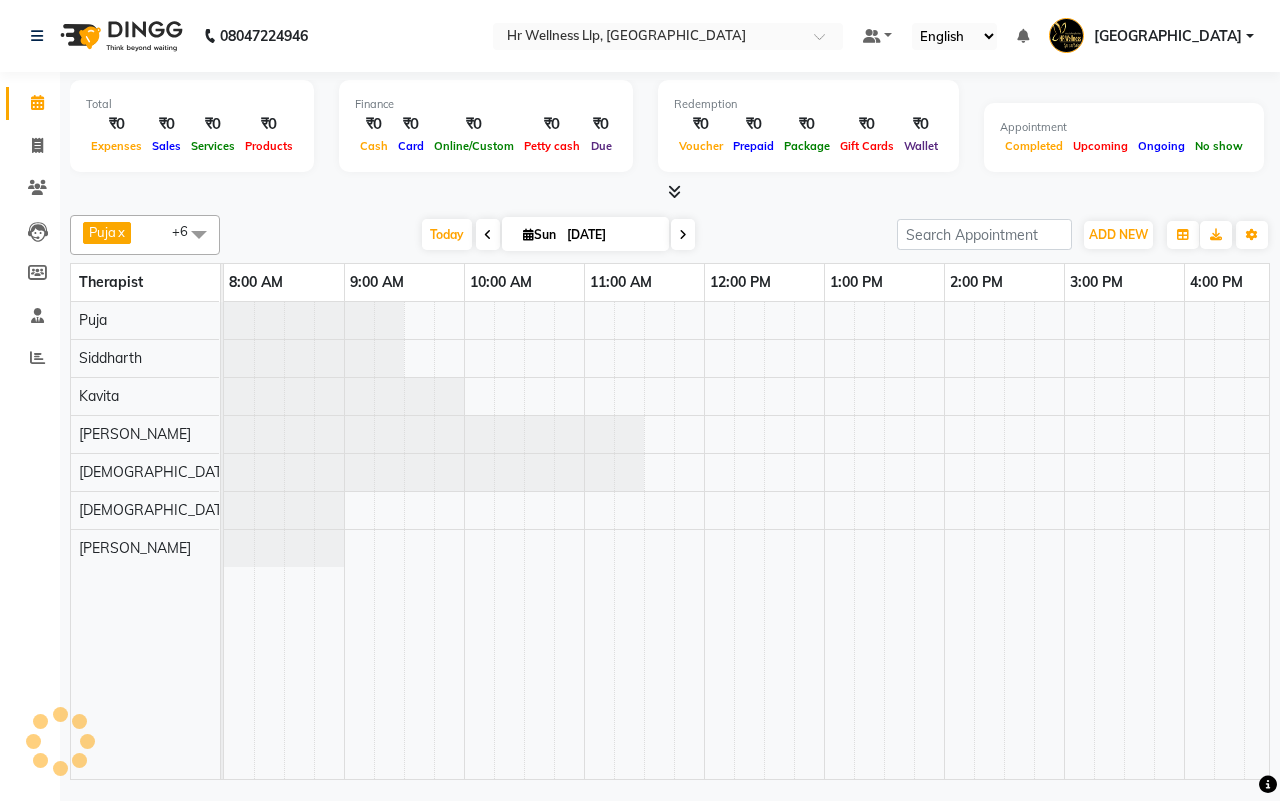scroll, scrollTop: 0, scrollLeft: 0, axis: both 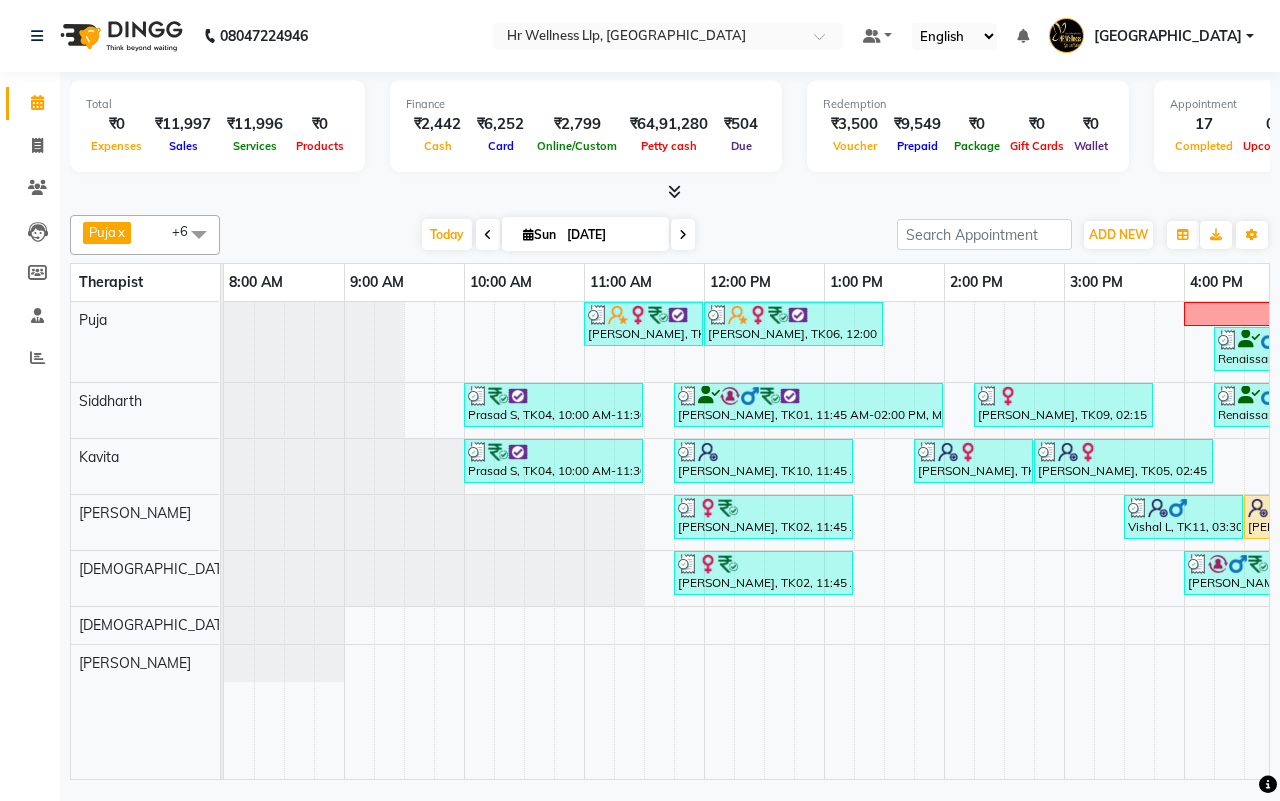 click on "[DATE]  [DATE]" at bounding box center [558, 235] 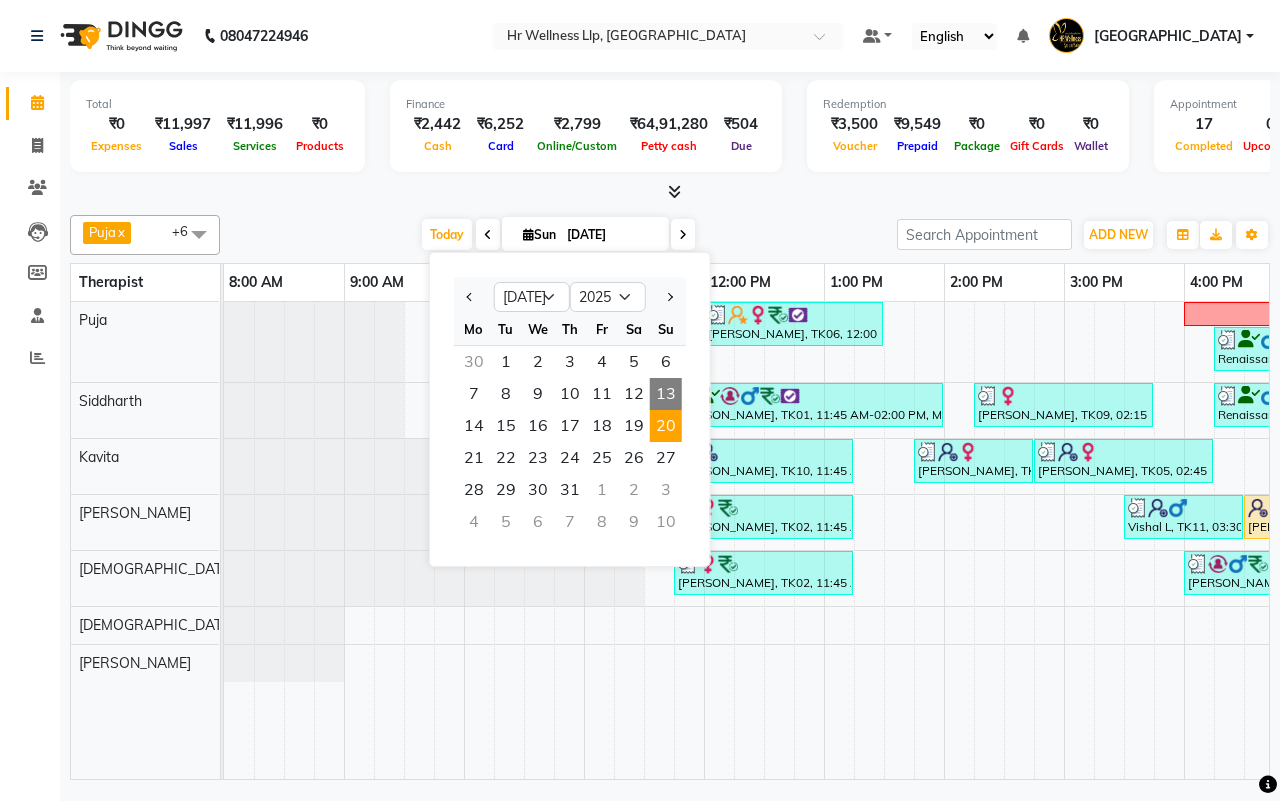 click on "20" at bounding box center (666, 426) 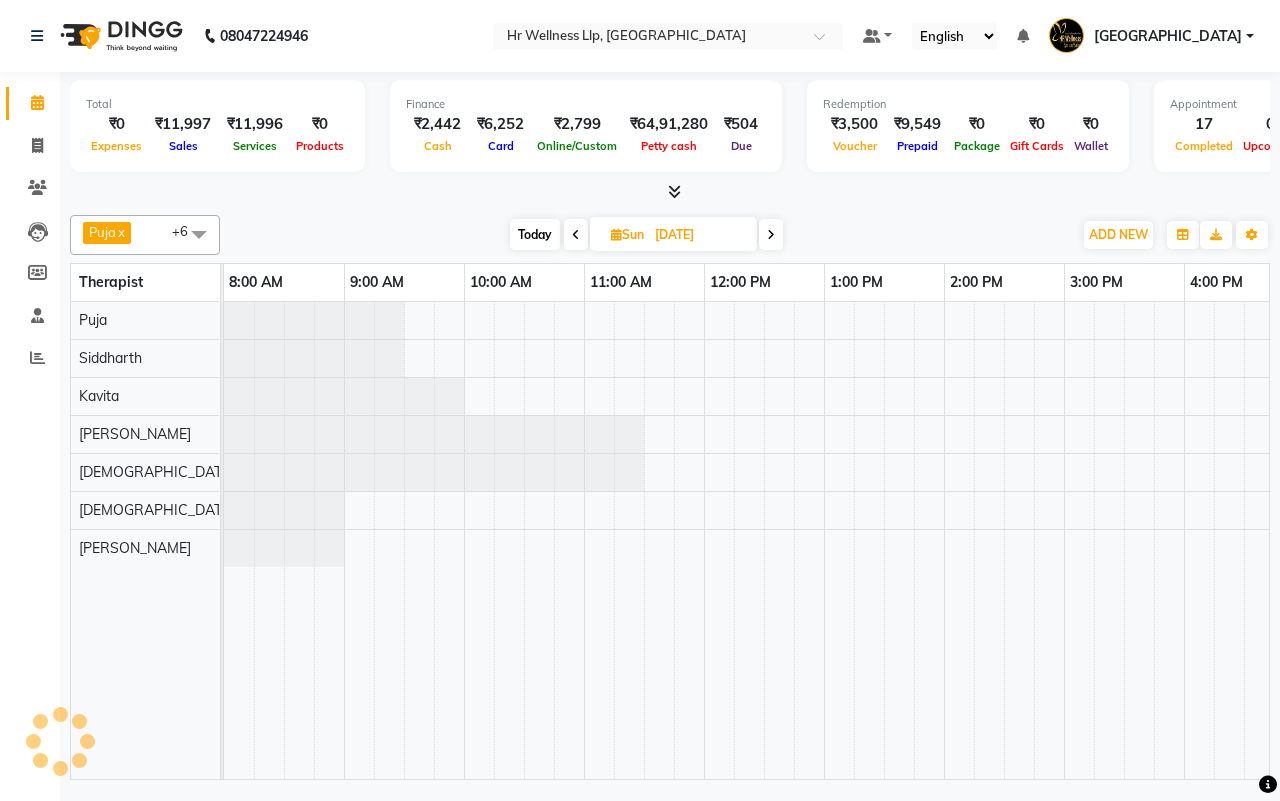 scroll, scrollTop: 0, scrollLeft: 515, axis: horizontal 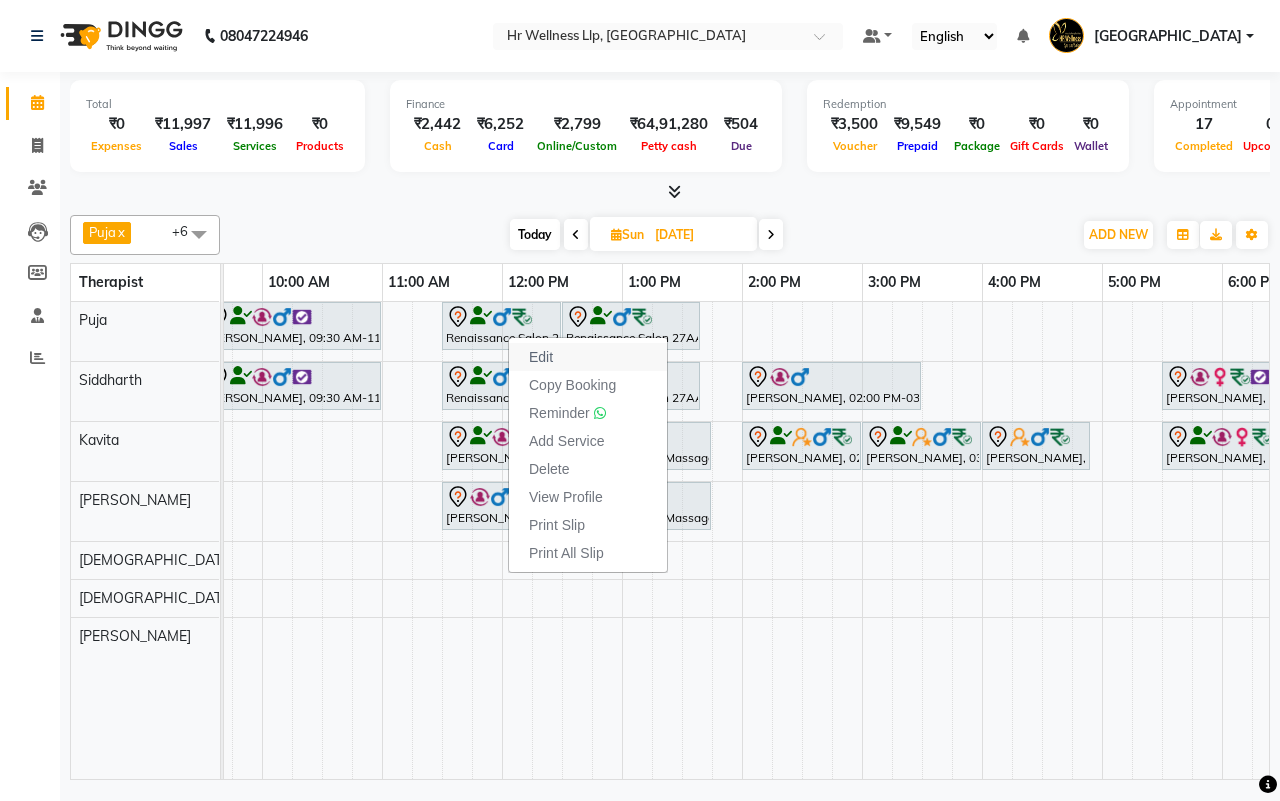 click on "Edit" at bounding box center [541, 357] 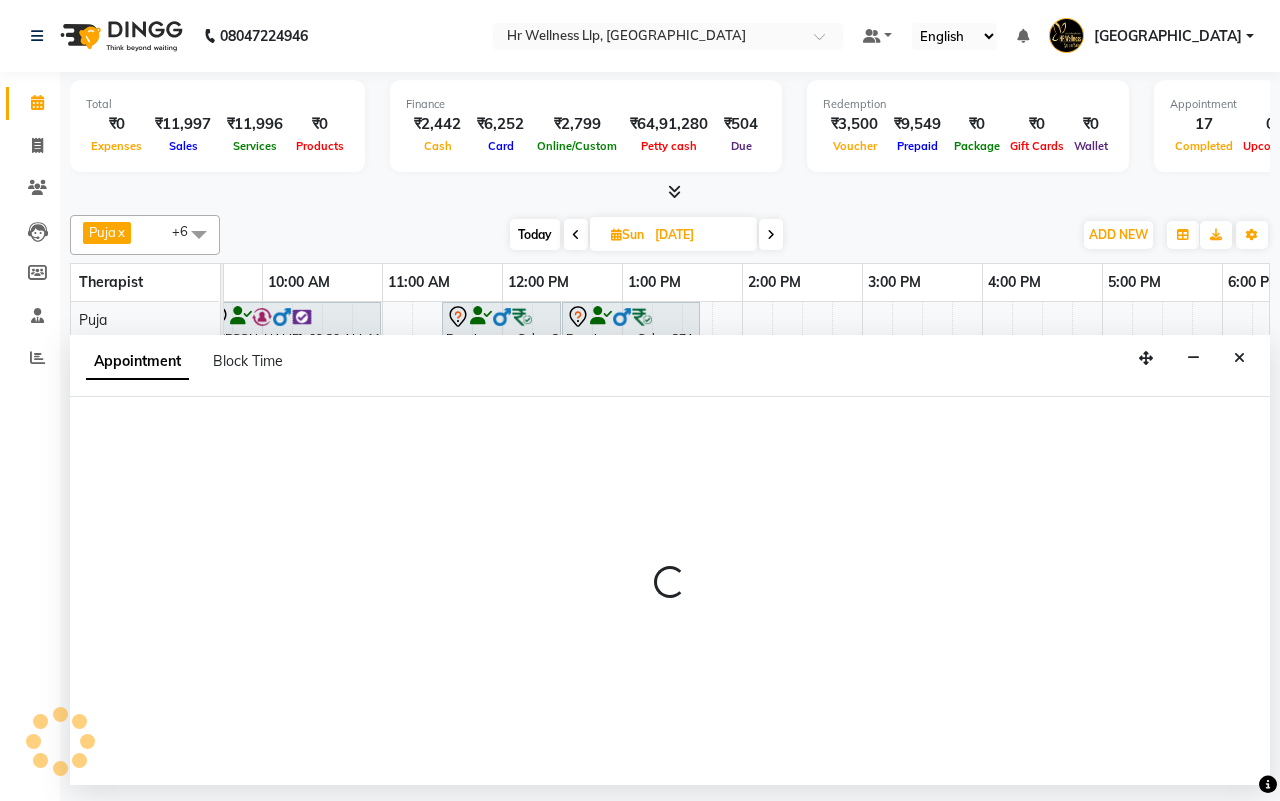 select on "tentative" 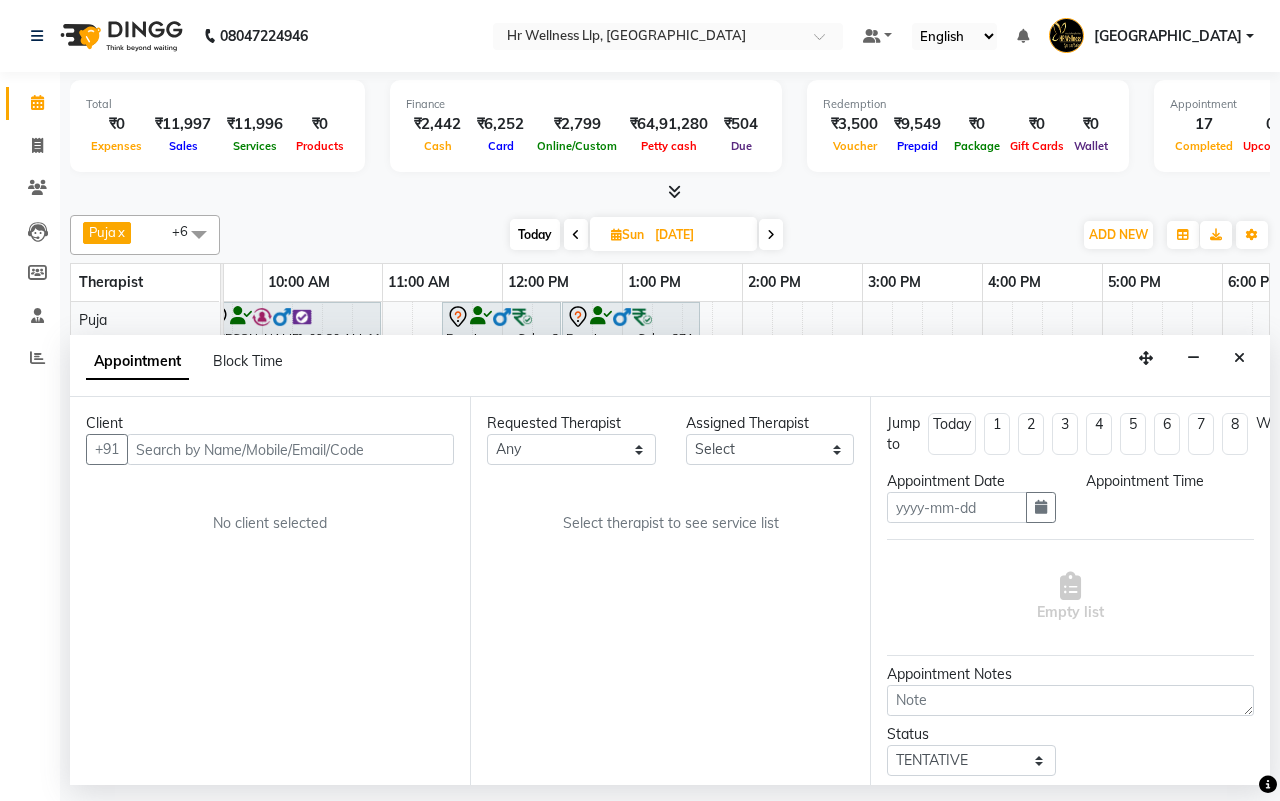 type on "[DATE]" 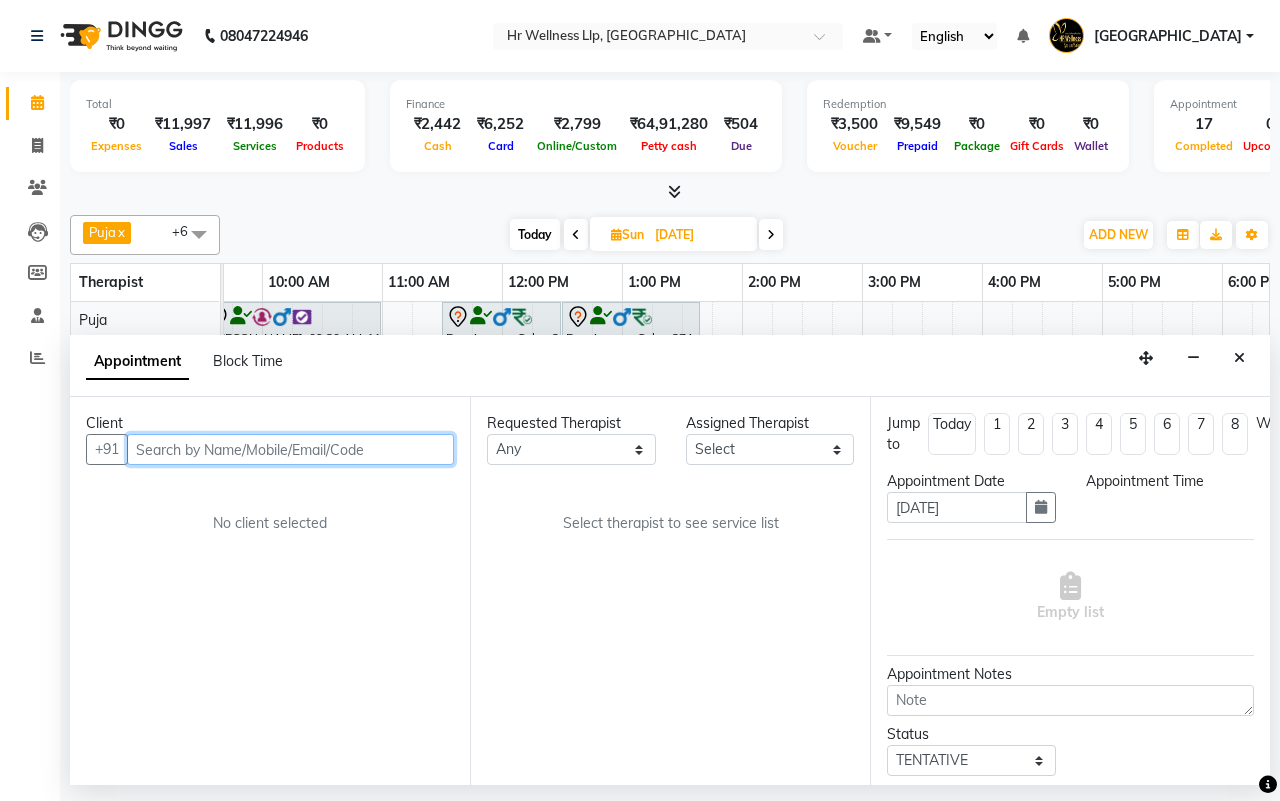 select on "16489" 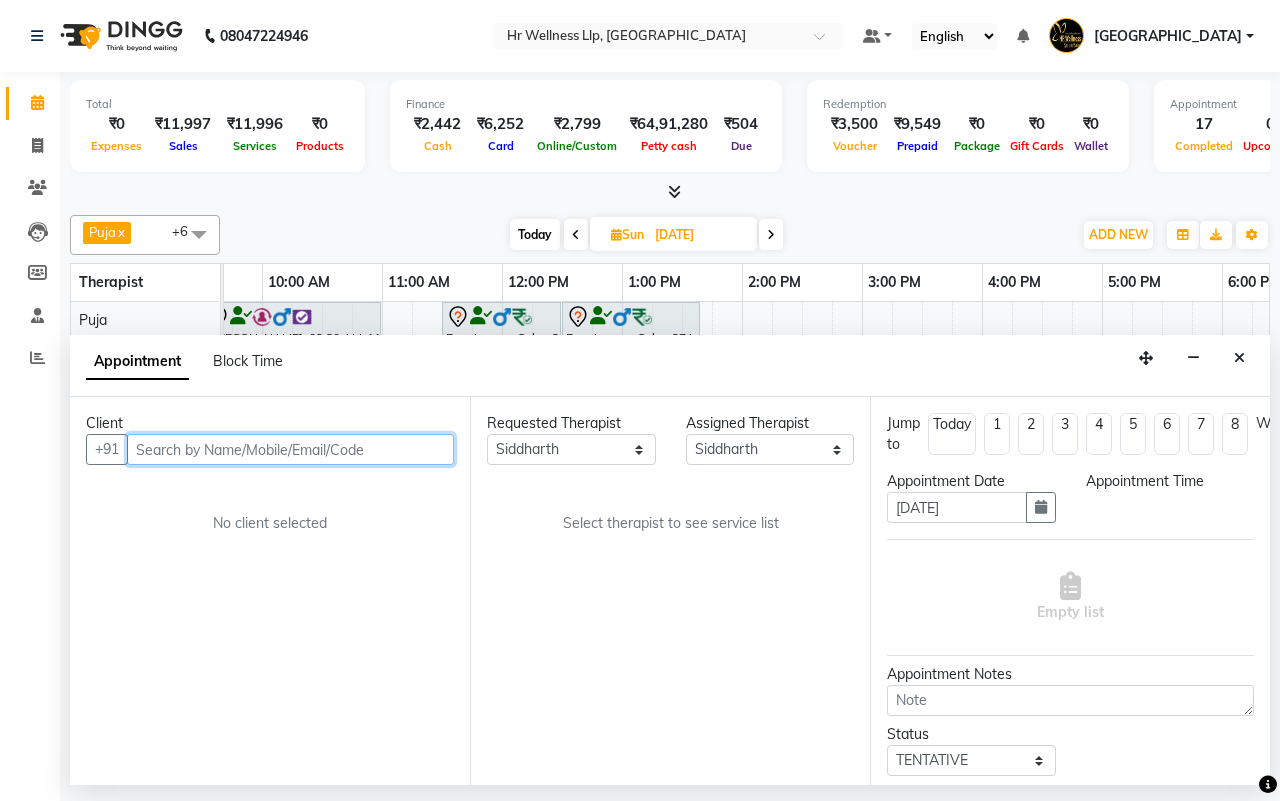 select on "690" 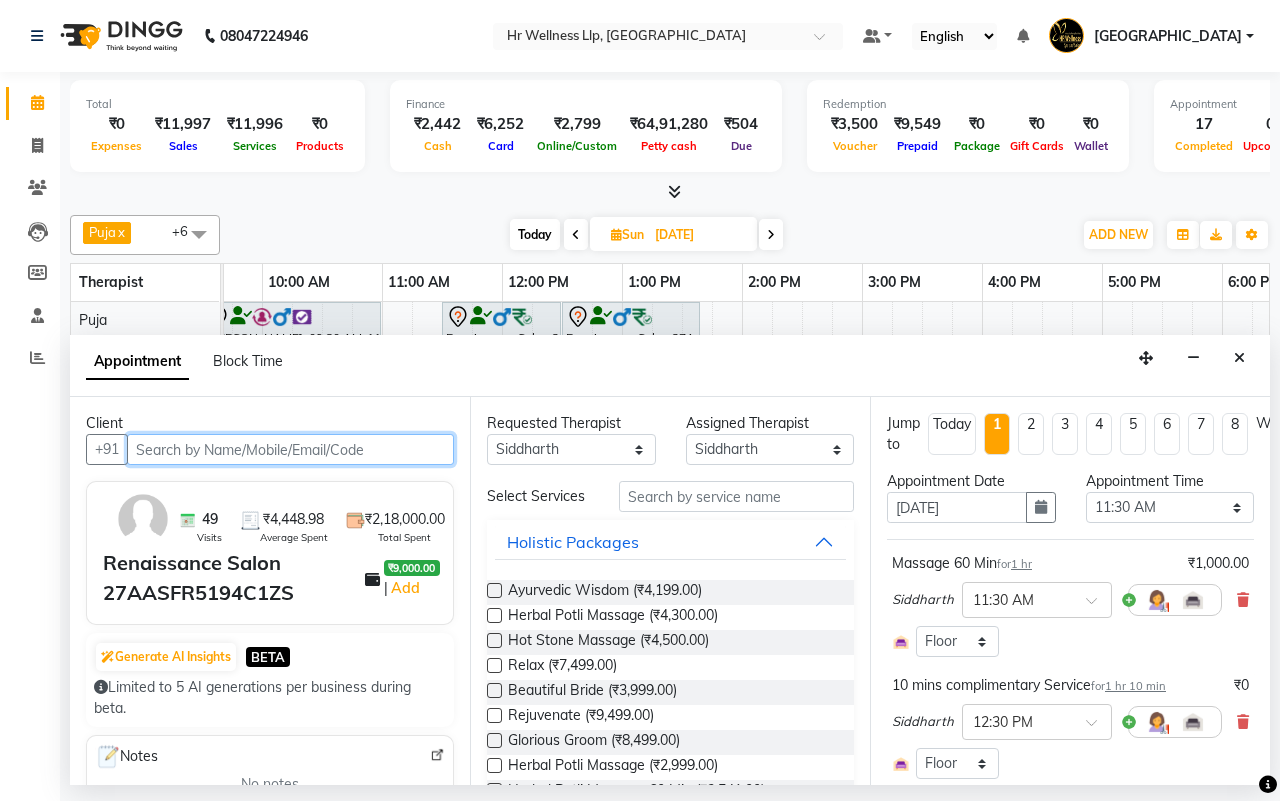 scroll, scrollTop: 0, scrollLeft: 515, axis: horizontal 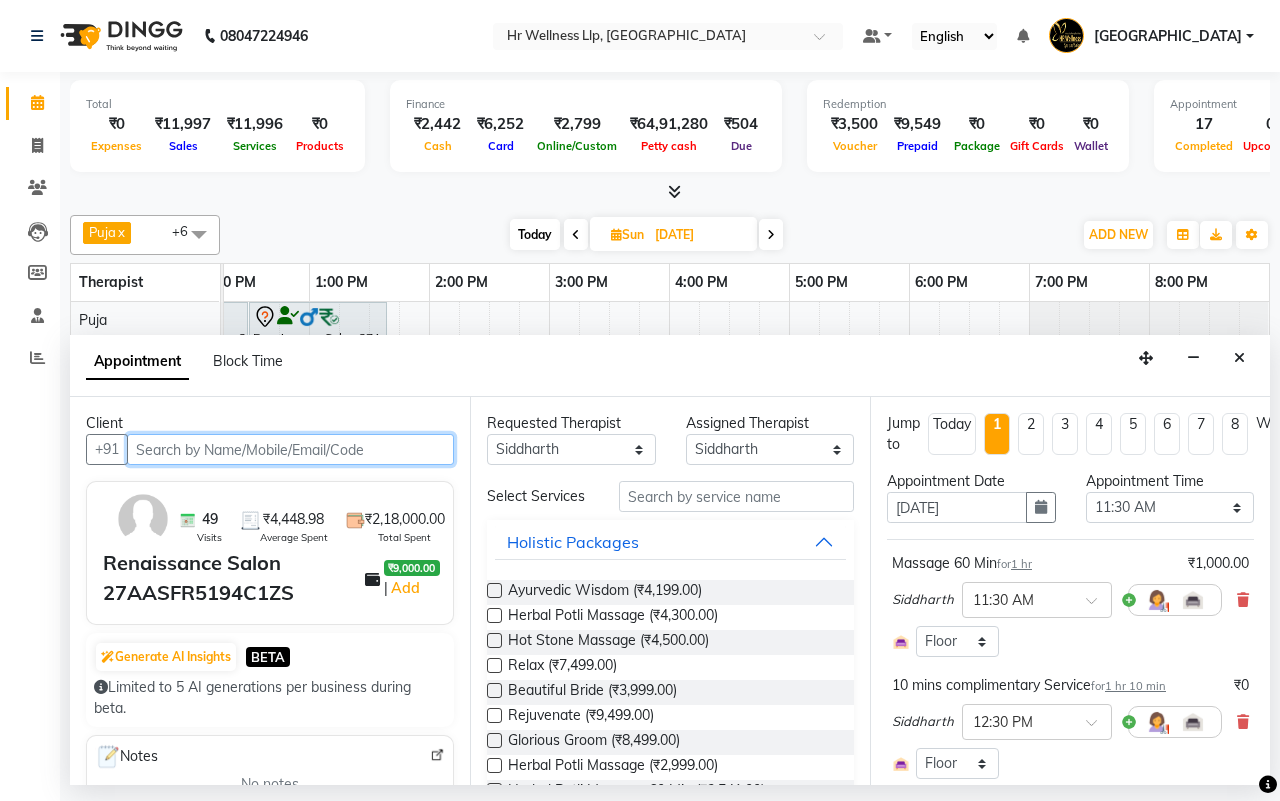 select on "1342" 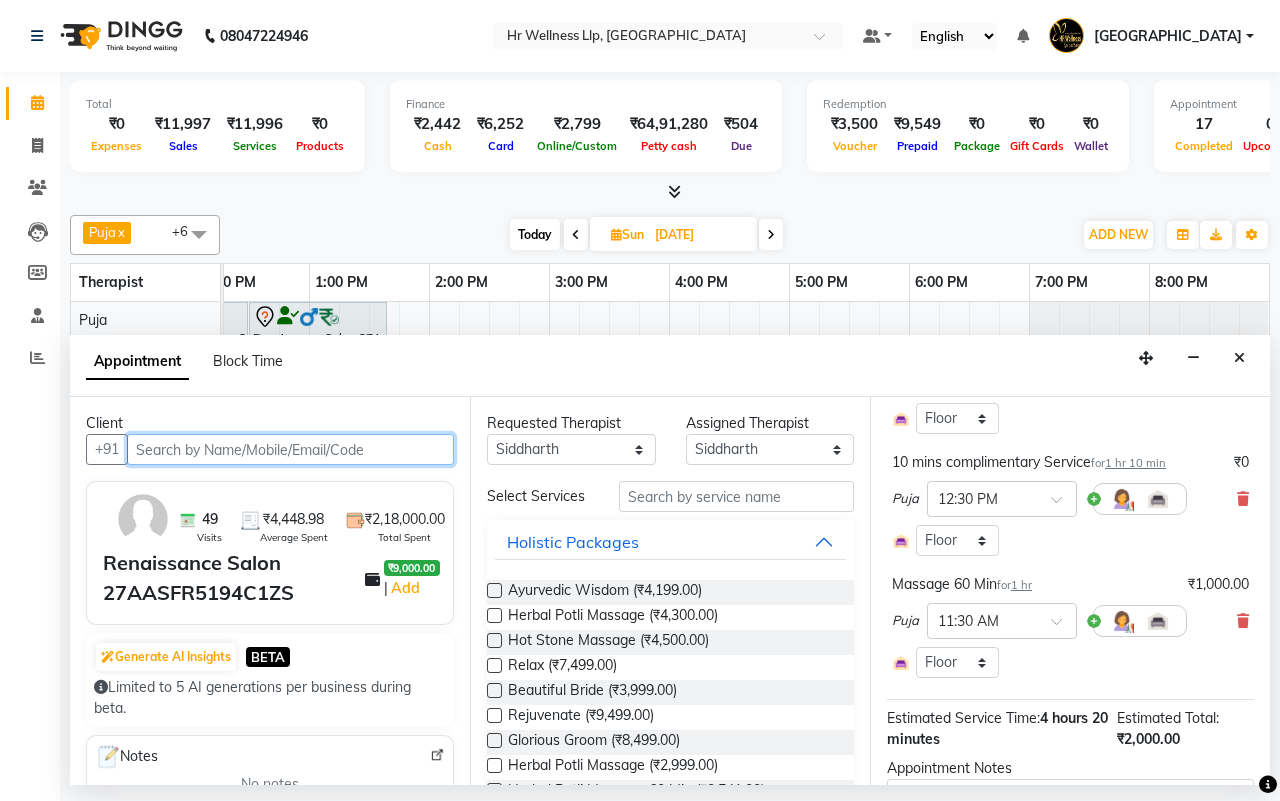 scroll, scrollTop: 375, scrollLeft: 0, axis: vertical 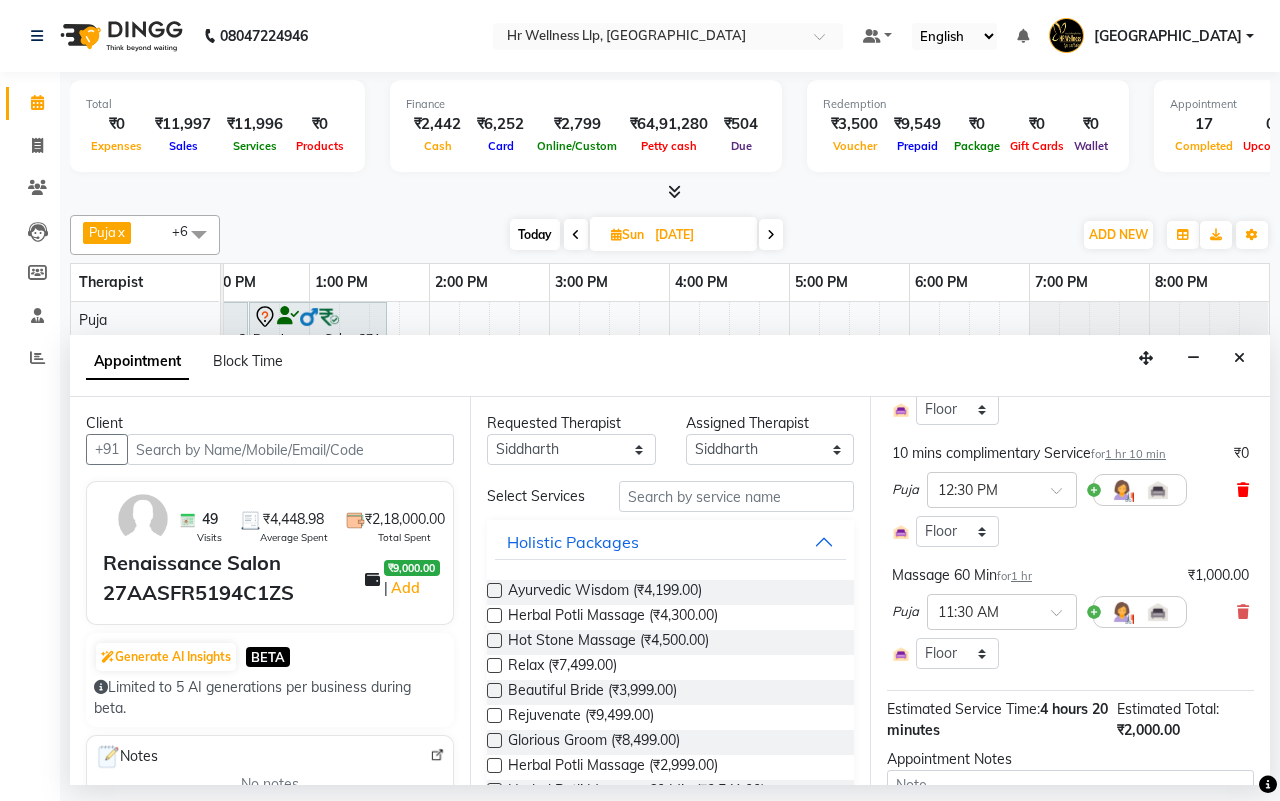 click at bounding box center [1243, 490] 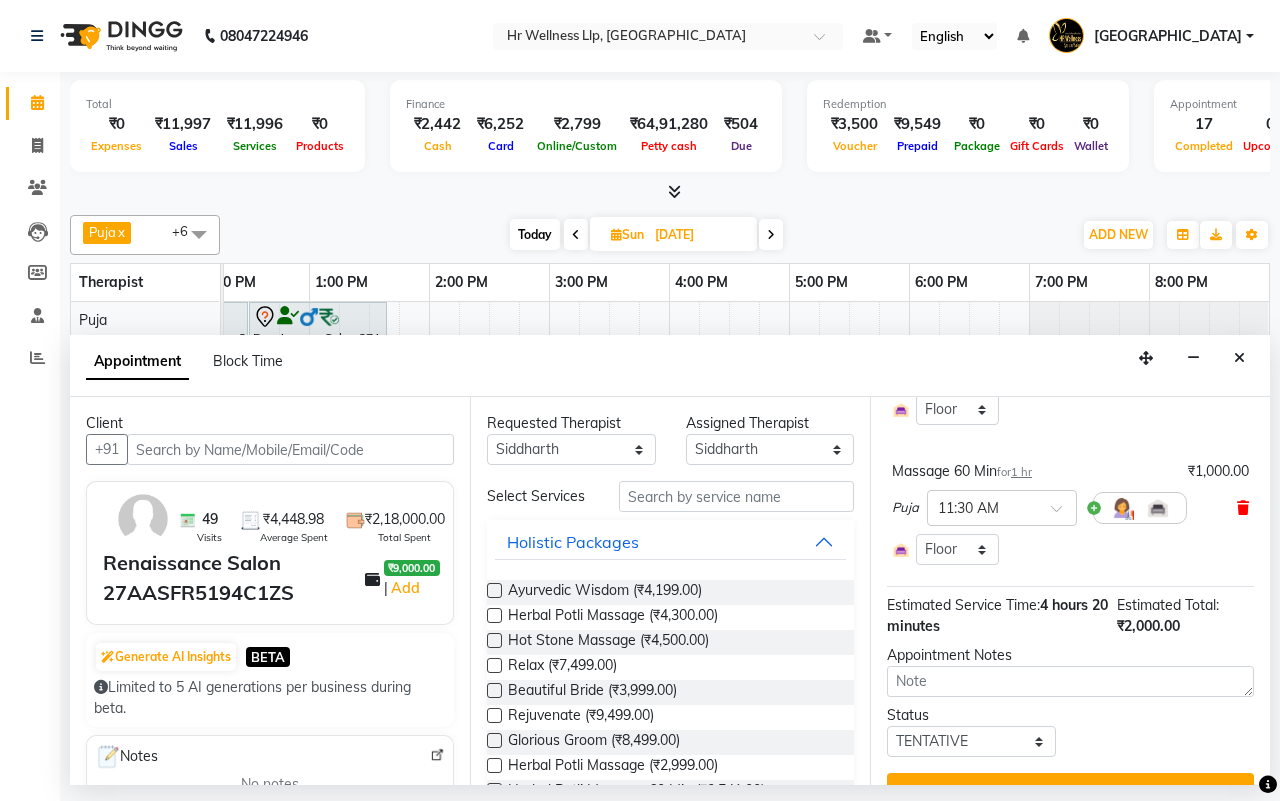 click at bounding box center [1243, 508] 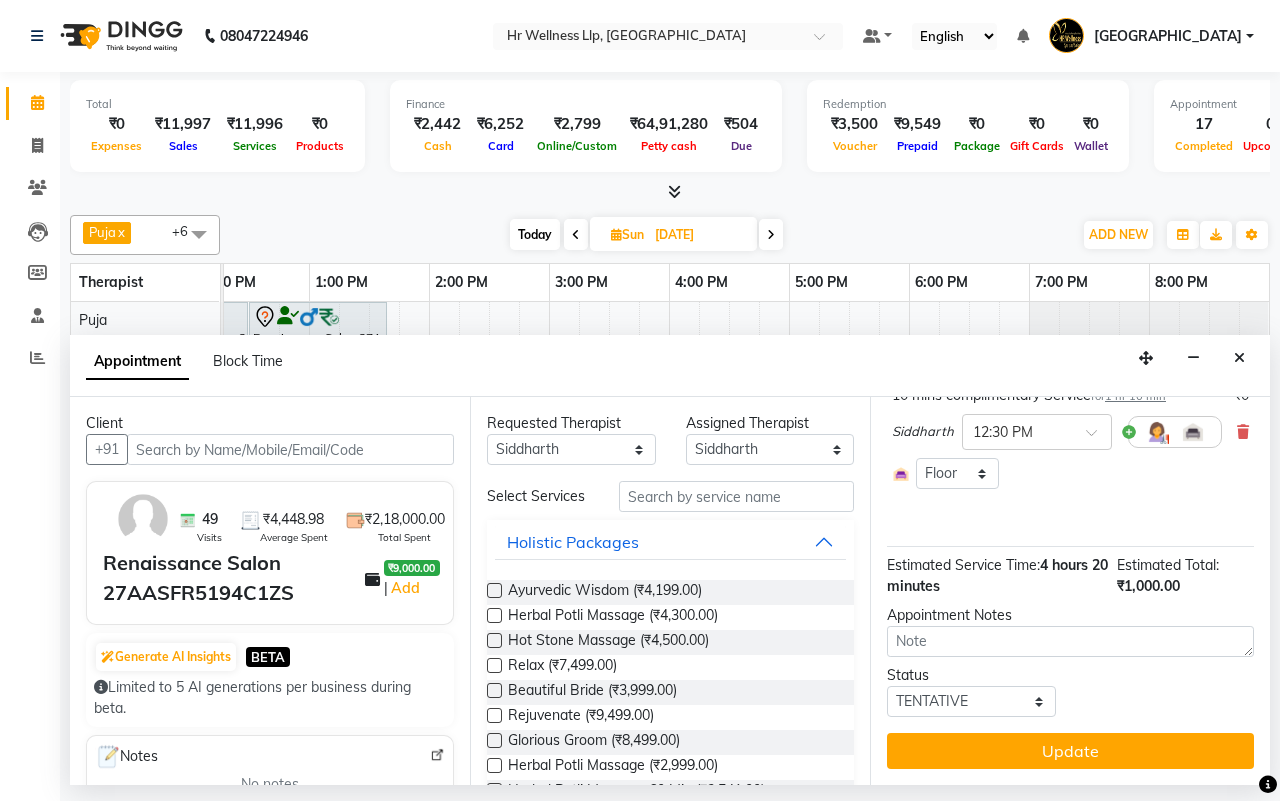 scroll, scrollTop: 331, scrollLeft: 0, axis: vertical 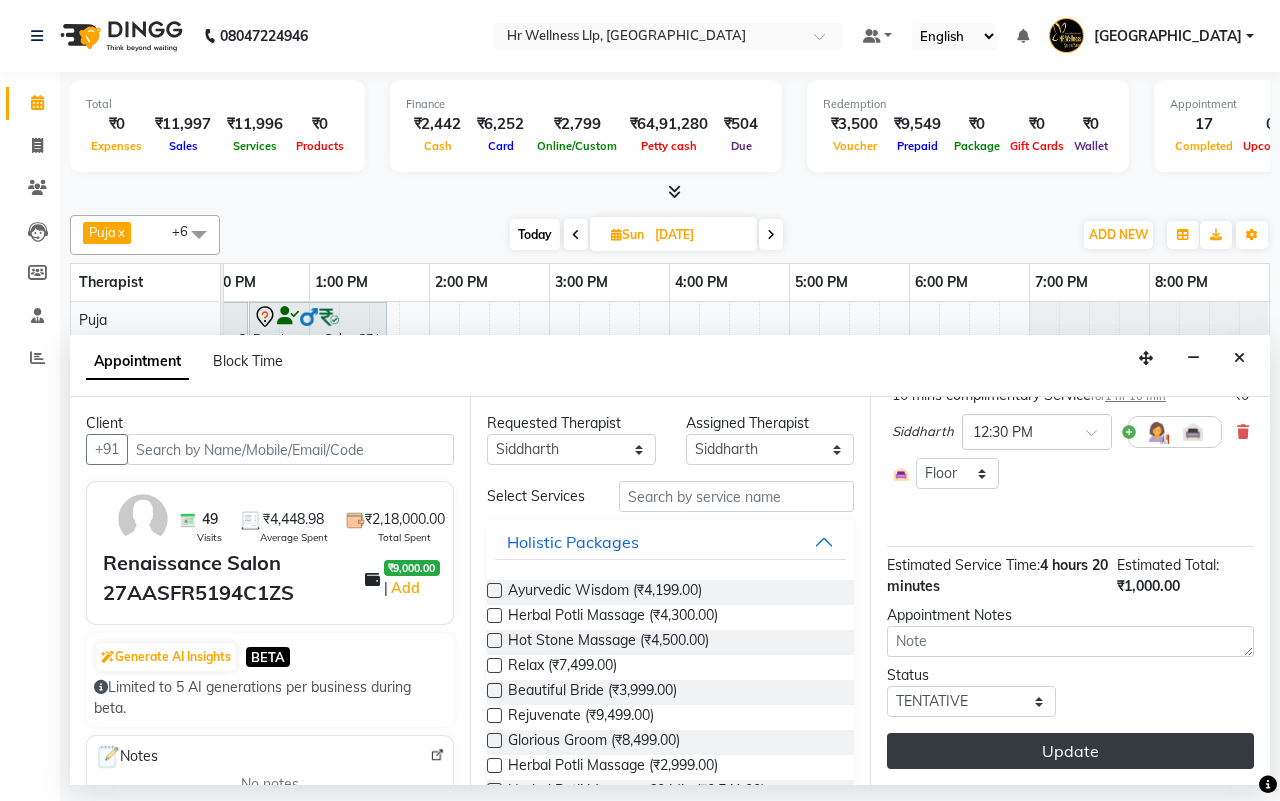 click on "Update" at bounding box center [1070, 751] 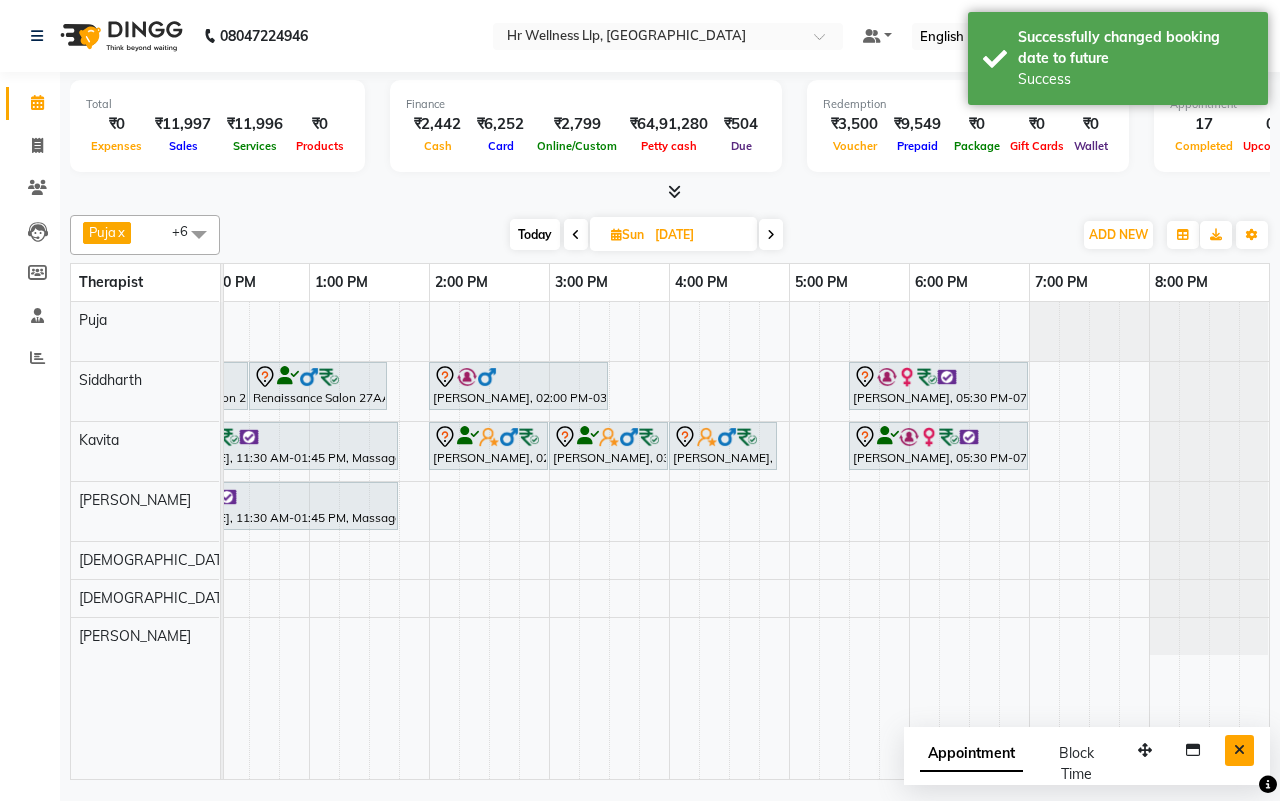 drag, startPoint x: 1238, startPoint y: 750, endPoint x: 763, endPoint y: 325, distance: 637.37744 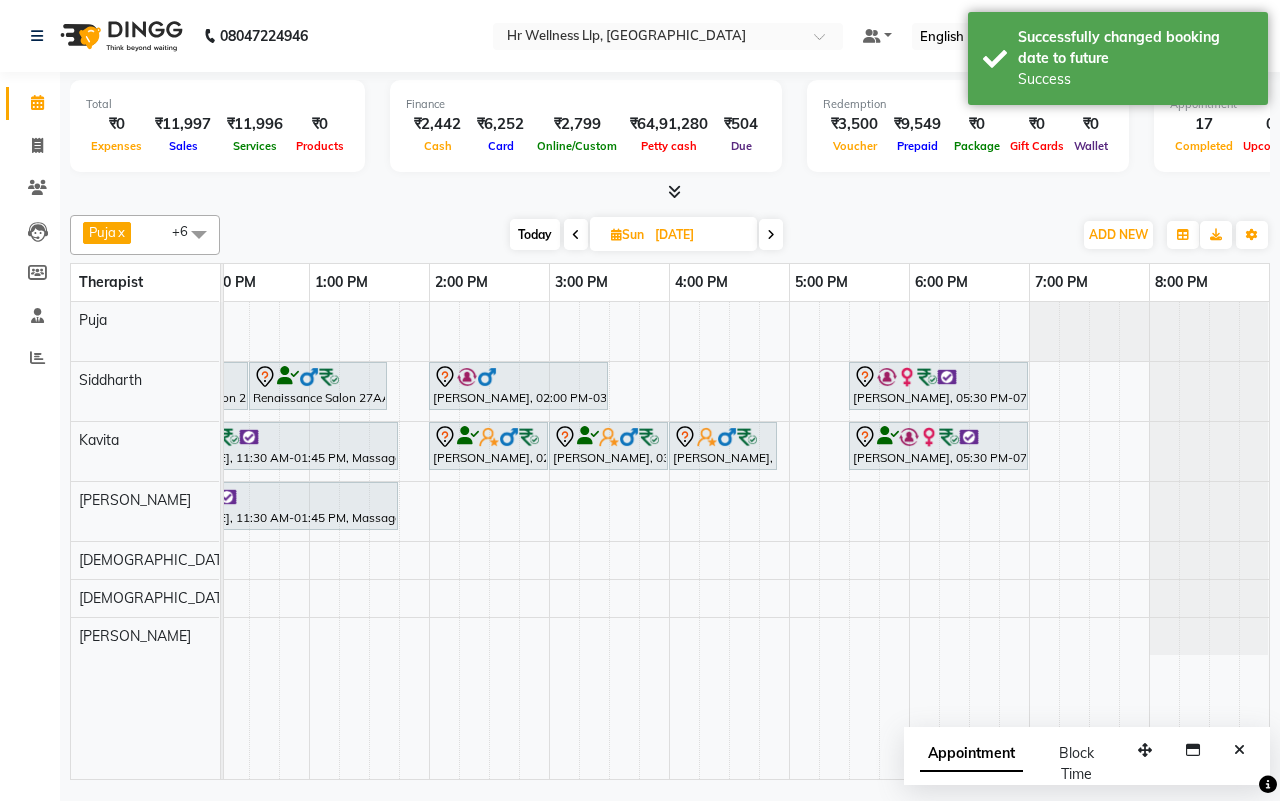 click at bounding box center (1239, 750) 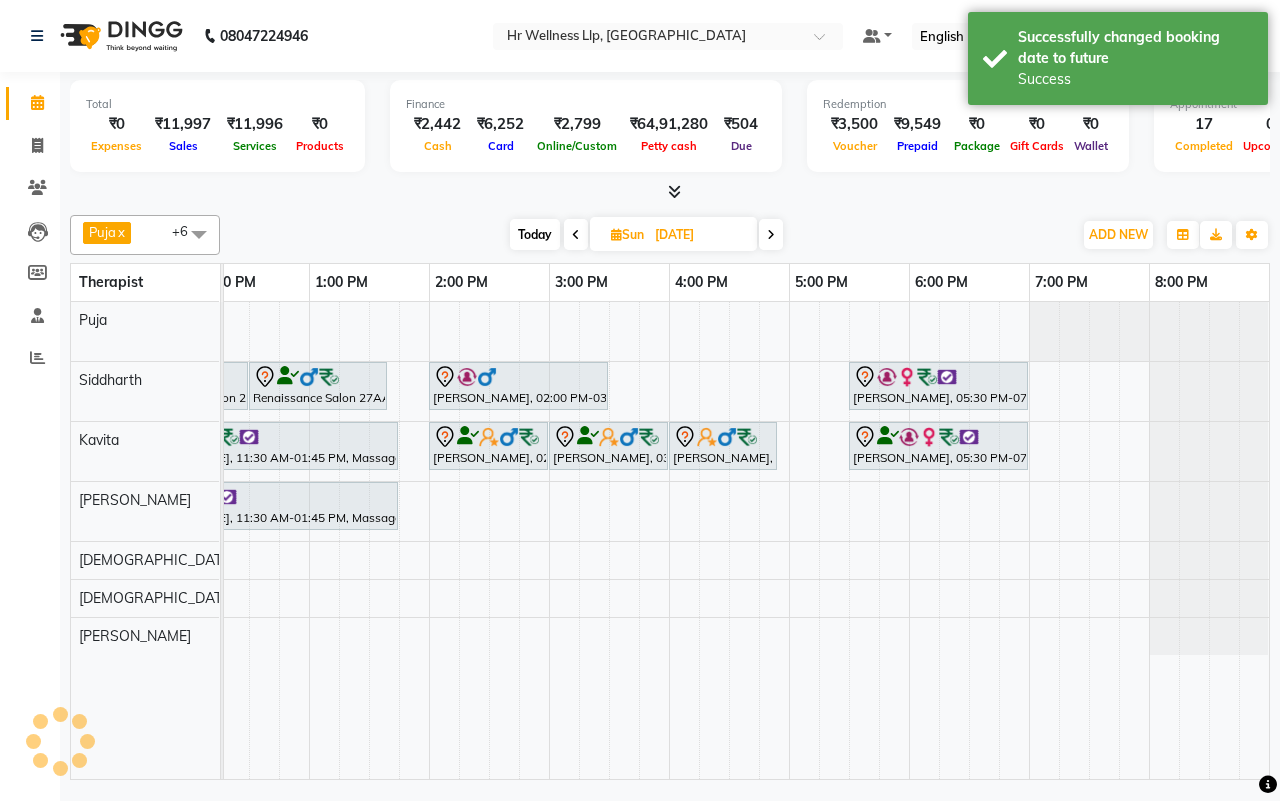 click on "[DATE]" at bounding box center [699, 235] 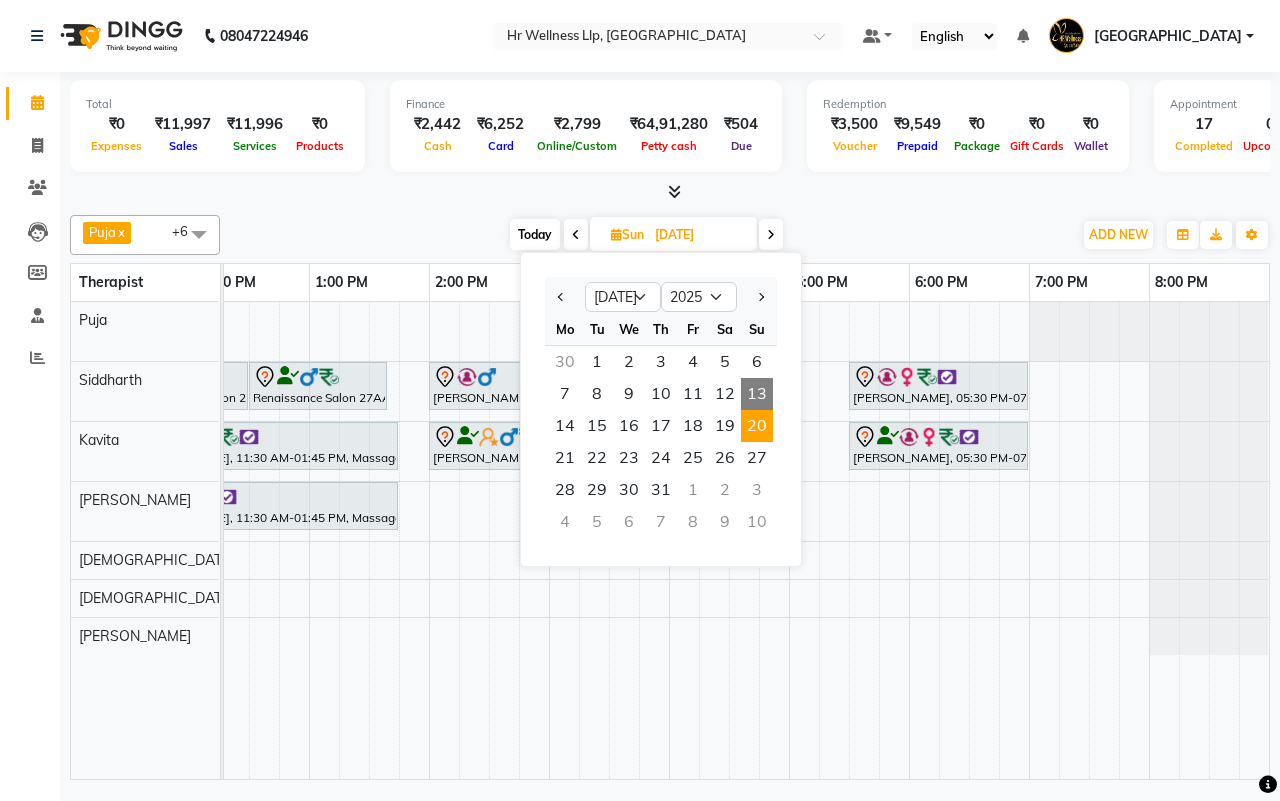 click on "3" at bounding box center (757, 490) 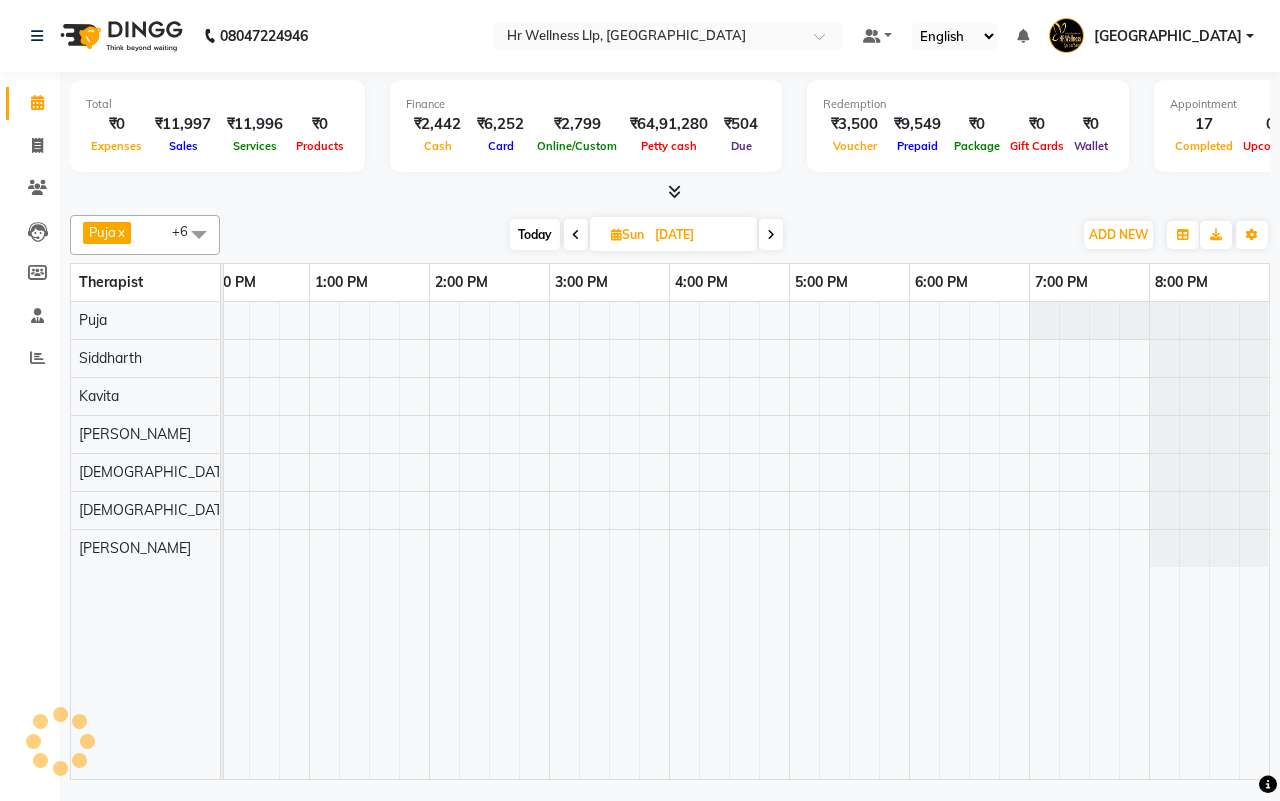 scroll, scrollTop: 0, scrollLeft: 515, axis: horizontal 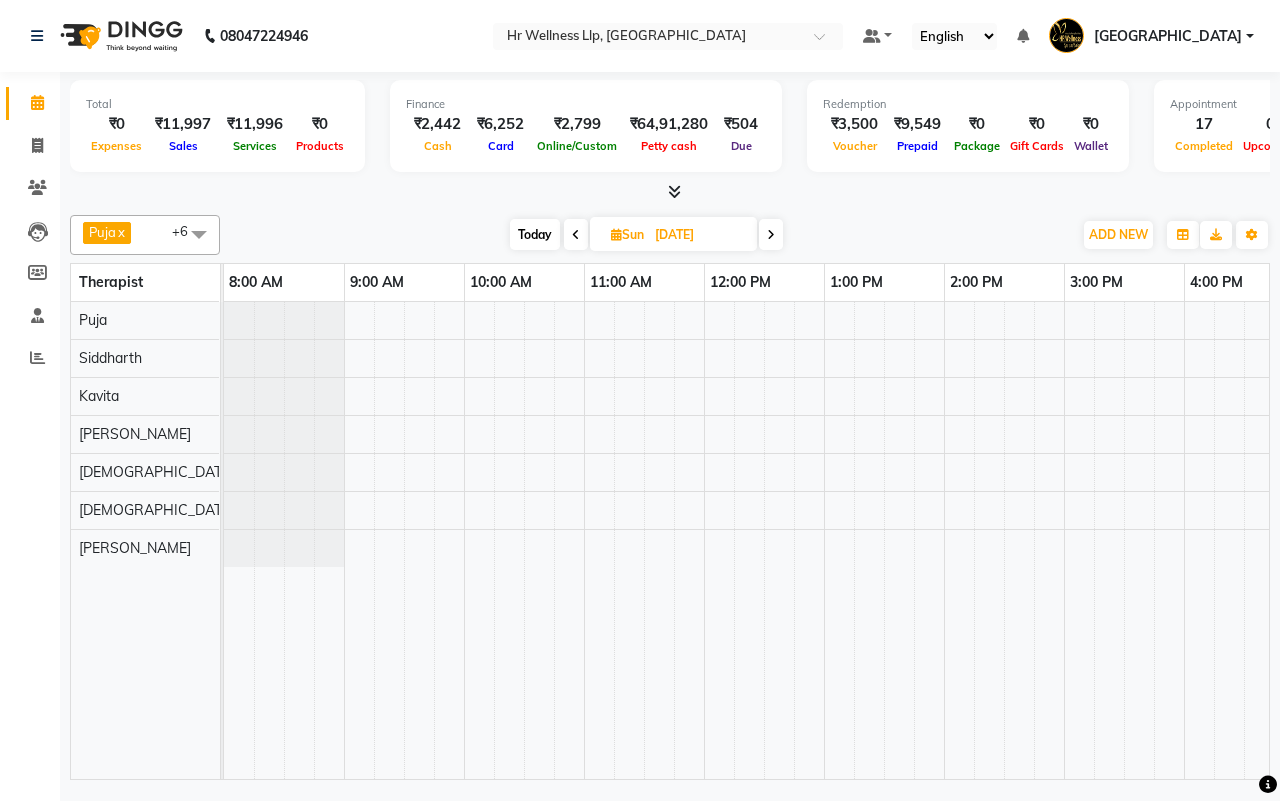 click on "[DATE]  [DATE]" at bounding box center [646, 235] 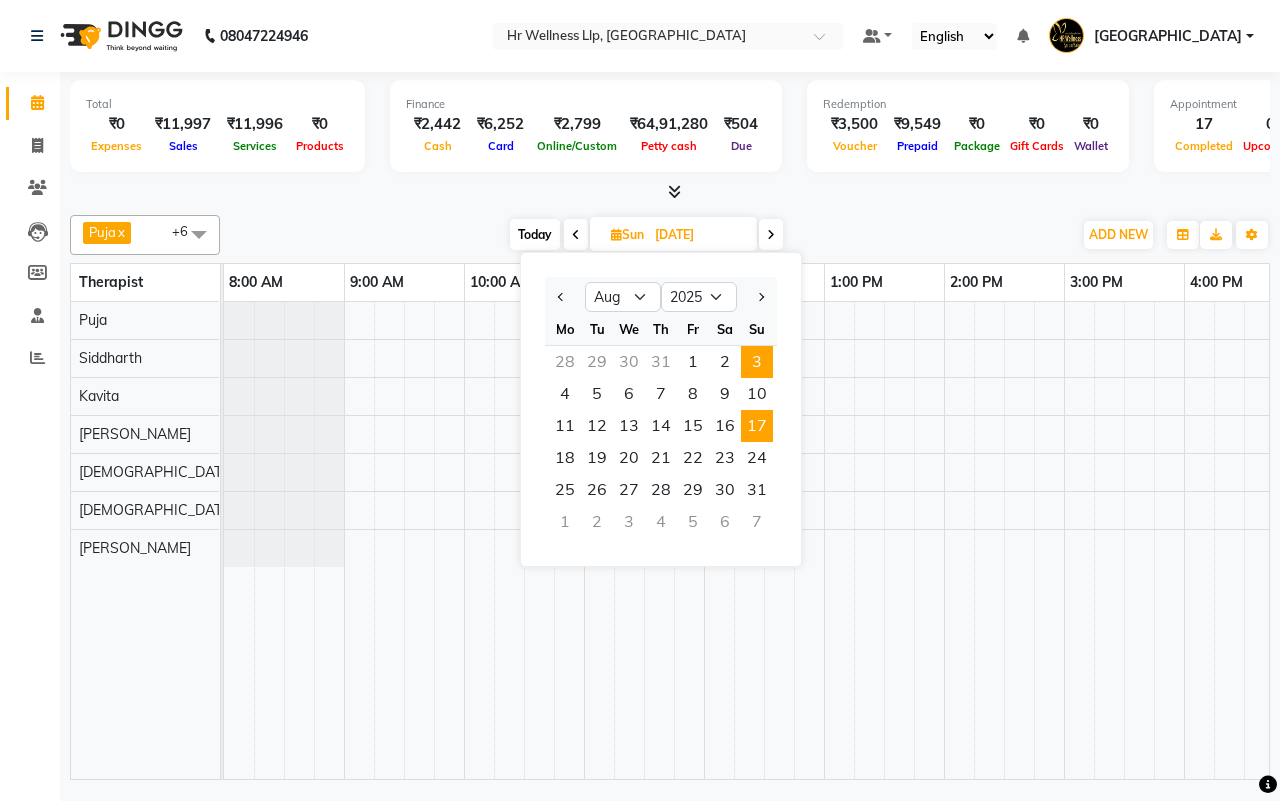 click on "17" at bounding box center [757, 426] 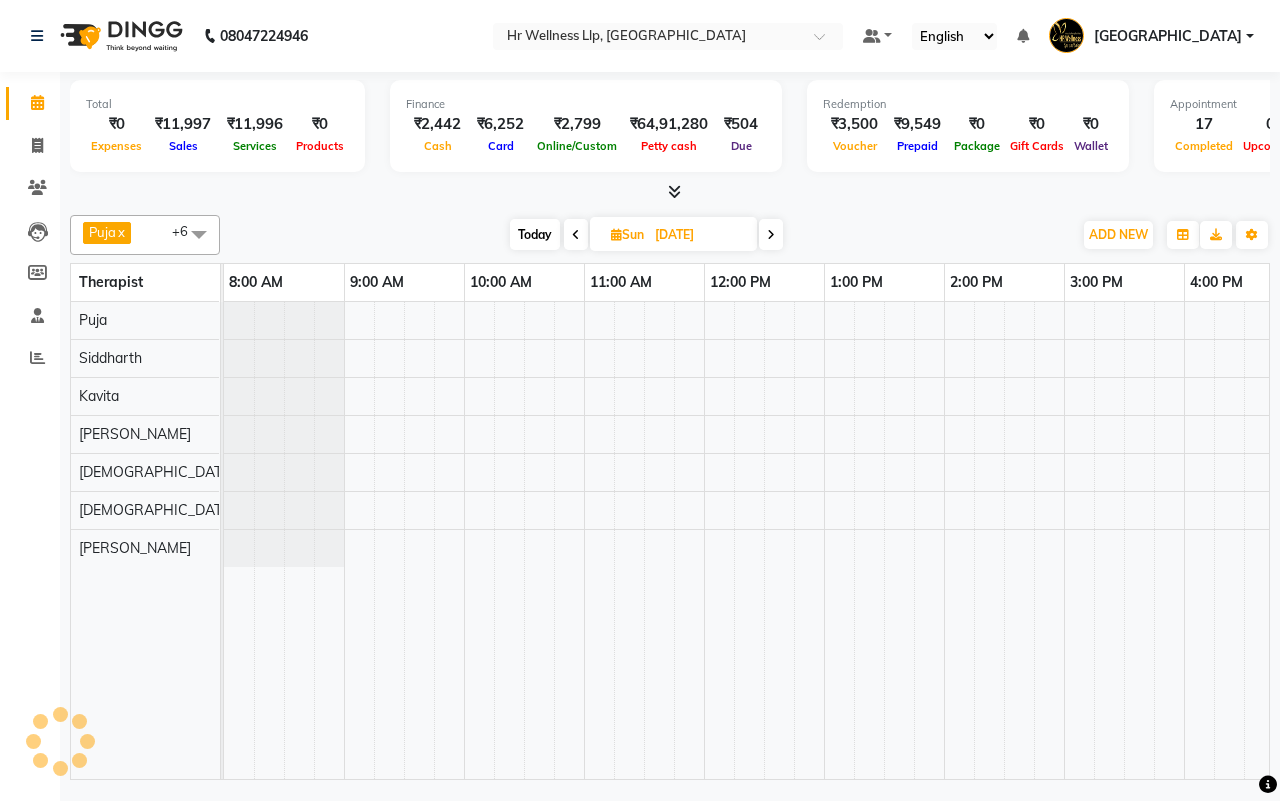 scroll, scrollTop: 0, scrollLeft: 515, axis: horizontal 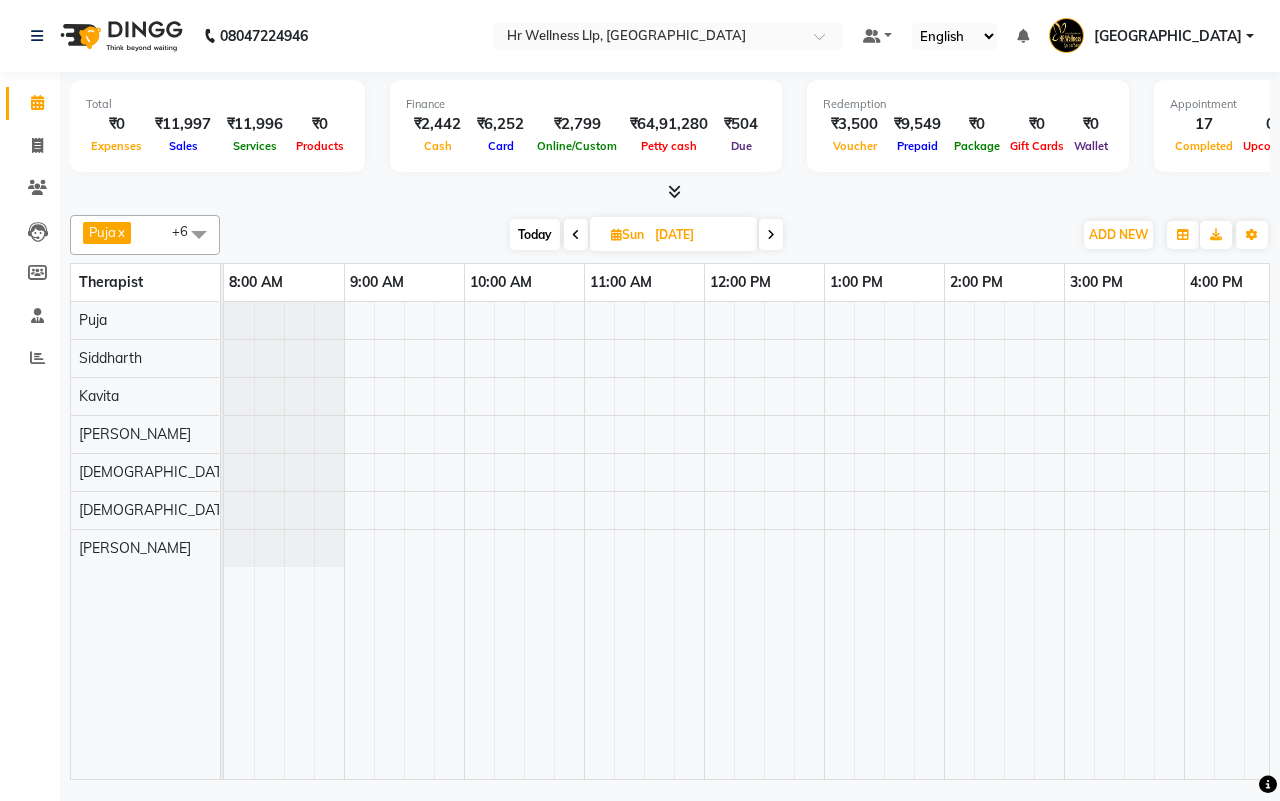 click on "Today" at bounding box center (535, 234) 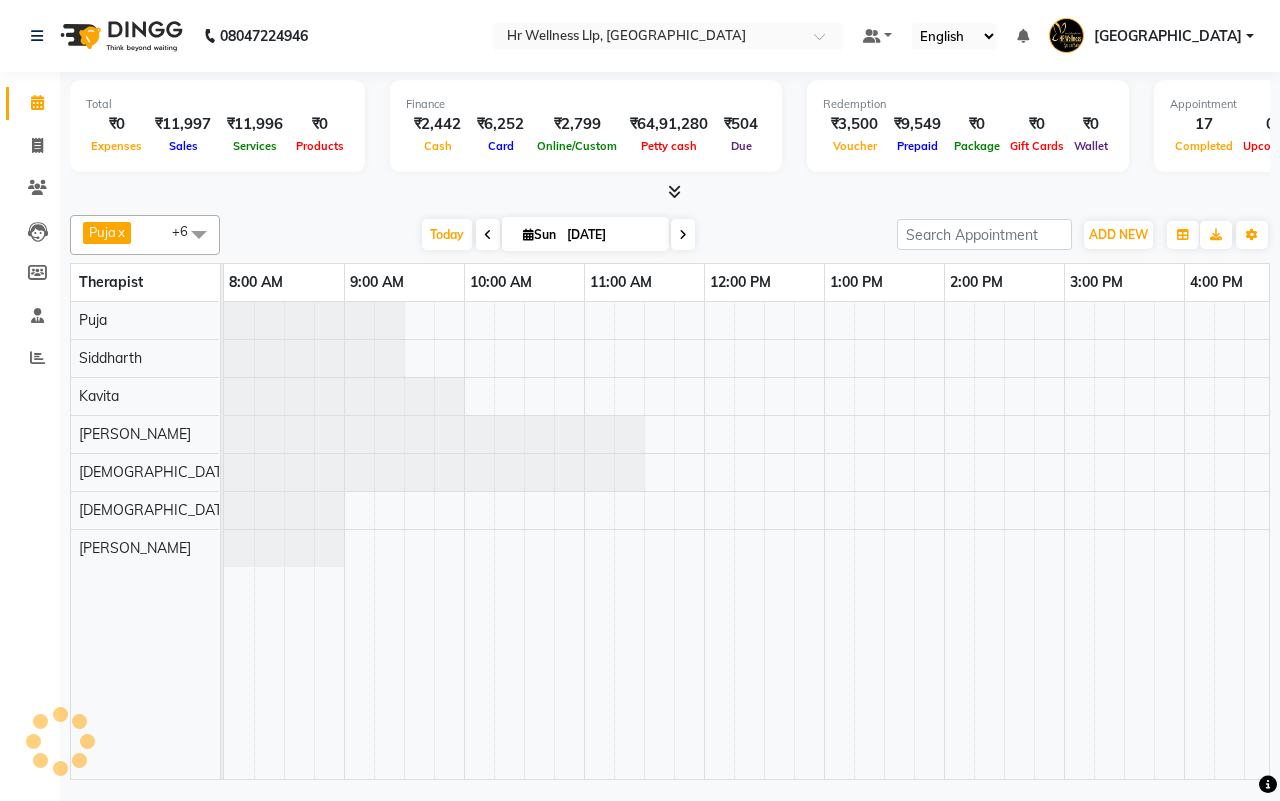 scroll, scrollTop: 0, scrollLeft: 515, axis: horizontal 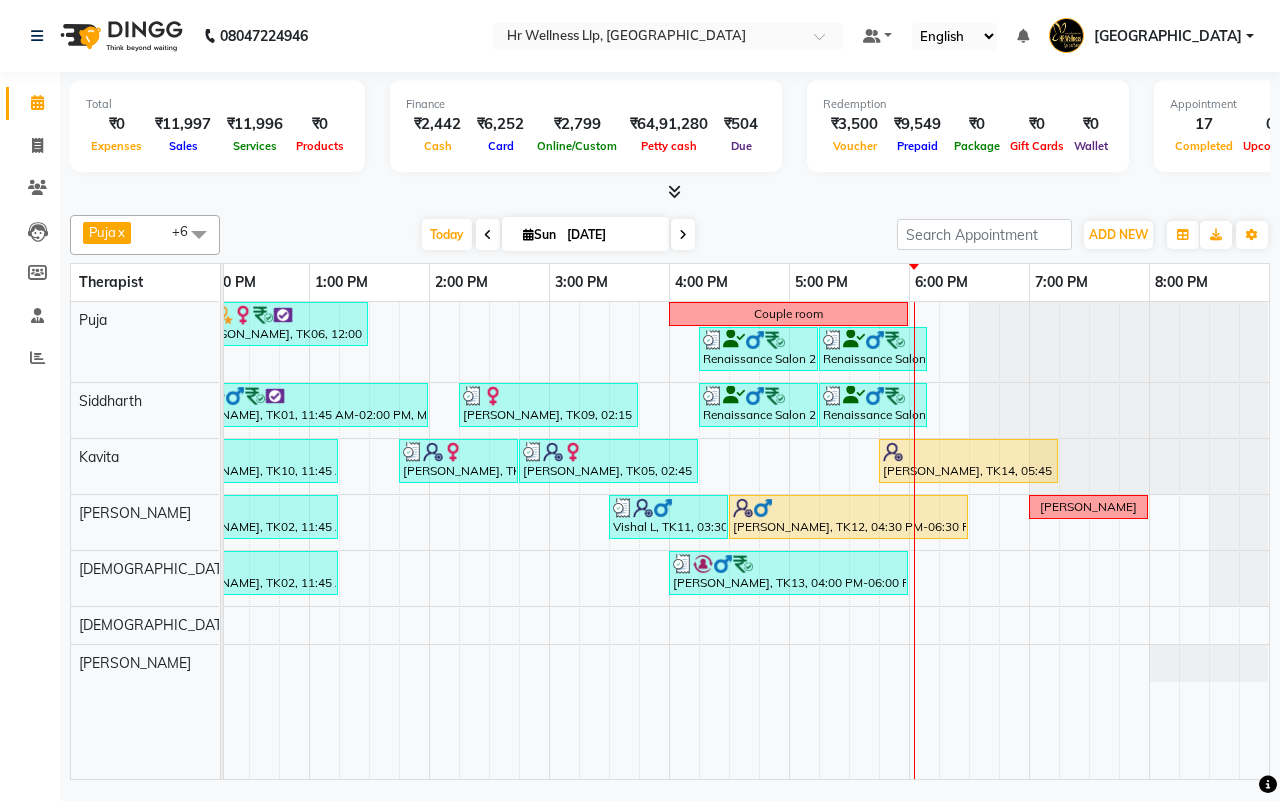 click on "[DATE]  [DATE]" at bounding box center (558, 235) 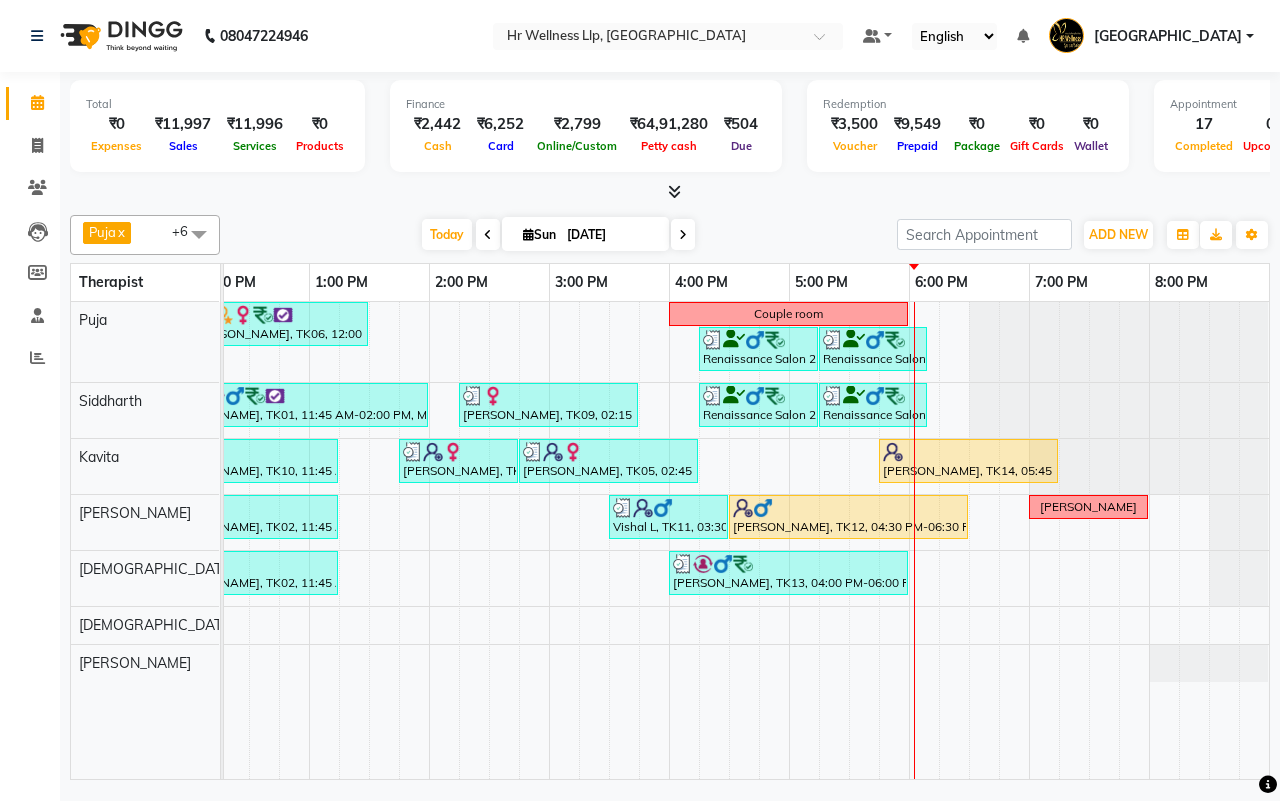 click on "[DATE]  [DATE]" at bounding box center (558, 235) 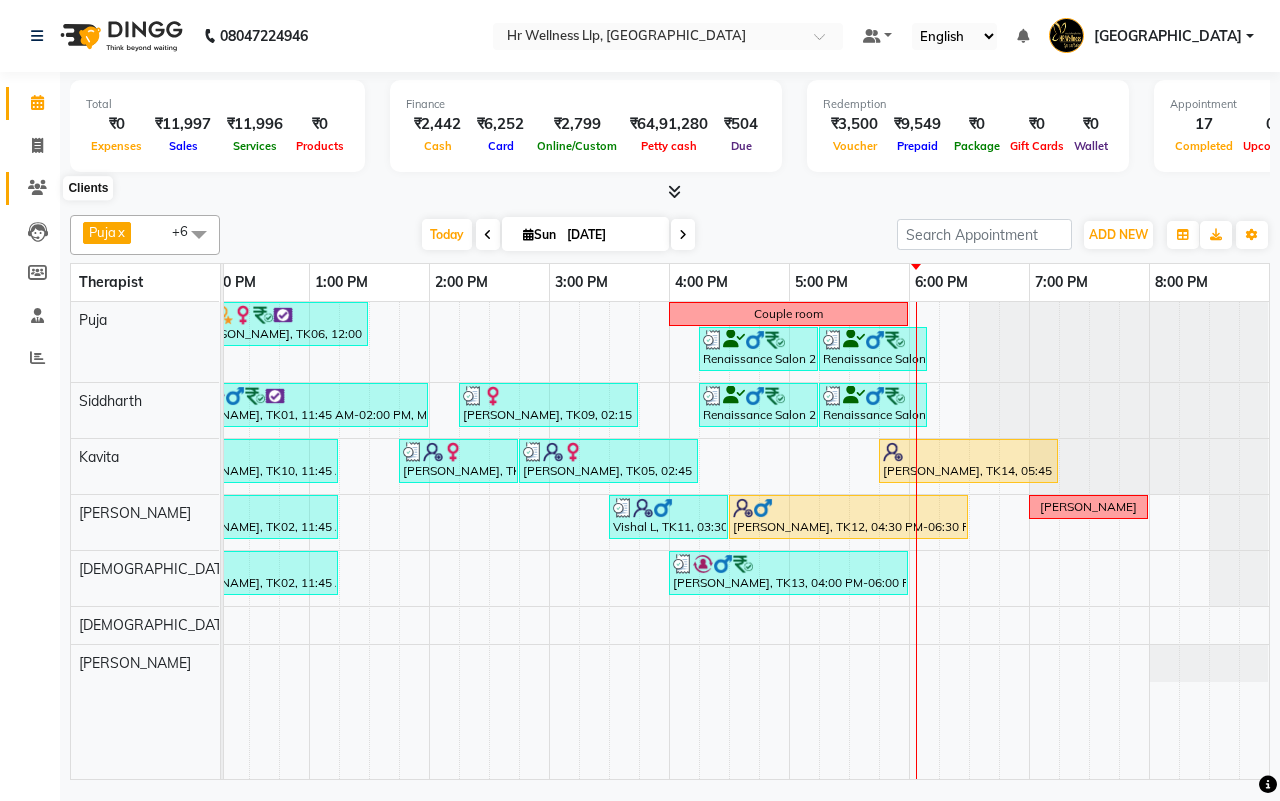 click 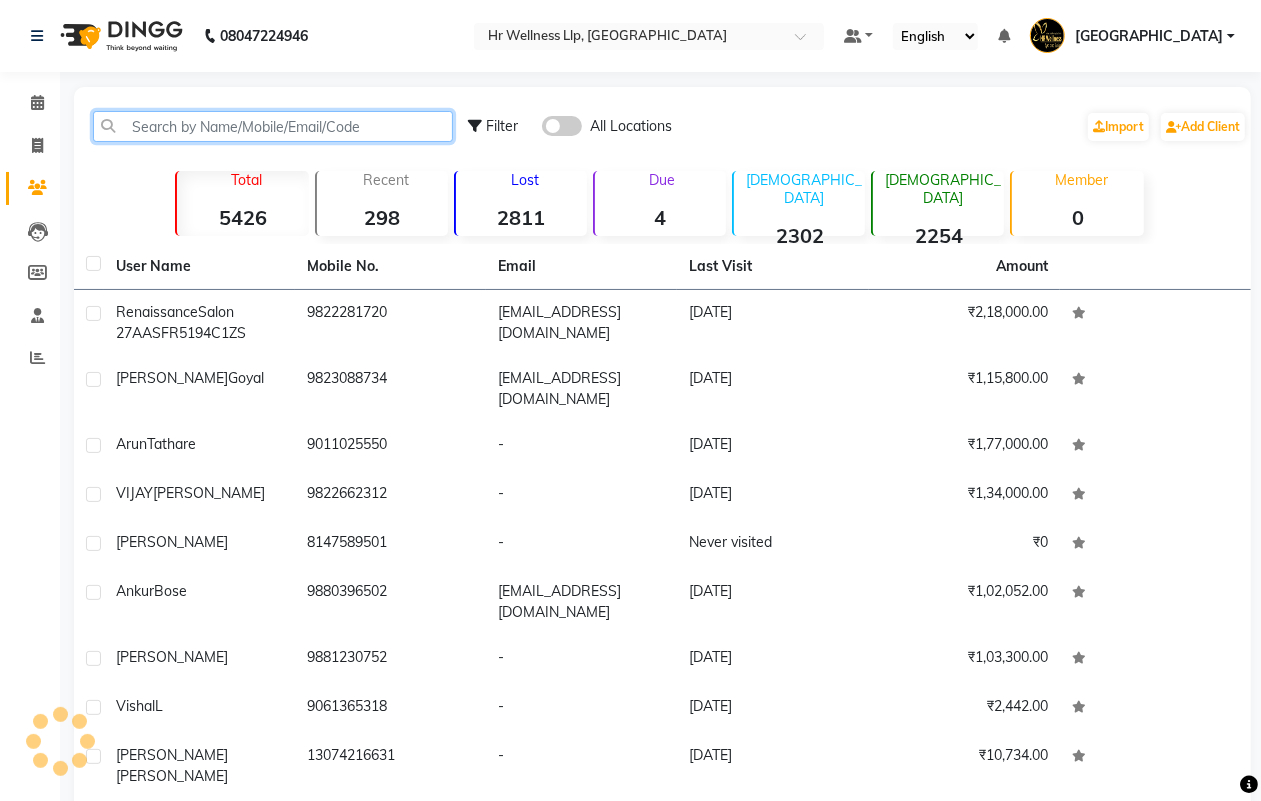 click 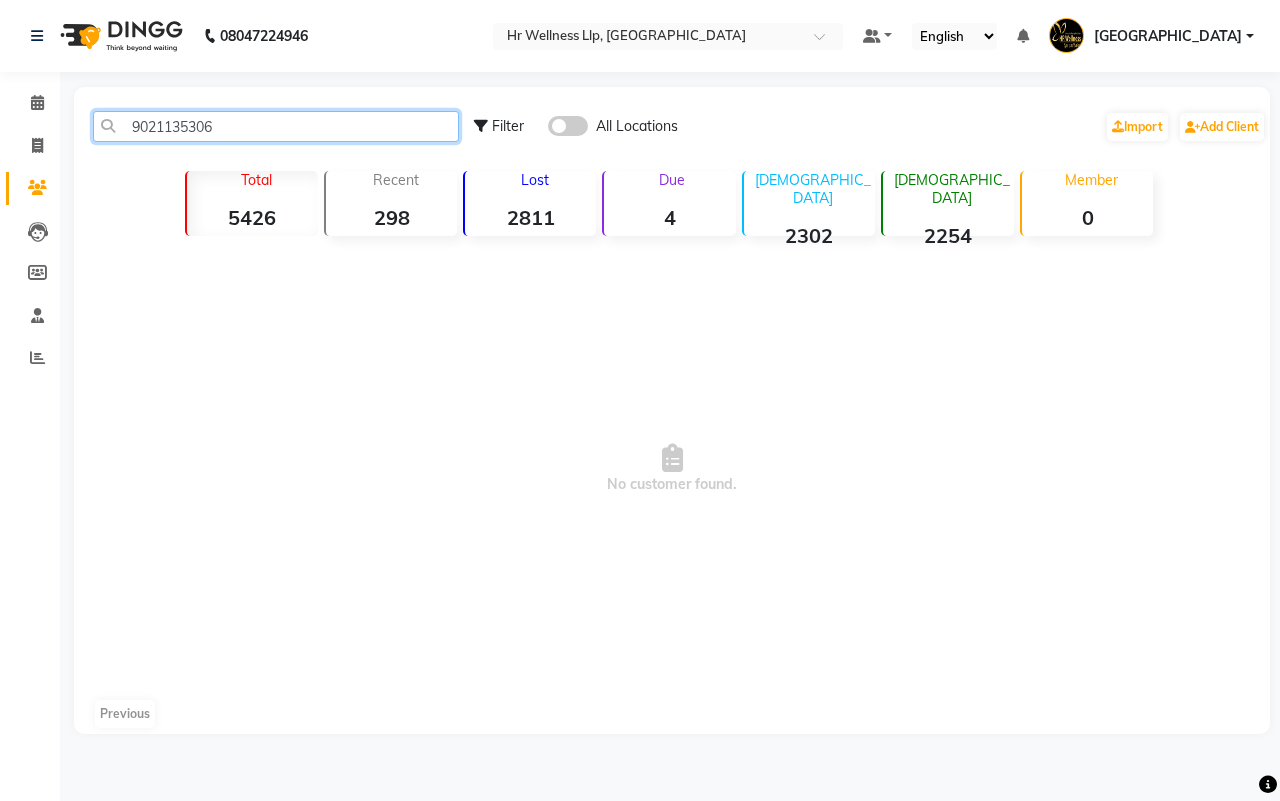 type on "9021135306" 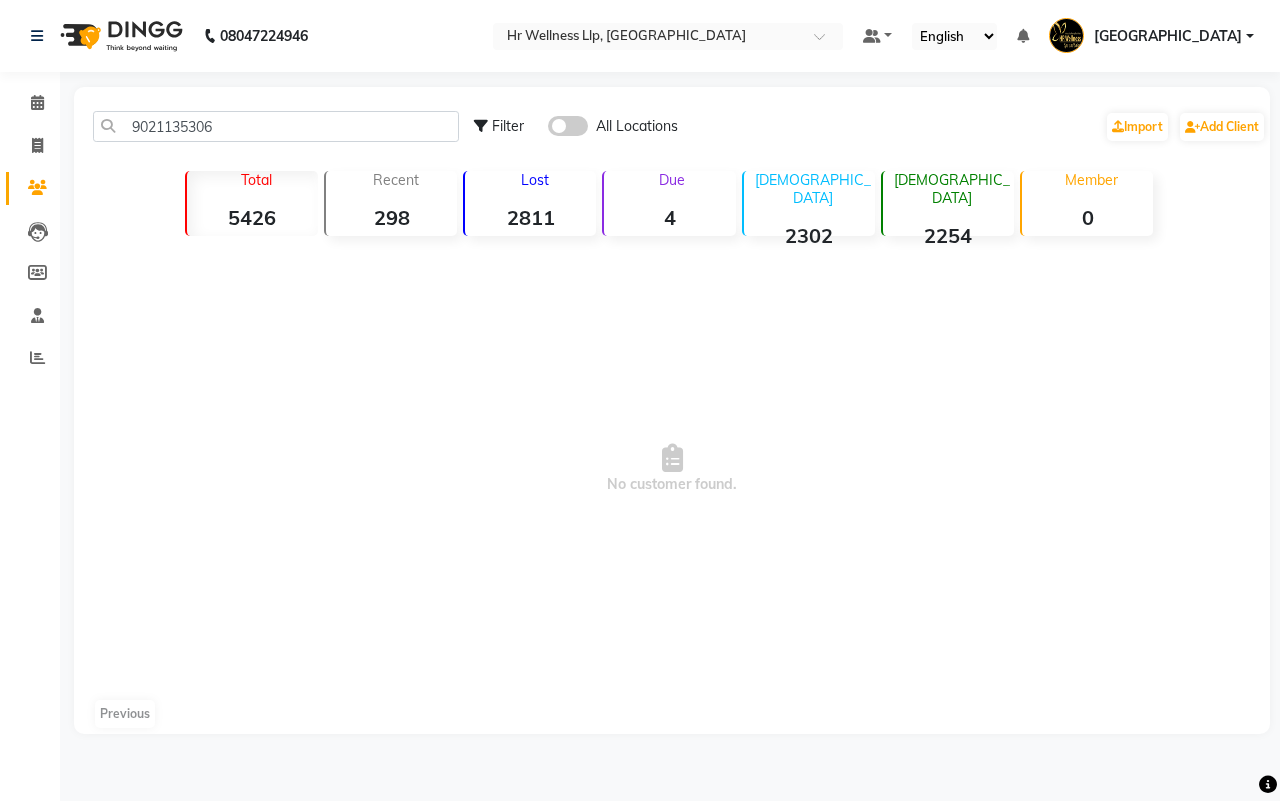 click 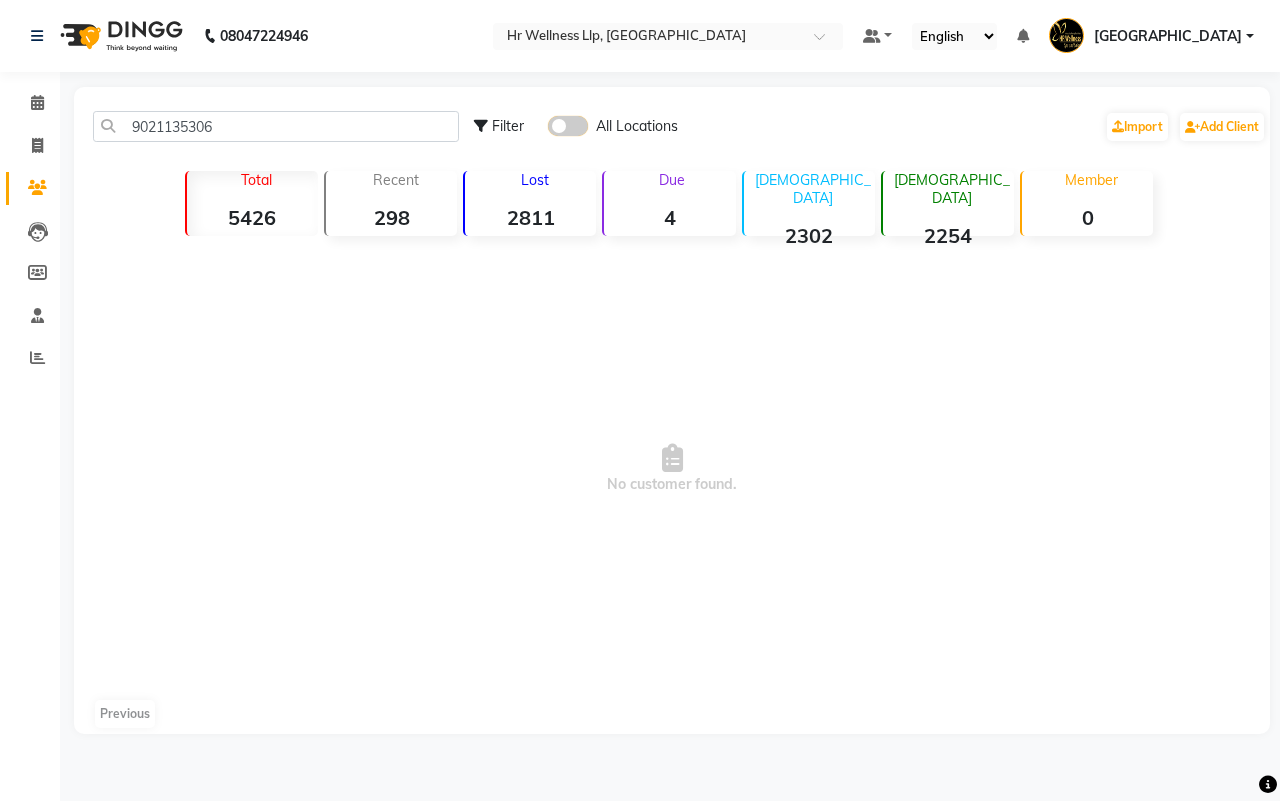 click 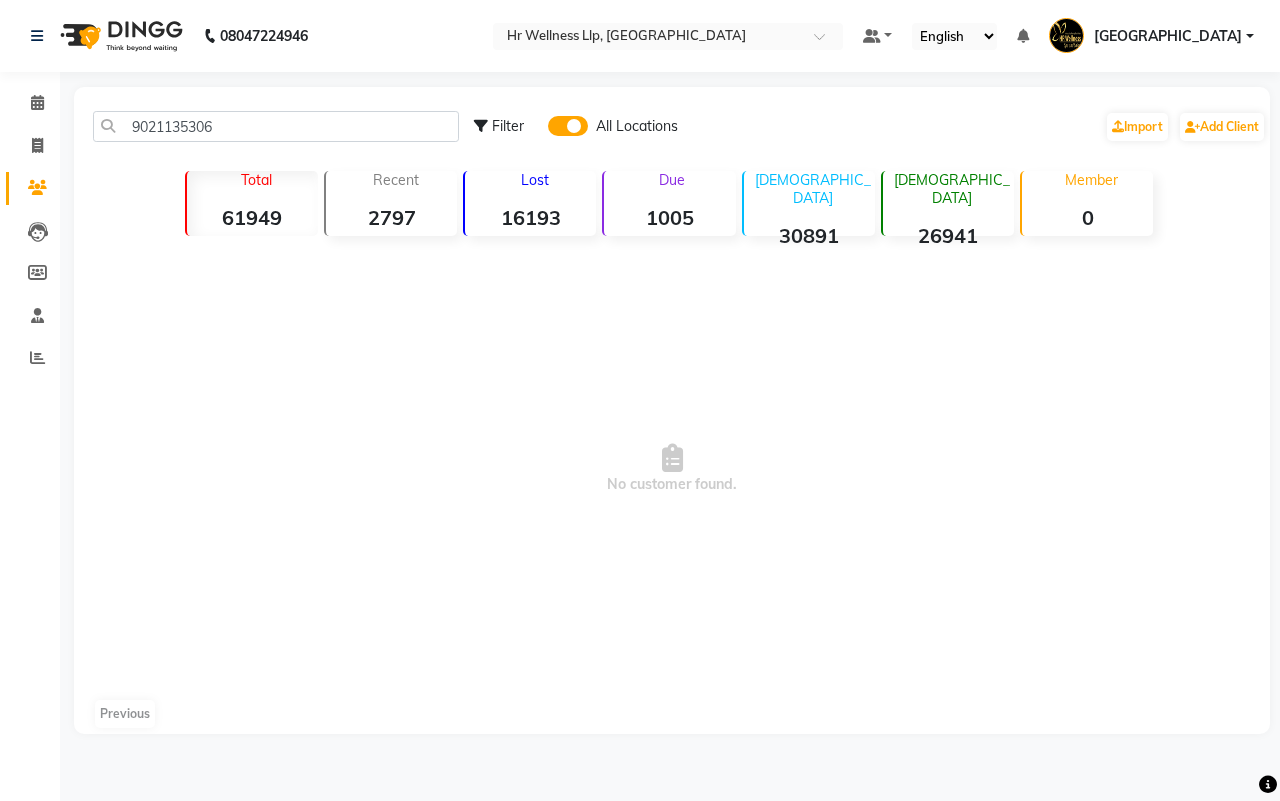click 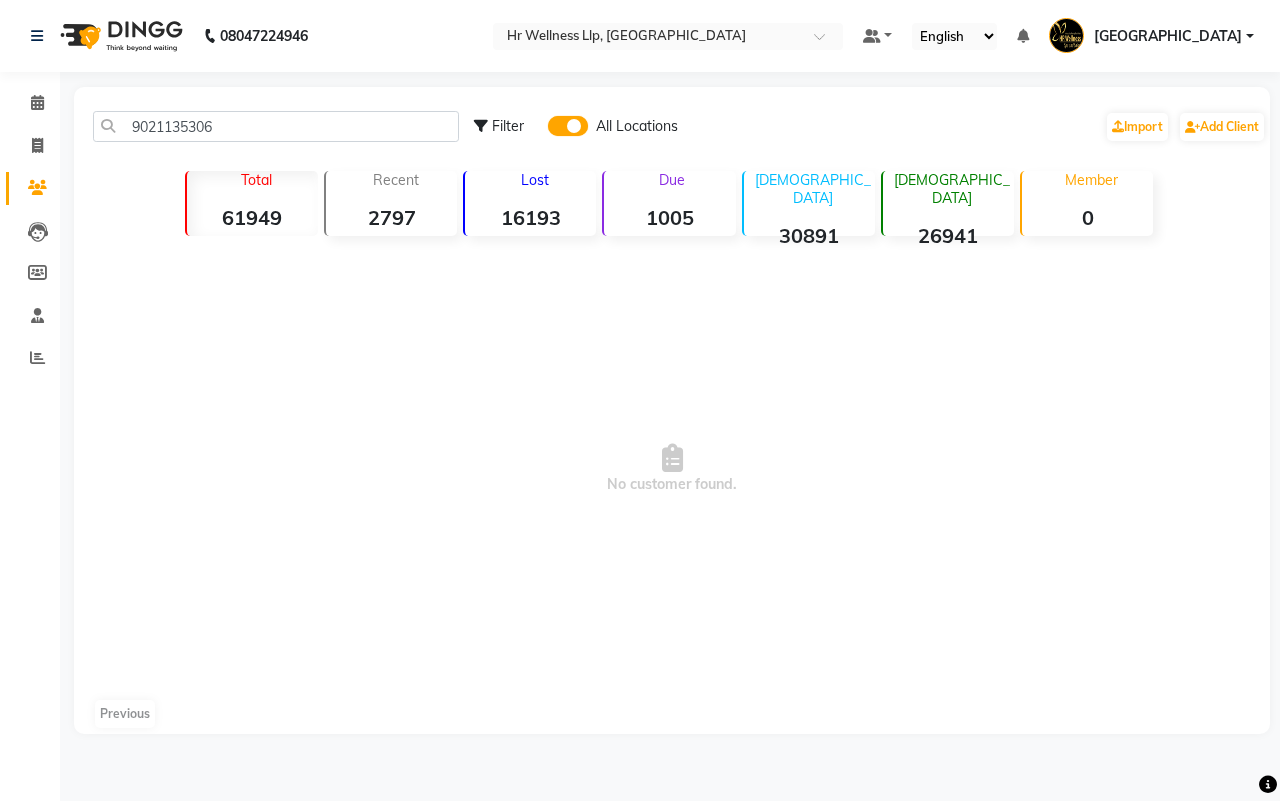 click 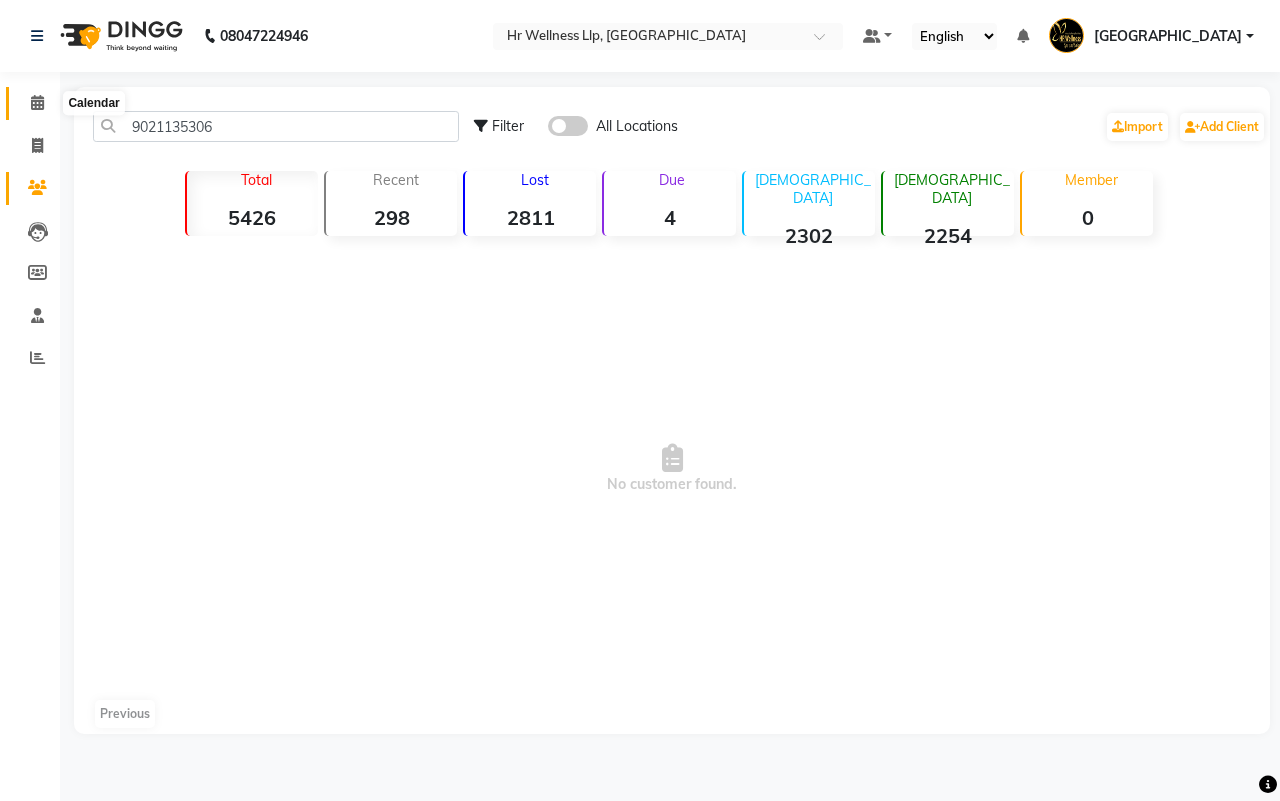 click 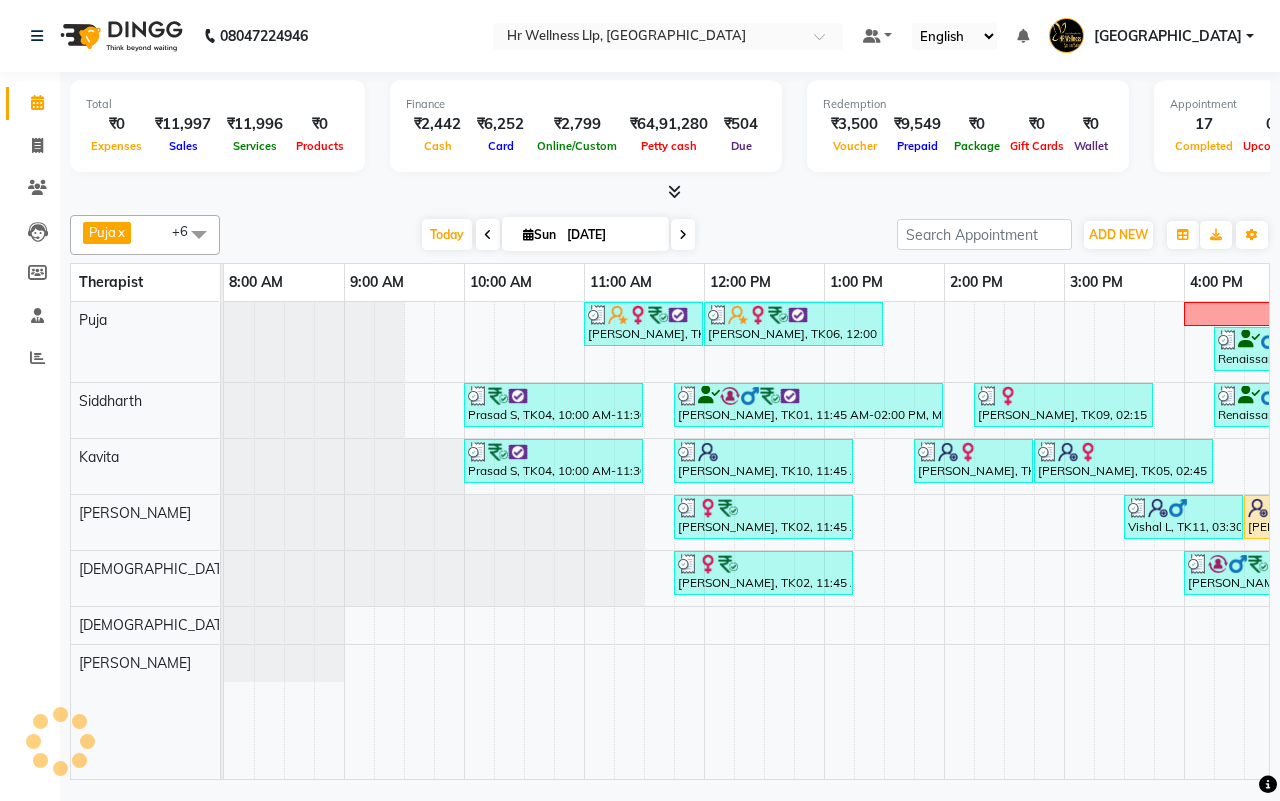 scroll, scrollTop: 0, scrollLeft: 413, axis: horizontal 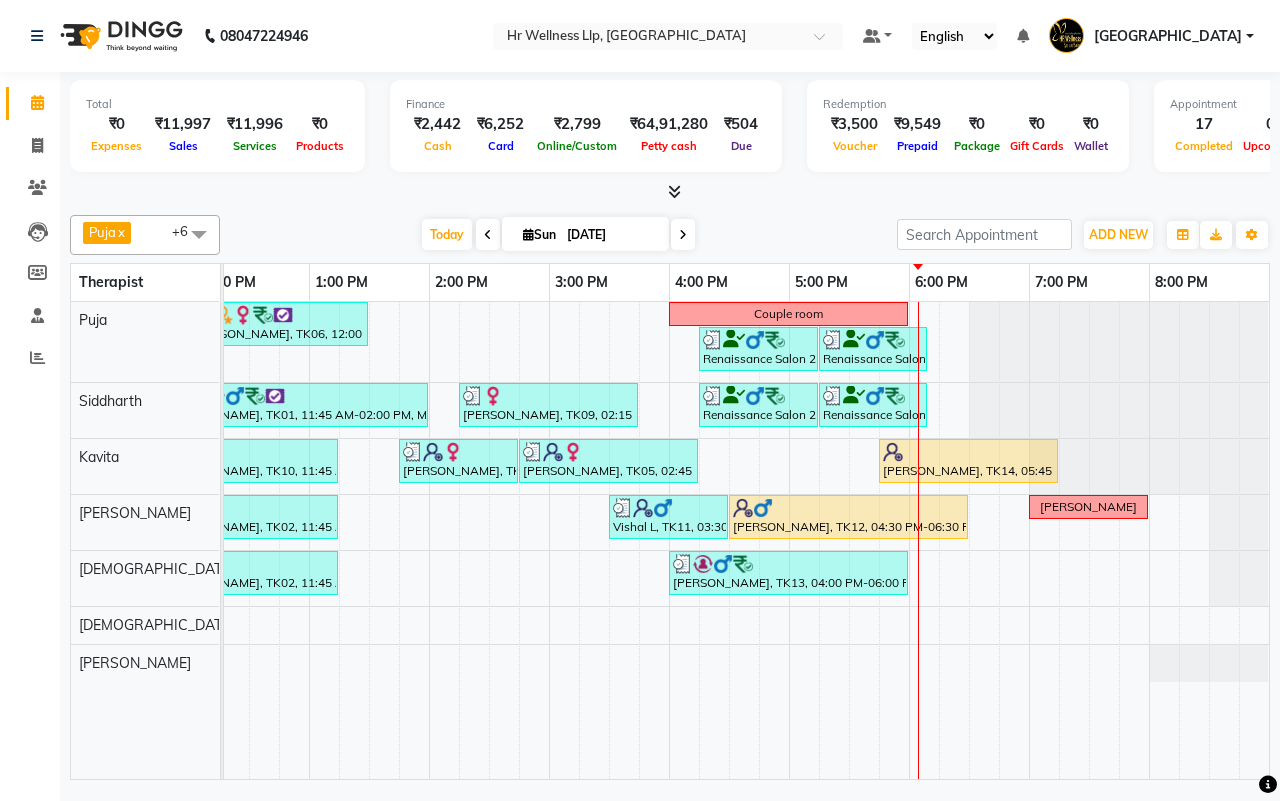 click on "[DATE]  [DATE]" at bounding box center [558, 235] 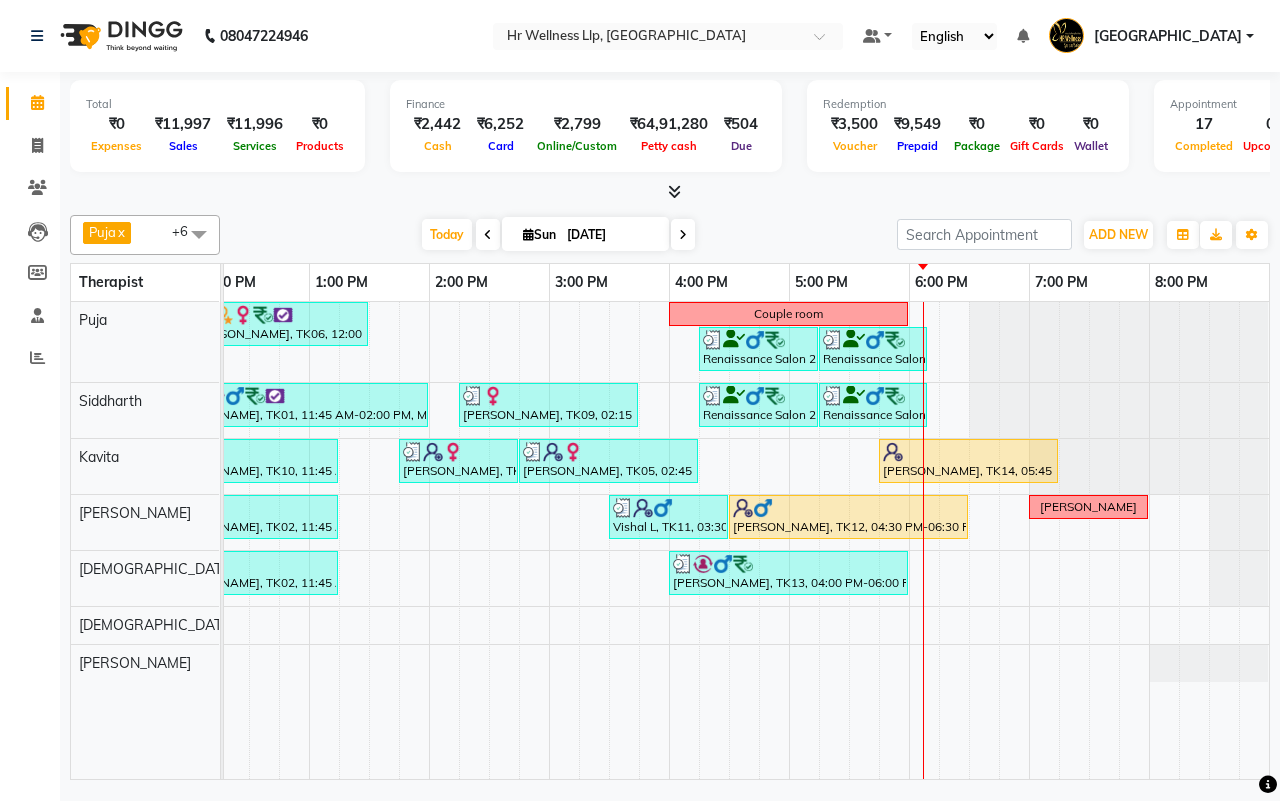 click on "[DATE]  [DATE]" at bounding box center [558, 235] 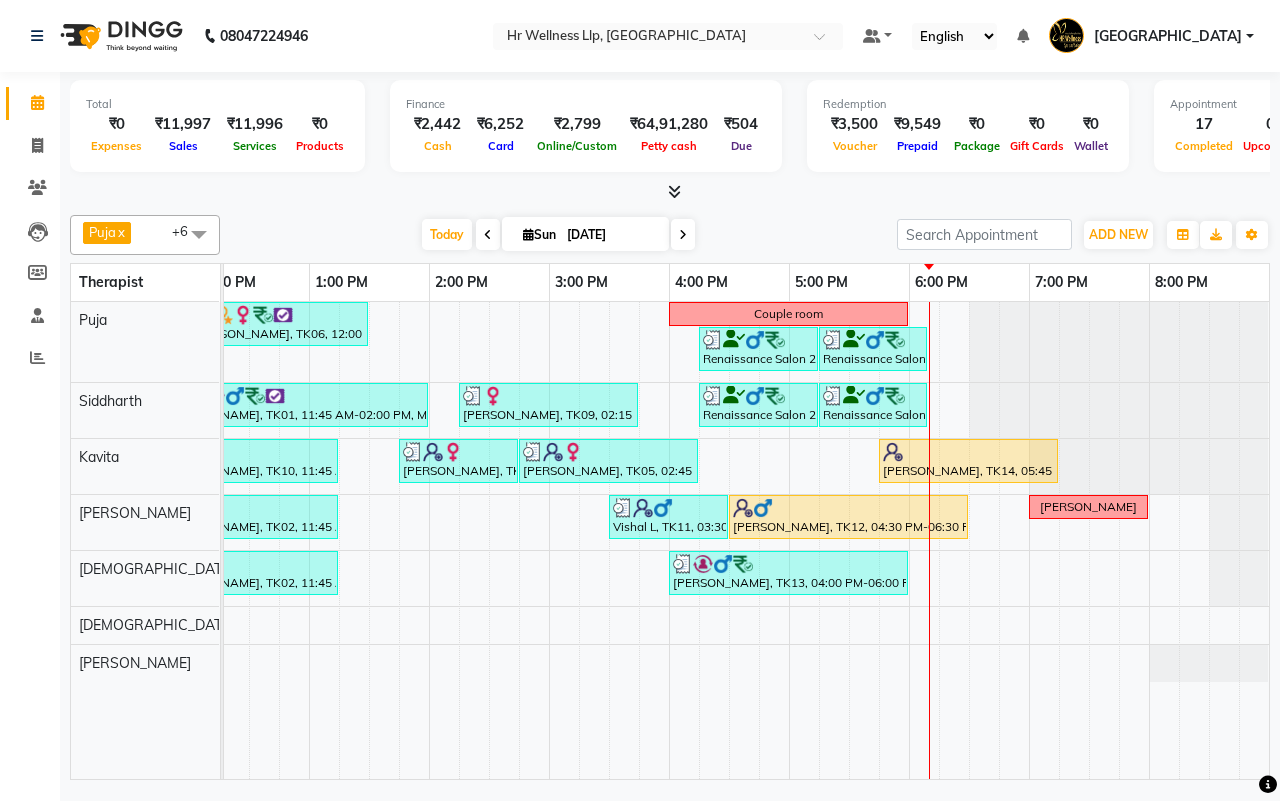 click on "[DATE]  [DATE]" at bounding box center (558, 235) 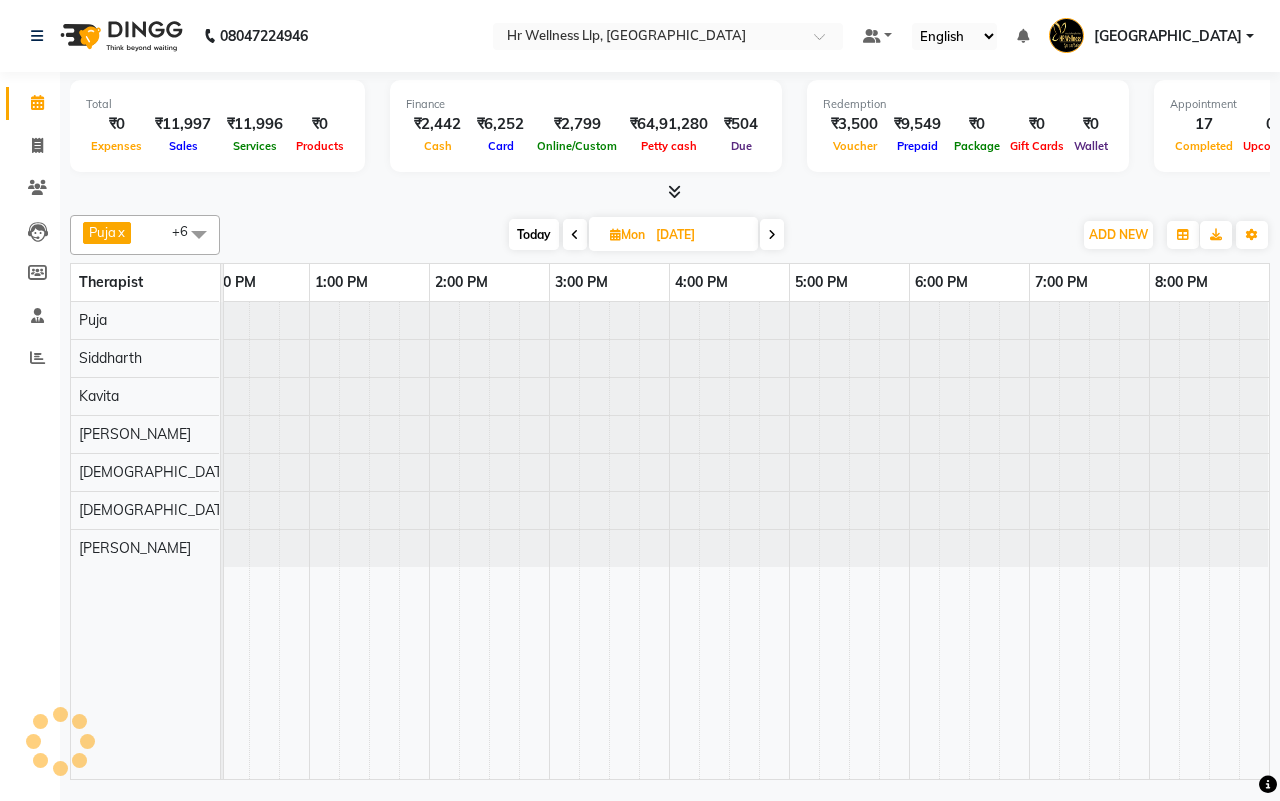 scroll, scrollTop: 0, scrollLeft: 515, axis: horizontal 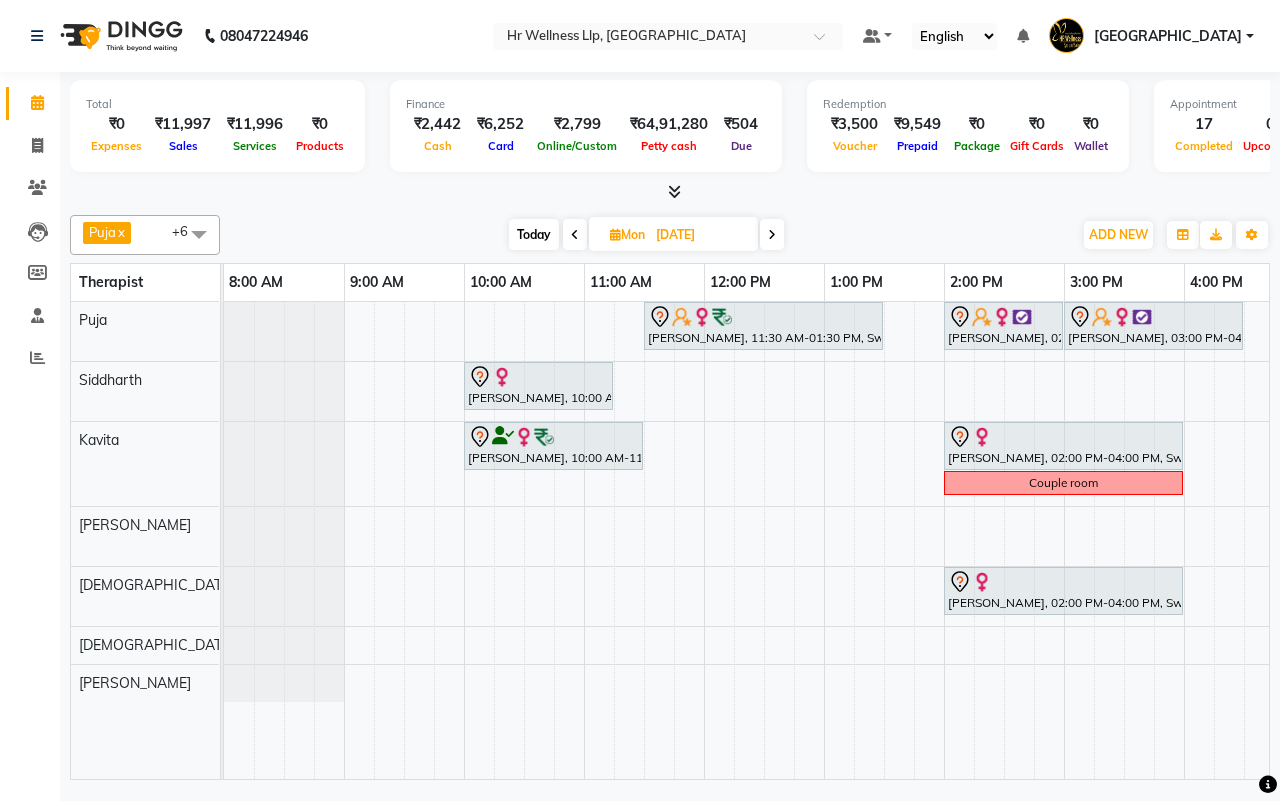 click on "Today" at bounding box center (534, 234) 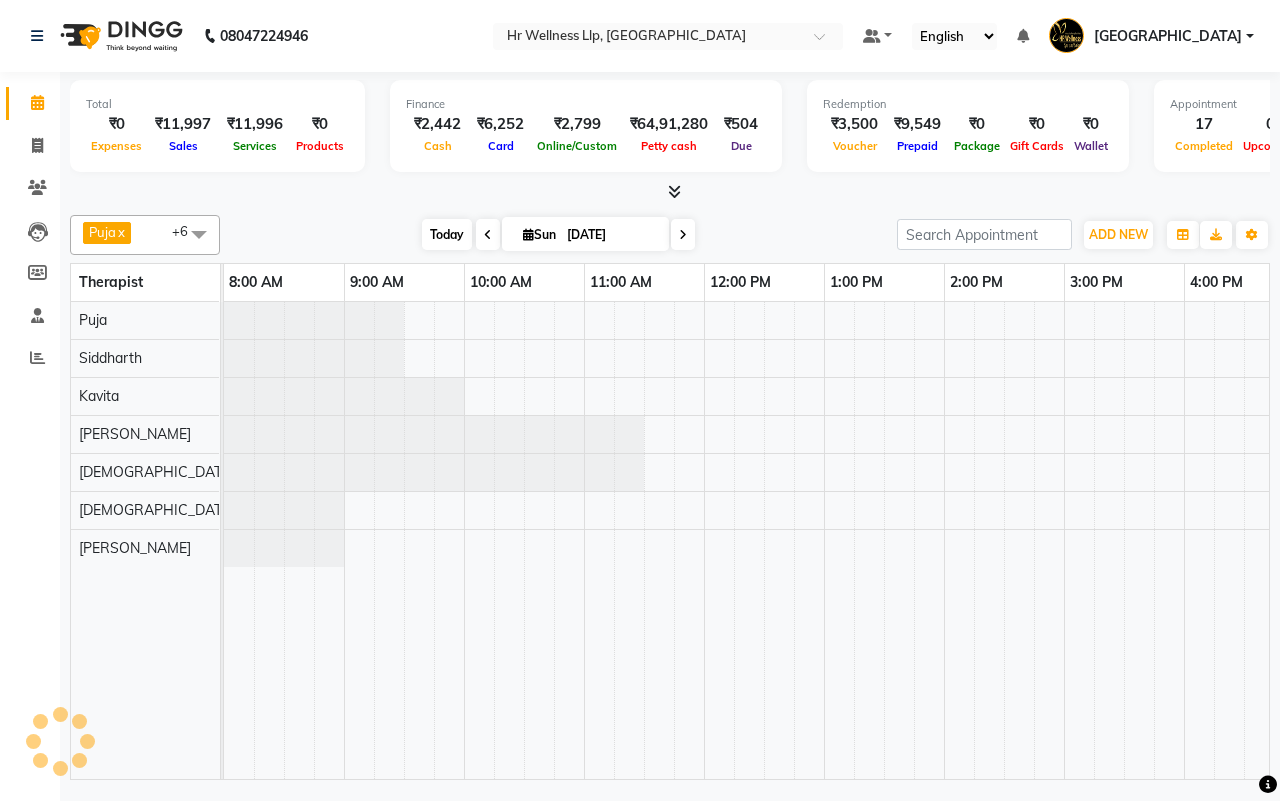 scroll, scrollTop: 0, scrollLeft: 515, axis: horizontal 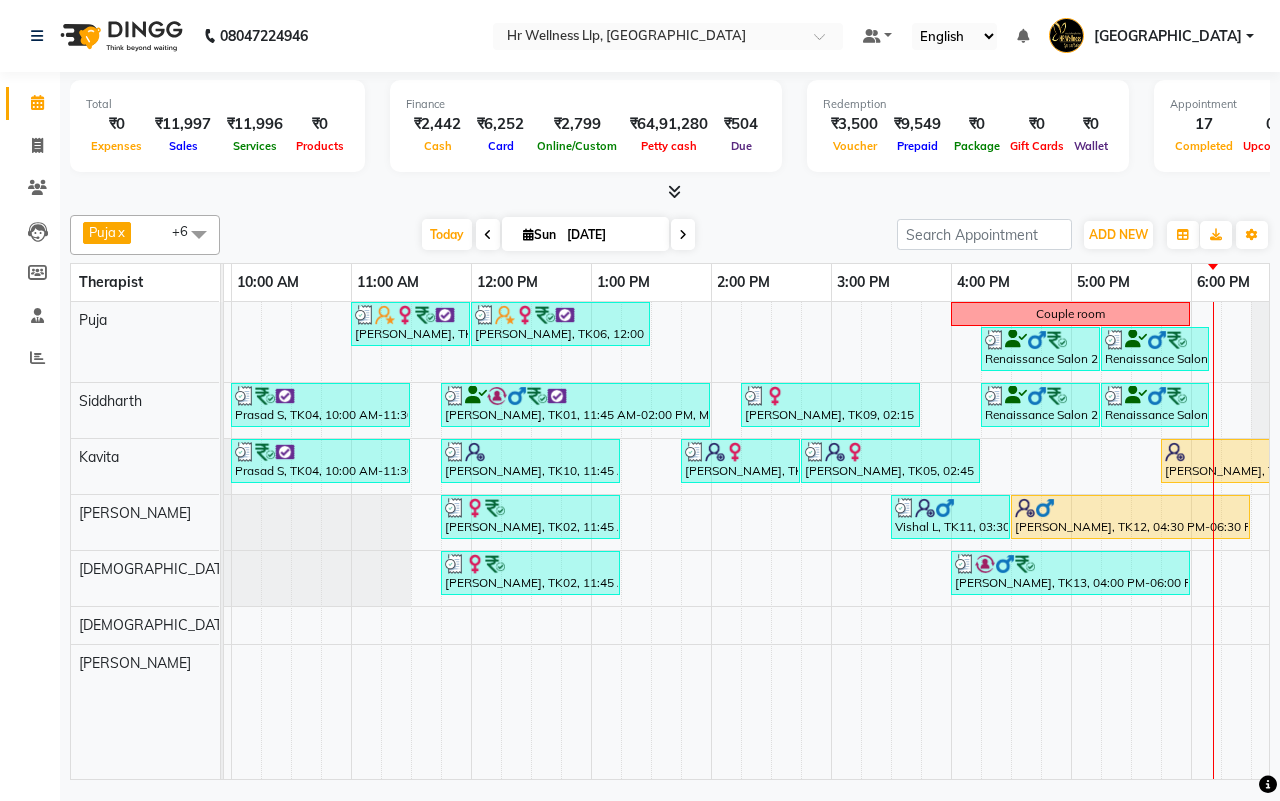 click at bounding box center (683, 234) 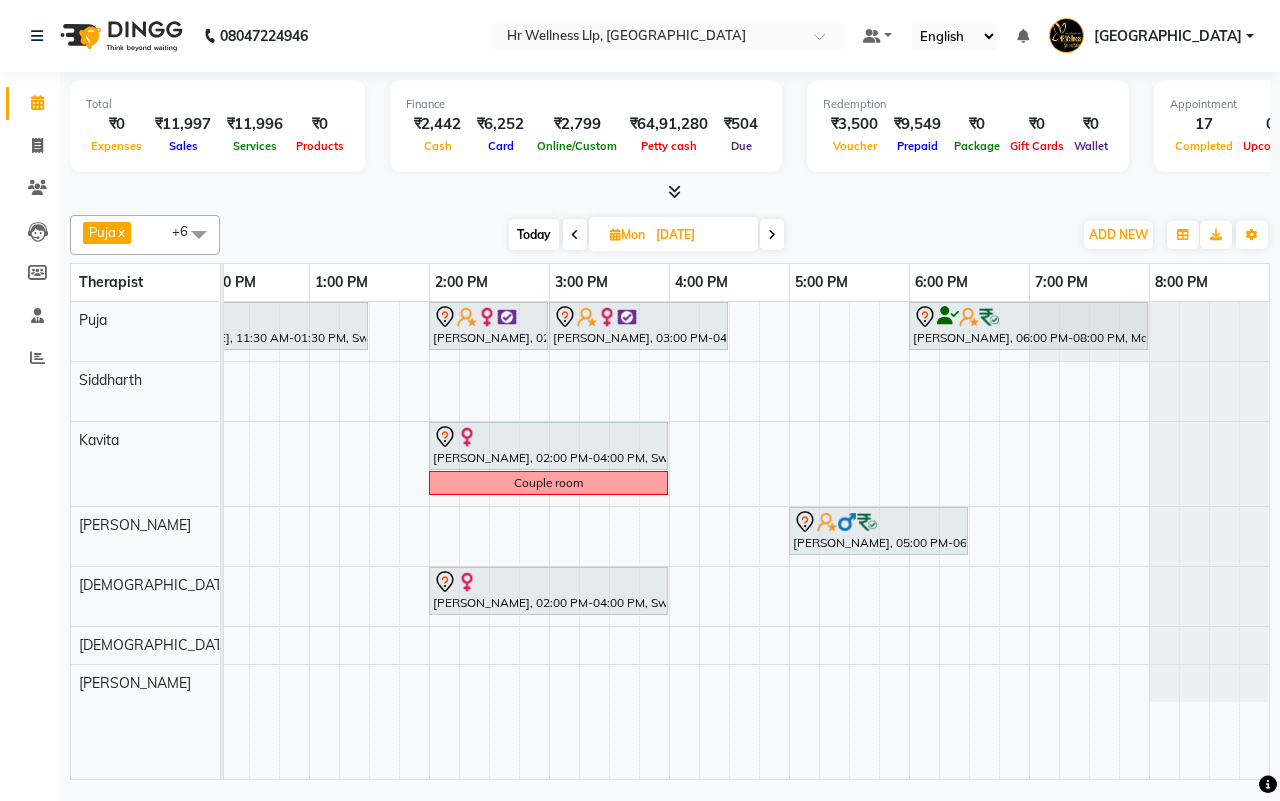 scroll, scrollTop: 0, scrollLeft: 0, axis: both 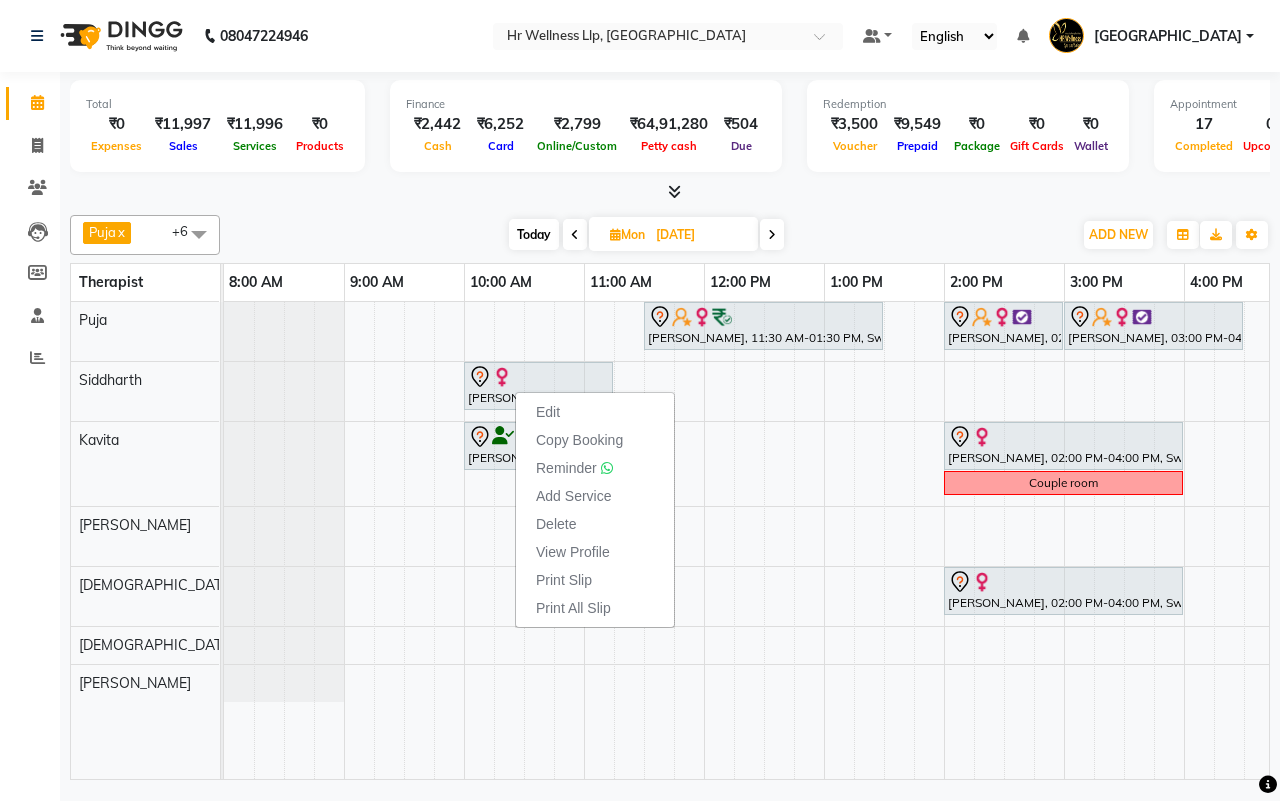 click on "[DATE]  [DATE]" at bounding box center (646, 235) 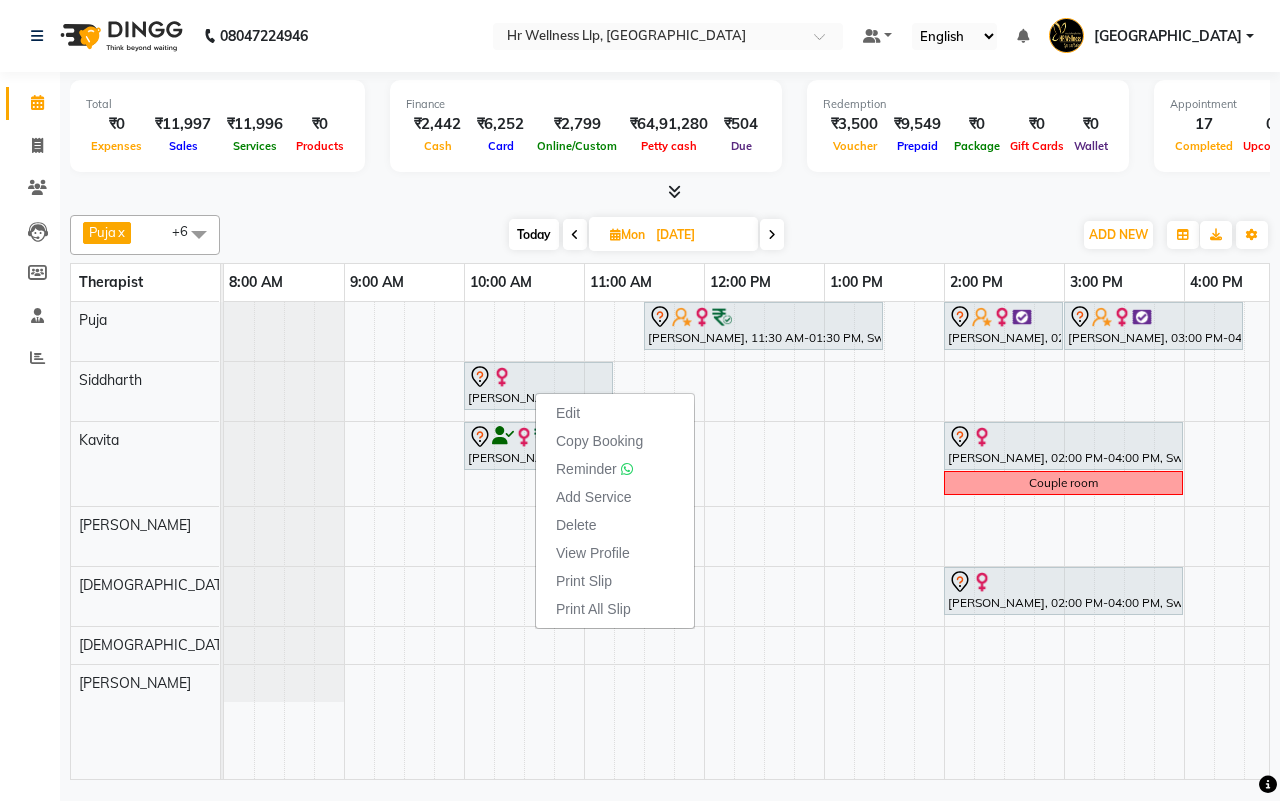 click on "[DATE]  [DATE]" at bounding box center [646, 235] 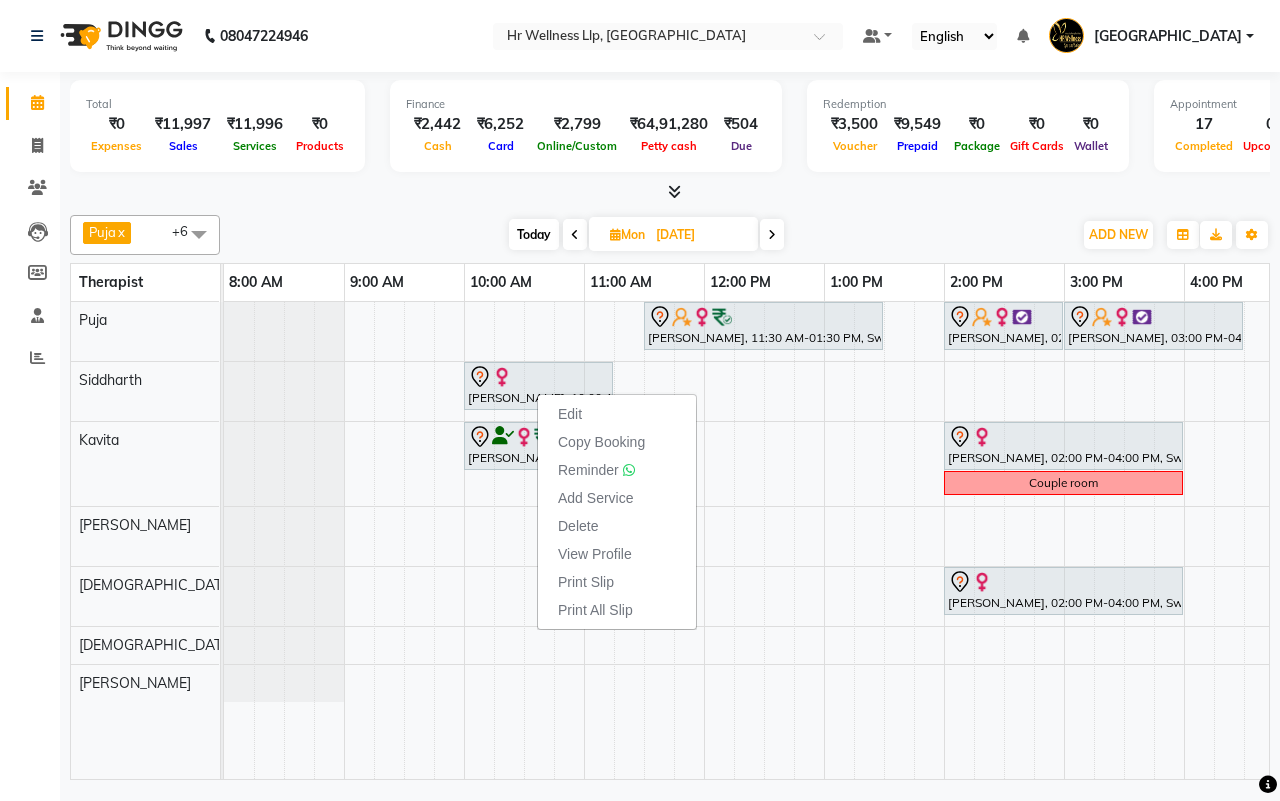 click on "[DATE]  [DATE]" at bounding box center (646, 235) 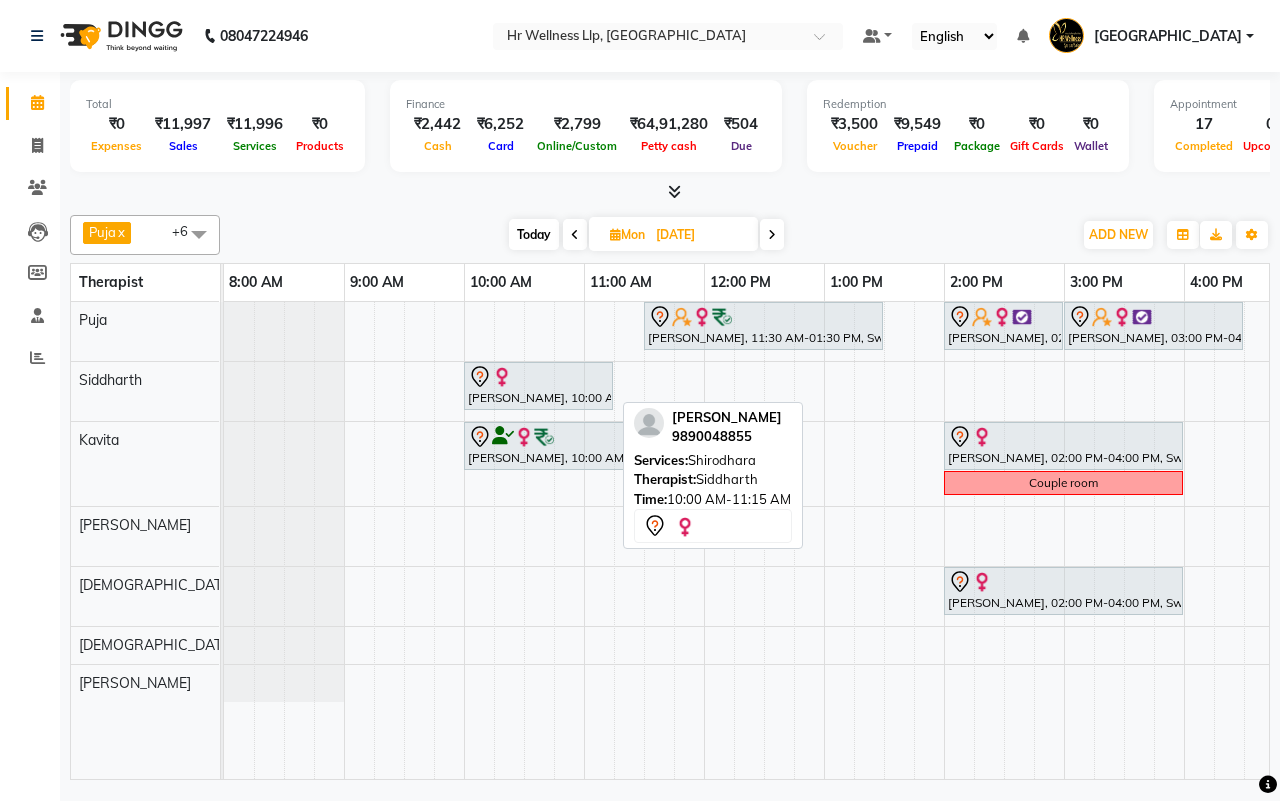 click on "[PERSON_NAME], 10:00 AM-11:15 AM, [PERSON_NAME]" at bounding box center (538, 386) 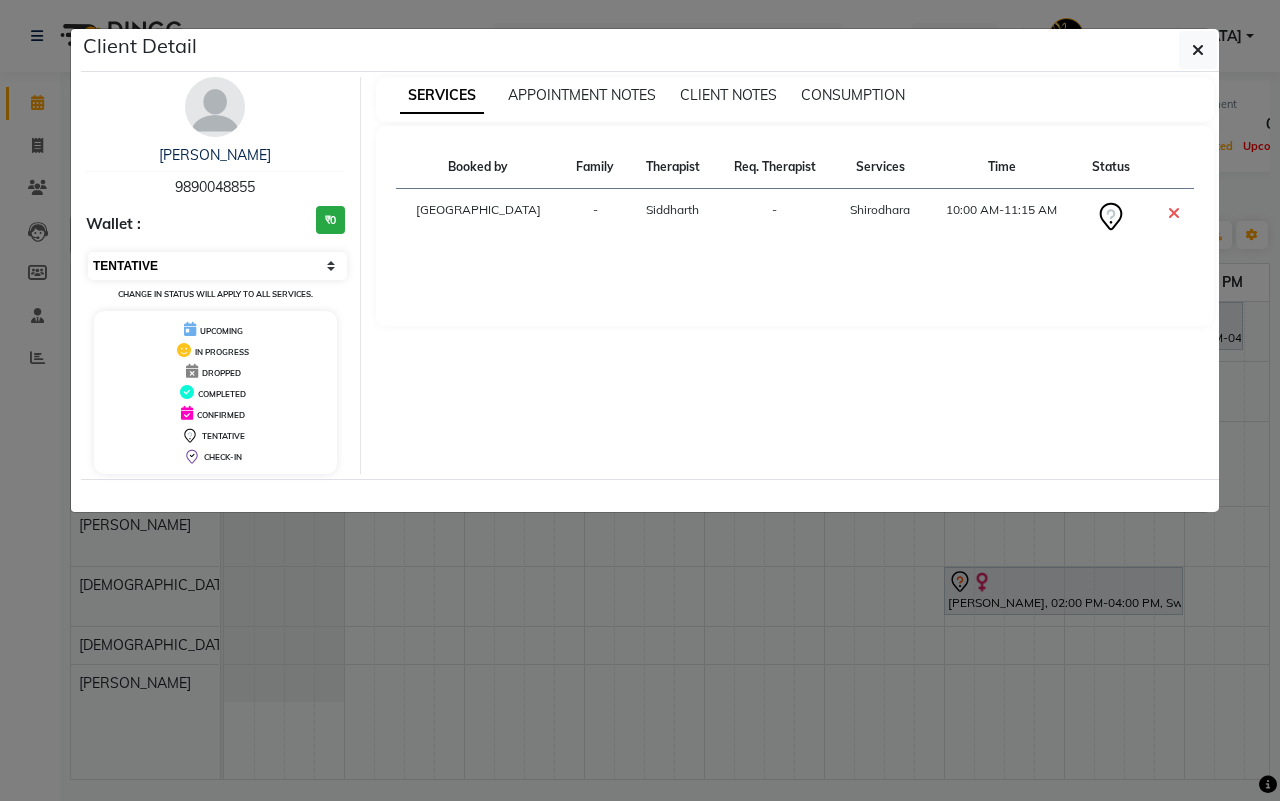 drag, startPoint x: 202, startPoint y: 262, endPoint x: 208, endPoint y: 275, distance: 14.3178215 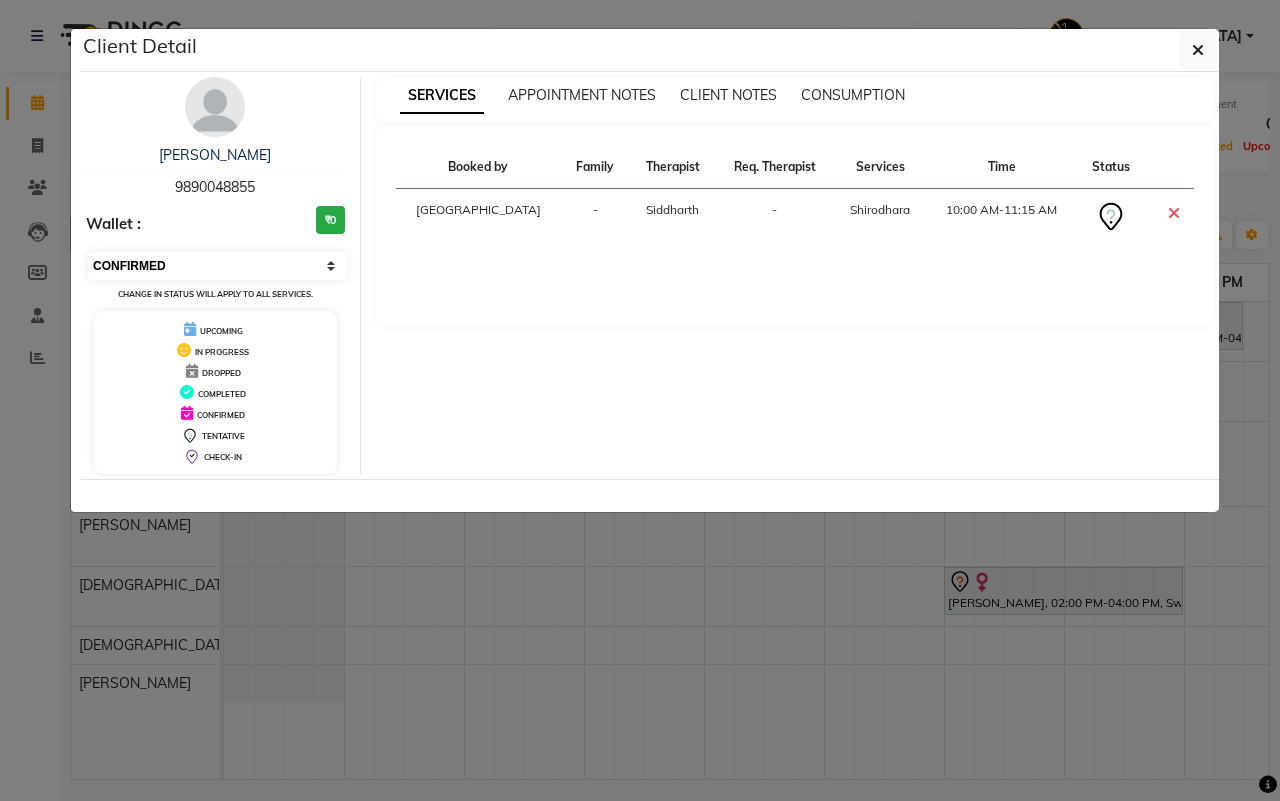 click on "Select CONFIRMED TENTATIVE" at bounding box center (217, 266) 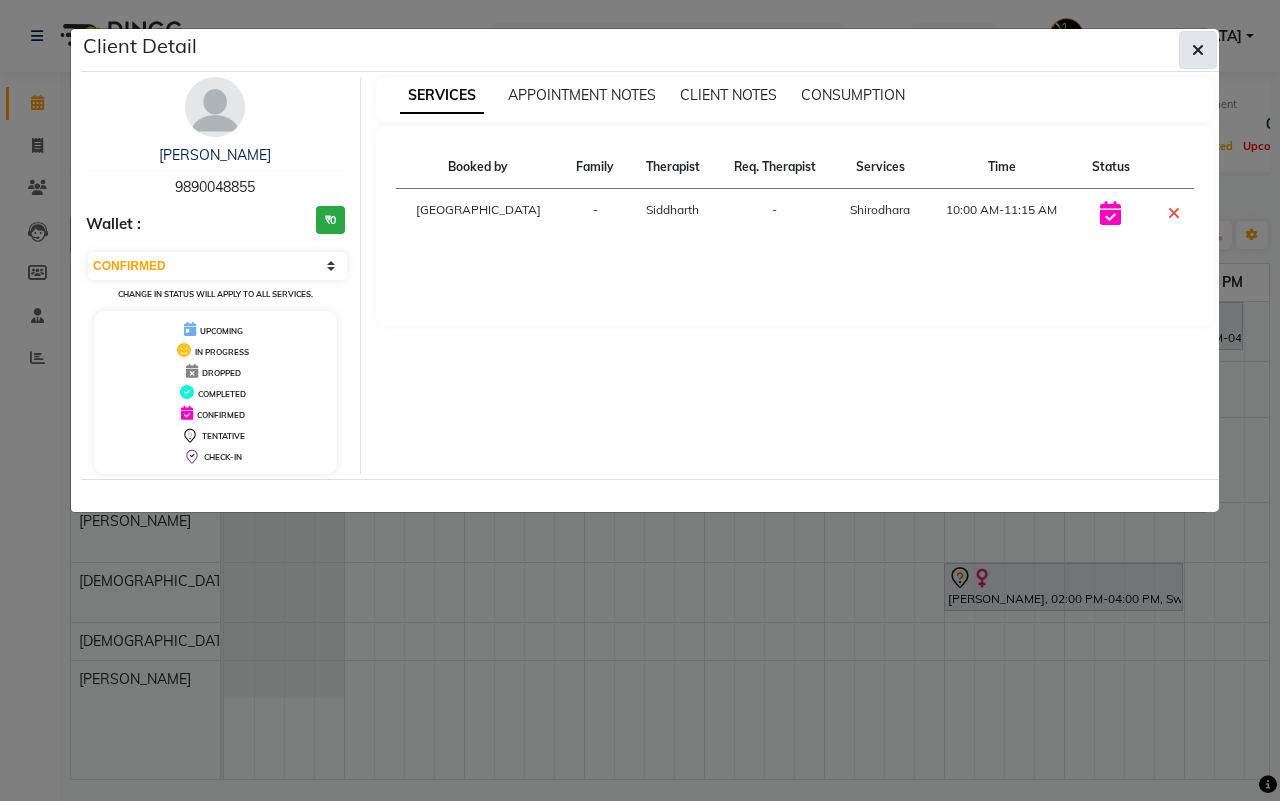 click 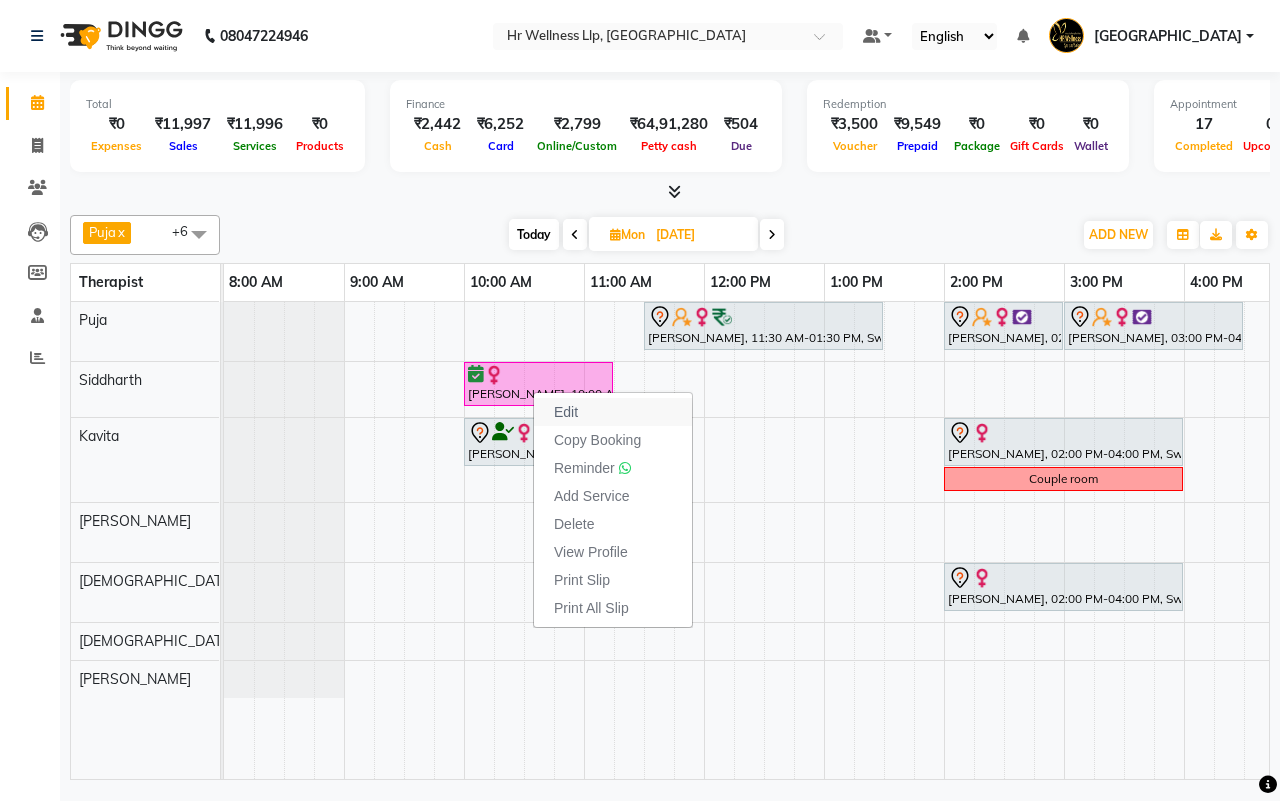 click on "Edit" at bounding box center (566, 412) 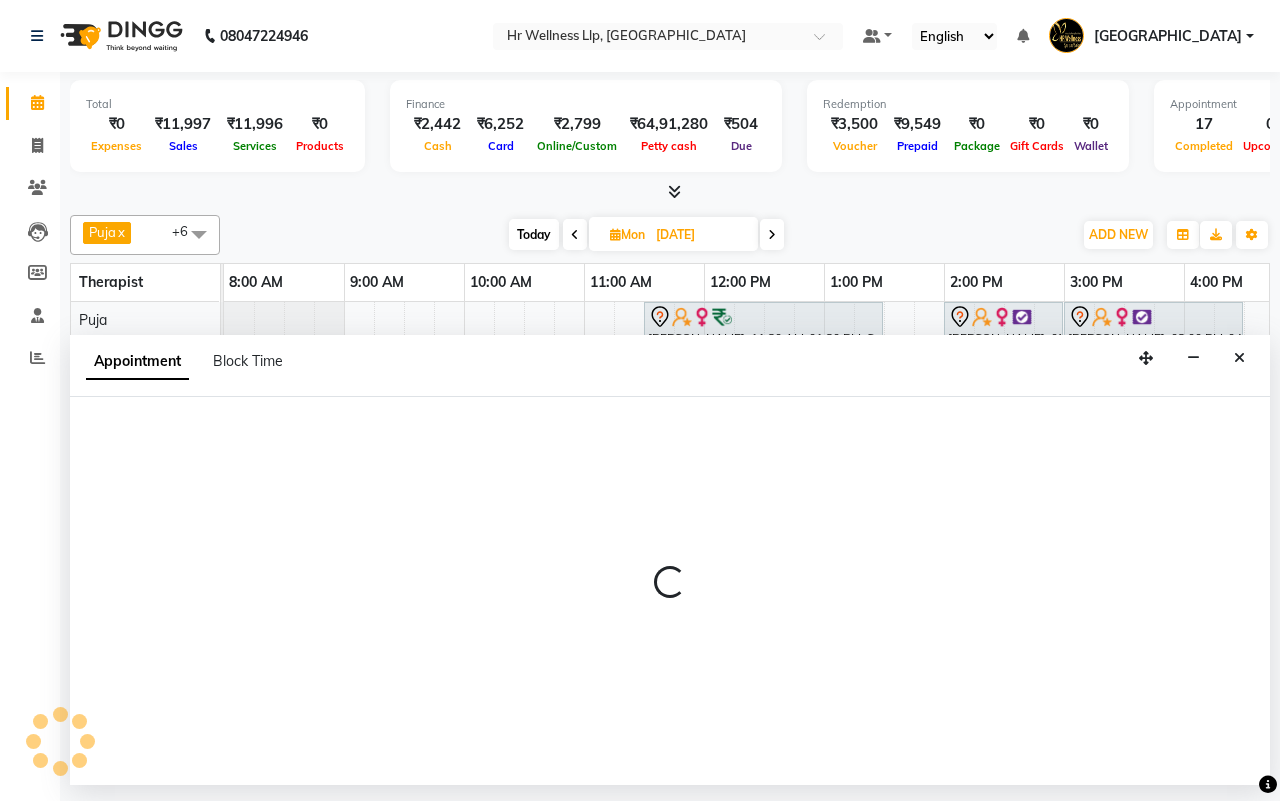 select on "confirm booking" 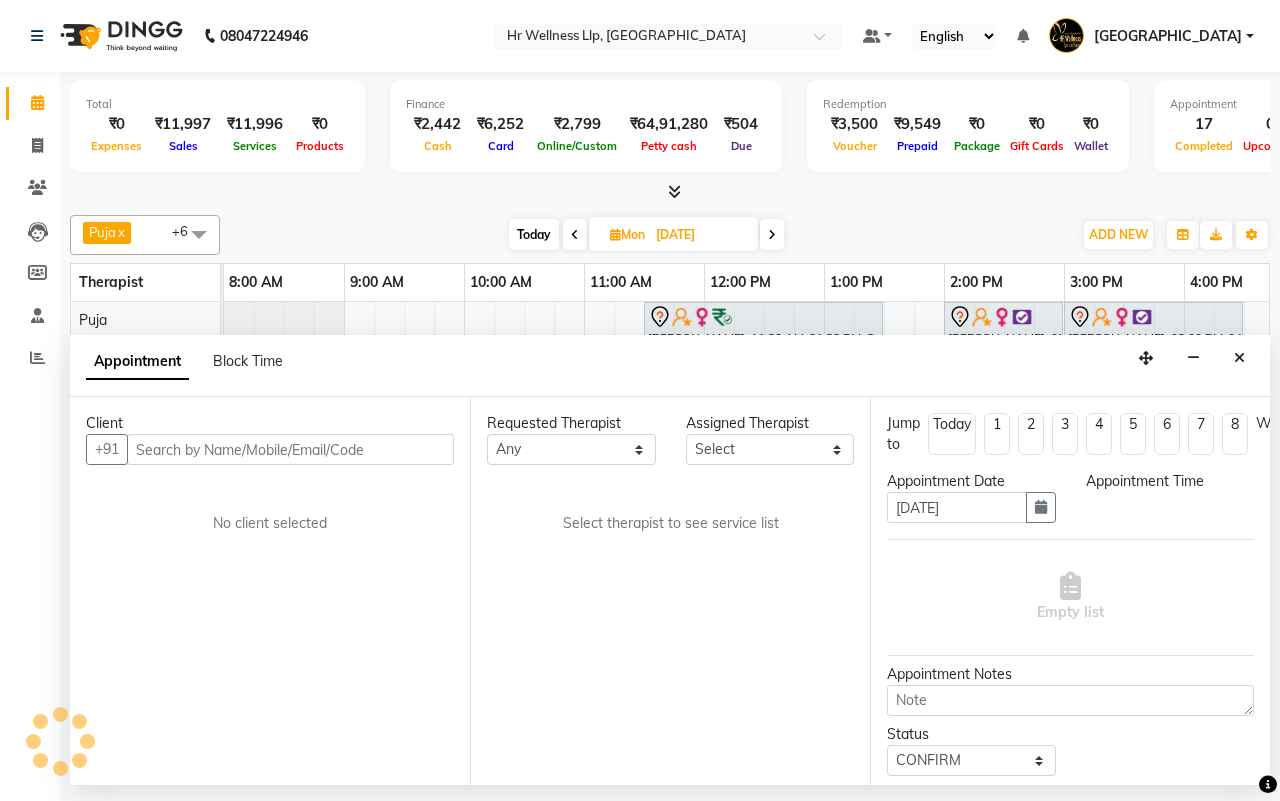 select on "16489" 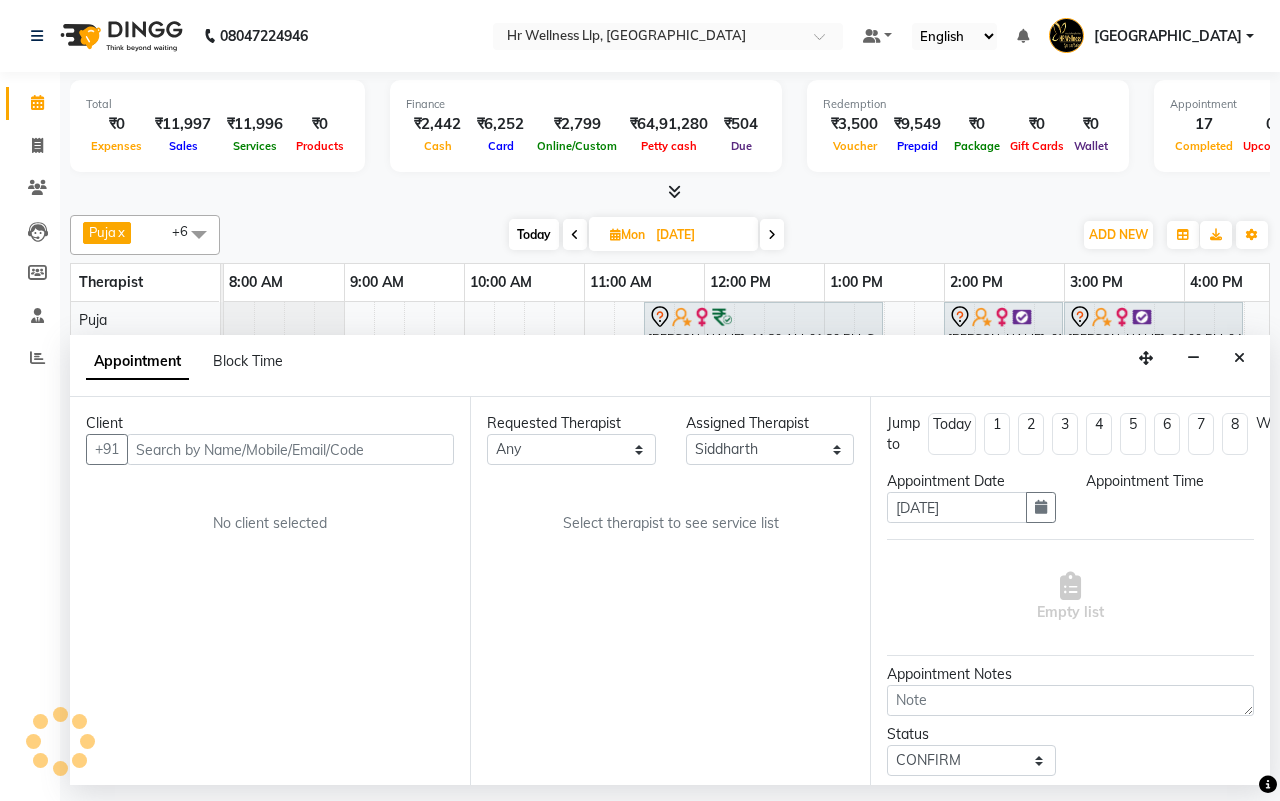 scroll, scrollTop: 0, scrollLeft: 515, axis: horizontal 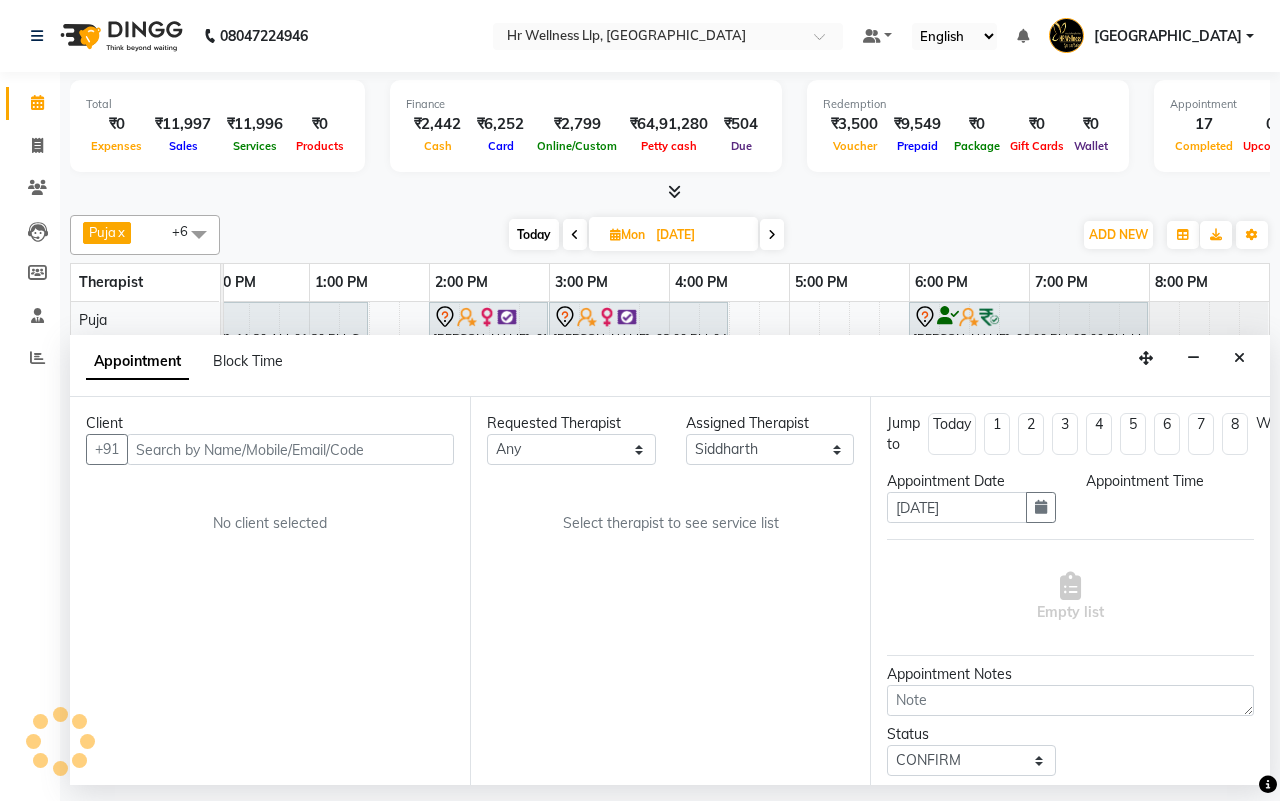 select on "600" 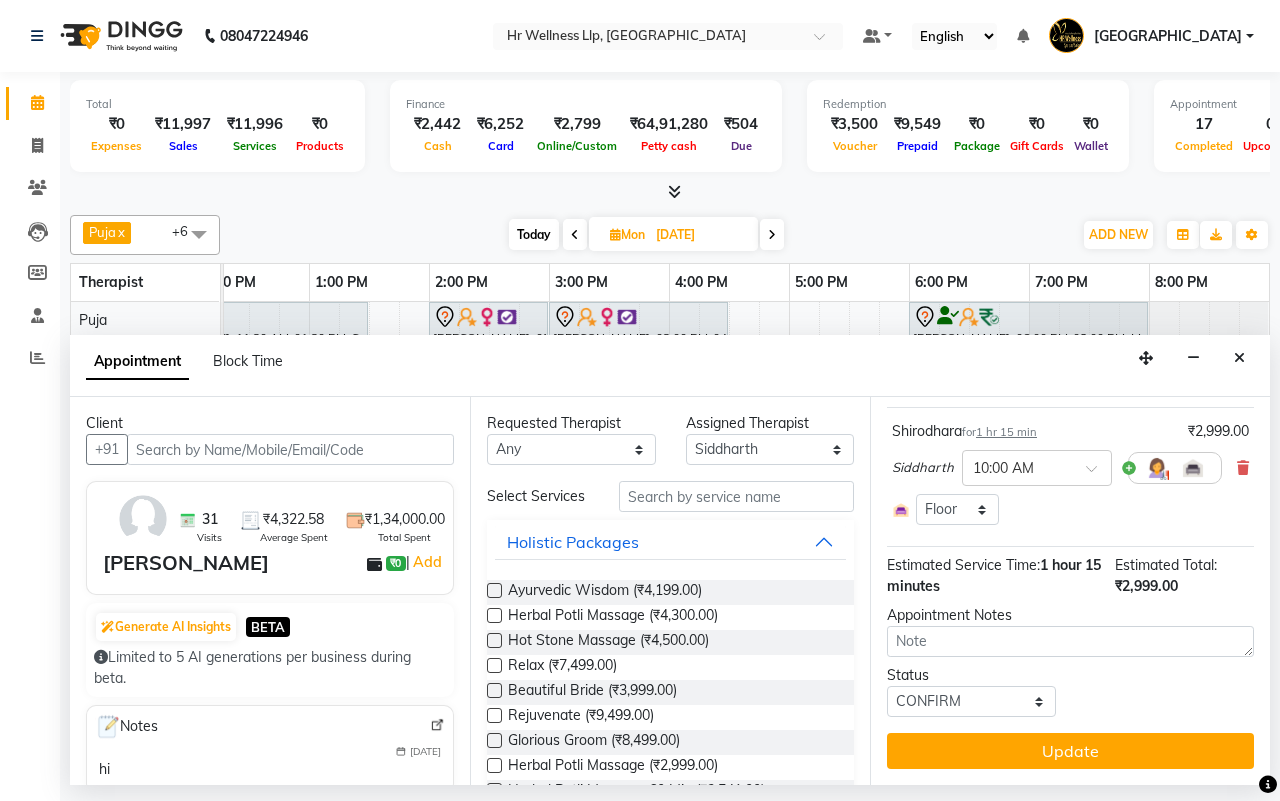 scroll, scrollTop: 152, scrollLeft: 0, axis: vertical 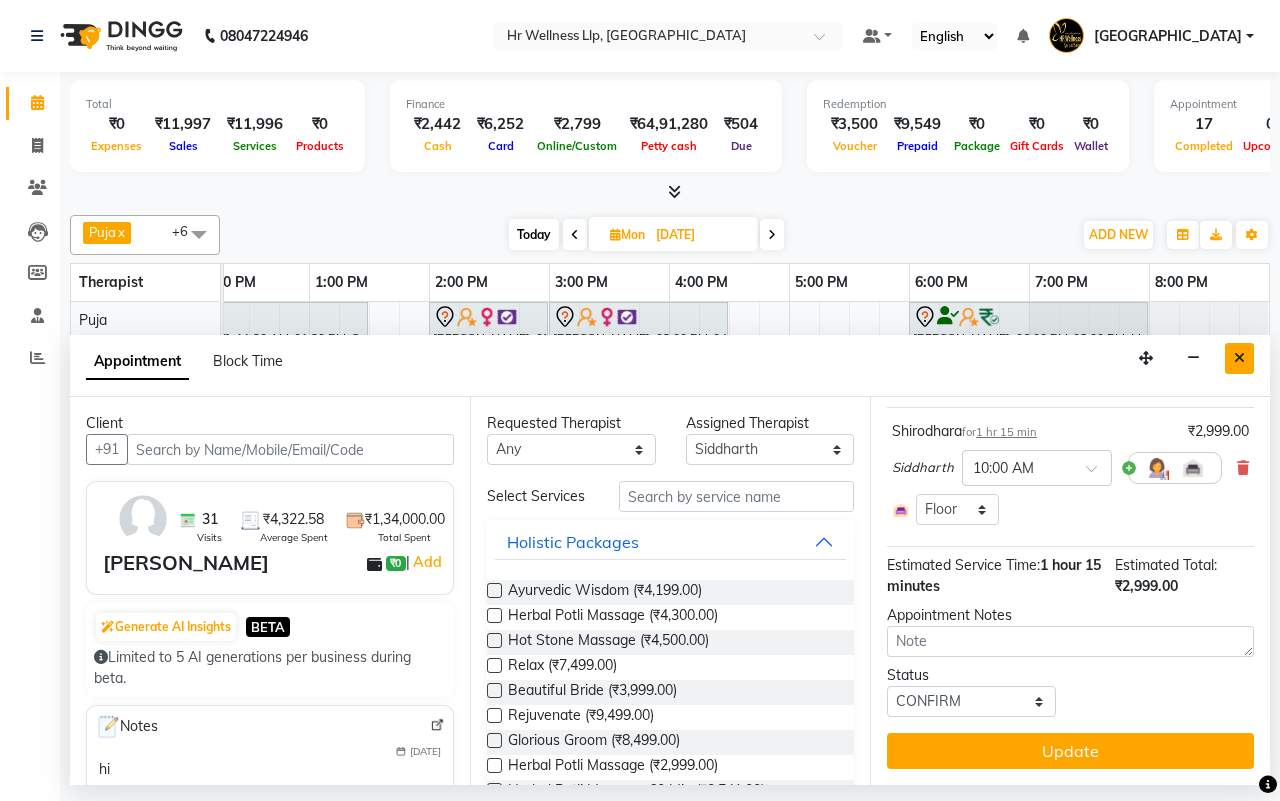 click at bounding box center [1239, 358] 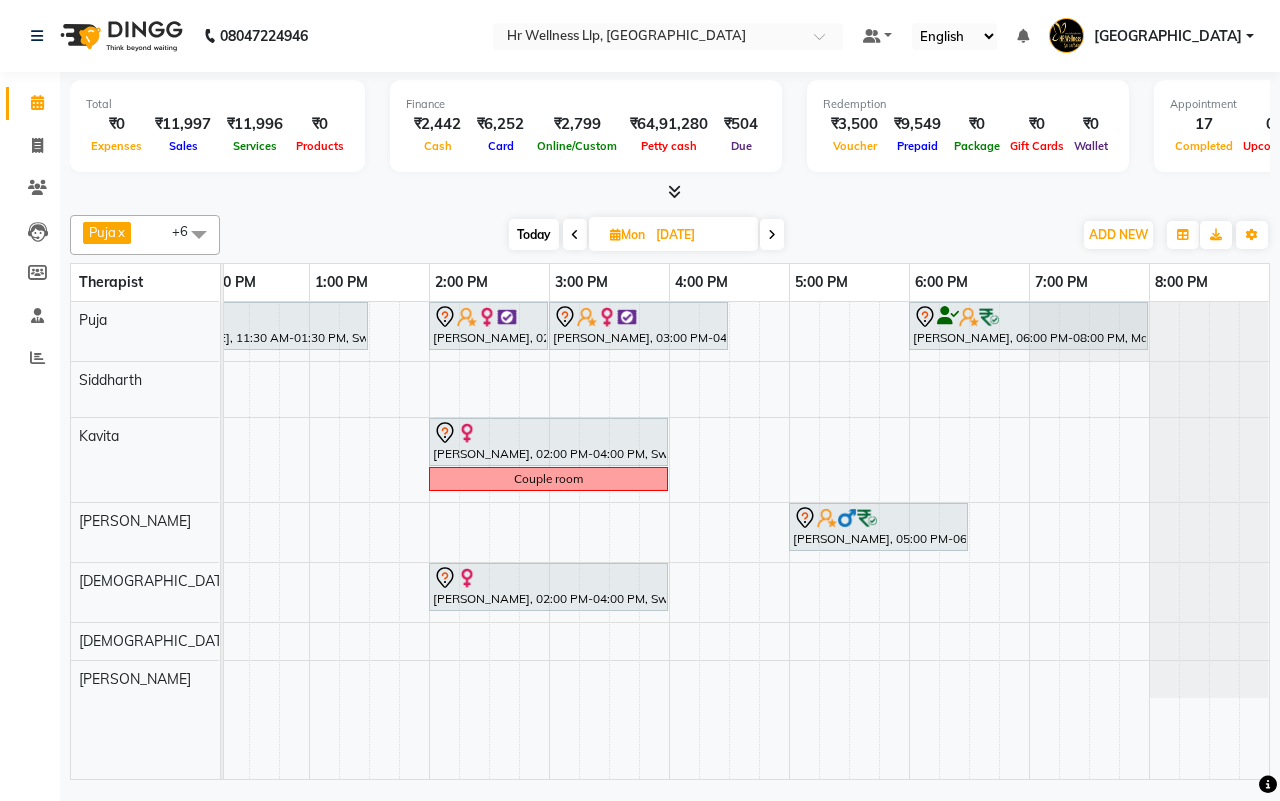 scroll, scrollTop: 0, scrollLeft: 0, axis: both 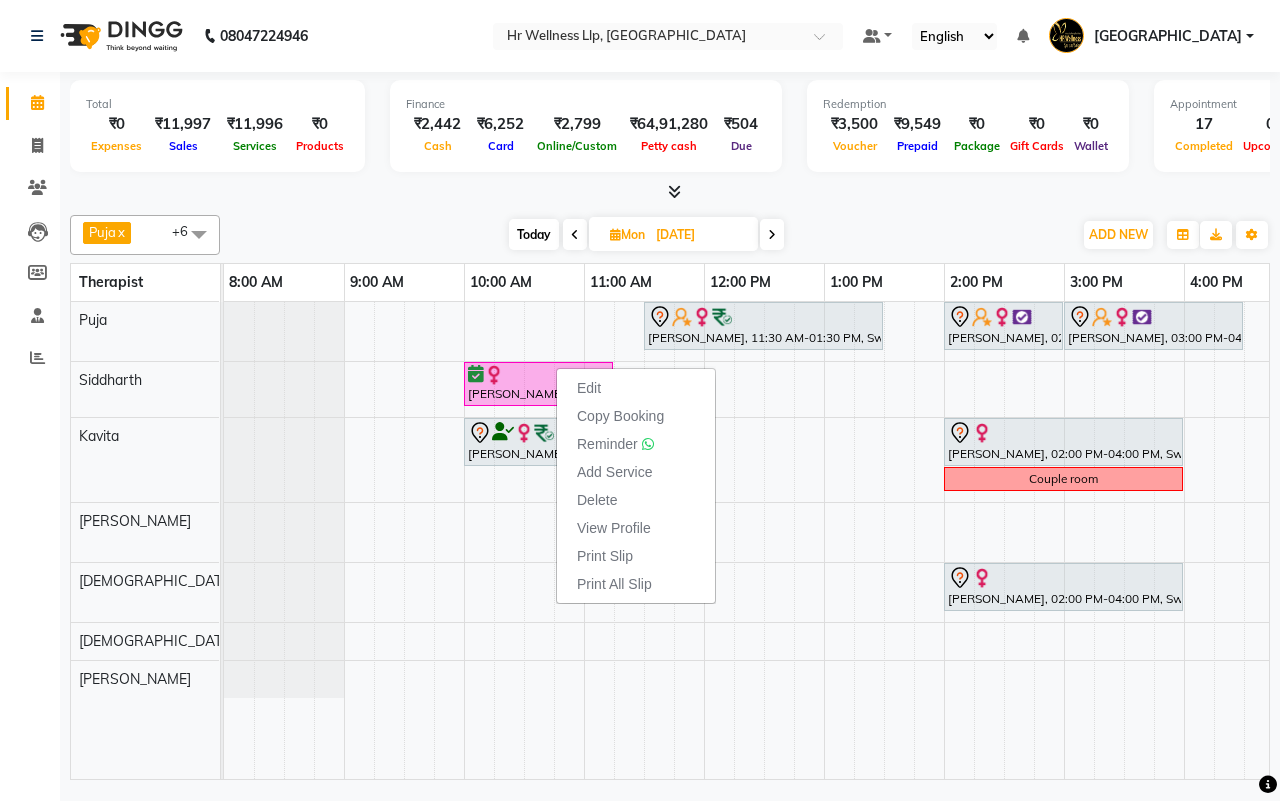 click on "[DATE]  [DATE]" at bounding box center (646, 235) 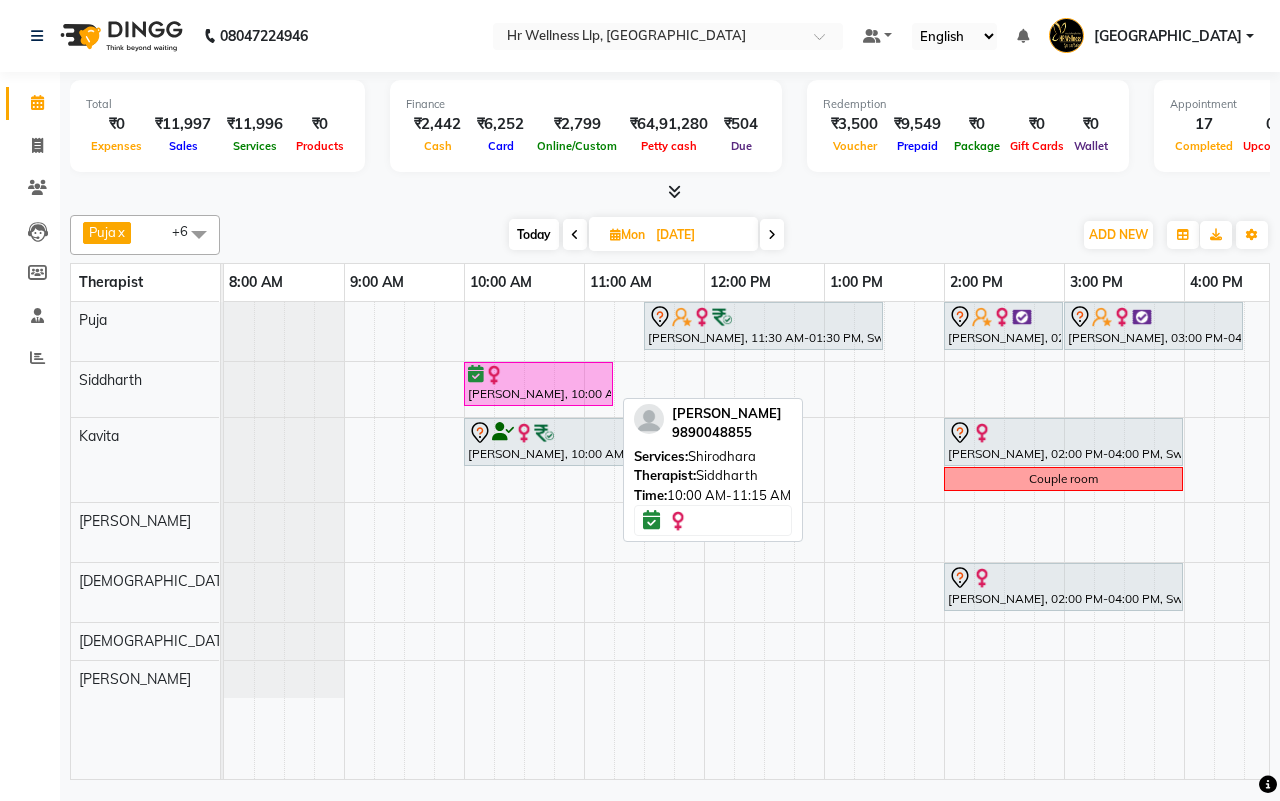 click on "[PERSON_NAME], 10:00 AM-11:15 AM, [PERSON_NAME]" at bounding box center [538, 384] 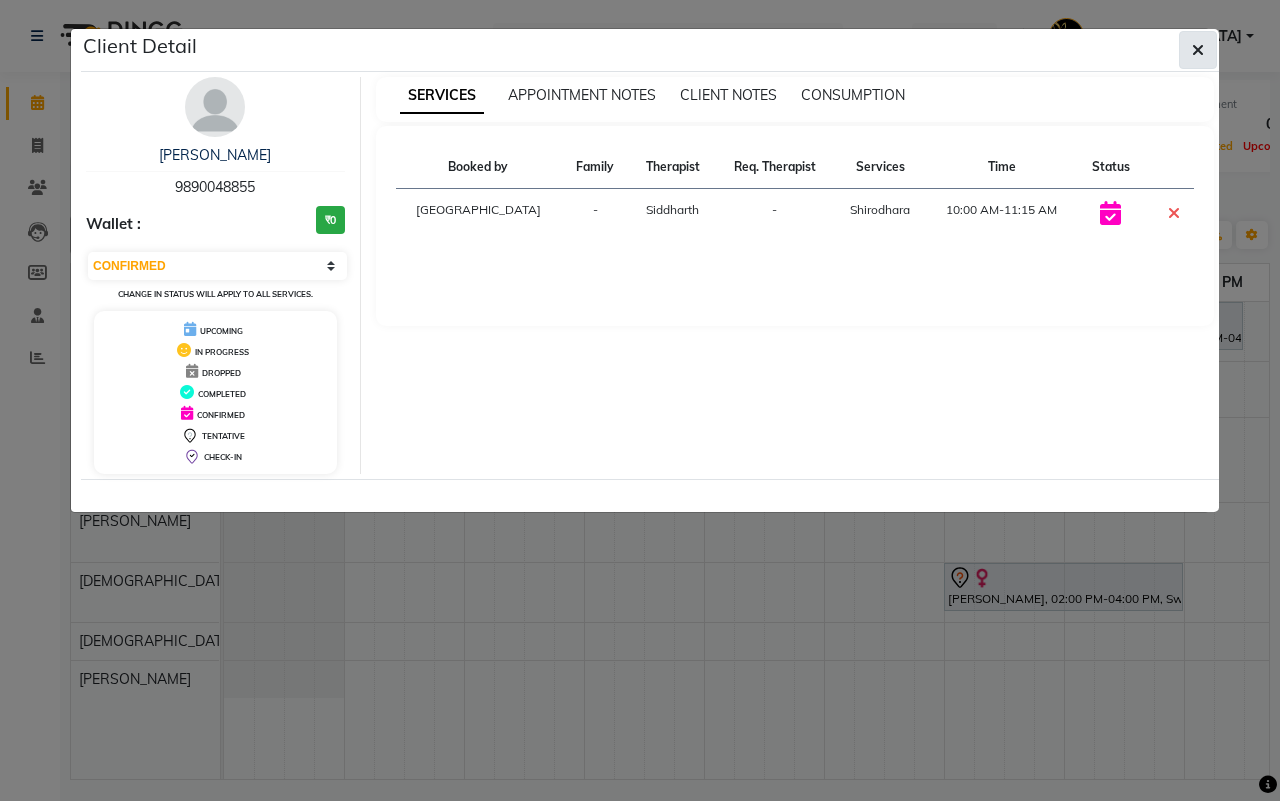 click 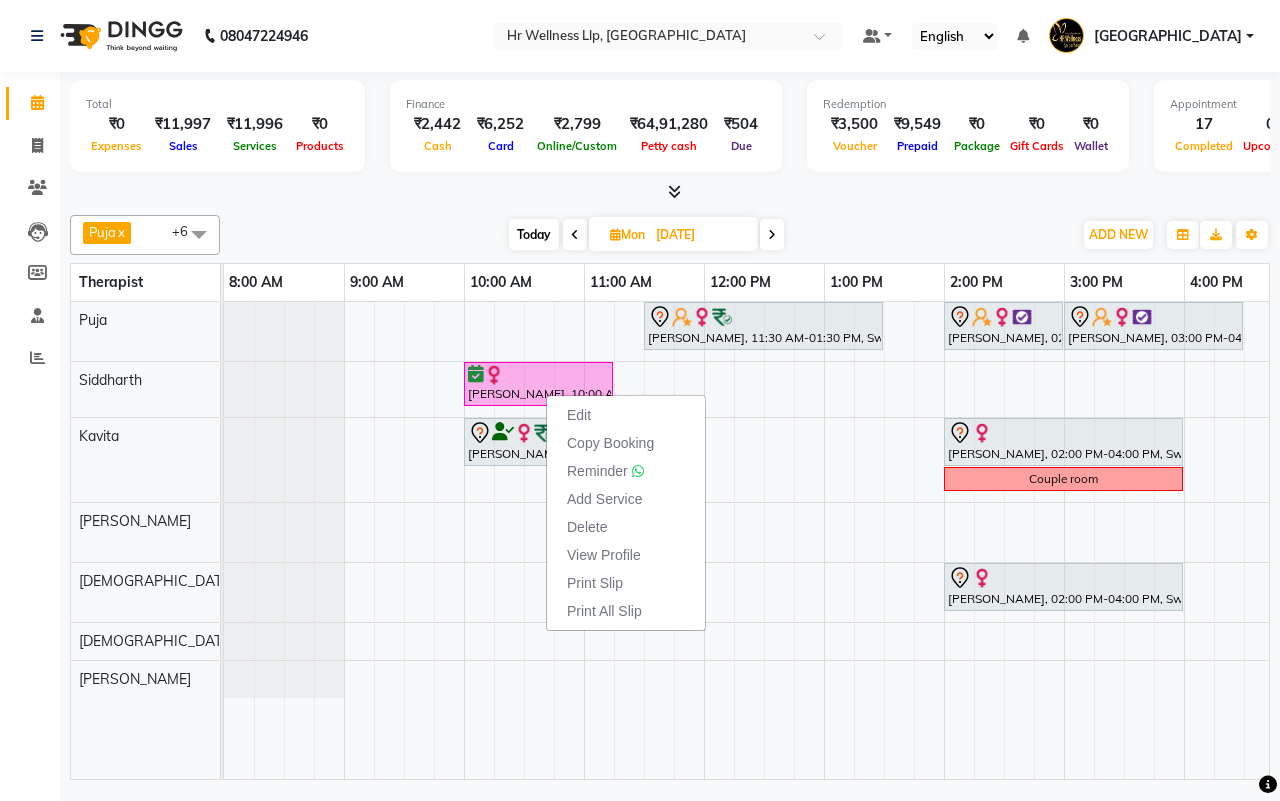 click on "[DATE]  [DATE]" at bounding box center [646, 235] 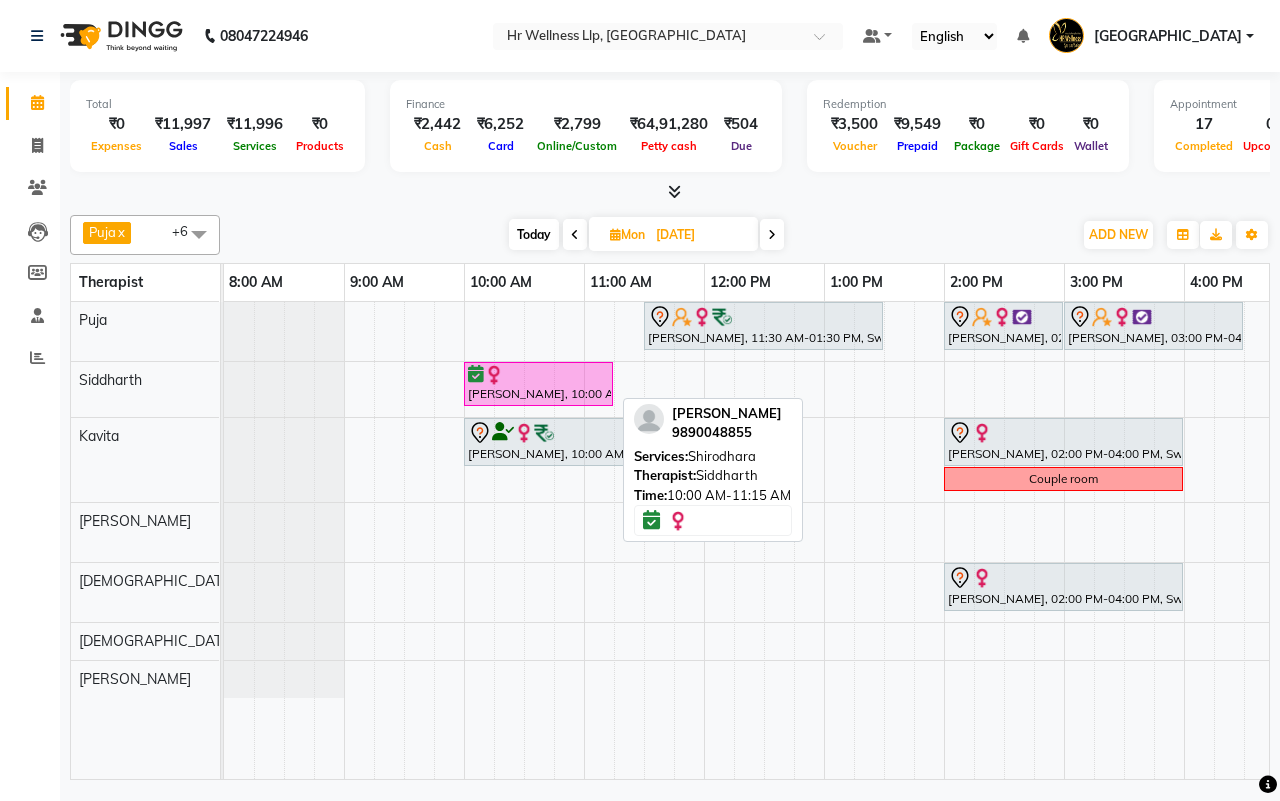 click on "[PERSON_NAME], 10:00 AM-11:15 AM, [PERSON_NAME]" at bounding box center [538, 384] 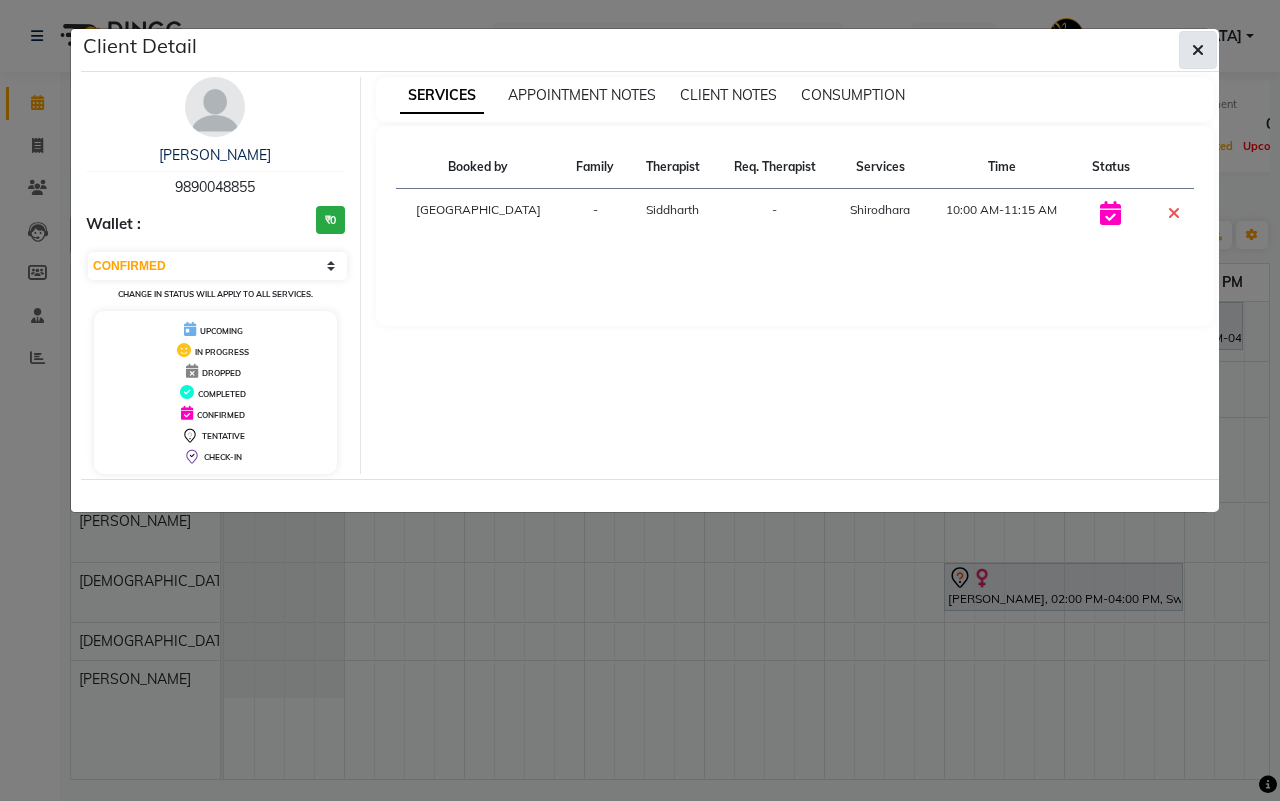 click 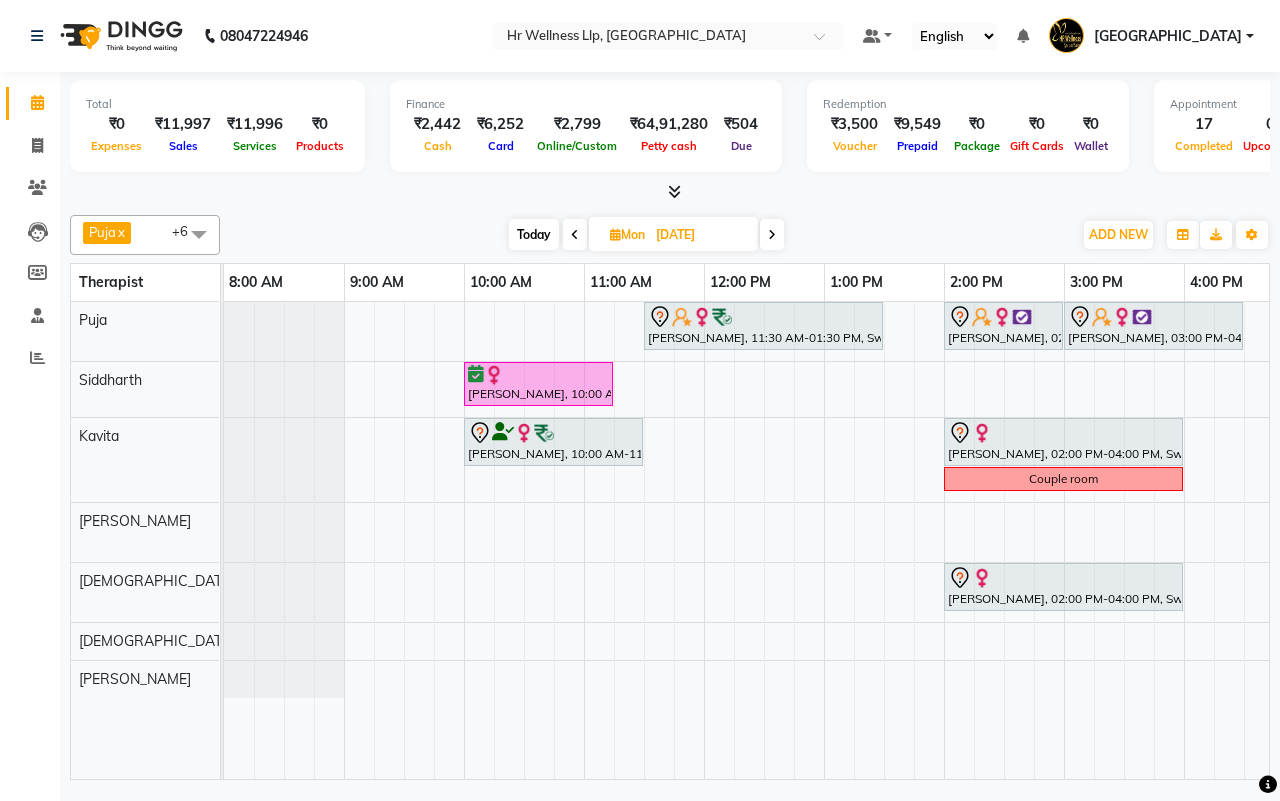click on "Today" at bounding box center [534, 234] 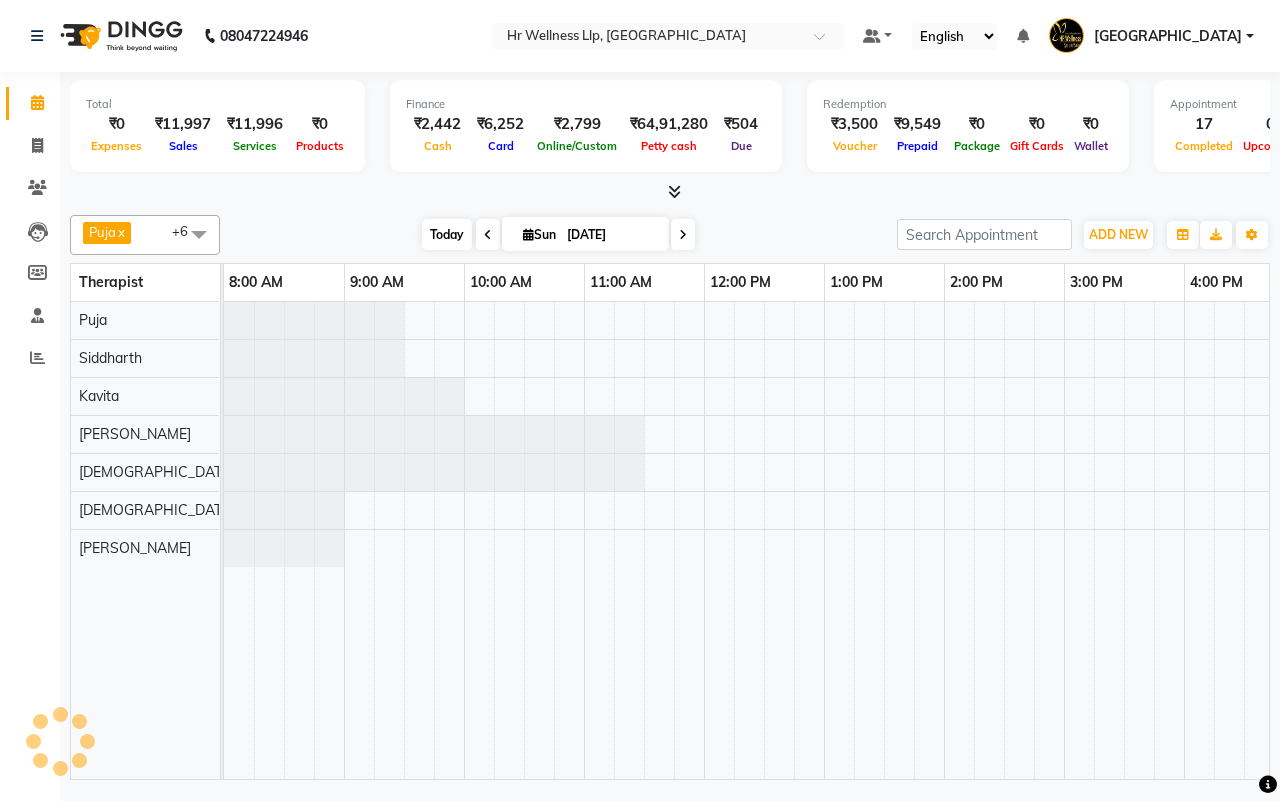 scroll, scrollTop: 0, scrollLeft: 515, axis: horizontal 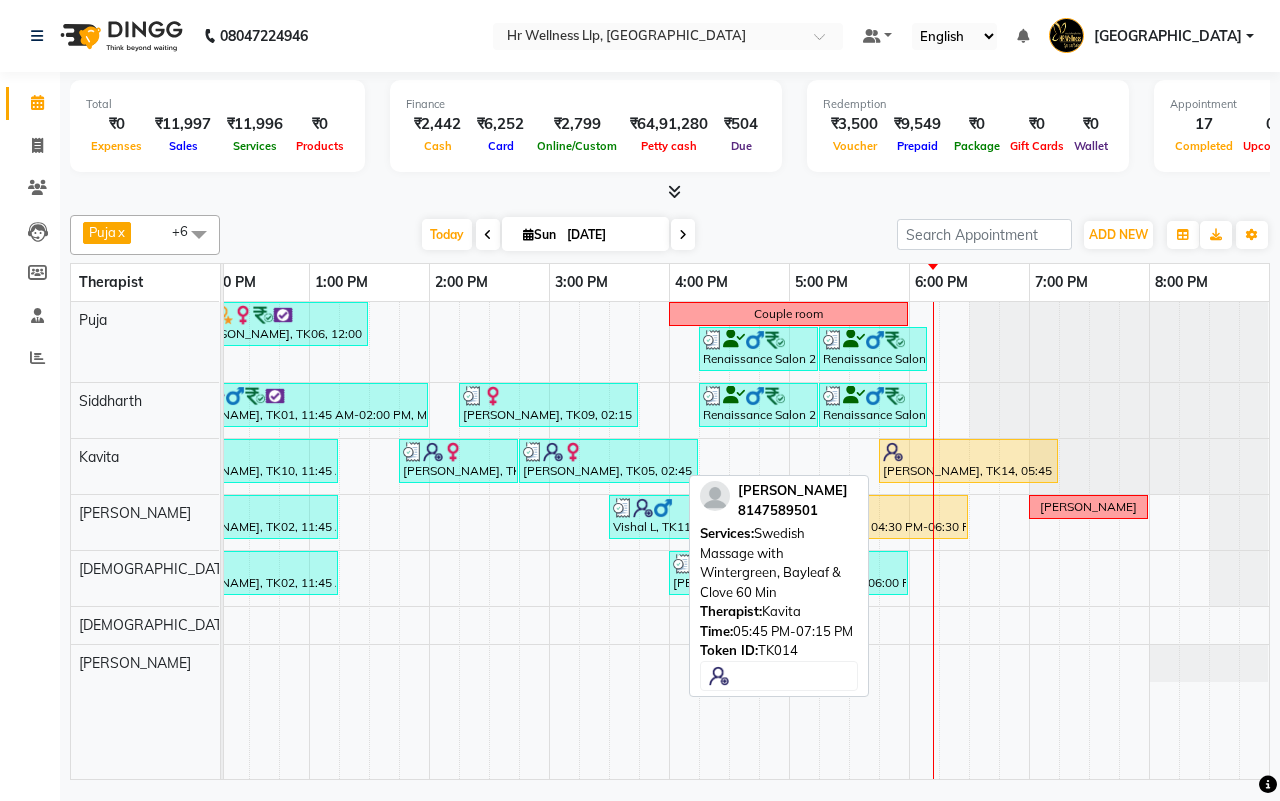 click at bounding box center (968, 452) 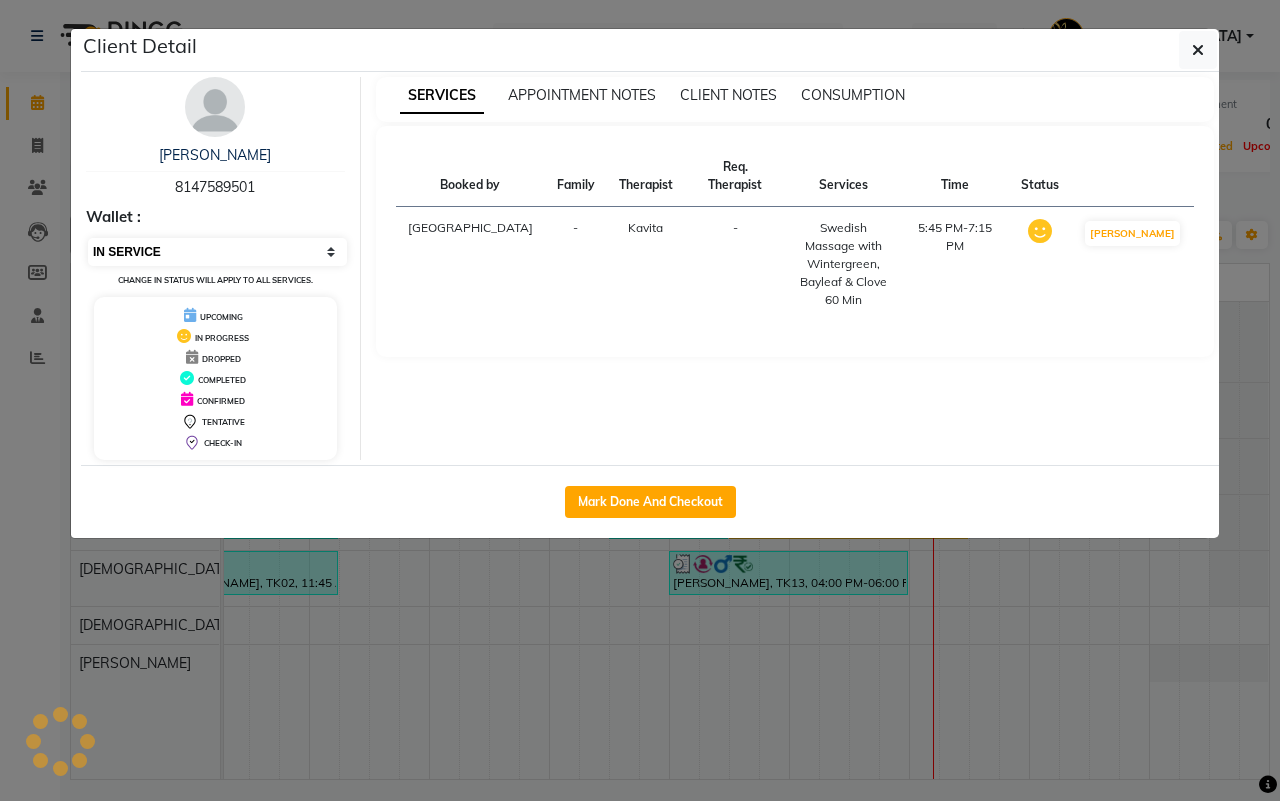 click on "Select IN SERVICE CONFIRMED TENTATIVE CHECK IN MARK DONE DROPPED UPCOMING" at bounding box center [217, 252] 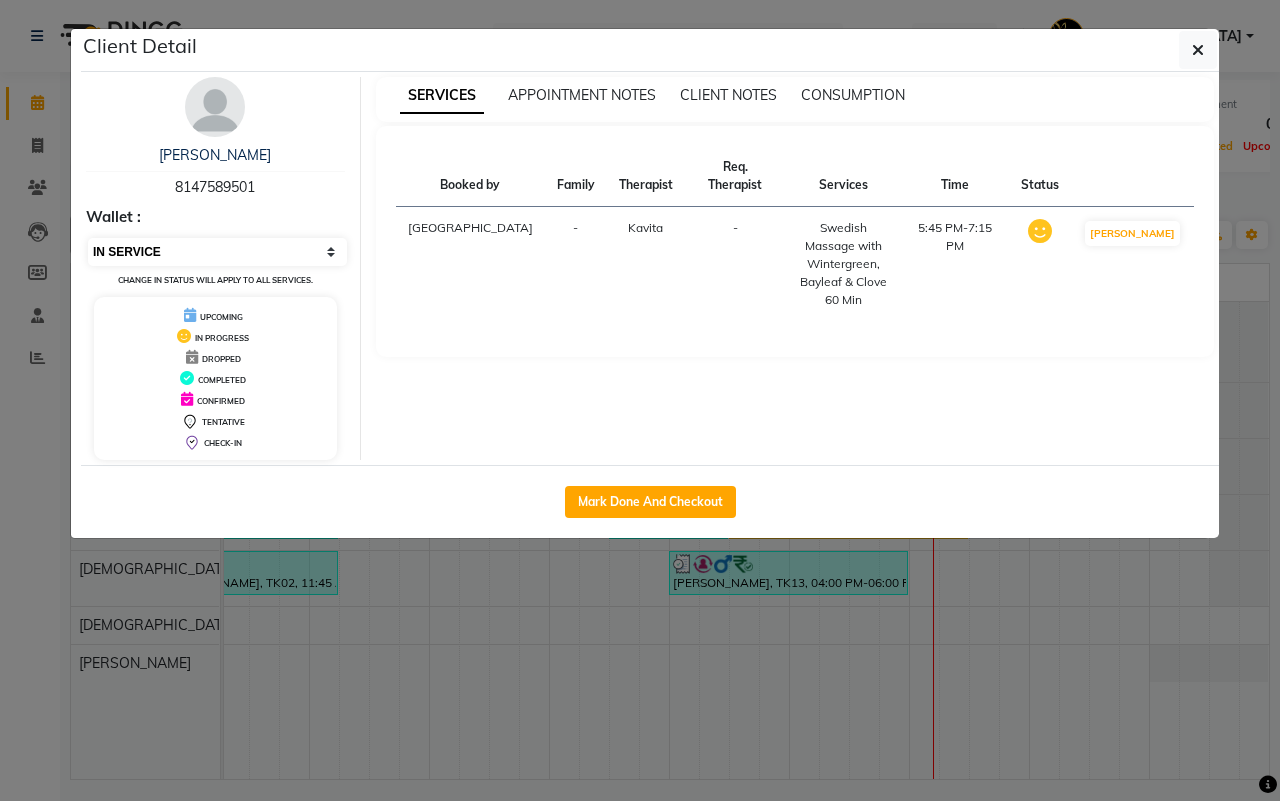 select on "6" 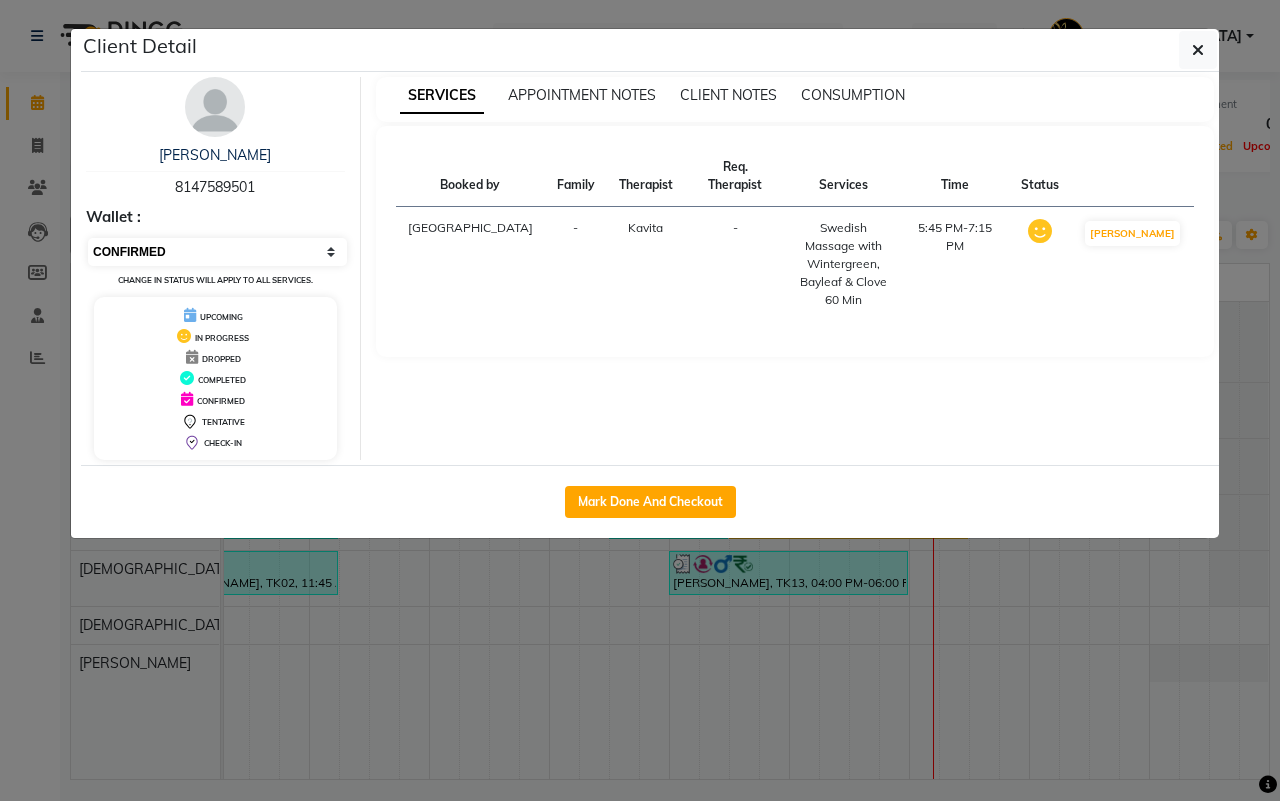 click on "Select IN SERVICE CONFIRMED TENTATIVE CHECK IN MARK DONE DROPPED UPCOMING" at bounding box center [217, 252] 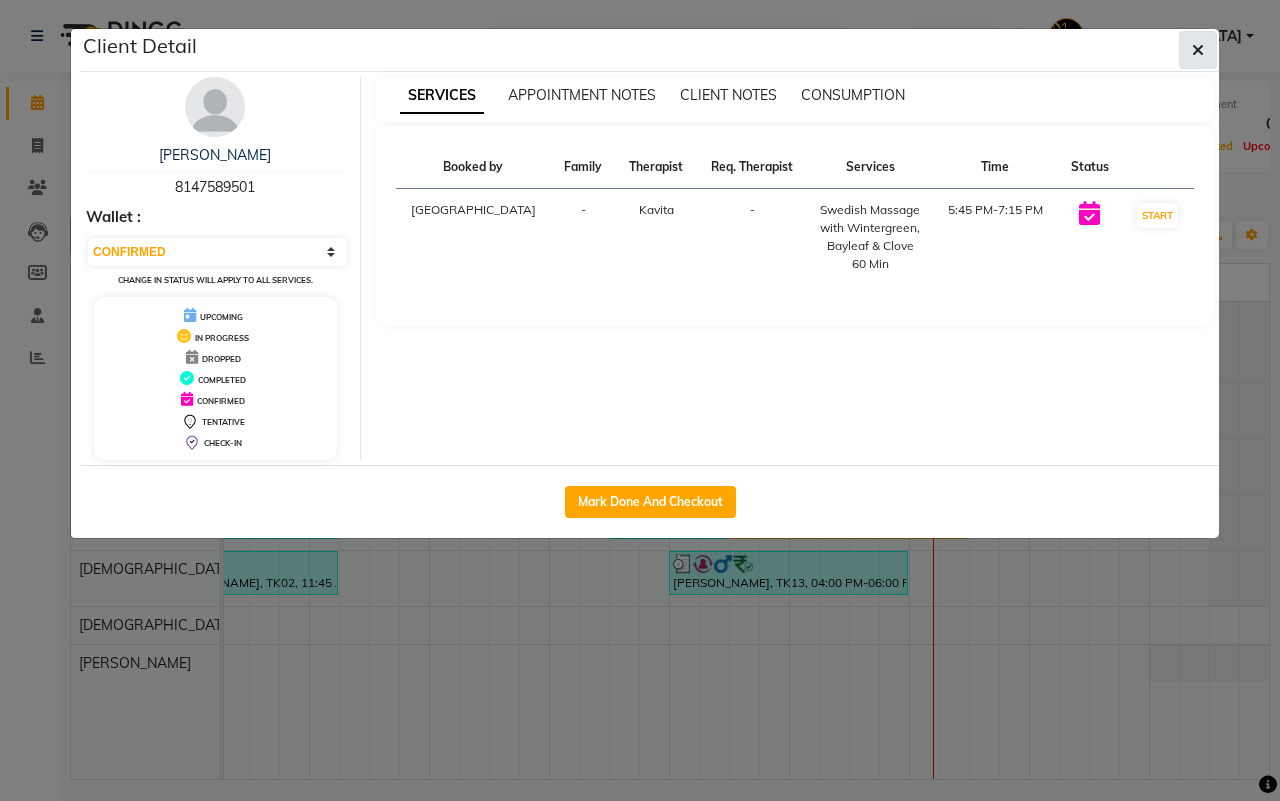click 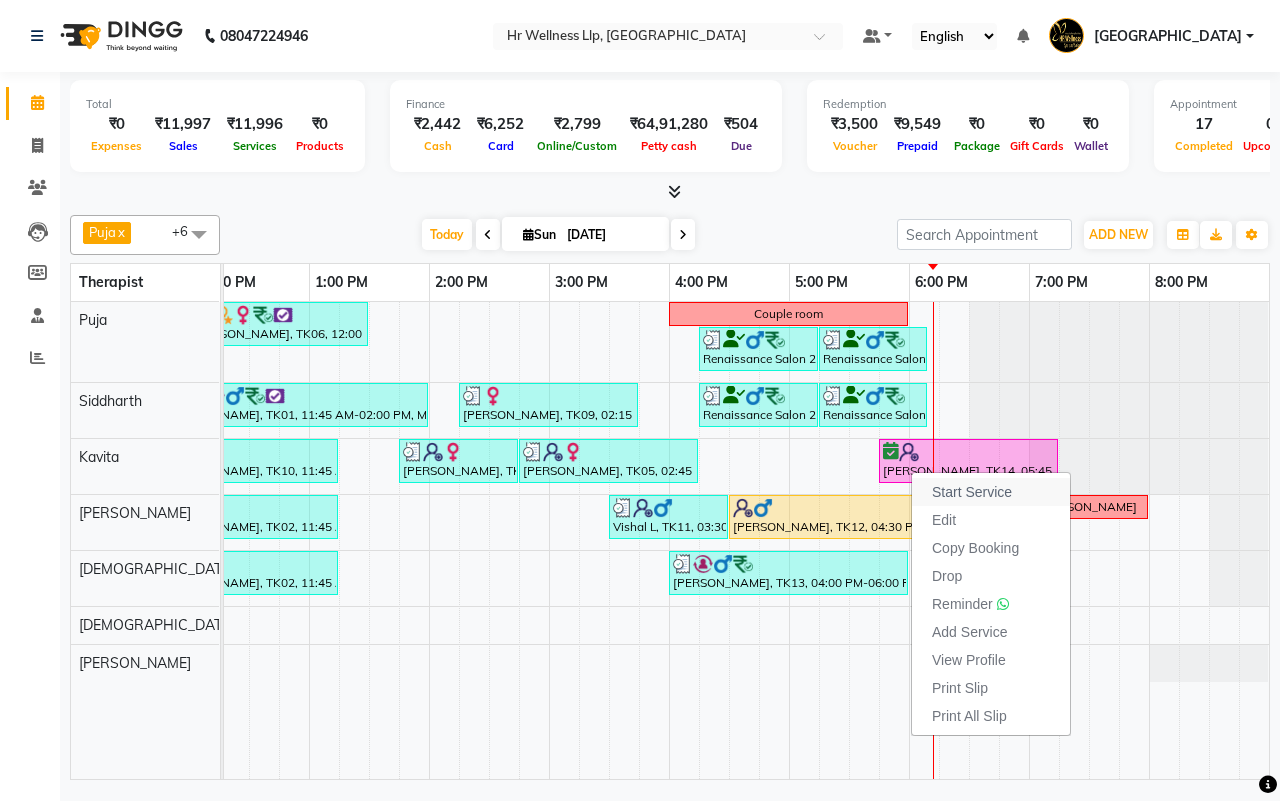 click on "Start Service" at bounding box center (972, 492) 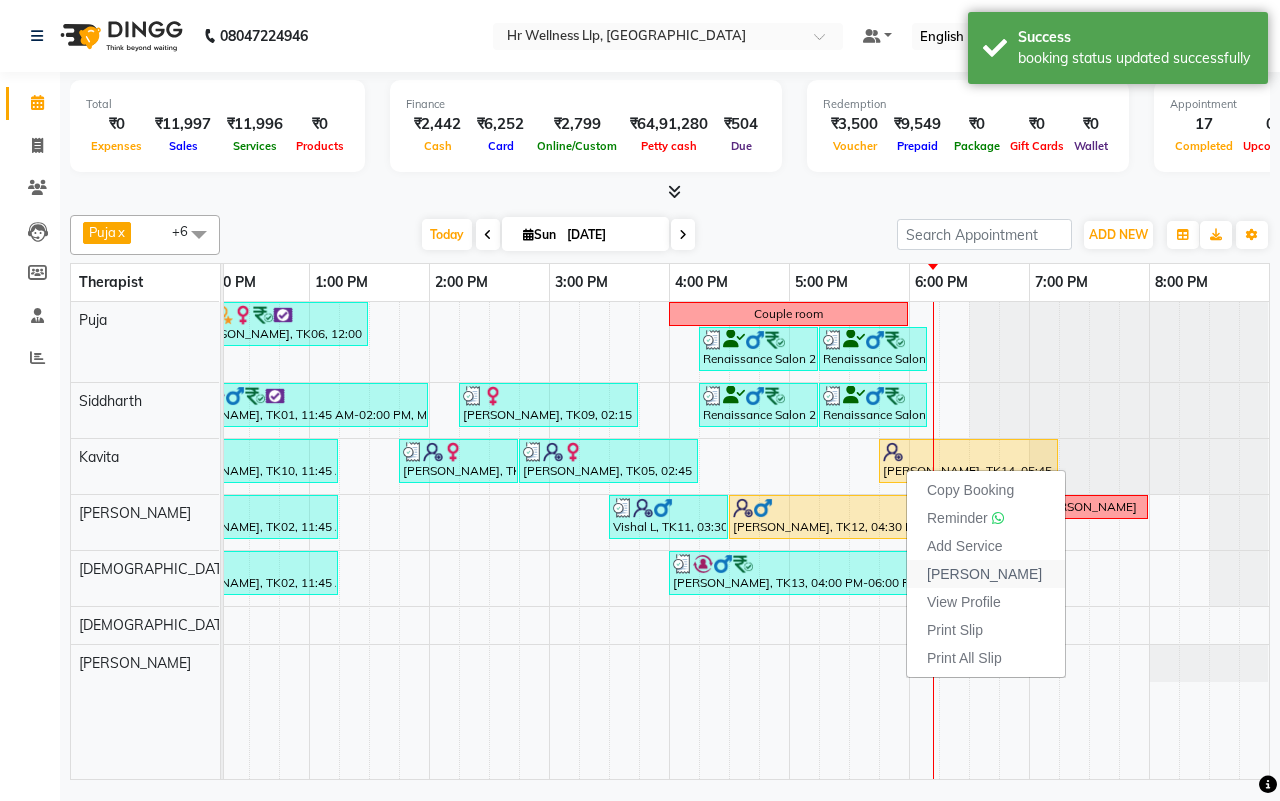 click on "[PERSON_NAME]" at bounding box center (984, 574) 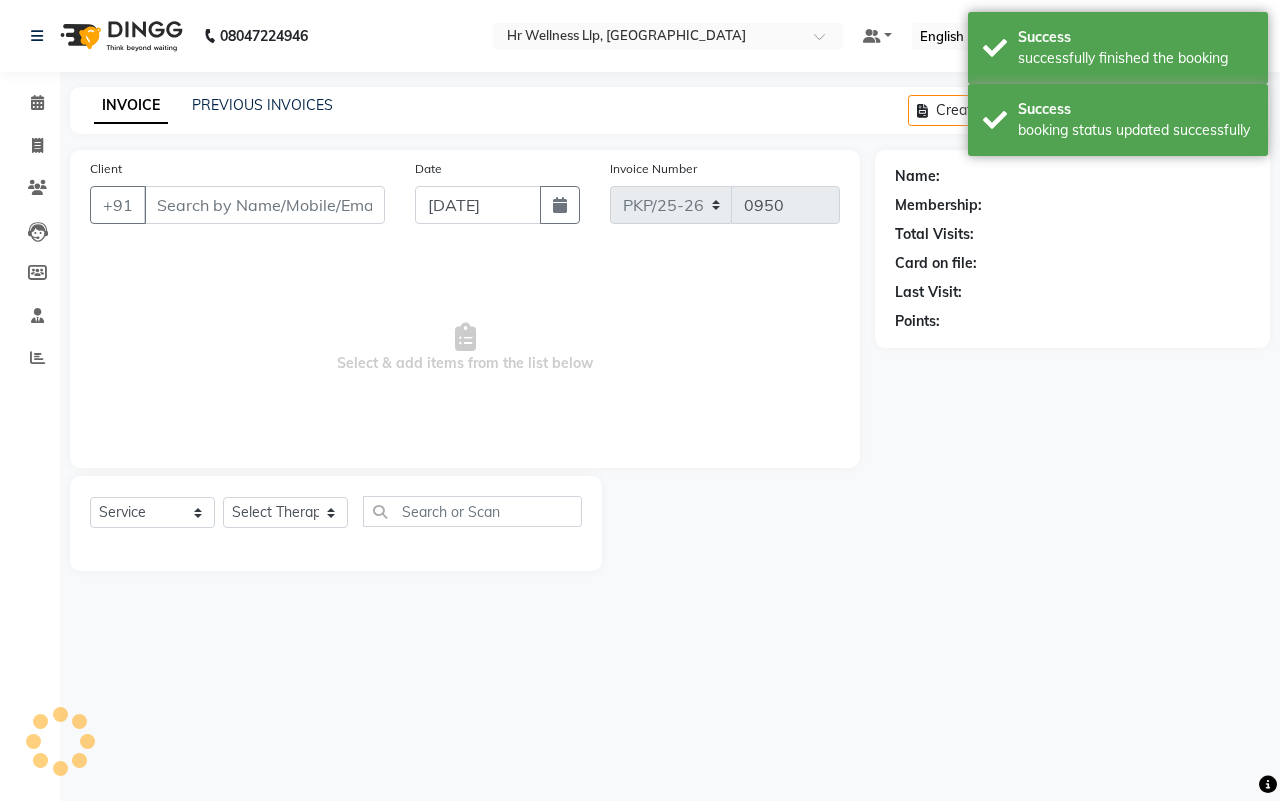 type on "8147589501" 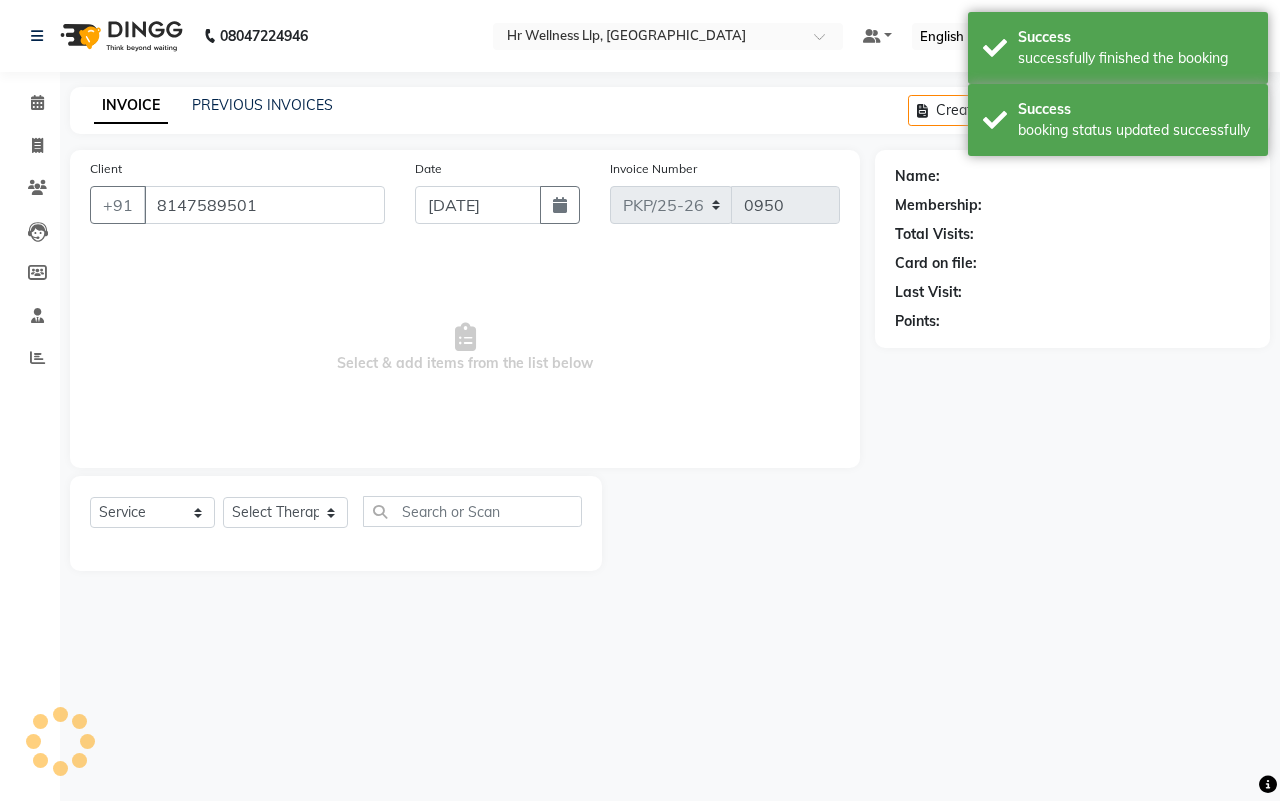 select on "19506" 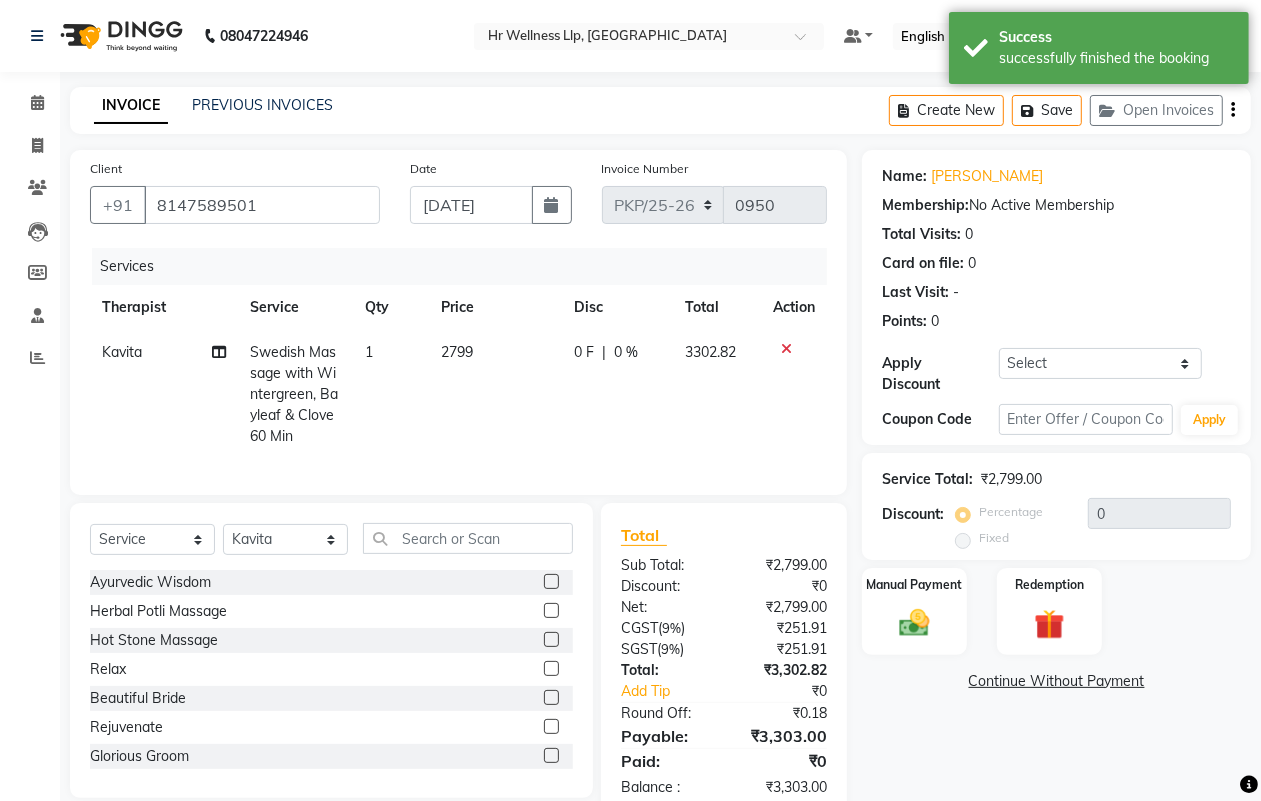 scroll, scrollTop: 65, scrollLeft: 0, axis: vertical 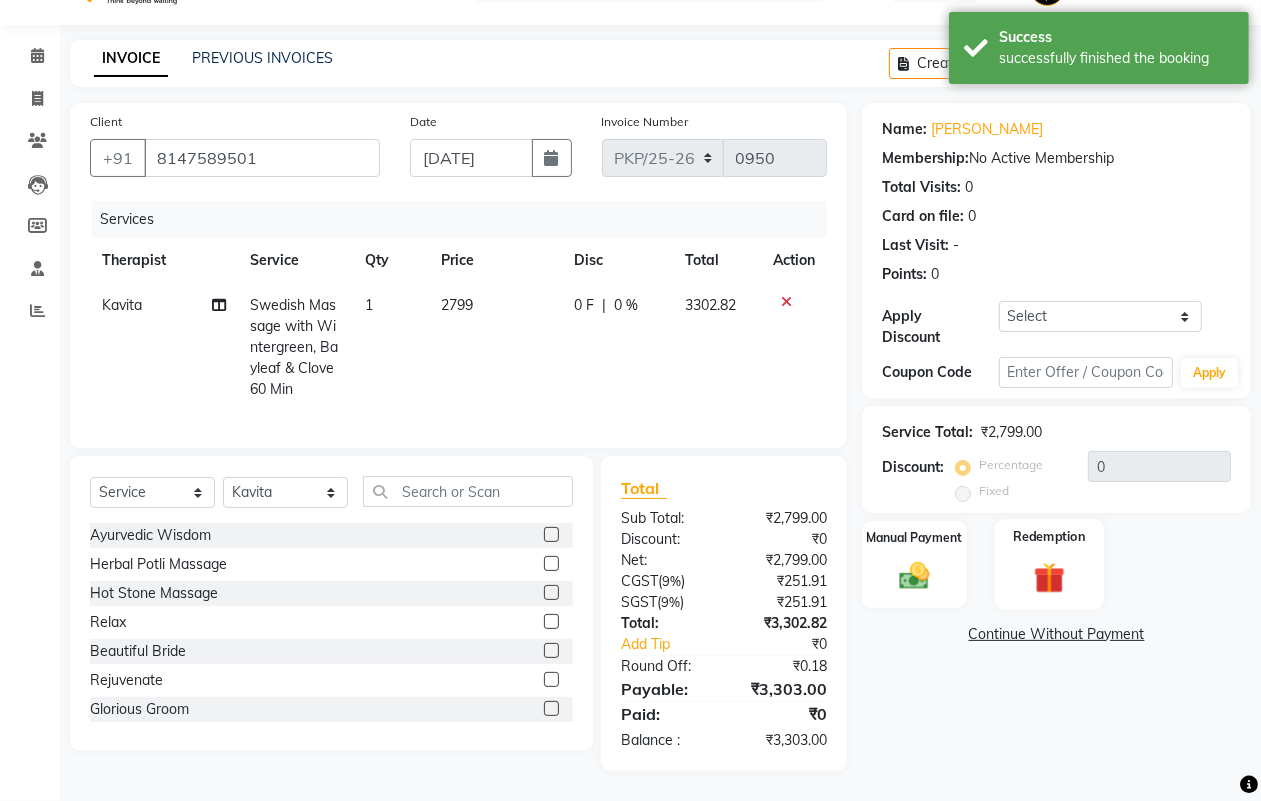 click 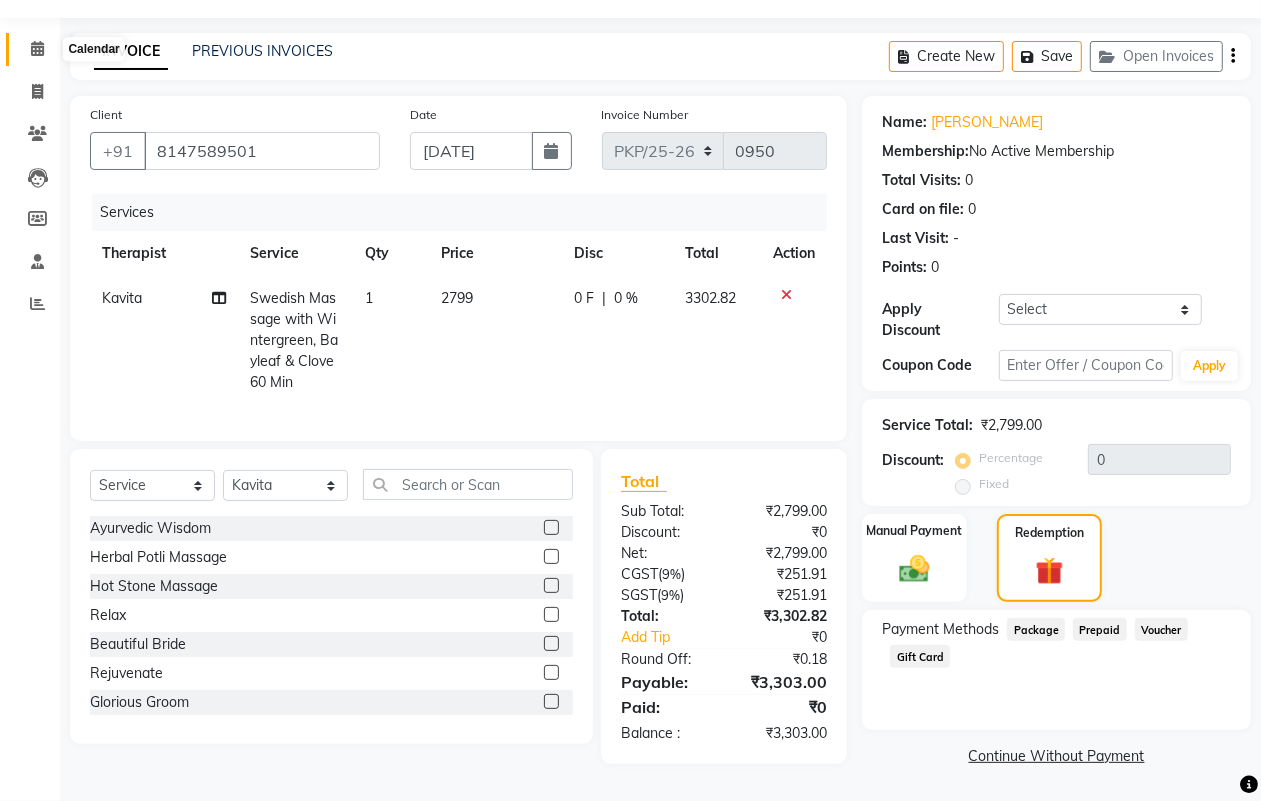 click 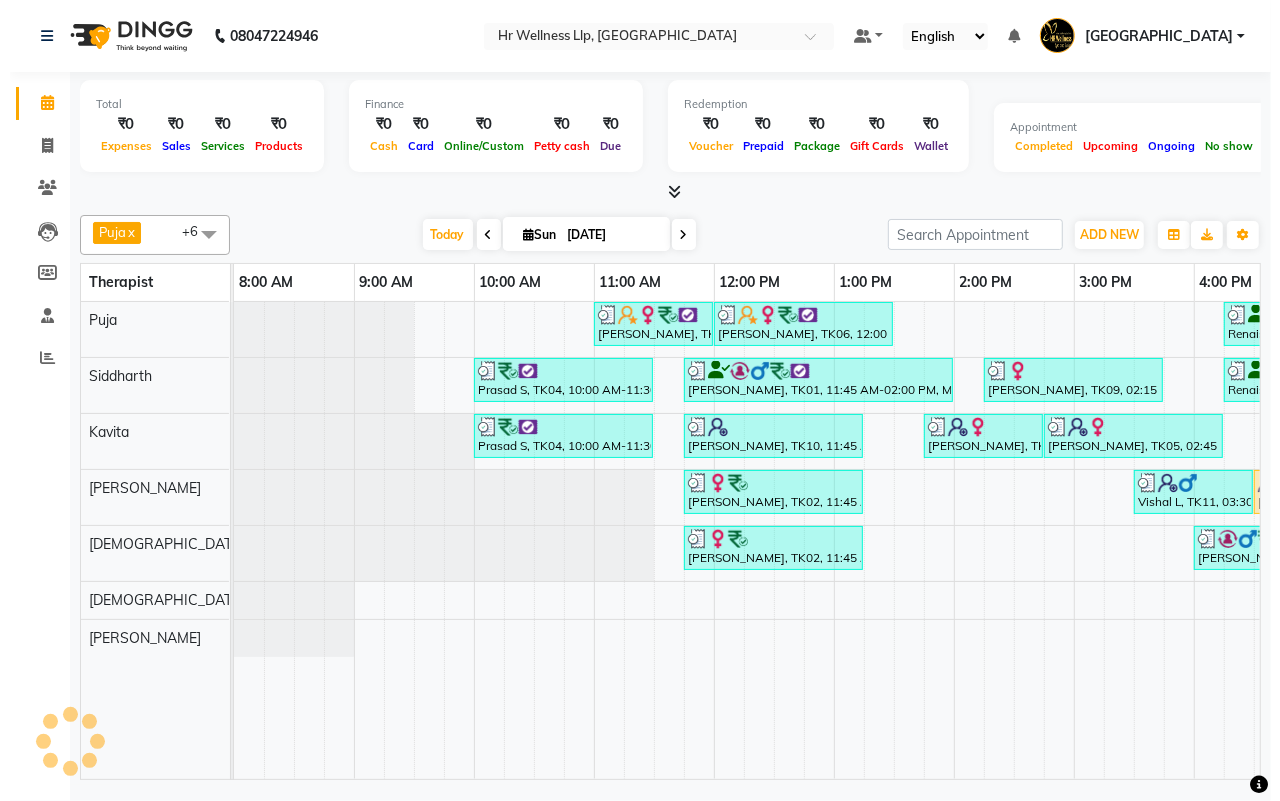 scroll, scrollTop: 0, scrollLeft: 0, axis: both 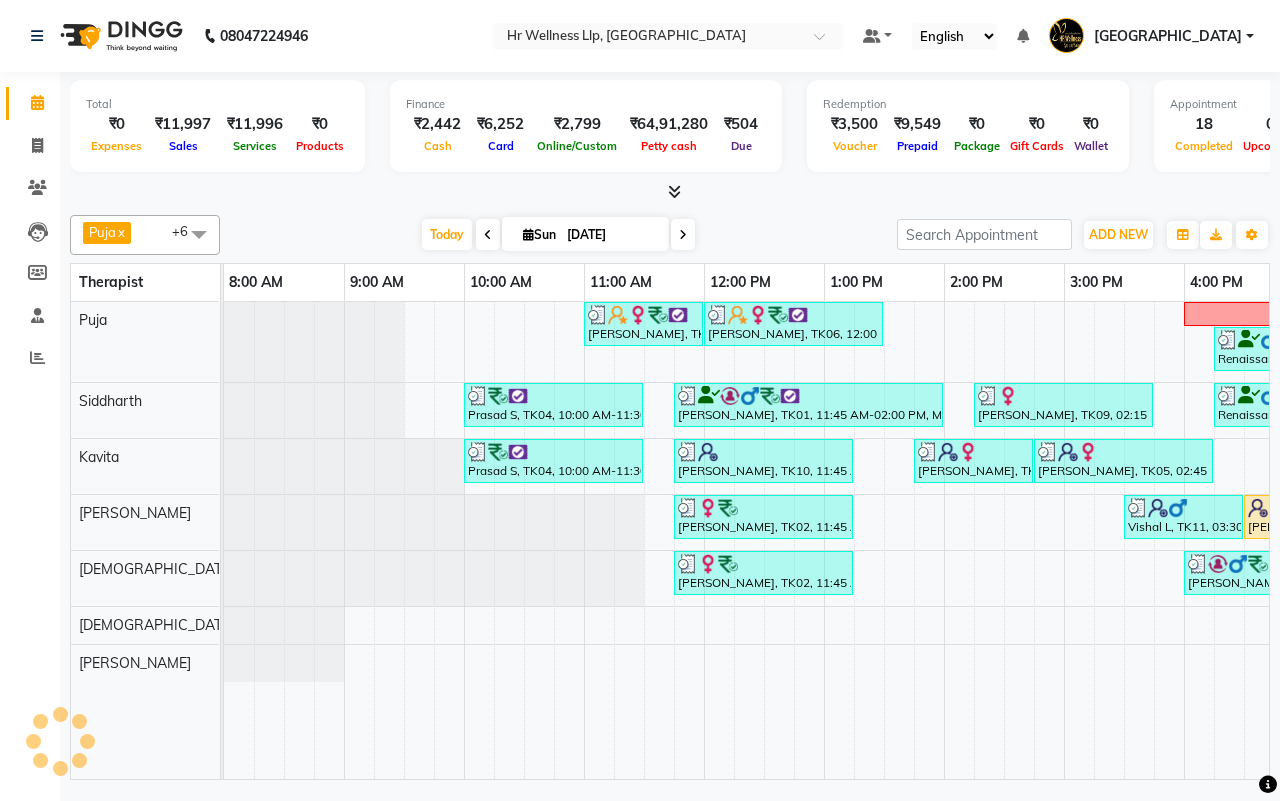 click on "[DATE]  [DATE]" at bounding box center [558, 235] 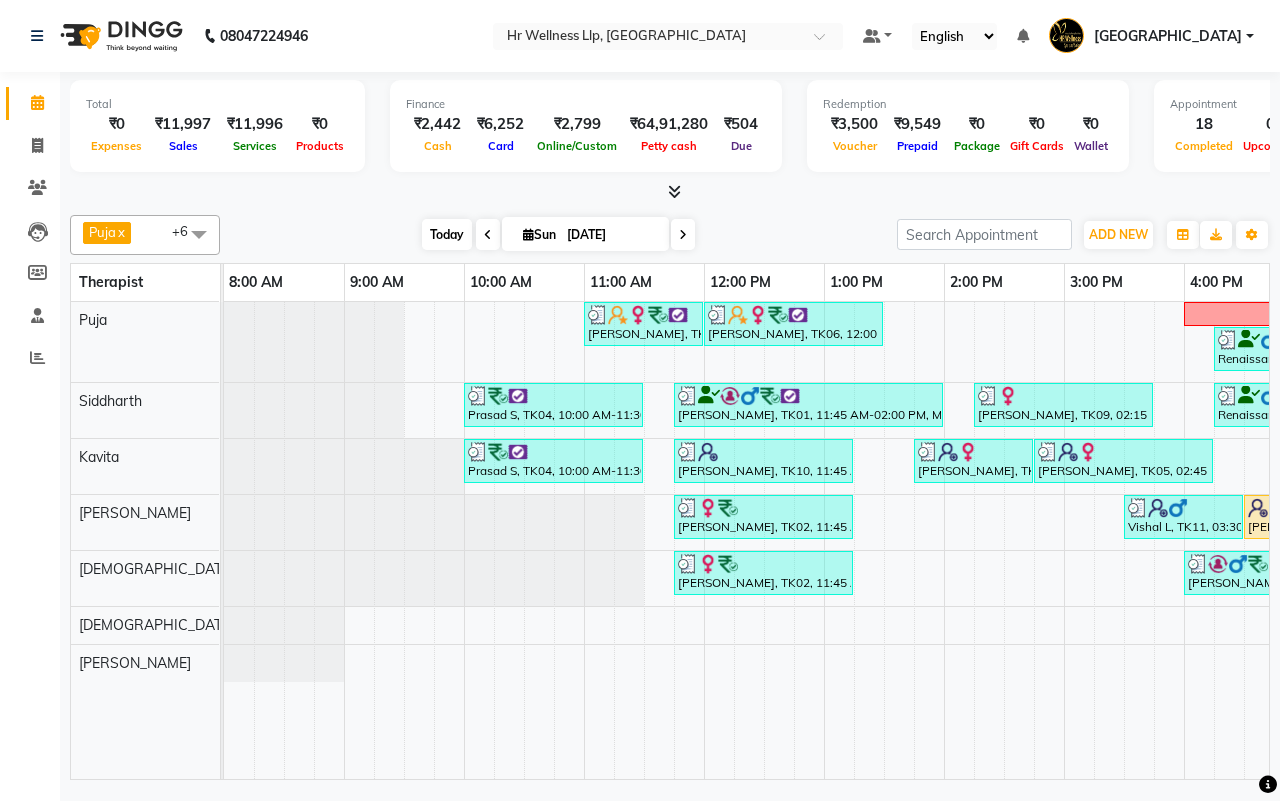 click on "Today" at bounding box center (447, 234) 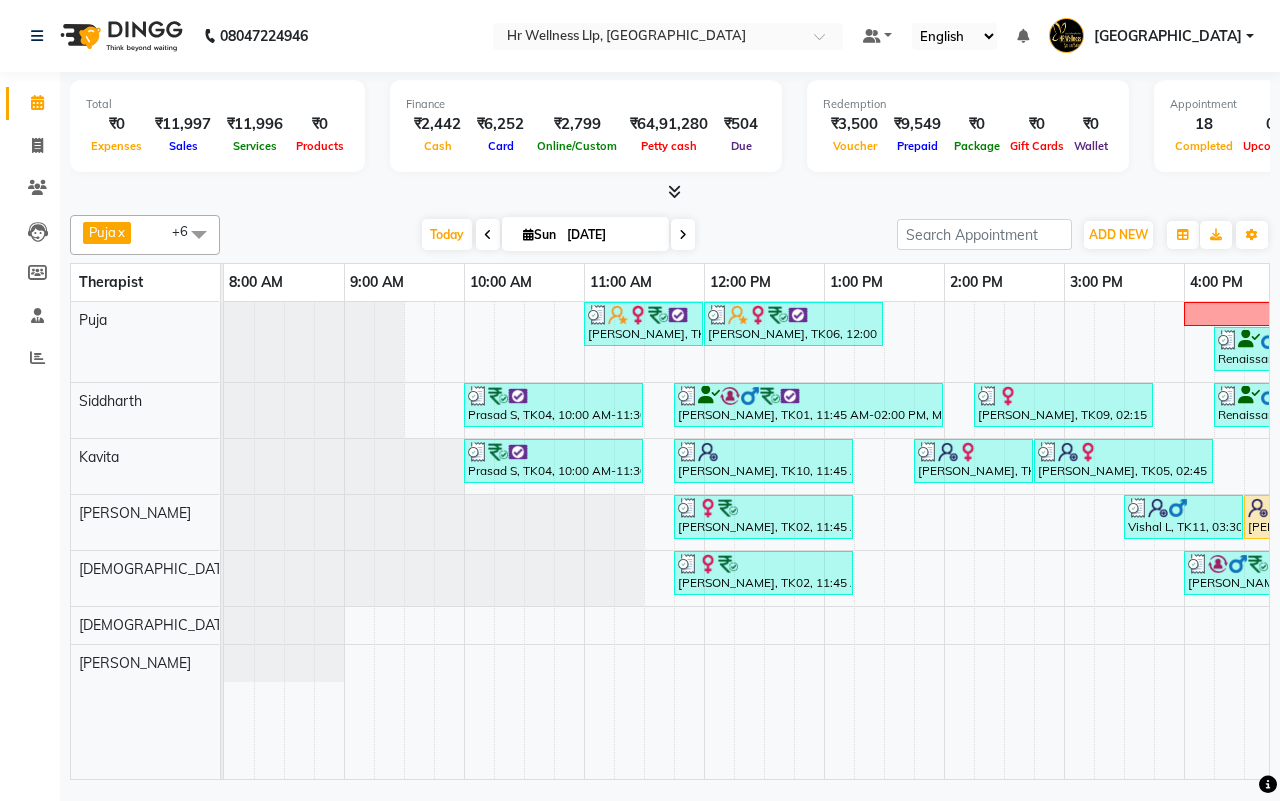 scroll, scrollTop: 0, scrollLeft: 515, axis: horizontal 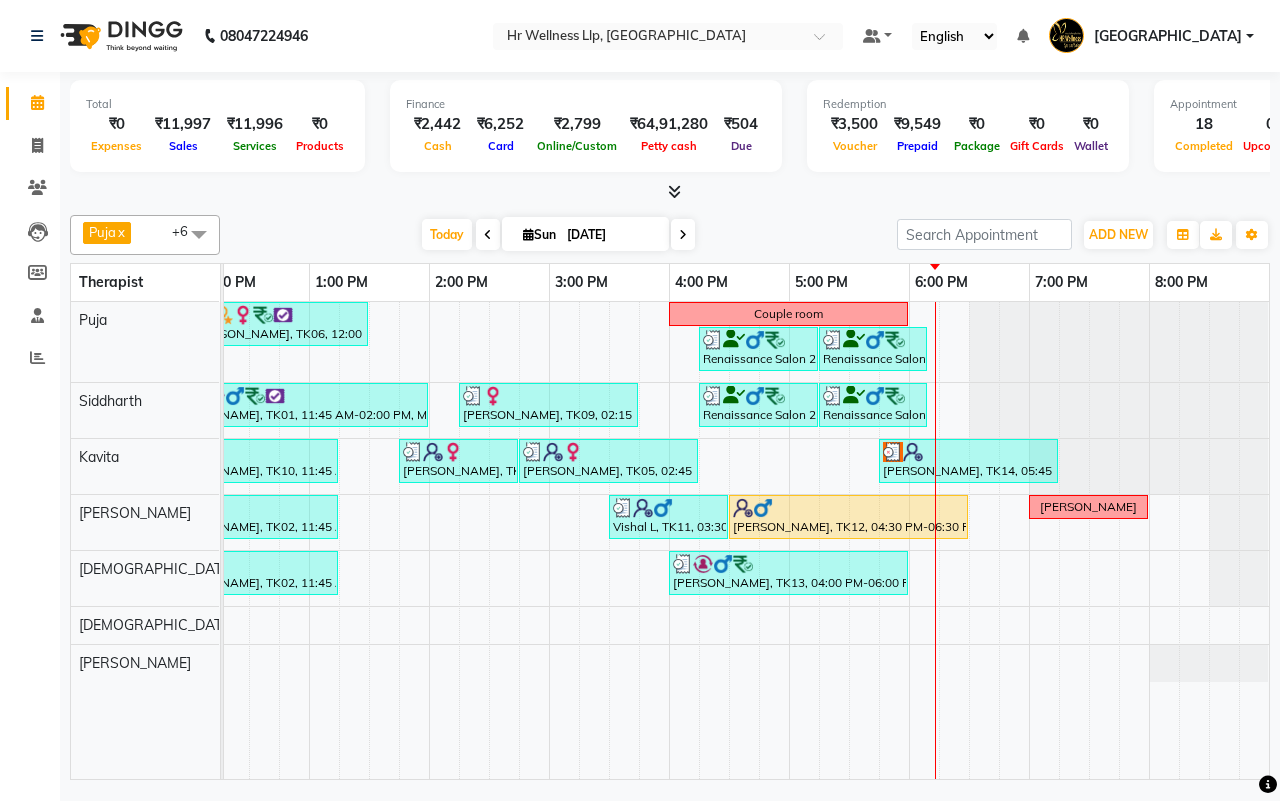 click on "[DATE]  [DATE]" at bounding box center [558, 235] 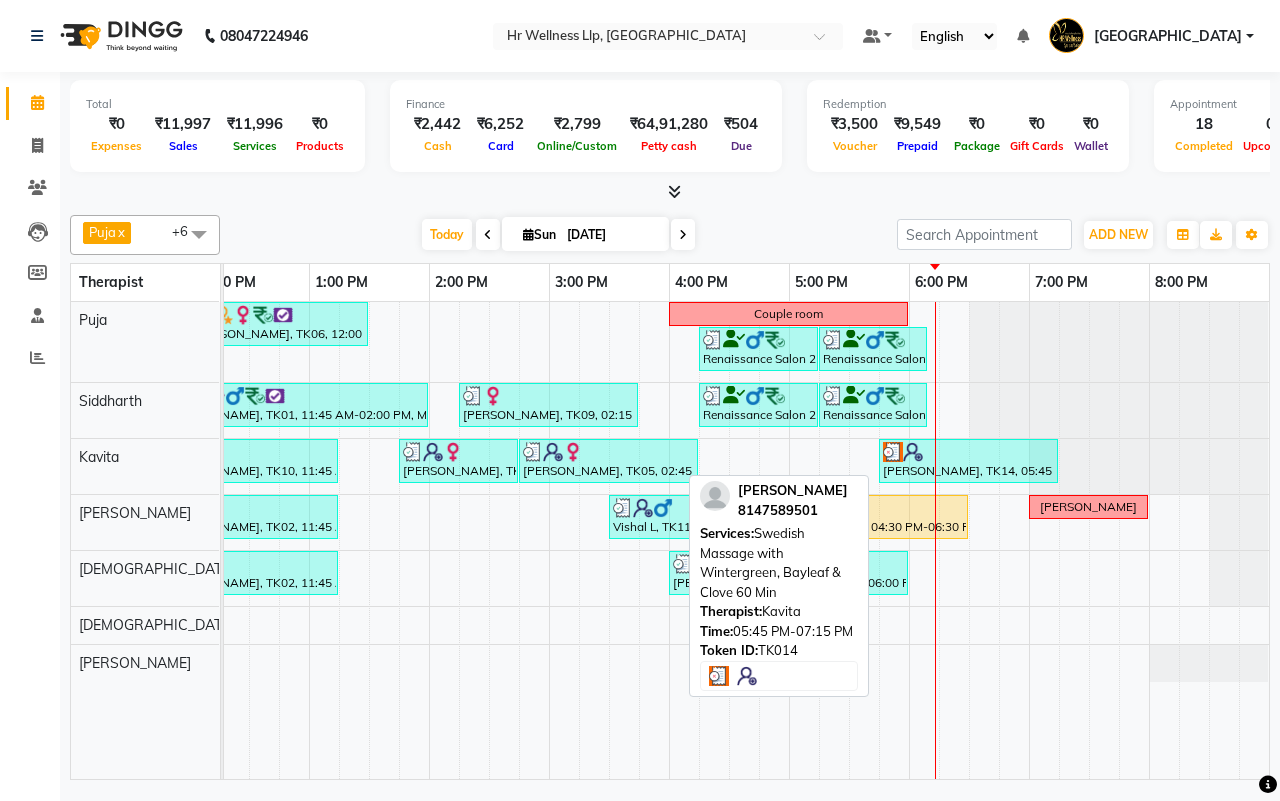 click on "[PERSON_NAME], TK14, 05:45 PM-07:15 PM, Swedish Massage with Wintergreen, Bayleaf & Clove 60 Min" at bounding box center (968, 461) 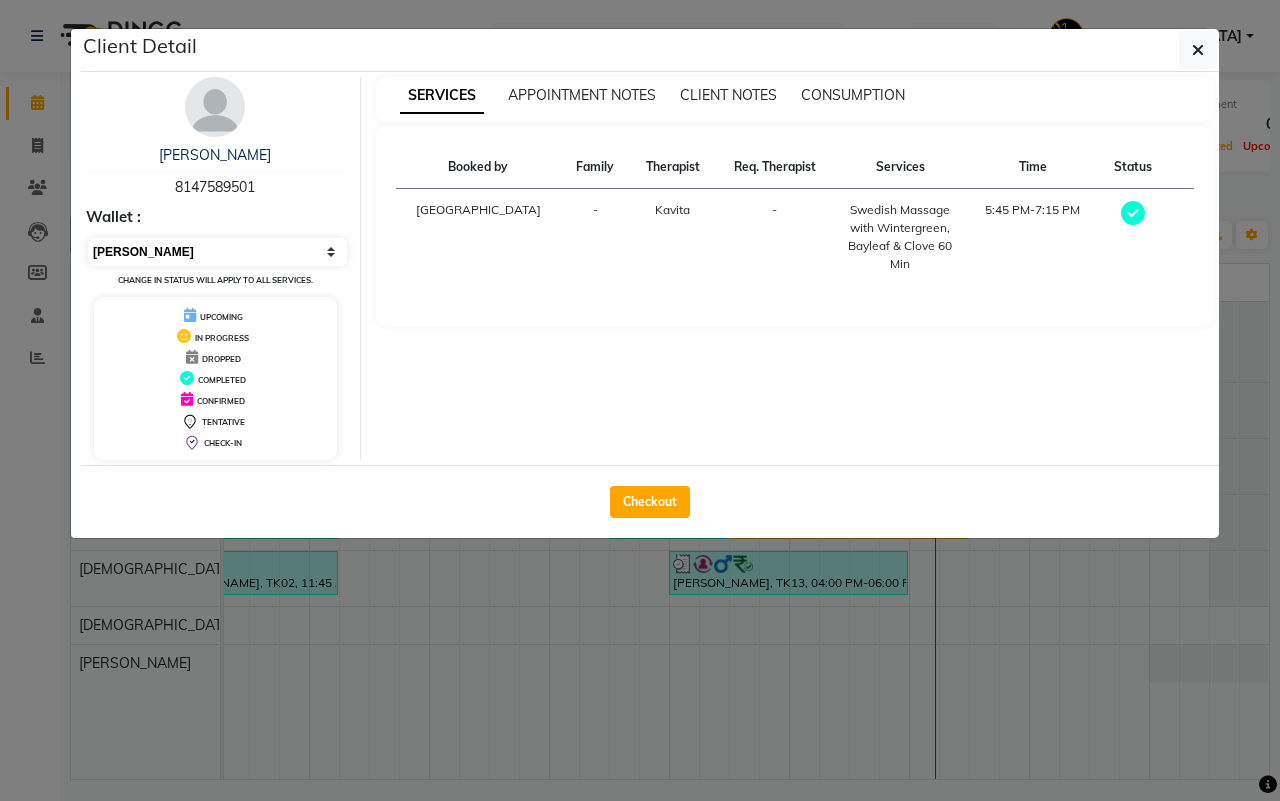 click on "Select MARK DONE UPCOMING" at bounding box center (217, 252) 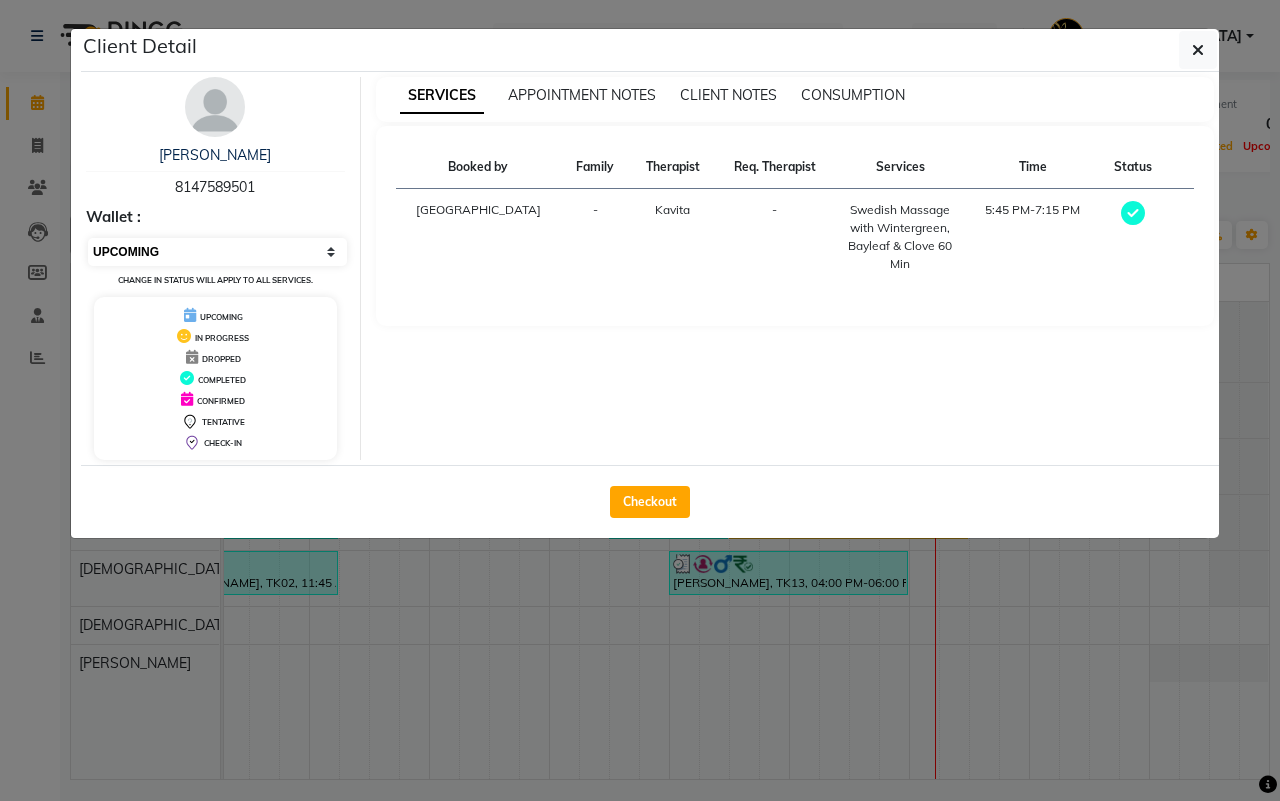 click on "Select MARK DONE UPCOMING" at bounding box center (217, 252) 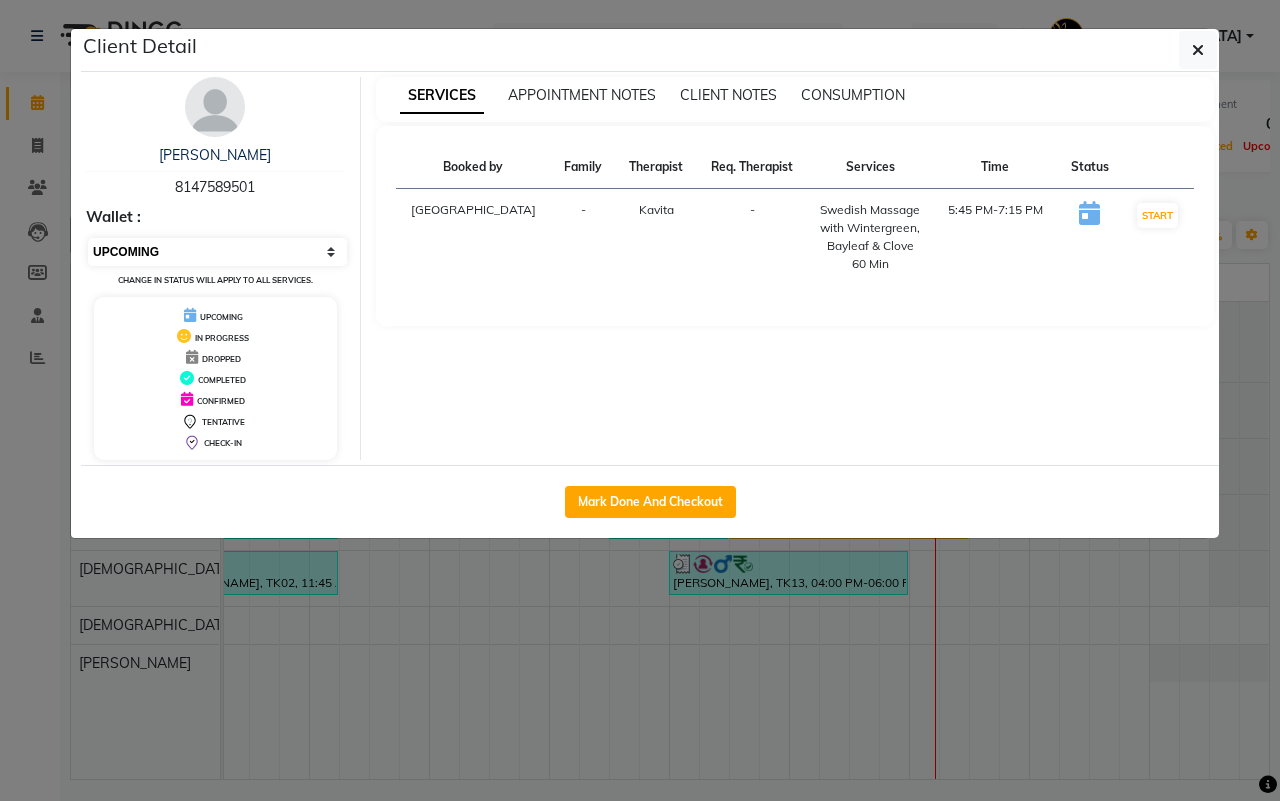 click on "Select IN SERVICE CONFIRMED TENTATIVE CHECK IN MARK DONE DROPPED UPCOMING" at bounding box center (217, 252) 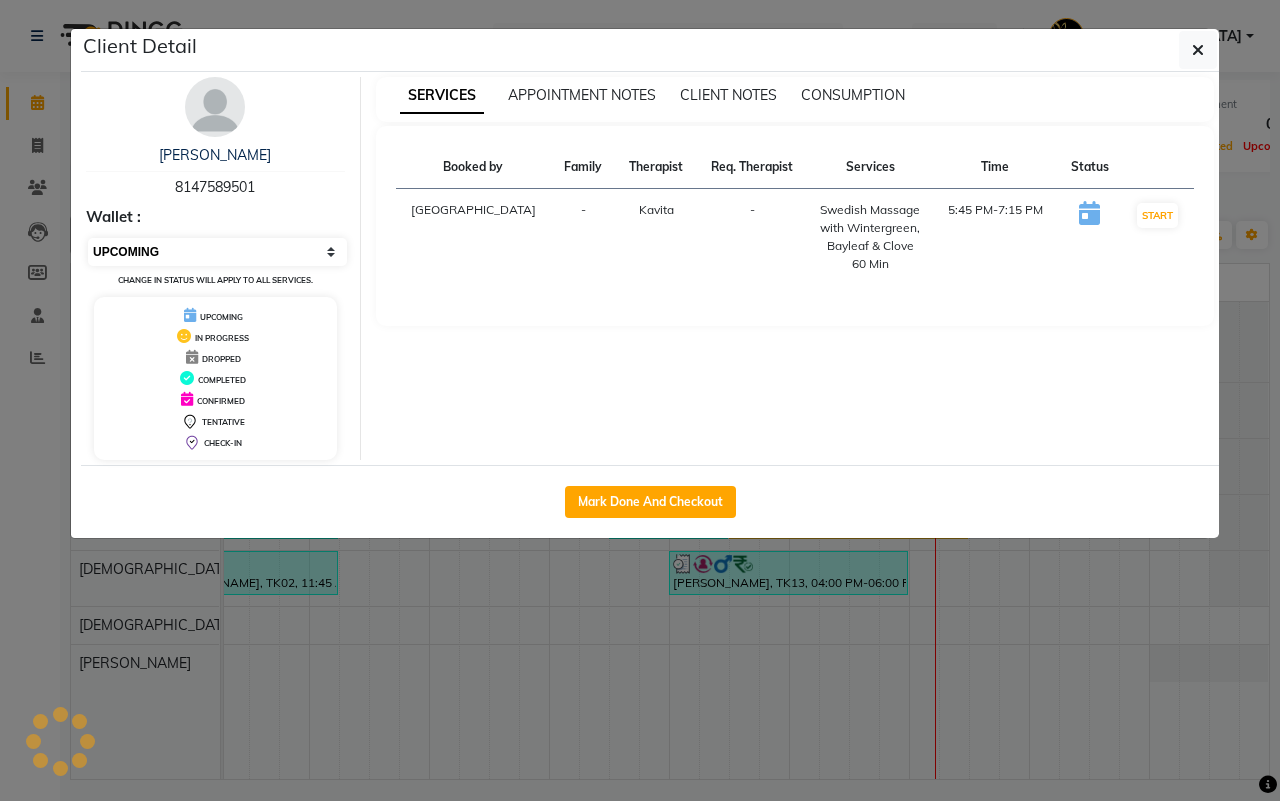 select on "6" 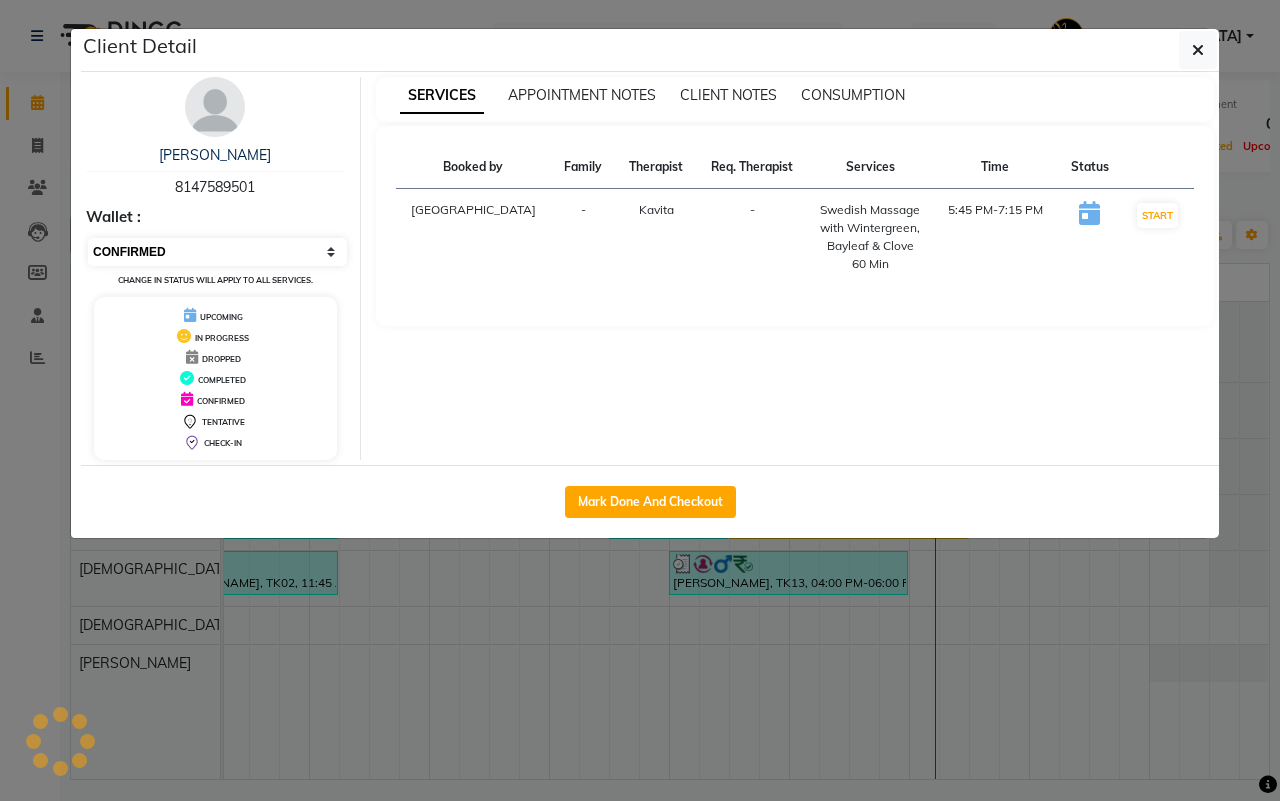 click on "Select IN SERVICE CONFIRMED TENTATIVE CHECK IN MARK DONE DROPPED UPCOMING" at bounding box center (217, 252) 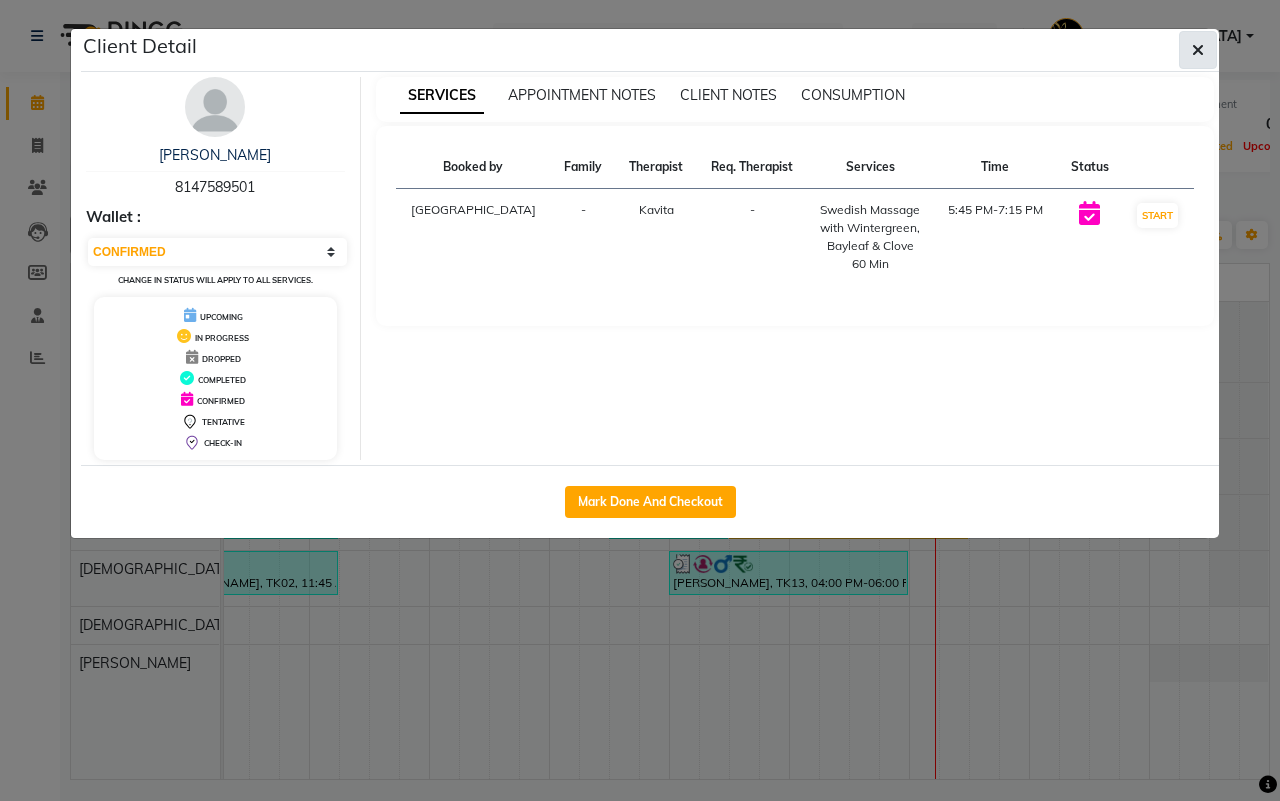 click 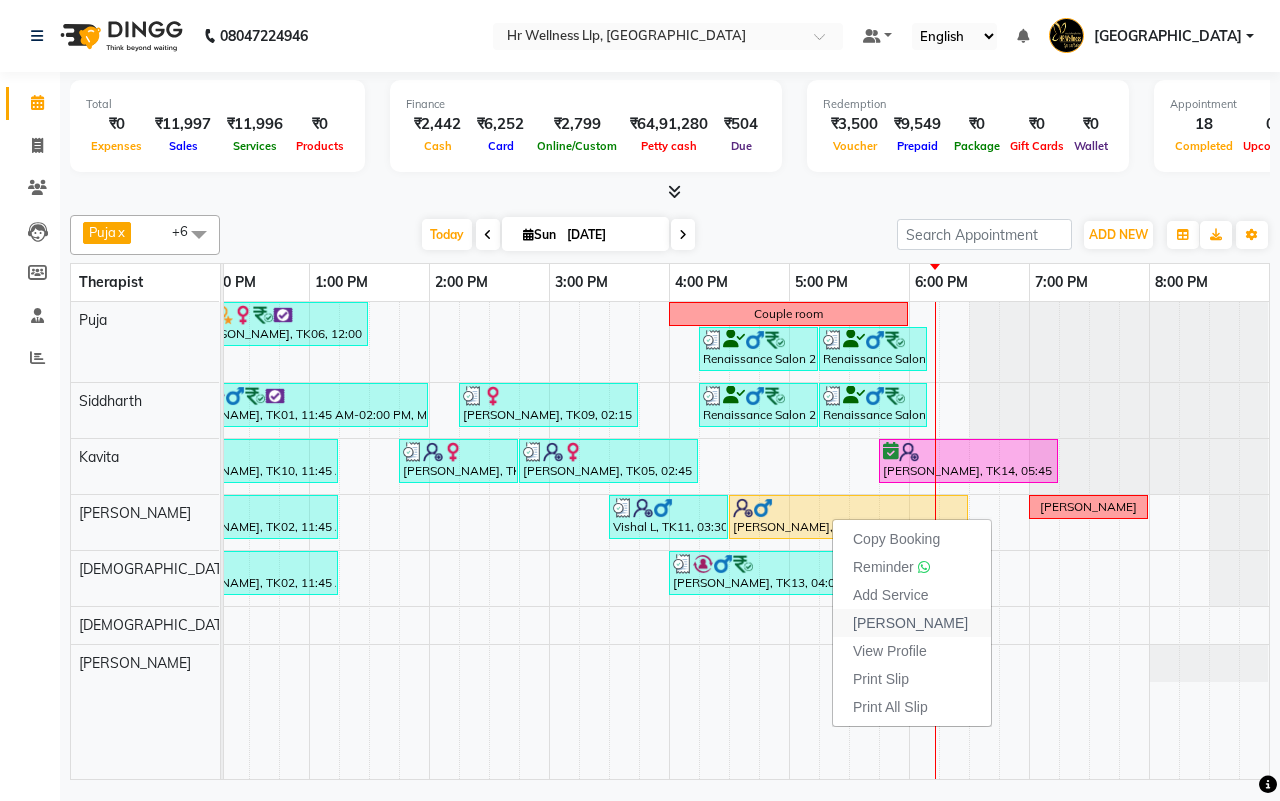 click on "[PERSON_NAME]" at bounding box center (910, 623) 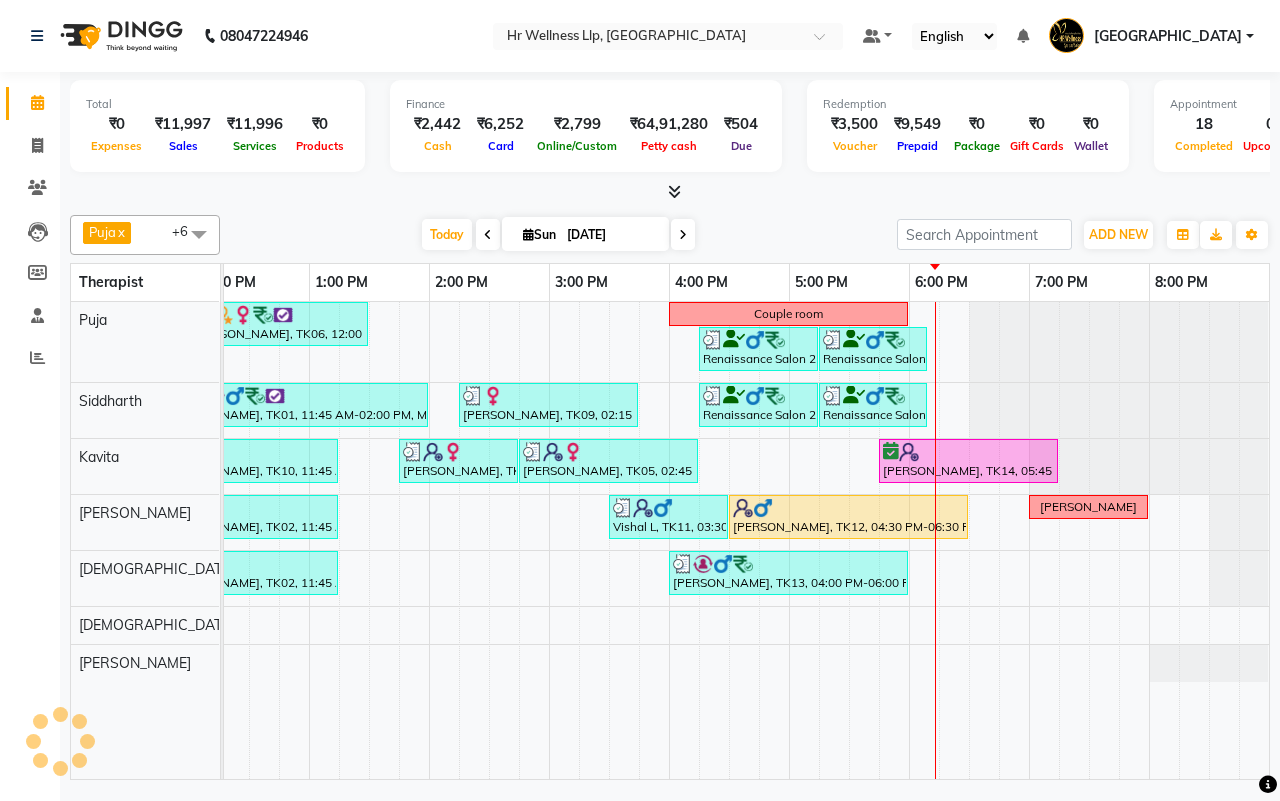 select on "service" 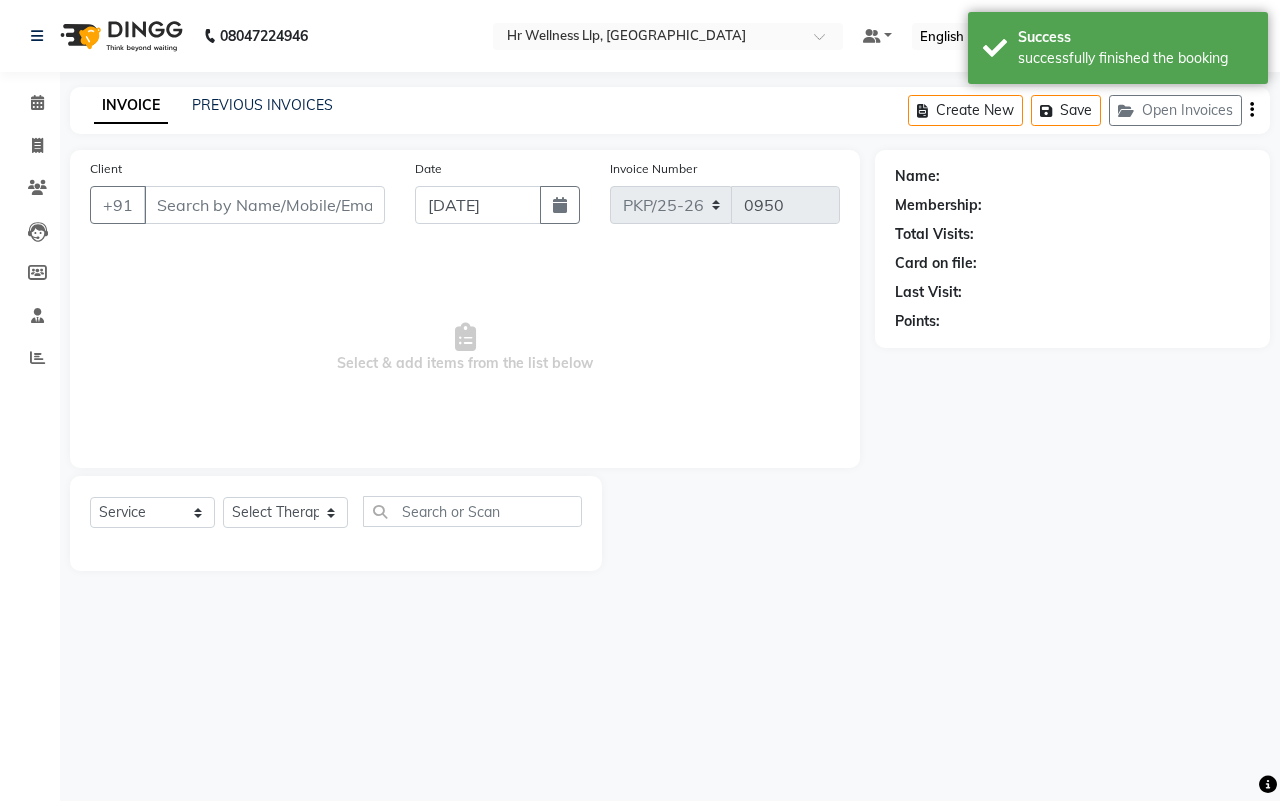 type on "98811007364" 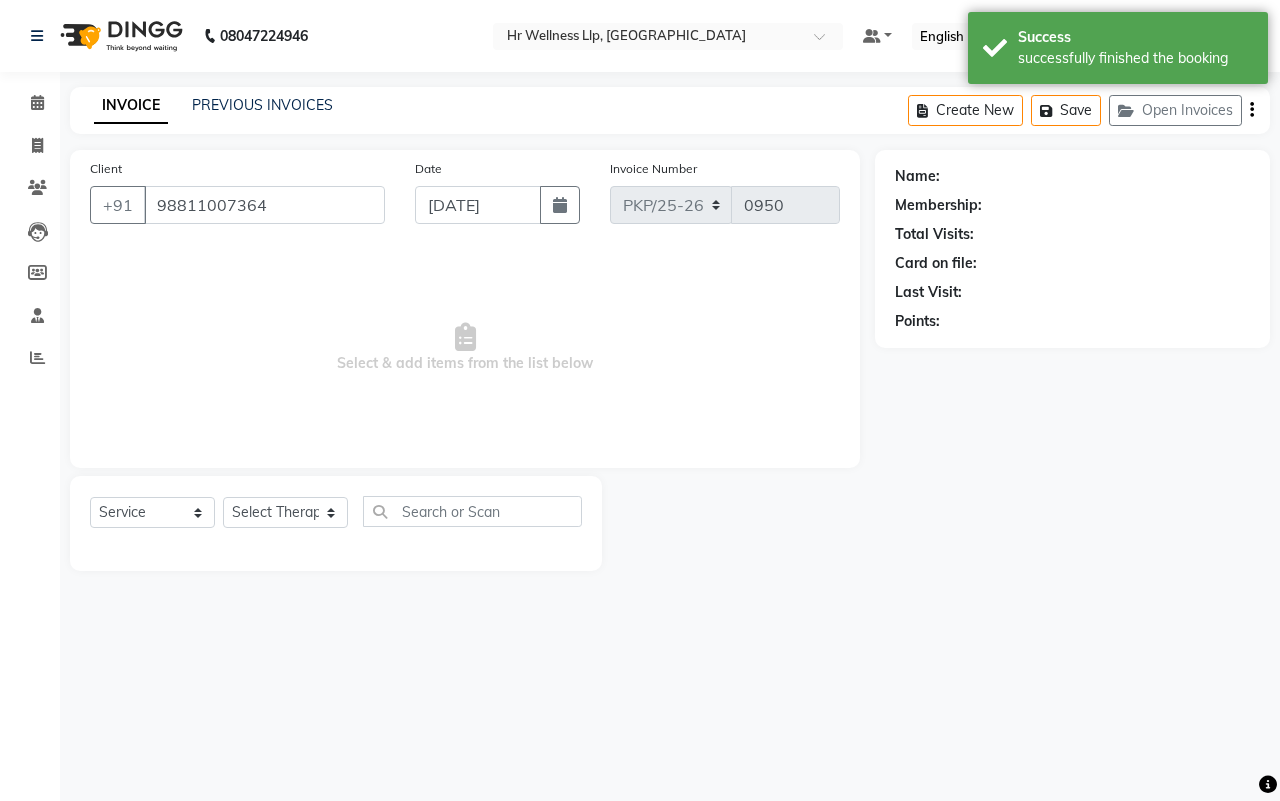 select on "85702" 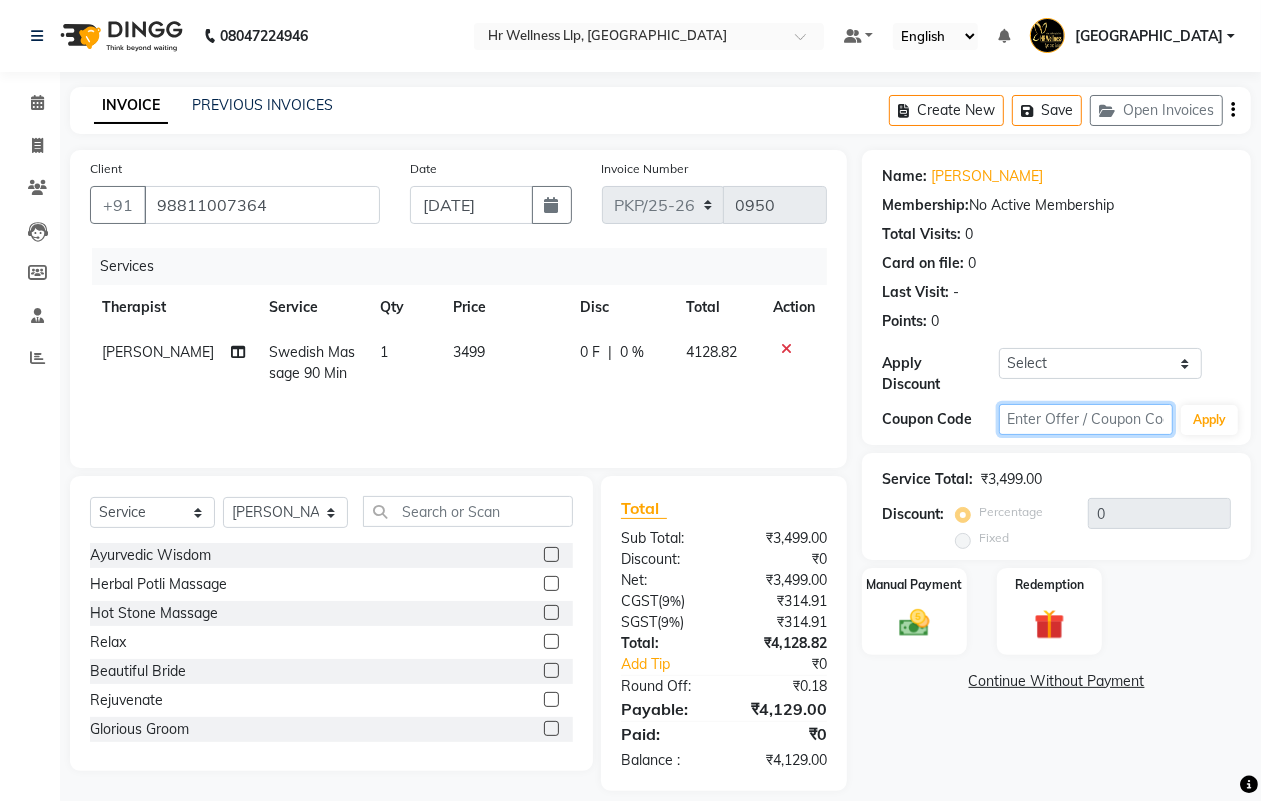 click 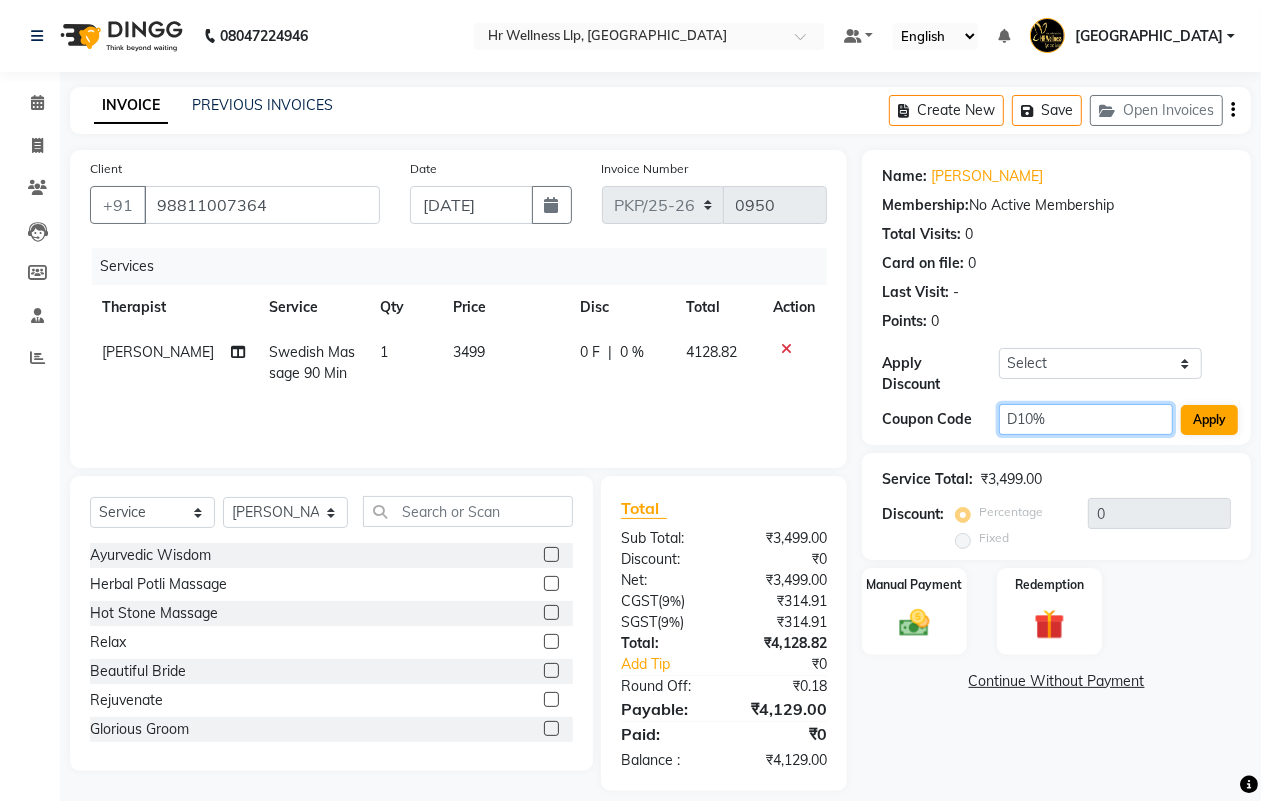type on "D10%" 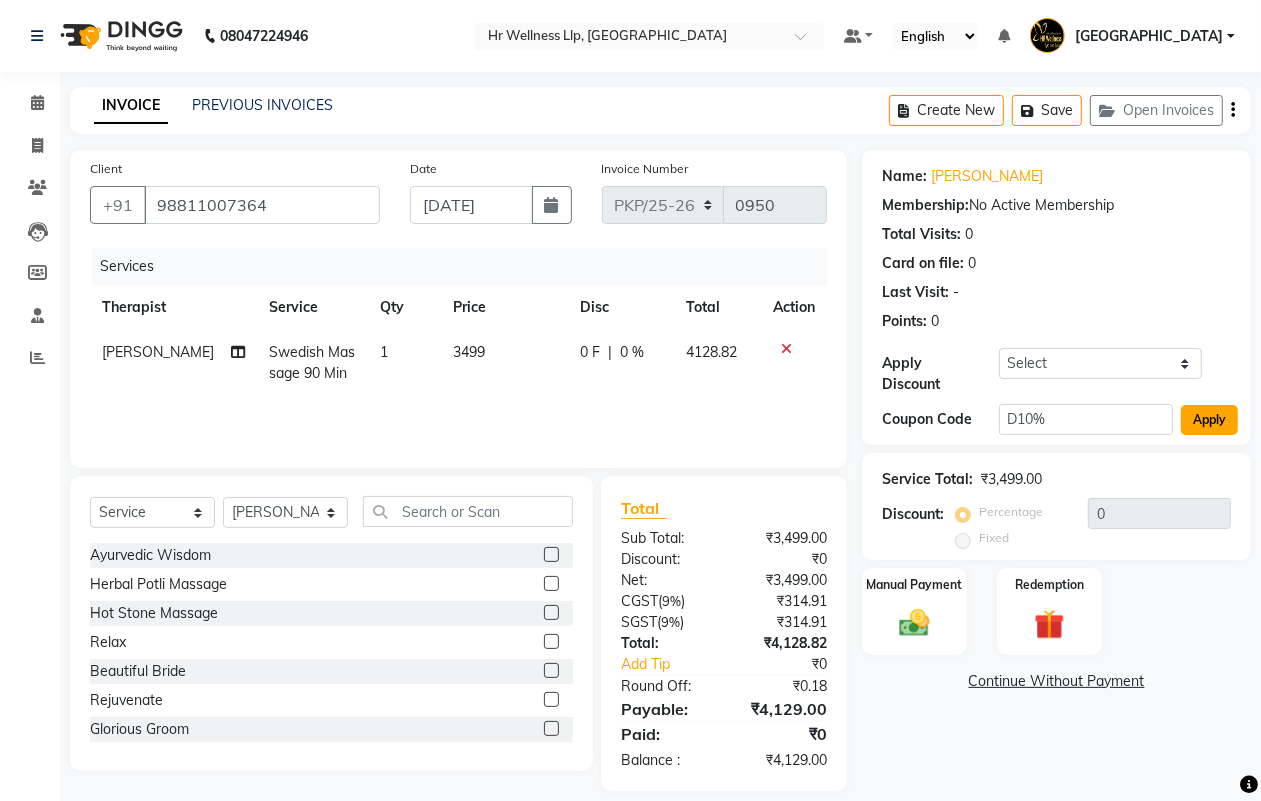 click on "Apply" 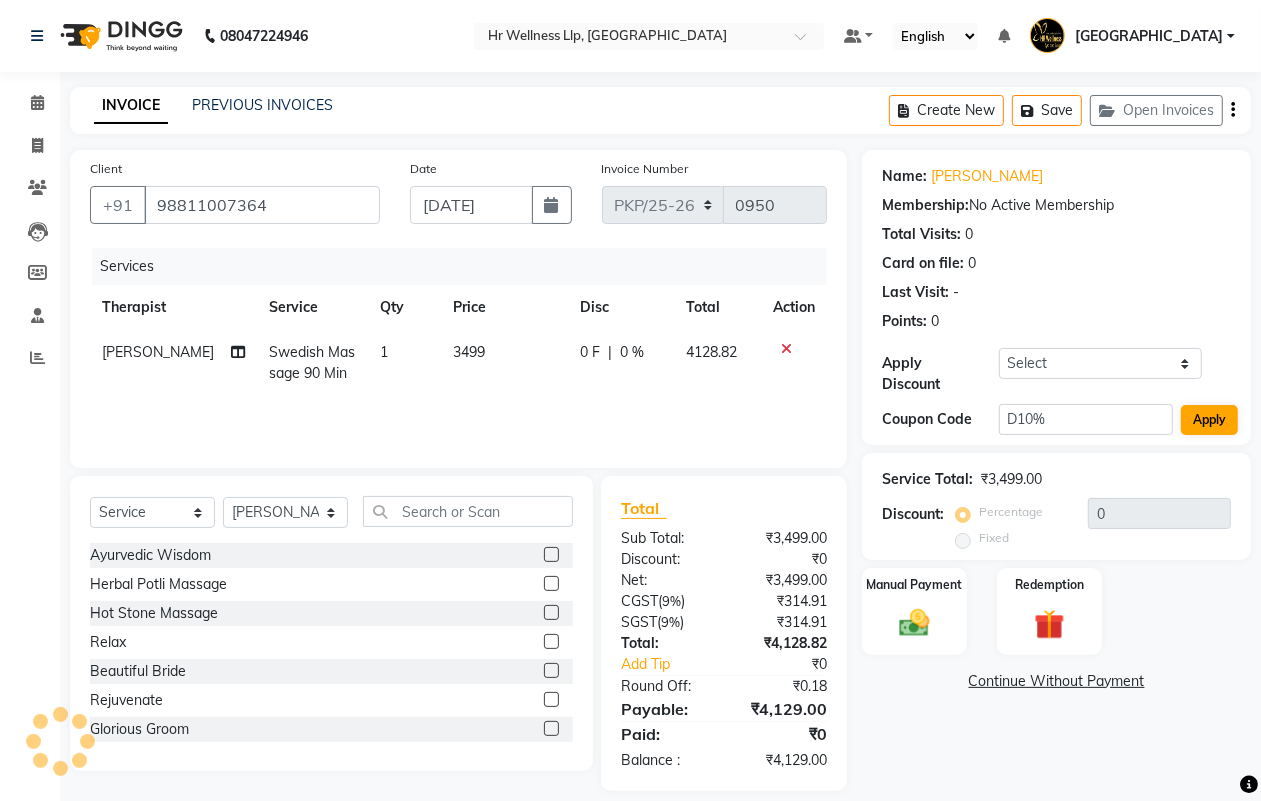 type on "10" 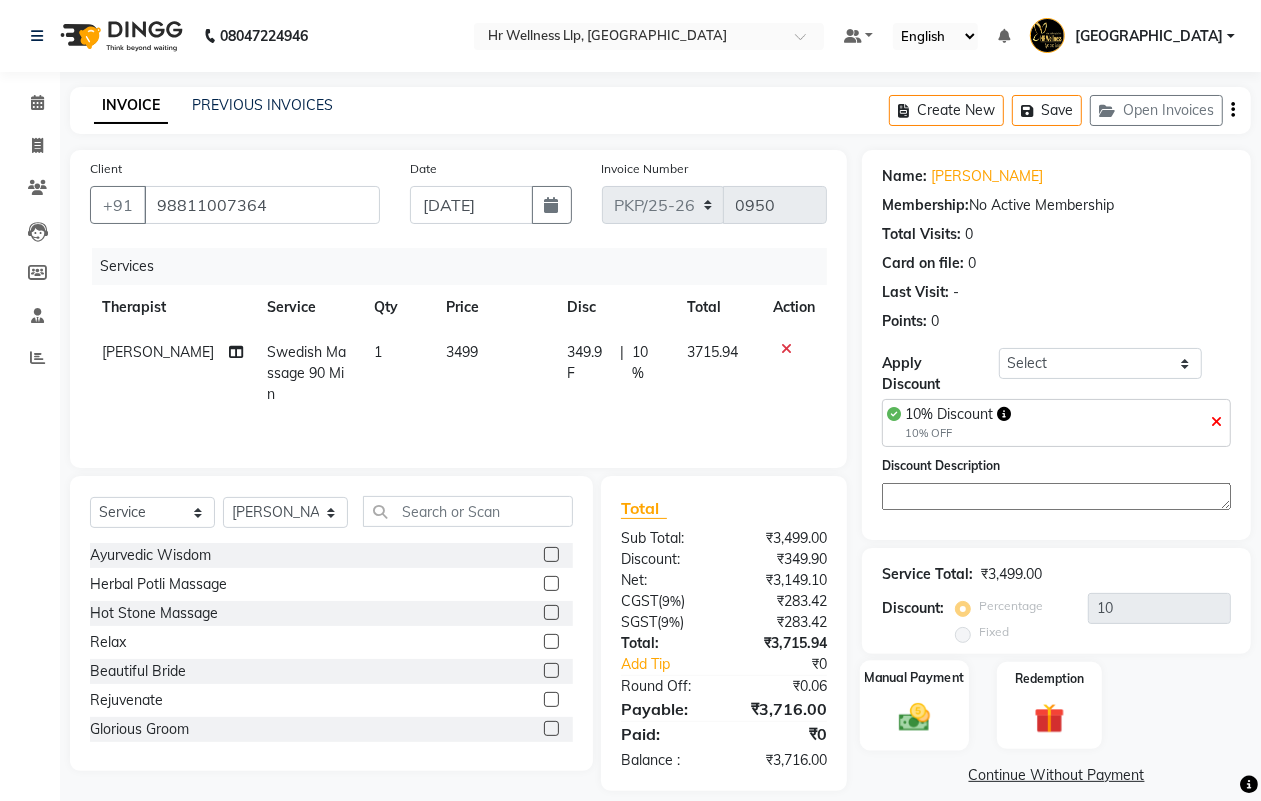 click 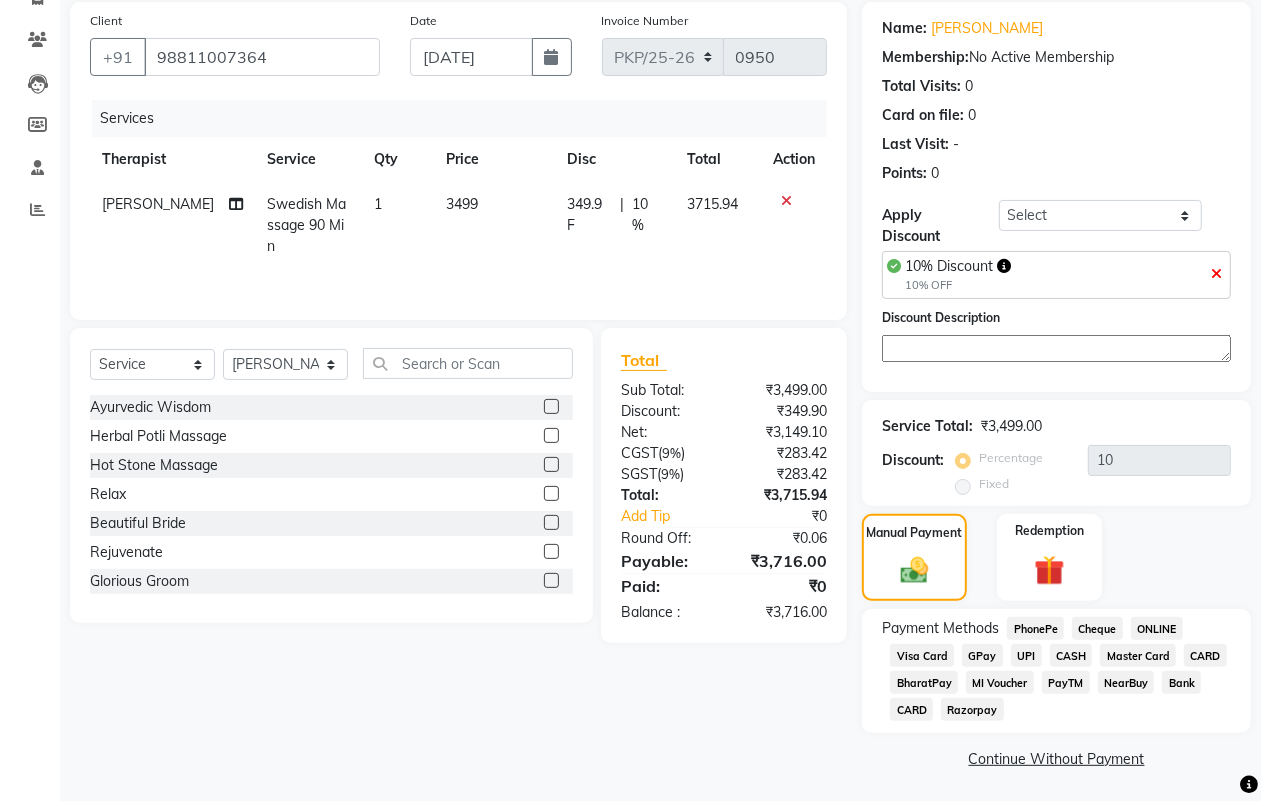 scroll, scrollTop: 151, scrollLeft: 0, axis: vertical 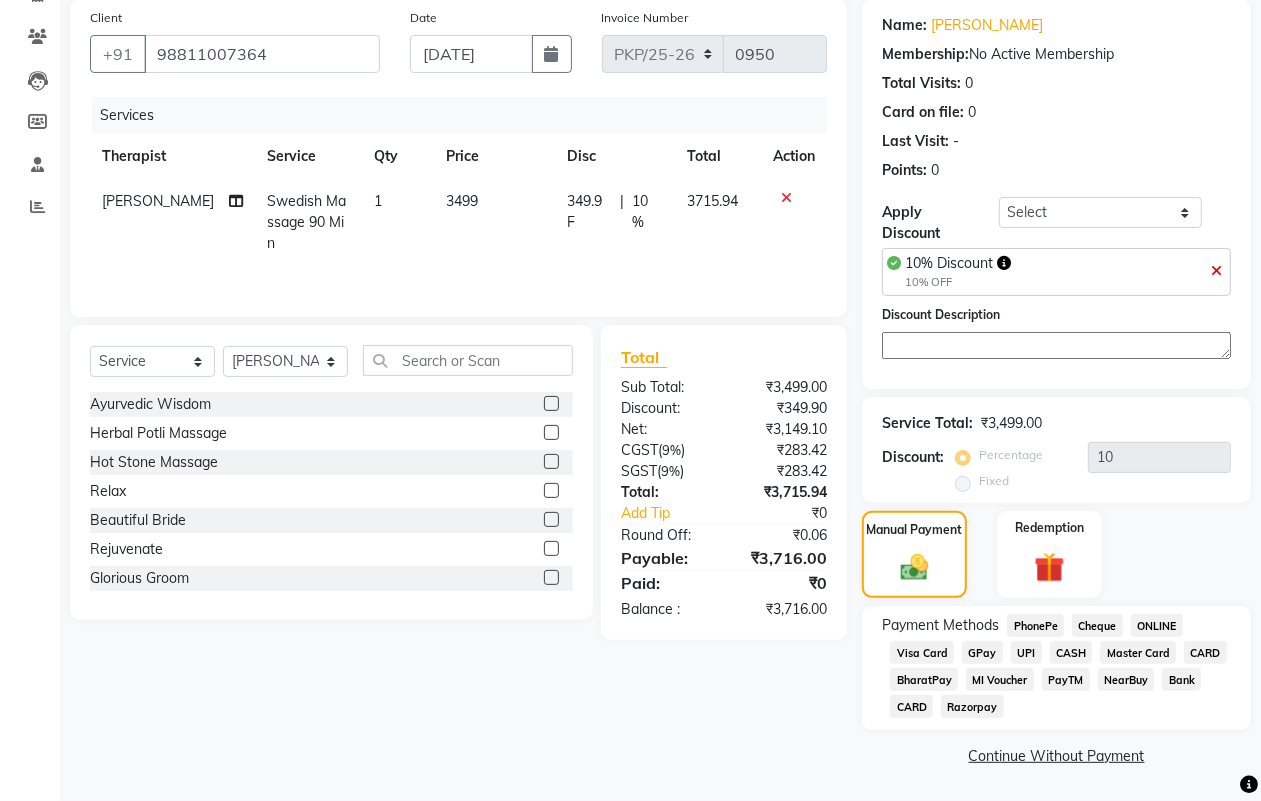 click on "CASH" 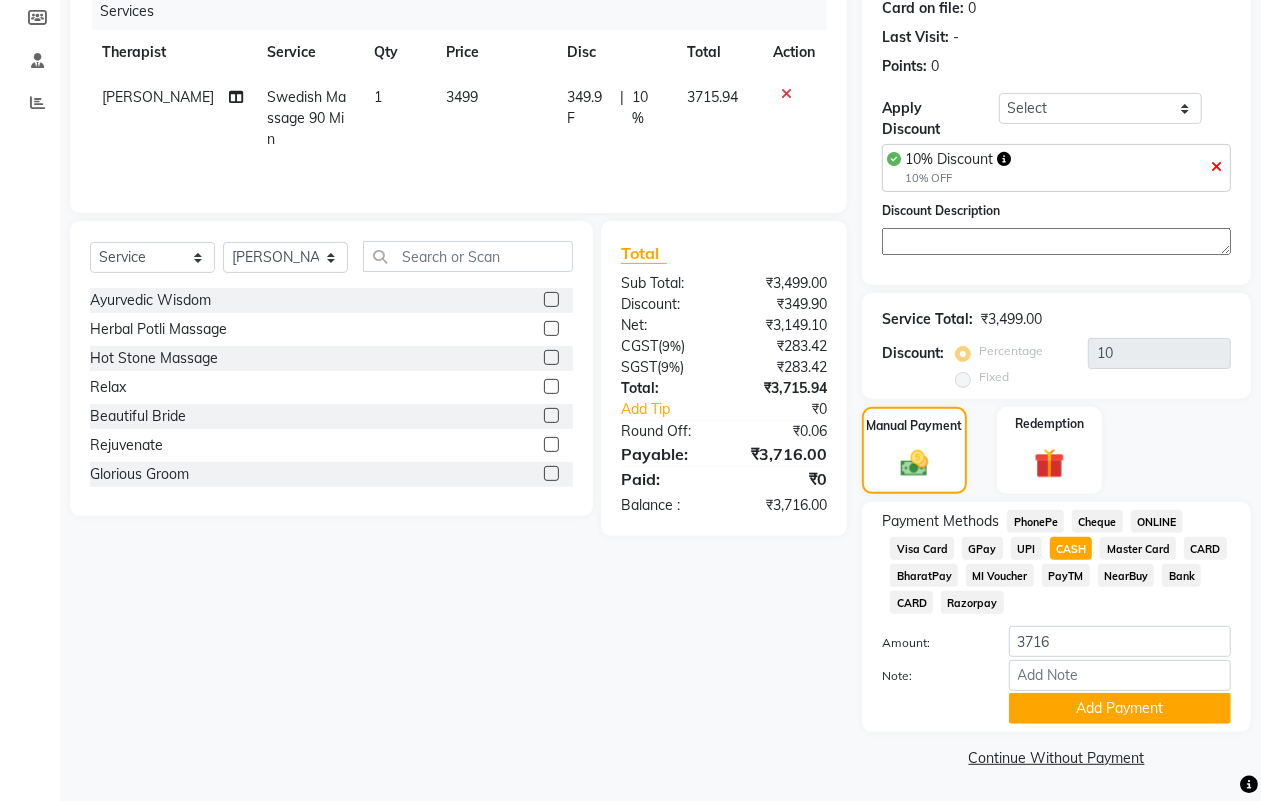 scroll, scrollTop: 256, scrollLeft: 0, axis: vertical 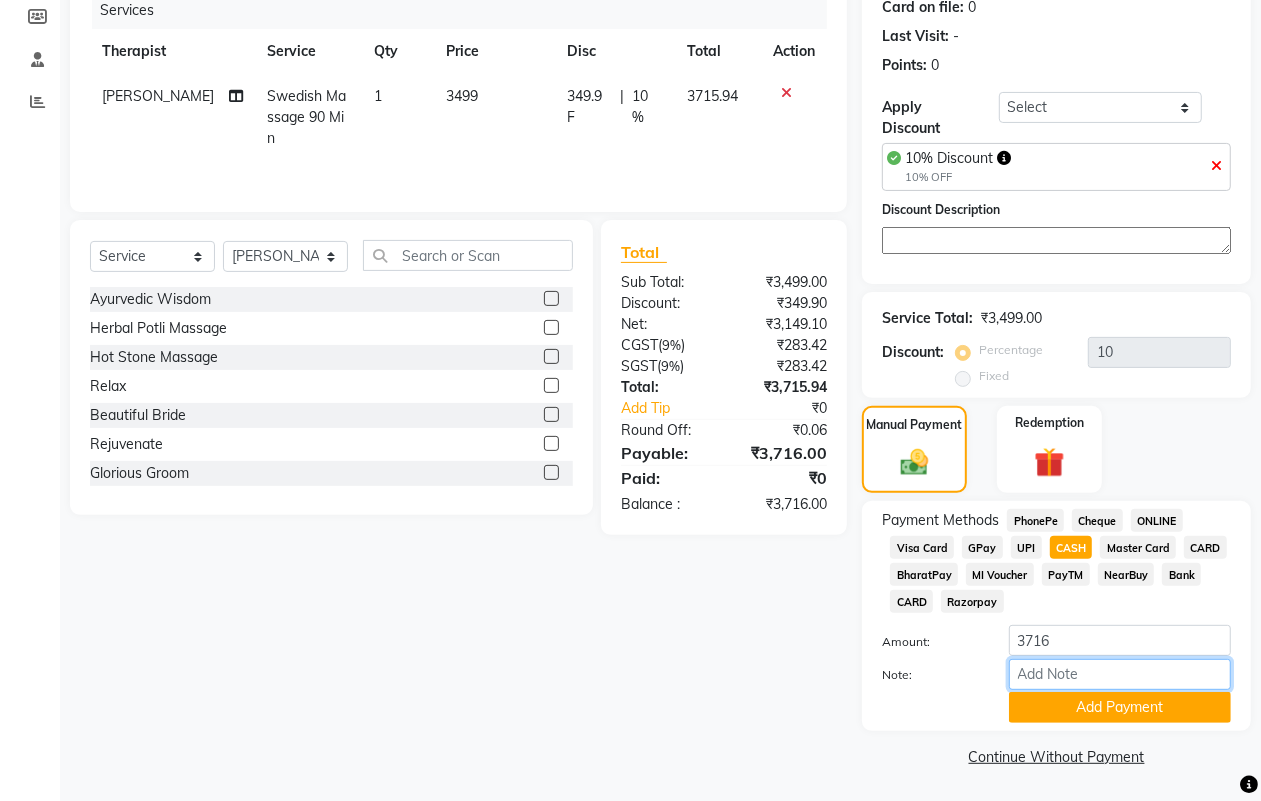 click on "Note:" at bounding box center [1120, 674] 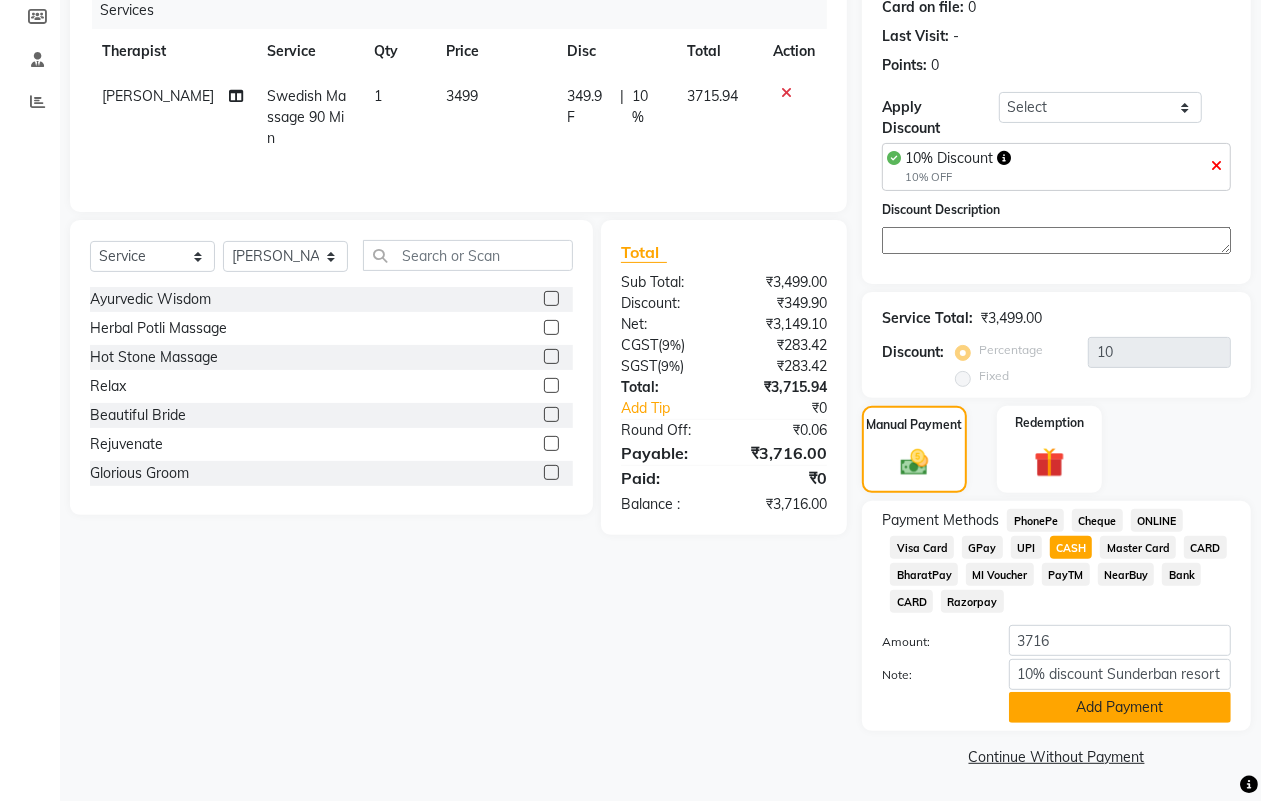 click on "Add Payment" 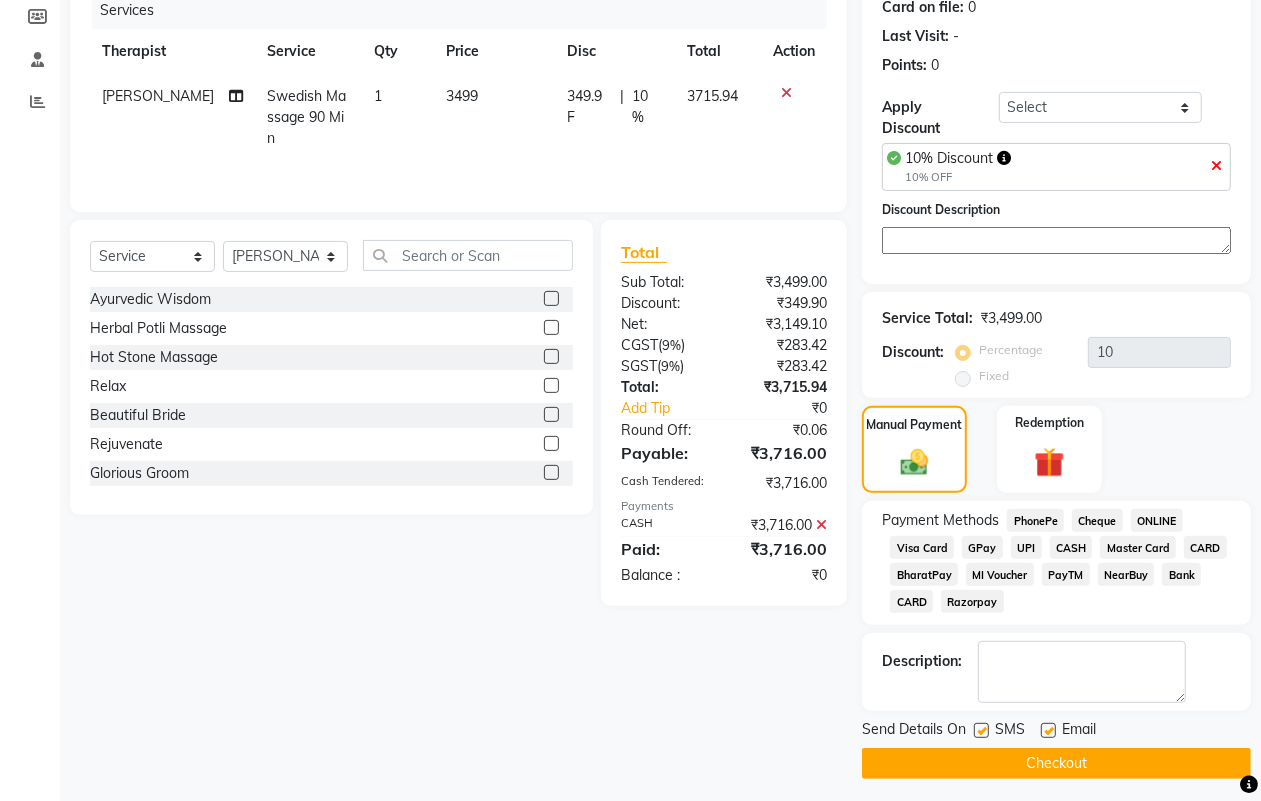 click 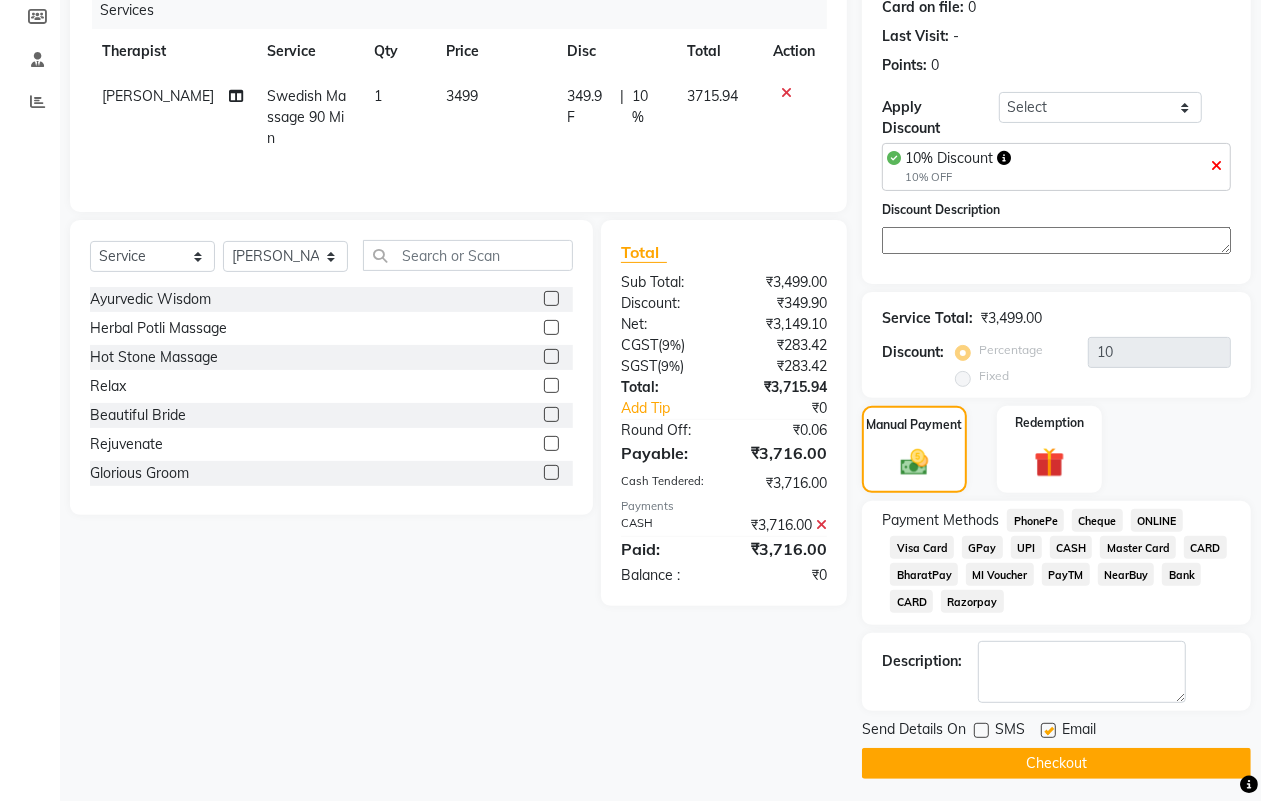 click 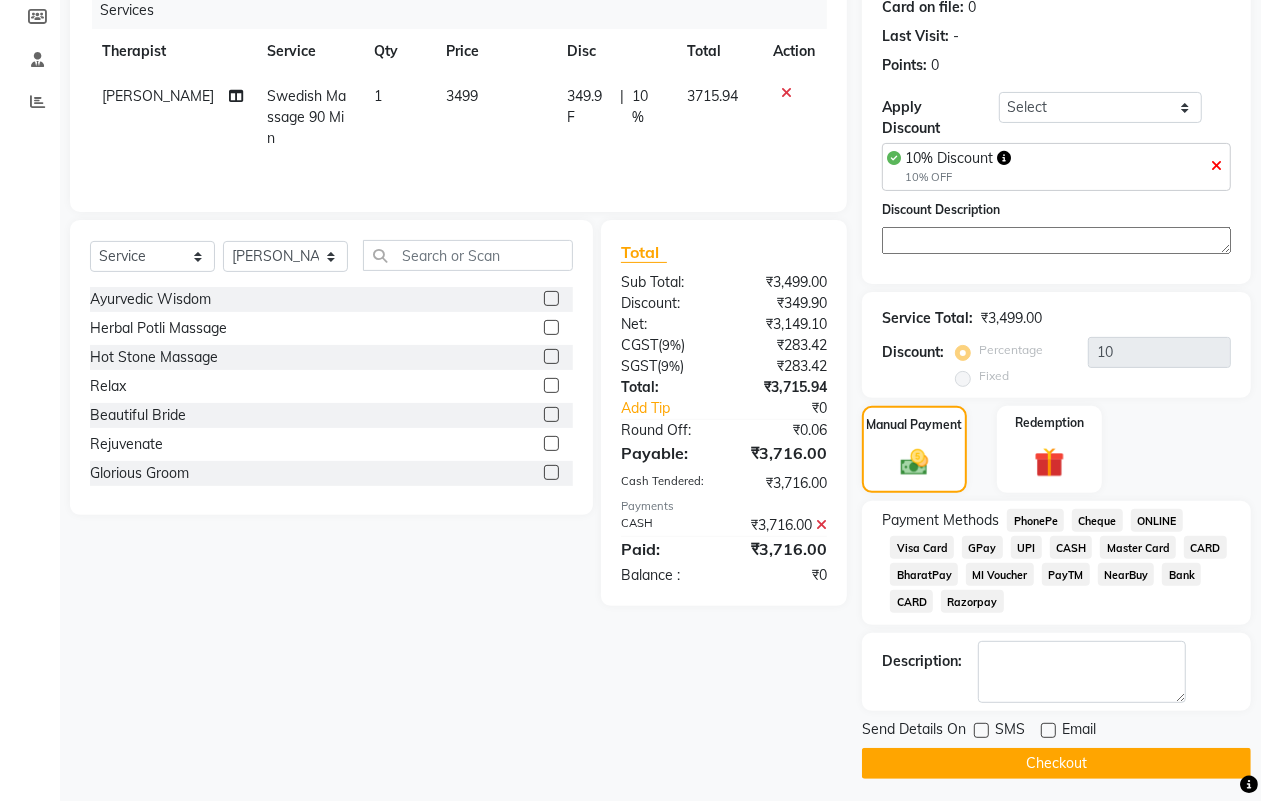 click on "Checkout" 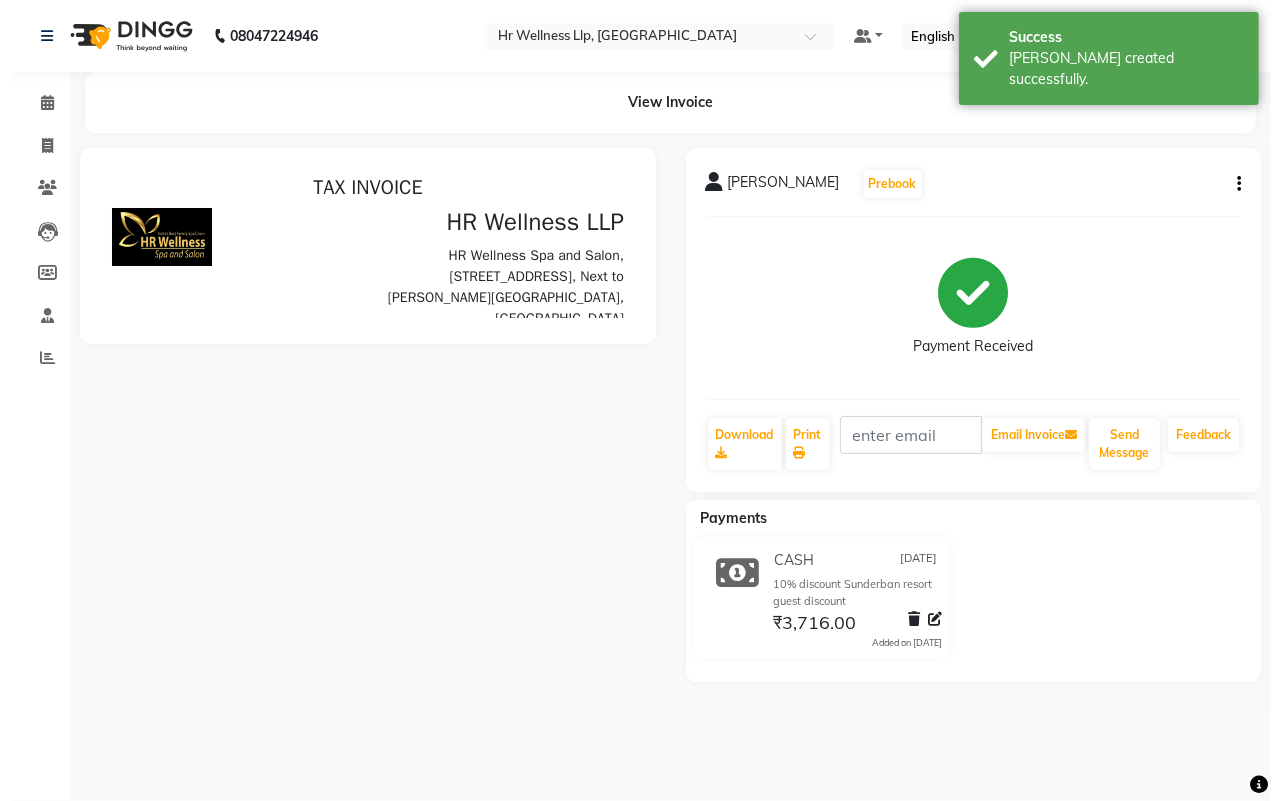 scroll, scrollTop: 0, scrollLeft: 0, axis: both 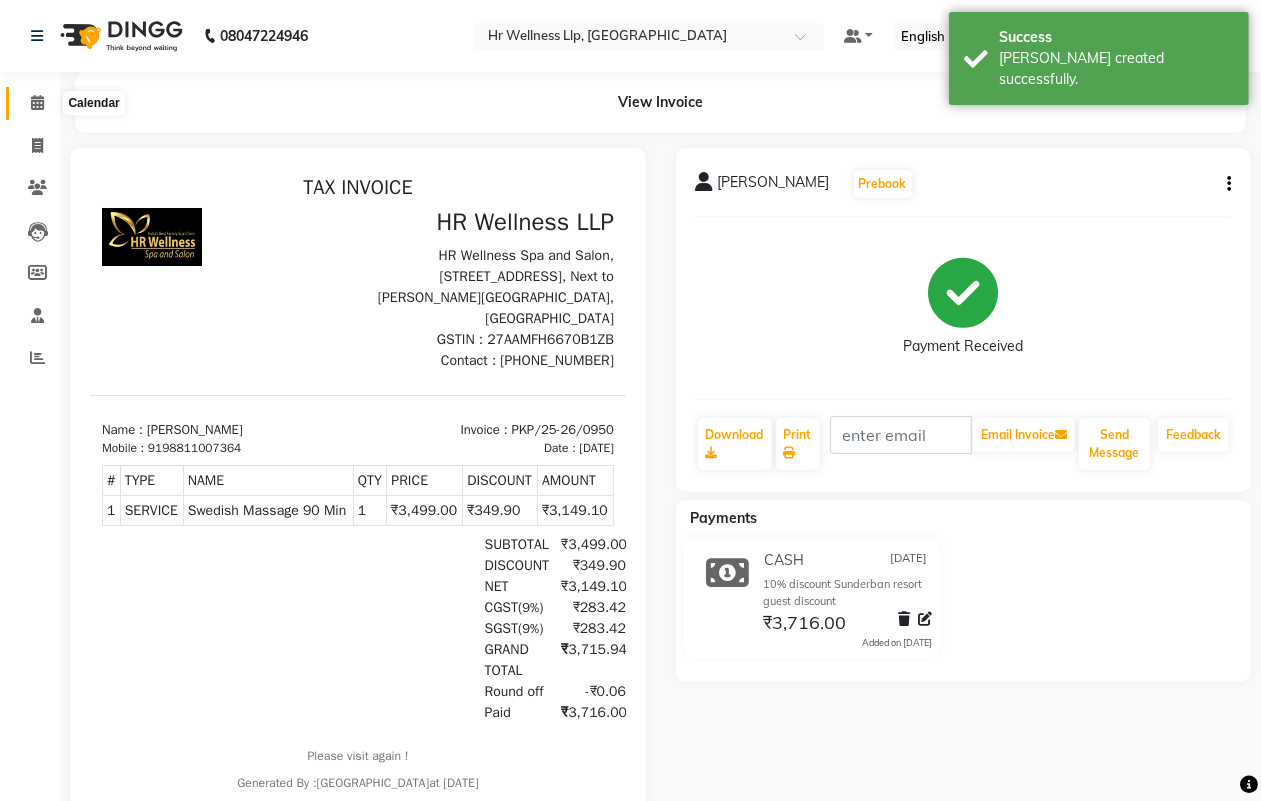click 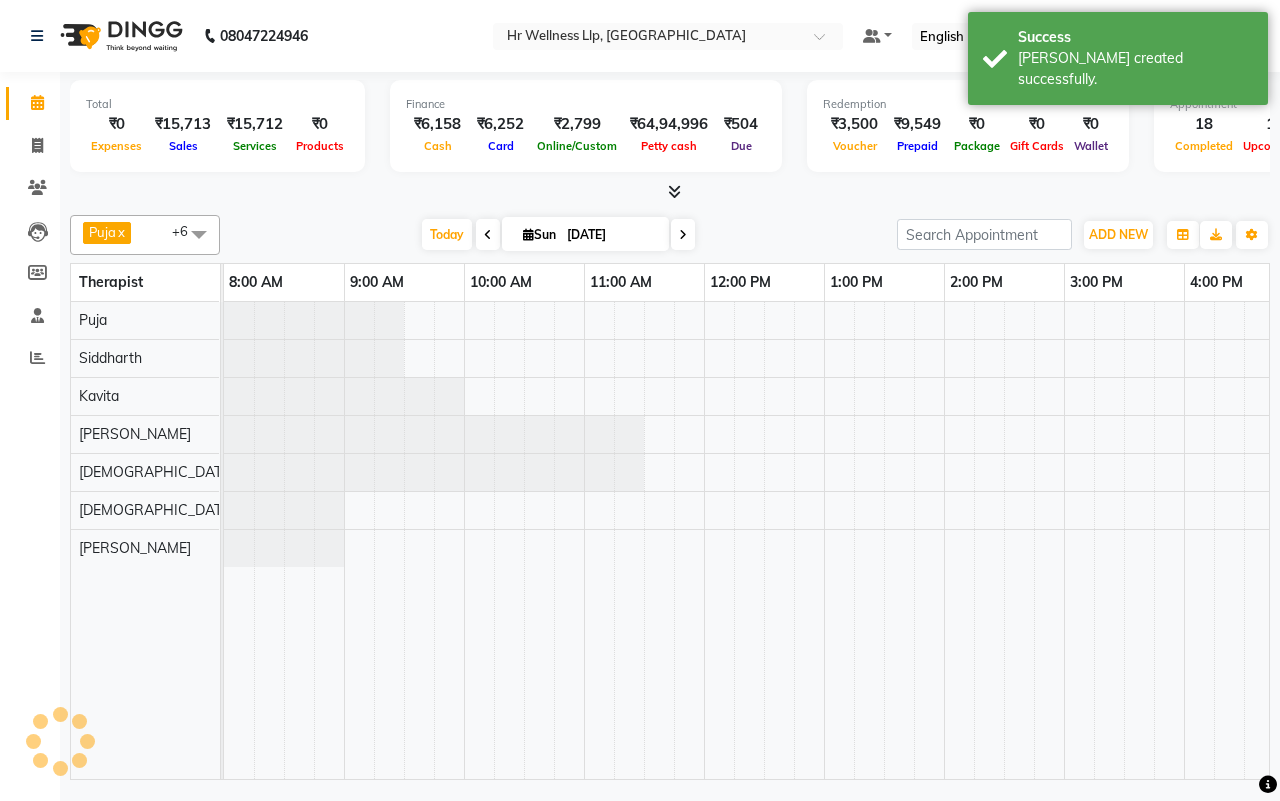 scroll, scrollTop: 0, scrollLeft: 0, axis: both 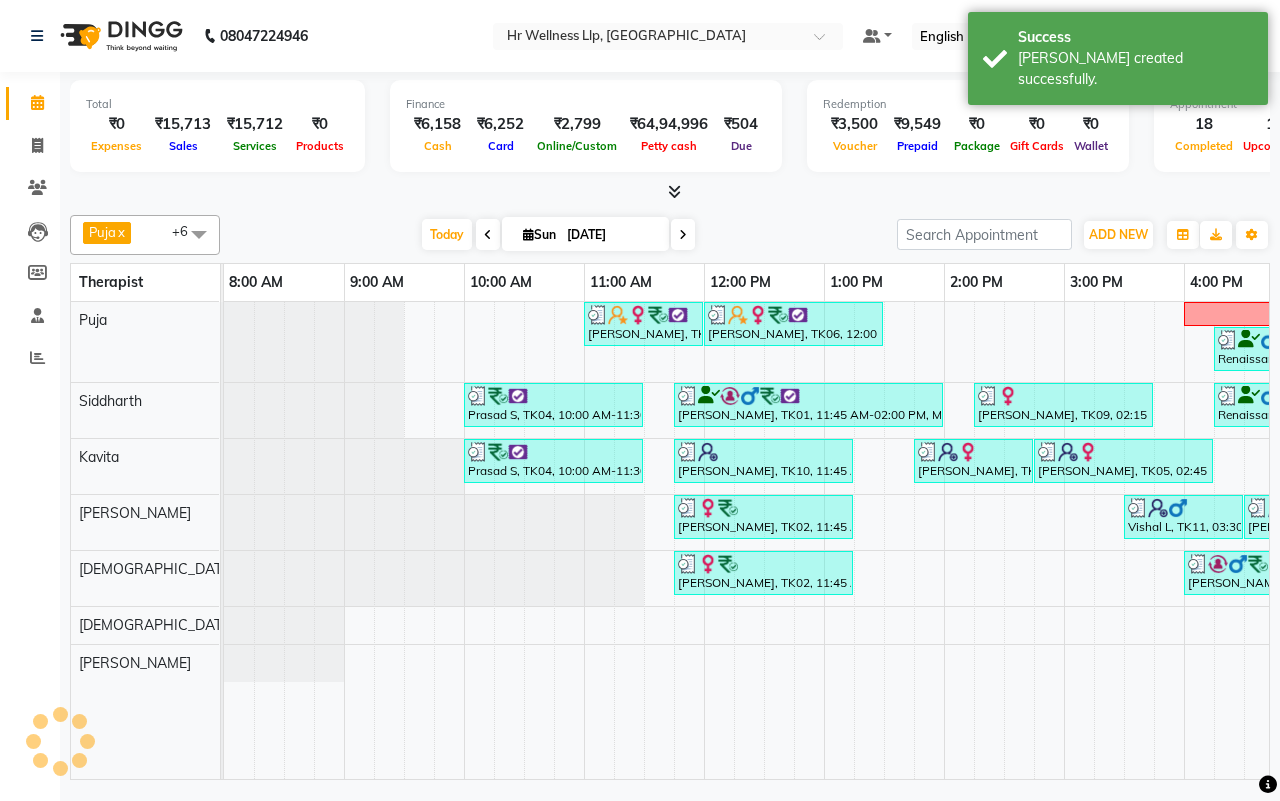 click on "[DATE]  [DATE]" at bounding box center [558, 235] 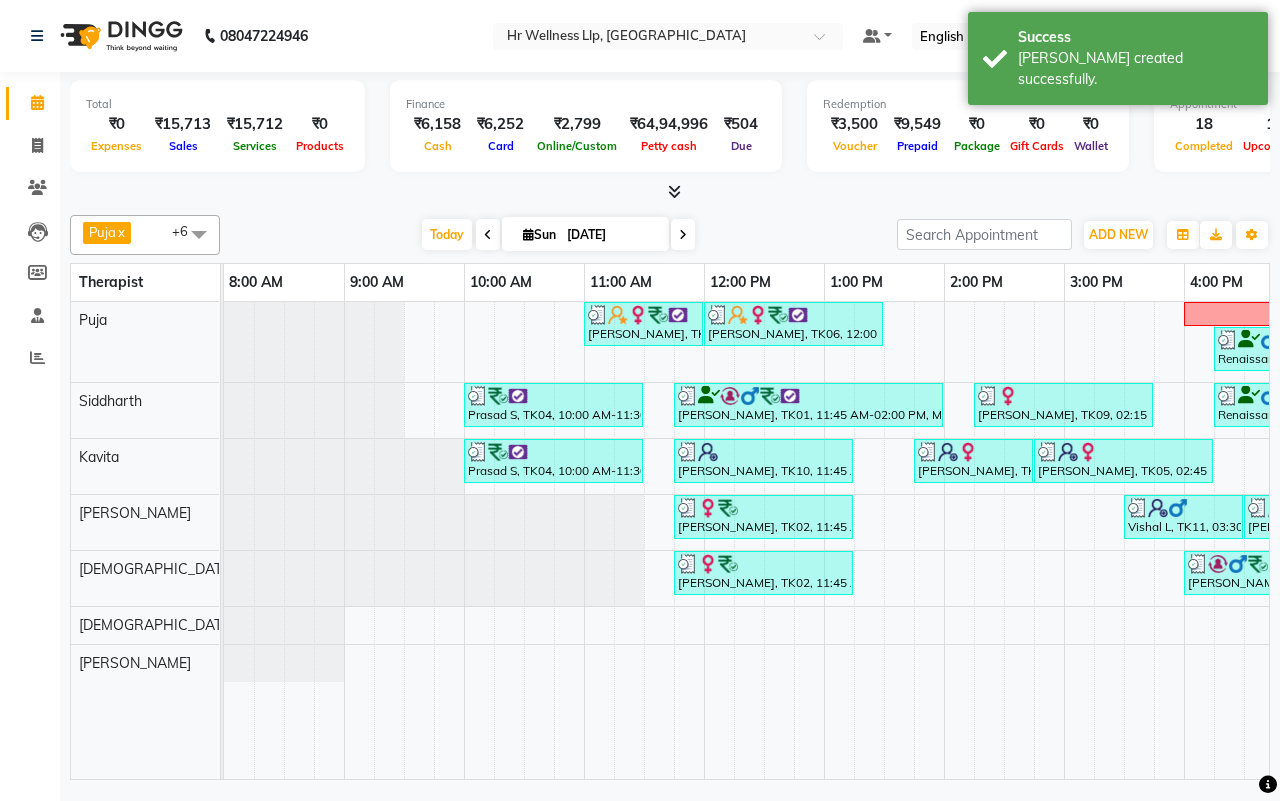 scroll, scrollTop: 0, scrollLeft: 493, axis: horizontal 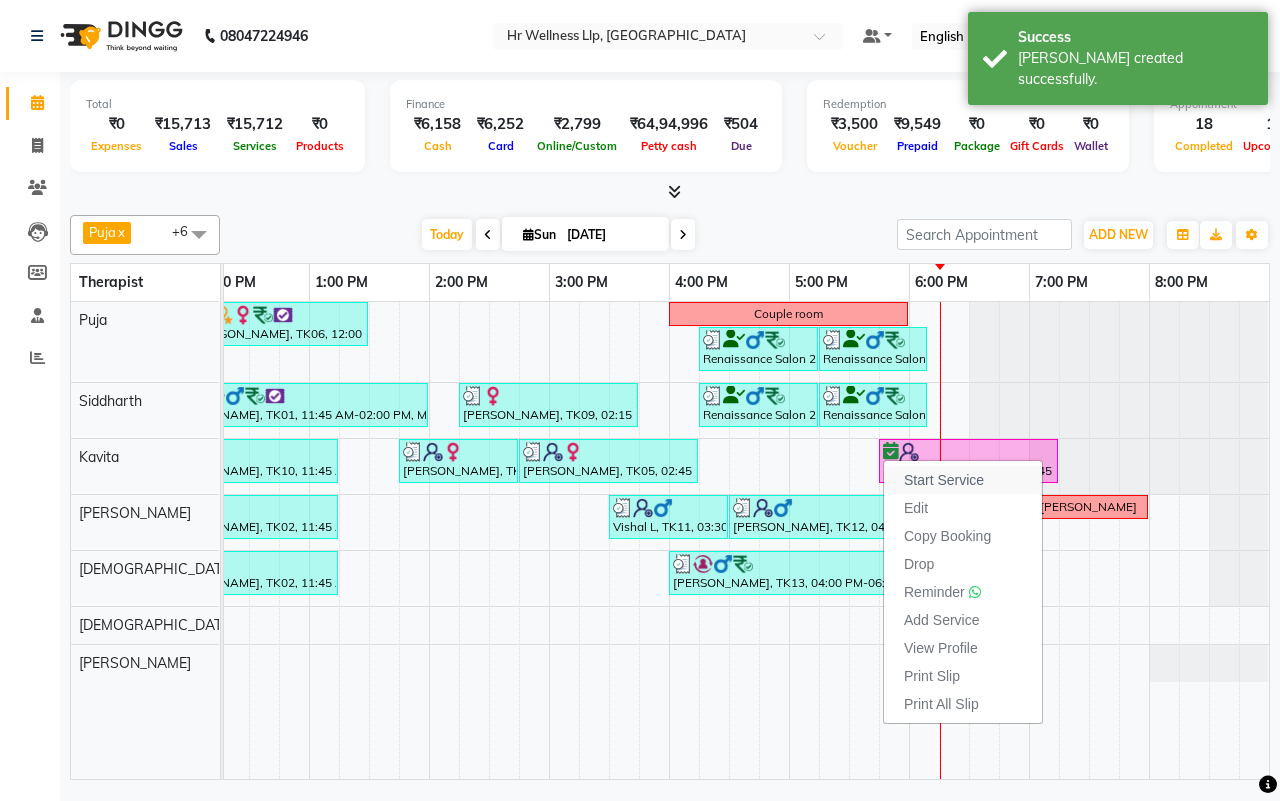 click on "Start Service" at bounding box center [944, 480] 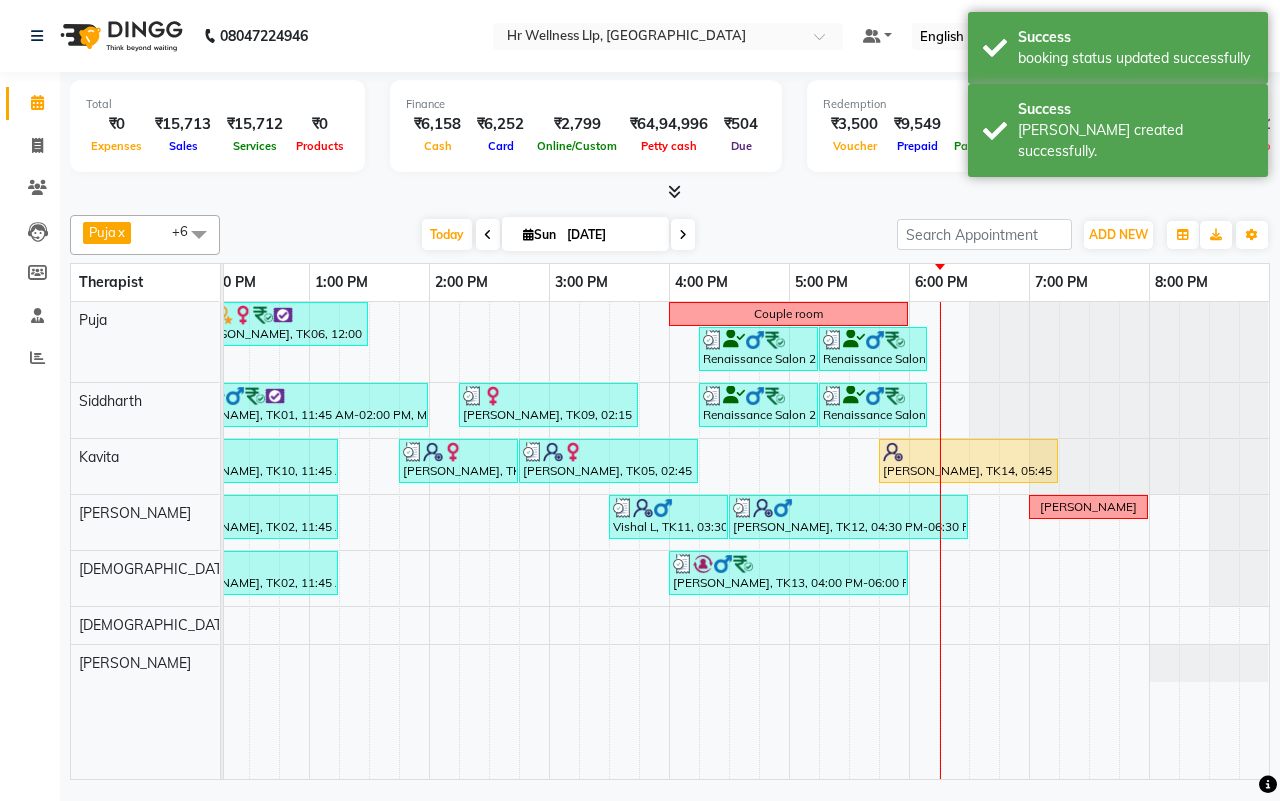 click on "[DATE]  [DATE]" at bounding box center [558, 235] 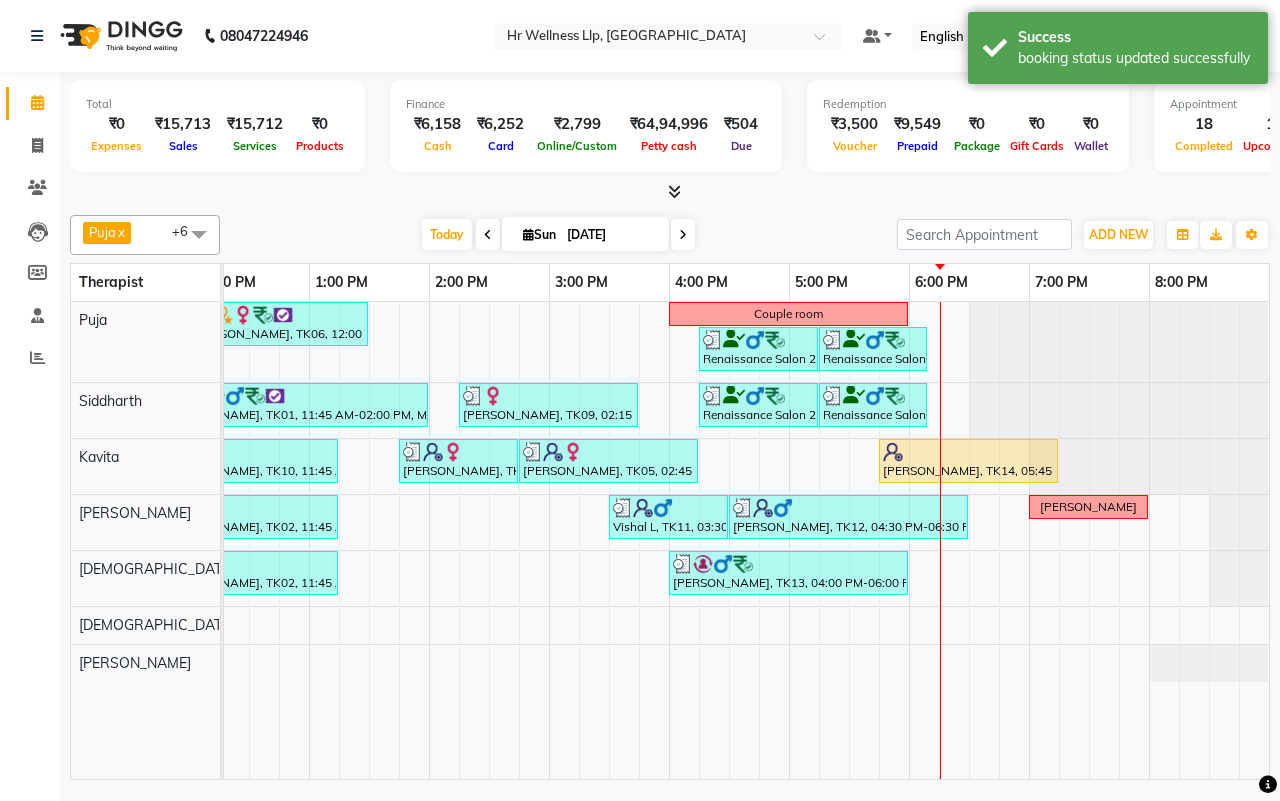 scroll, scrollTop: 0, scrollLeft: 58, axis: horizontal 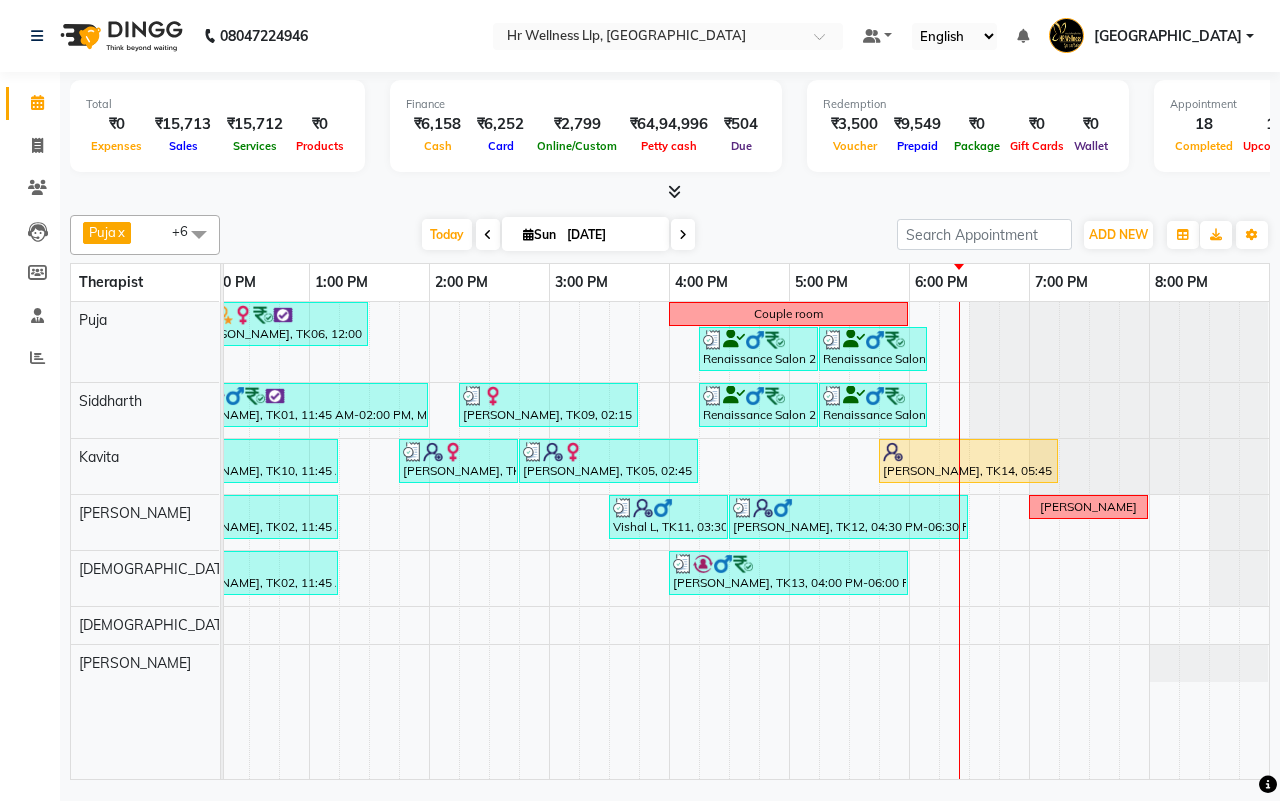 click on "[DATE]  [DATE]" at bounding box center (558, 235) 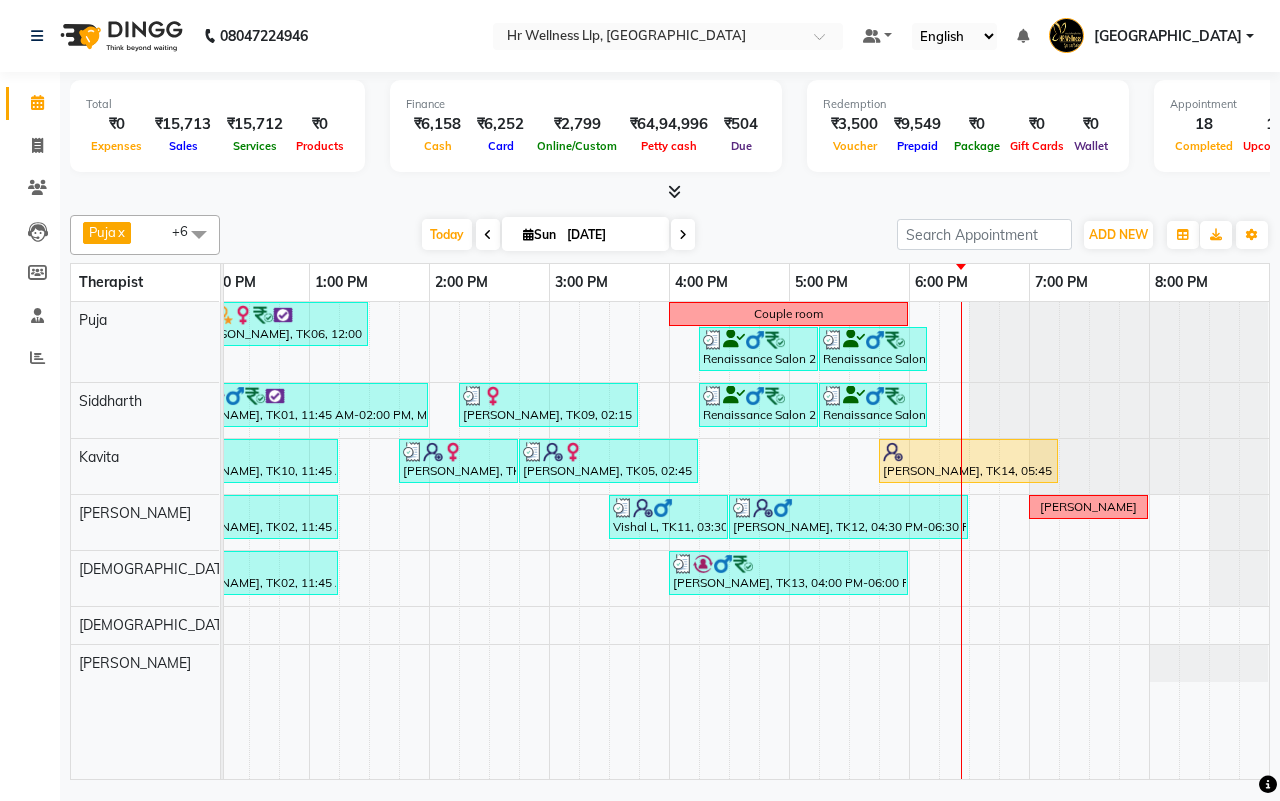 scroll, scrollTop: 0, scrollLeft: 486, axis: horizontal 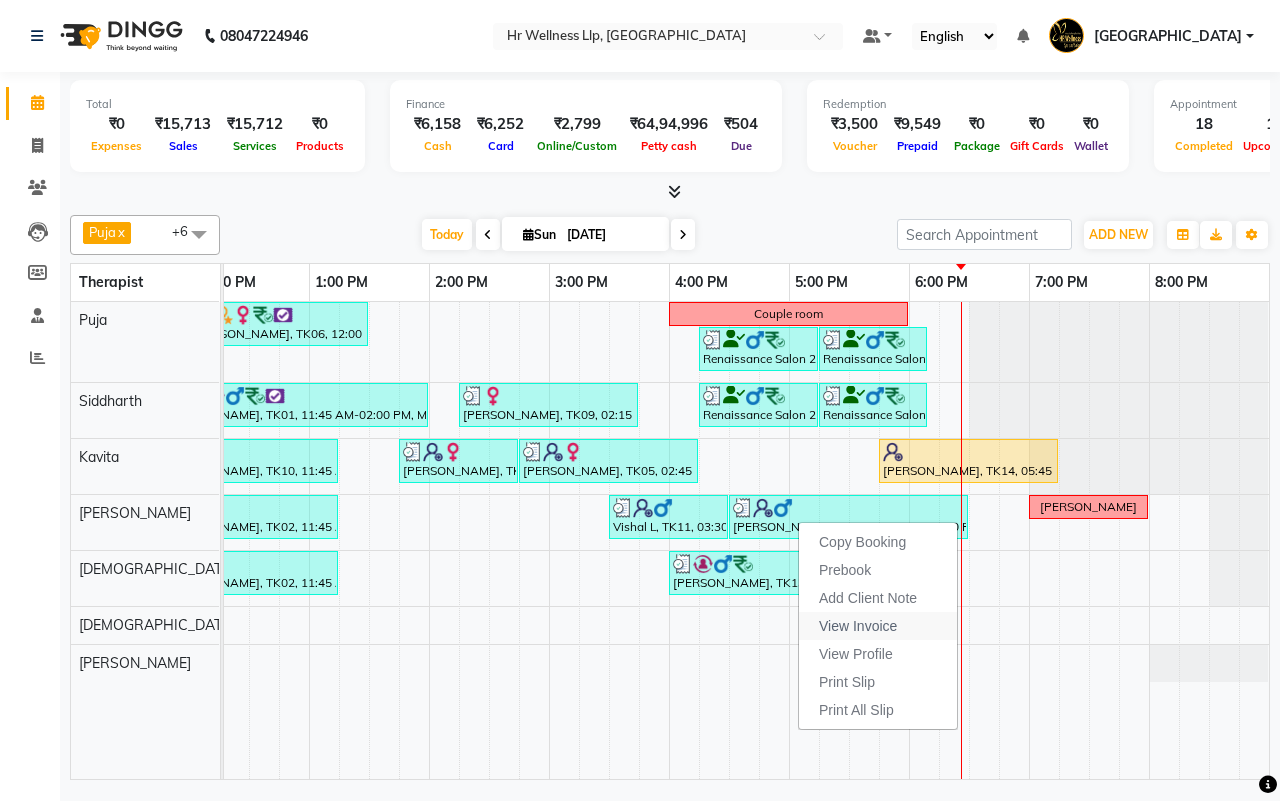 click on "View Invoice" at bounding box center [858, 626] 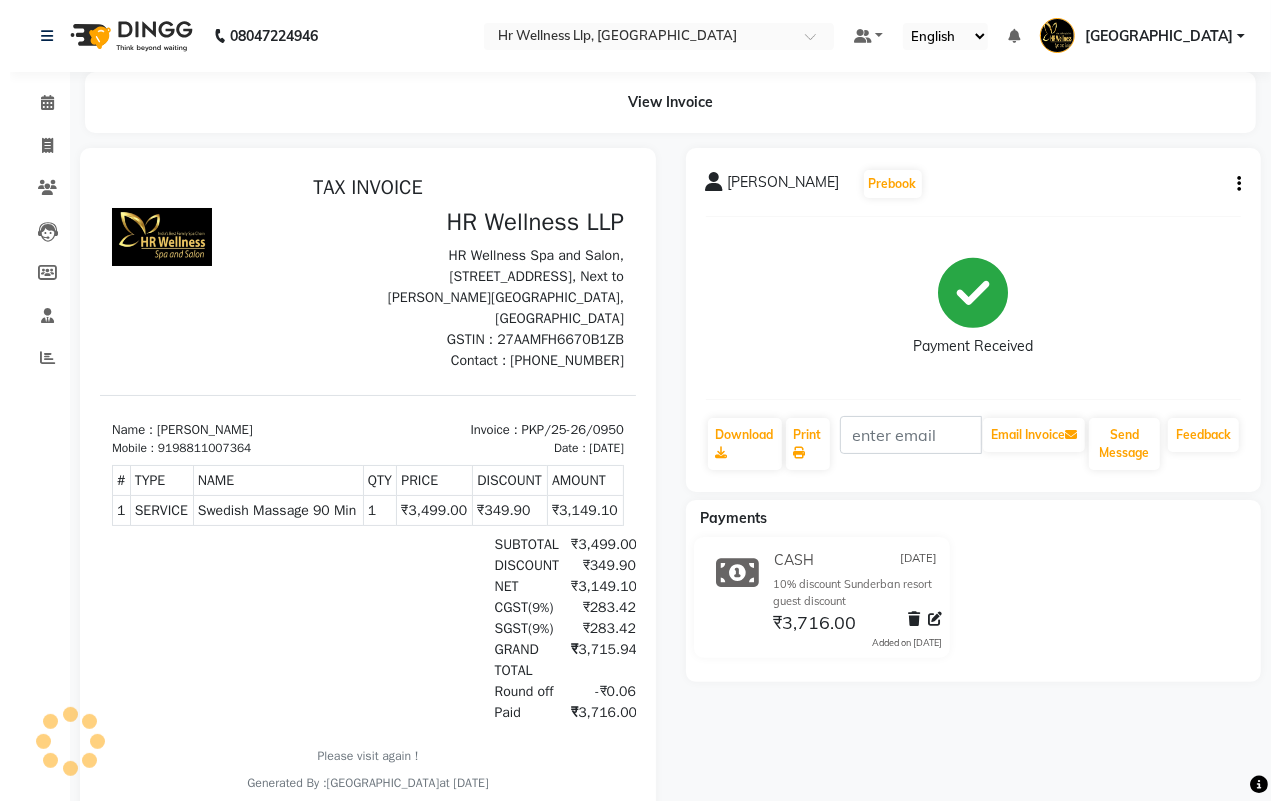 scroll, scrollTop: 0, scrollLeft: 0, axis: both 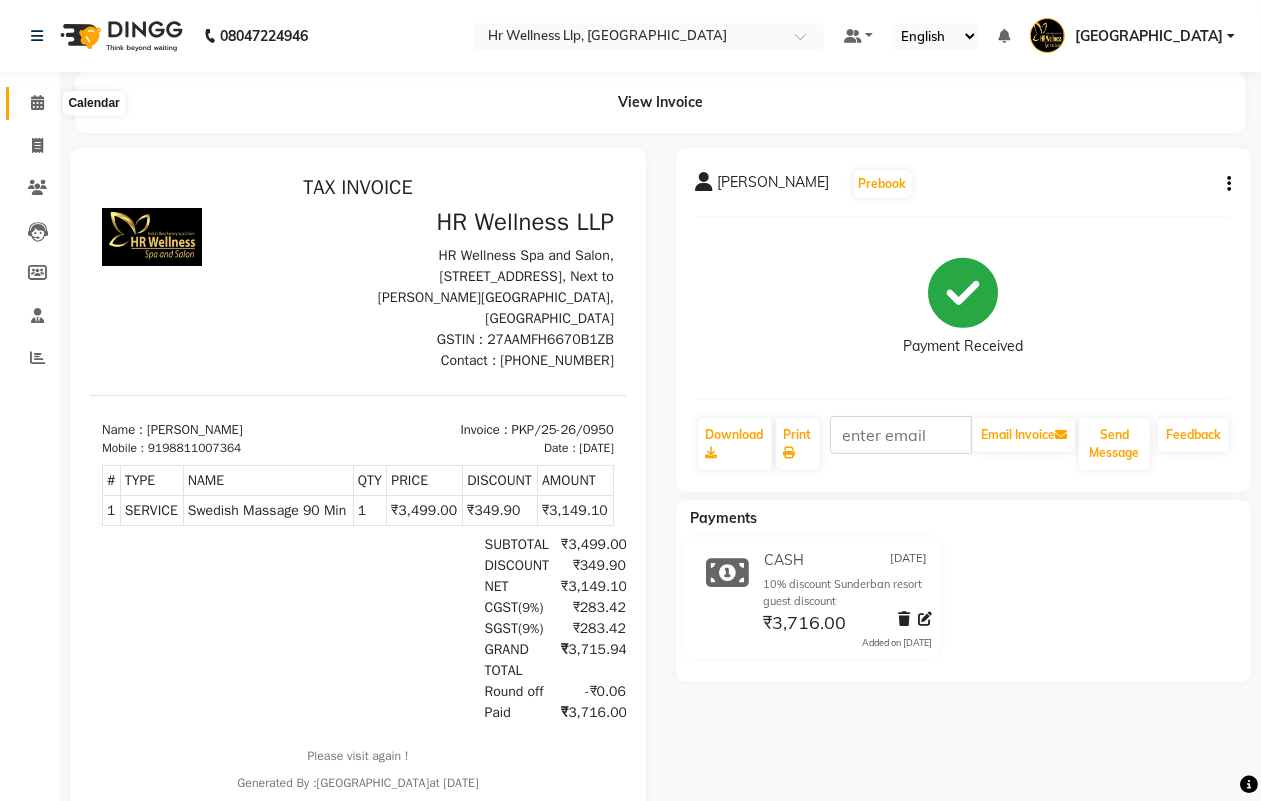 click 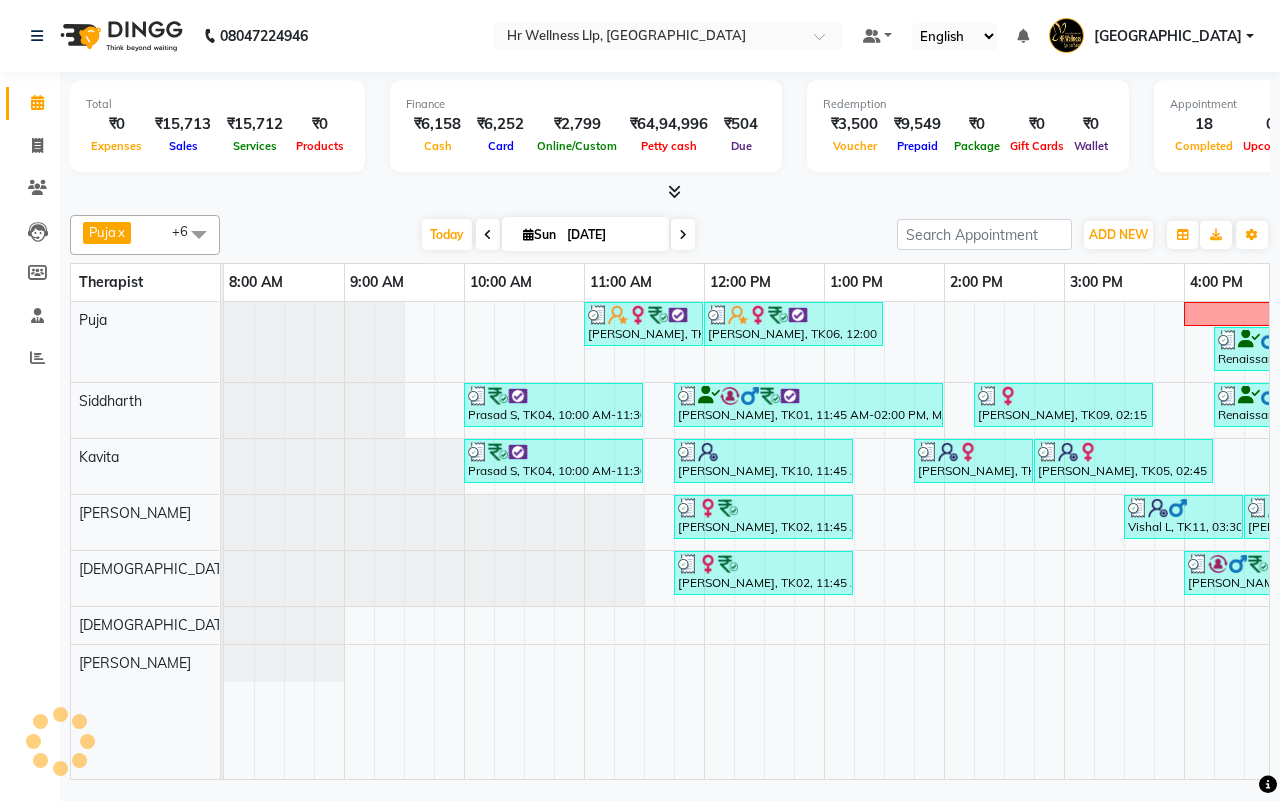 scroll, scrollTop: 0, scrollLeft: 515, axis: horizontal 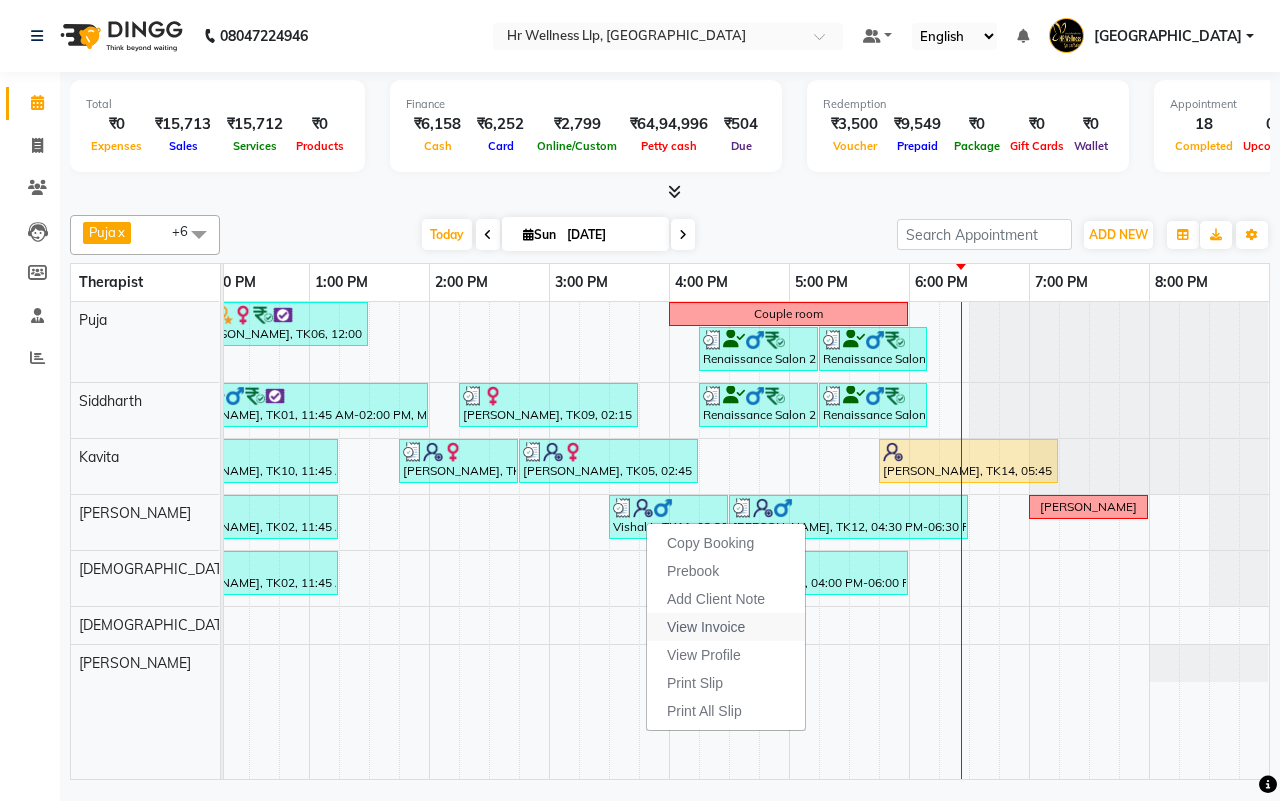 click on "View Invoice" at bounding box center [706, 627] 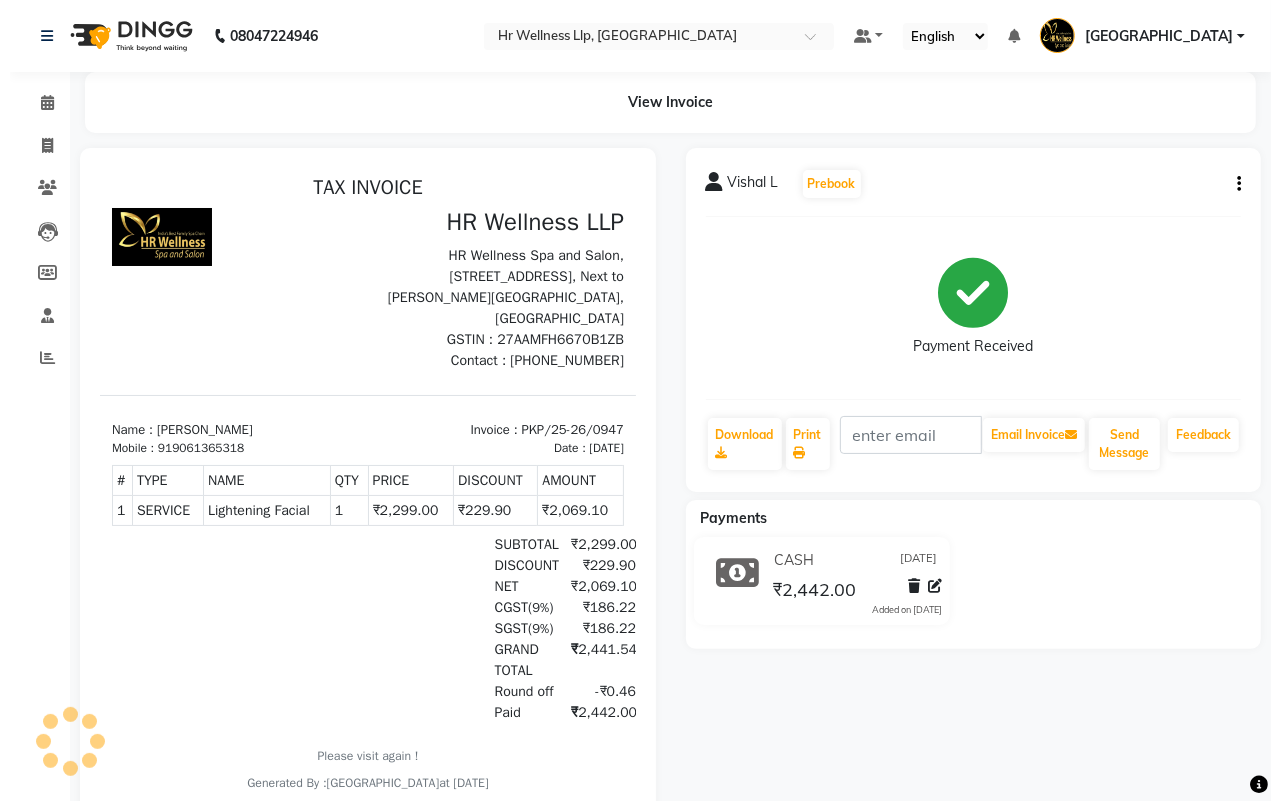 scroll, scrollTop: 0, scrollLeft: 0, axis: both 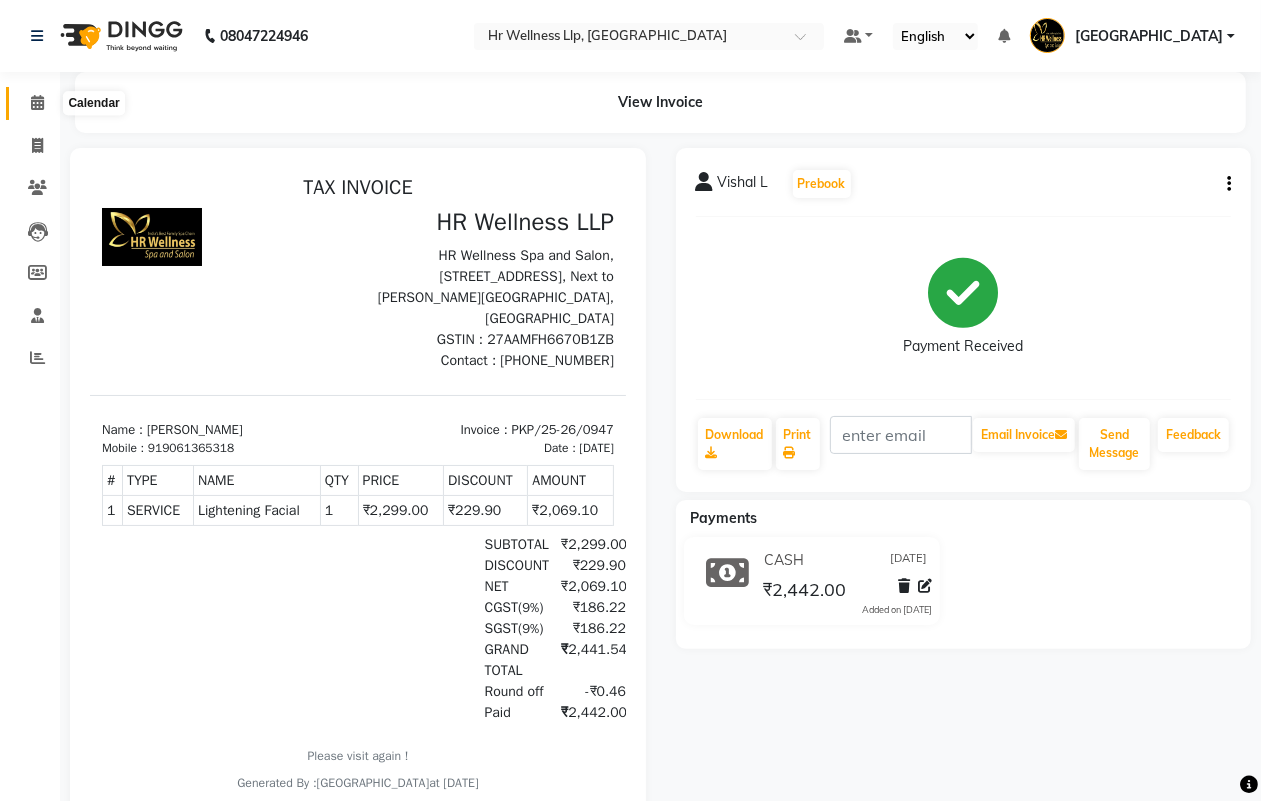 click 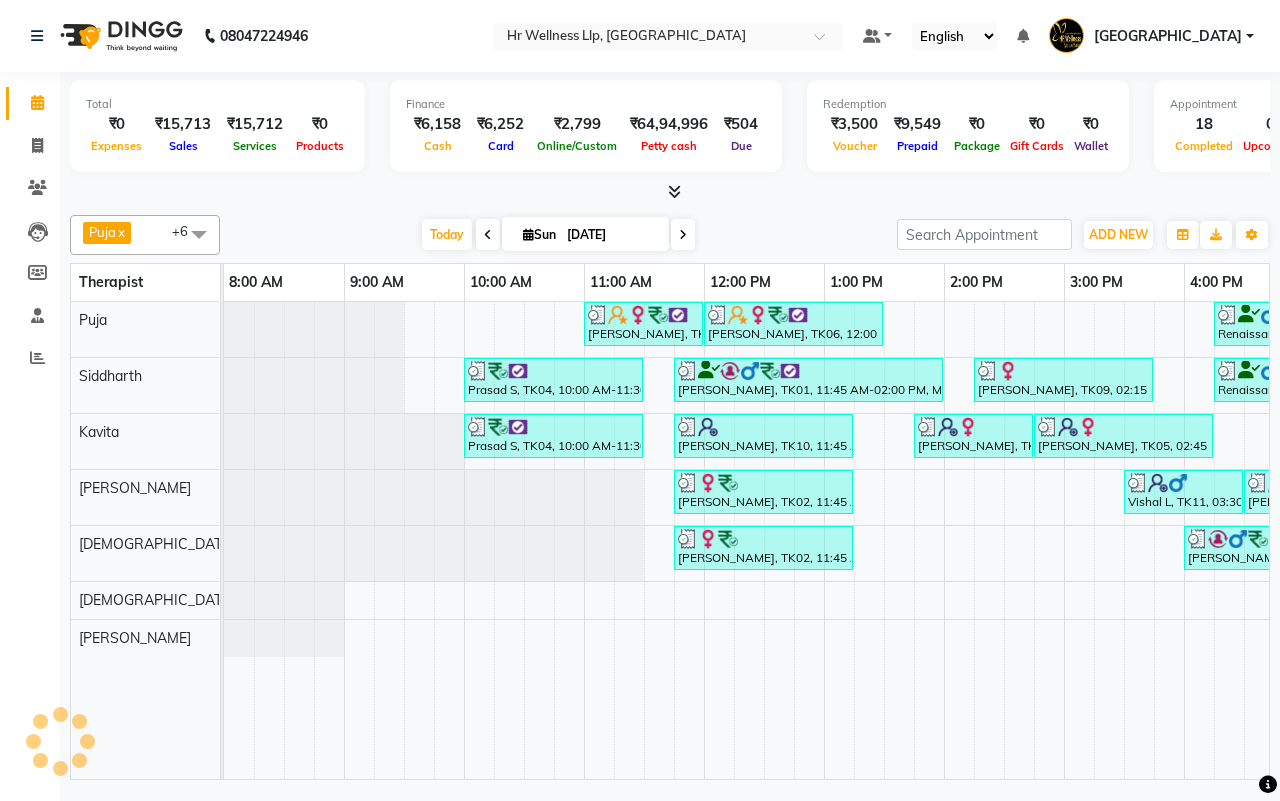 click on "[DATE]  [DATE]" at bounding box center [558, 235] 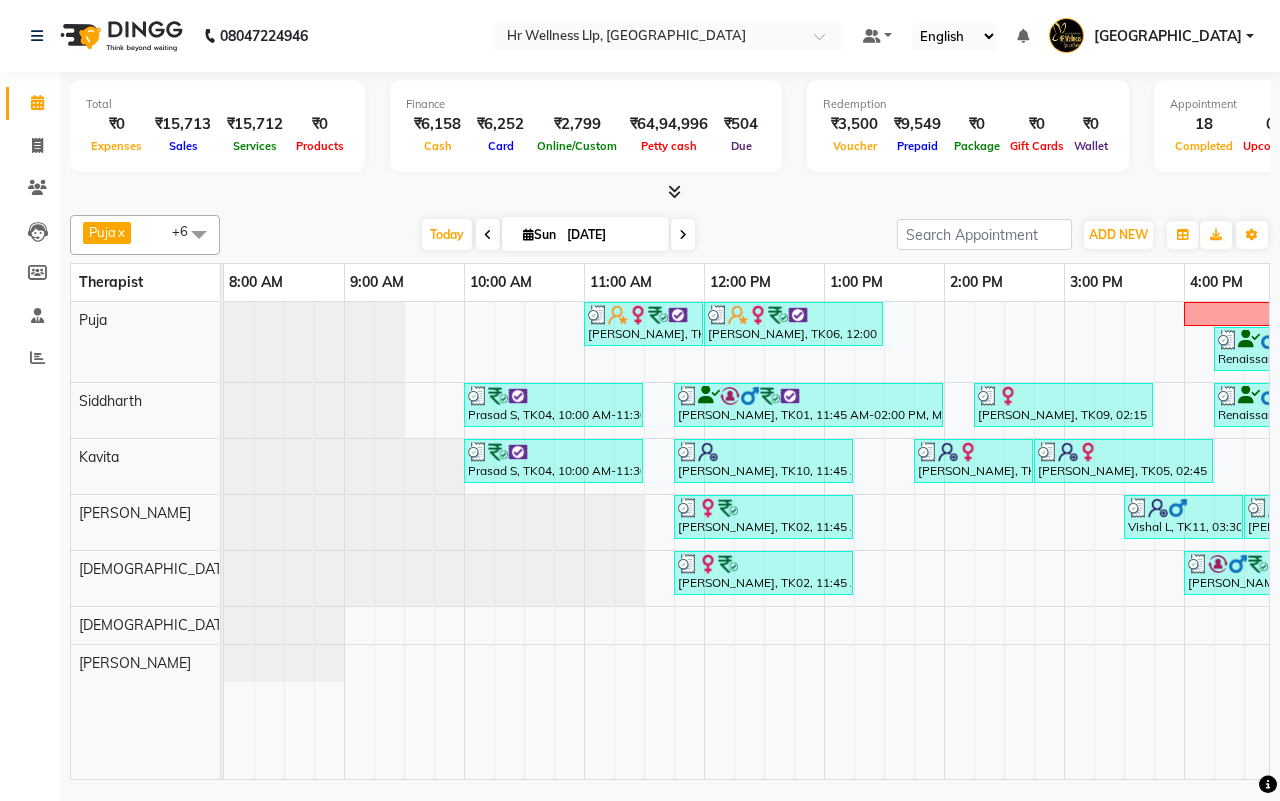 scroll, scrollTop: 0, scrollLeft: 515, axis: horizontal 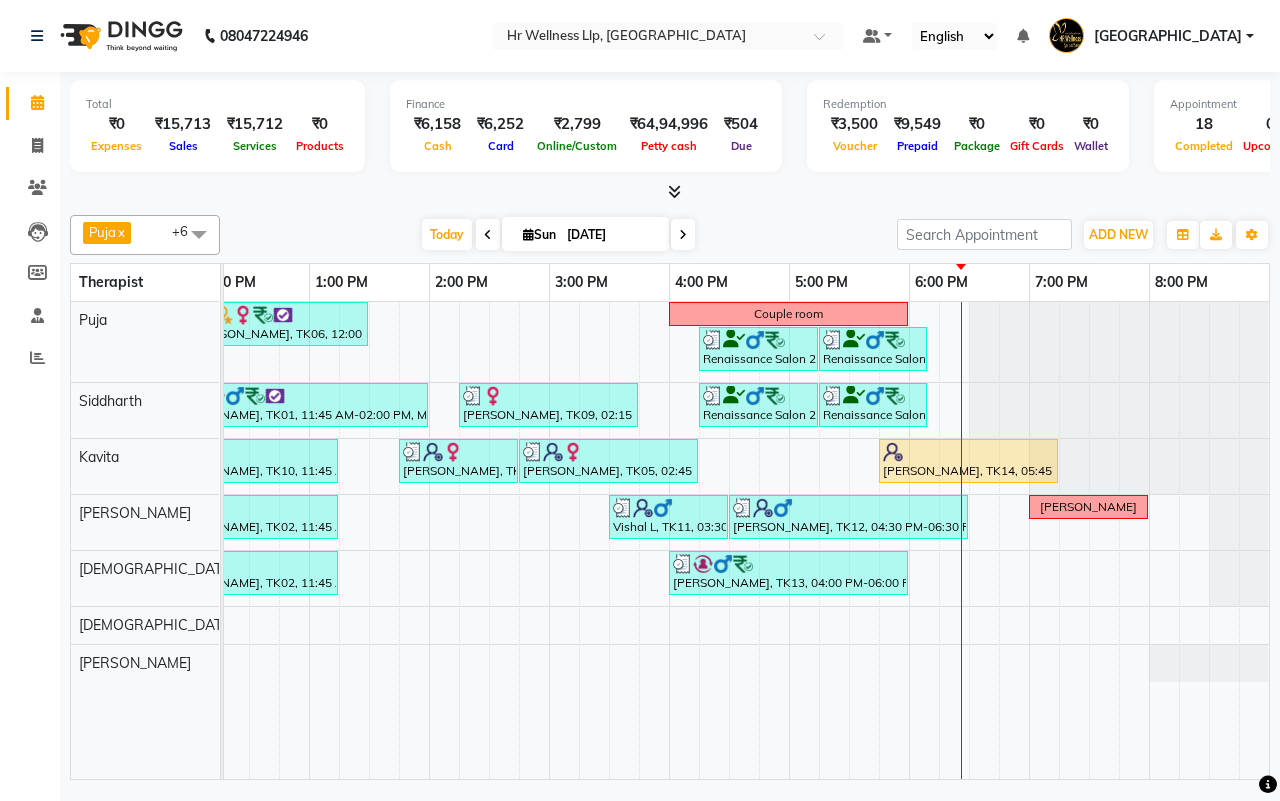click on "[DATE]  [DATE]" at bounding box center [558, 235] 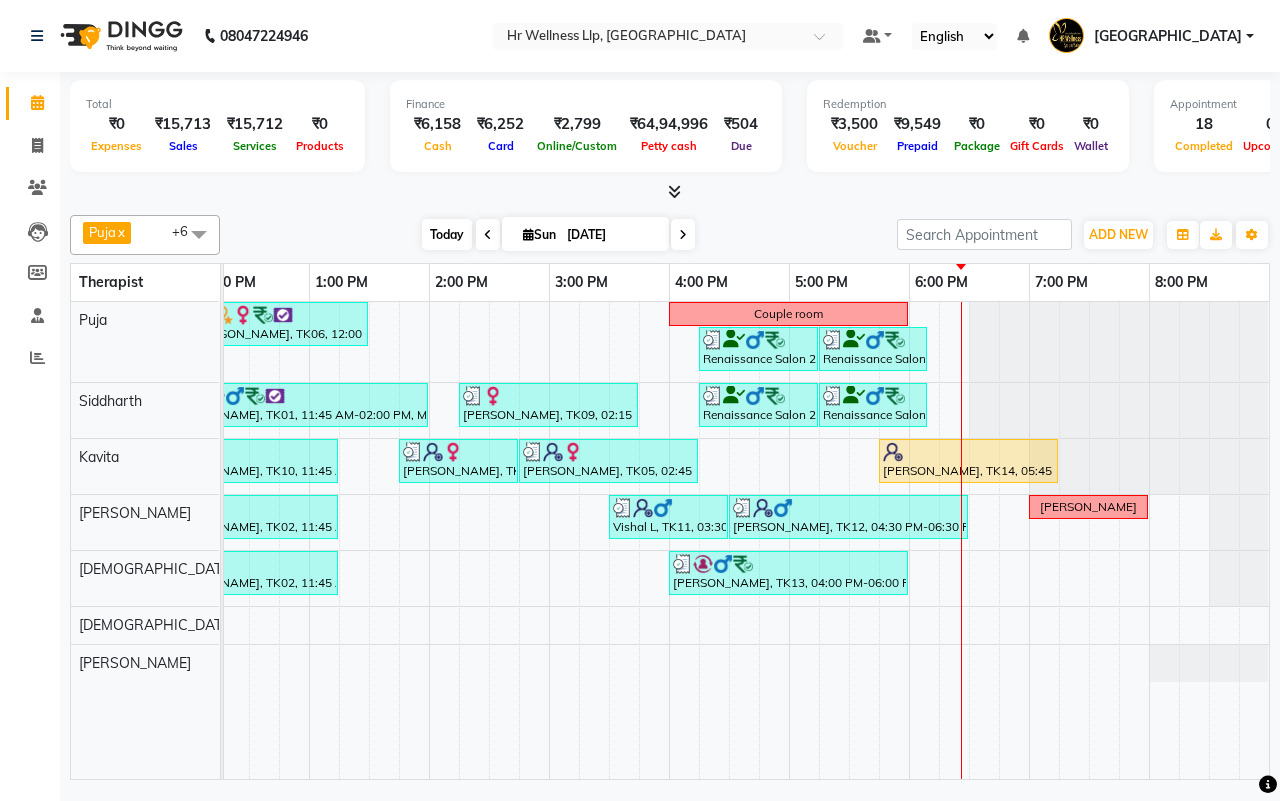 drag, startPoint x: 442, startPoint y: 227, endPoint x: 772, endPoint y: 208, distance: 330.5465 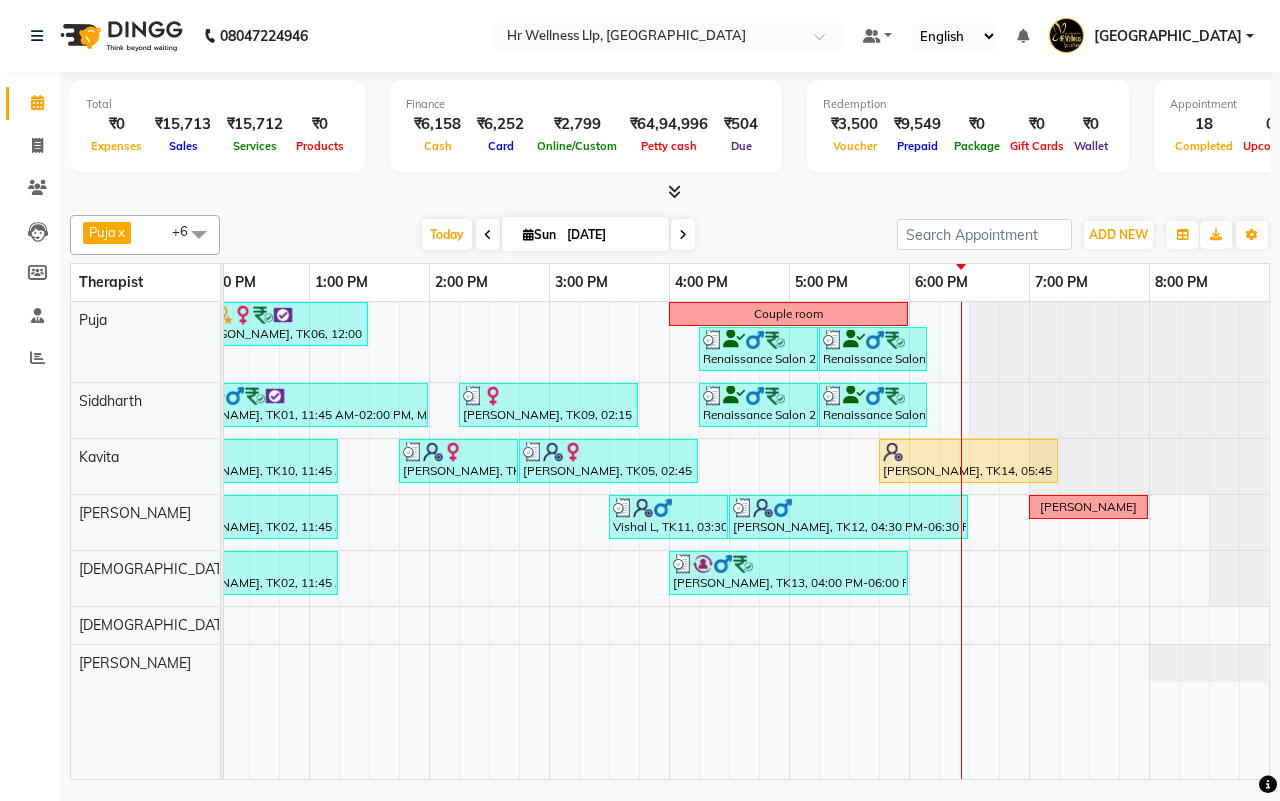 click on "Today" at bounding box center [447, 234] 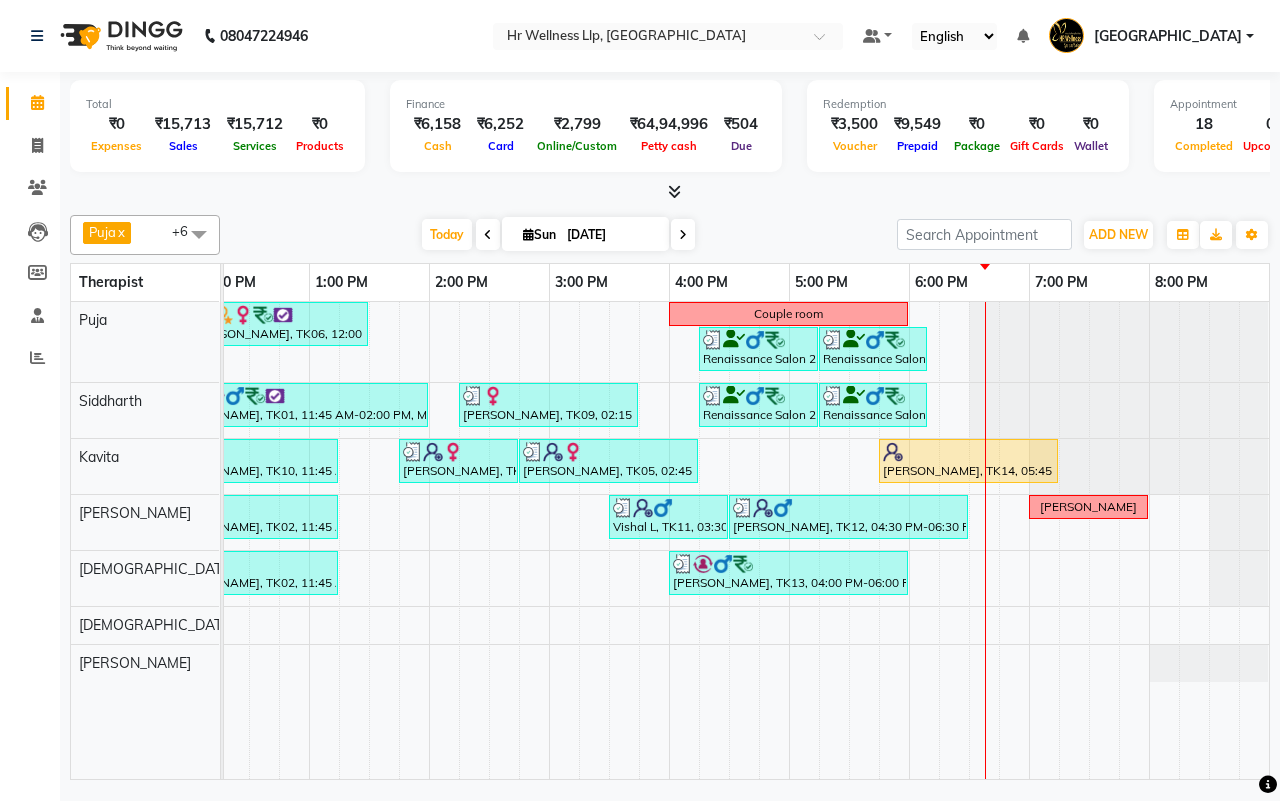 click at bounding box center (683, 234) 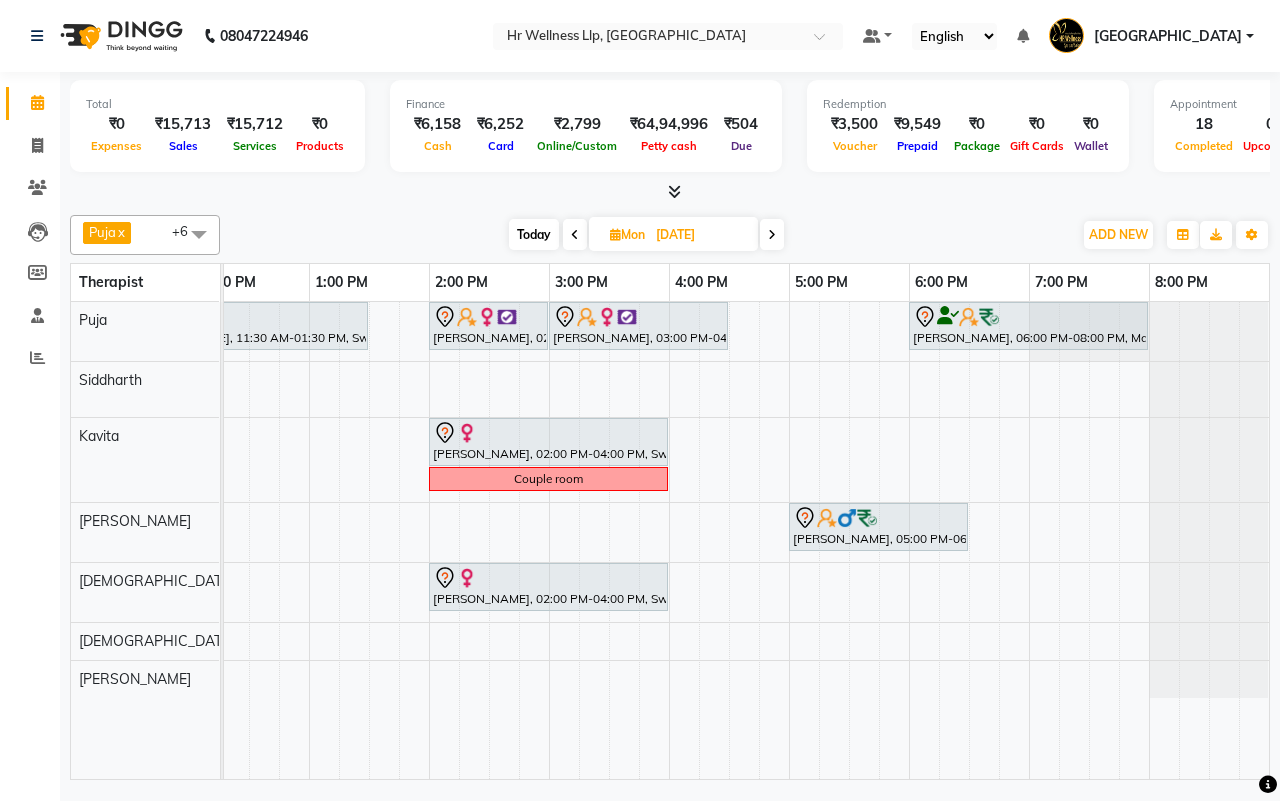 scroll, scrollTop: 0, scrollLeft: 253, axis: horizontal 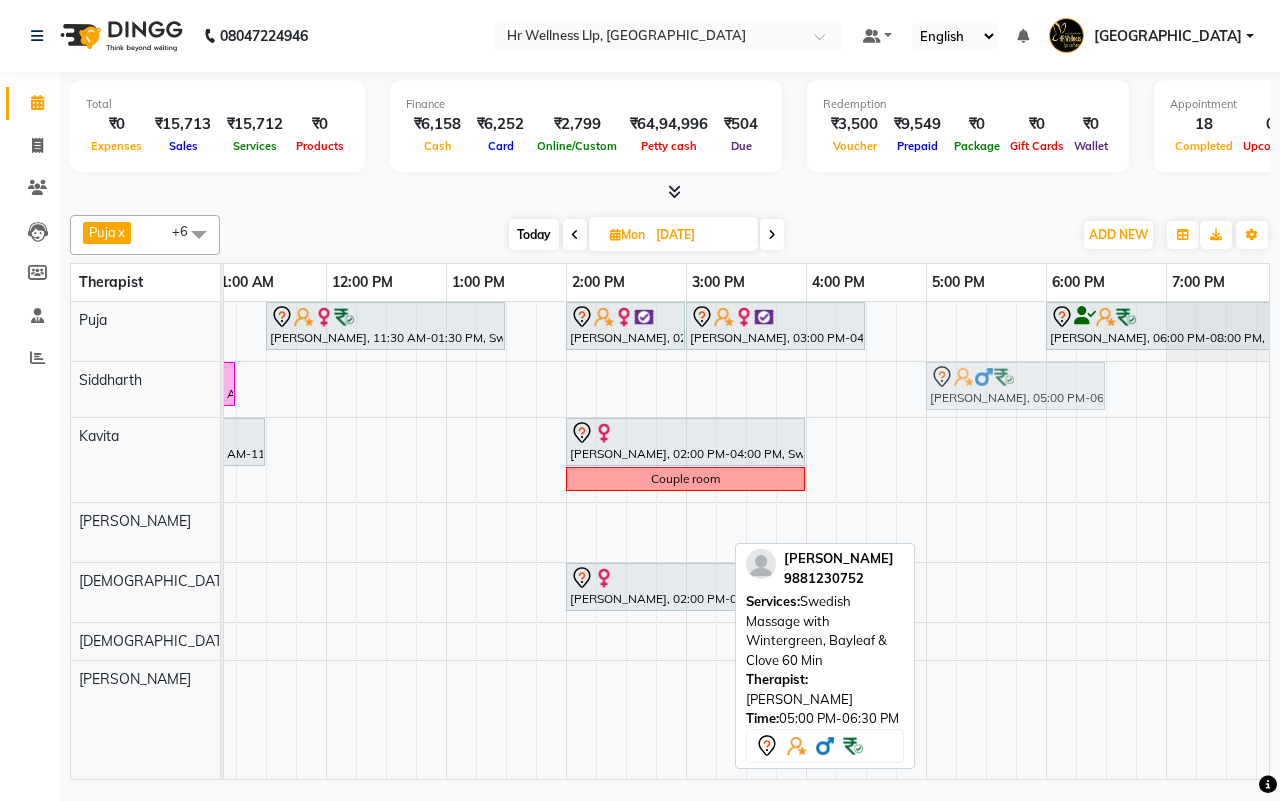 drag, startPoint x: 966, startPoint y: 537, endPoint x: 963, endPoint y: 421, distance: 116.03879 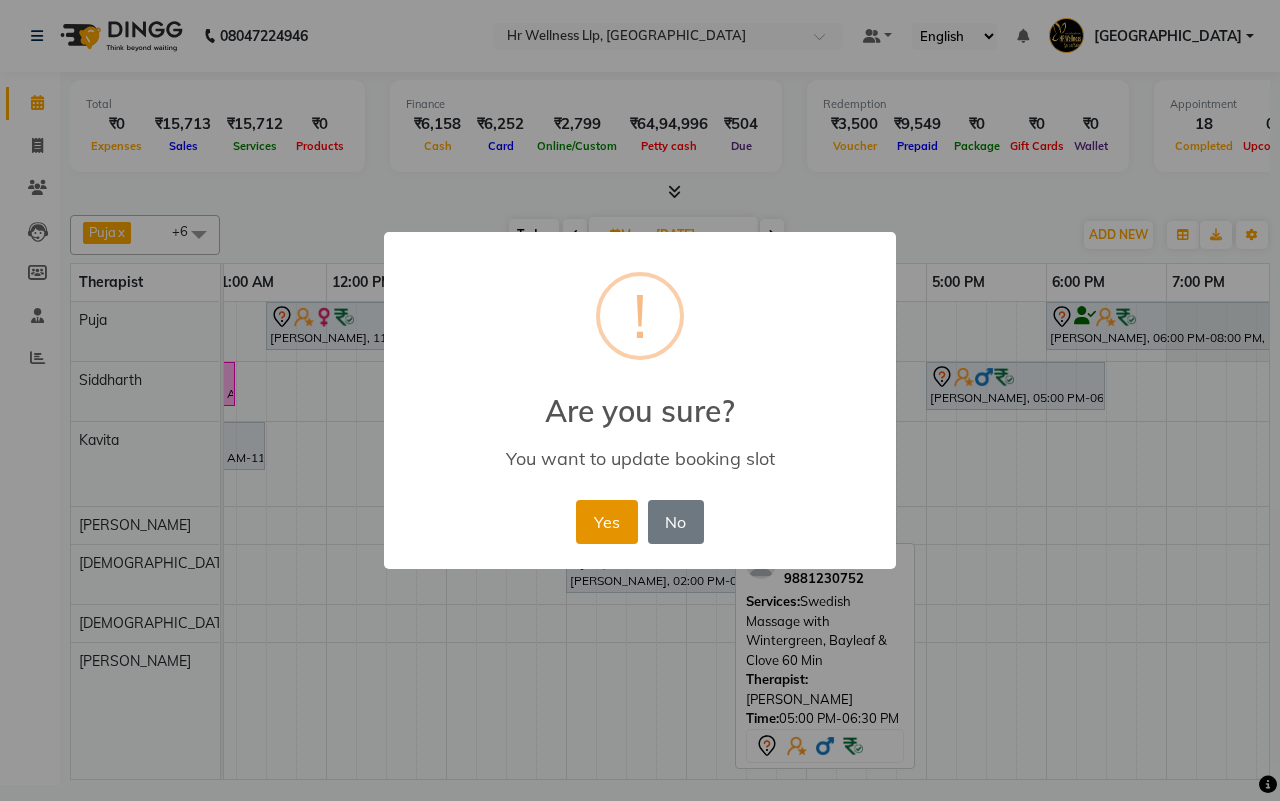click on "Yes" at bounding box center [606, 522] 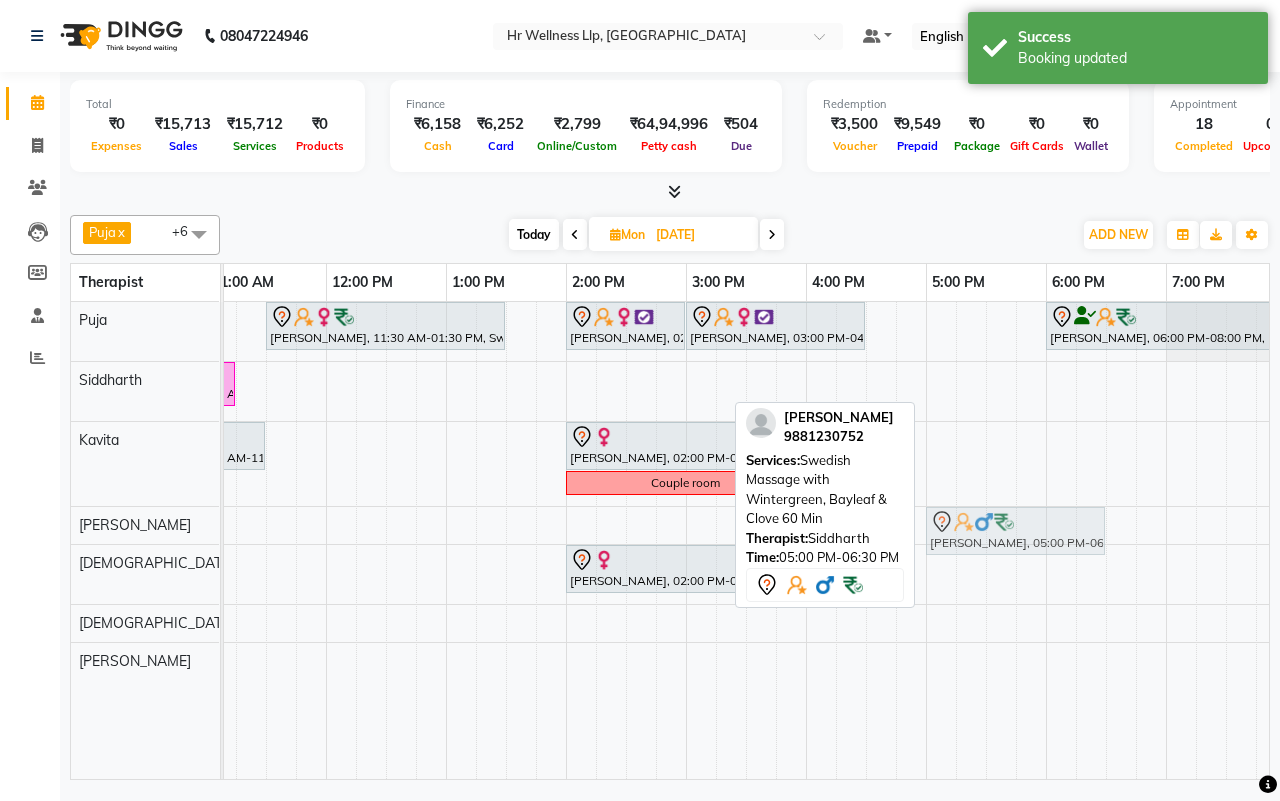 drag, startPoint x: 967, startPoint y: 396, endPoint x: 973, endPoint y: 517, distance: 121.14867 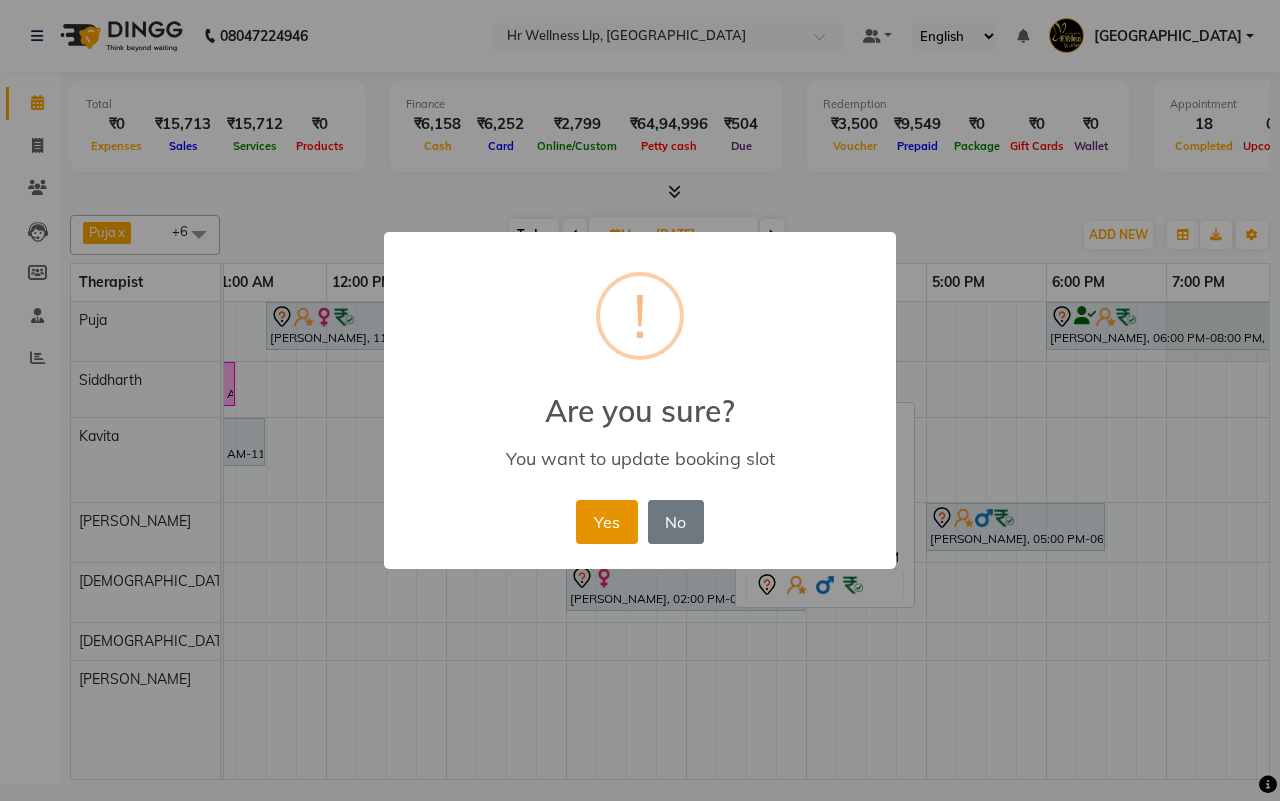 click on "Yes" at bounding box center (606, 522) 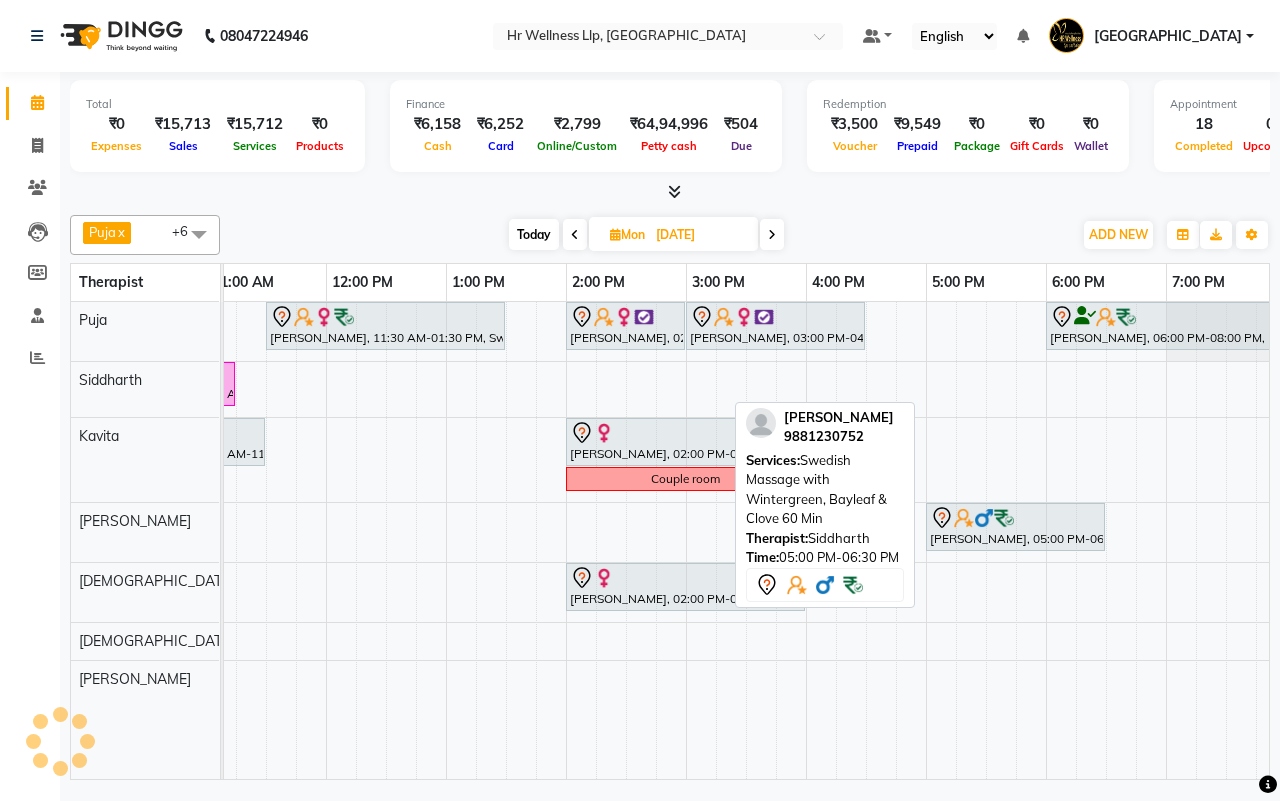 click on "[DATE]  [DATE]" at bounding box center [646, 235] 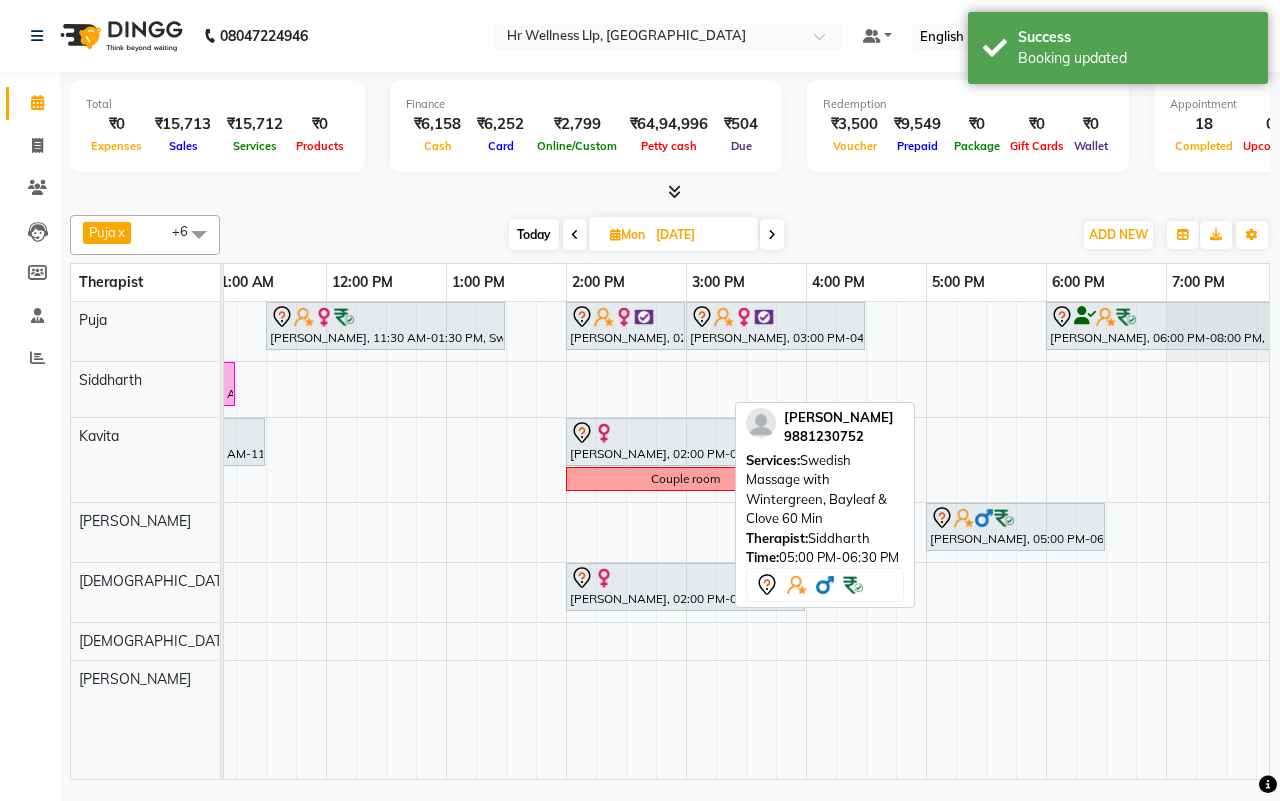 click on "[PERSON_NAME], 11:30 AM-01:30 PM, Swedish Massage with Wintergreen, Bayleaf & Clove 90 Min             [PERSON_NAME], 02:00 PM-03:00 PM, Massage 60 Min             [PERSON_NAME], 03:00 PM-04:30 PM, Facials 60 Min             Arun Tathare, 06:00 PM-08:00 PM, Massage 90 Min     [PERSON_NAME], 10:00 AM-11:15 AM, [GEOGRAPHIC_DATA][PERSON_NAME], 10:00 AM-11:30 AM, Swedish Massage with Wintergreen, Bayleaf & Clove 60 Min             [PERSON_NAME], 02:00 PM-04:00 PM, Swedish Massage with Wintergreen, Bayleaf & Clove 60 Min  Couple room              [PERSON_NAME], 05:00 PM-06:30 PM, Swedish Massage with Wintergreen, Bayleaf & Clove 60 Min             [PERSON_NAME], 02:00 PM-04:00 PM, Swedish Massage with Wintergreen, Bayleaf & Clove 60 Min" at bounding box center [626, 540] 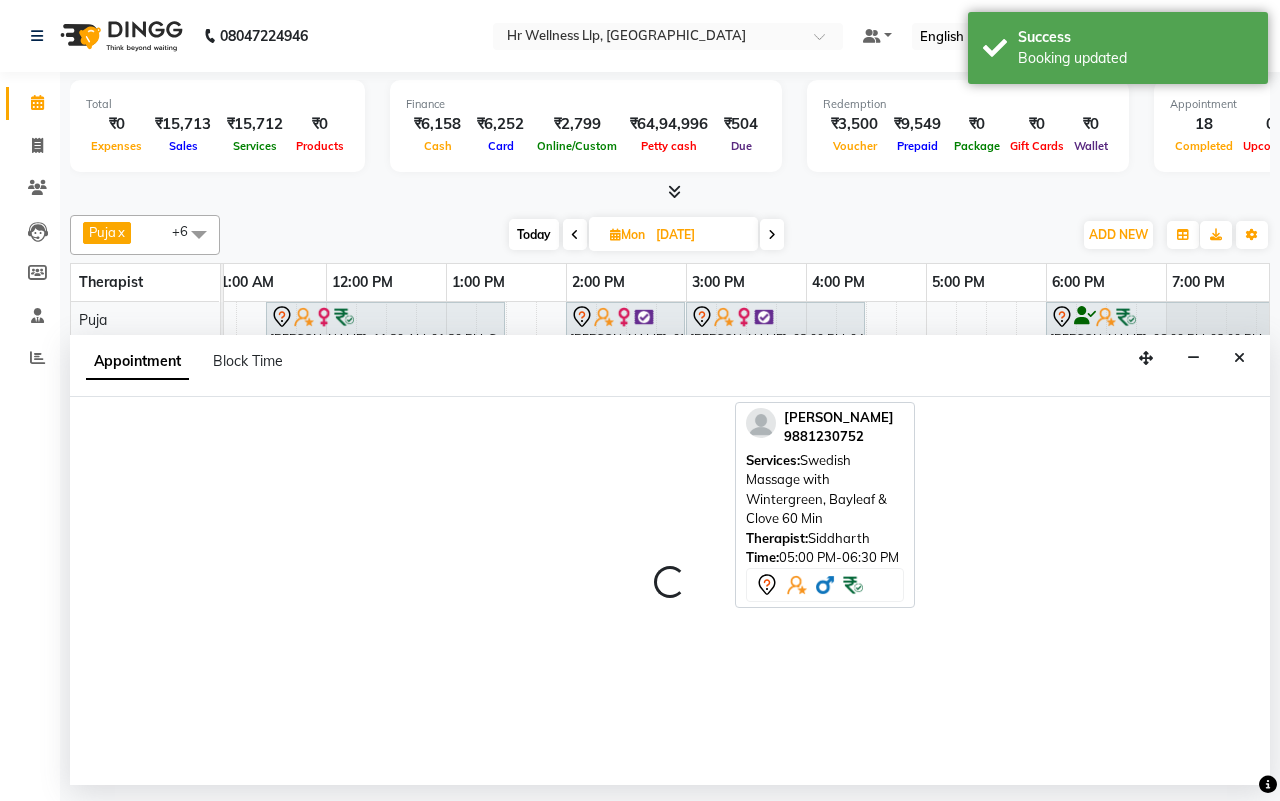 select on "16489" 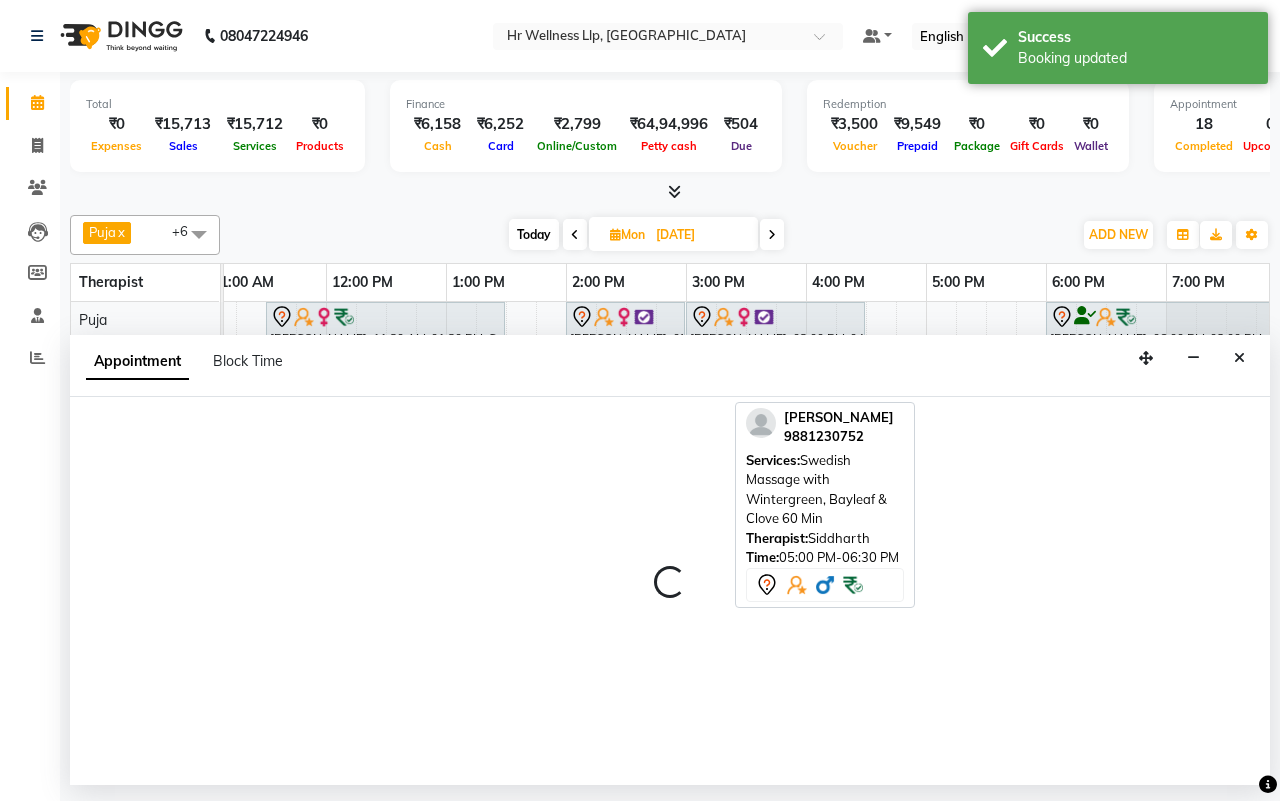 select on "tentative" 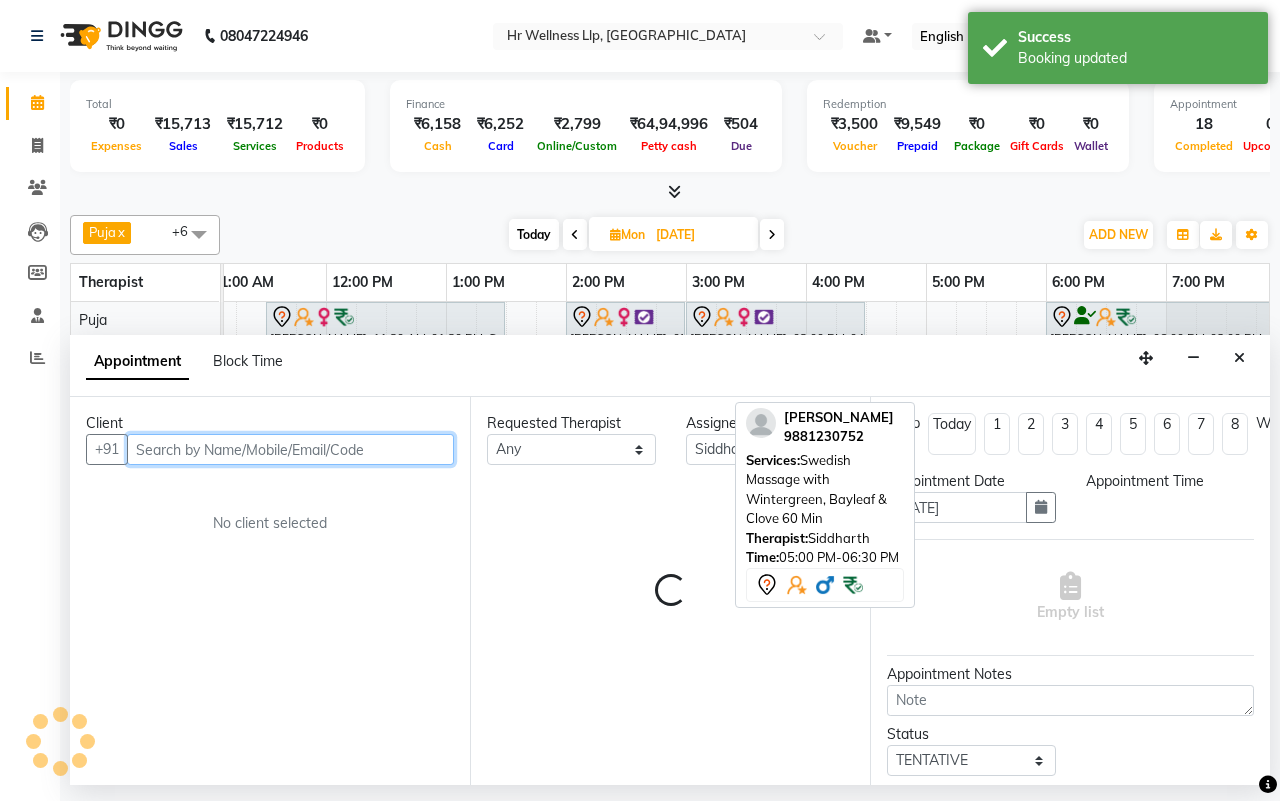 select on "960" 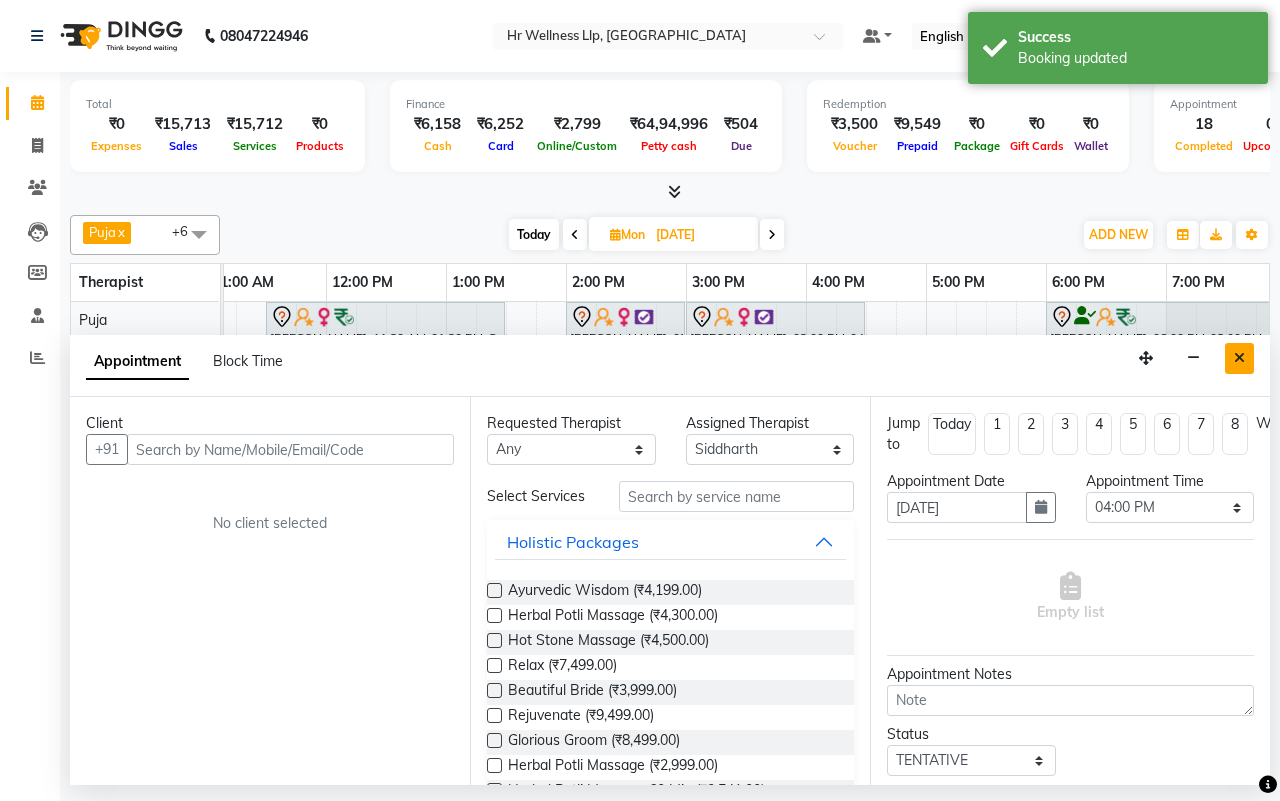 click at bounding box center (1239, 358) 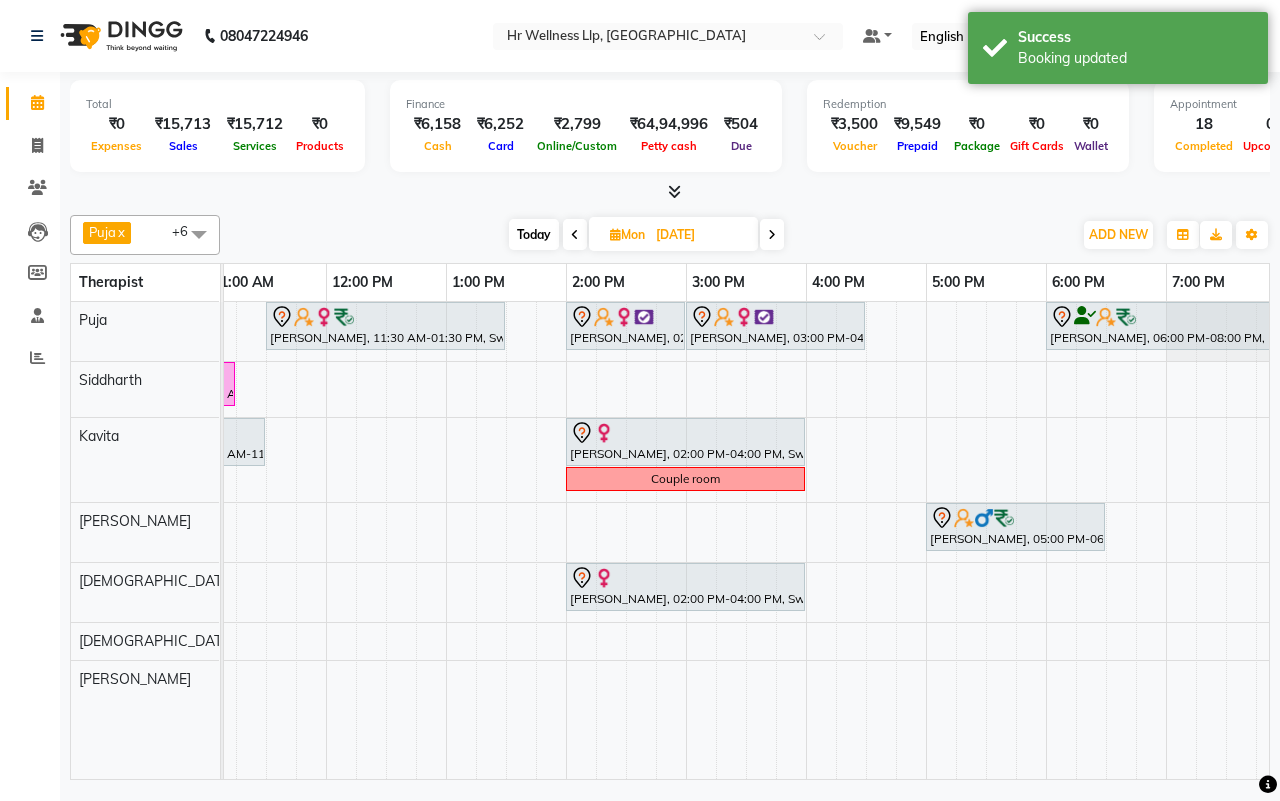 scroll, scrollTop: 0, scrollLeft: 0, axis: both 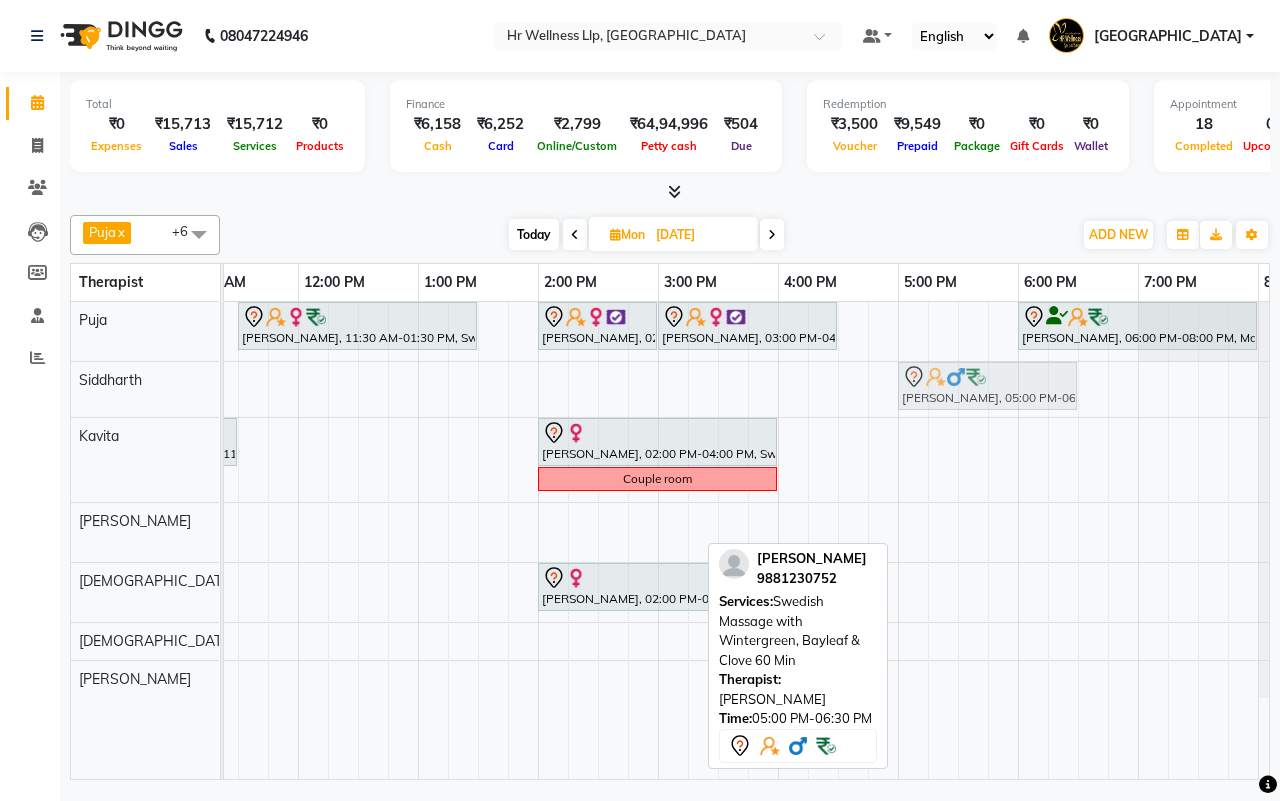 drag, startPoint x: 947, startPoint y: 536, endPoint x: 947, endPoint y: 408, distance: 128 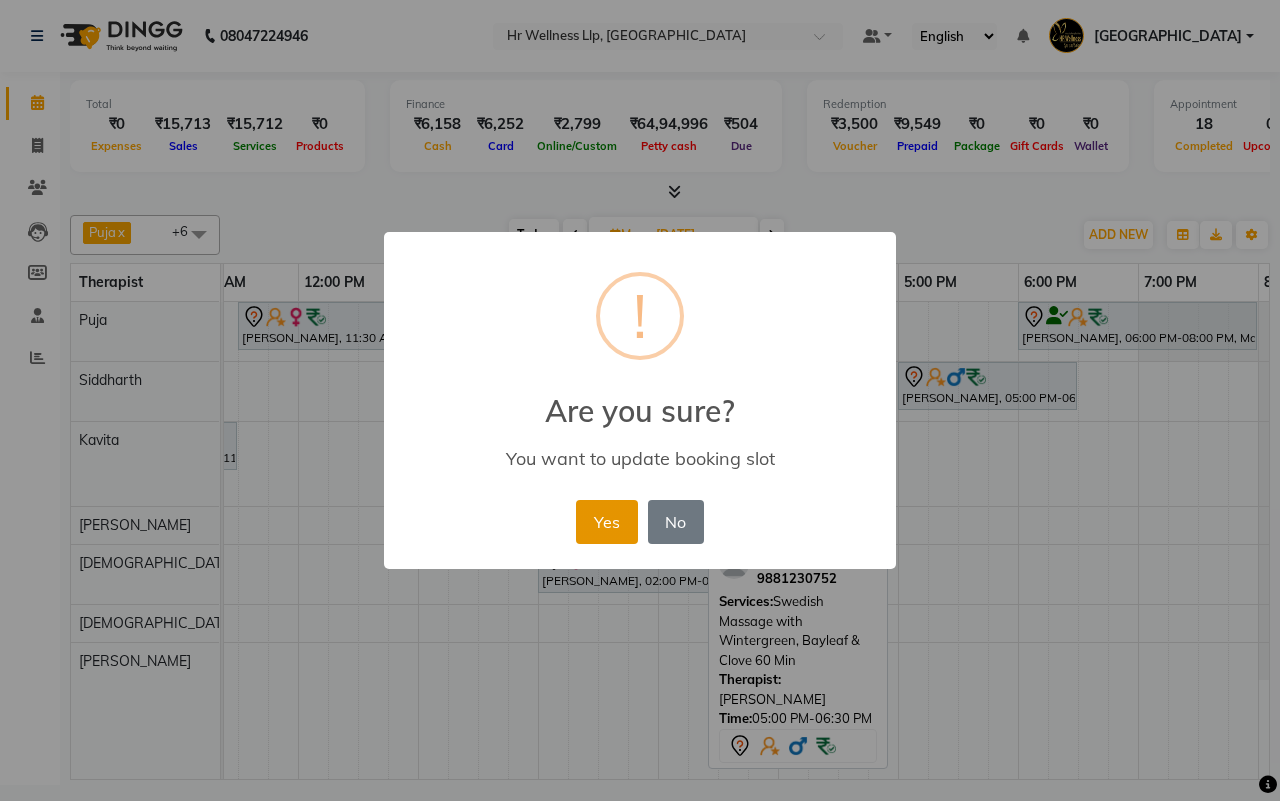click on "Yes" at bounding box center (606, 522) 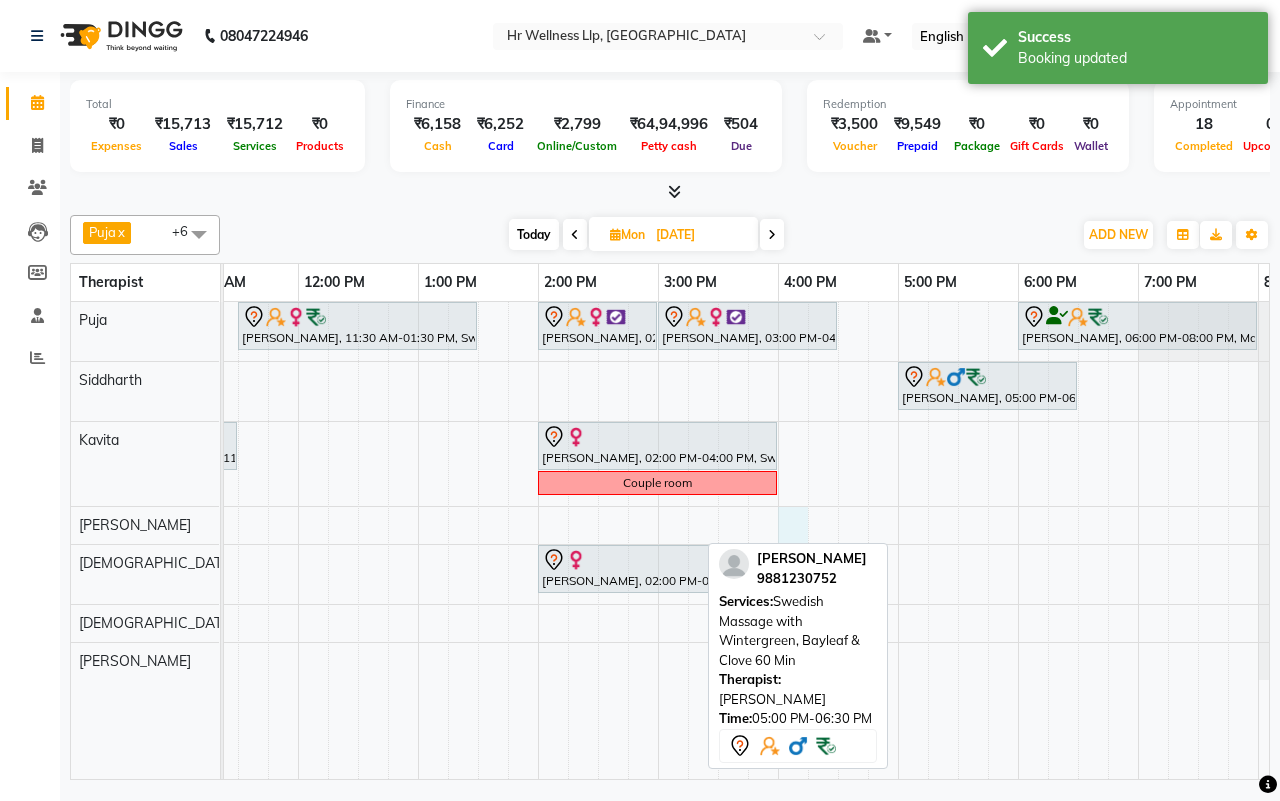click on "[PERSON_NAME], 11:30 AM-01:30 PM, Swedish Massage with Wintergreen, Bayleaf & Clove 90 Min             [PERSON_NAME], 02:00 PM-03:00 PM, Massage 60 Min             [PERSON_NAME], 03:00 PM-04:30 PM, Facials 60 Min             Arun Tathare, 06:00 PM-08:00 PM, Massage 90 Min     [PERSON_NAME], 10:00 AM-11:15 AM, [GEOGRAPHIC_DATA][PERSON_NAME], 05:00 PM-06:30 PM, Swedish Massage with Wintergreen, Bayleaf & Clove 60 Min             [PERSON_NAME], 10:00 AM-11:30 AM, Swedish Massage with Wintergreen, Bayleaf & Clove 60 Min             [PERSON_NAME], 02:00 PM-04:00 PM, Swedish Massage with Wintergreen, Bayleaf & Clove 60 Min  Couple room              [PERSON_NAME], 02:00 PM-04:00 PM, Swedish Massage with Wintergreen, Bayleaf & Clove 60 Min" at bounding box center [598, 540] 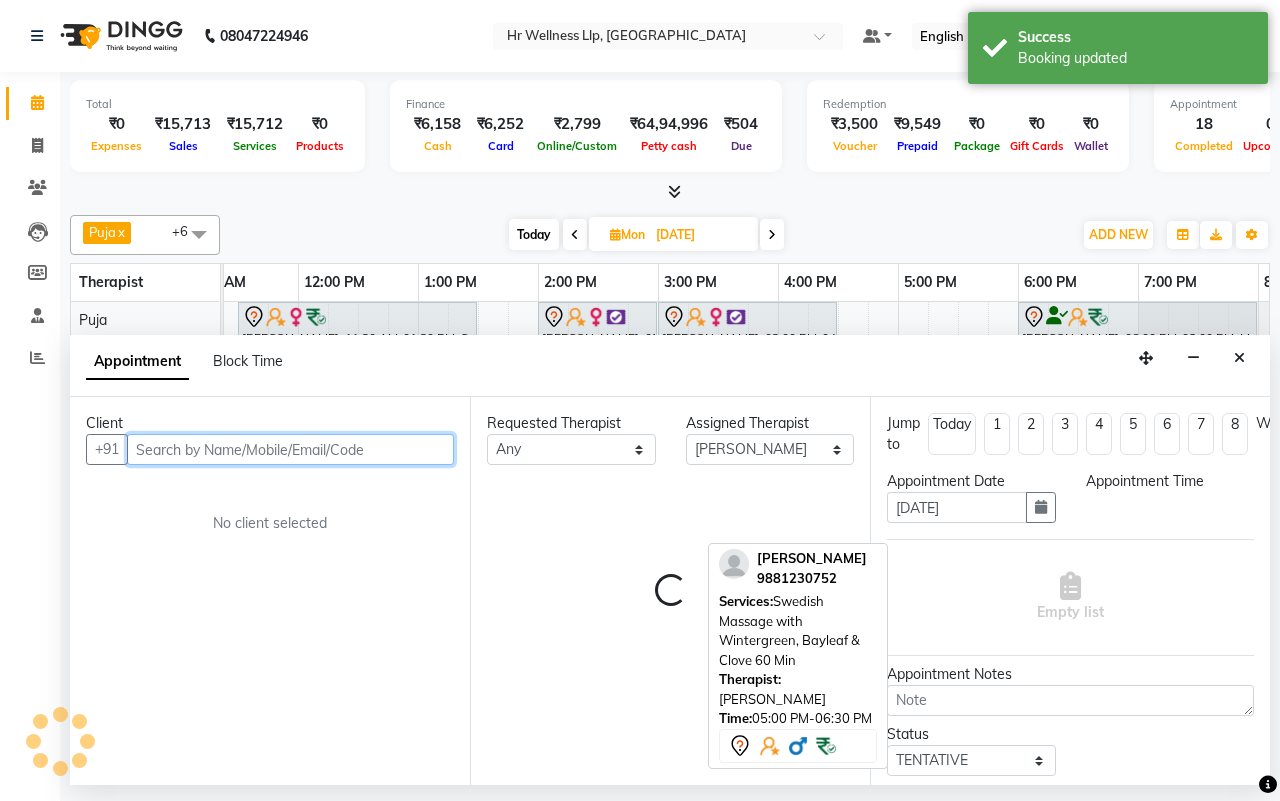 select on "960" 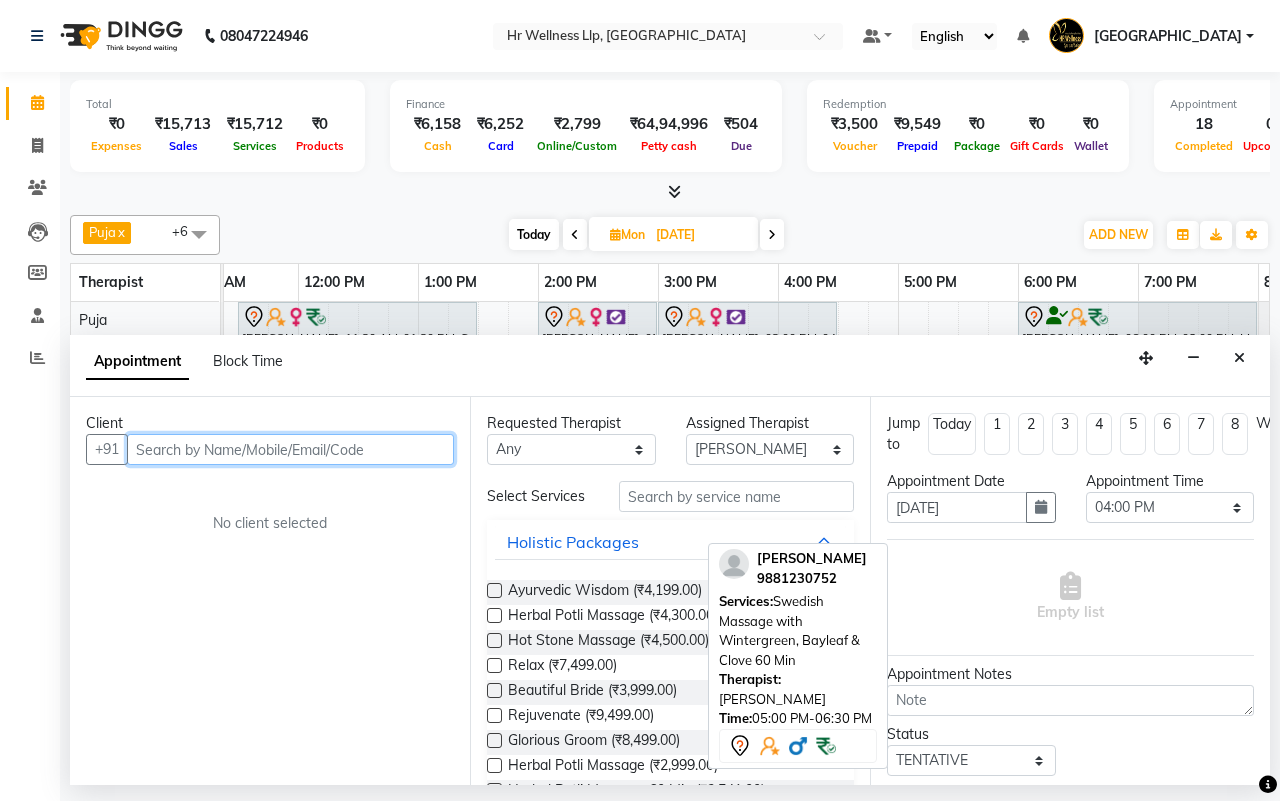 paste on "94228 30080" 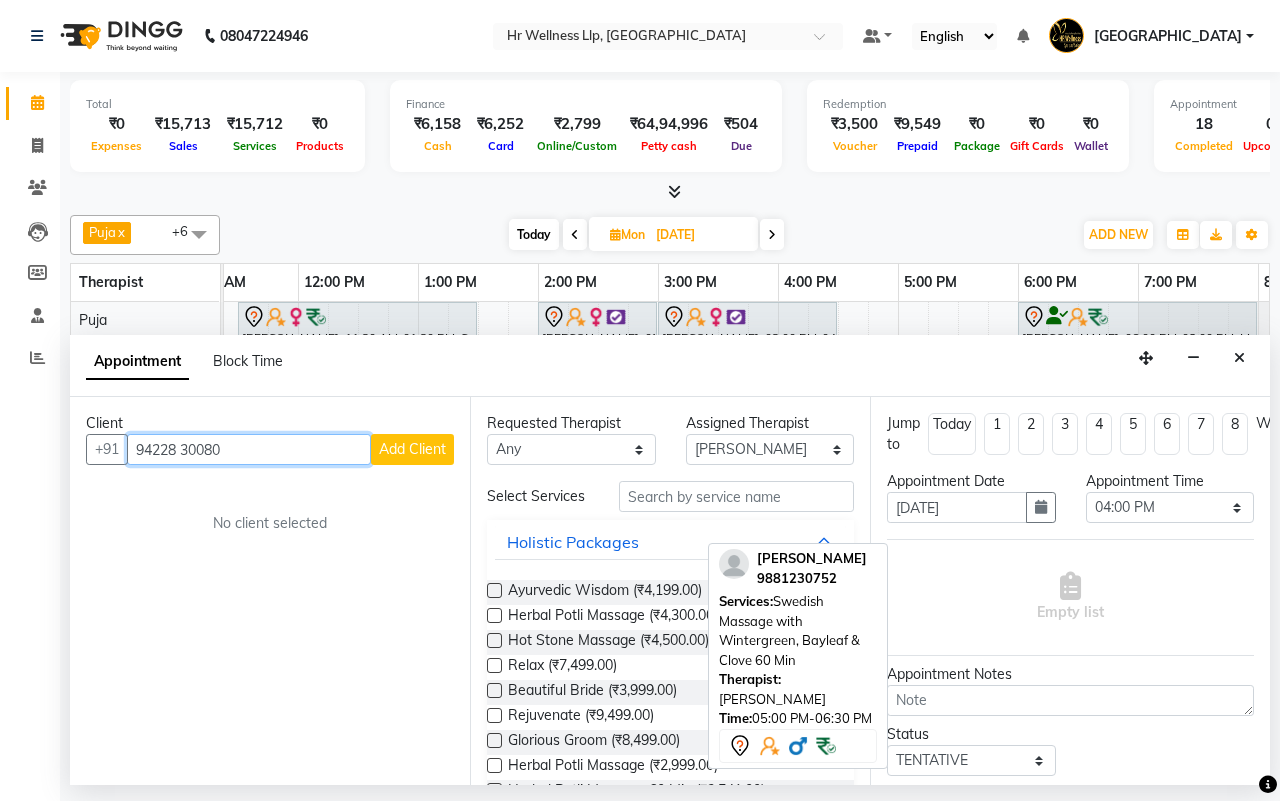 click on "94228 30080" at bounding box center (249, 449) 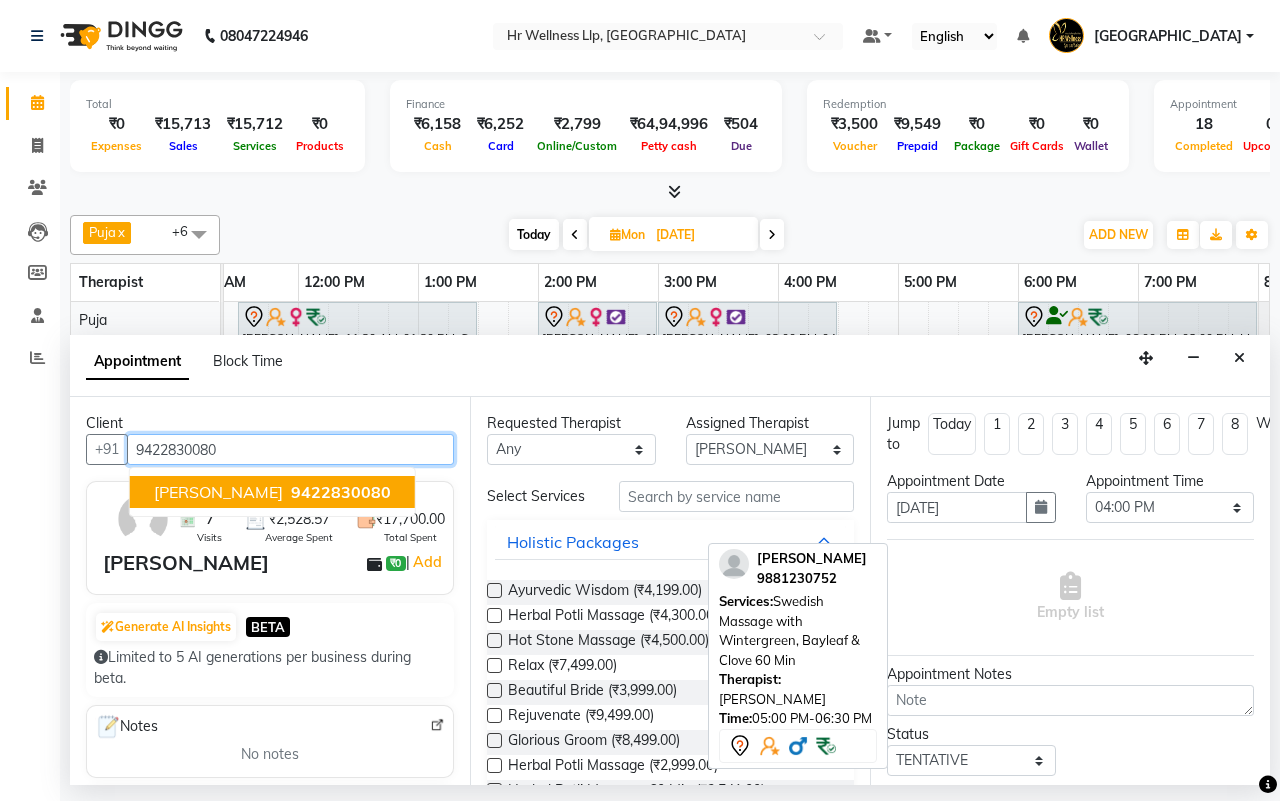 click on "[PERSON_NAME]" at bounding box center (218, 492) 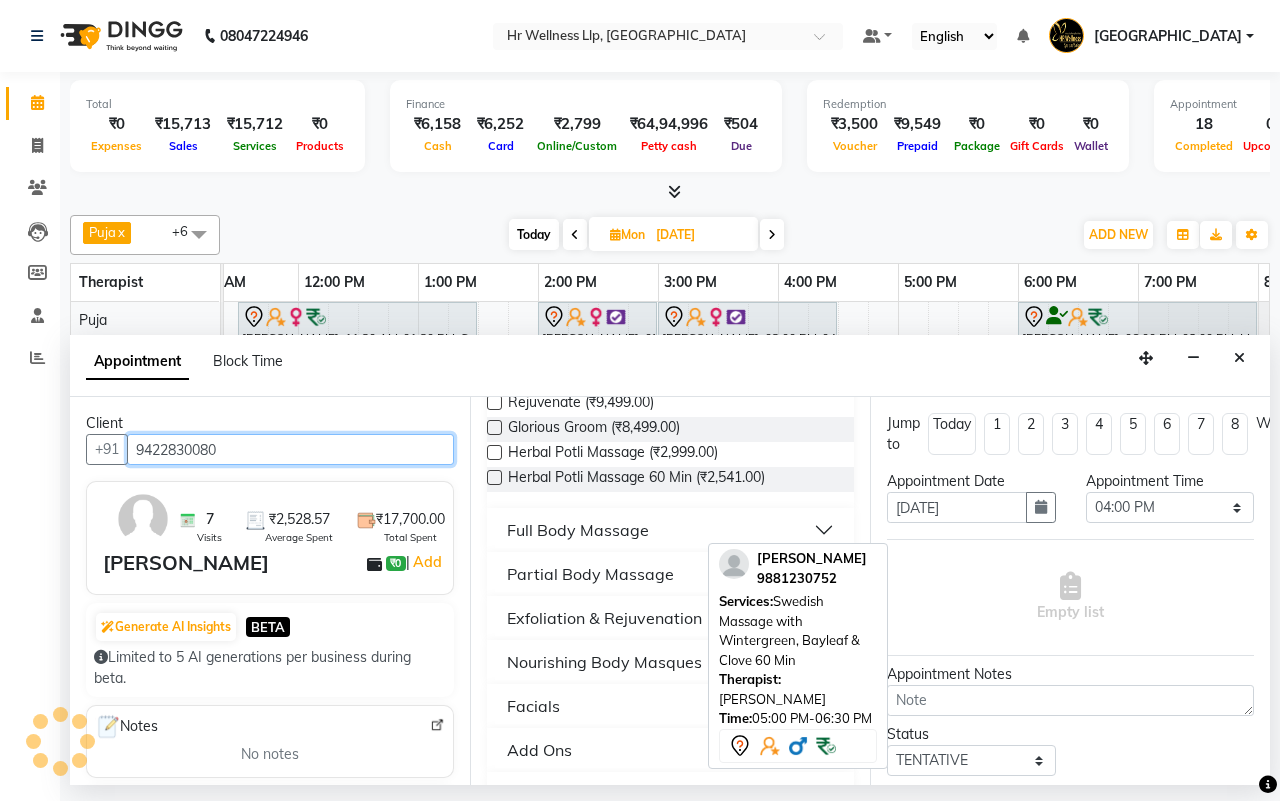scroll, scrollTop: 413, scrollLeft: 0, axis: vertical 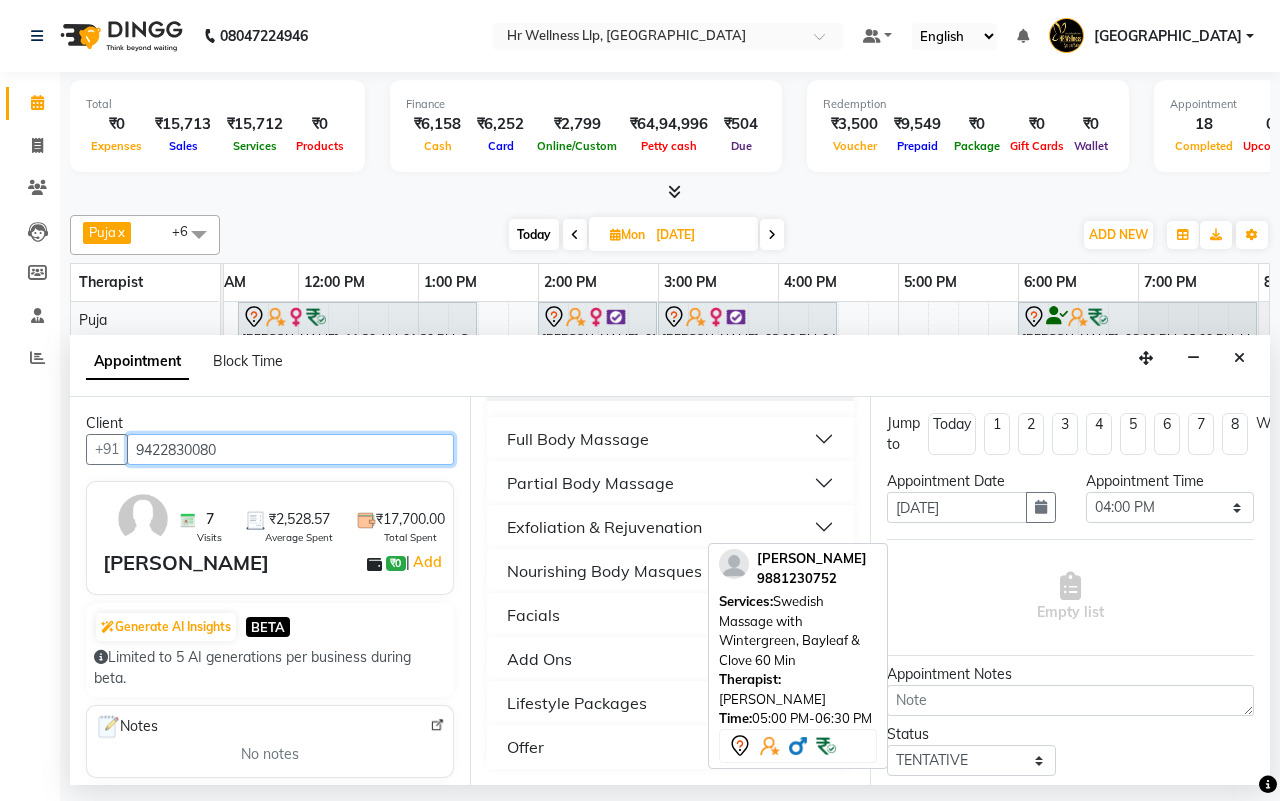 type on "9422830080" 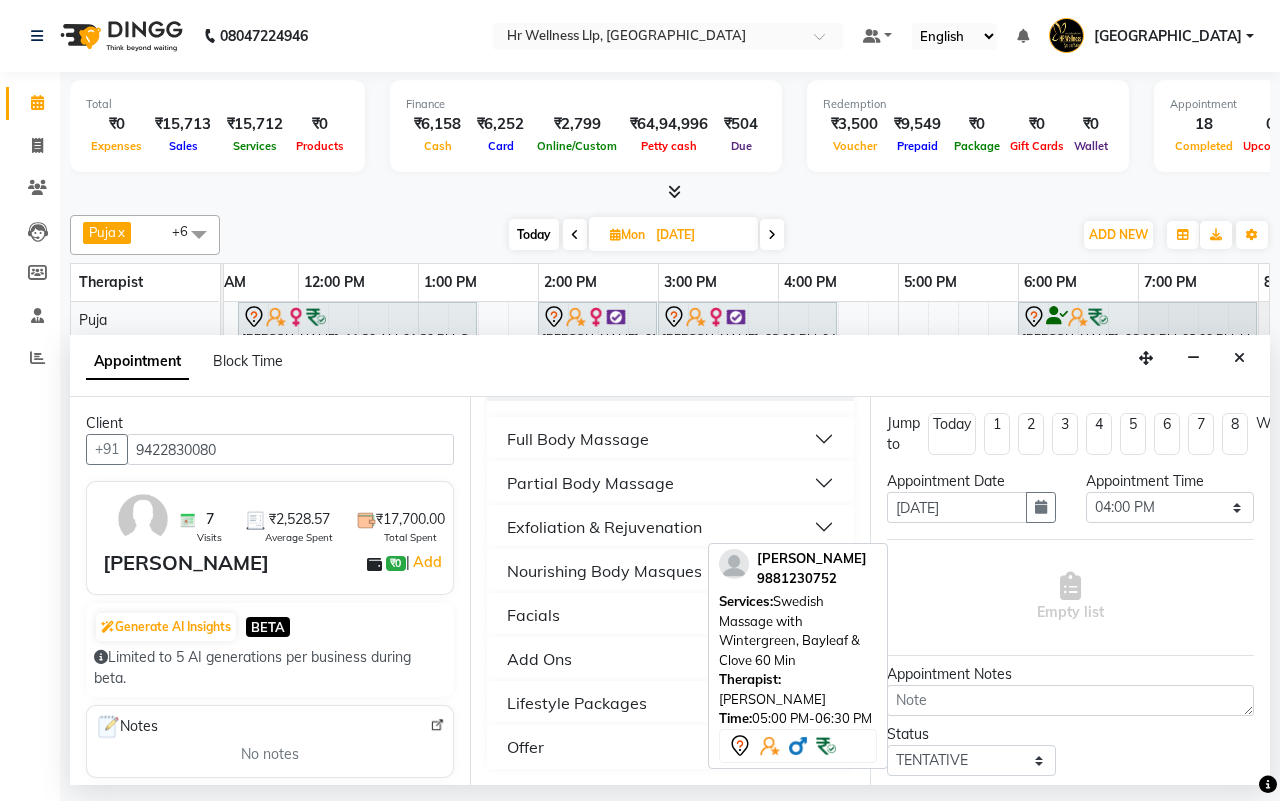 click on "Full Body Massage" at bounding box center [578, 439] 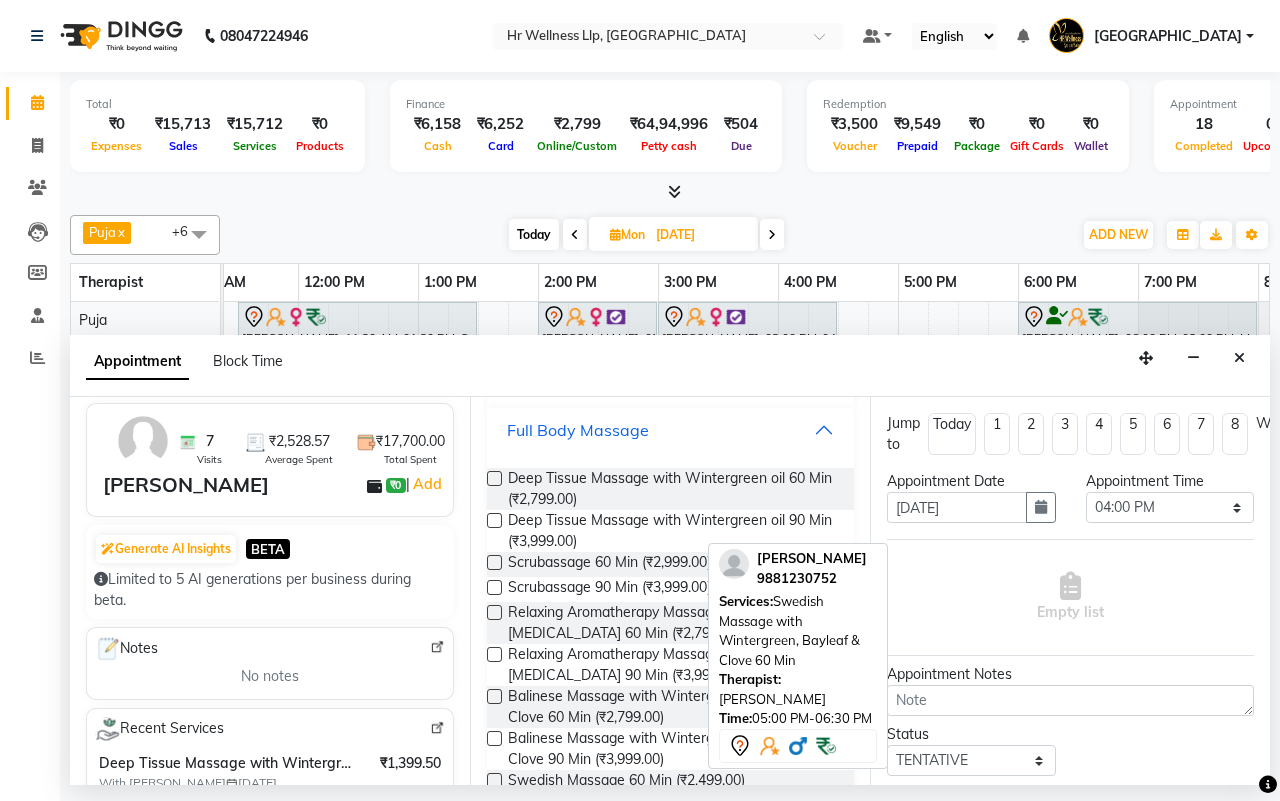 scroll, scrollTop: 125, scrollLeft: 0, axis: vertical 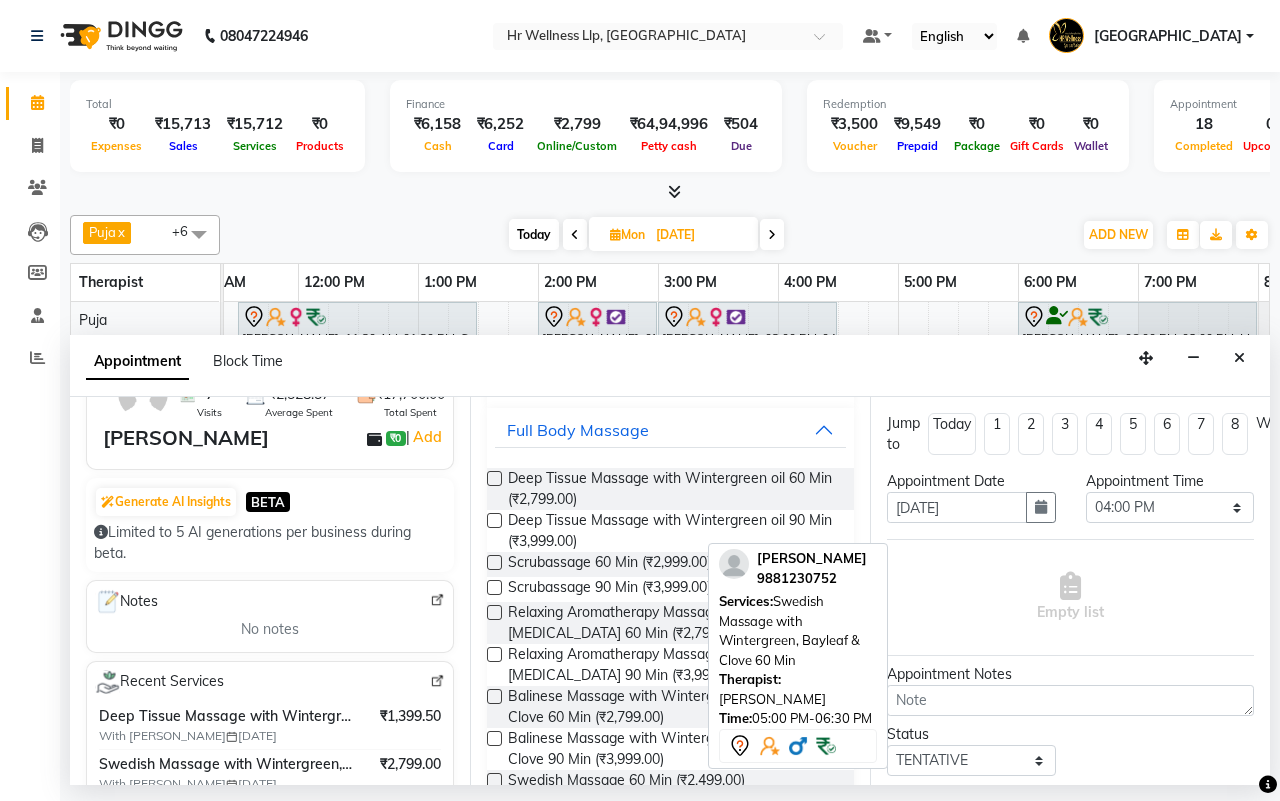 click at bounding box center [494, 478] 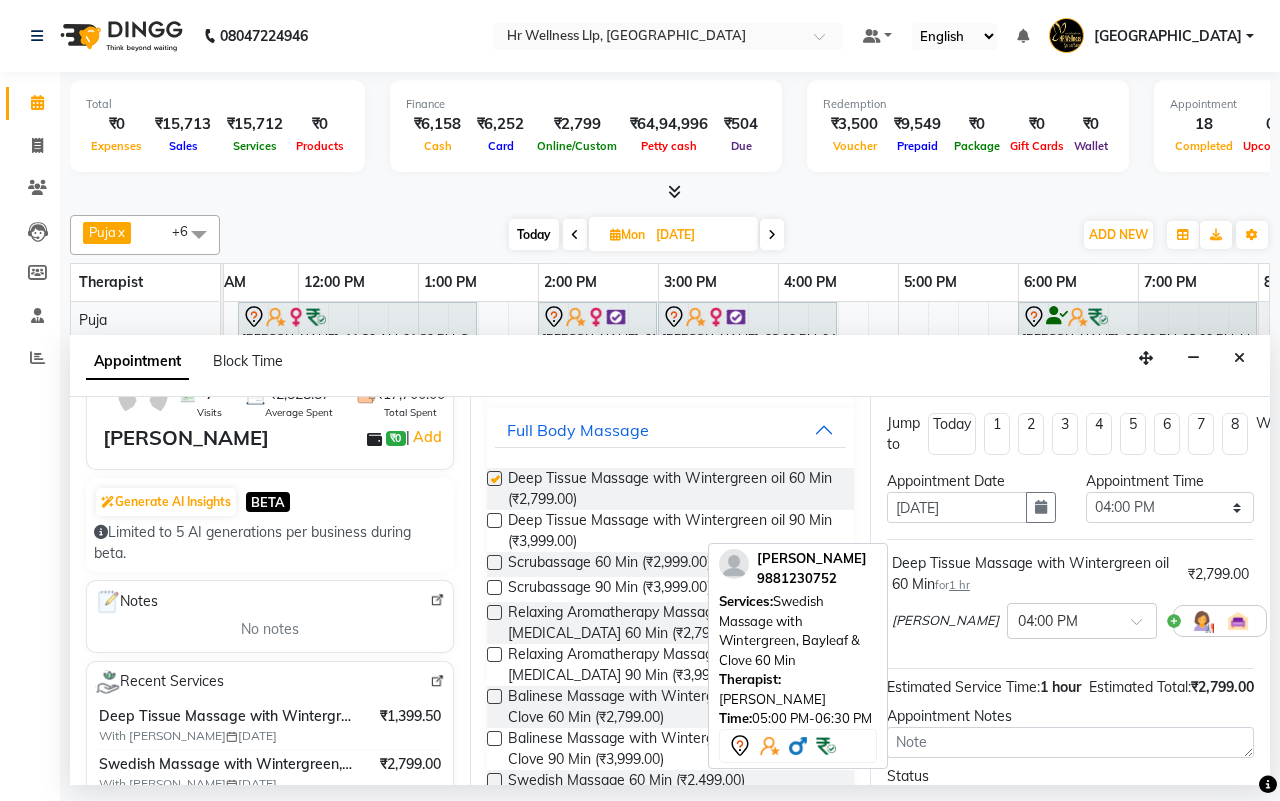 checkbox on "false" 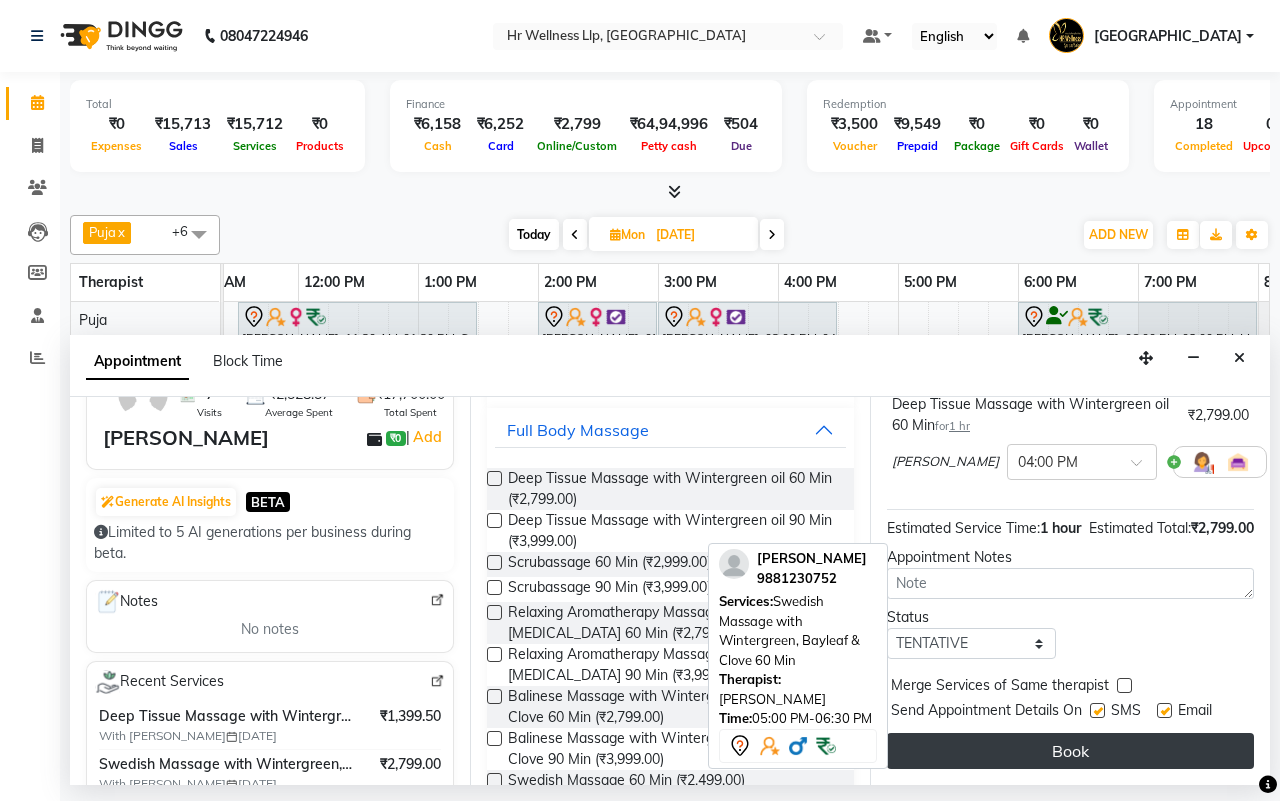 scroll, scrollTop: 200, scrollLeft: 0, axis: vertical 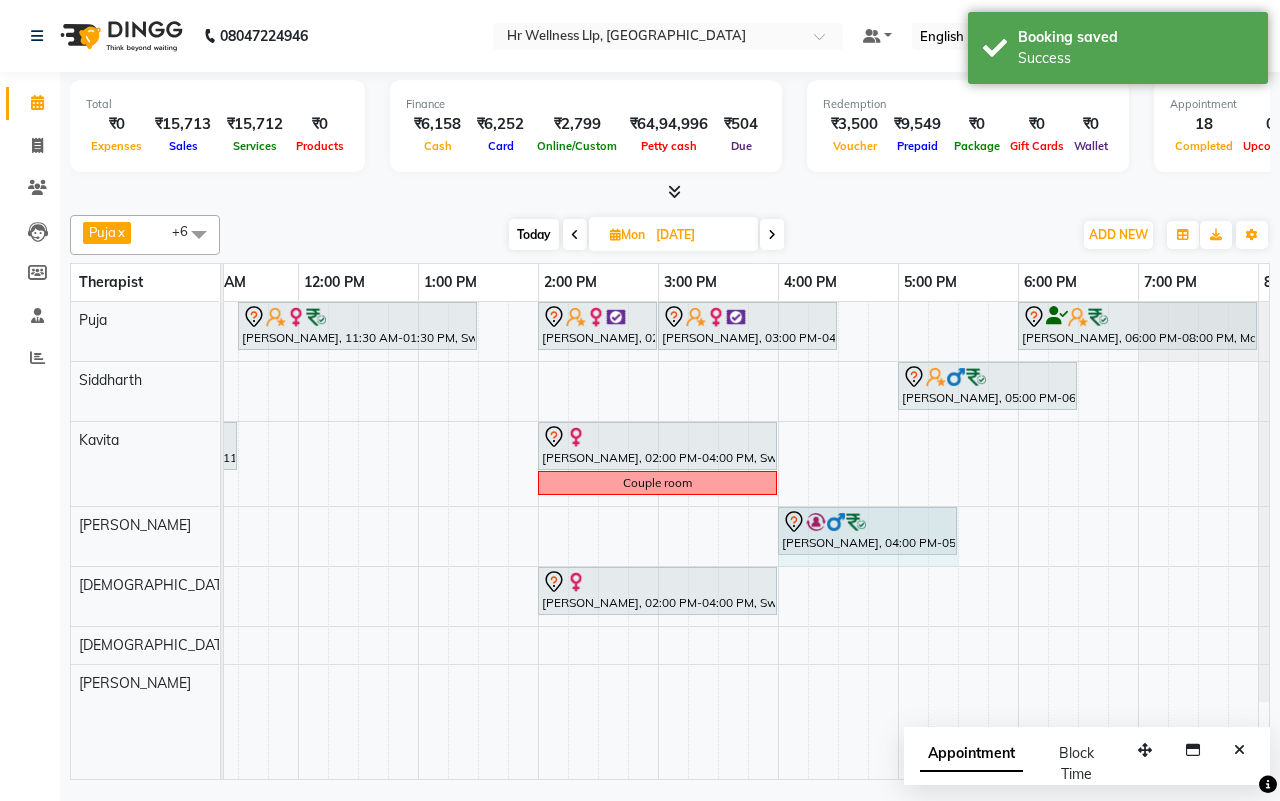 drag, startPoint x: 896, startPoint y: 518, endPoint x: 940, endPoint y: 523, distance: 44.28318 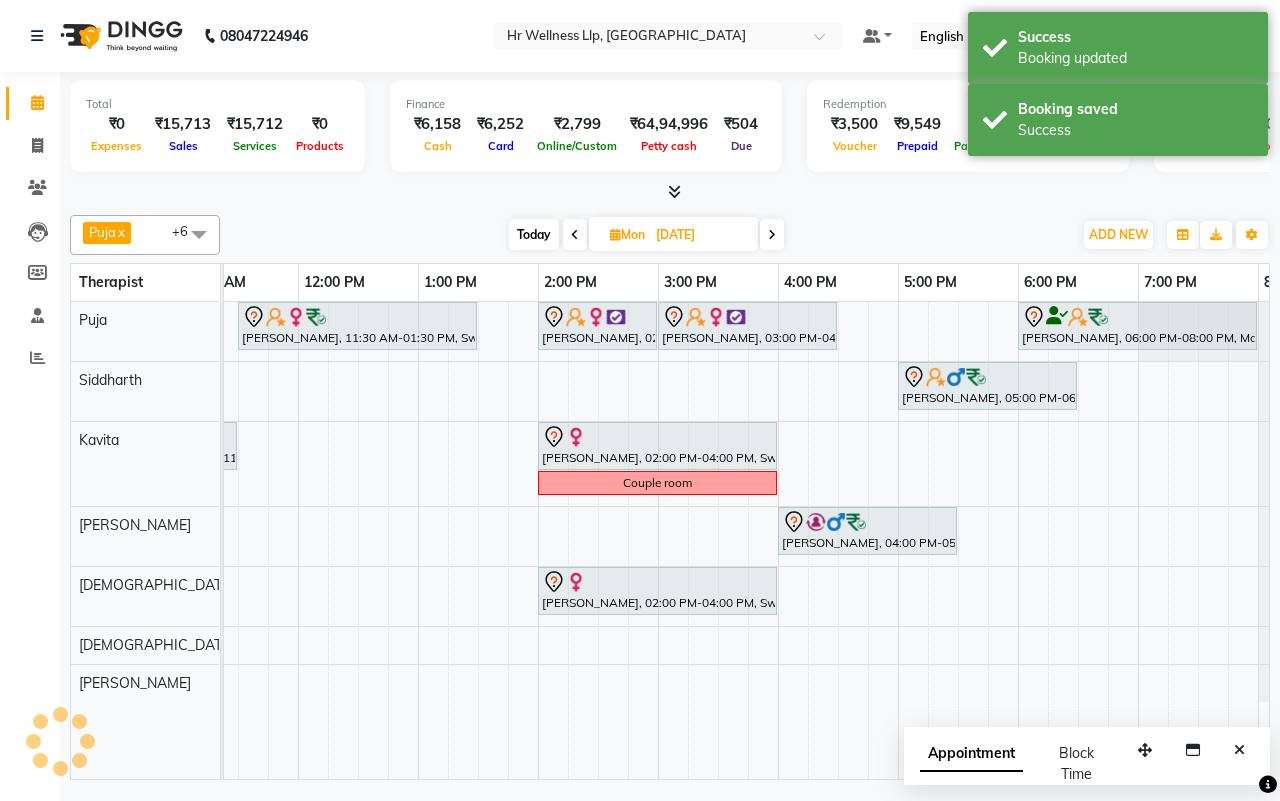 click on "[DATE]  [DATE]" at bounding box center (646, 235) 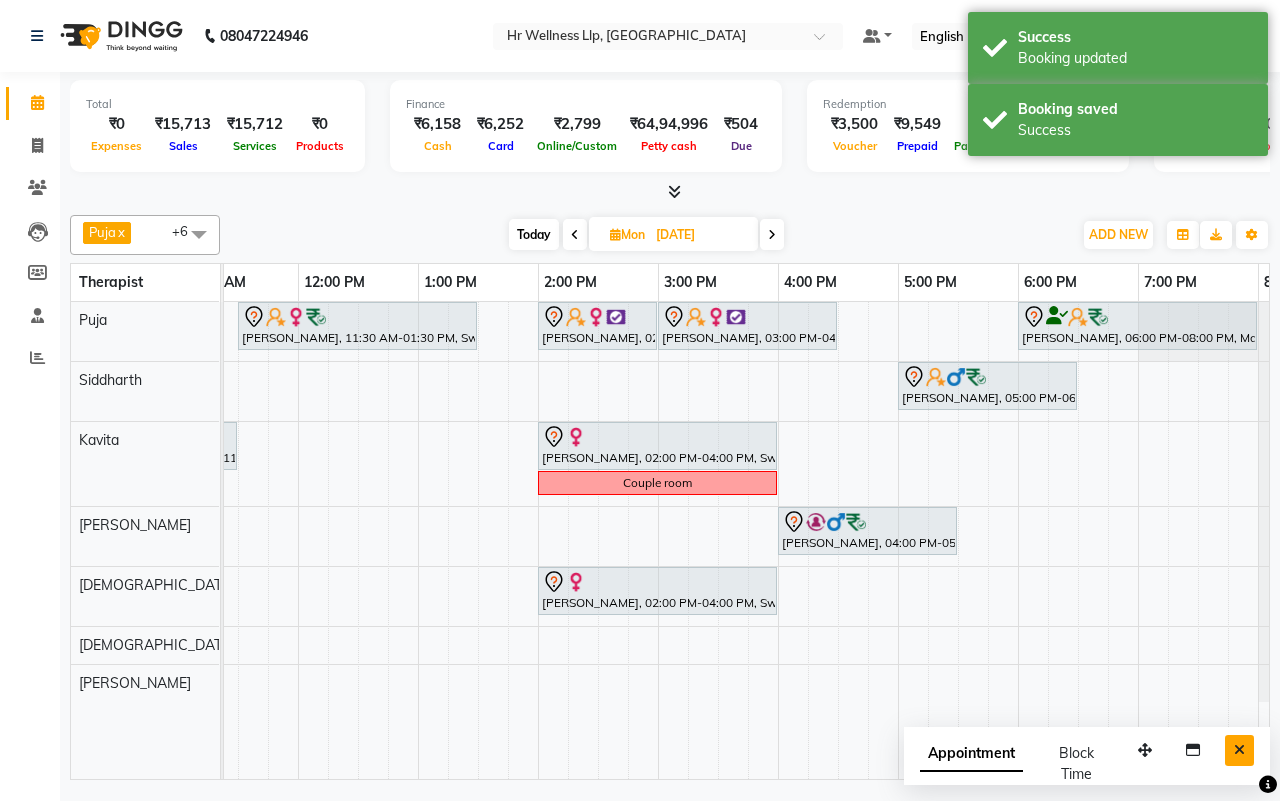 click at bounding box center (1239, 750) 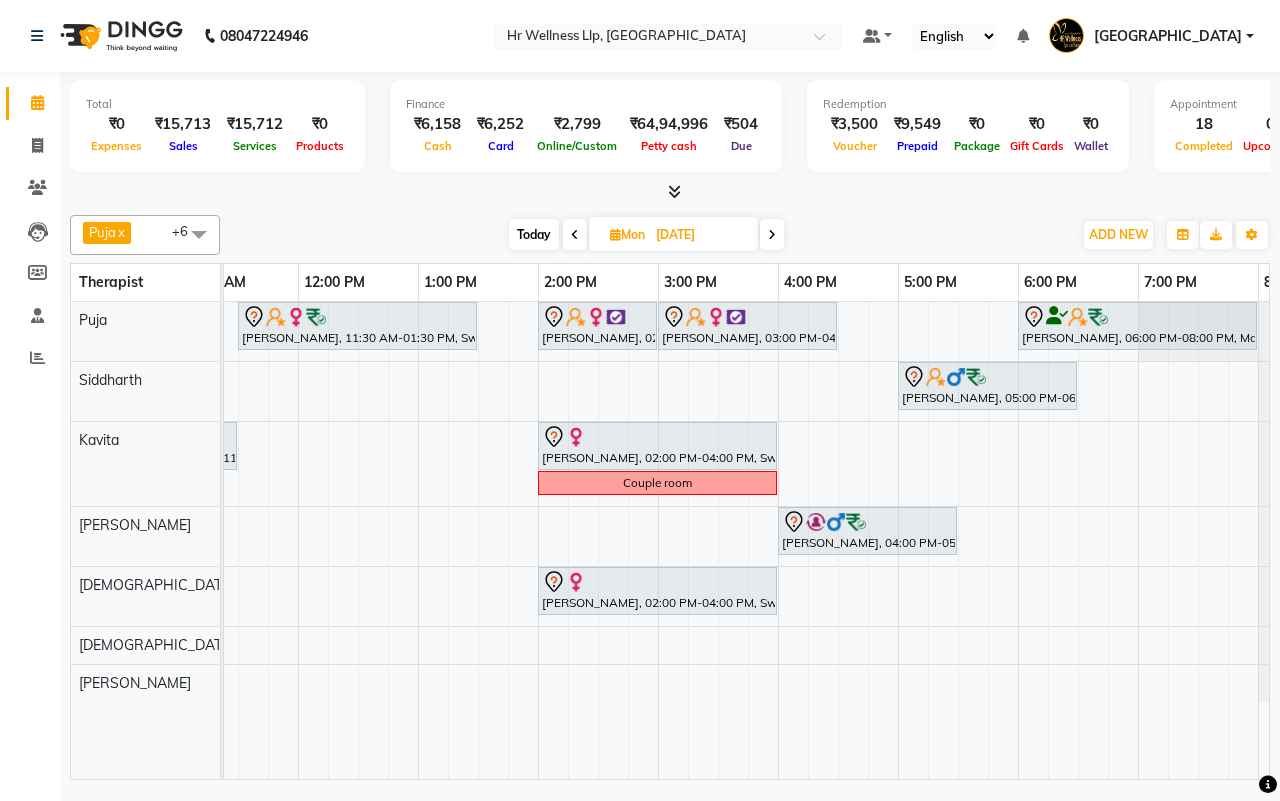 scroll, scrollTop: 0, scrollLeft: 0, axis: both 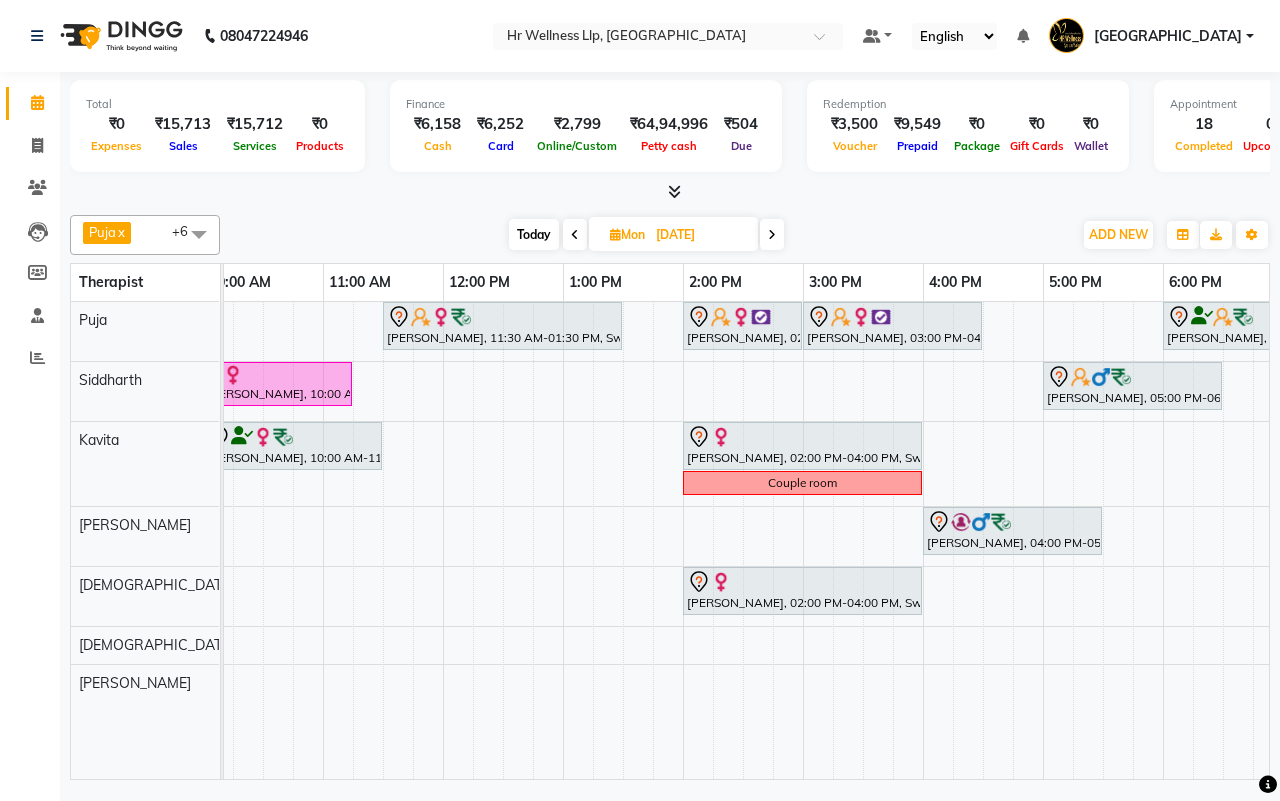 click on "[DATE]  [DATE]" at bounding box center (646, 235) 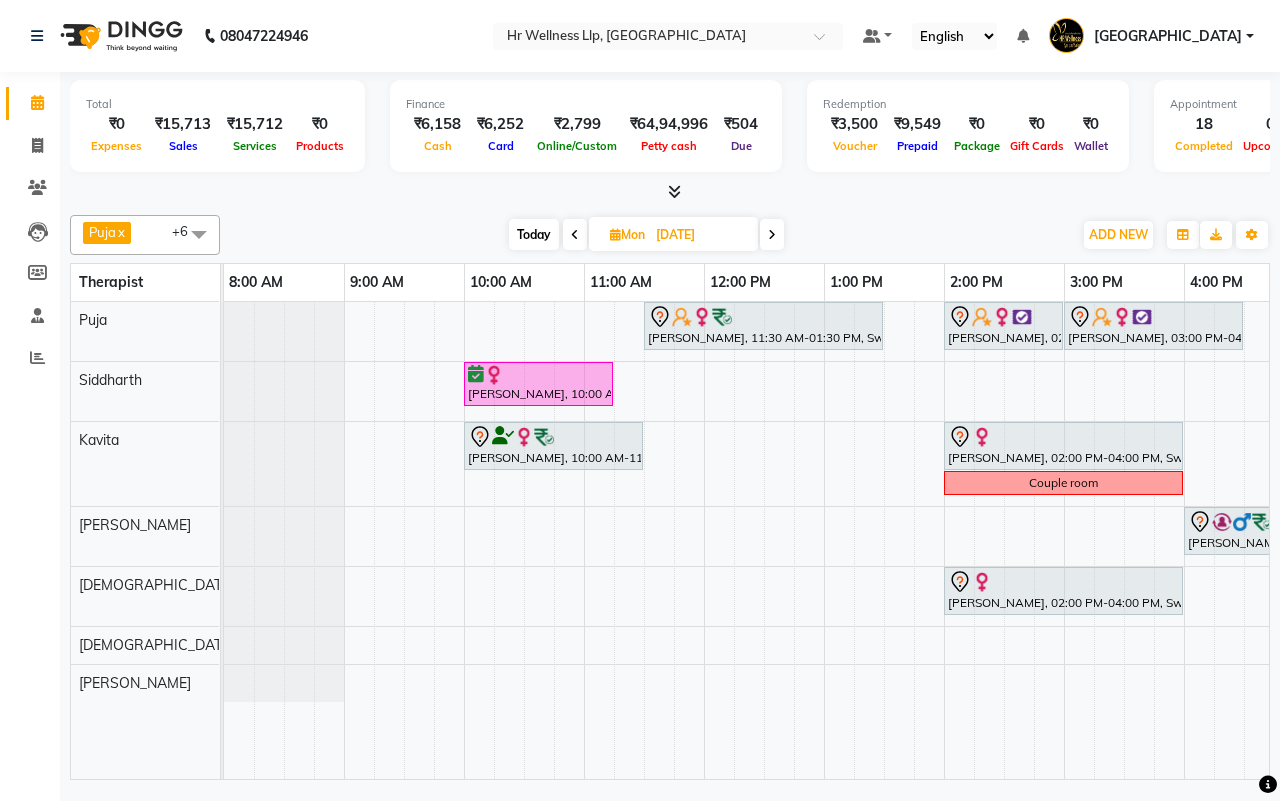 click on "[DATE]  [DATE]" at bounding box center [646, 235] 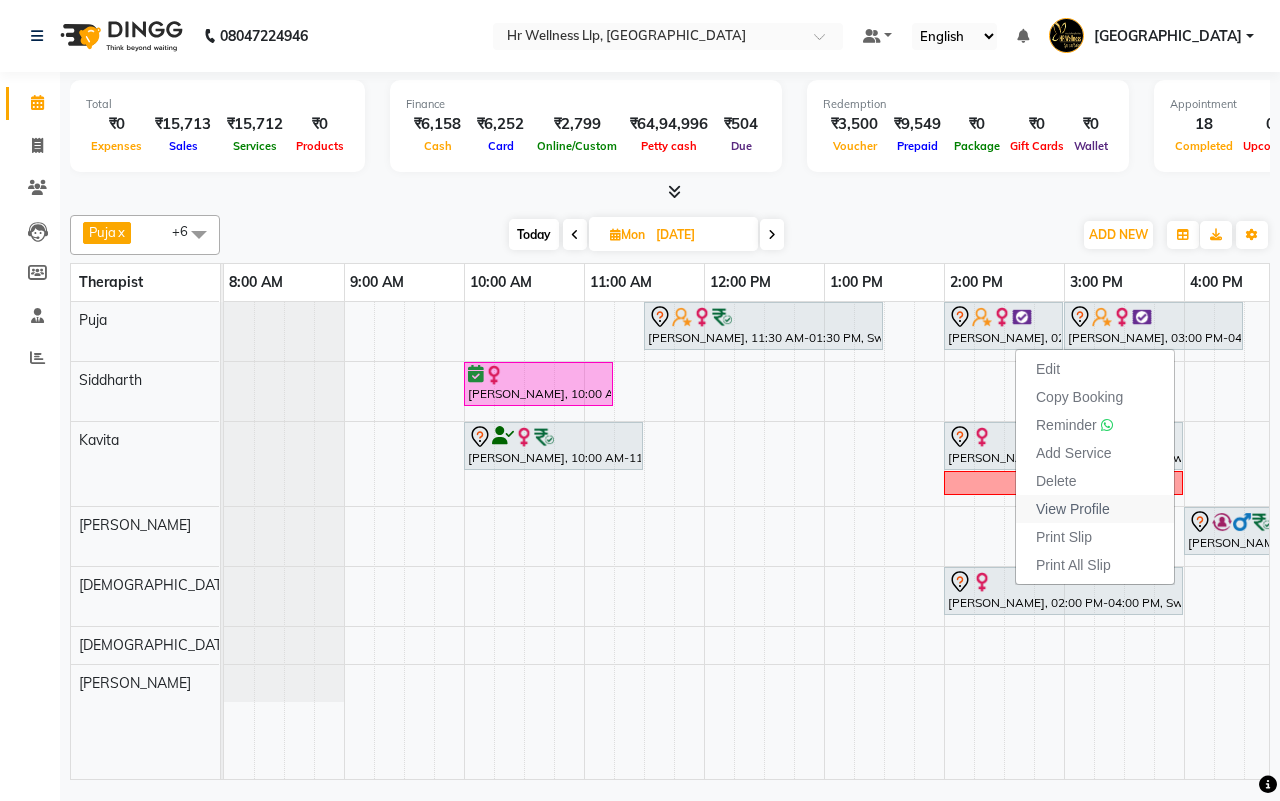 click on "View Profile" at bounding box center (1073, 509) 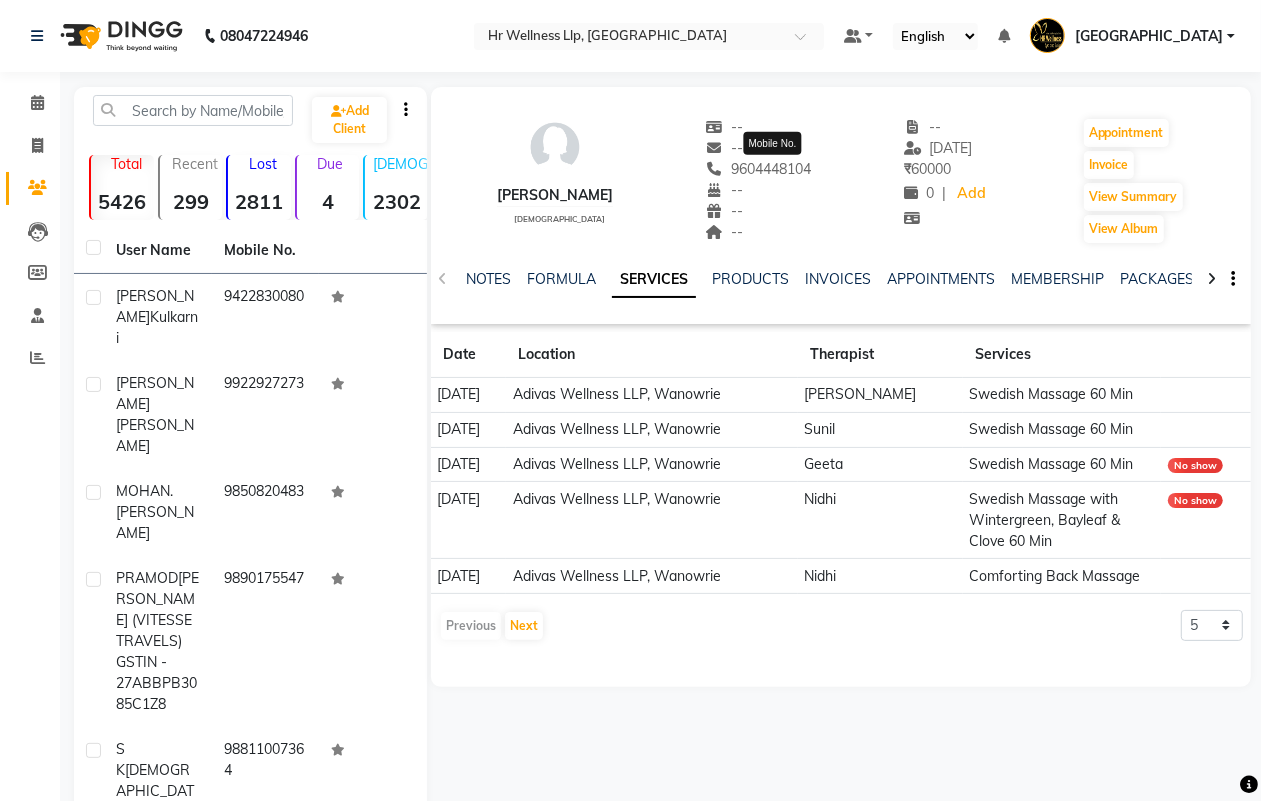 drag, startPoint x: 828, startPoint y: 168, endPoint x: 746, endPoint y: 175, distance: 82.29824 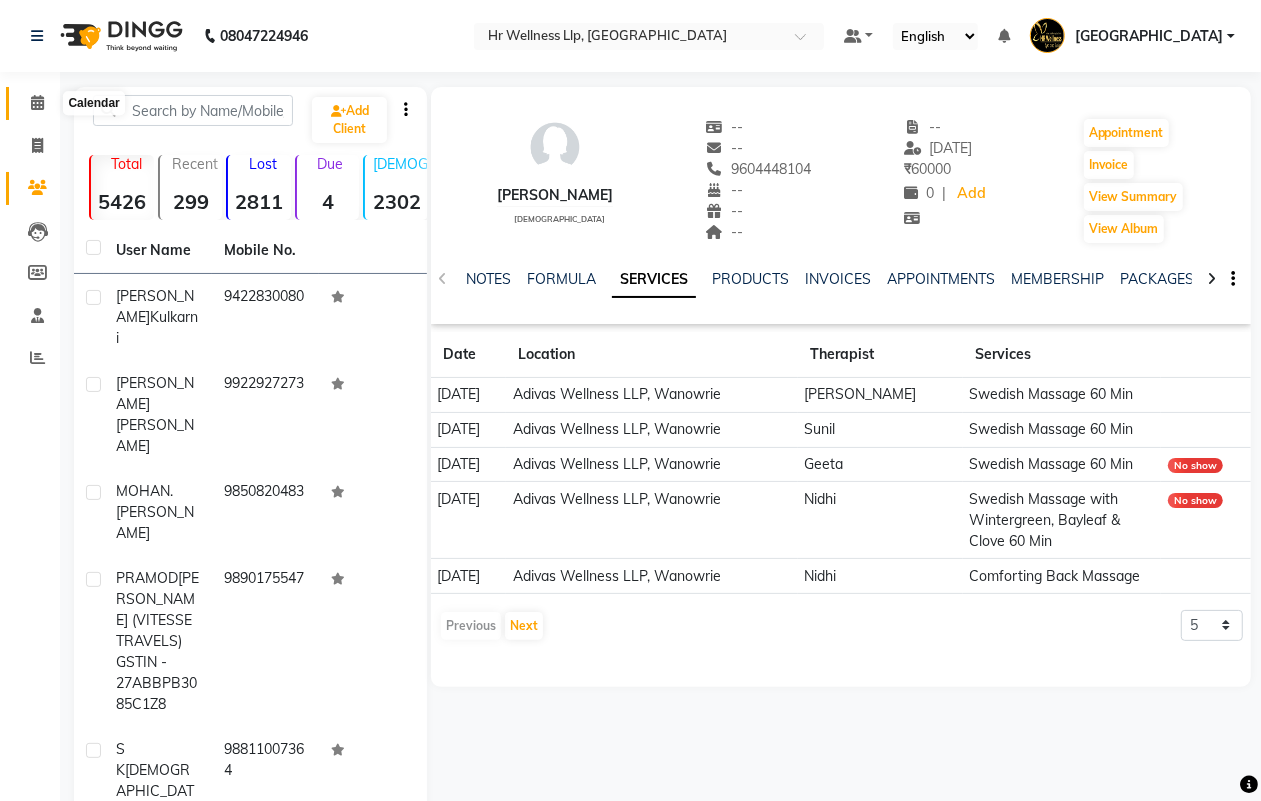 click 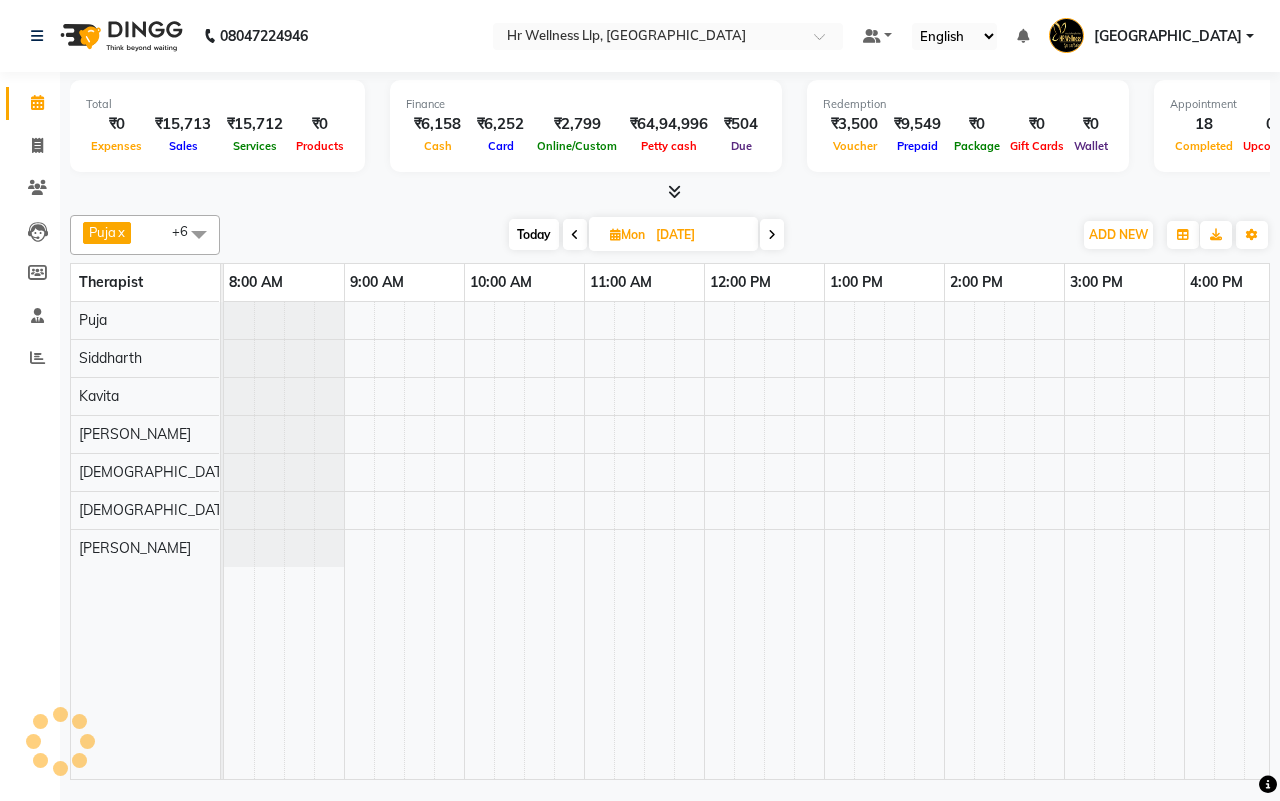 scroll, scrollTop: 0, scrollLeft: 515, axis: horizontal 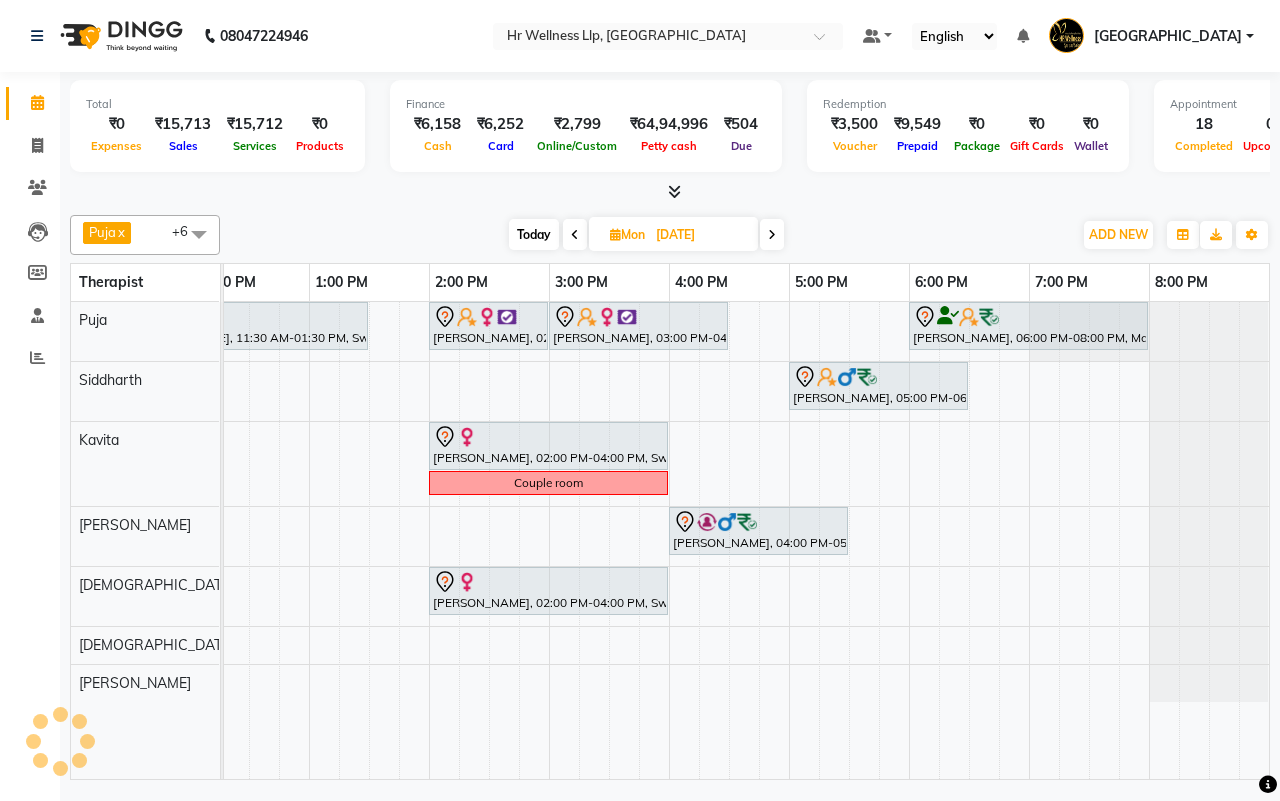 click on "[DATE]  [DATE]" at bounding box center [646, 235] 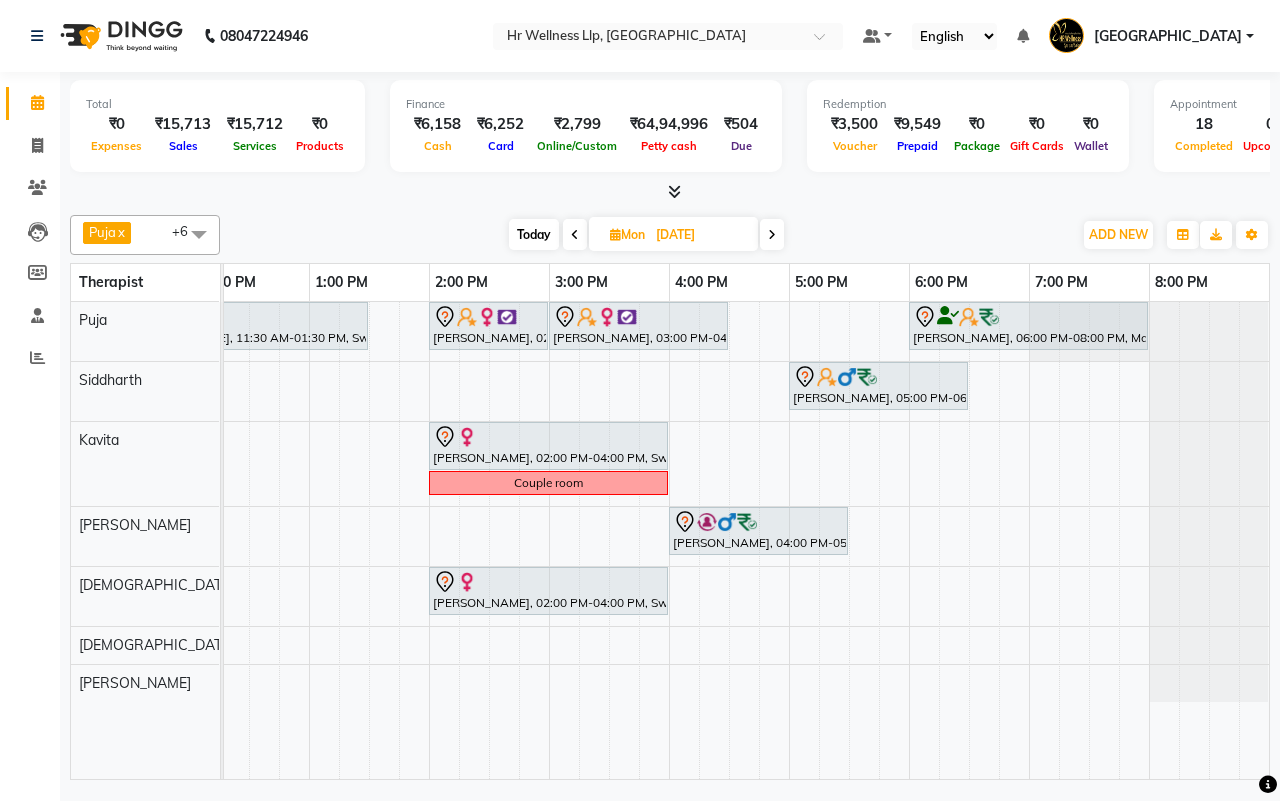 click on "[DATE]  [DATE]" at bounding box center [646, 235] 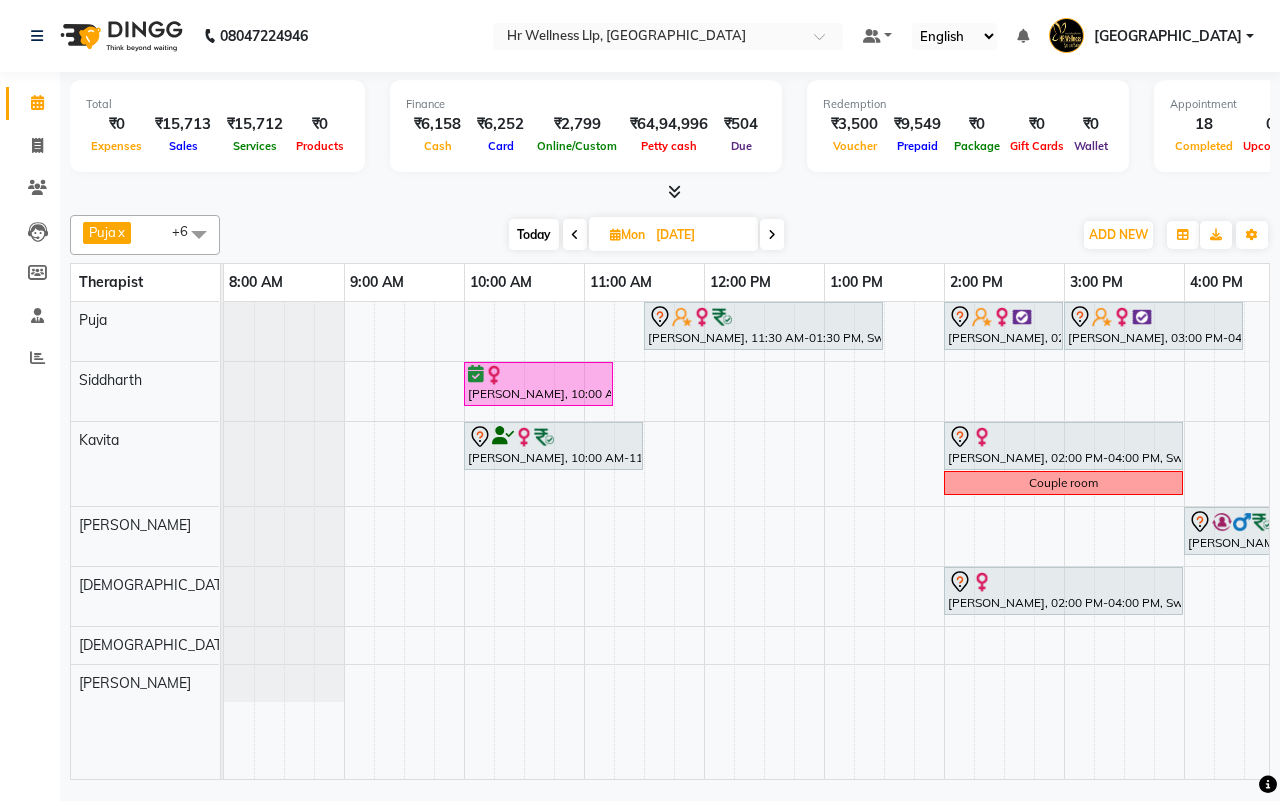 click on "[DATE]" at bounding box center (700, 235) 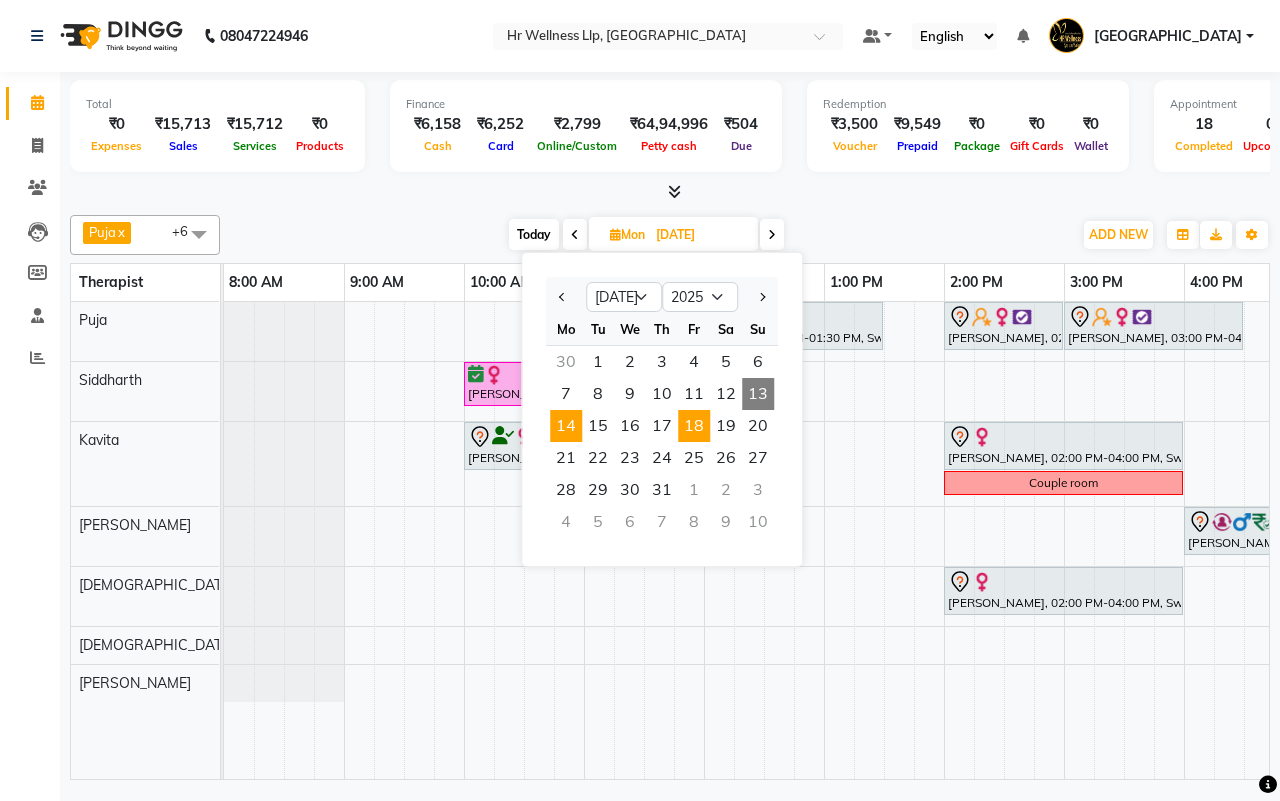 click on "18" at bounding box center [694, 426] 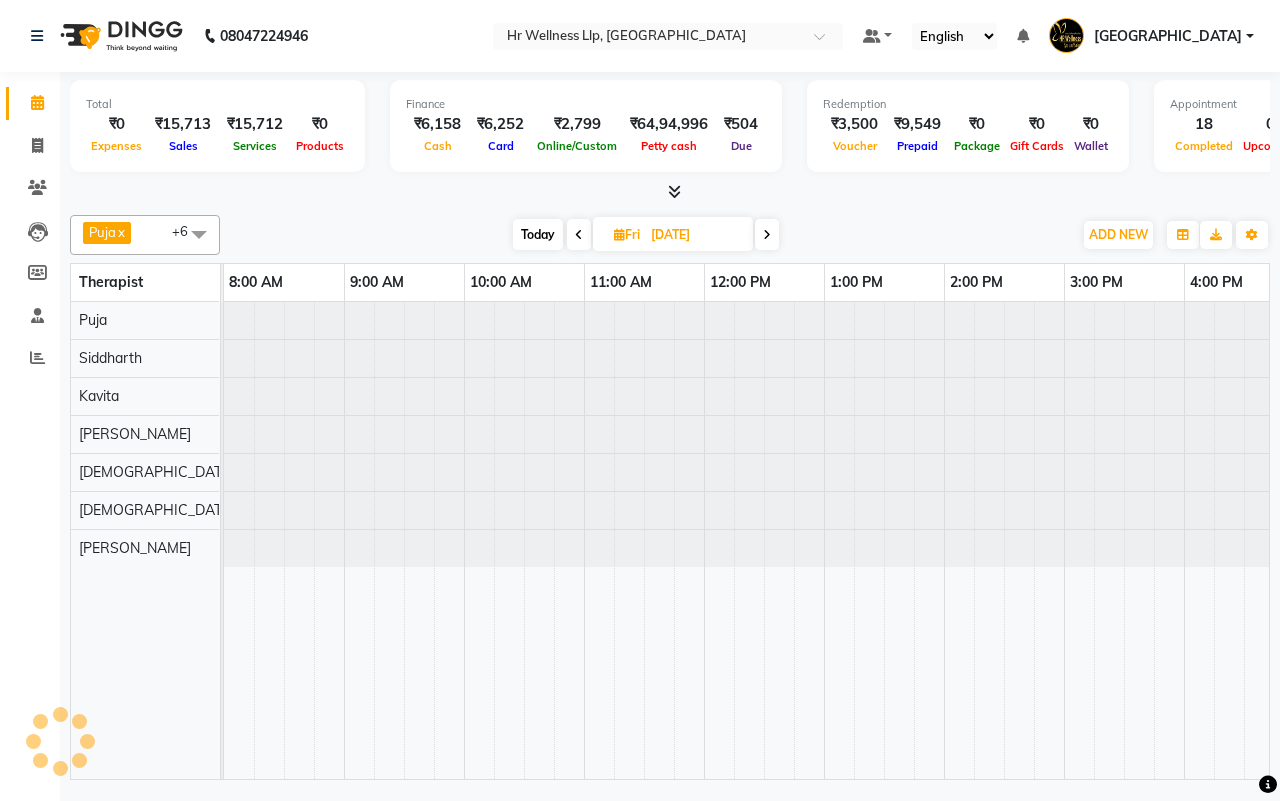 scroll, scrollTop: 0, scrollLeft: 515, axis: horizontal 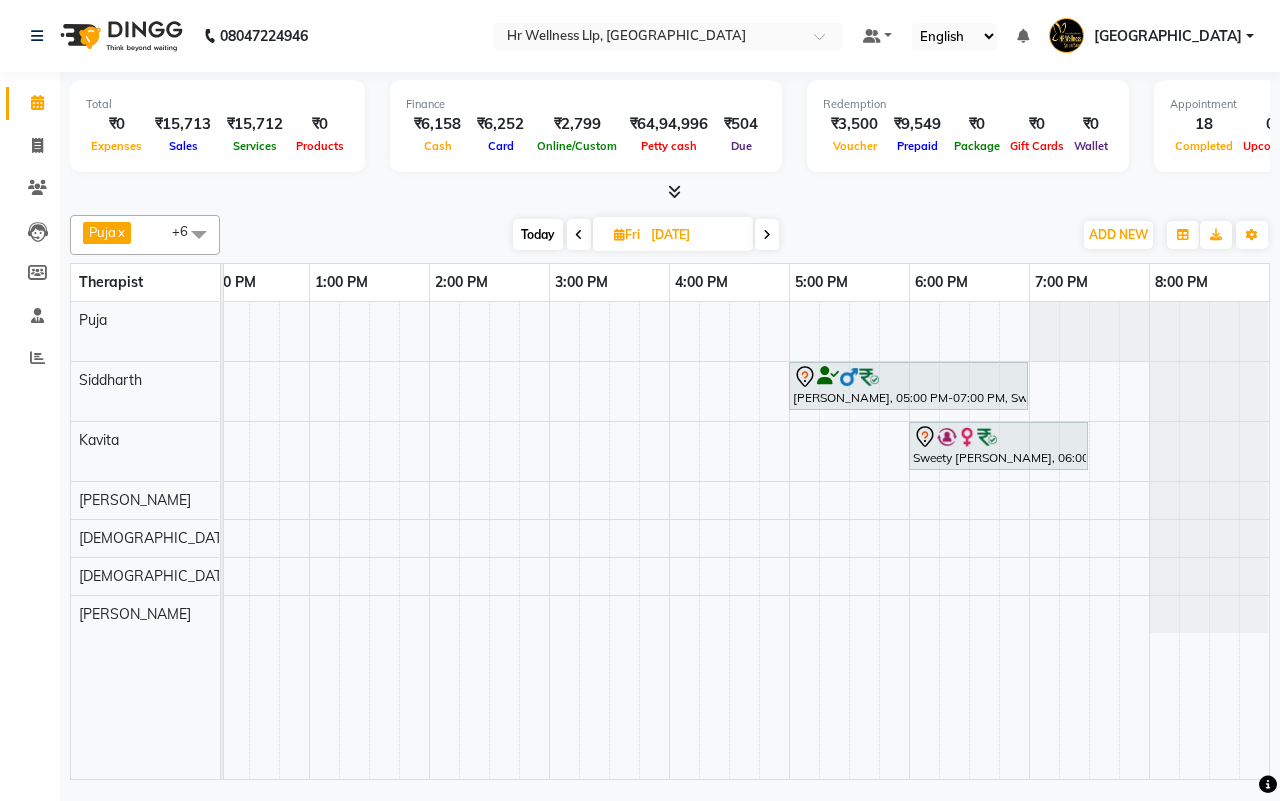 click on "Today" at bounding box center [538, 234] 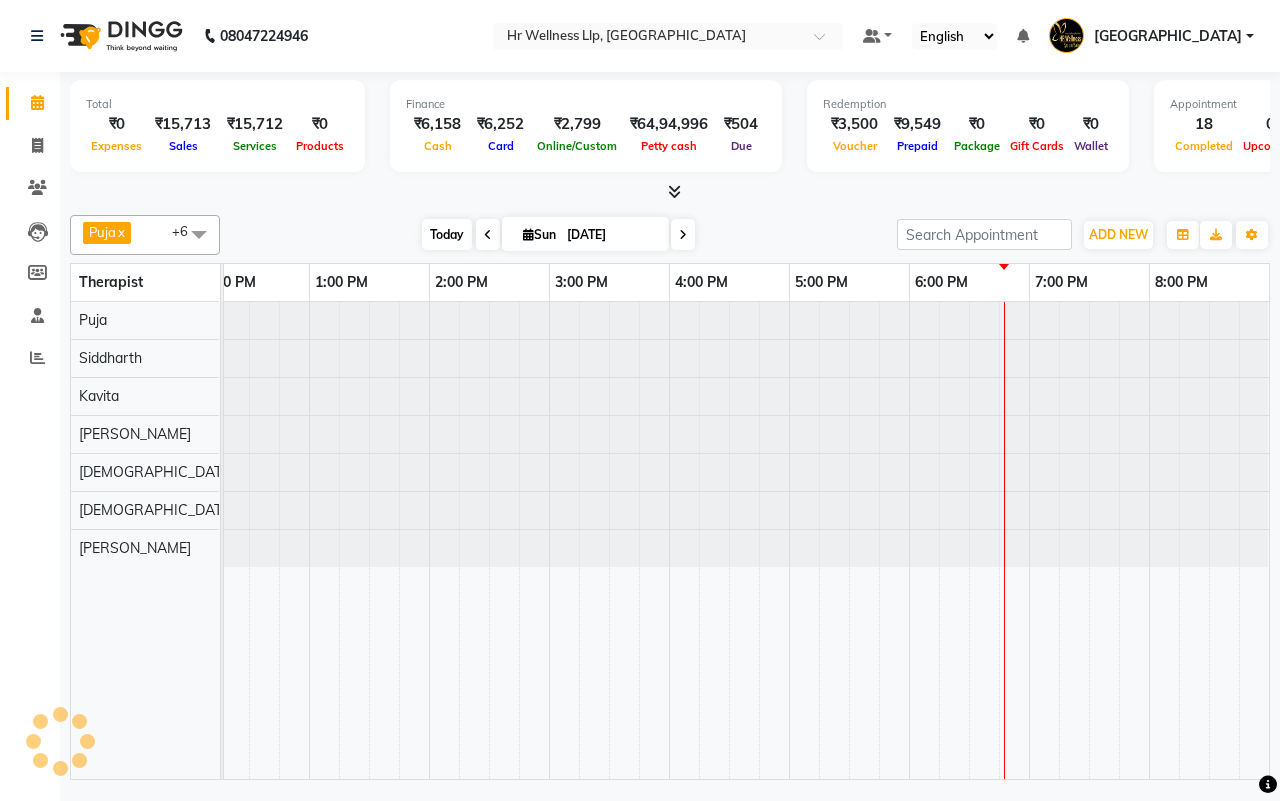 scroll, scrollTop: 0, scrollLeft: 0, axis: both 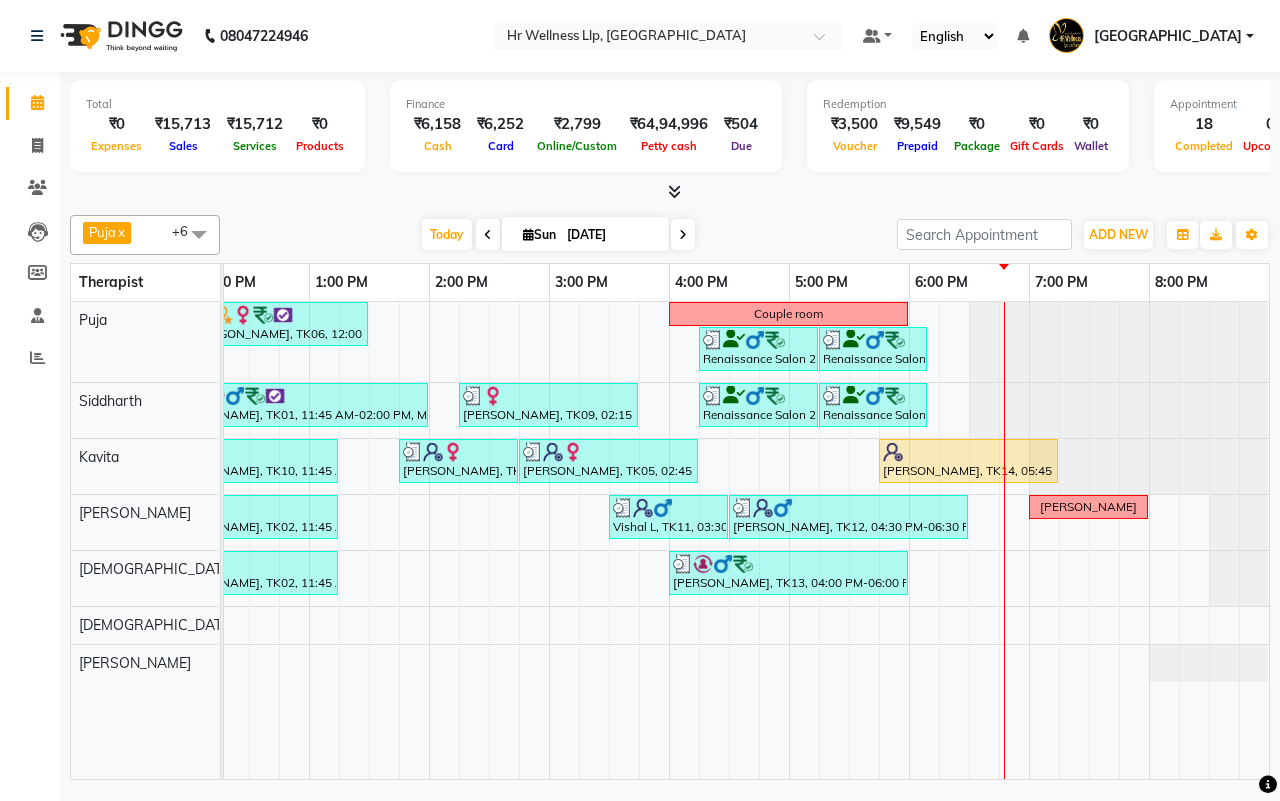 click at bounding box center [683, 234] 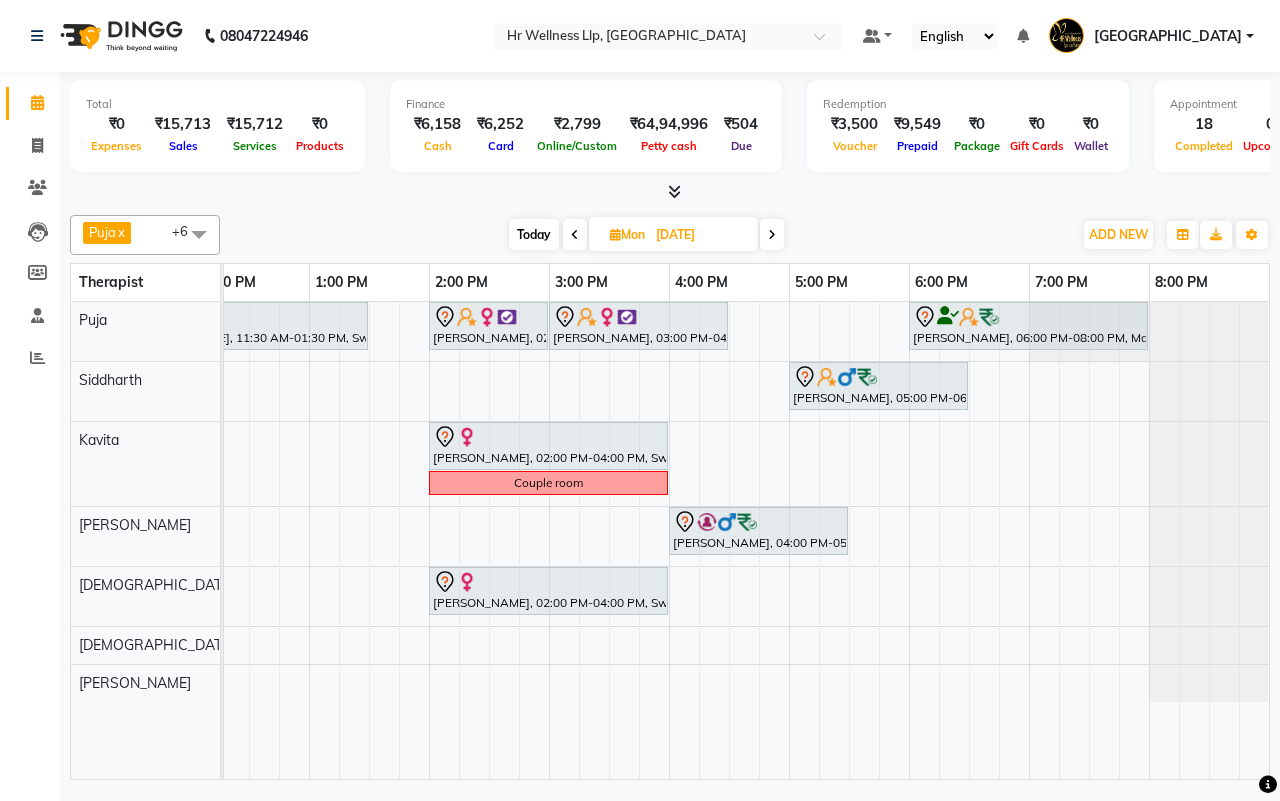 scroll, scrollTop: 0, scrollLeft: 20, axis: horizontal 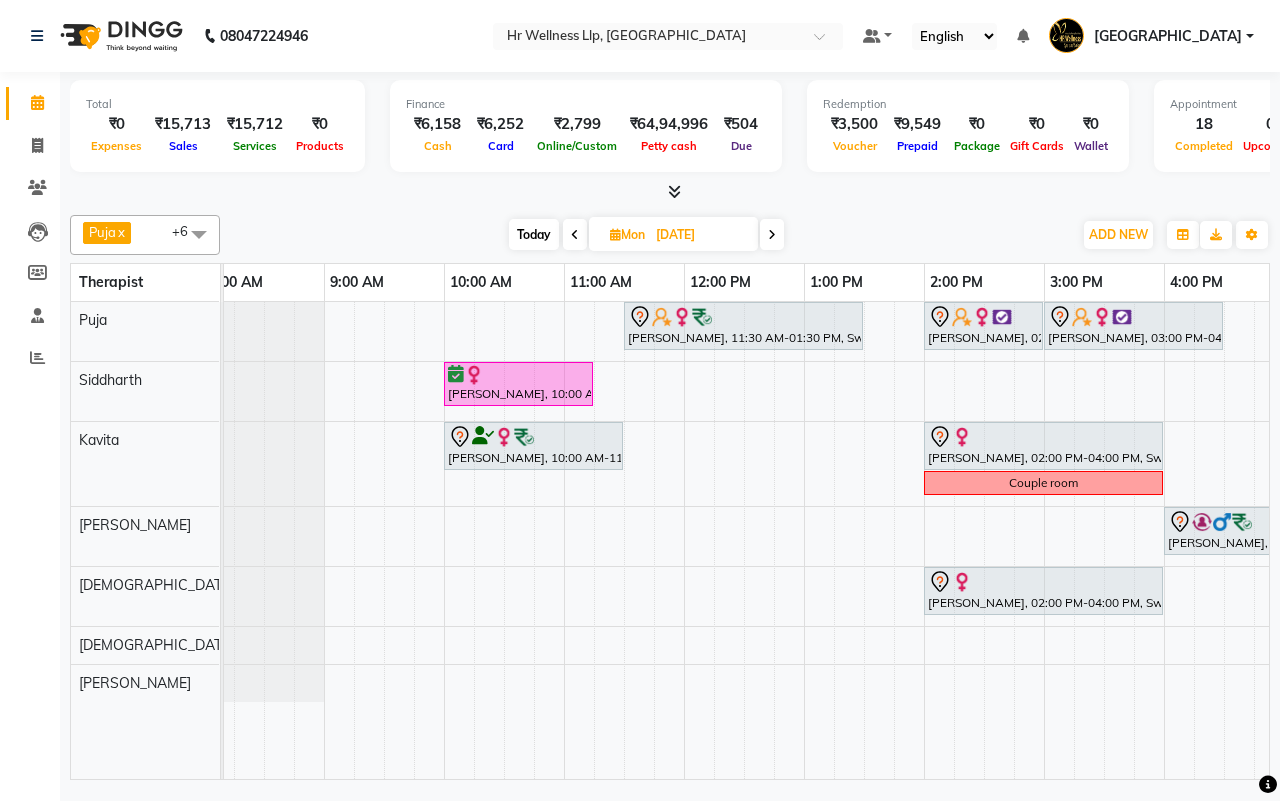 click on "Today" at bounding box center (534, 234) 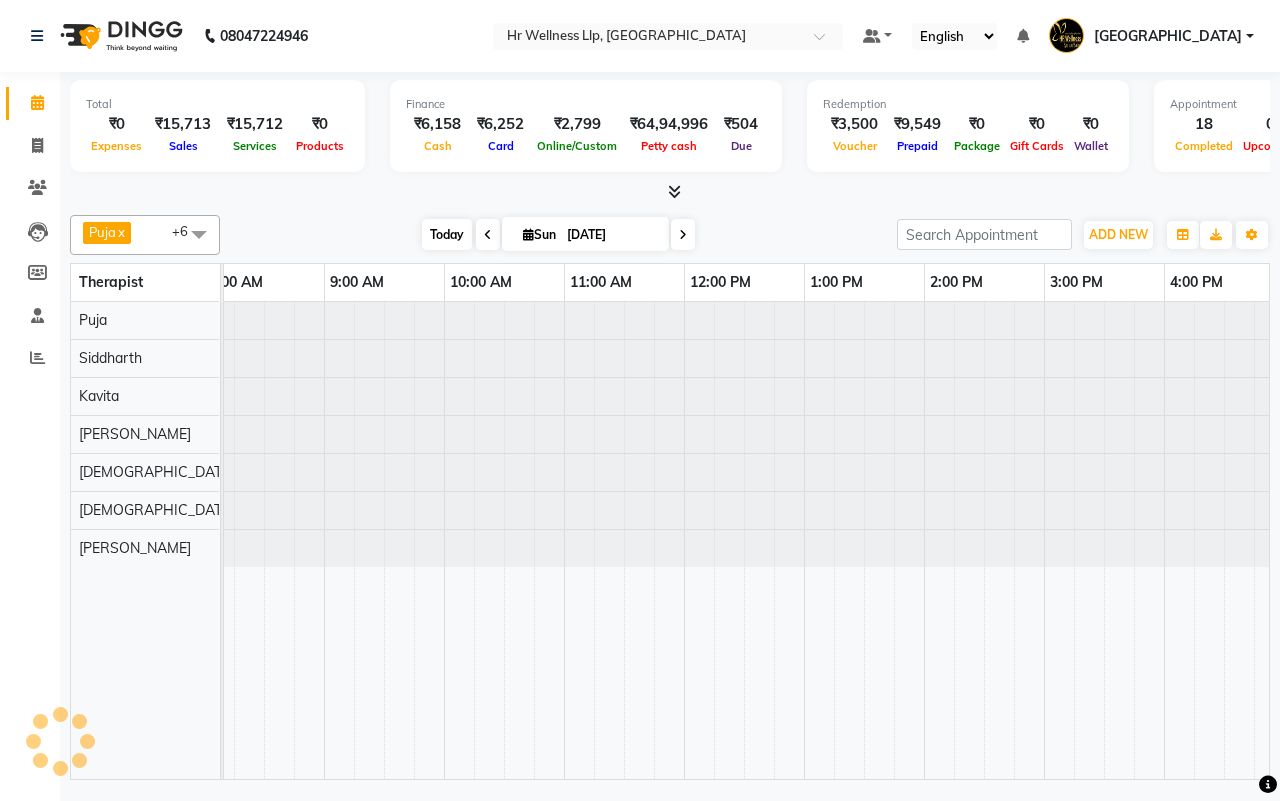 scroll, scrollTop: 0, scrollLeft: 515, axis: horizontal 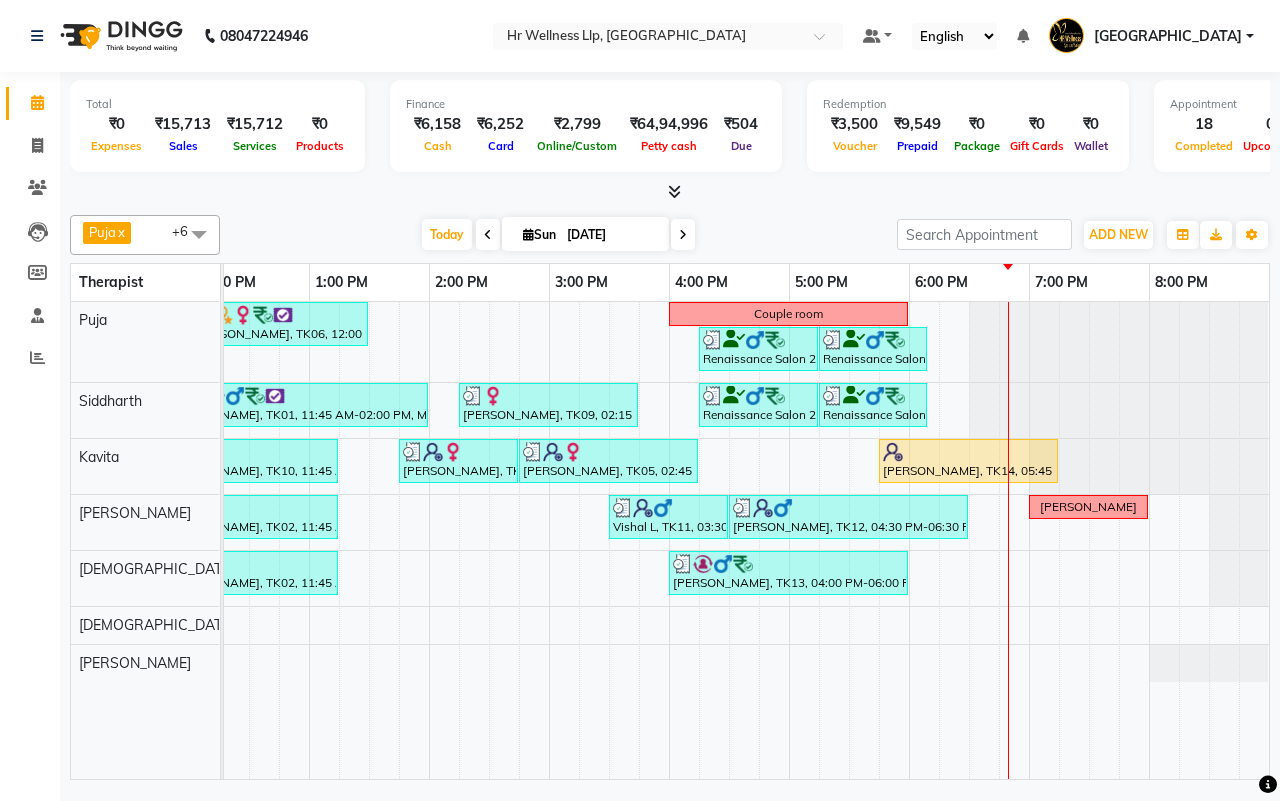 click on "[DATE]  [DATE]" at bounding box center (558, 235) 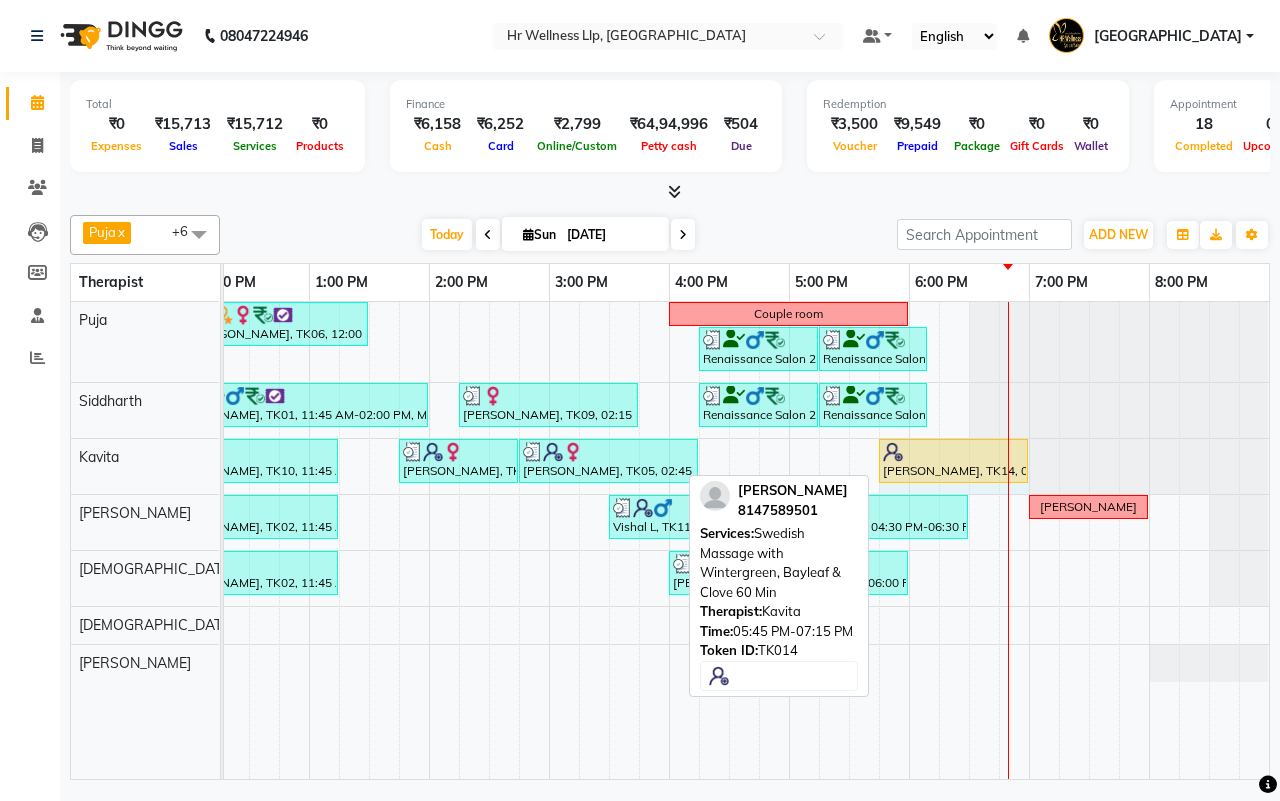 drag, startPoint x: 1058, startPoint y: 453, endPoint x: 1025, endPoint y: 458, distance: 33.37664 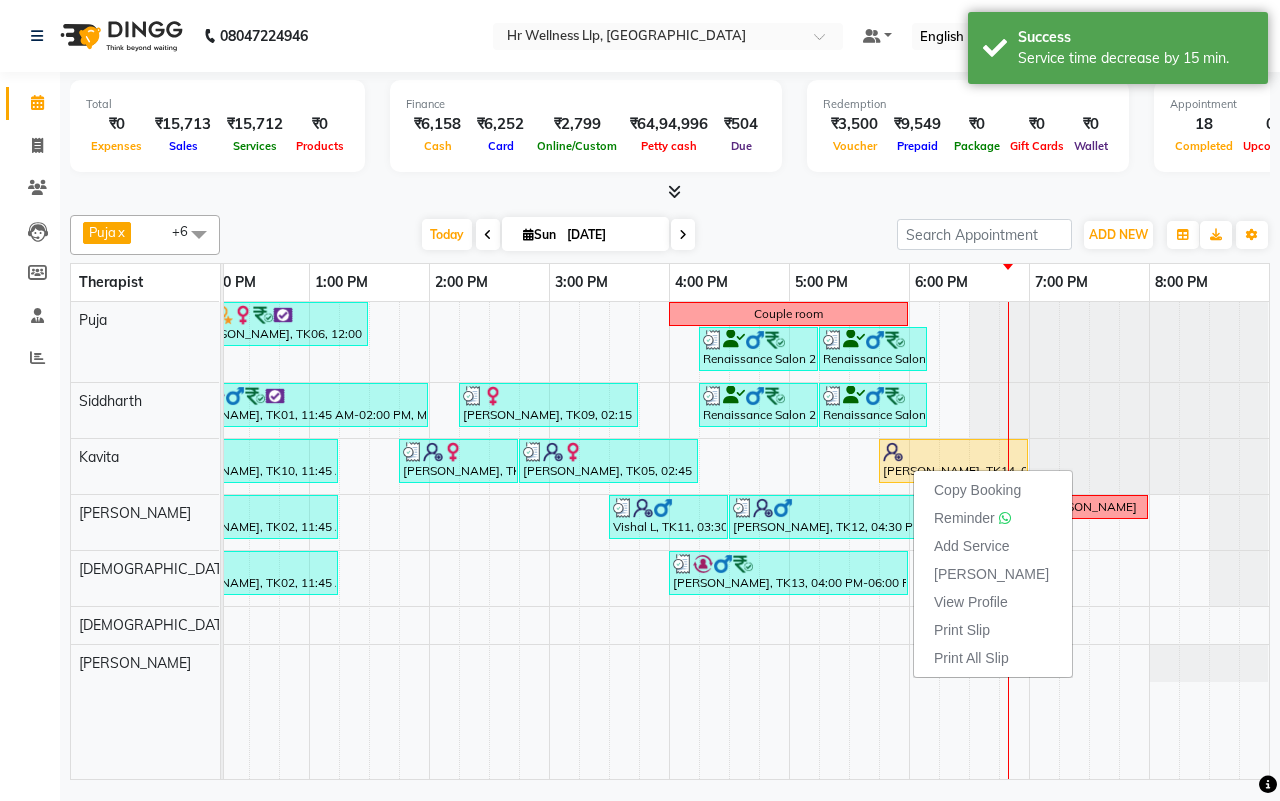 click on "[DATE]  [DATE]" at bounding box center (558, 235) 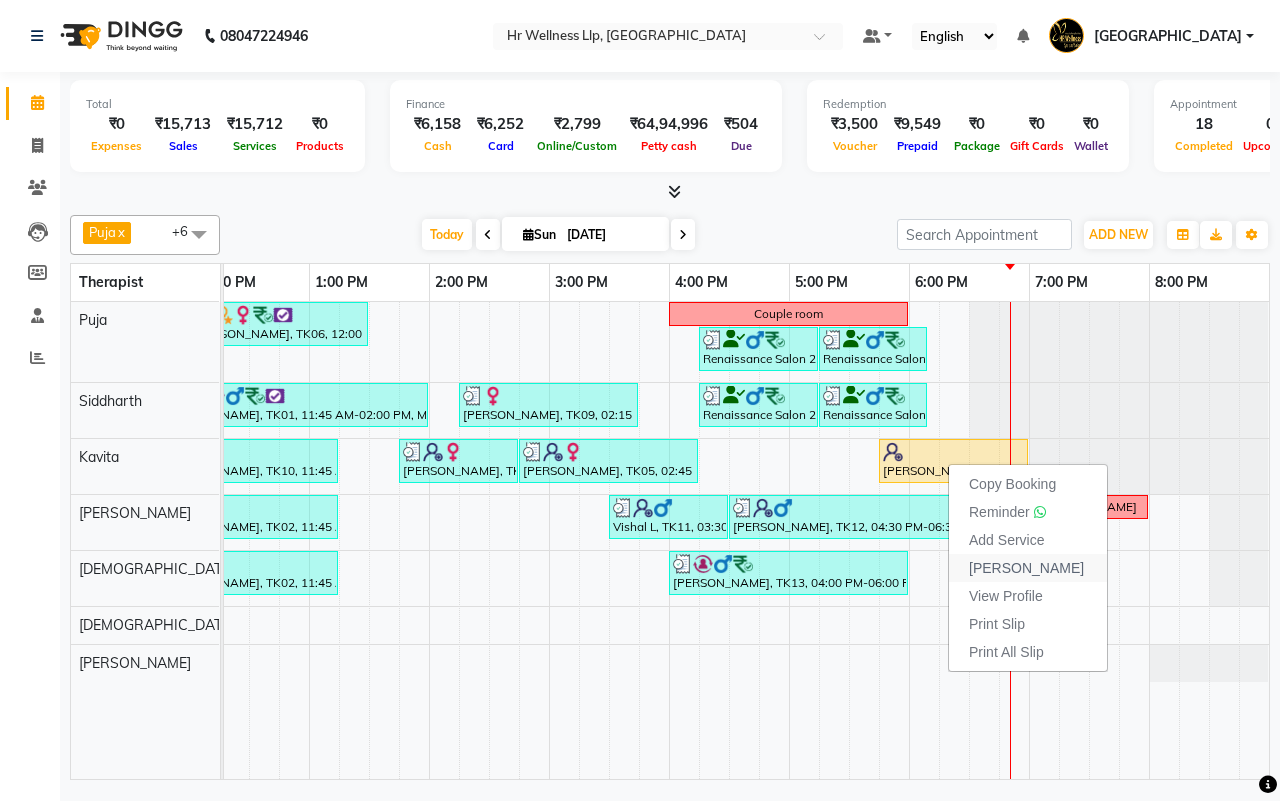 click on "[PERSON_NAME]" at bounding box center (1026, 568) 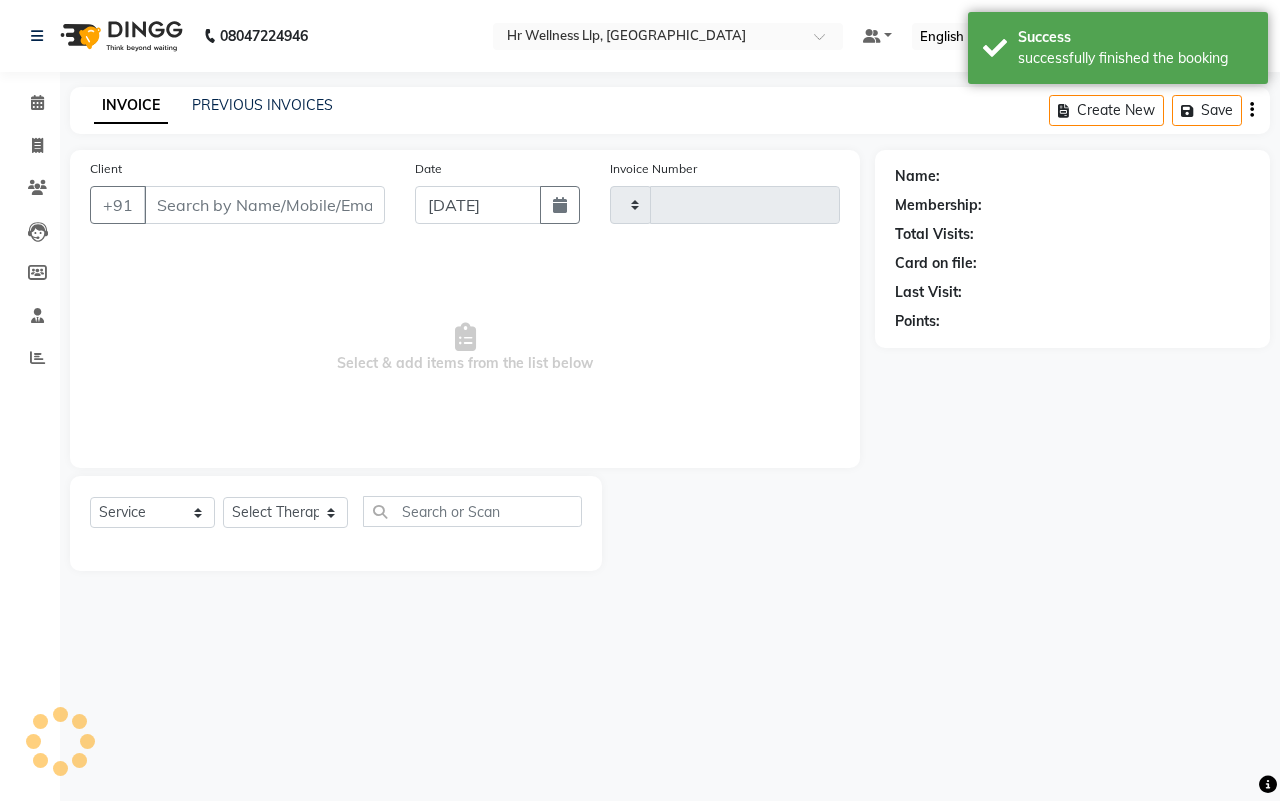 type on "0951" 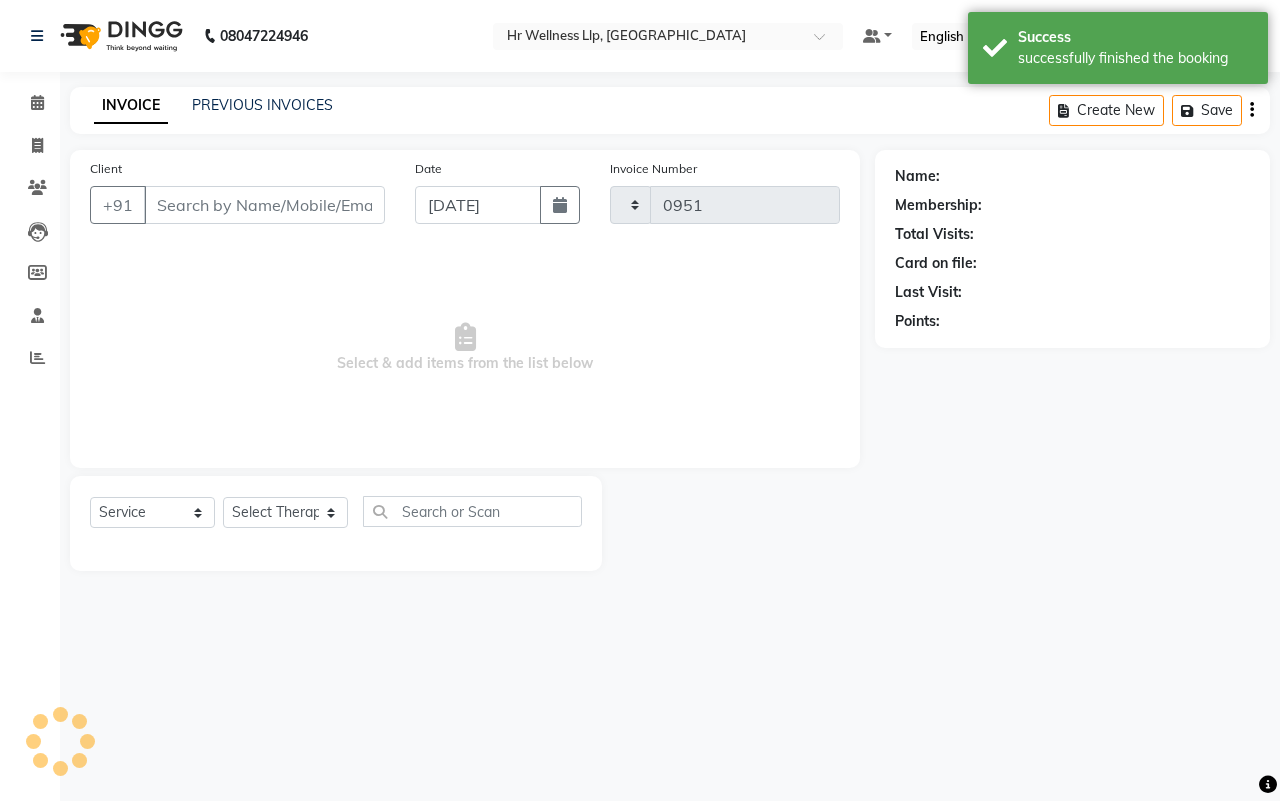 select on "4295" 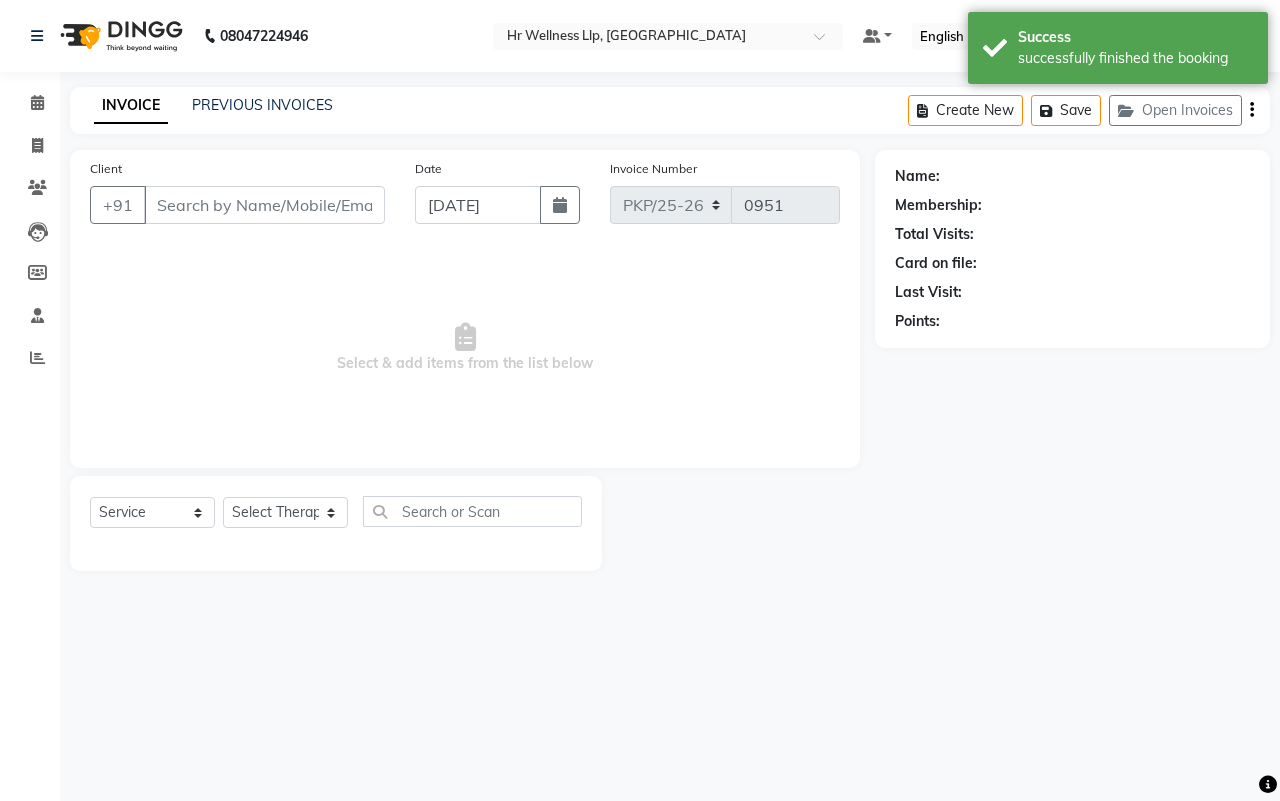 type on "8147589501" 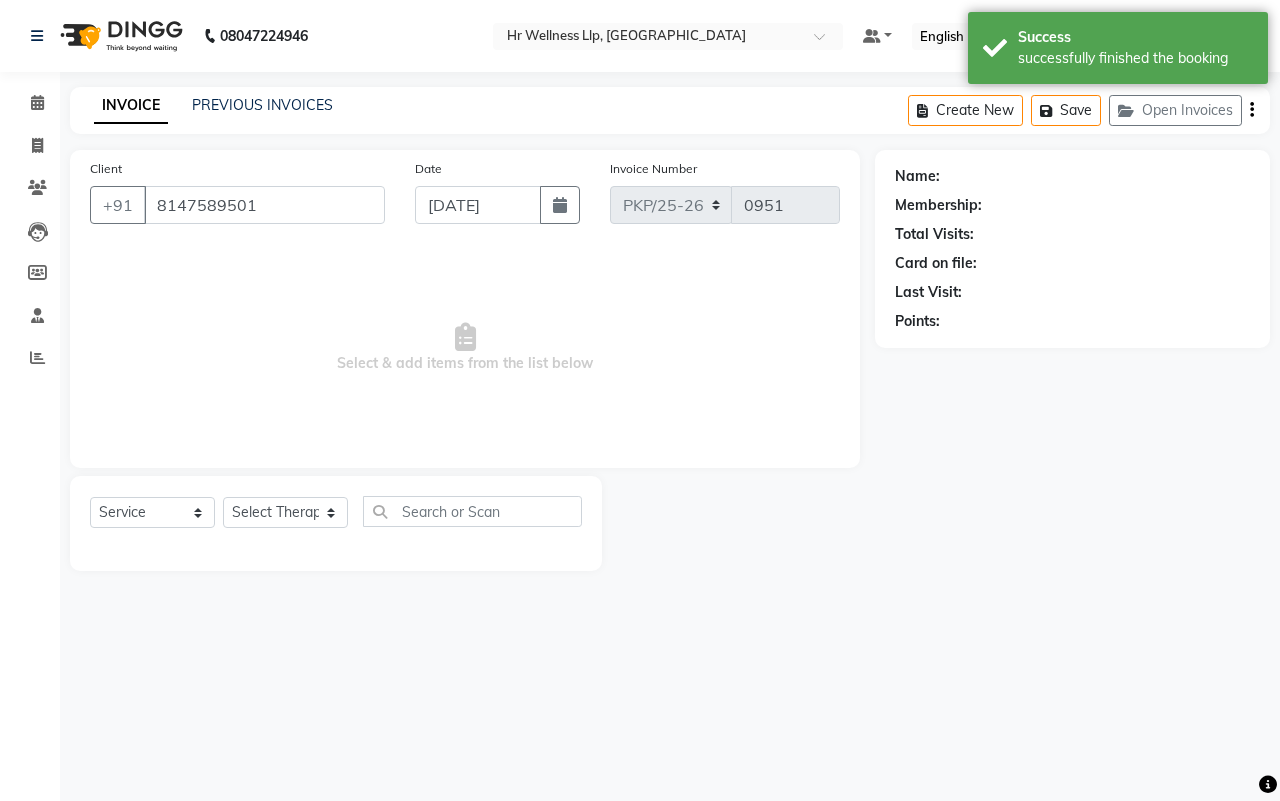 select on "19506" 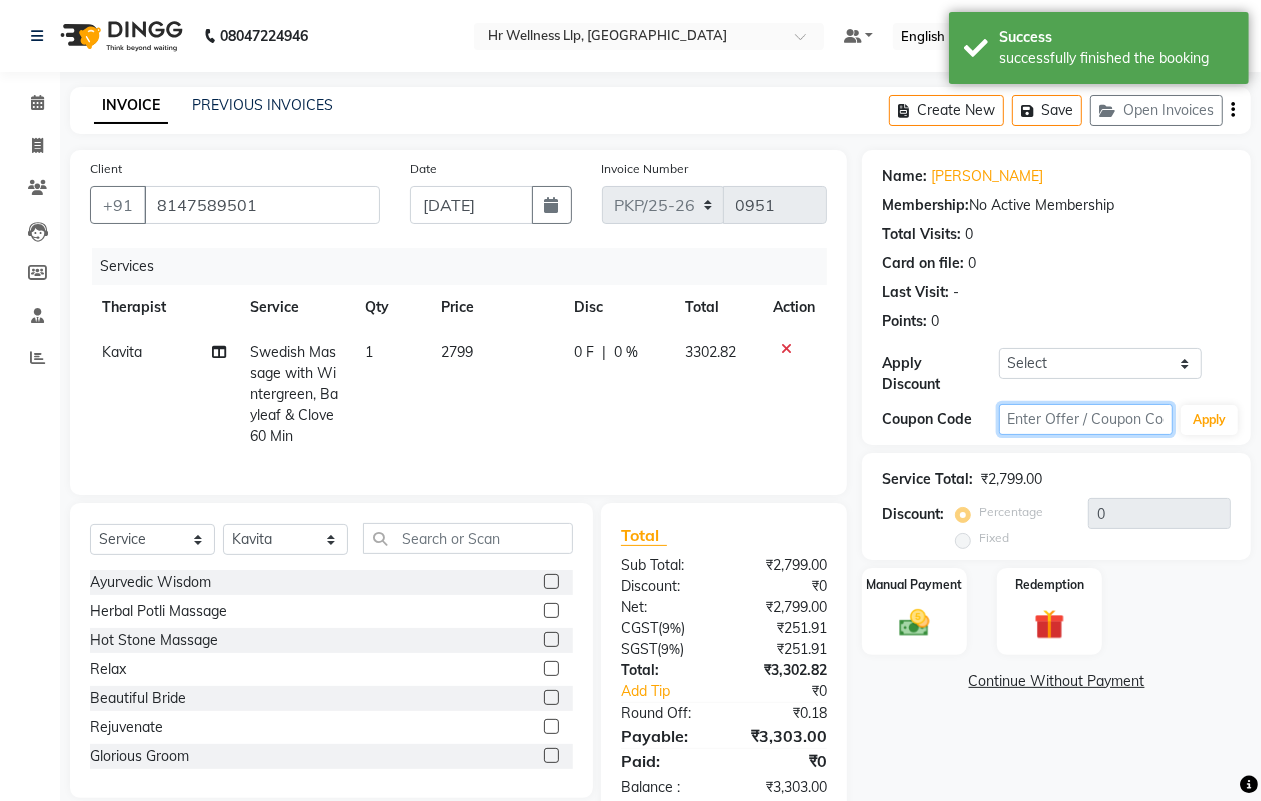 click 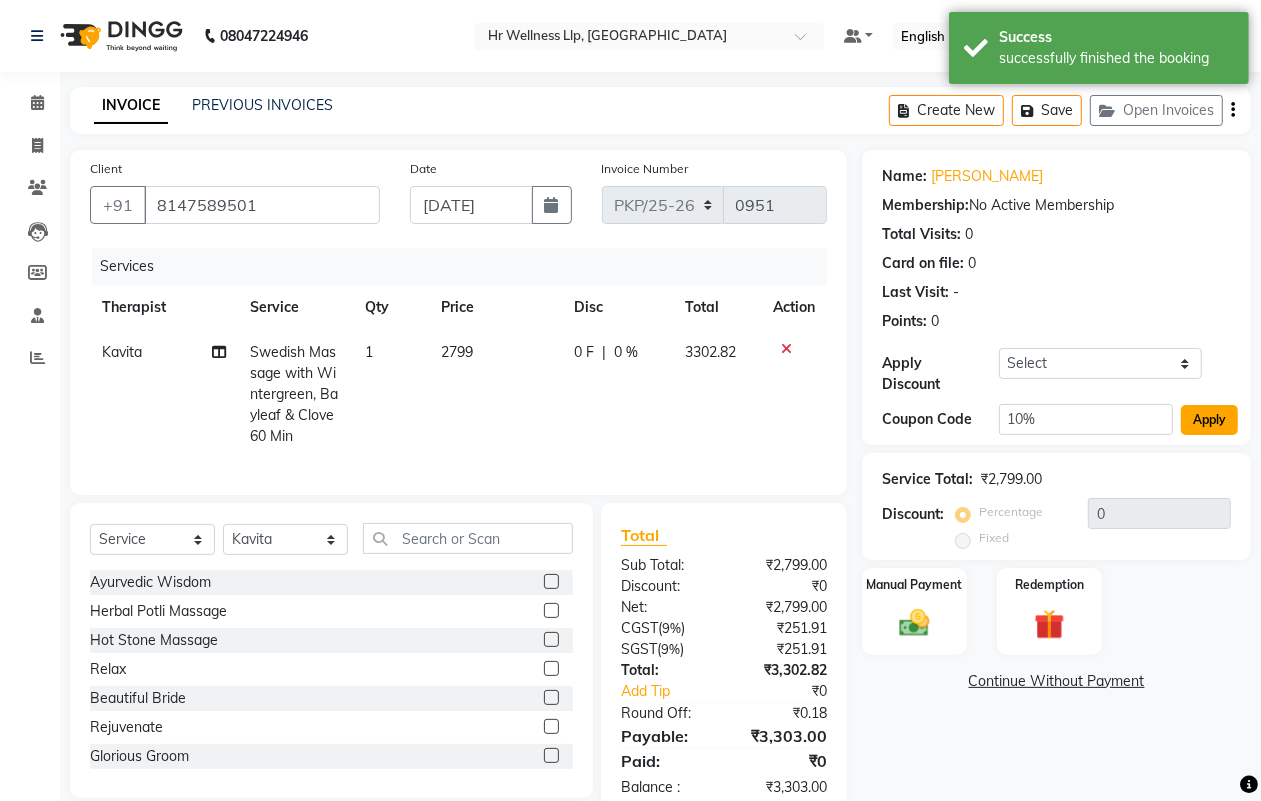 click on "Apply" 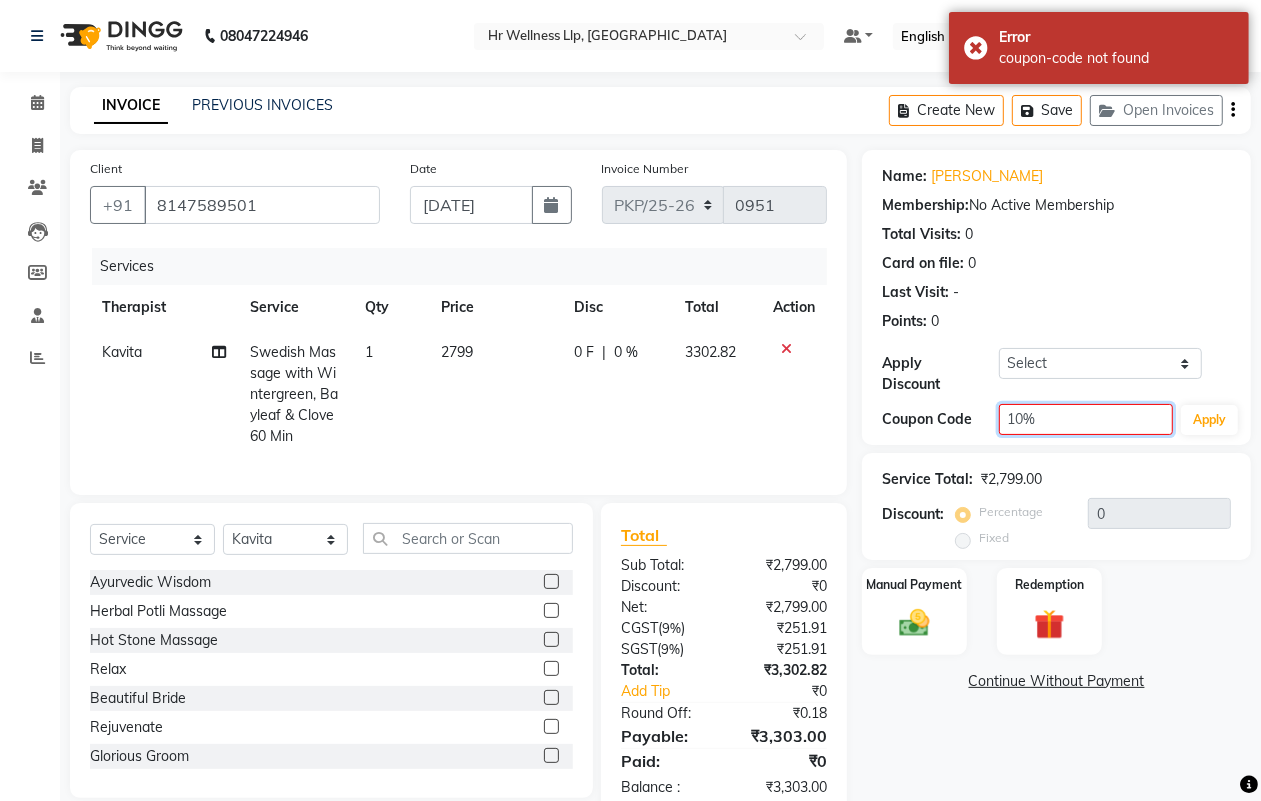 click on "10%" 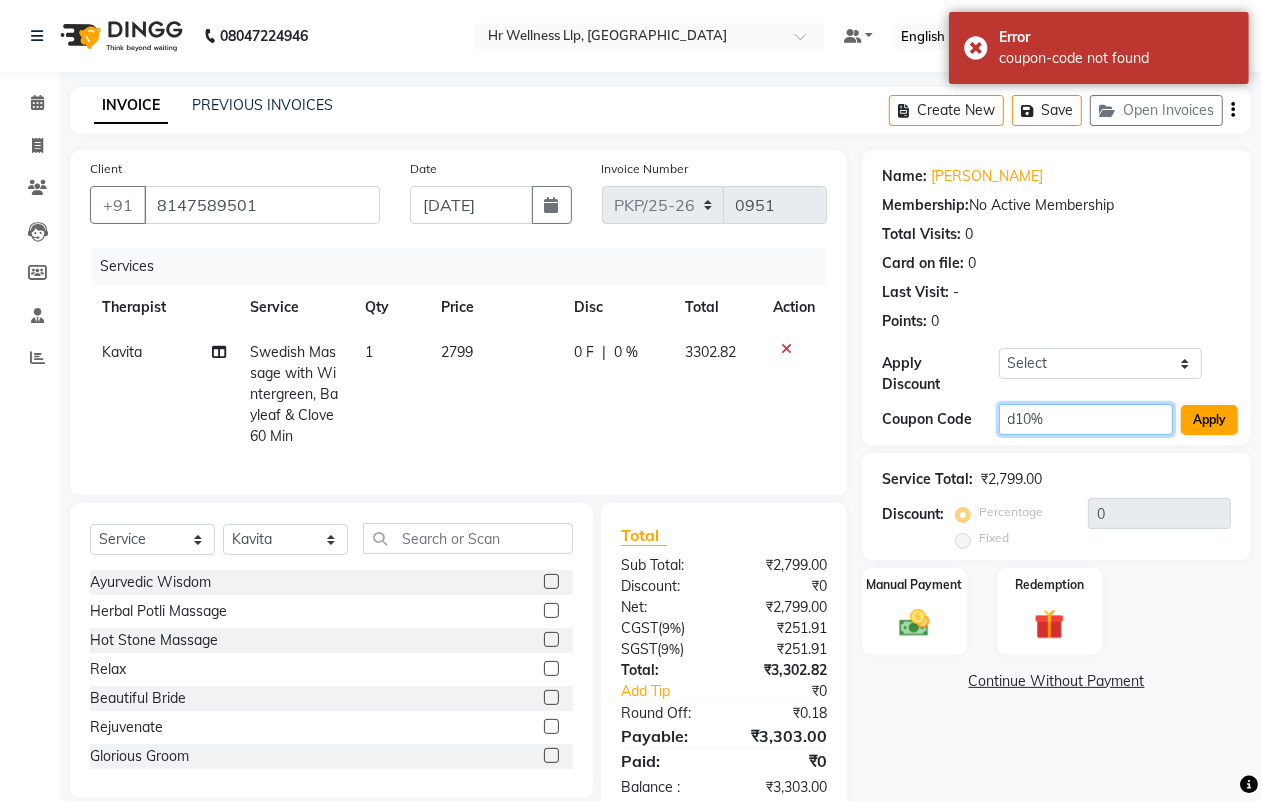 type on "d10%" 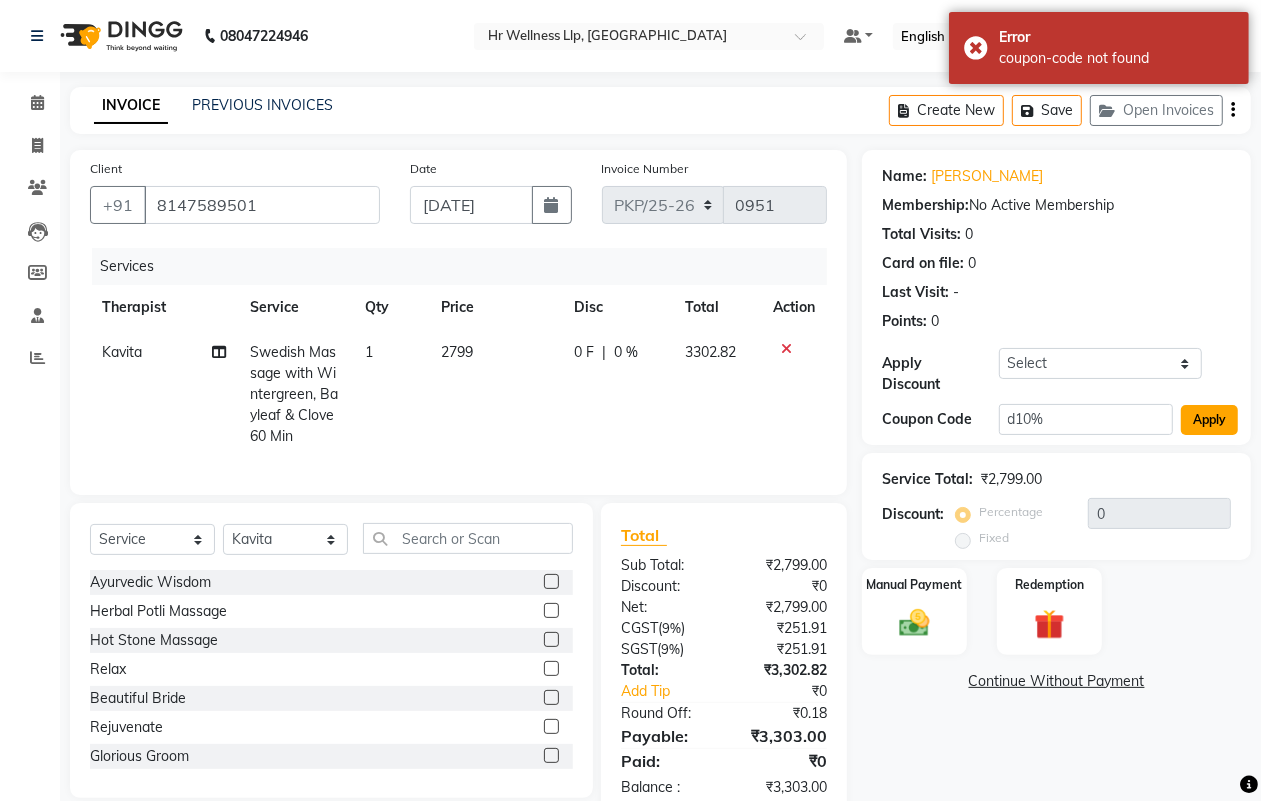 click on "Apply" 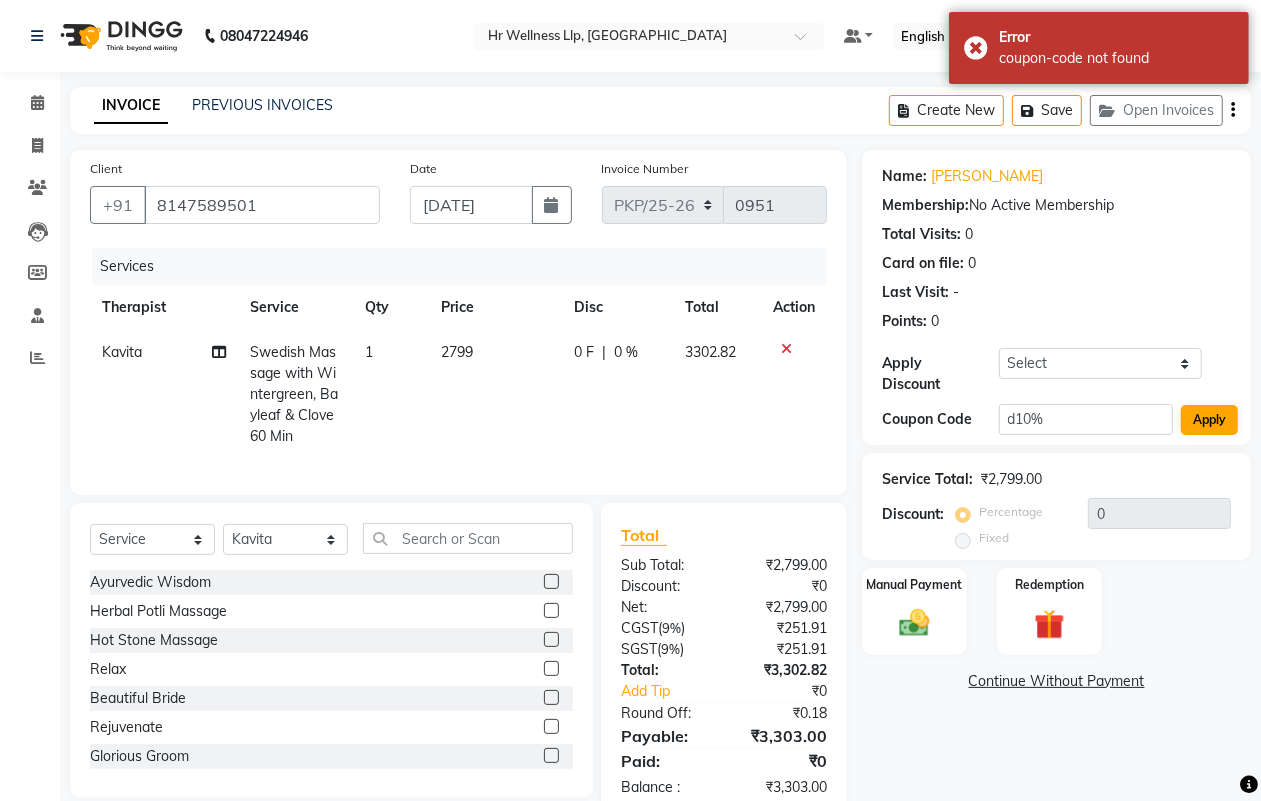 type on "10" 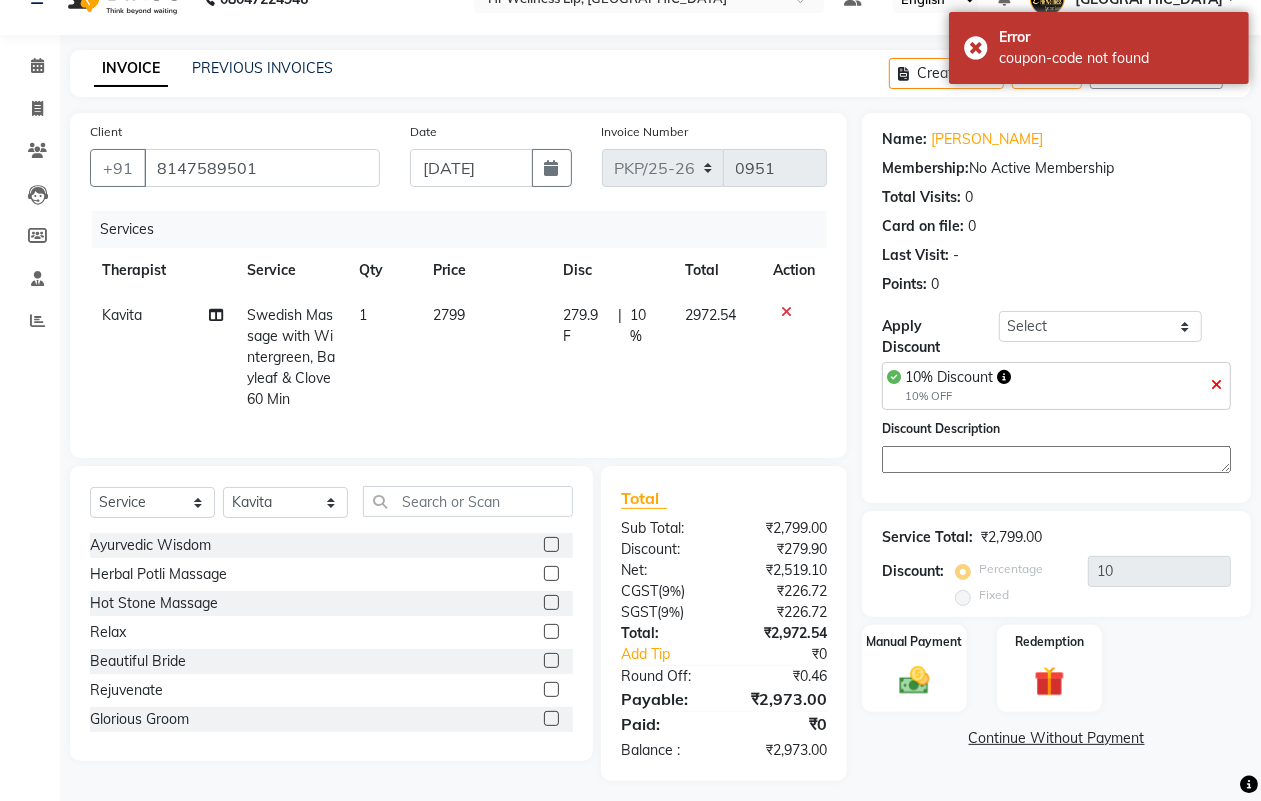 scroll, scrollTop: 65, scrollLeft: 0, axis: vertical 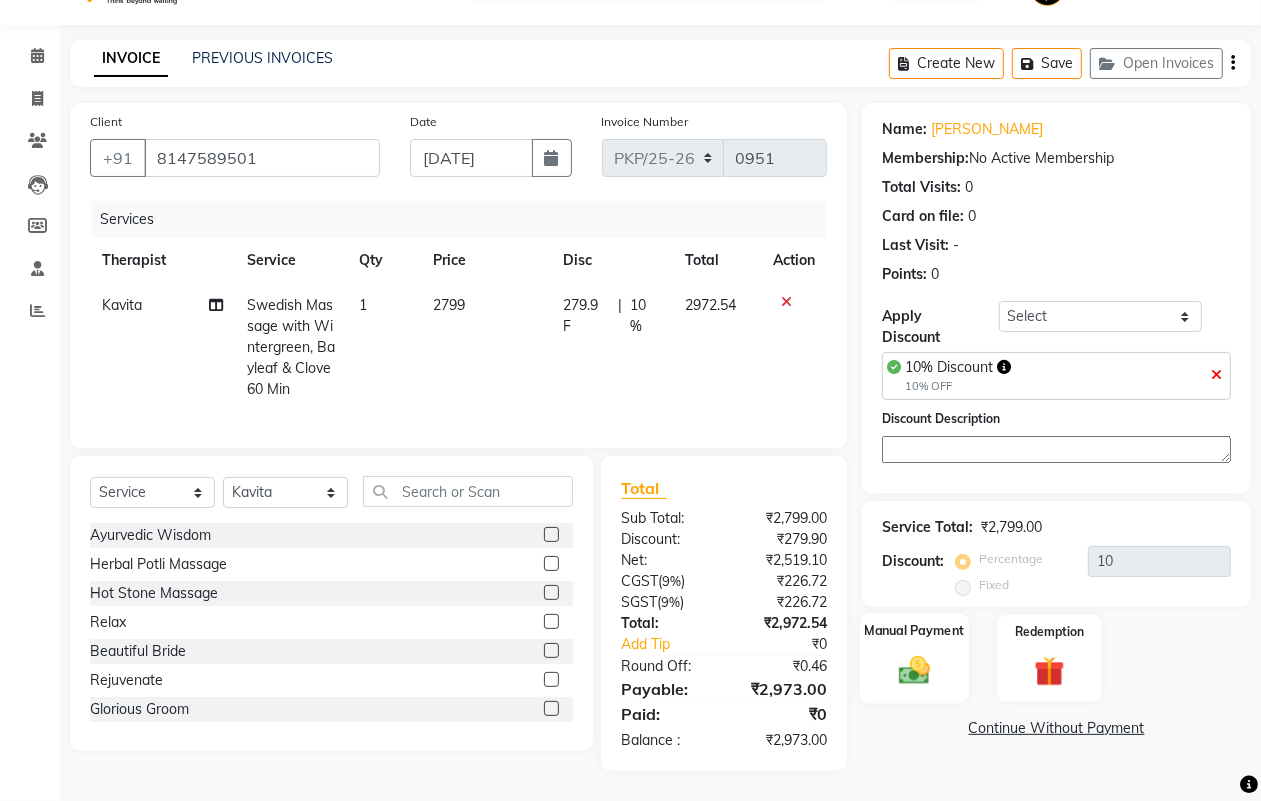 click 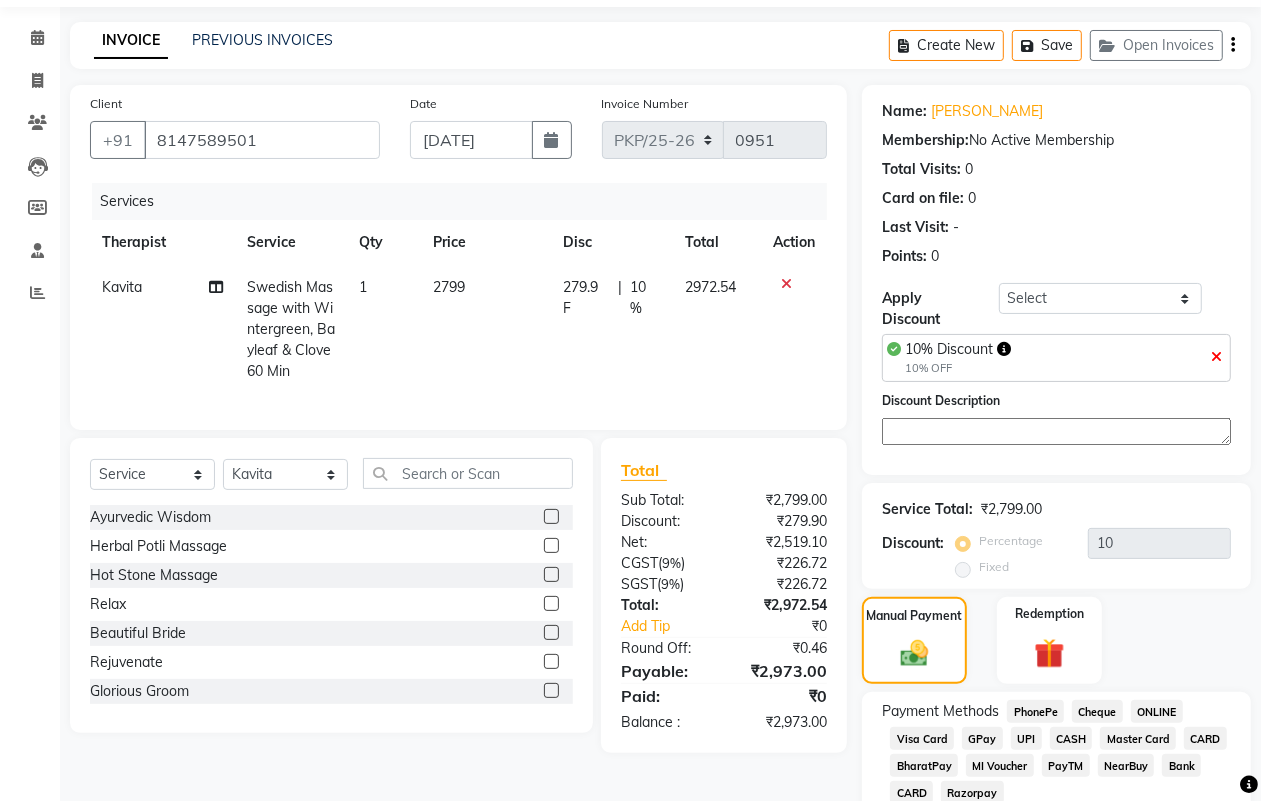 click on "CASH" 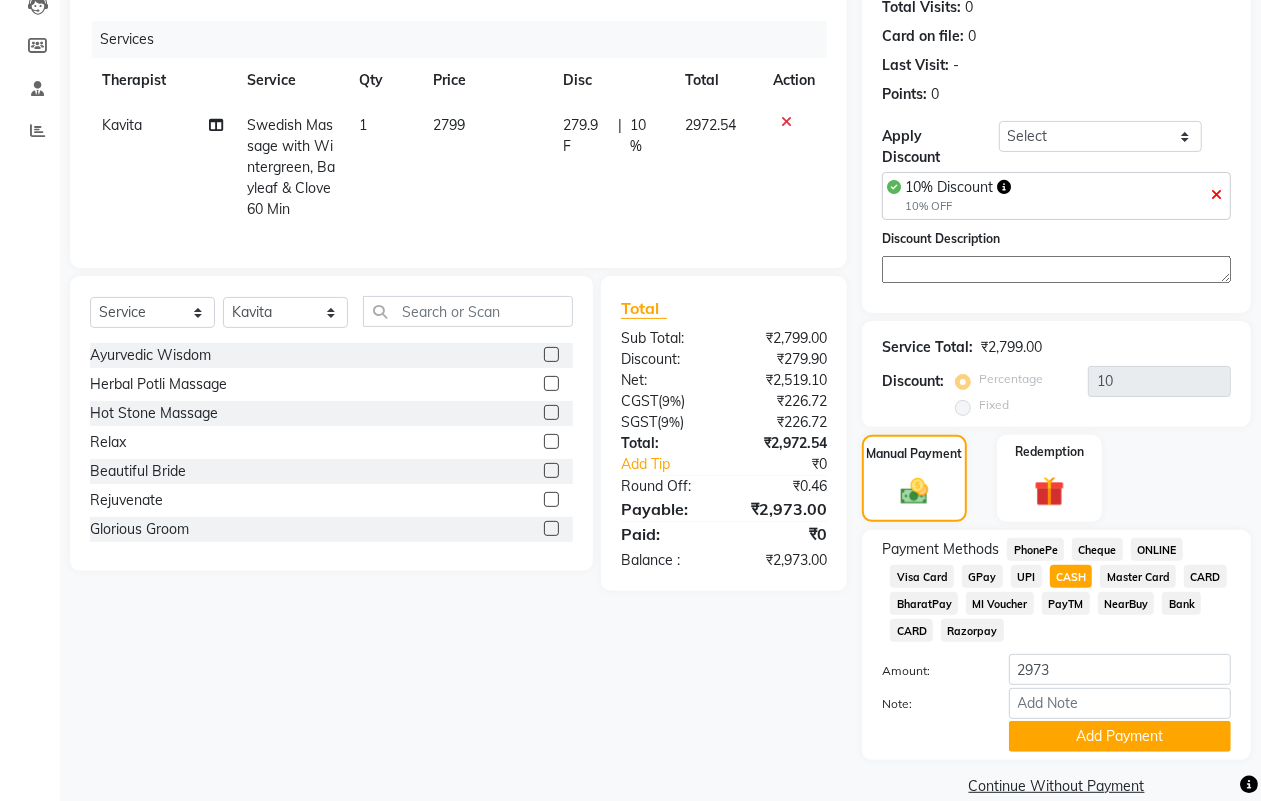 scroll, scrollTop: 256, scrollLeft: 0, axis: vertical 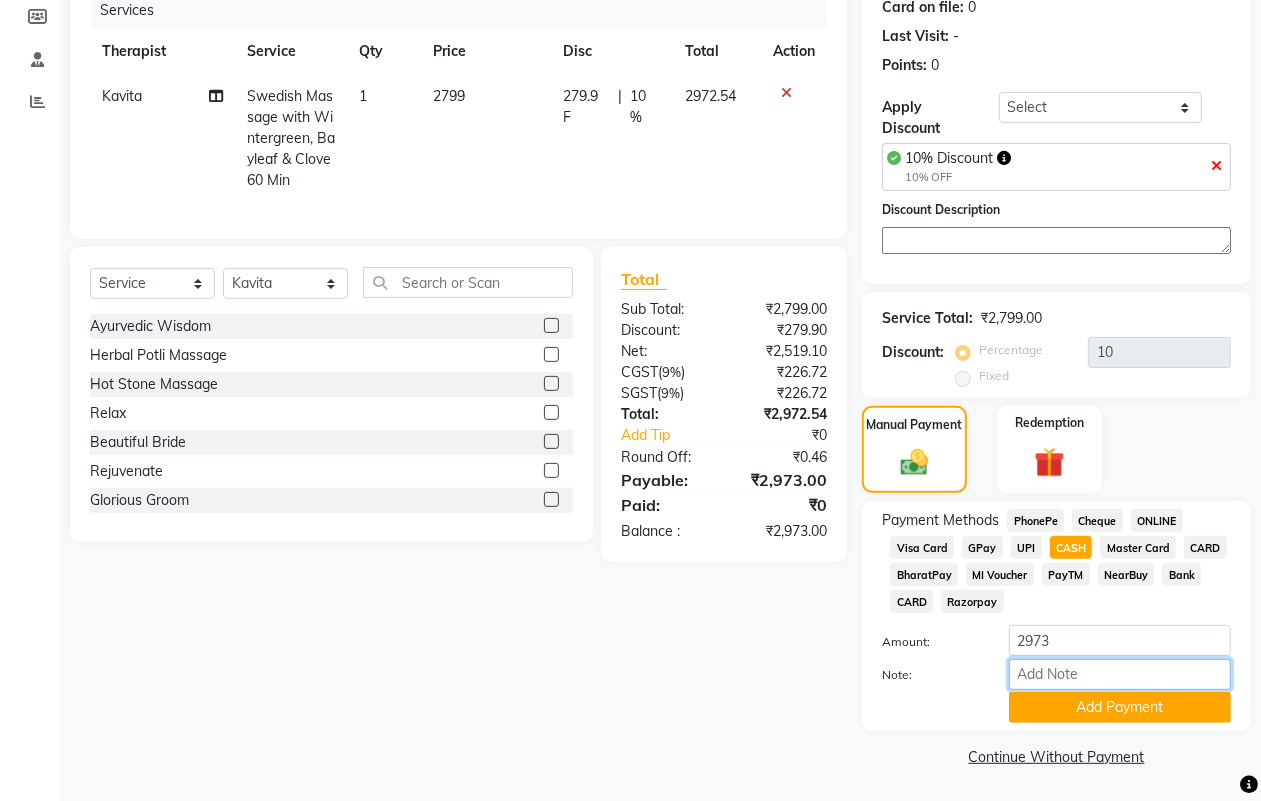 click on "Note:" at bounding box center [1120, 674] 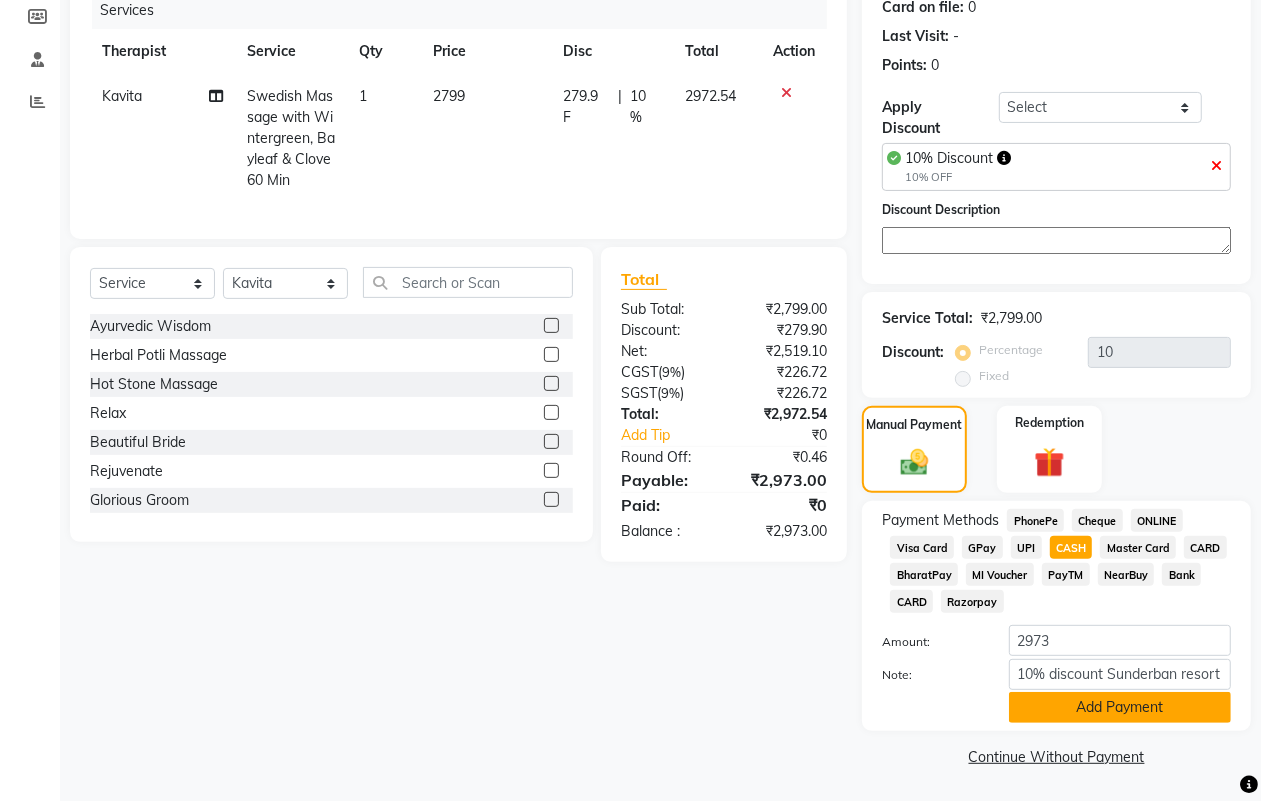 click on "Add Payment" 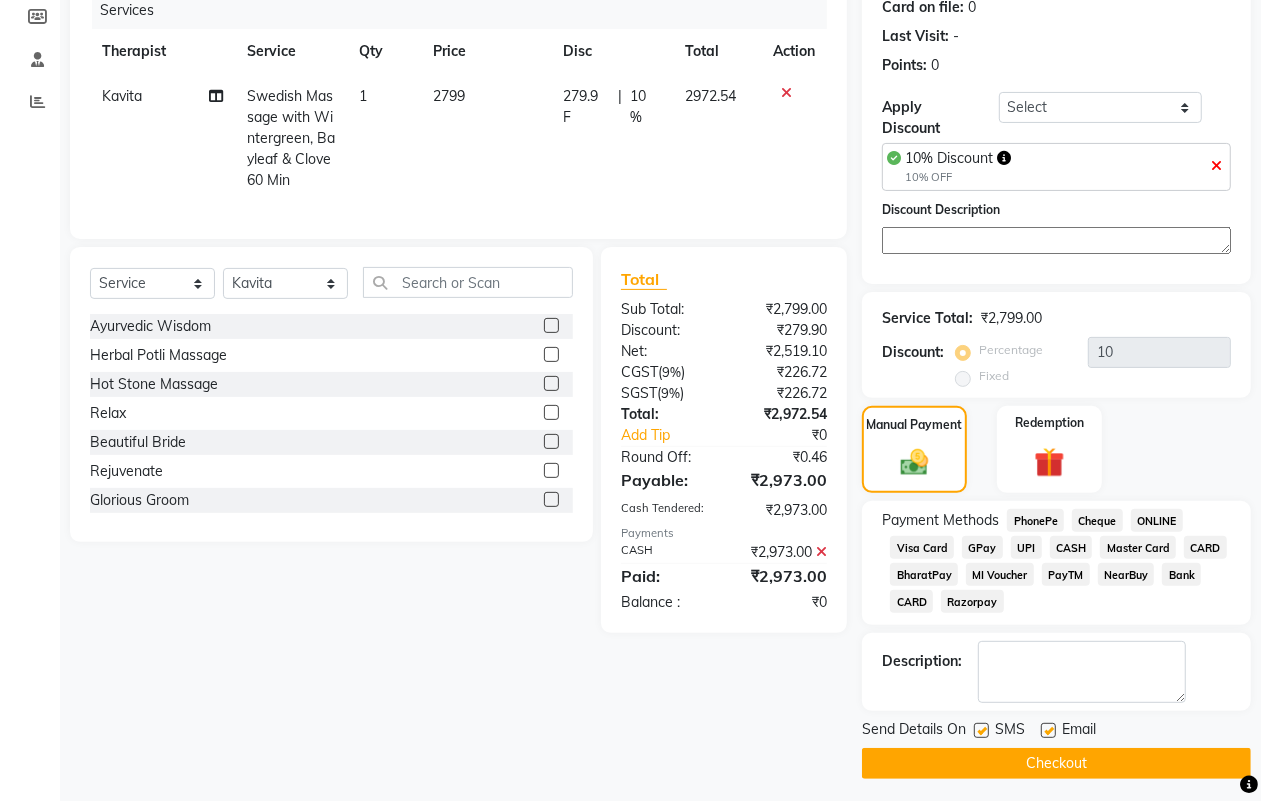 click 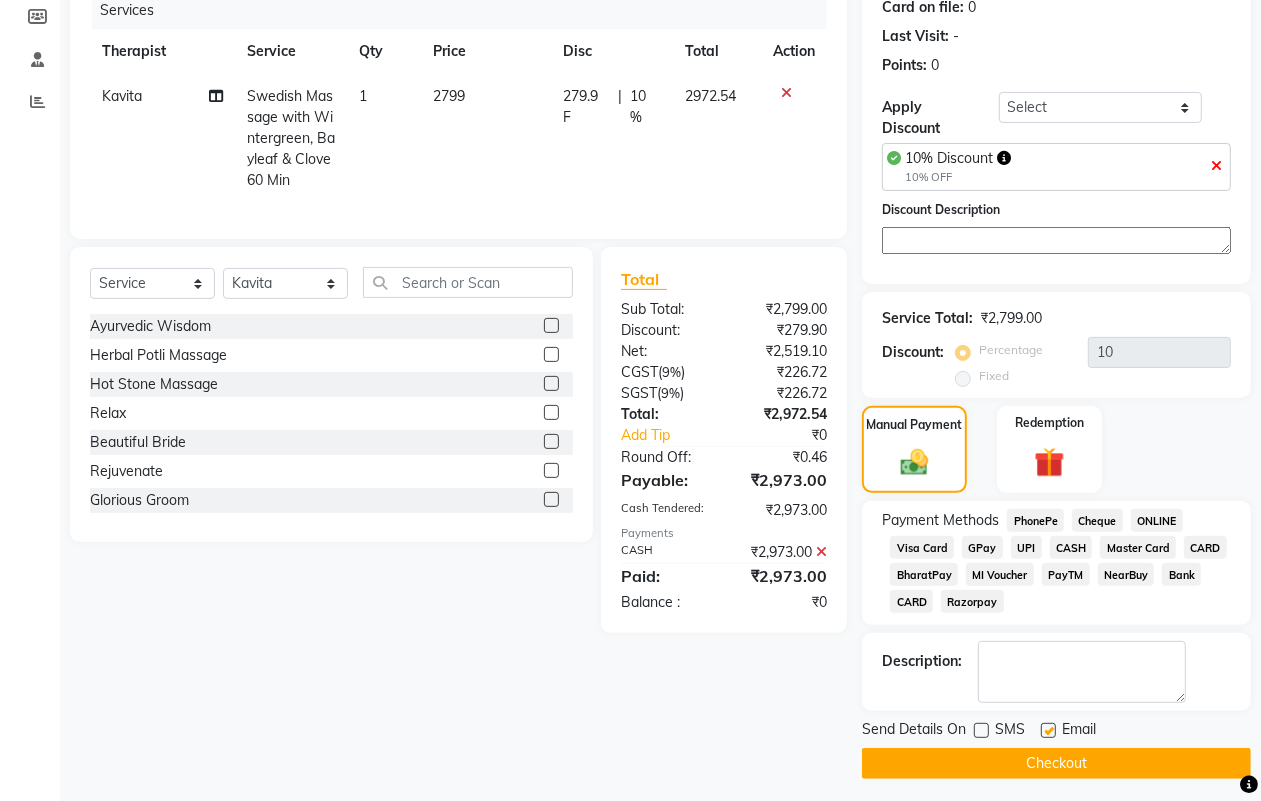 click 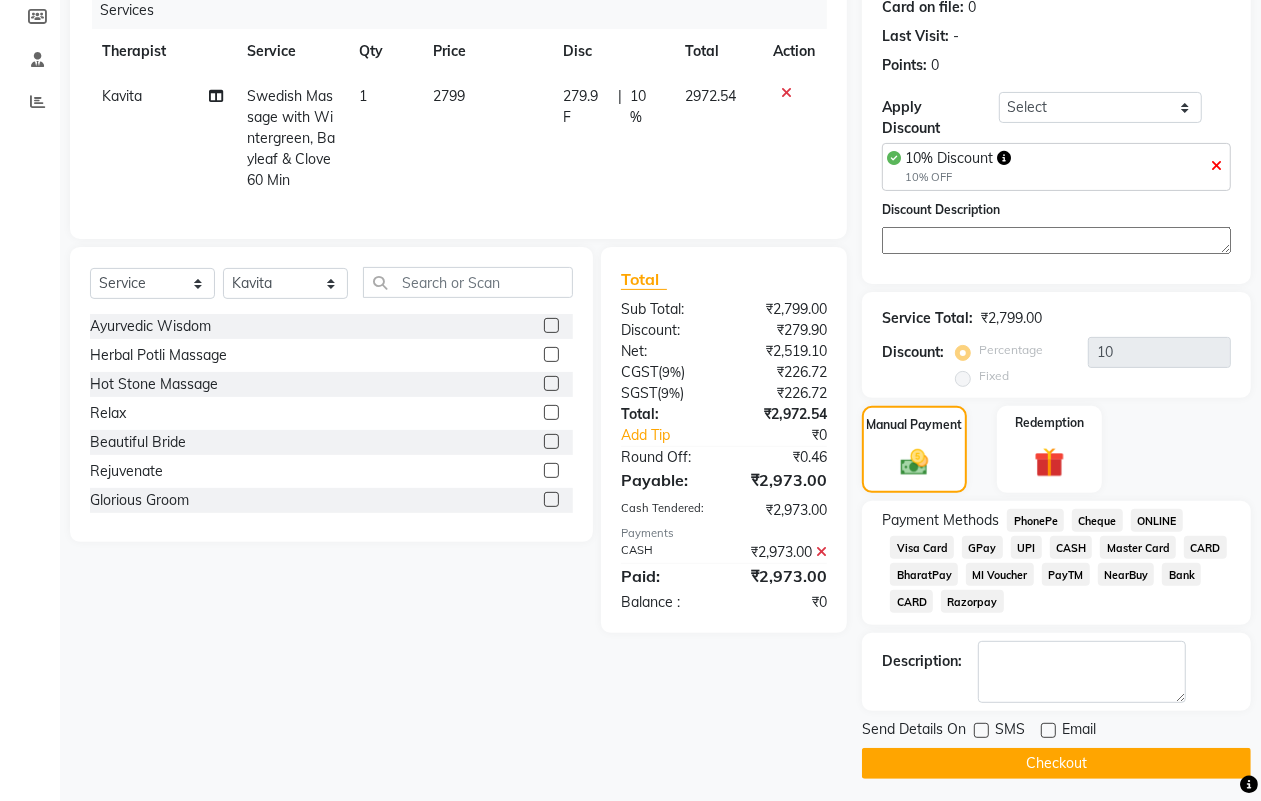 click on "Checkout" 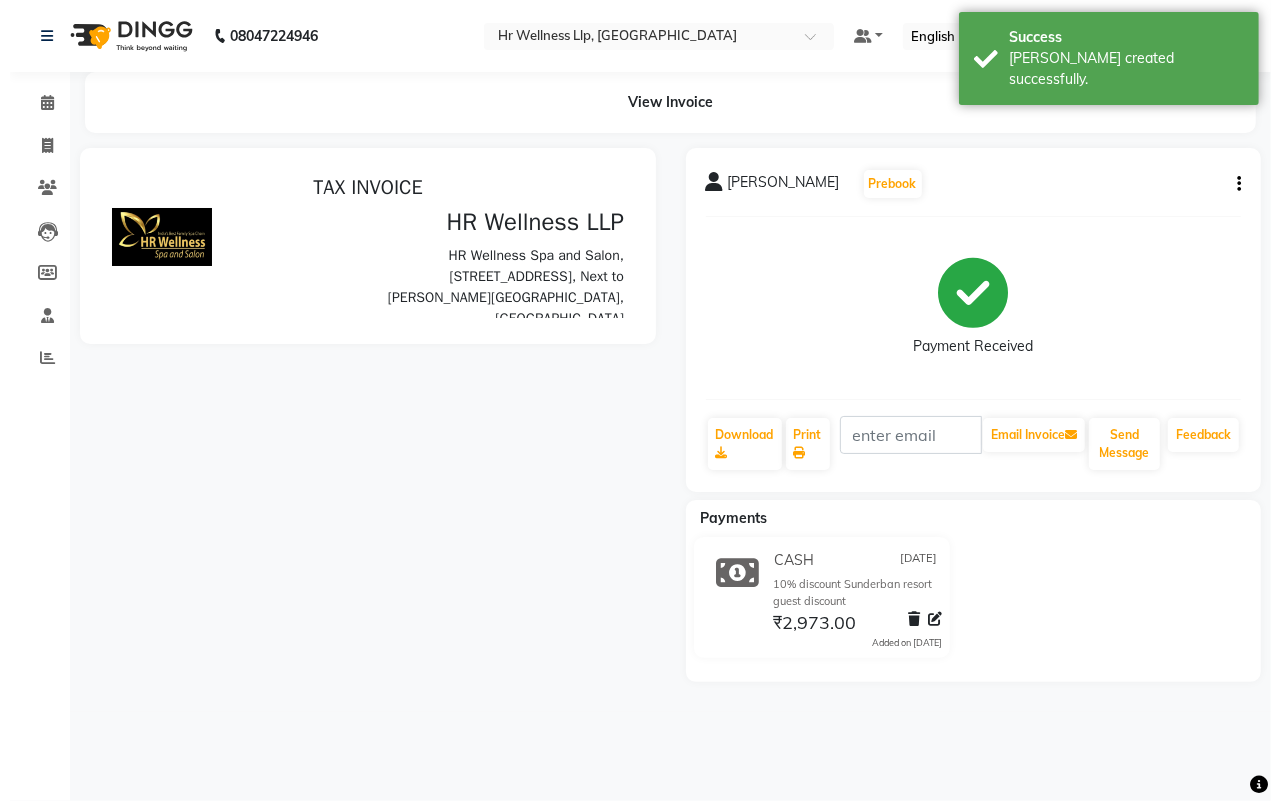 scroll, scrollTop: 0, scrollLeft: 0, axis: both 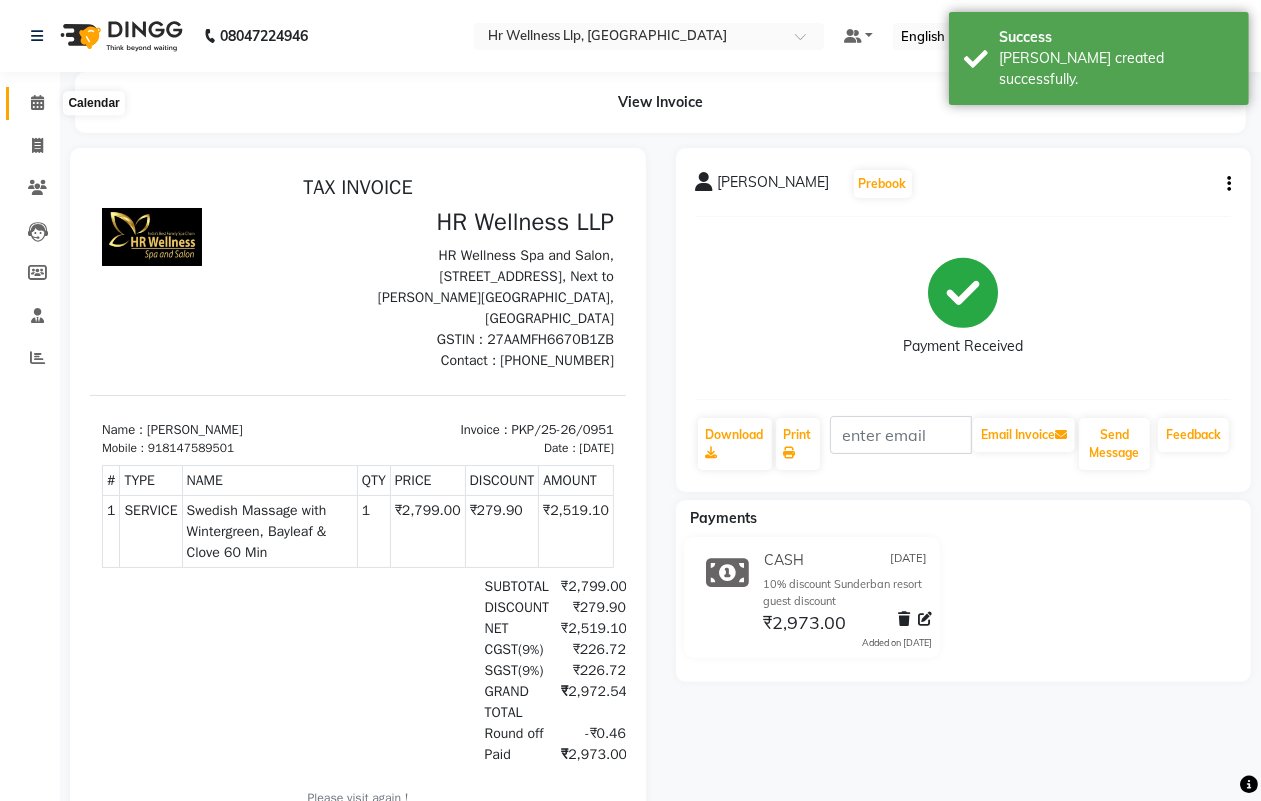 click 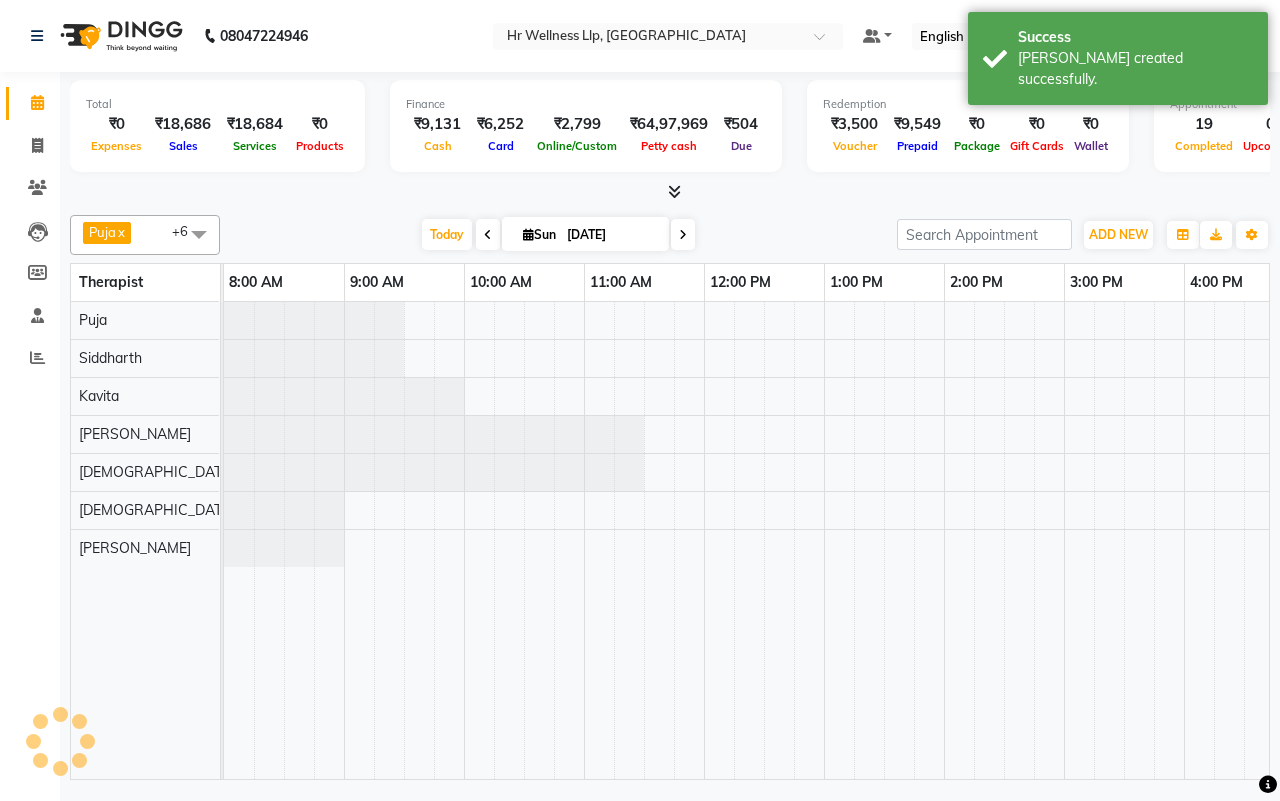 scroll, scrollTop: 0, scrollLeft: 0, axis: both 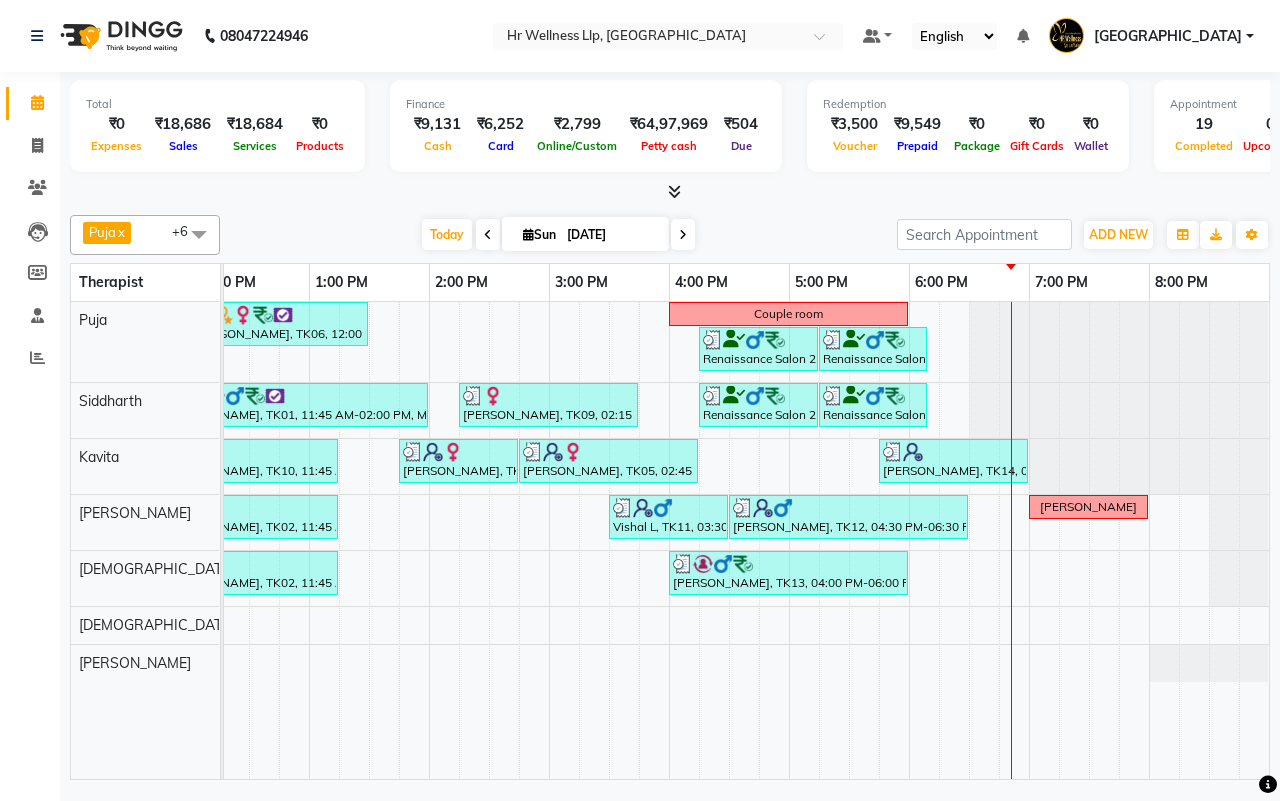 click on "[DATE]  [DATE]" at bounding box center (558, 235) 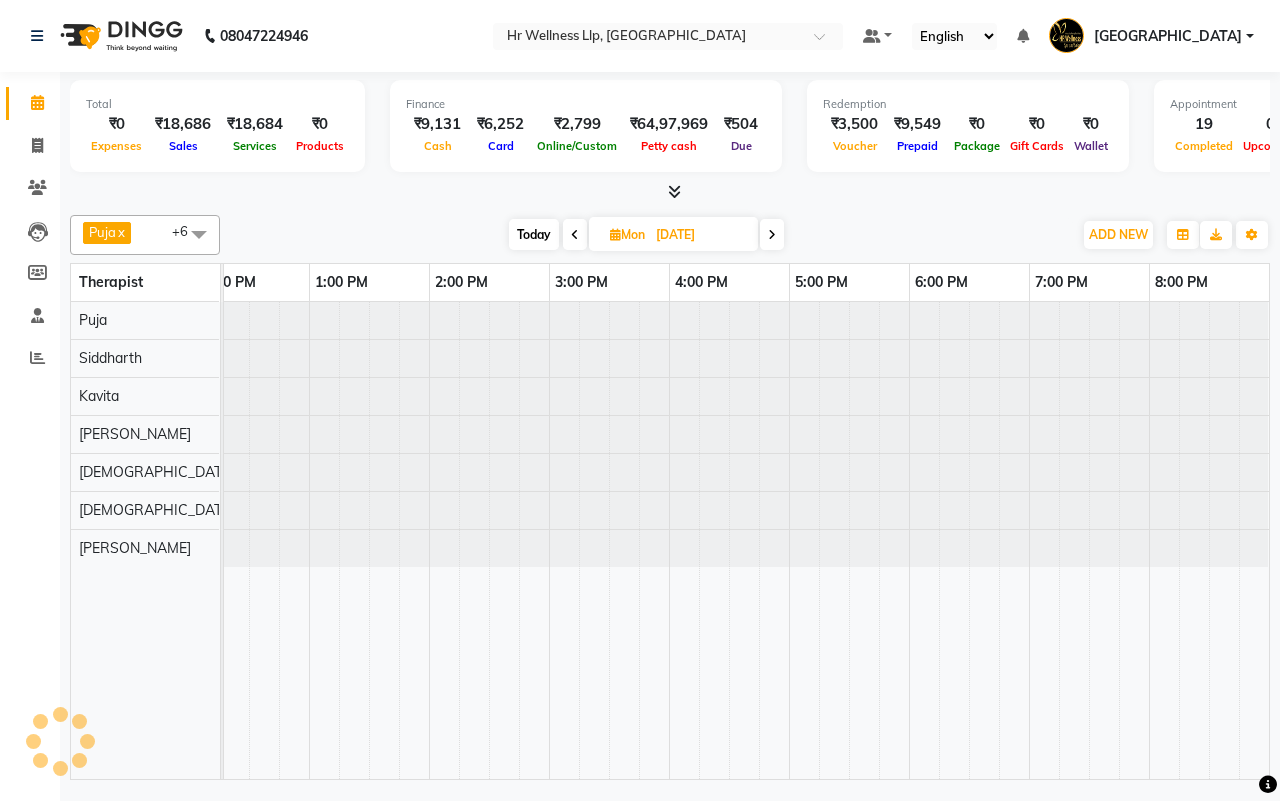 scroll, scrollTop: 0, scrollLeft: 515, axis: horizontal 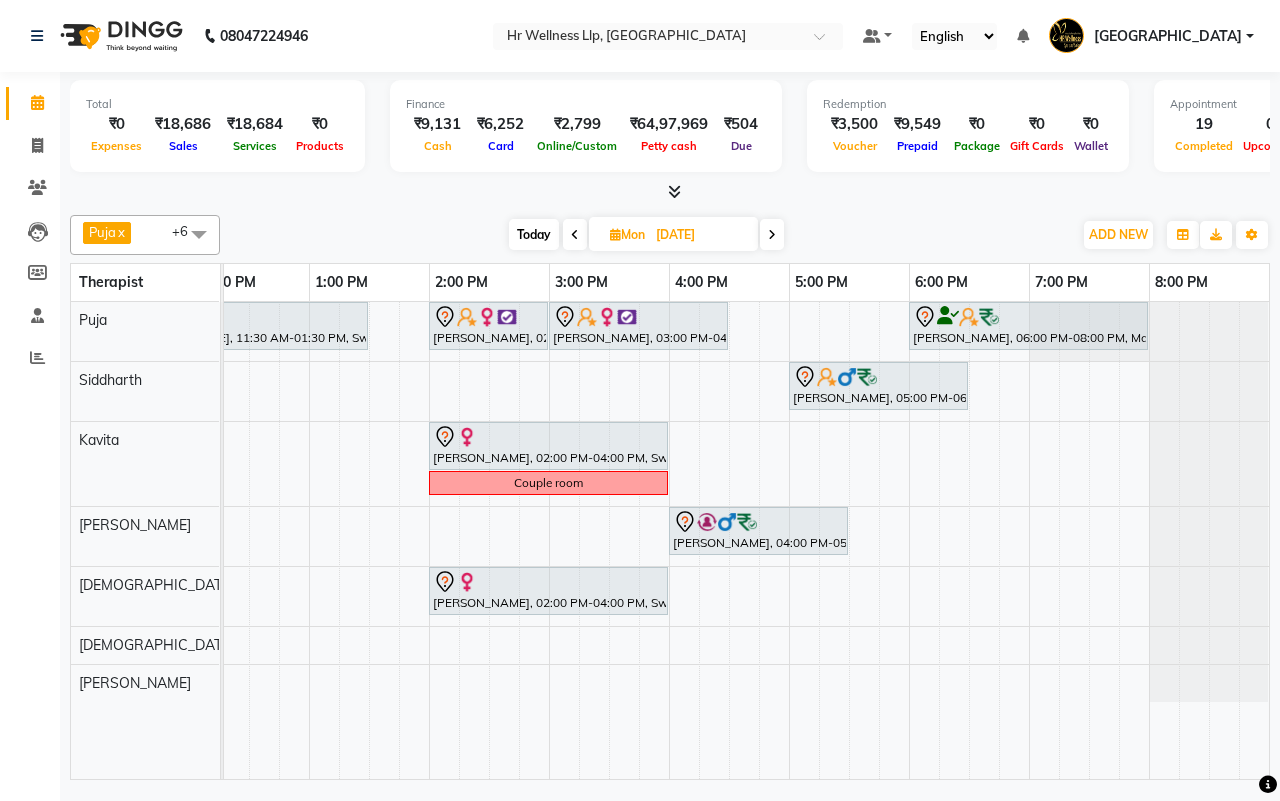 click on "Total  ₹0  Expenses ₹18,686  Sales ₹18,684  Services ₹0  Products Finance  ₹9,131  Cash ₹6,252  Card ₹2,799  Online/Custom ₹64,97,969 [PERSON_NAME] cash ₹504 Due  Redemption  ₹3,500 Voucher ₹9,549 Prepaid ₹0 Package ₹0  Gift Cards ₹0  Wallet  Appointment  19 Completed 0 Upcoming 0 Ongoing 0 No show  Other sales  ₹0  Packages ₹0  Memberships ₹0  Vouchers ₹0  Prepaids ₹0  Gift Cards Puja  x [PERSON_NAME]  x Kavita  x [DEMOGRAPHIC_DATA] waitlist  x [DEMOGRAPHIC_DATA] waitlist  x [PERSON_NAME] [PERSON_NAME]  x +6 Select All [DEMOGRAPHIC_DATA] waitlist [DEMOGRAPHIC_DATA] waitlist 1 [PERSON_NAME] [PERSON_NAME] [PERSON_NAME] [DEMOGRAPHIC_DATA] waitlist Preeti Puja [PERSON_NAME] [DATE]  [DATE] Toggle Dropdown Add Appointment Add Invoice Add Expense Add Attendance Add Client Toggle Dropdown Add Appointment Add Invoice Add Expense Add Attendance Add Client ADD NEW Toggle Dropdown Add Appointment Add Invoice Add Expense Add Attendance Add Client Puja  x [PERSON_NAME]  x [PERSON_NAME]  x [DEMOGRAPHIC_DATA] waitlist  x [DEMOGRAPHIC_DATA] waitlist  x [PERSON_NAME] [PERSON_NAME]  x +6 Select All [DEMOGRAPHIC_DATA] waitlist [PERSON_NAME]" 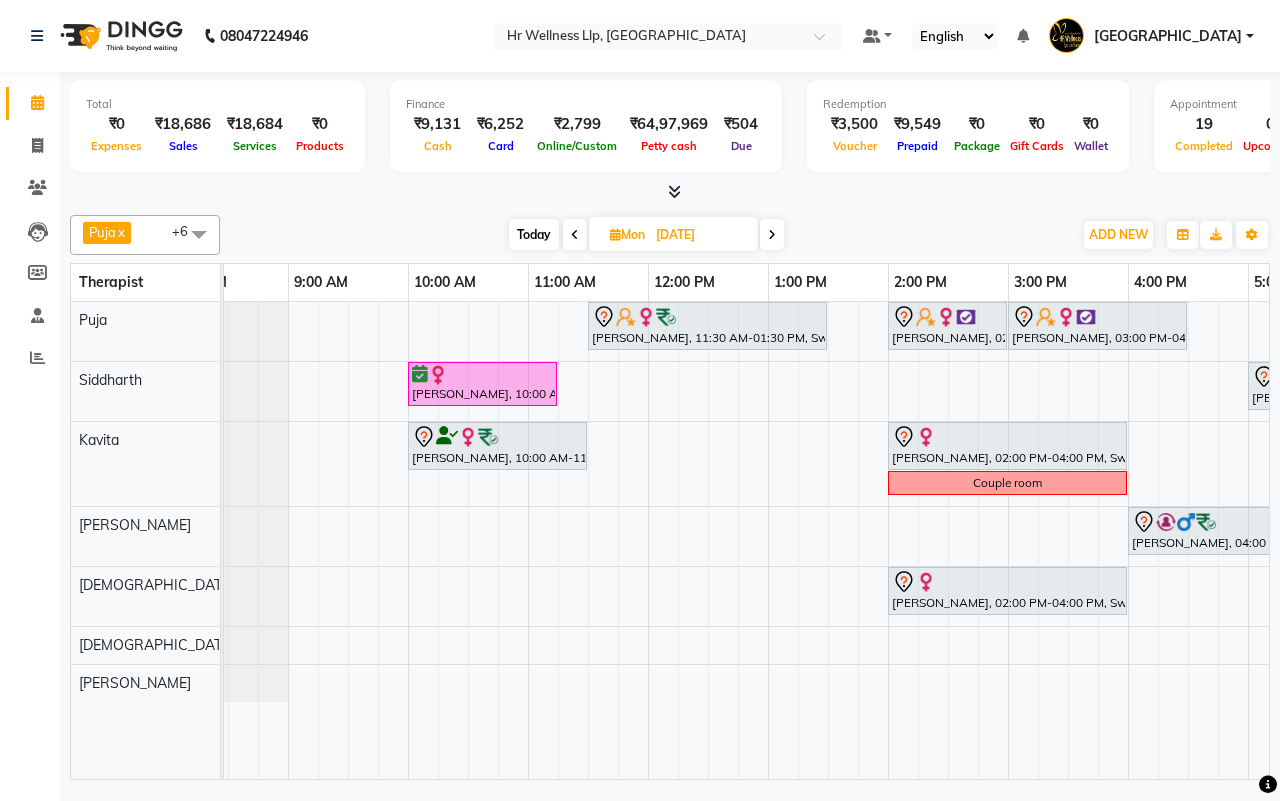 scroll, scrollTop: 0, scrollLeft: 0, axis: both 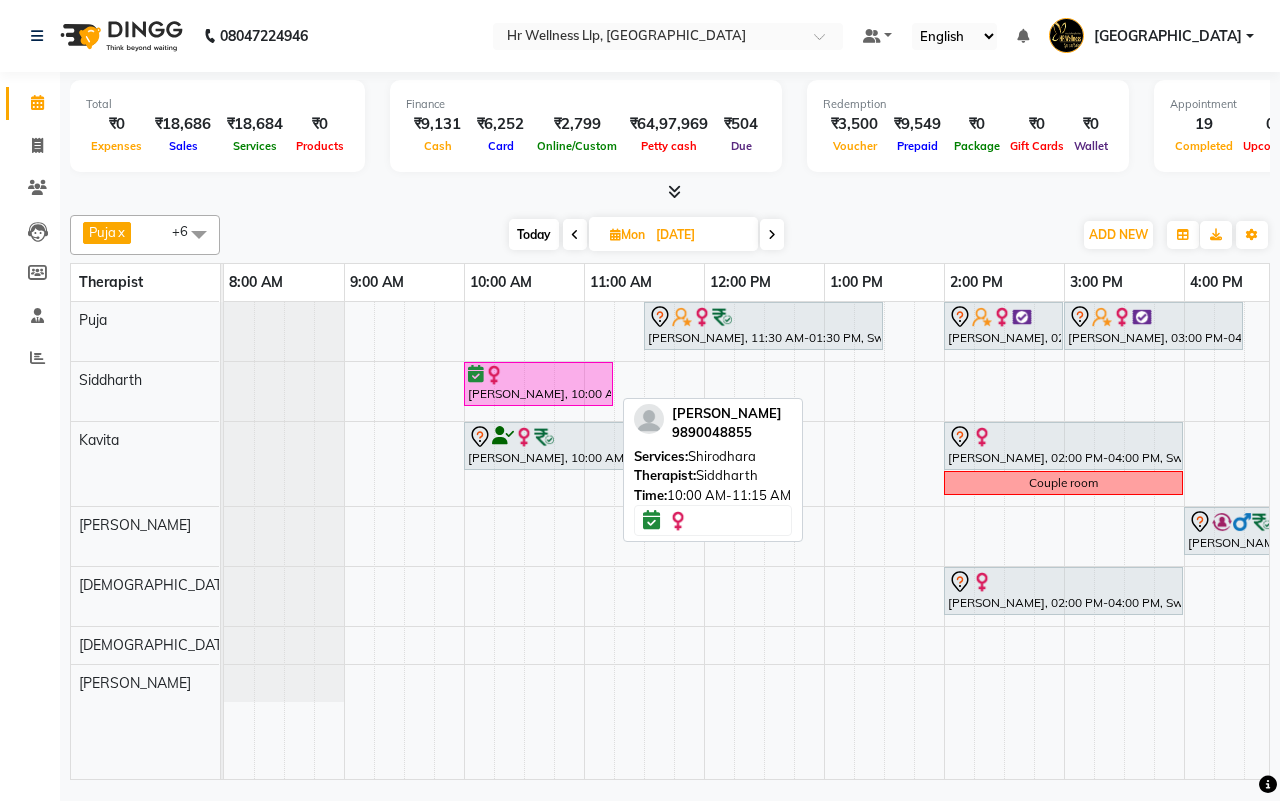 click at bounding box center (538, 375) 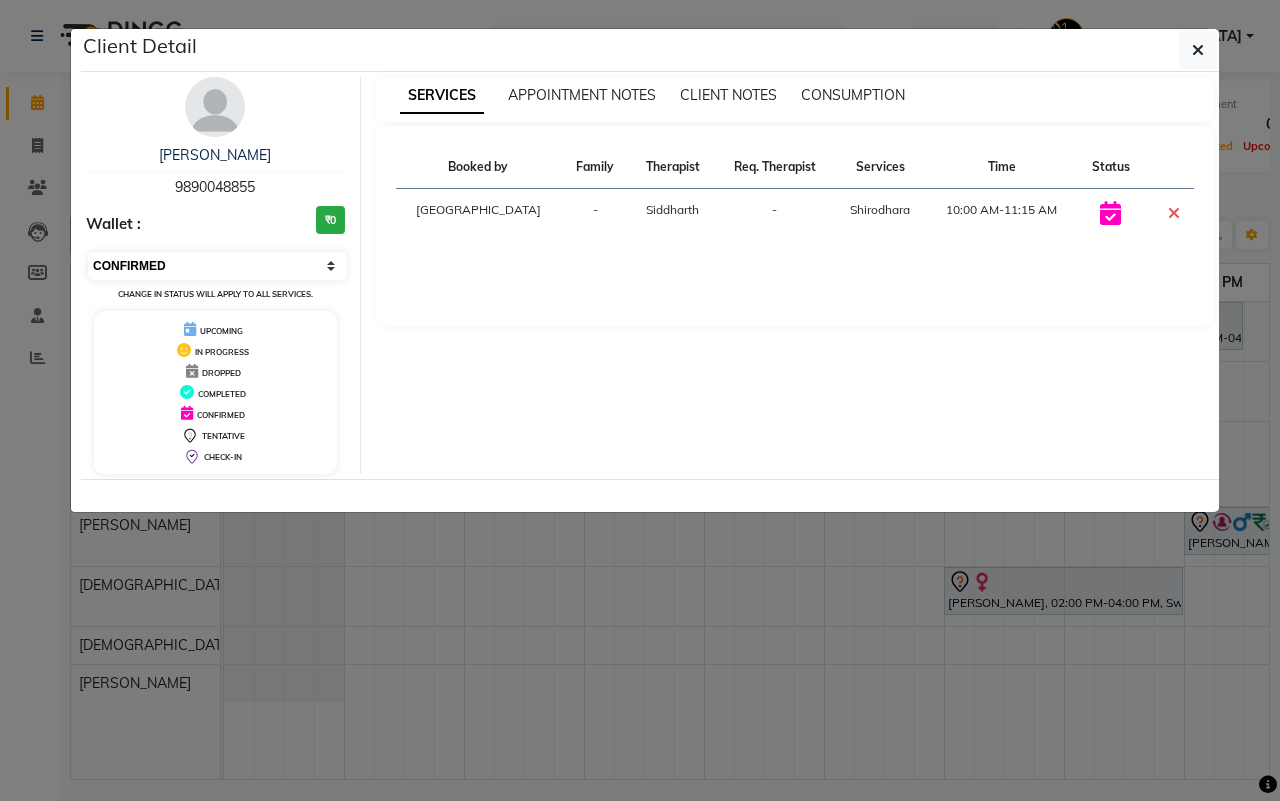 click on "Select CONFIRMED TENTATIVE" at bounding box center (217, 266) 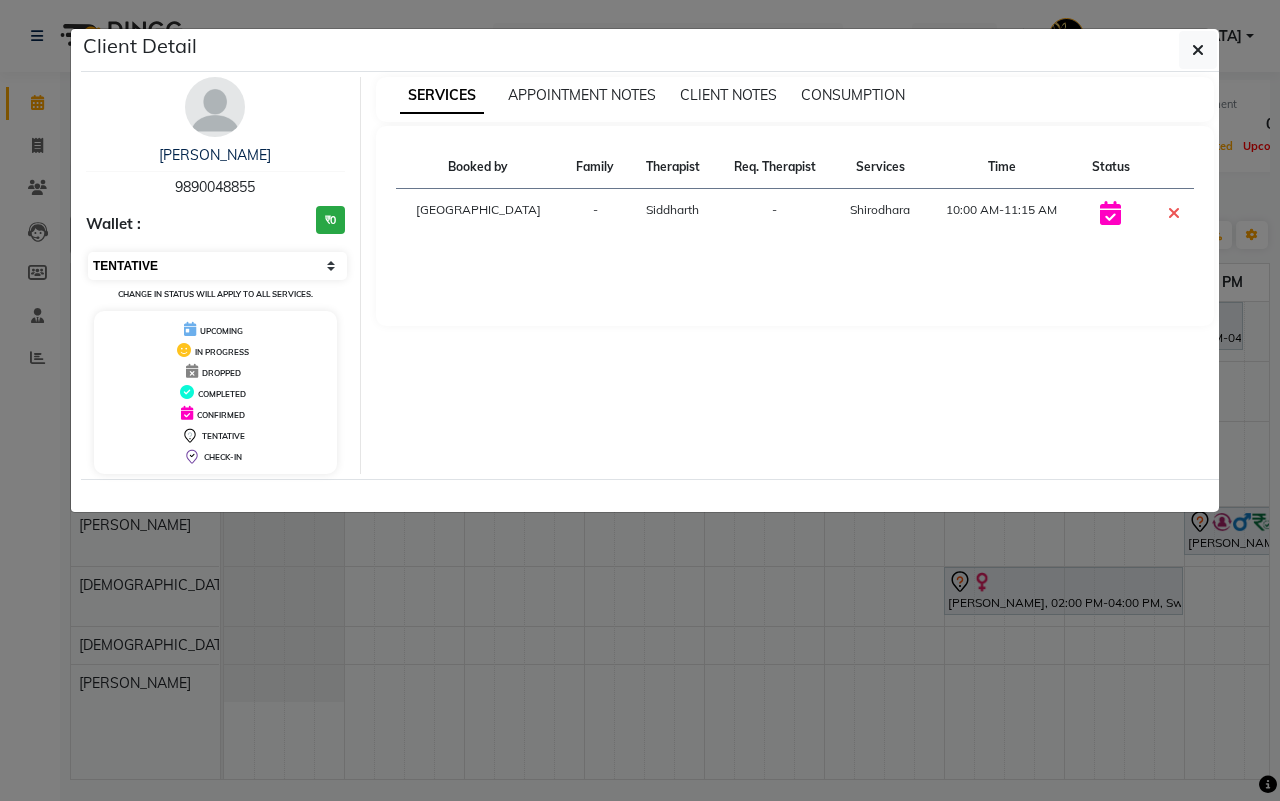 click on "Select CONFIRMED TENTATIVE" at bounding box center (217, 266) 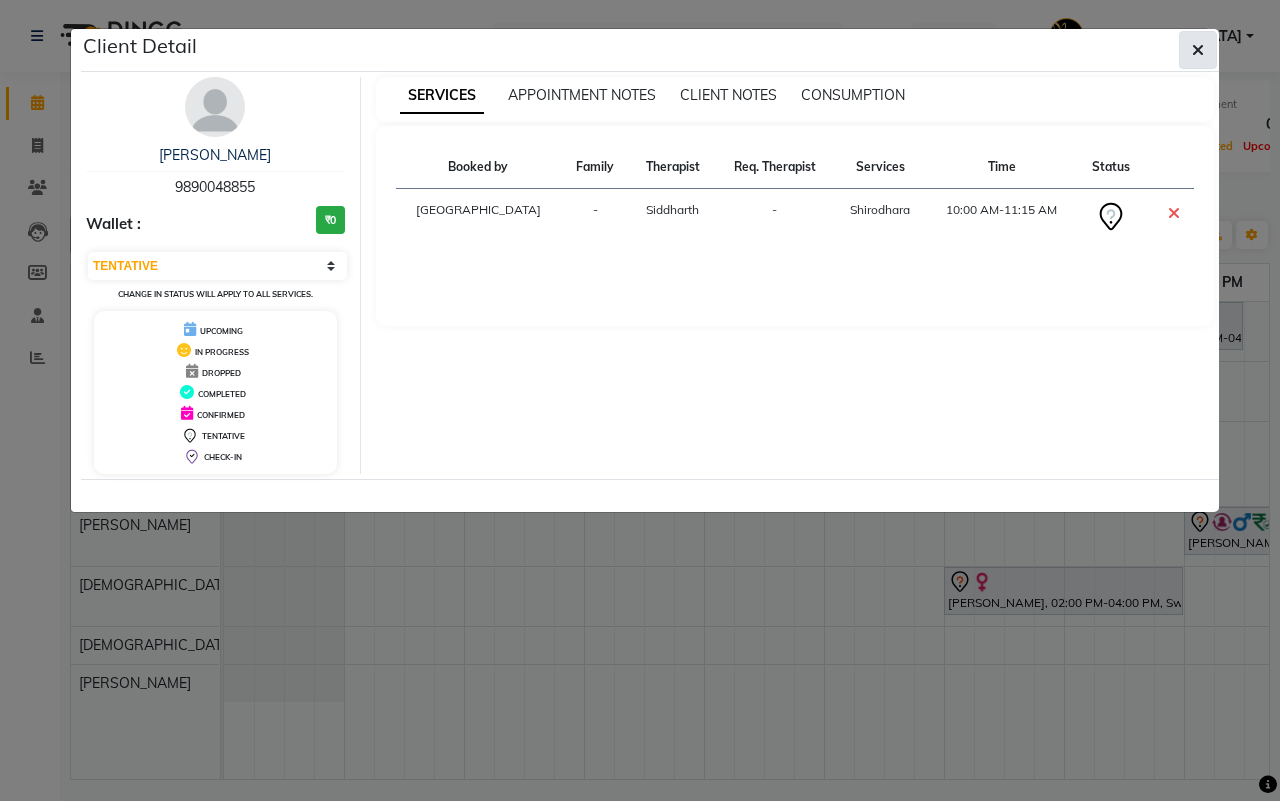 click 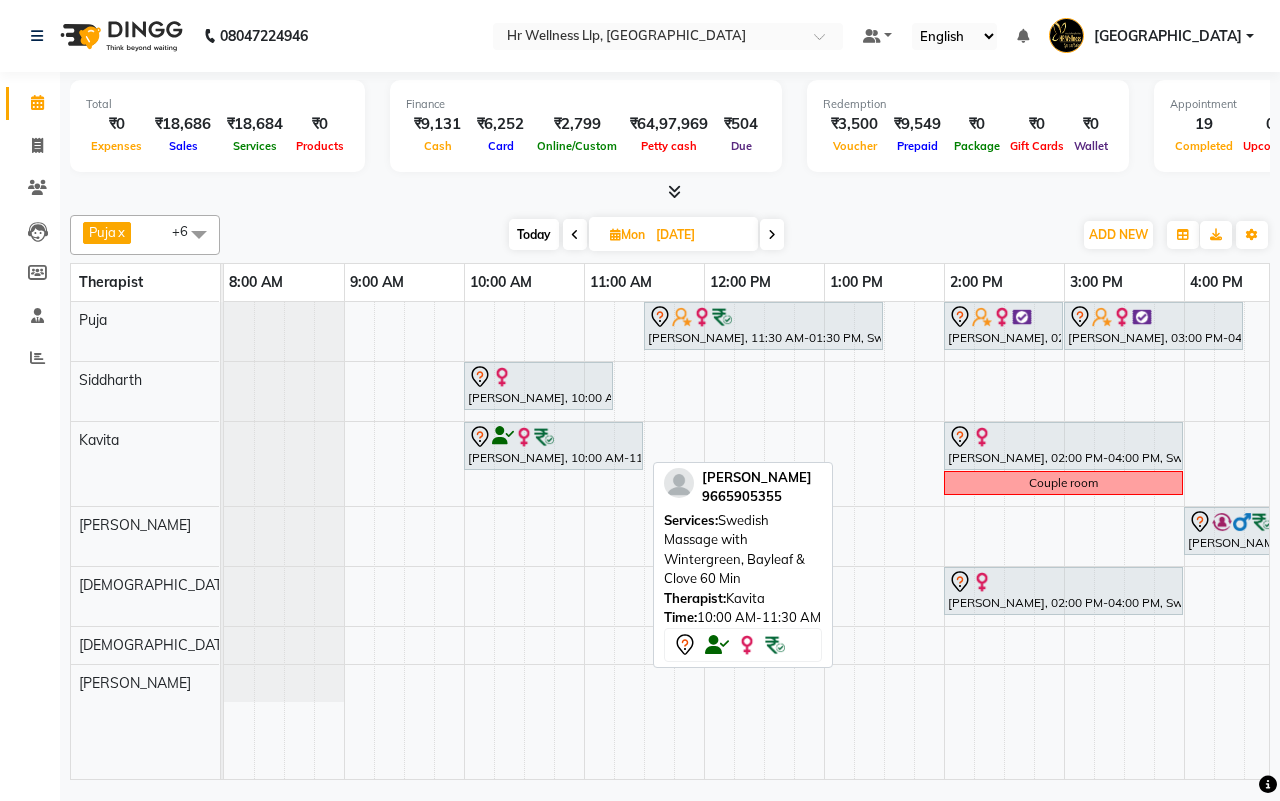 click on "[PERSON_NAME], 10:00 AM-11:30 AM, Swedish Massage with Wintergreen, Bayleaf & Clove 60 Min" at bounding box center [553, 446] 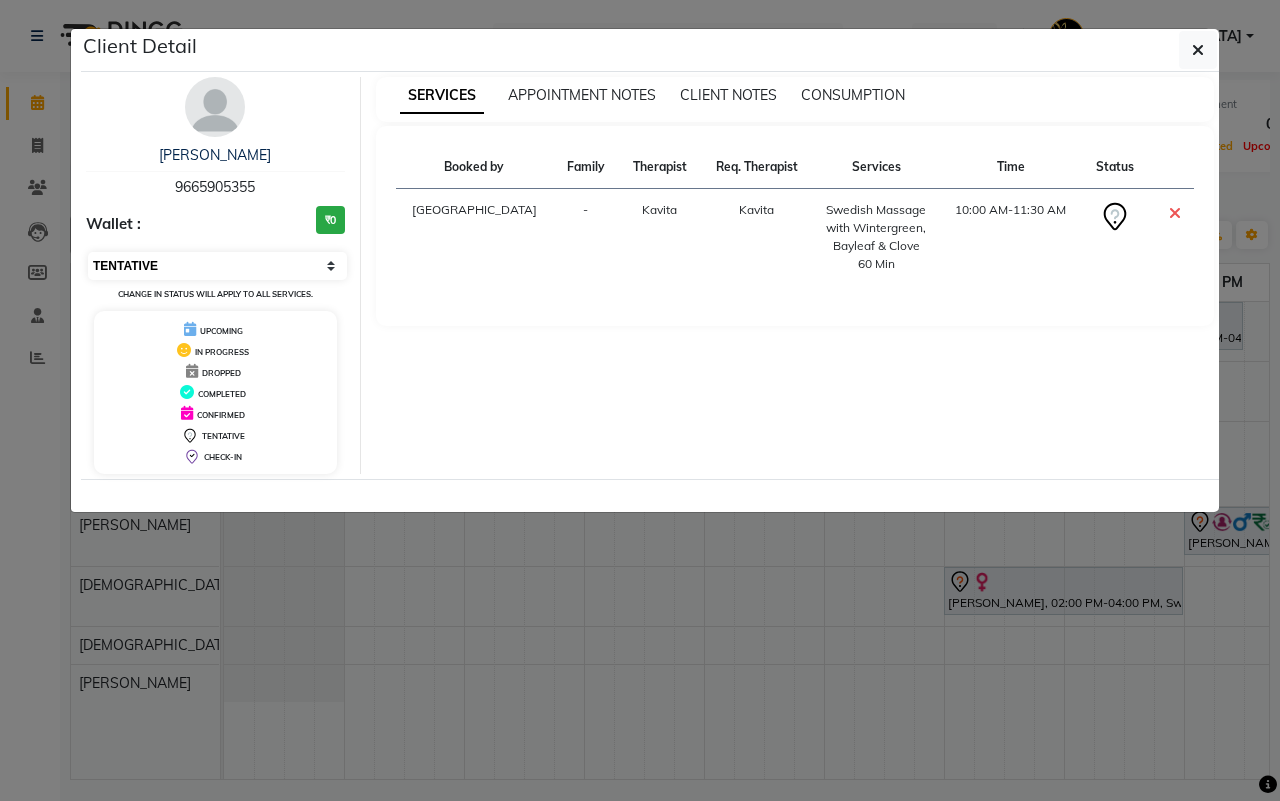 click on "Select CONFIRMED TENTATIVE" at bounding box center [217, 266] 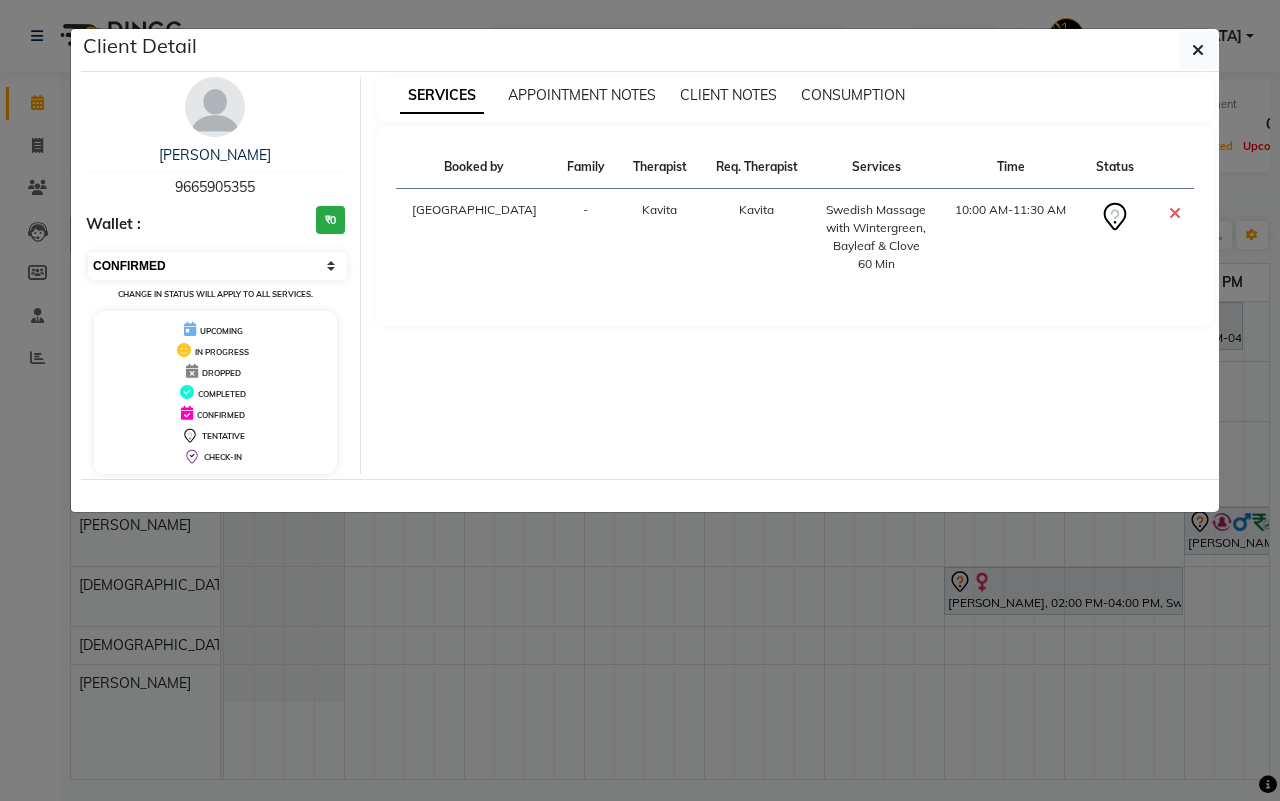 click on "Select CONFIRMED TENTATIVE" at bounding box center [217, 266] 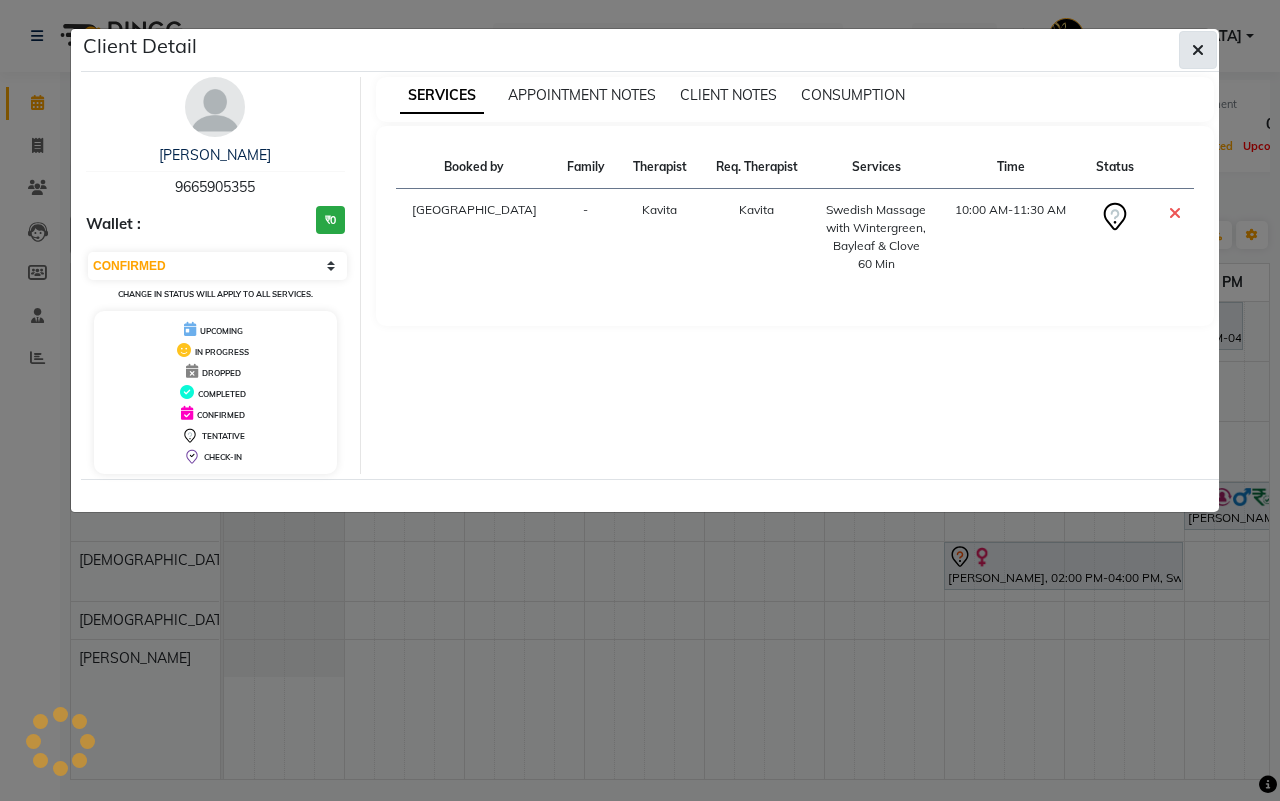 click 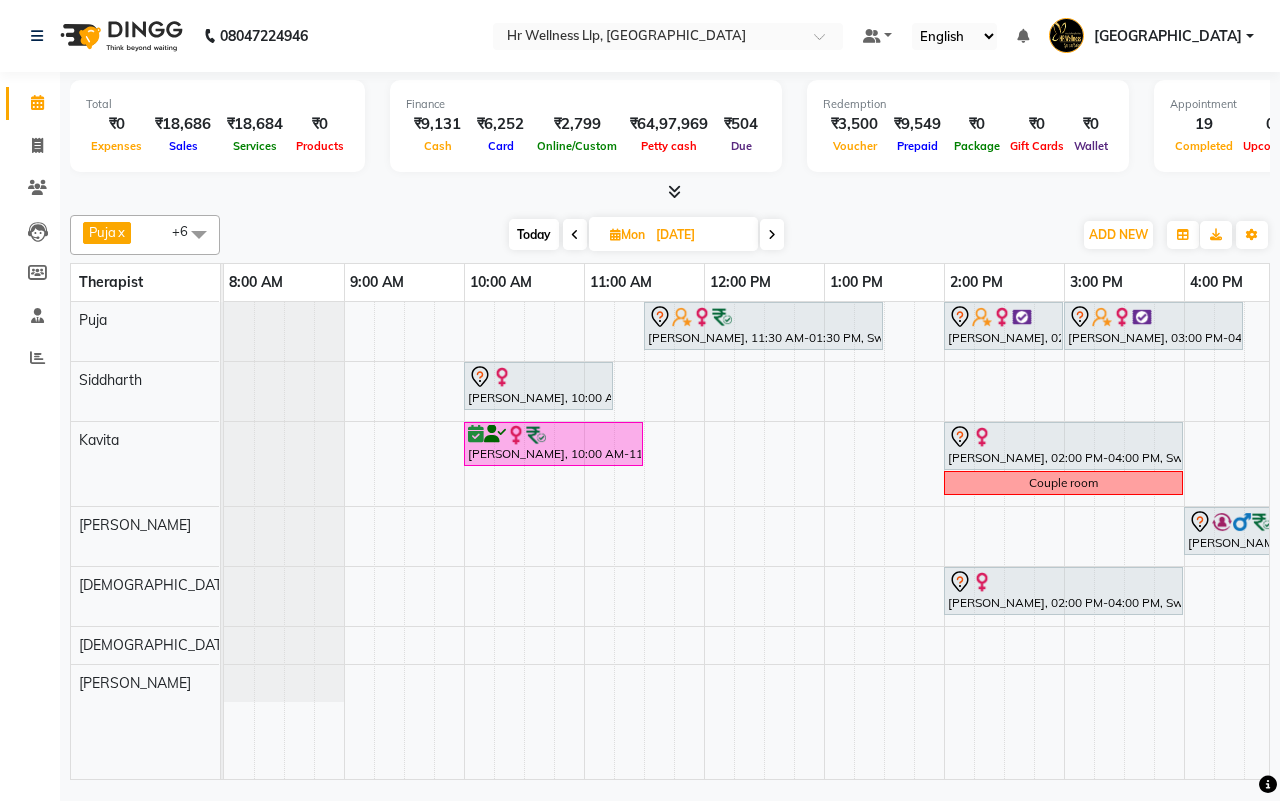 click on "Today" at bounding box center [534, 234] 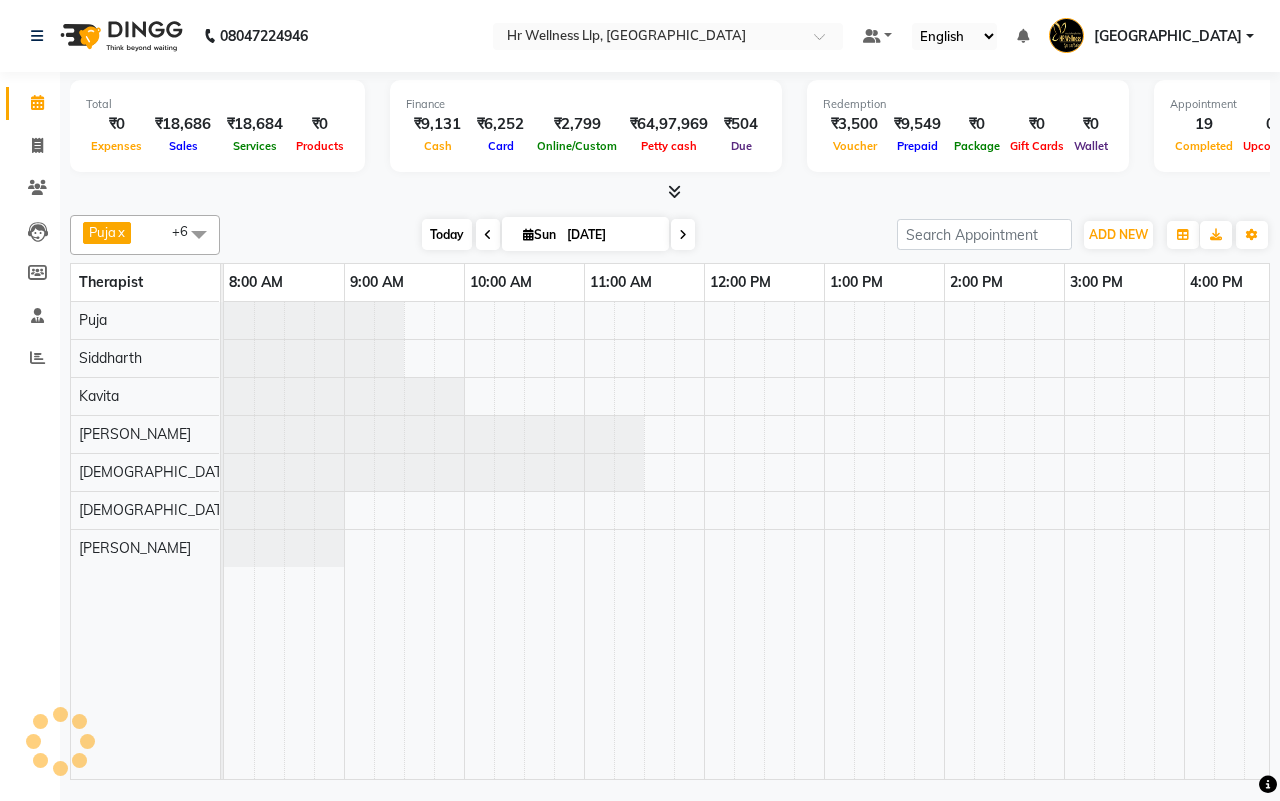 scroll, scrollTop: 0, scrollLeft: 515, axis: horizontal 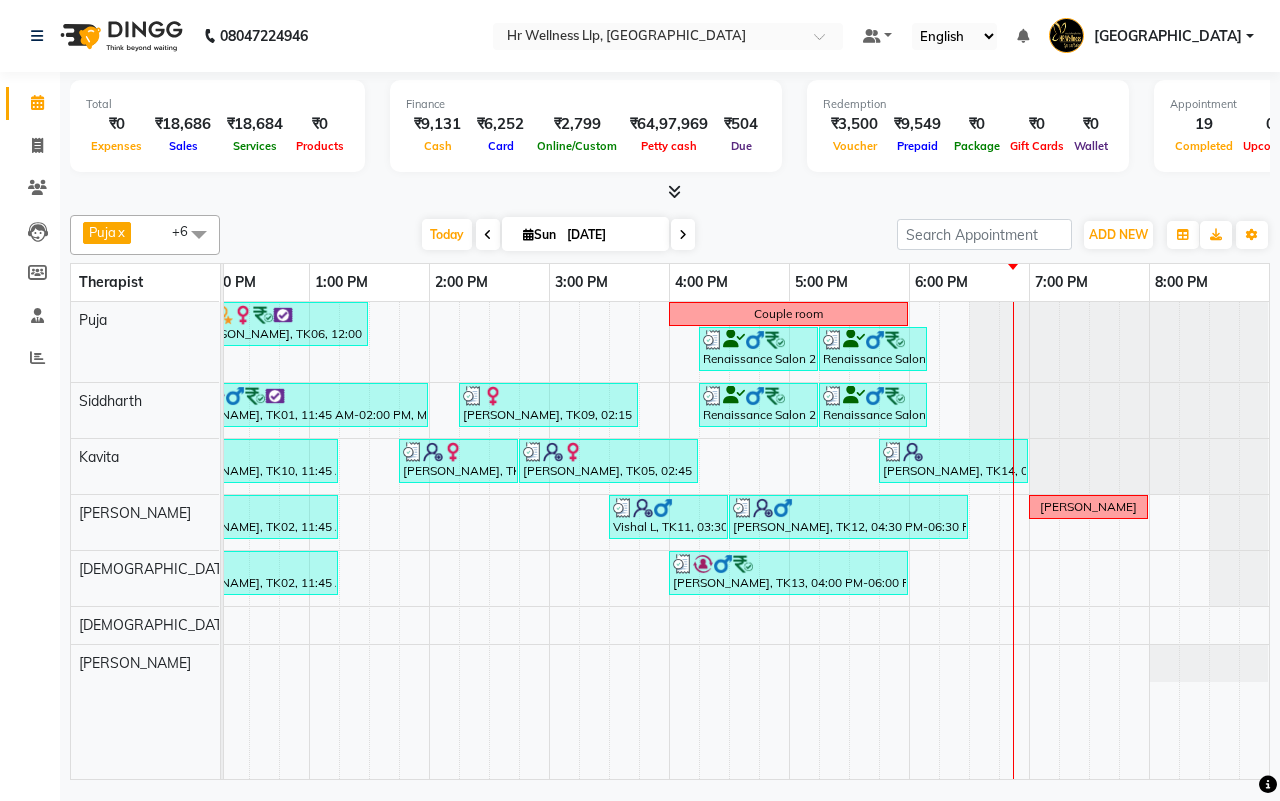 click at bounding box center (683, 235) 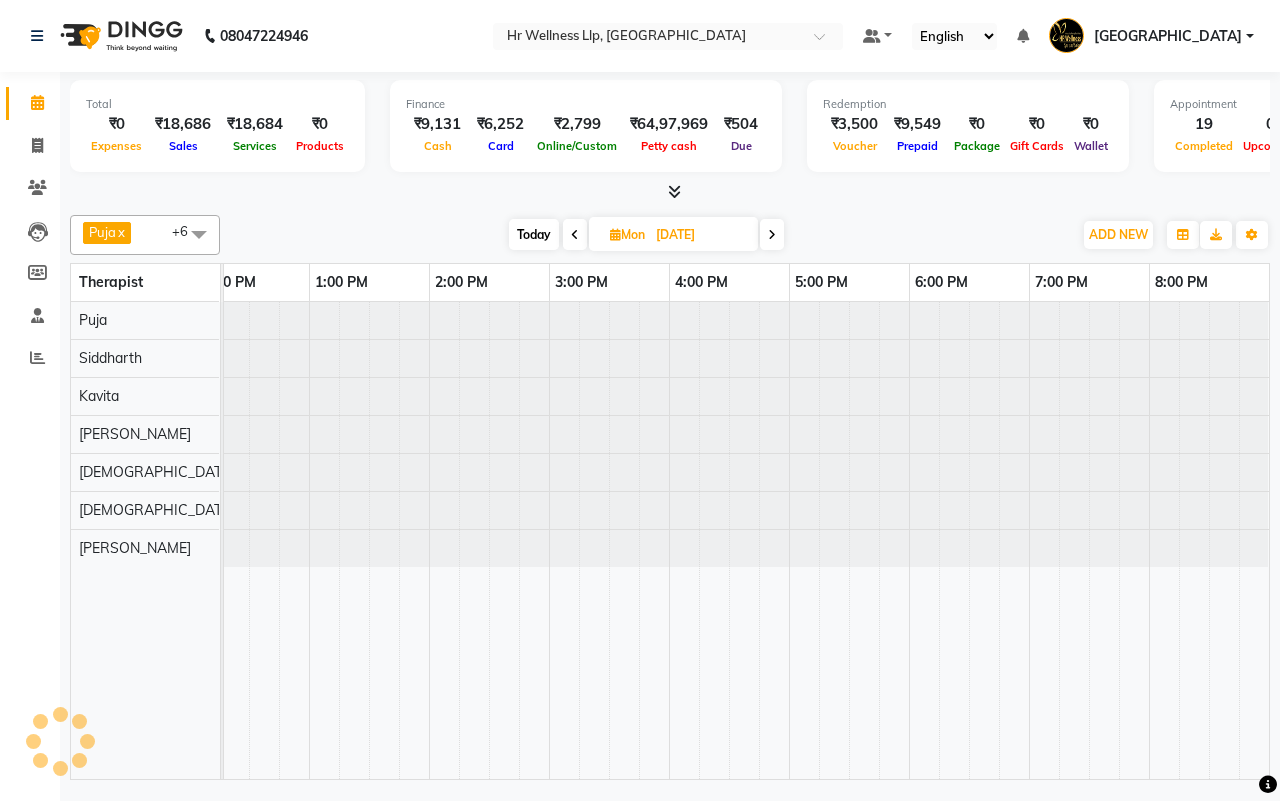 scroll, scrollTop: 0, scrollLeft: 0, axis: both 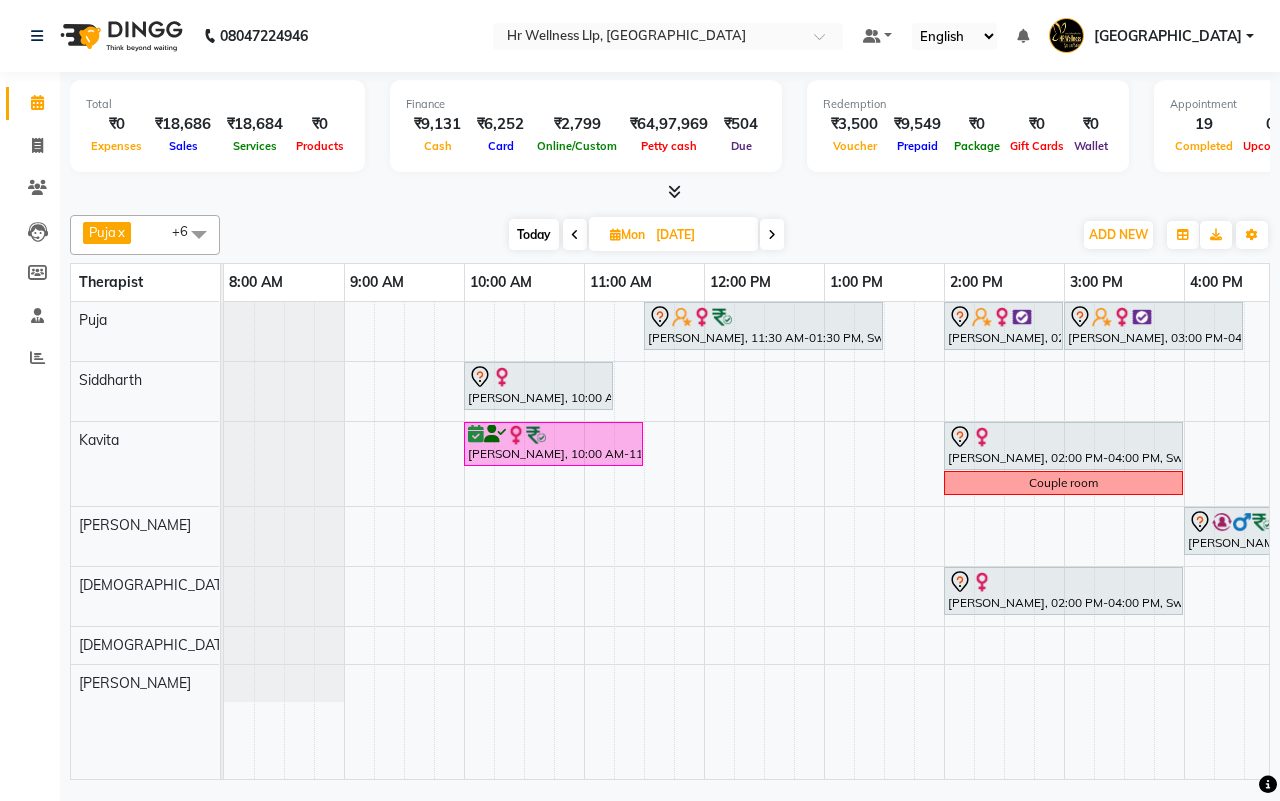 click on "[PERSON_NAME], 11:30 AM-01:30 PM, Swedish Massage with Wintergreen, Bayleaf & Clove 90 Min             [PERSON_NAME], 02:00 PM-03:00 PM, Massage 60 Min             [PERSON_NAME], 03:00 PM-04:30 PM, Facials 60 Min             Arun Tathare, 06:00 PM-08:00 PM, Massage 90 Min             [PERSON_NAME], 10:00 AM-11:15 AM, [GEOGRAPHIC_DATA][PERSON_NAME], 05:00 PM-06:30 PM, Swedish Massage with Wintergreen, Bayleaf & Clove 60 Min     [PERSON_NAME], 10:00 AM-11:30 AM, Swedish Massage with Wintergreen, Bayleaf & Clove 60 Min             [PERSON_NAME], 02:00 PM-04:00 PM, Swedish Massage with Wintergreen, Bayleaf & Clove 60 Min  Couple room              [PERSON_NAME], 04:00 PM-05:30 PM, Deep Tissue Massage with Wintergreen oil 60 Min             [PERSON_NAME], 02:00 PM-04:00 PM, Swedish Massage with Wintergreen, Bayleaf & Clove 60 Min" at bounding box center (1004, 540) 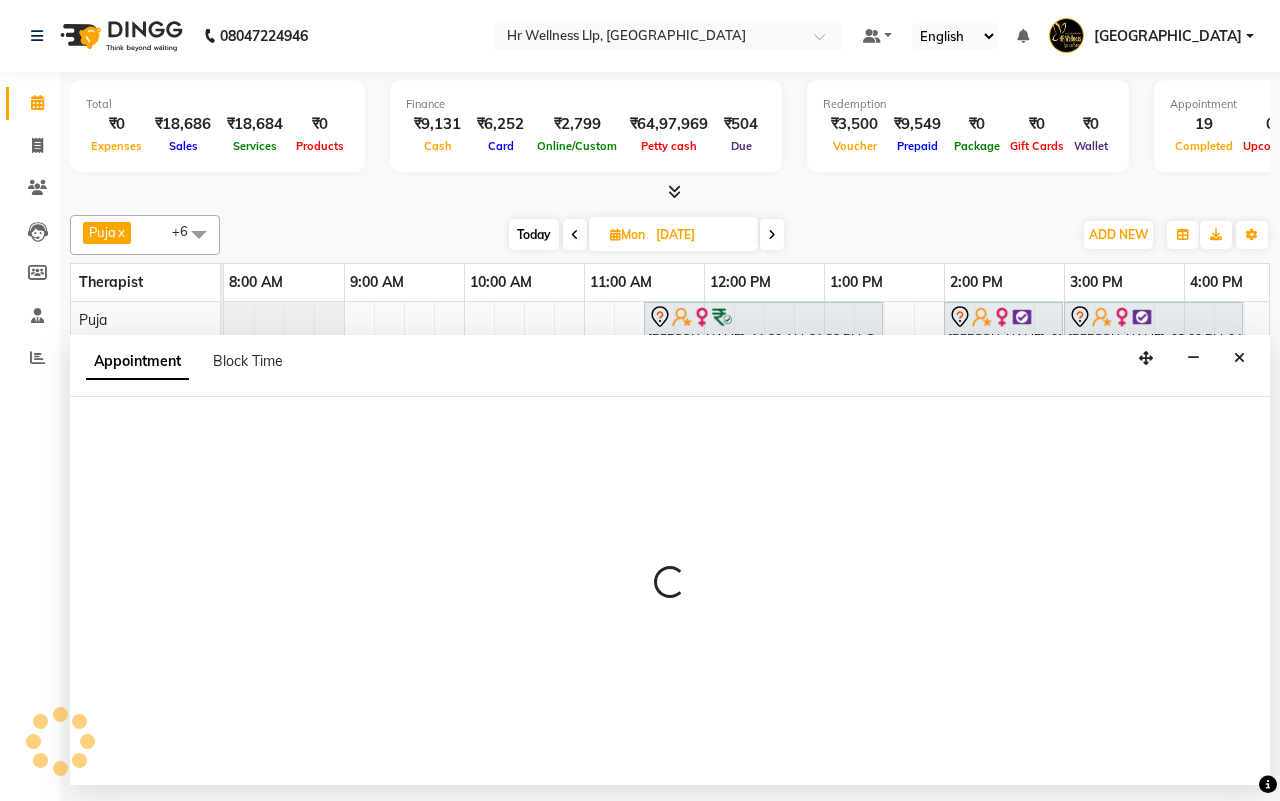 select on "85702" 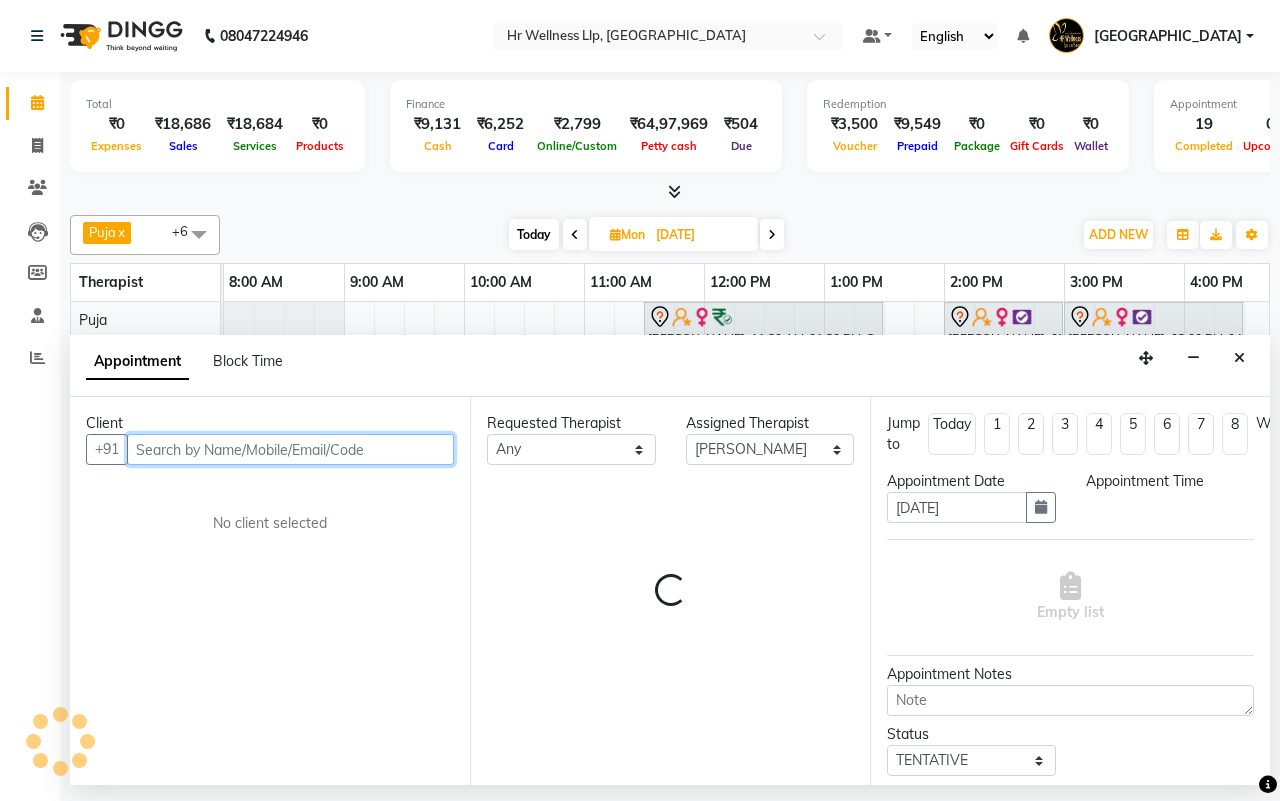 select on "690" 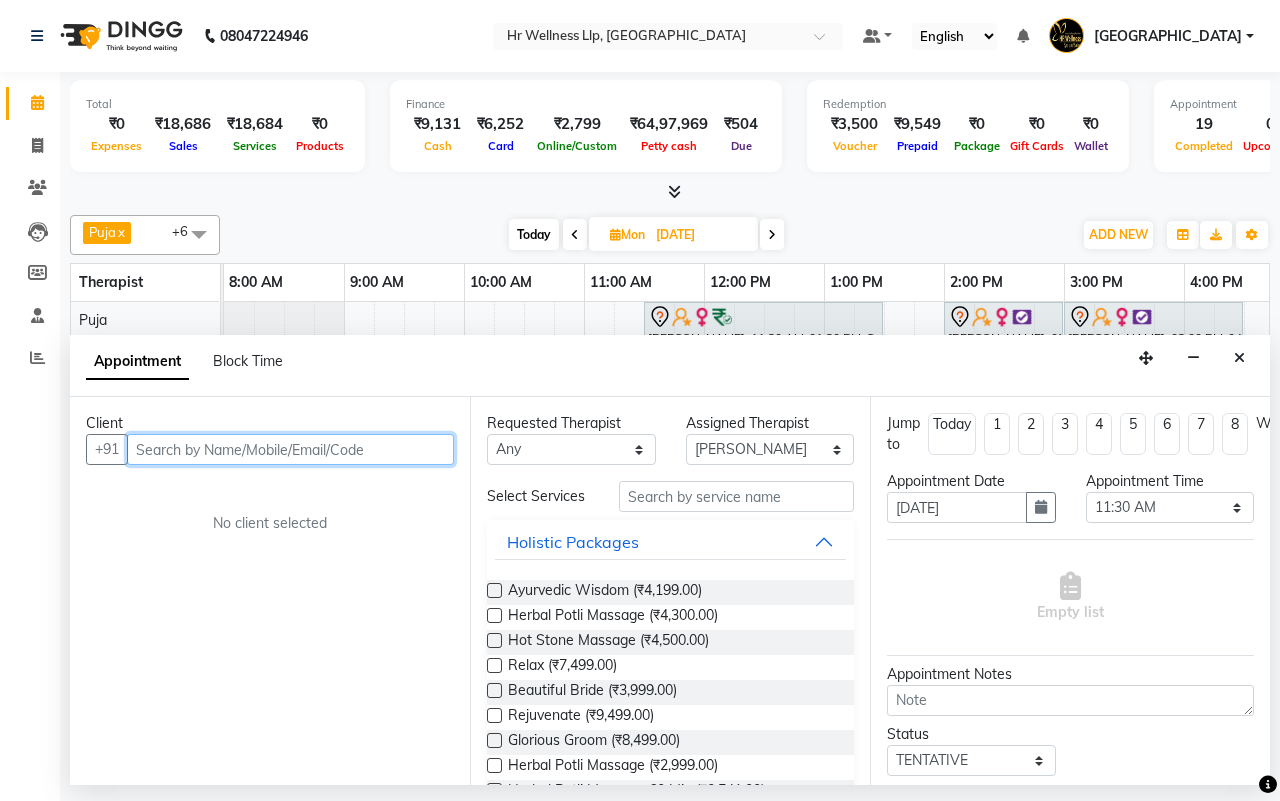 click at bounding box center [290, 449] 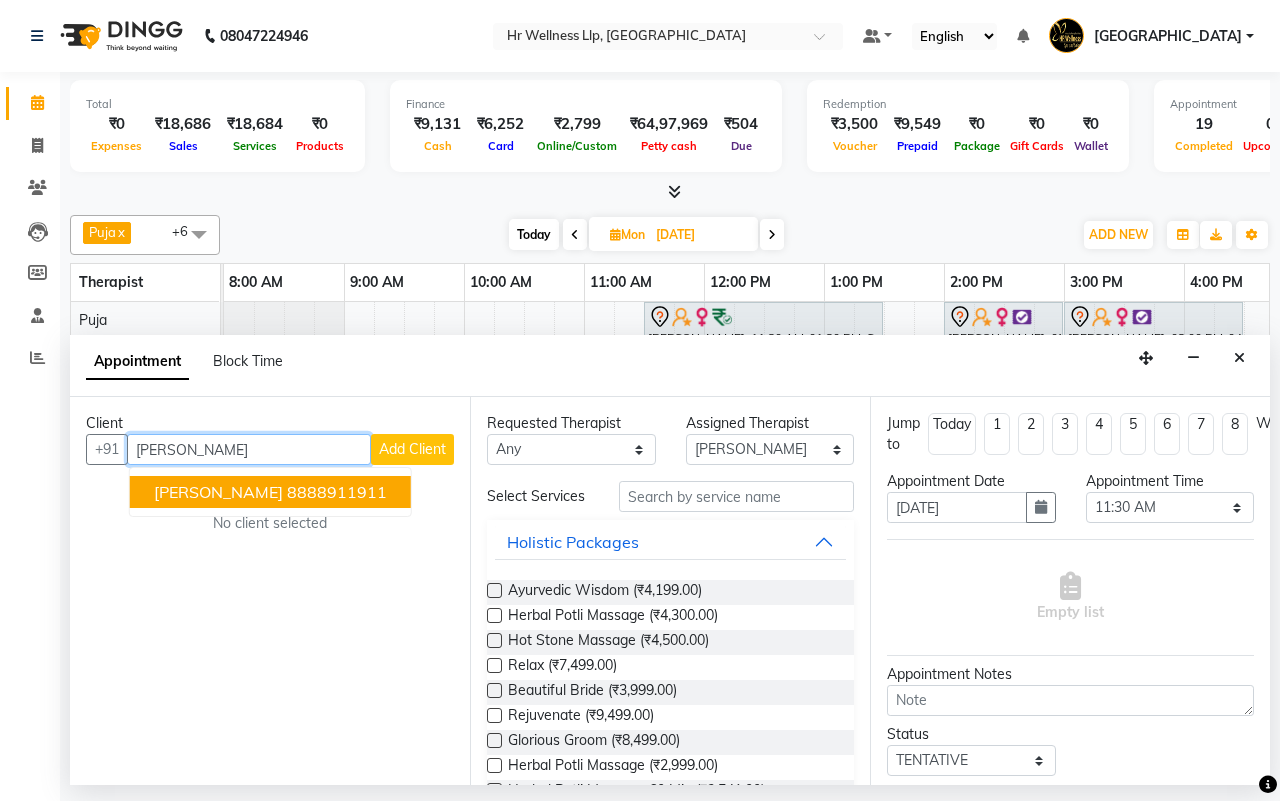 click on "[PERSON_NAME]  8888911911" at bounding box center (270, 492) 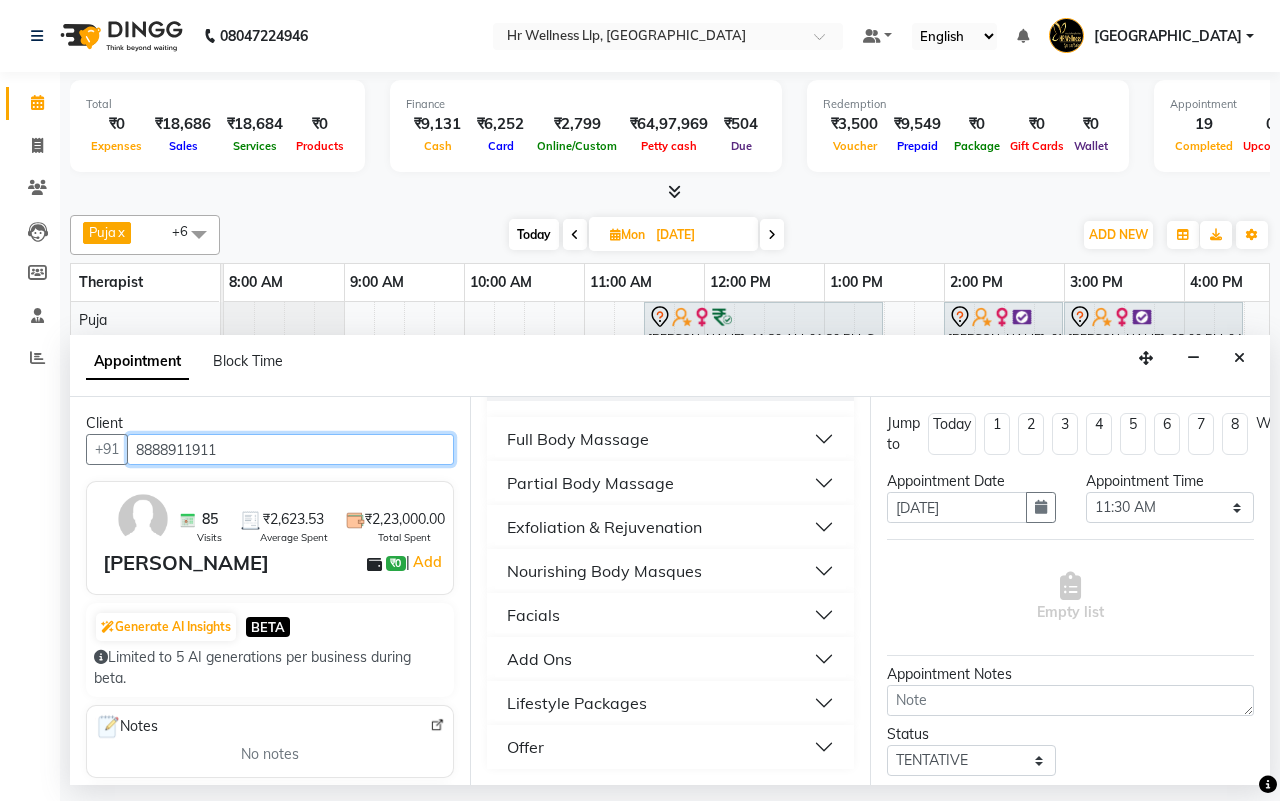 scroll, scrollTop: 413, scrollLeft: 0, axis: vertical 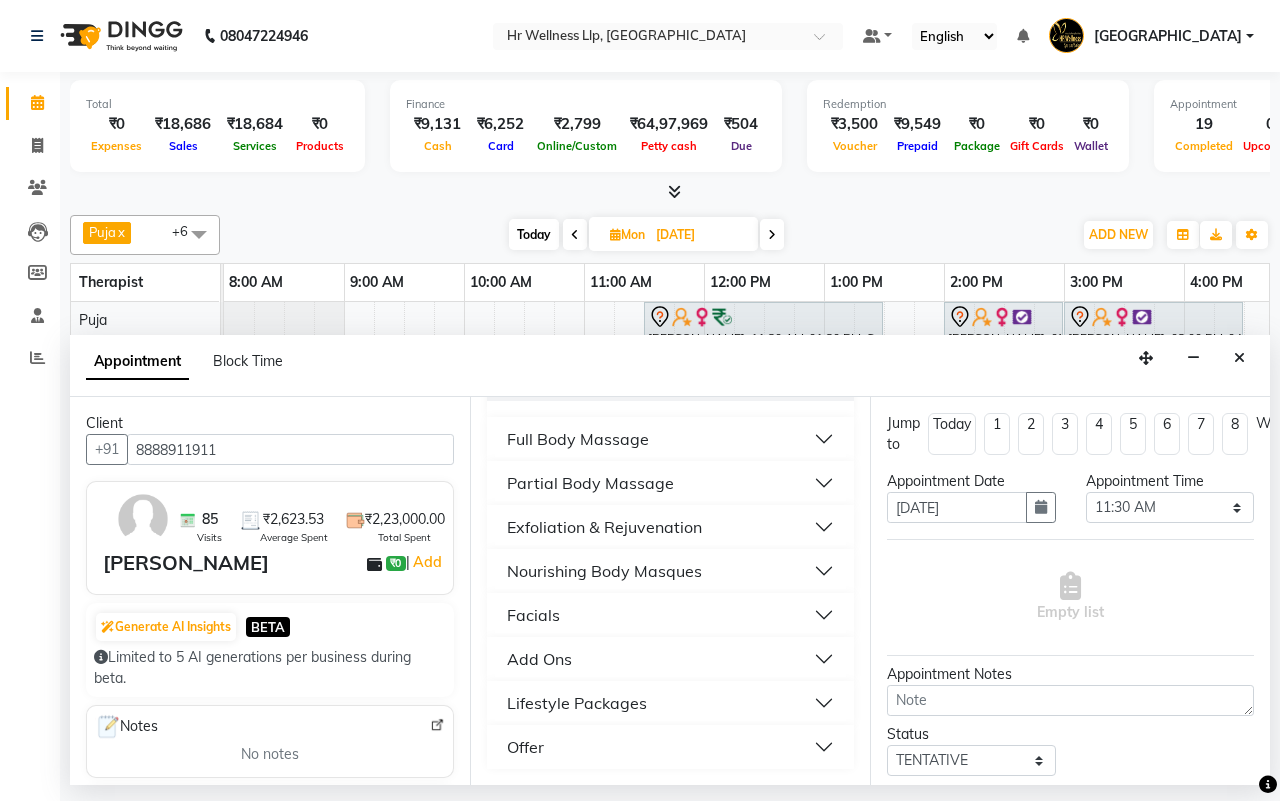 click on "Full Body Massage" at bounding box center [578, 439] 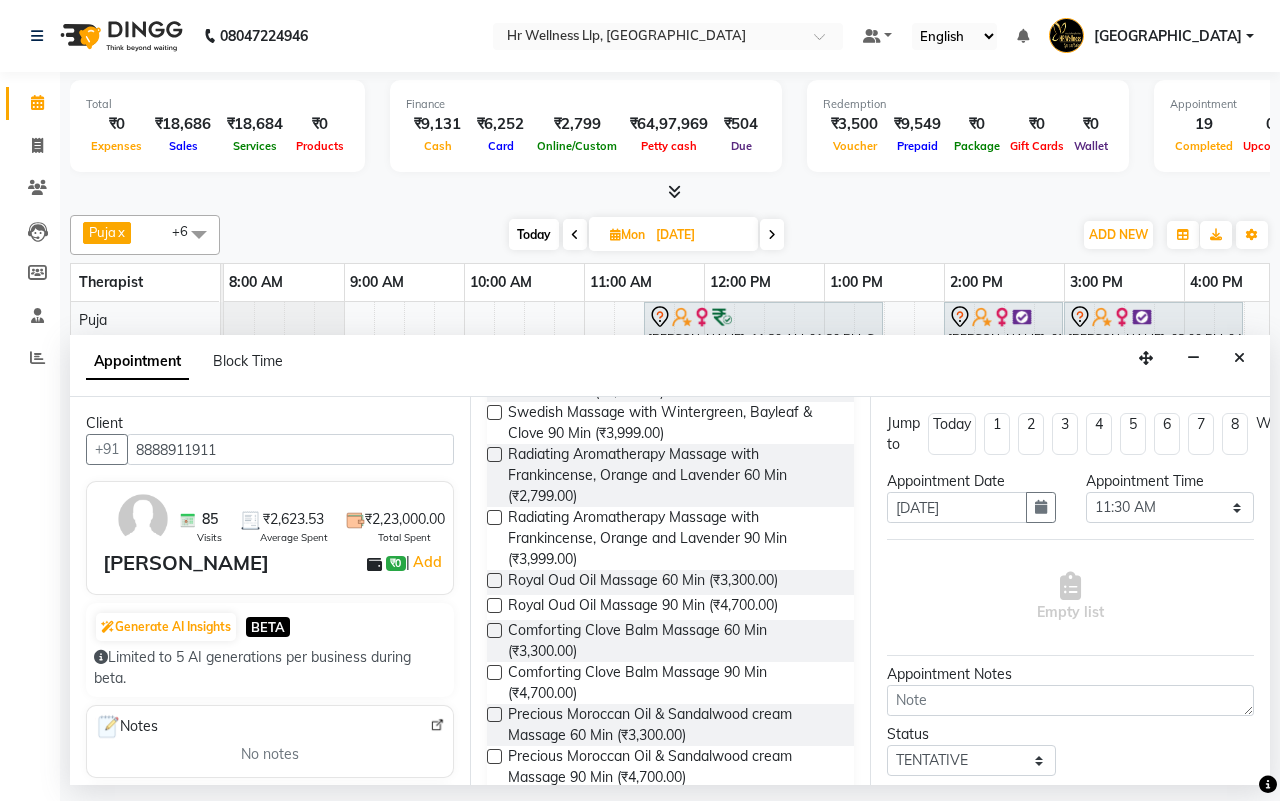 scroll, scrollTop: 1288, scrollLeft: 0, axis: vertical 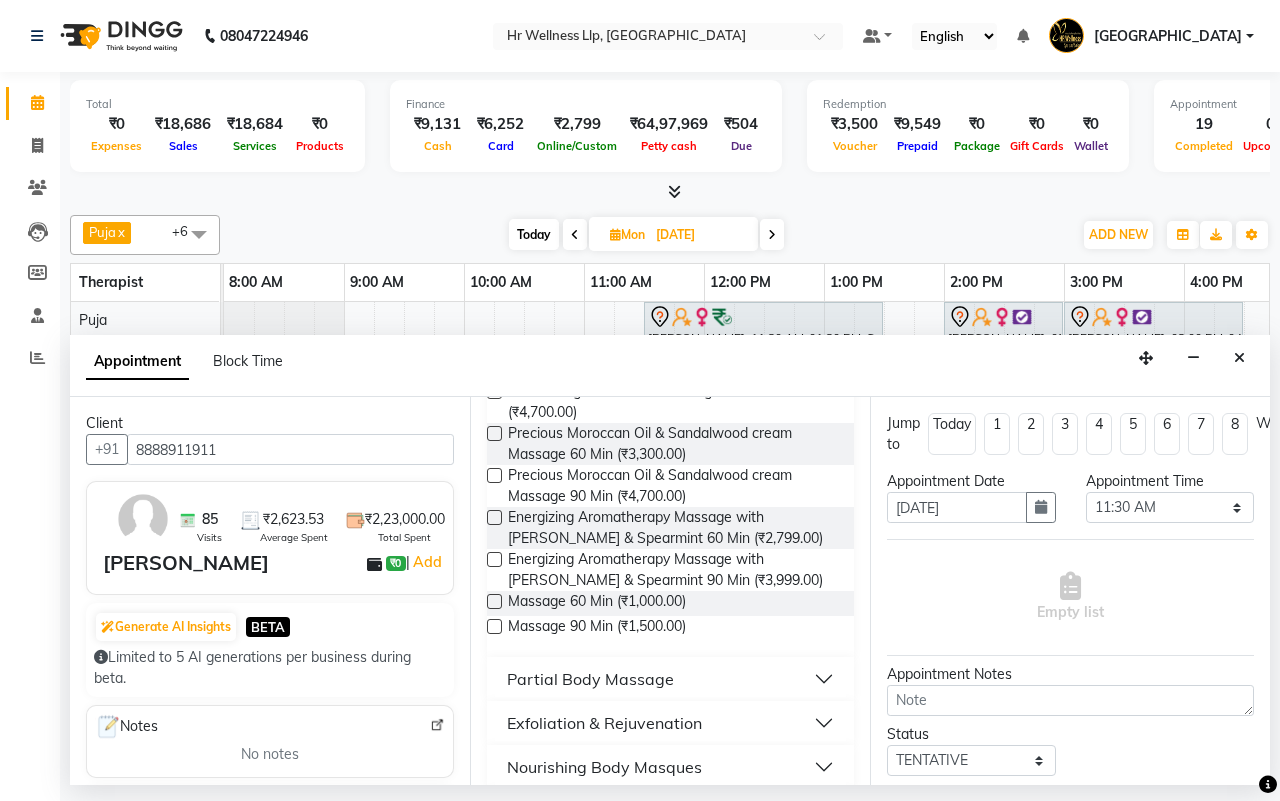 click at bounding box center [494, 601] 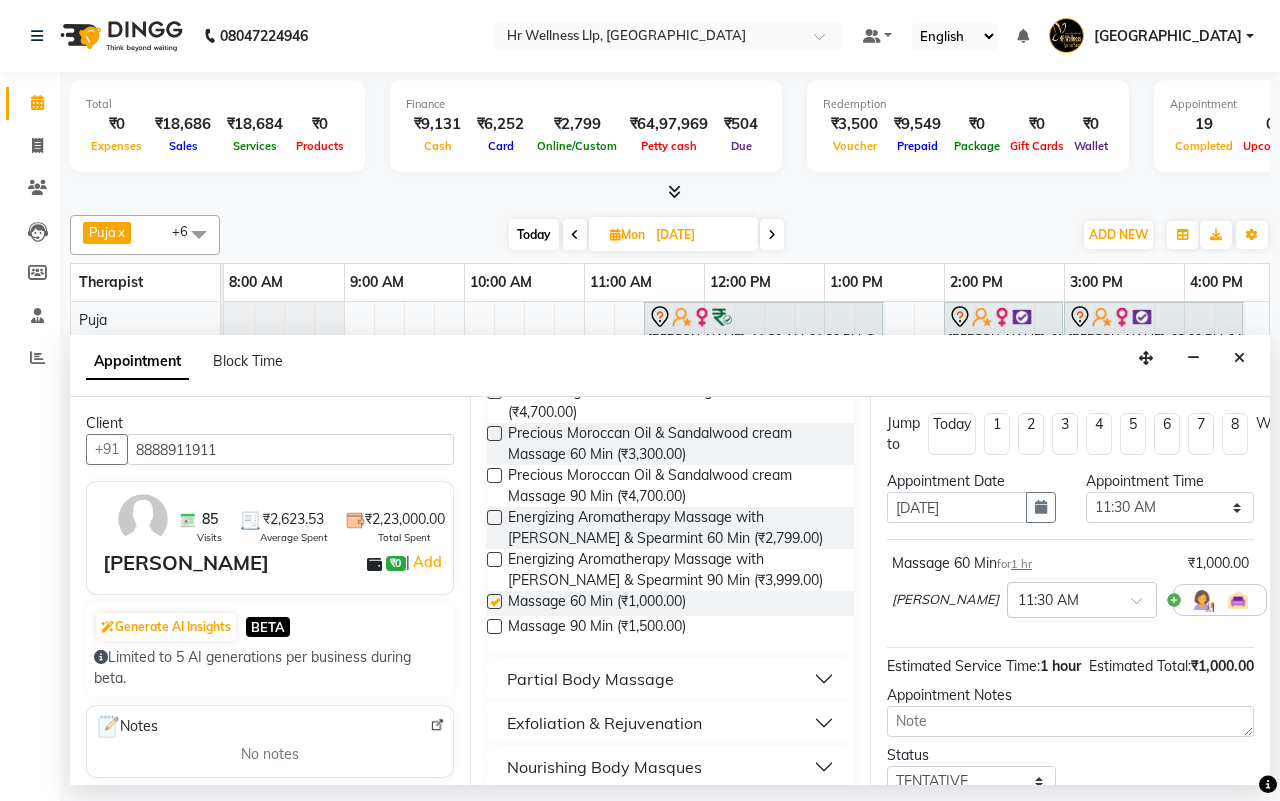 checkbox on "false" 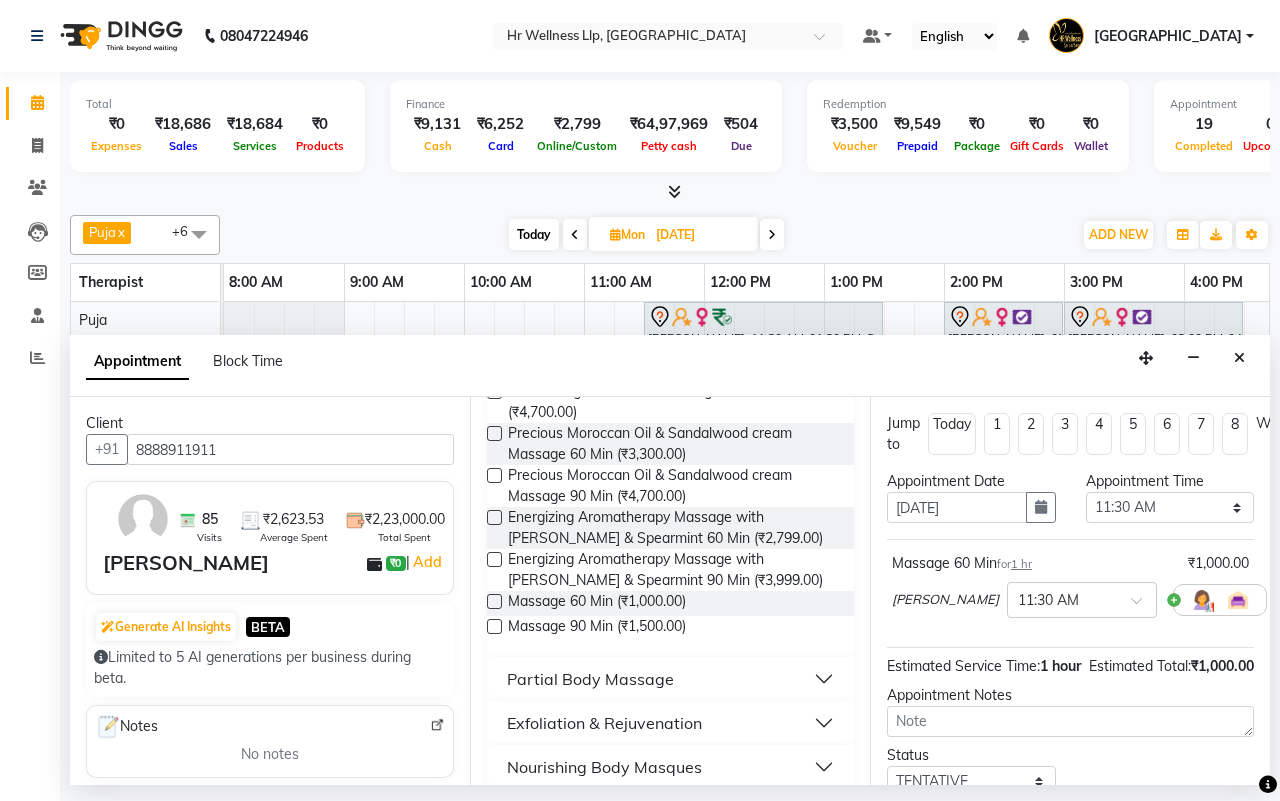 scroll, scrollTop: 178, scrollLeft: 0, axis: vertical 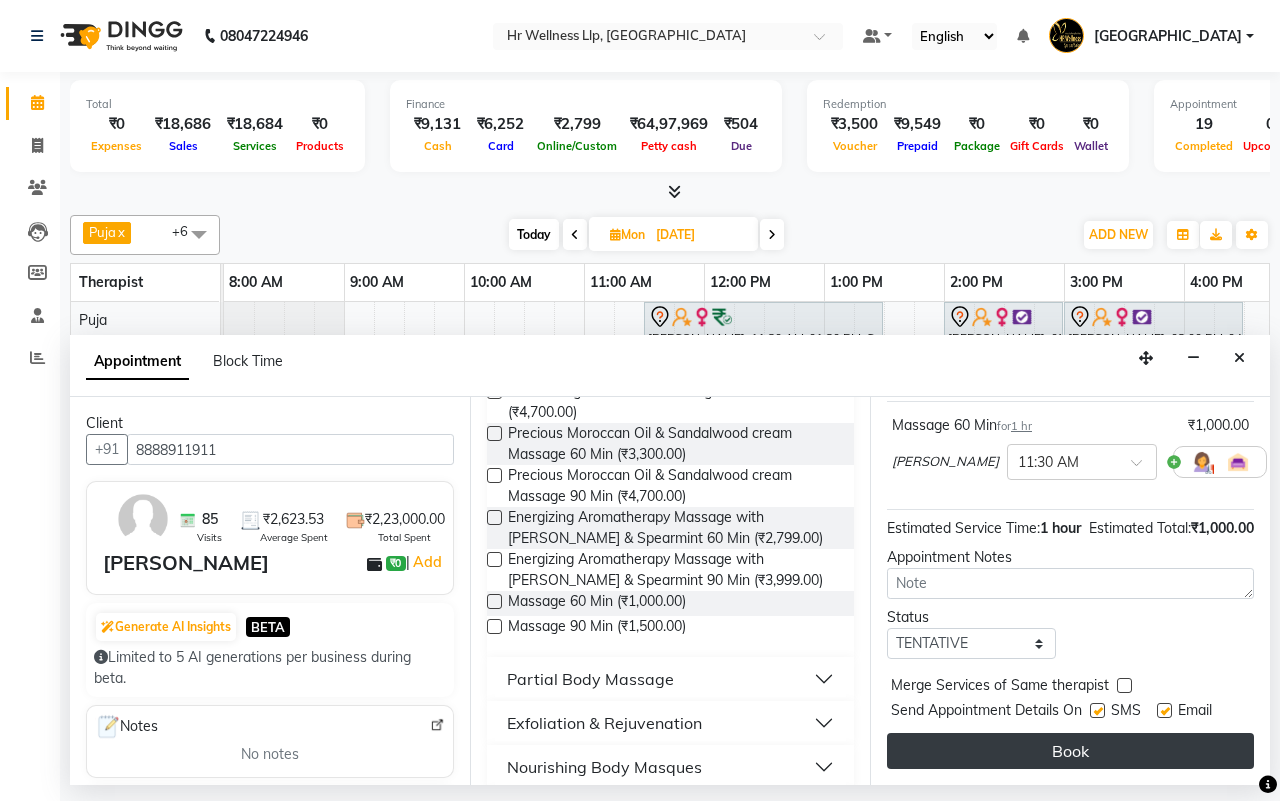click on "Book" at bounding box center [1070, 751] 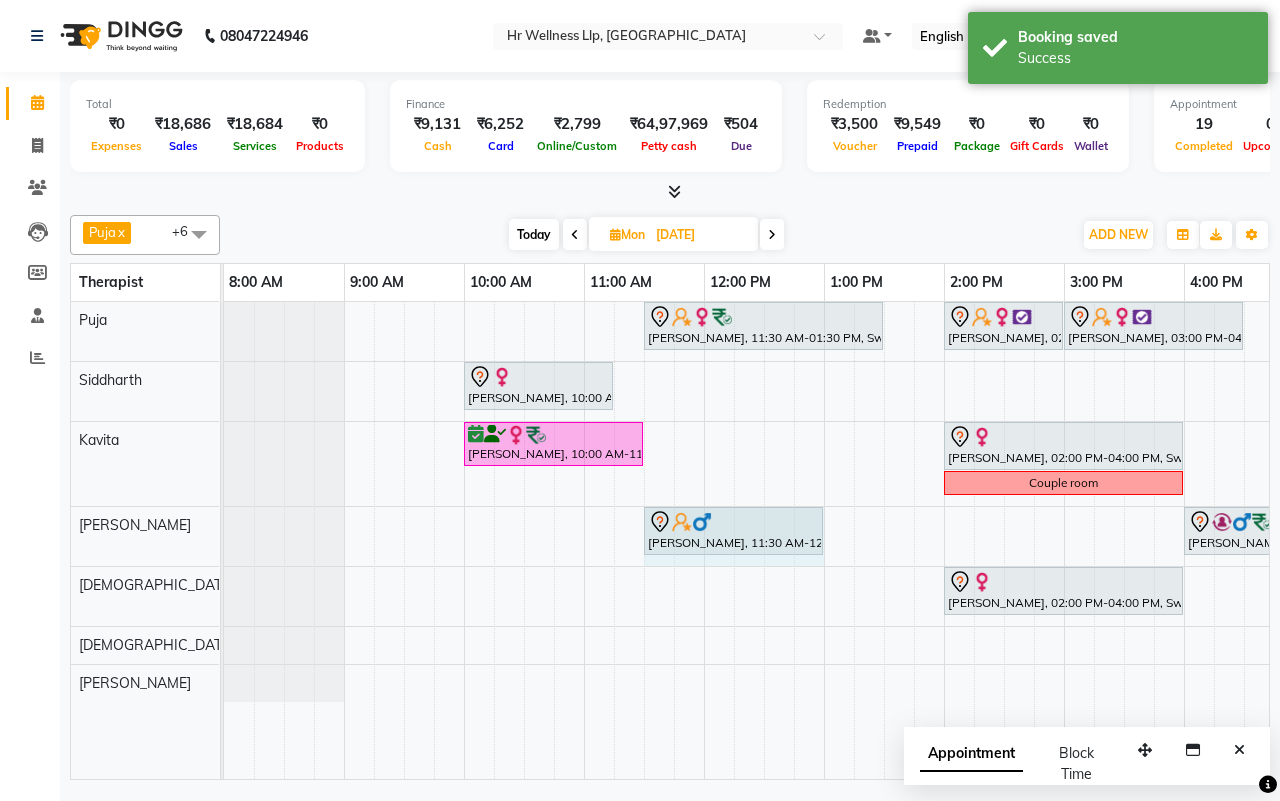 drag, startPoint x: 760, startPoint y: 520, endPoint x: 797, endPoint y: 520, distance: 37 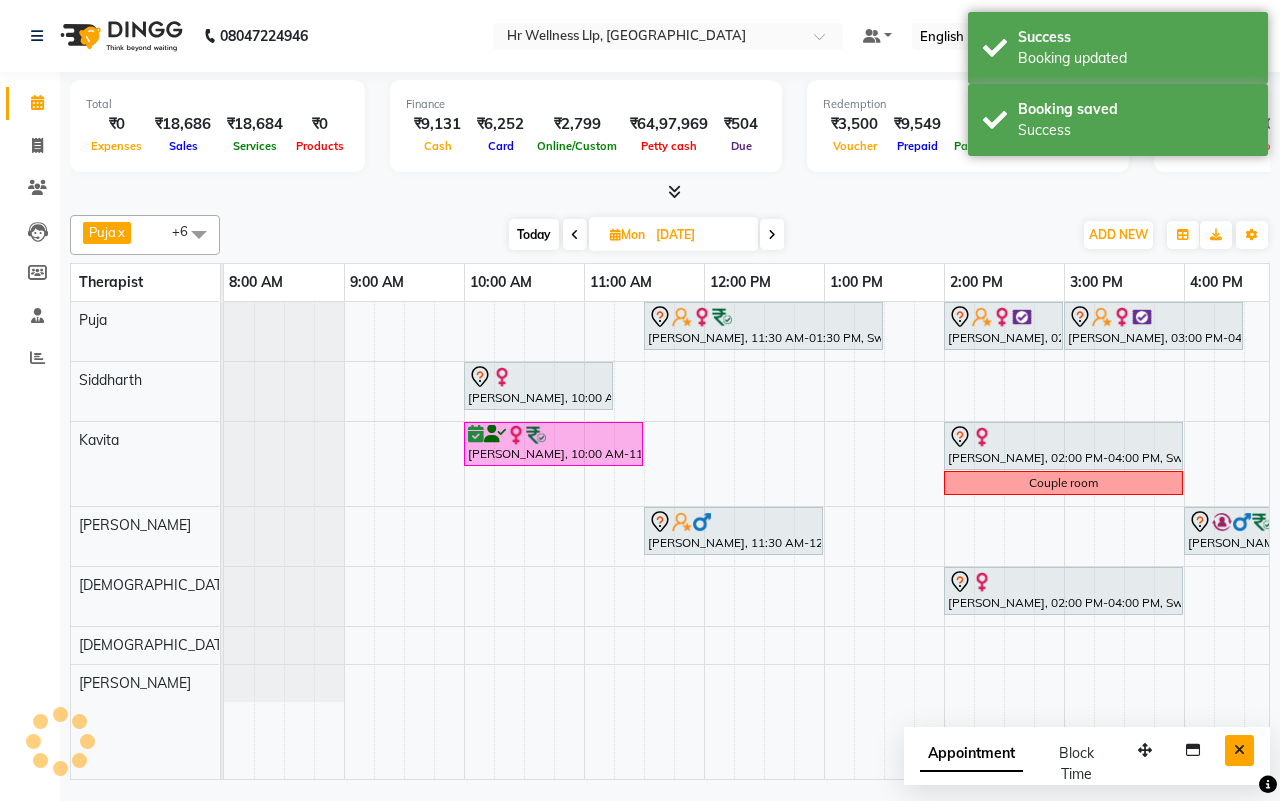 click at bounding box center [1239, 750] 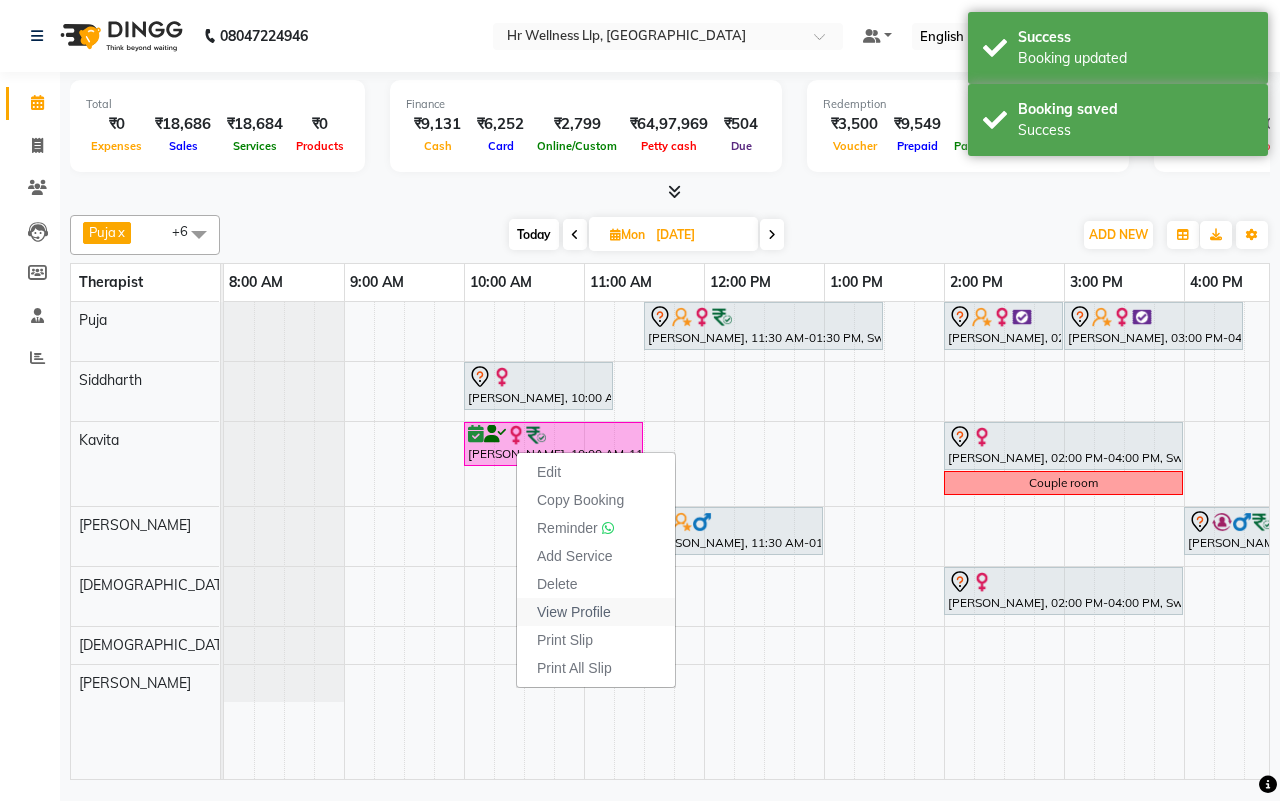 click on "View Profile" at bounding box center (574, 612) 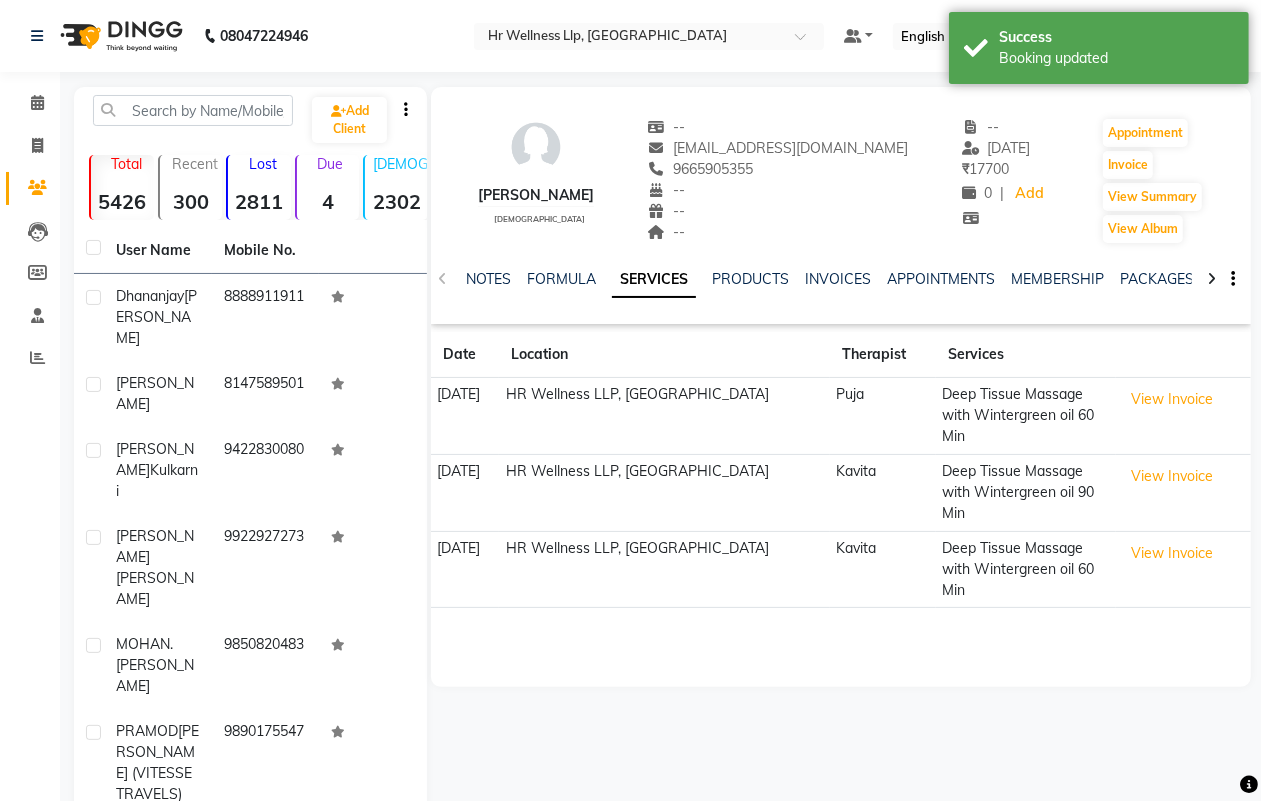 click 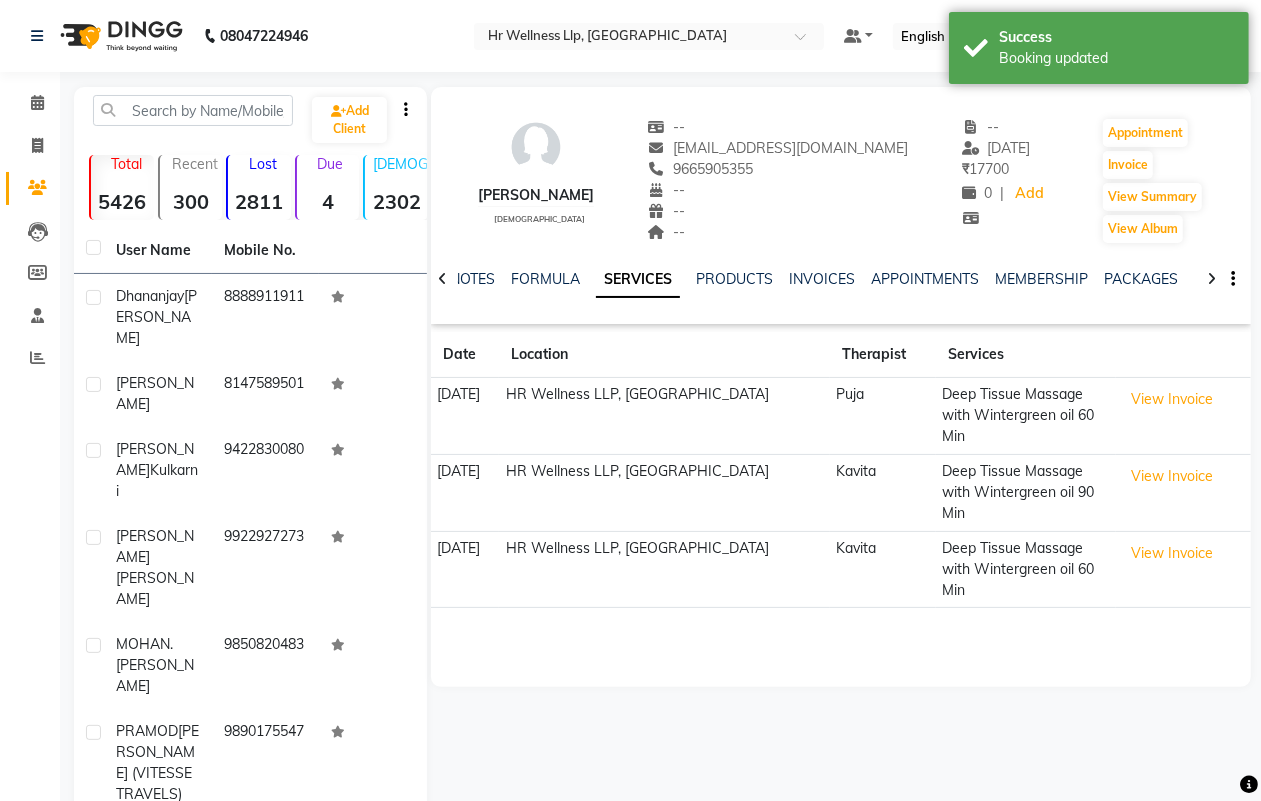 click 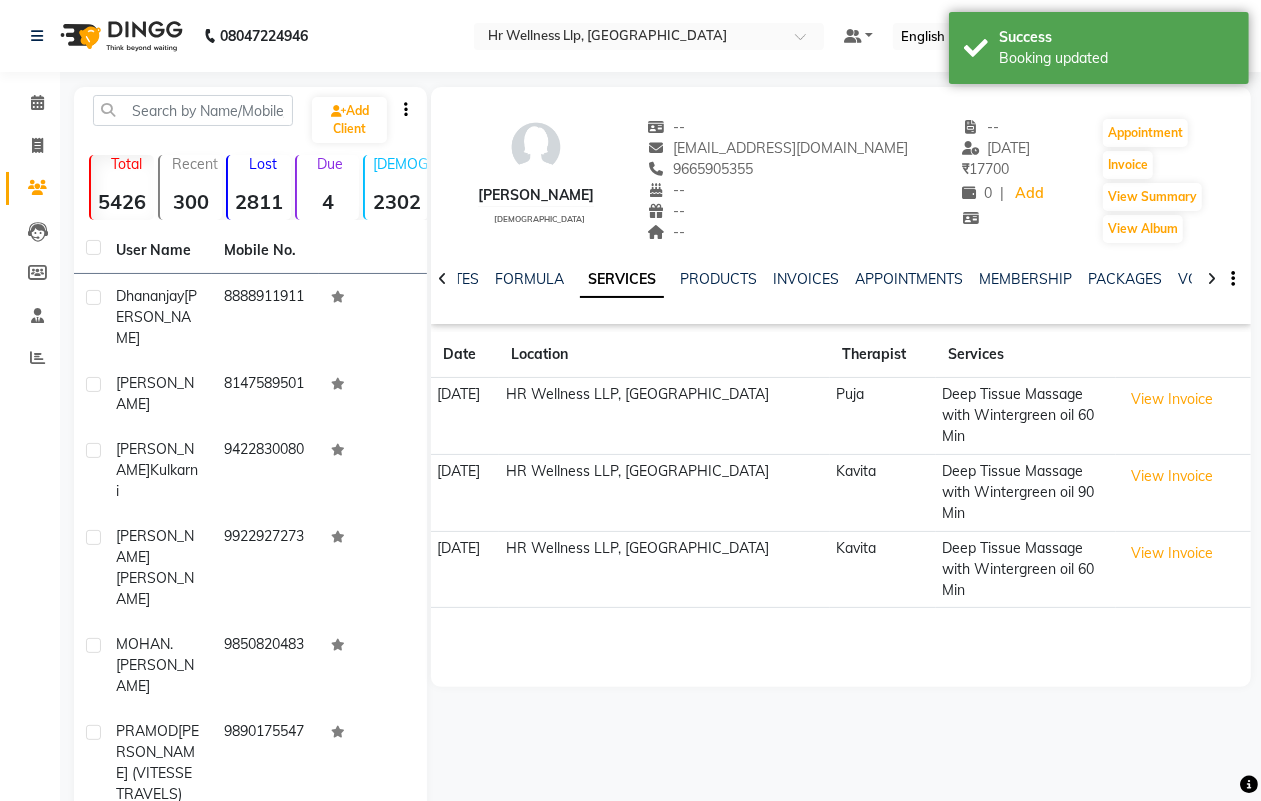 click 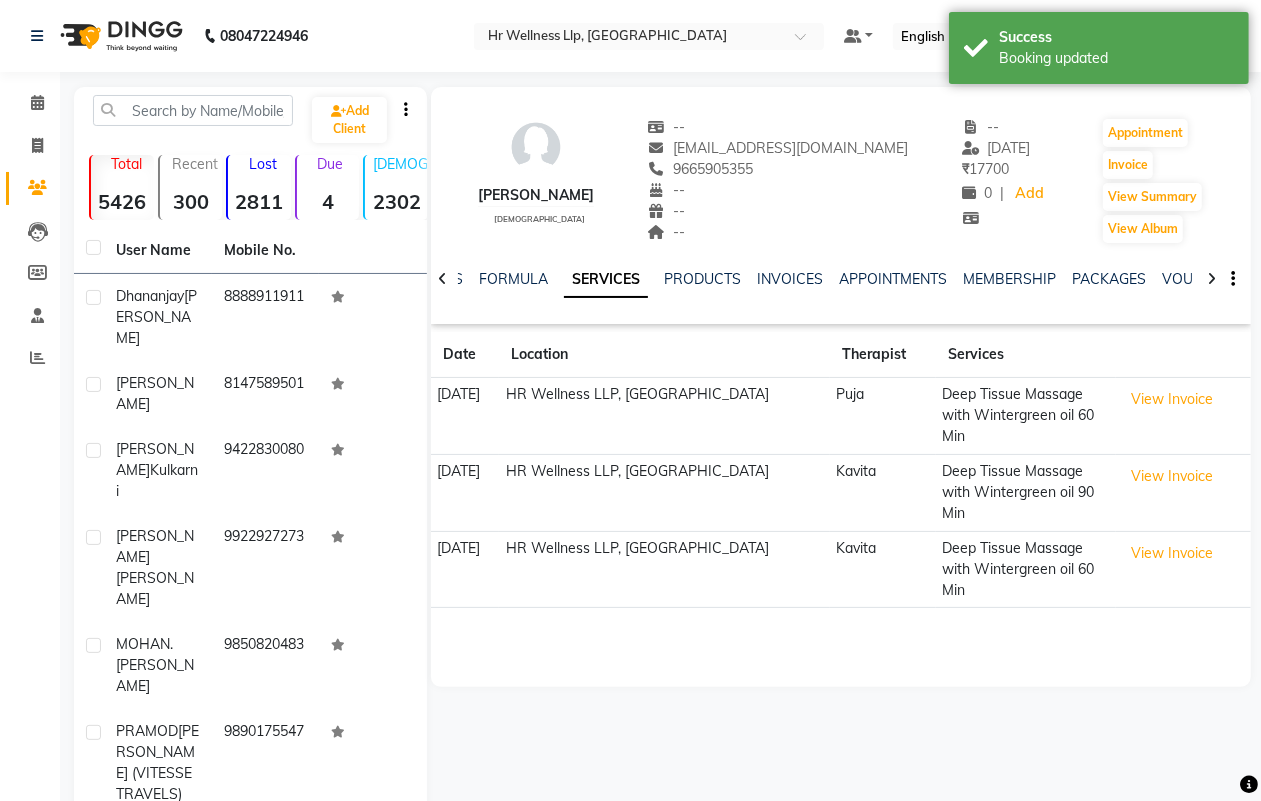 click 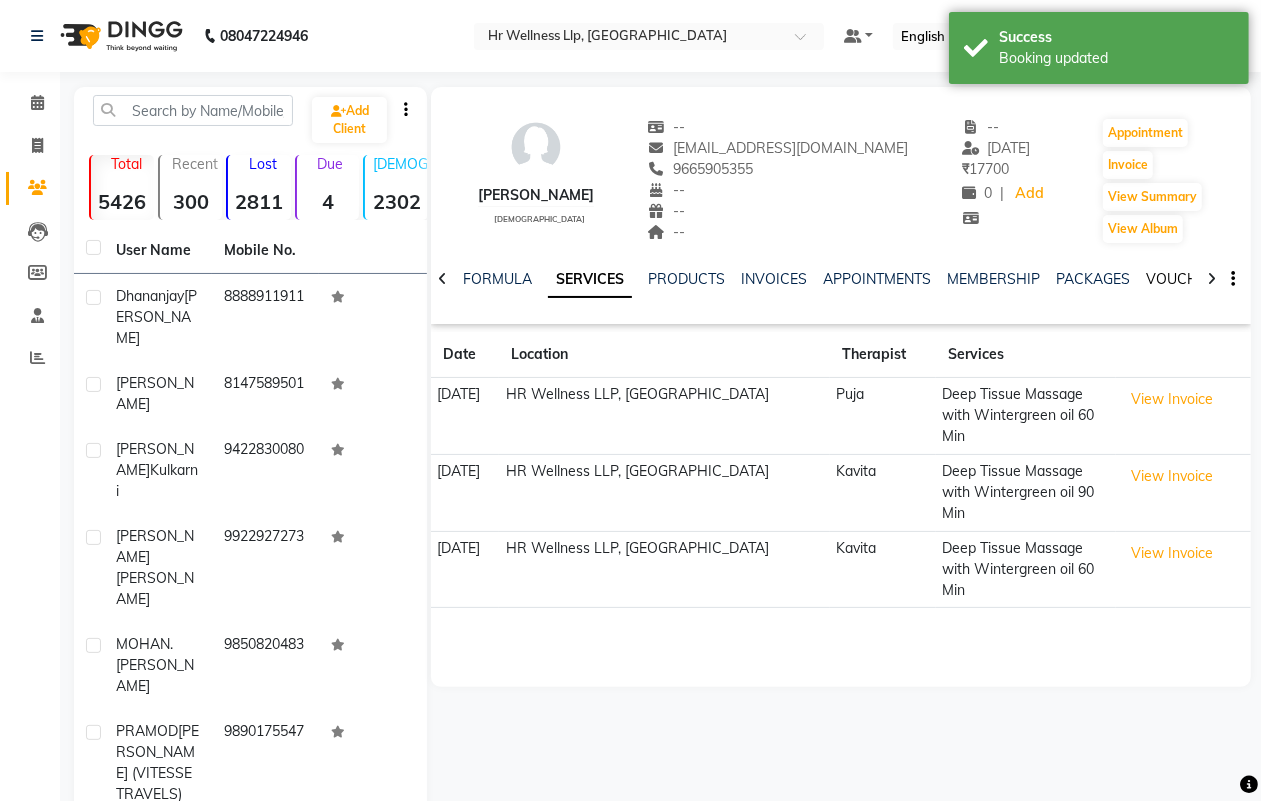 click on "VOUCHERS" 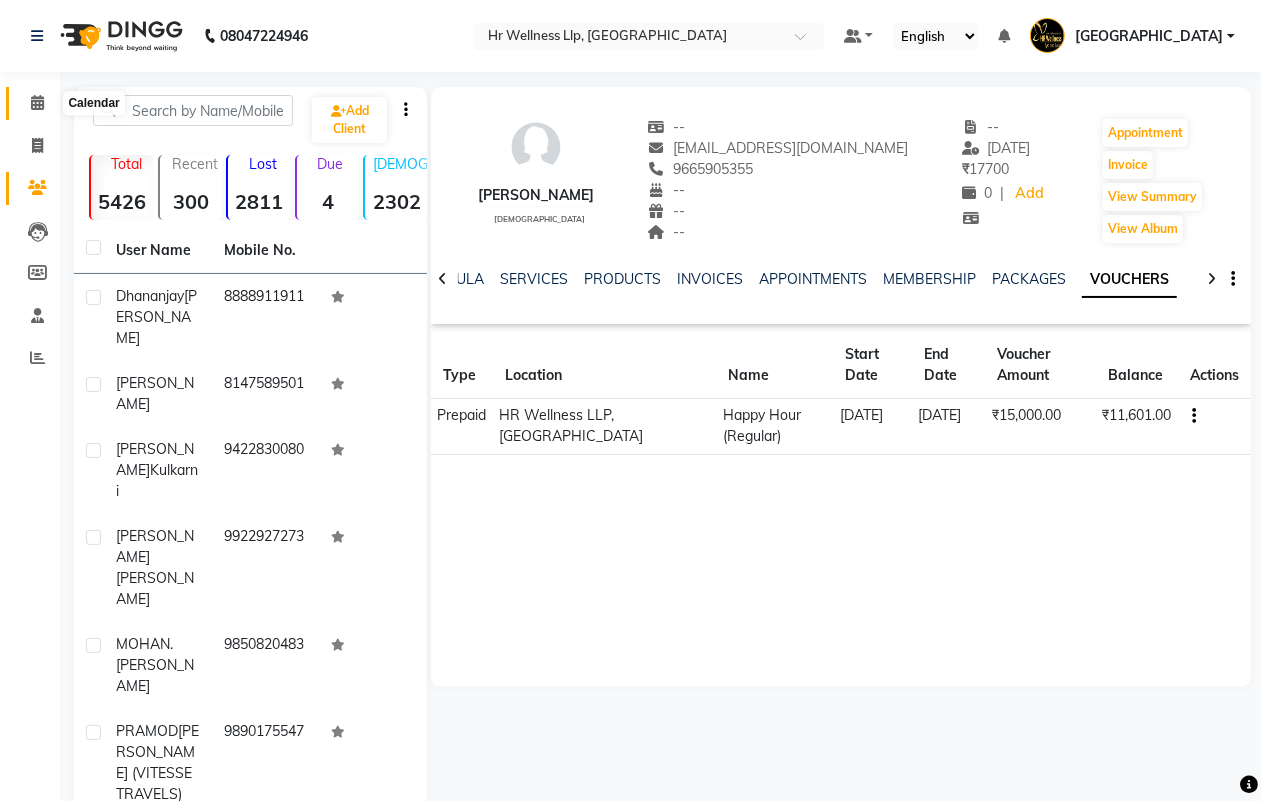 click 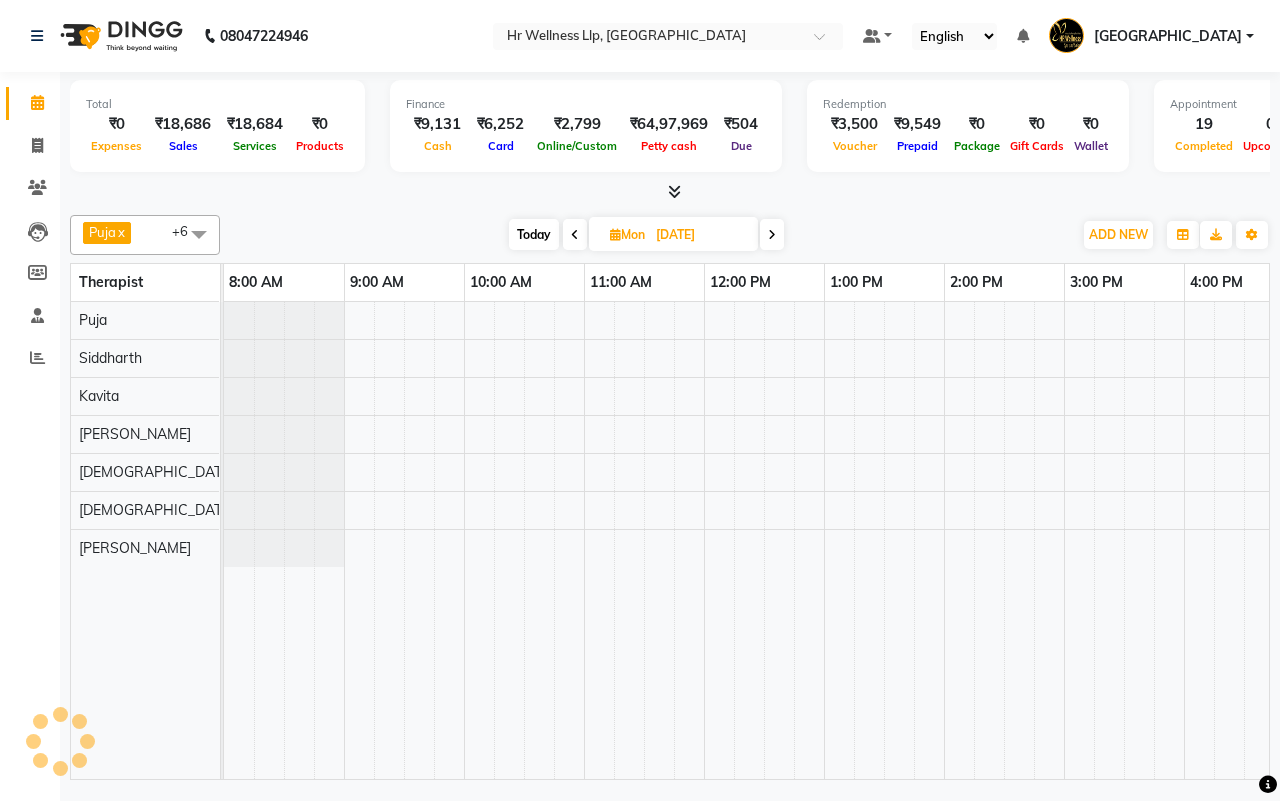 scroll, scrollTop: 0, scrollLeft: 515, axis: horizontal 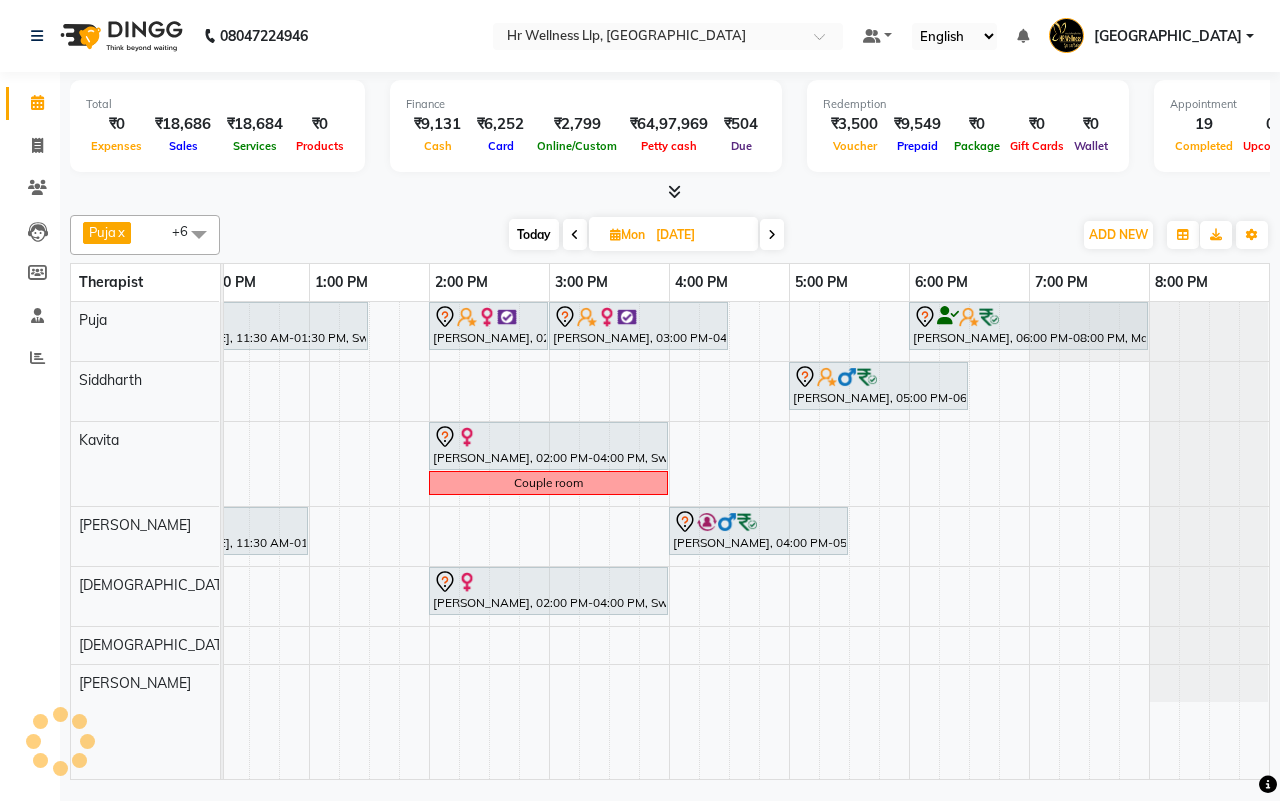 click on "[DATE]  [DATE]" at bounding box center (646, 235) 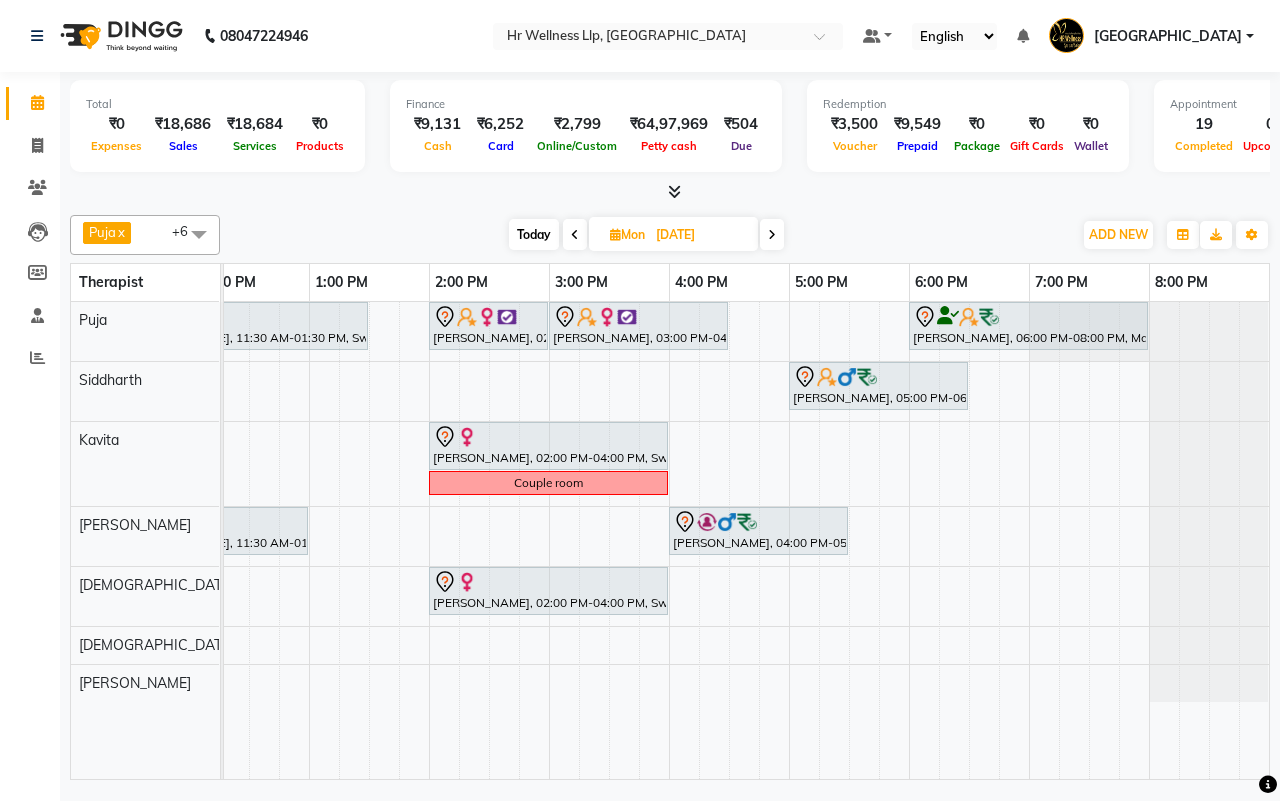 scroll, scrollTop: 0, scrollLeft: 72, axis: horizontal 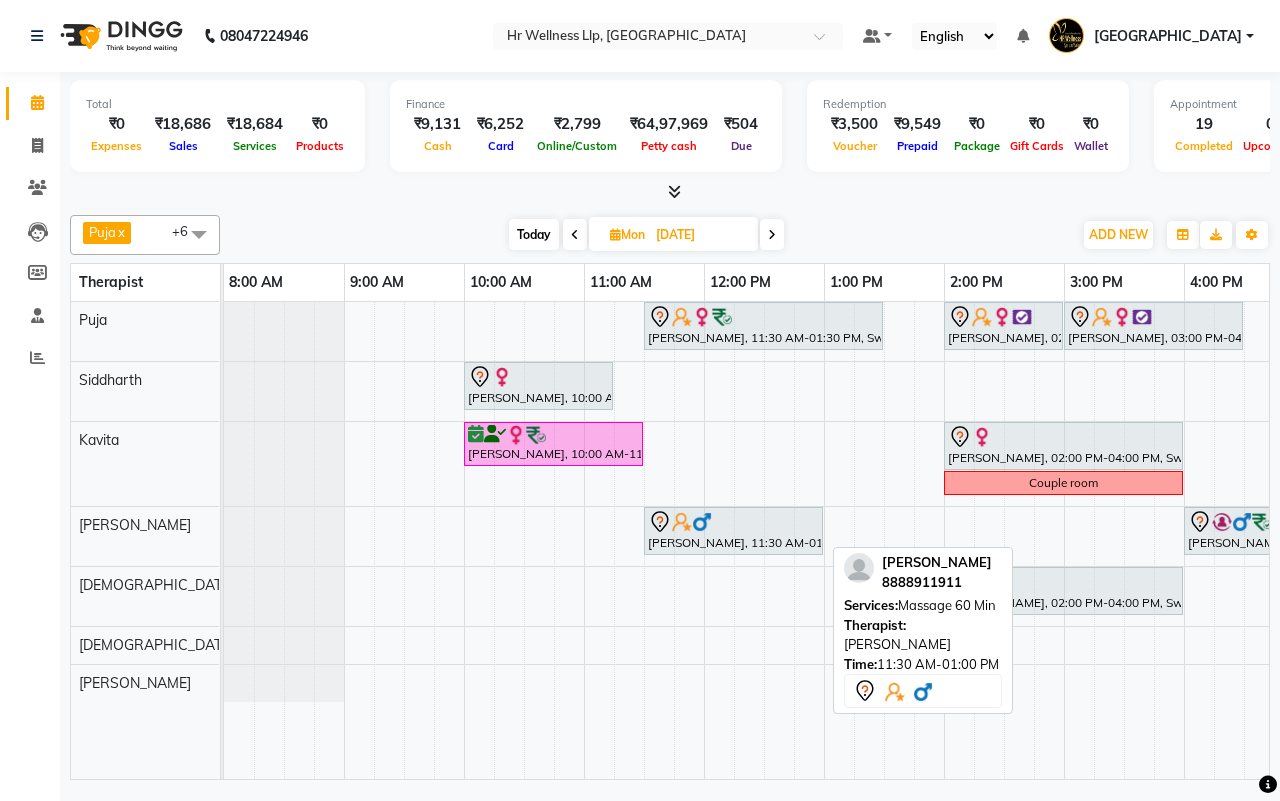 click on "[PERSON_NAME], 11:30 AM-01:00 PM, Massage 60 Min" at bounding box center (733, 531) 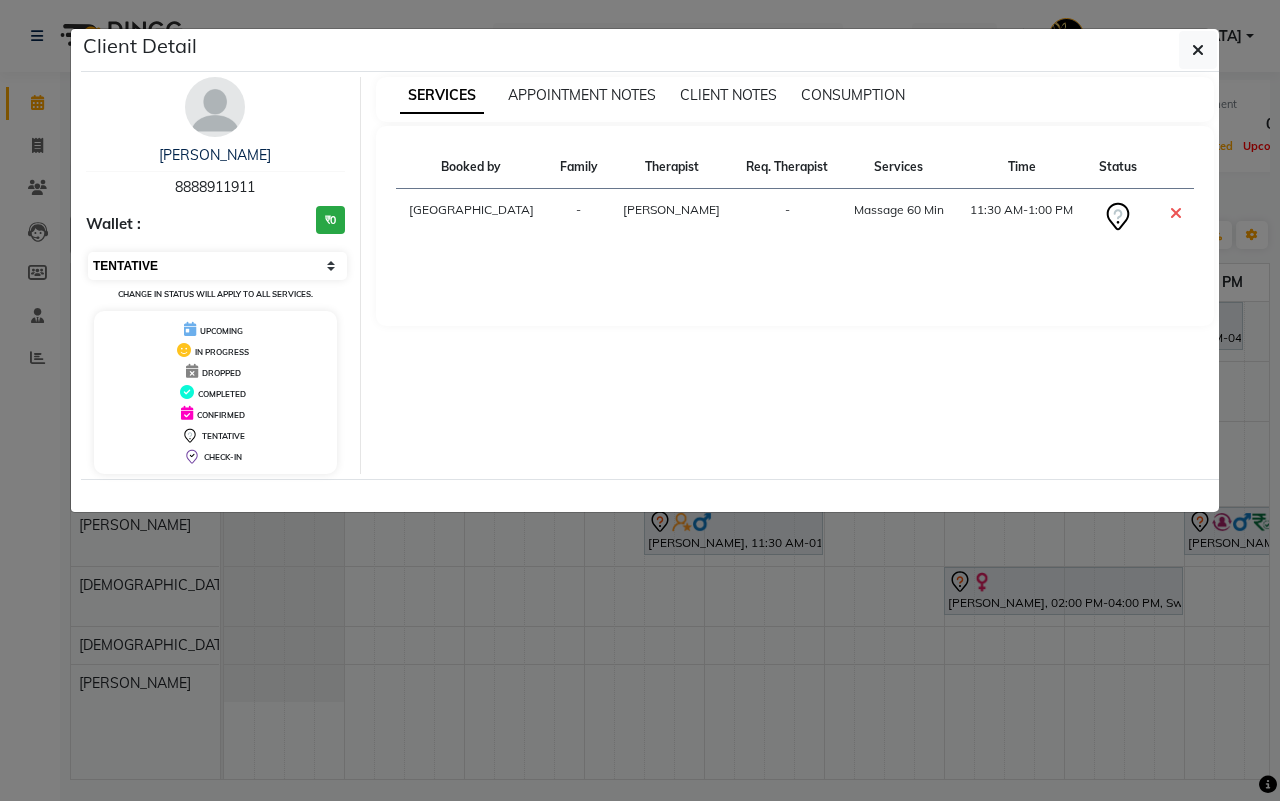 click on "Select CONFIRMED TENTATIVE" at bounding box center [217, 266] 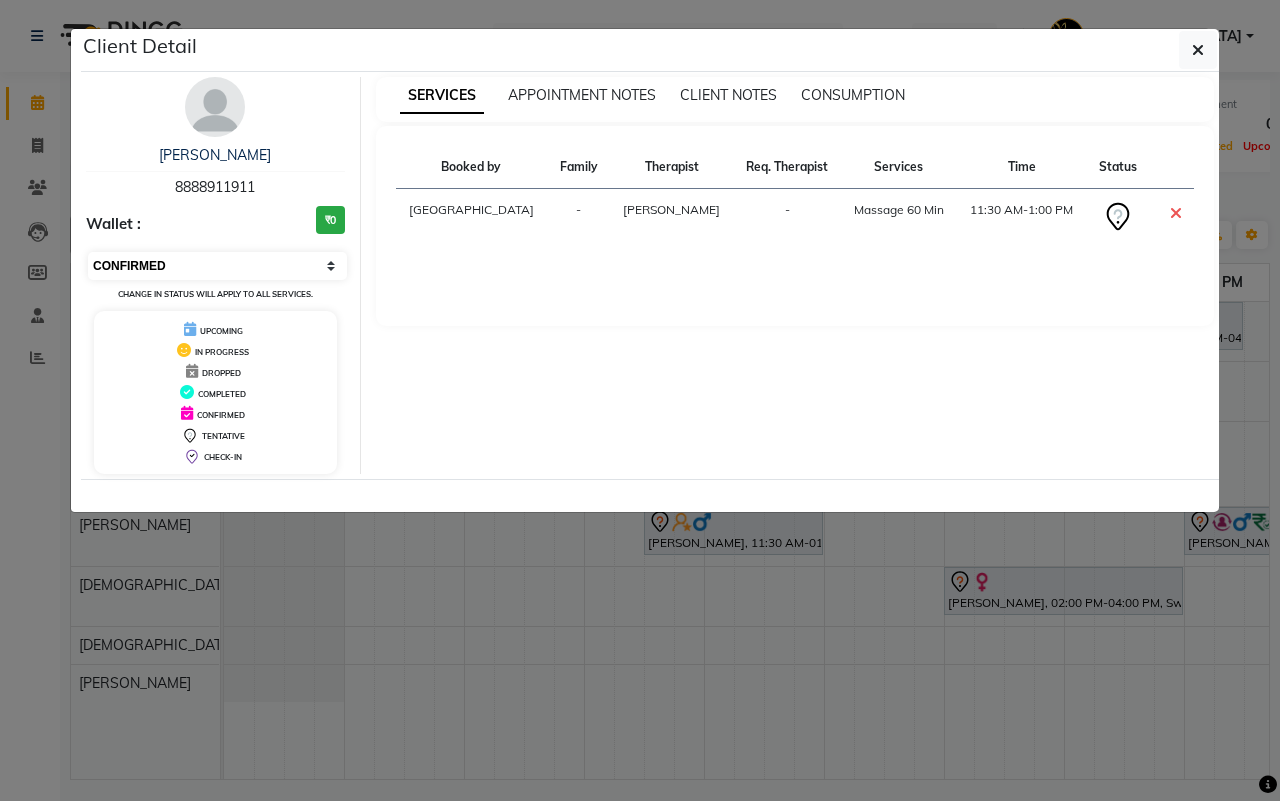 click on "Select CONFIRMED TENTATIVE" at bounding box center (217, 266) 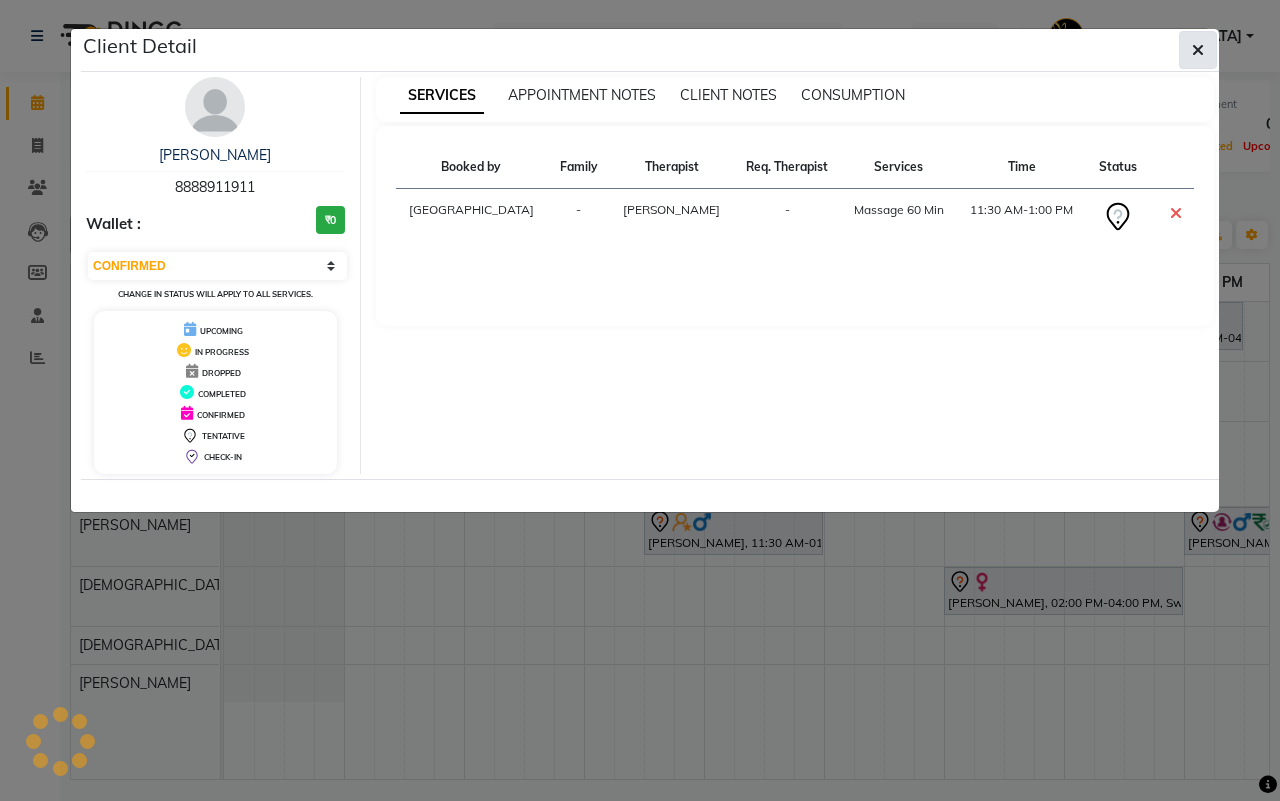 click 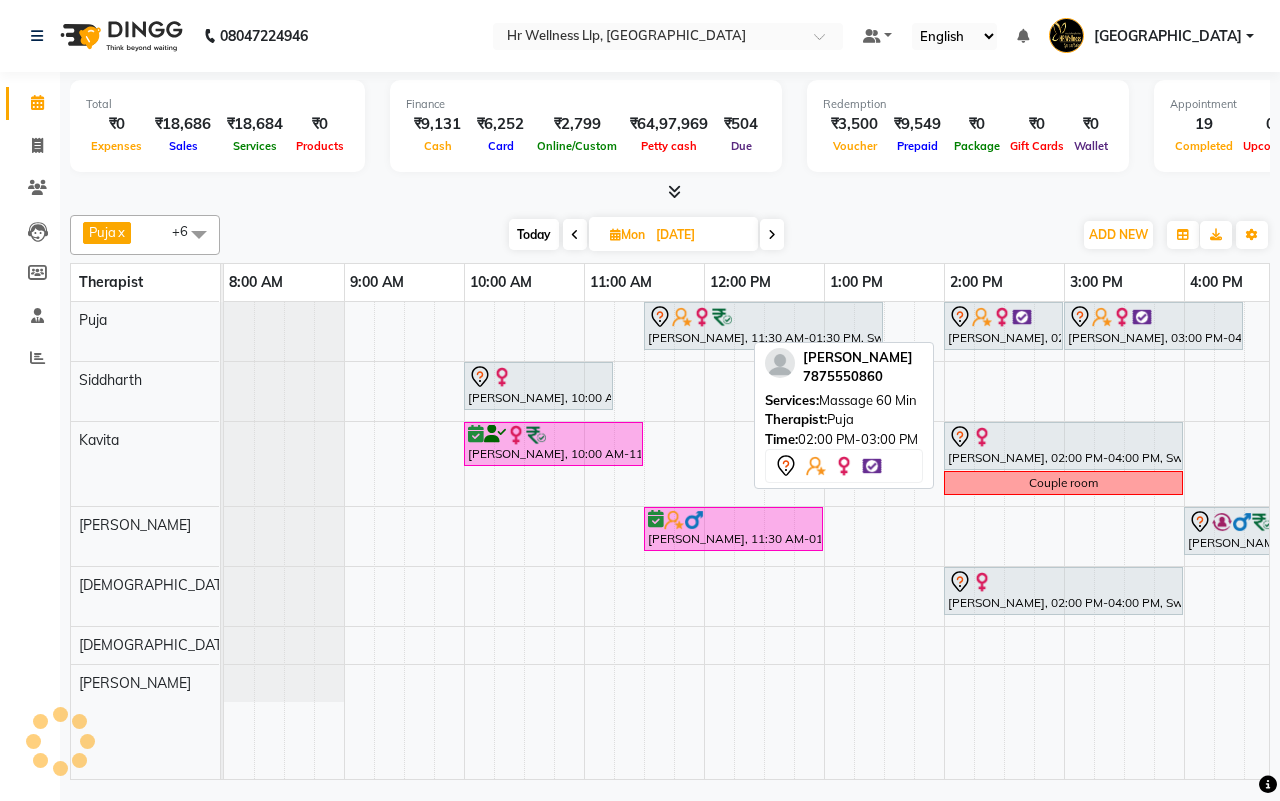 click at bounding box center [1002, 317] 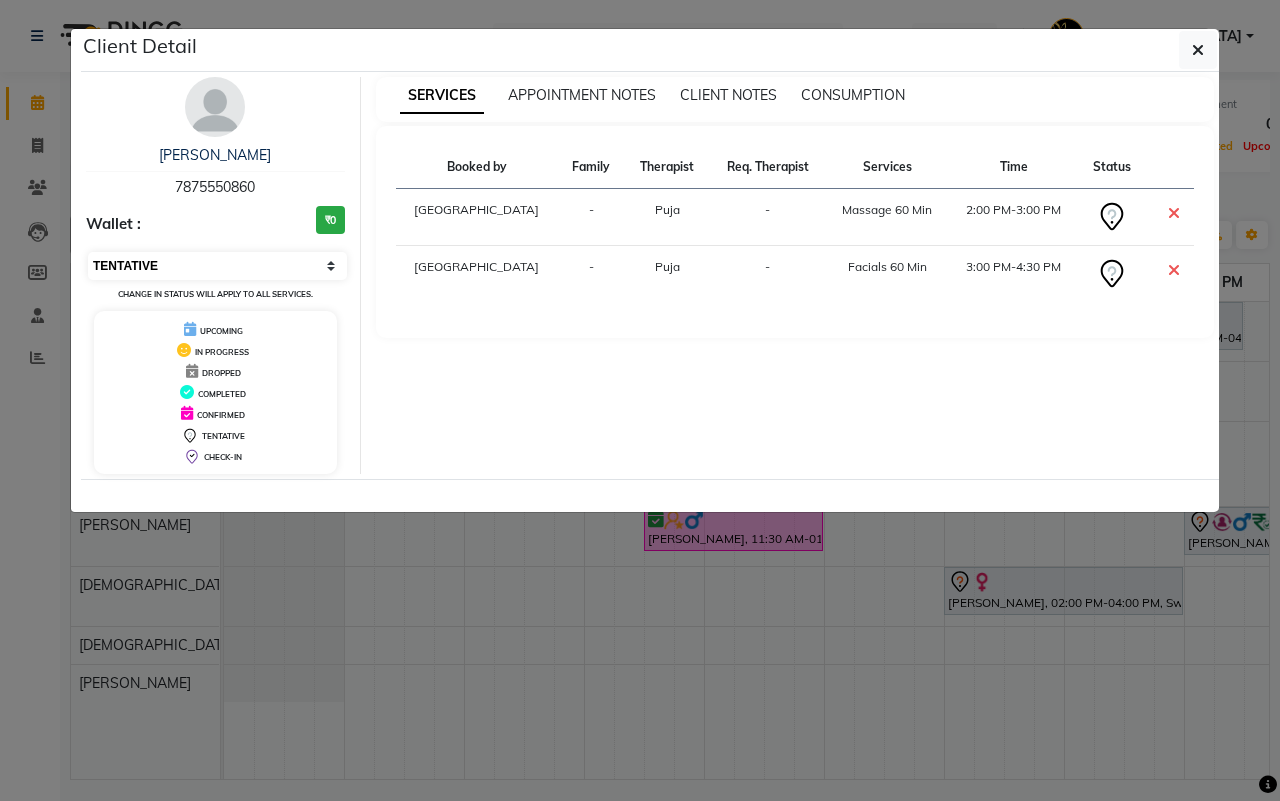 click on "Select CONFIRMED TENTATIVE" at bounding box center (217, 266) 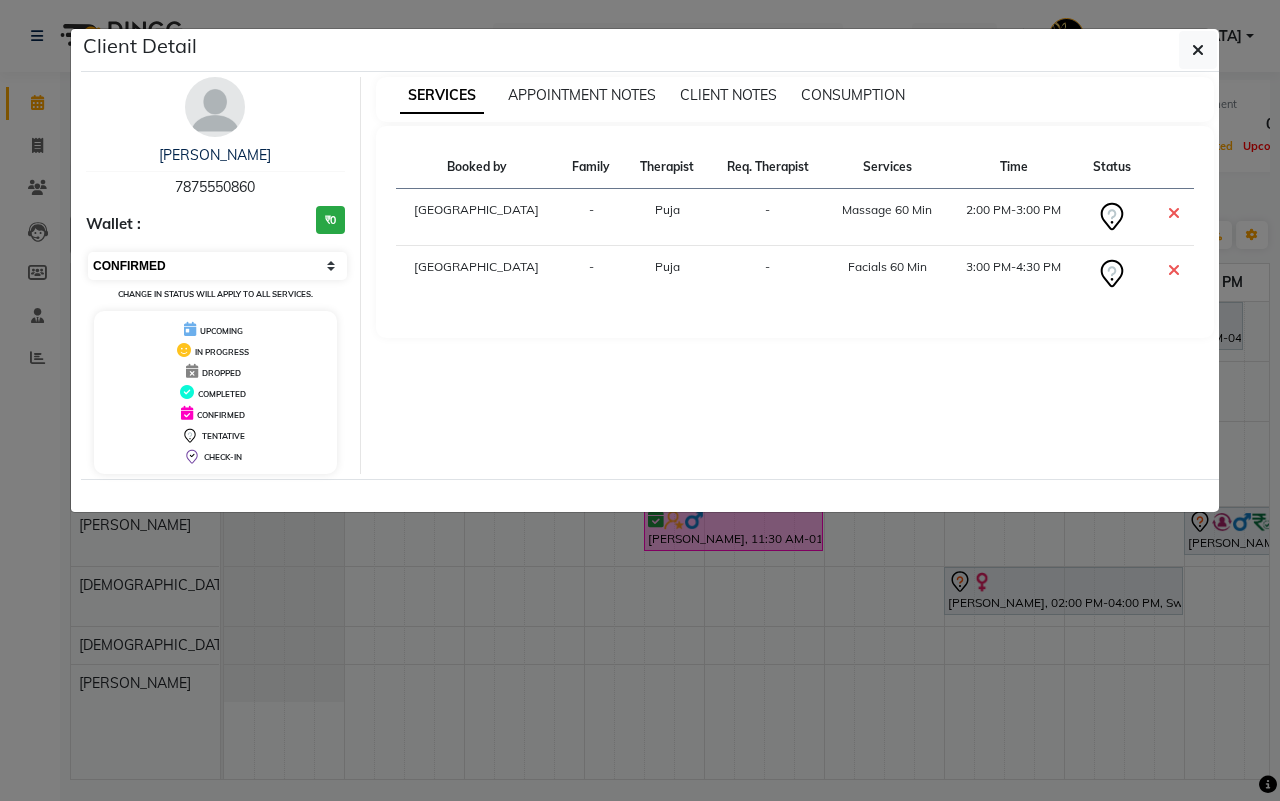 click on "Select CONFIRMED TENTATIVE" at bounding box center [217, 266] 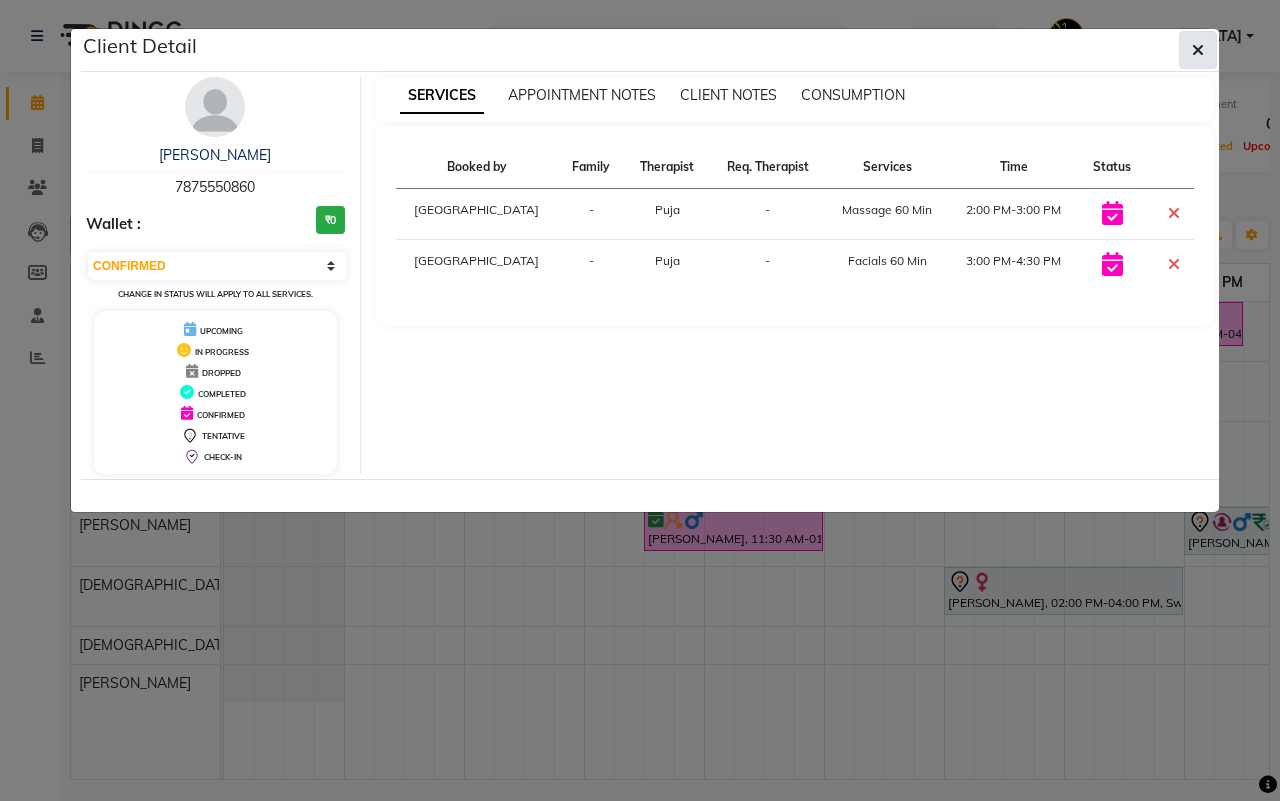 click 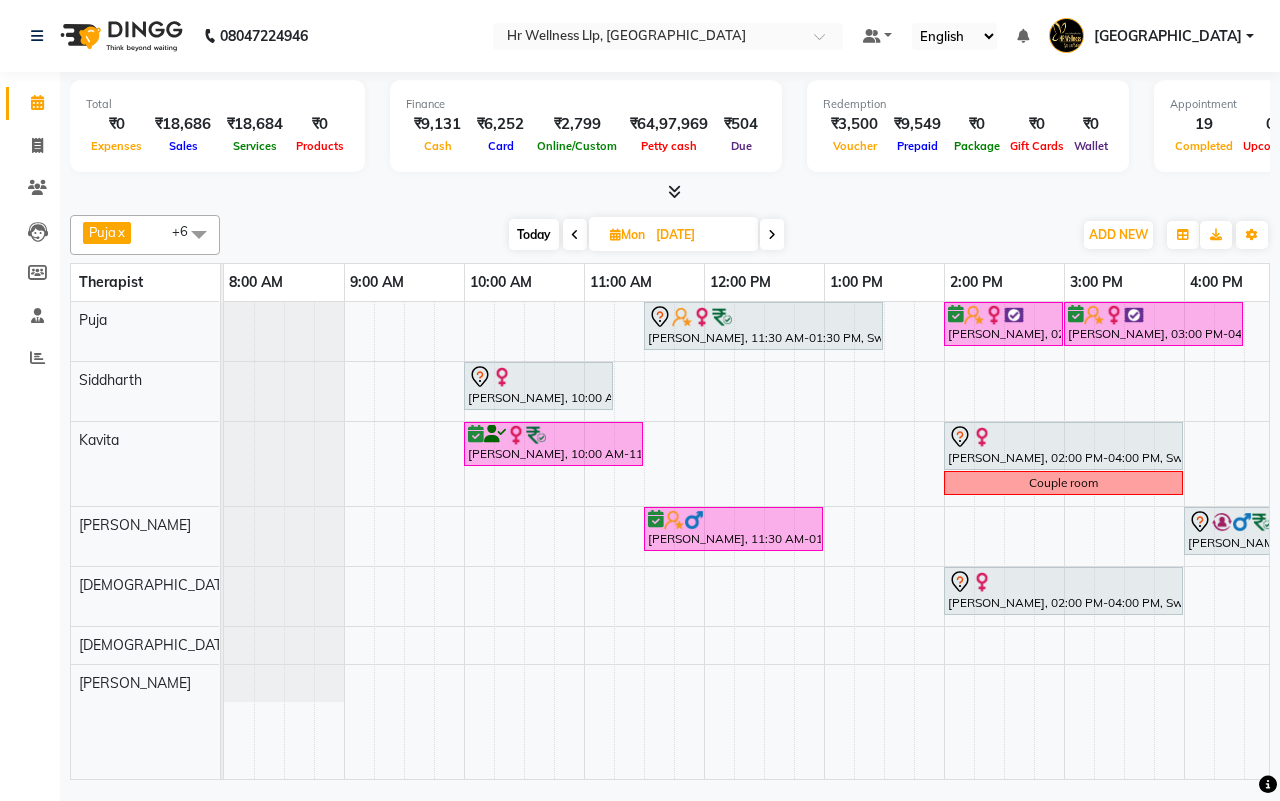 scroll, scrollTop: 0, scrollLeft: 515, axis: horizontal 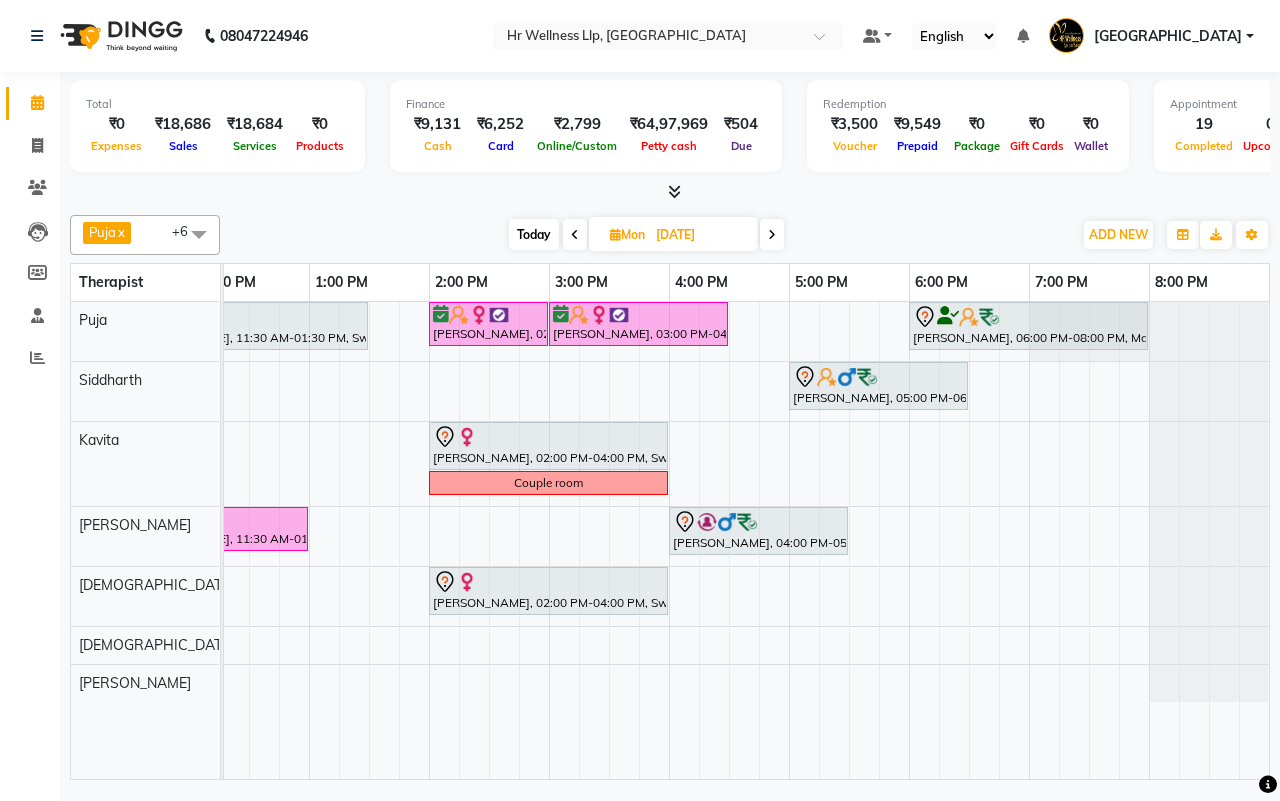 click on "[DATE]  [DATE]" at bounding box center (646, 235) 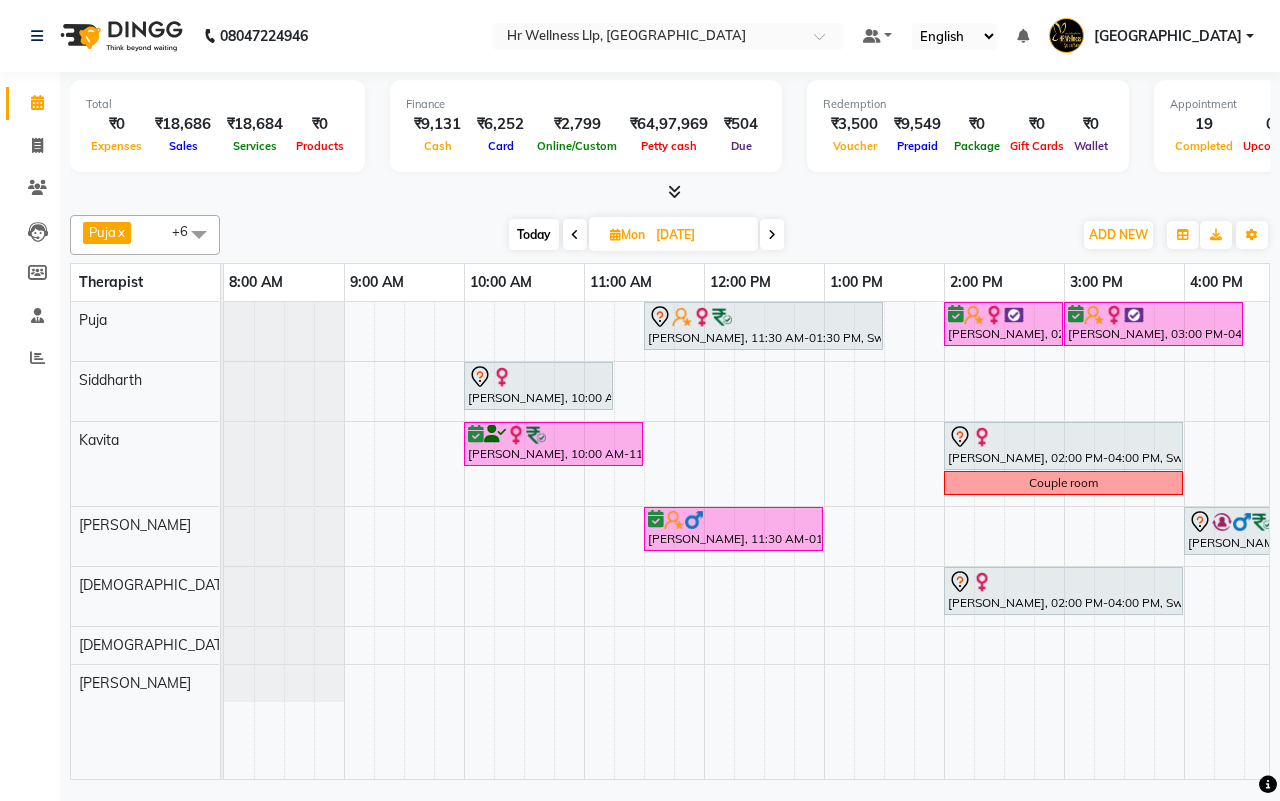 click on "[DATE]  [DATE]" at bounding box center (646, 235) 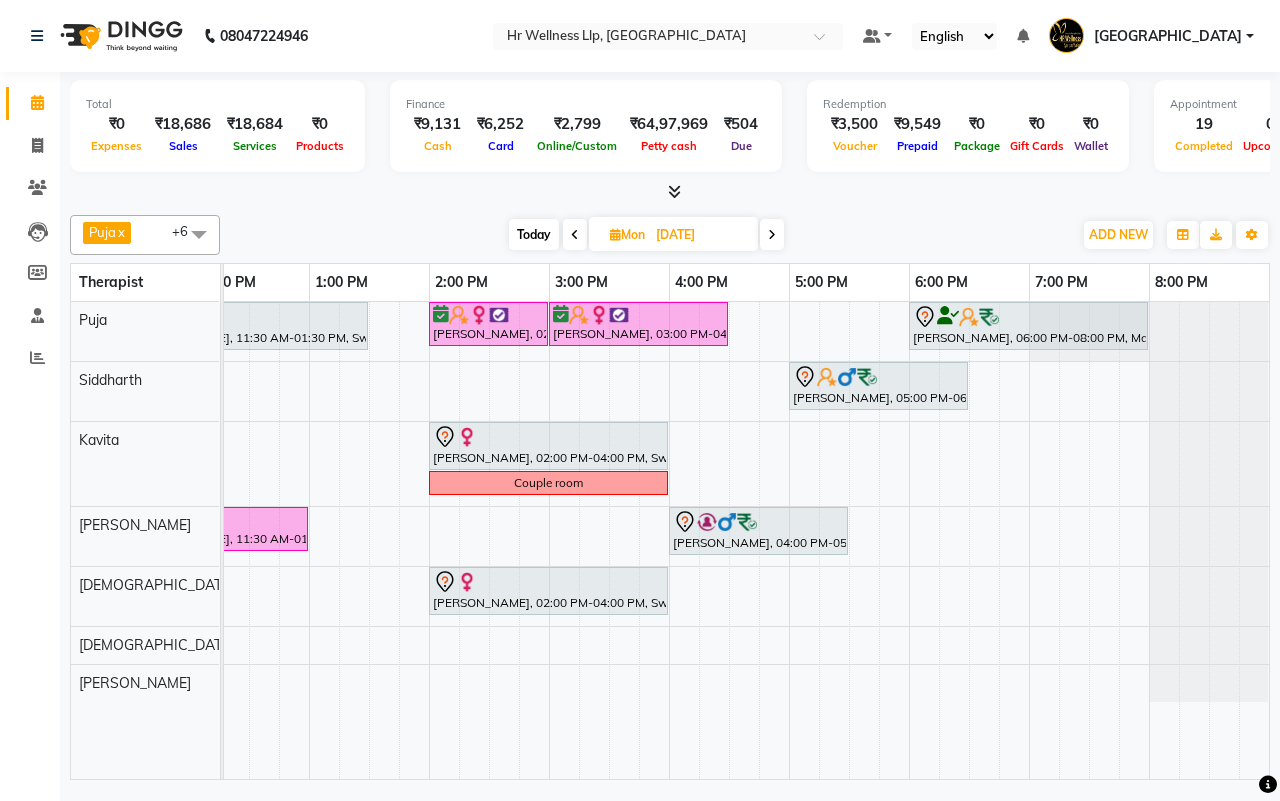 scroll, scrollTop: 0, scrollLeft: 0, axis: both 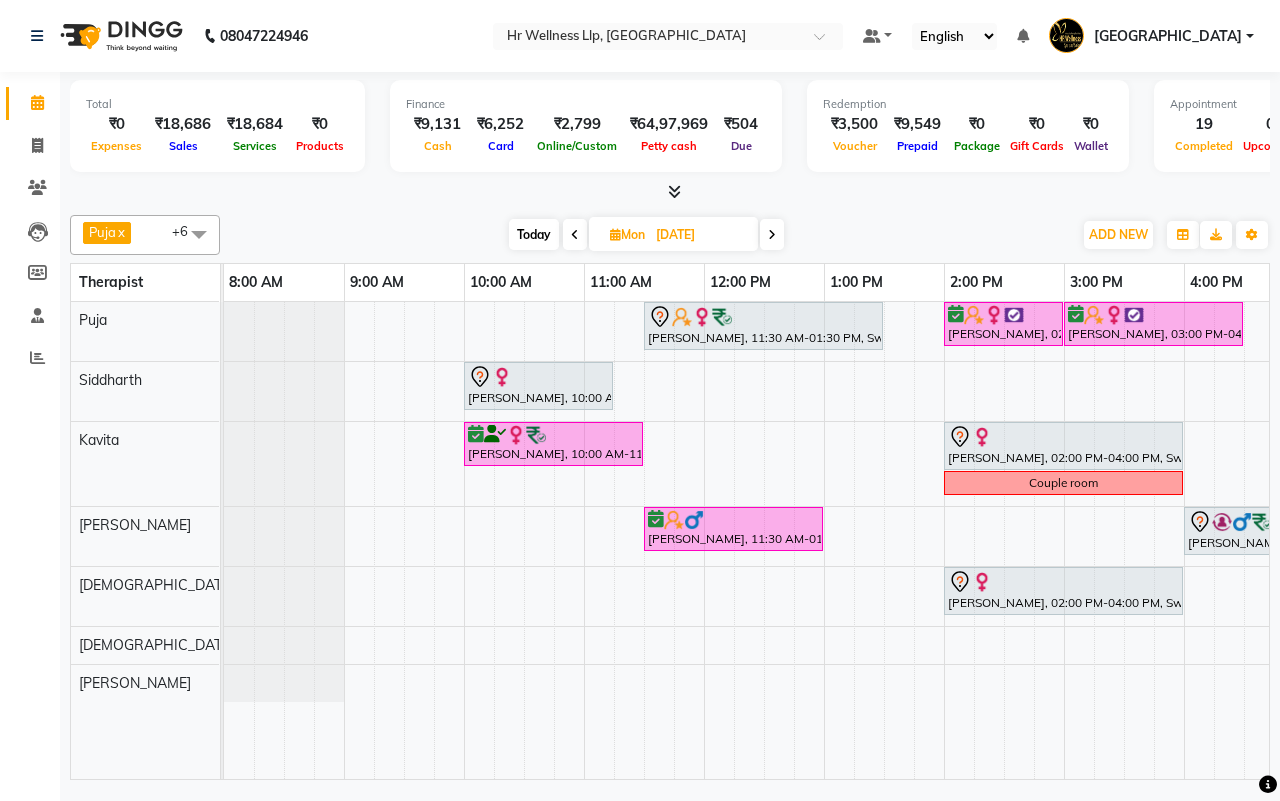 click on "[DATE]  [DATE]" at bounding box center (646, 235) 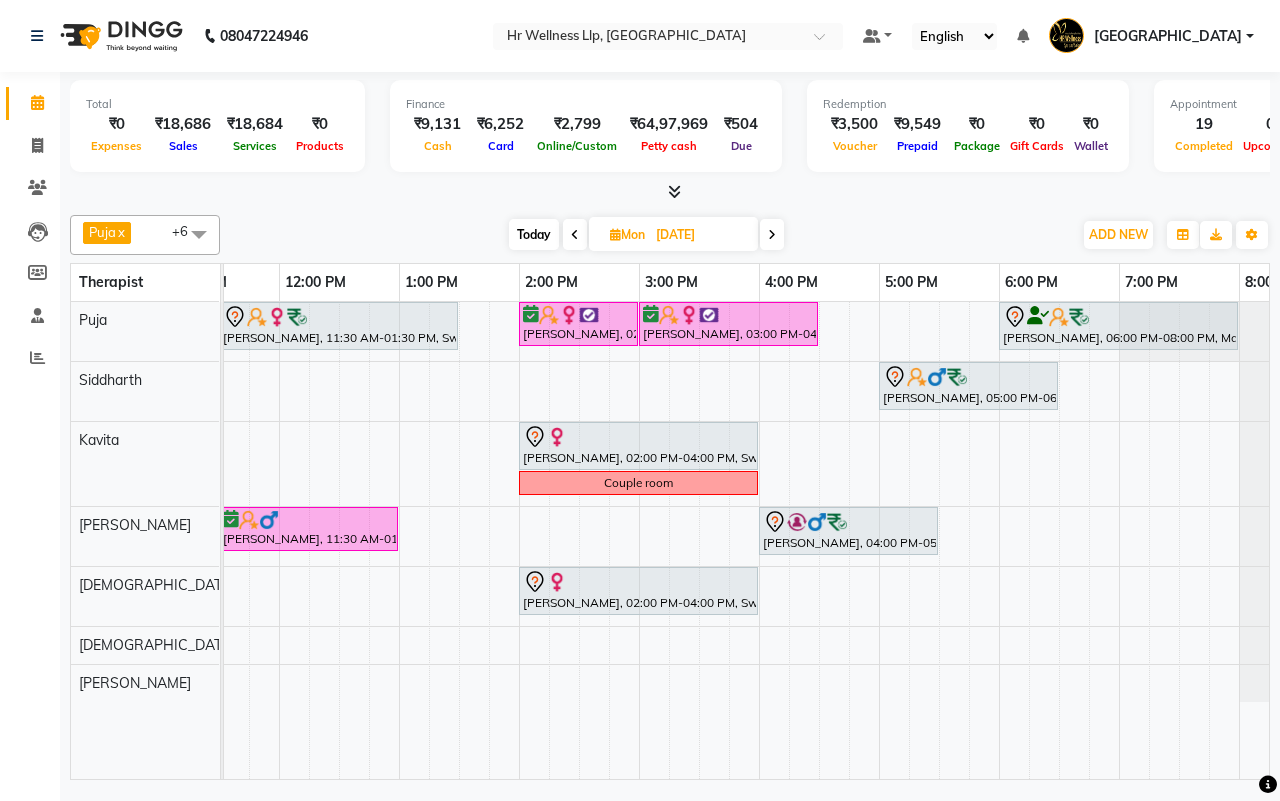 scroll, scrollTop: 0, scrollLeft: 515, axis: horizontal 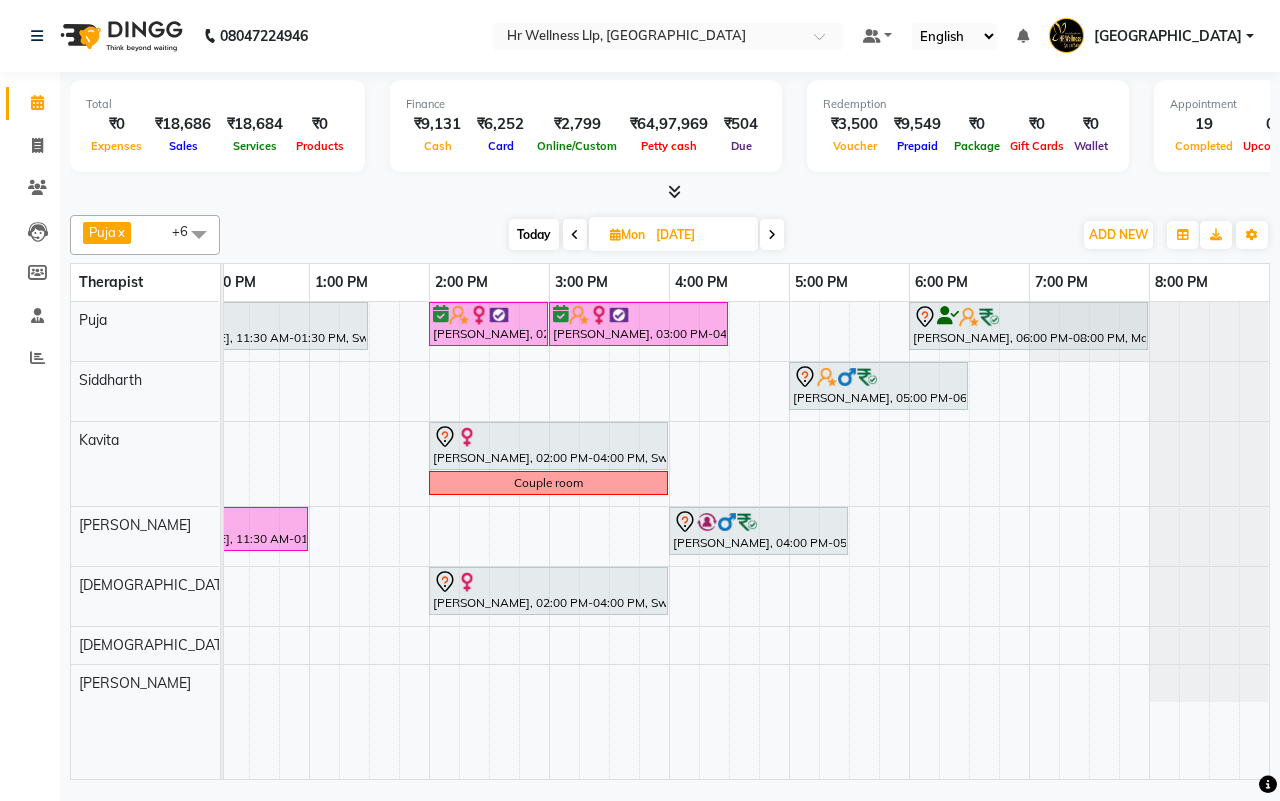 click on "Today" at bounding box center (534, 234) 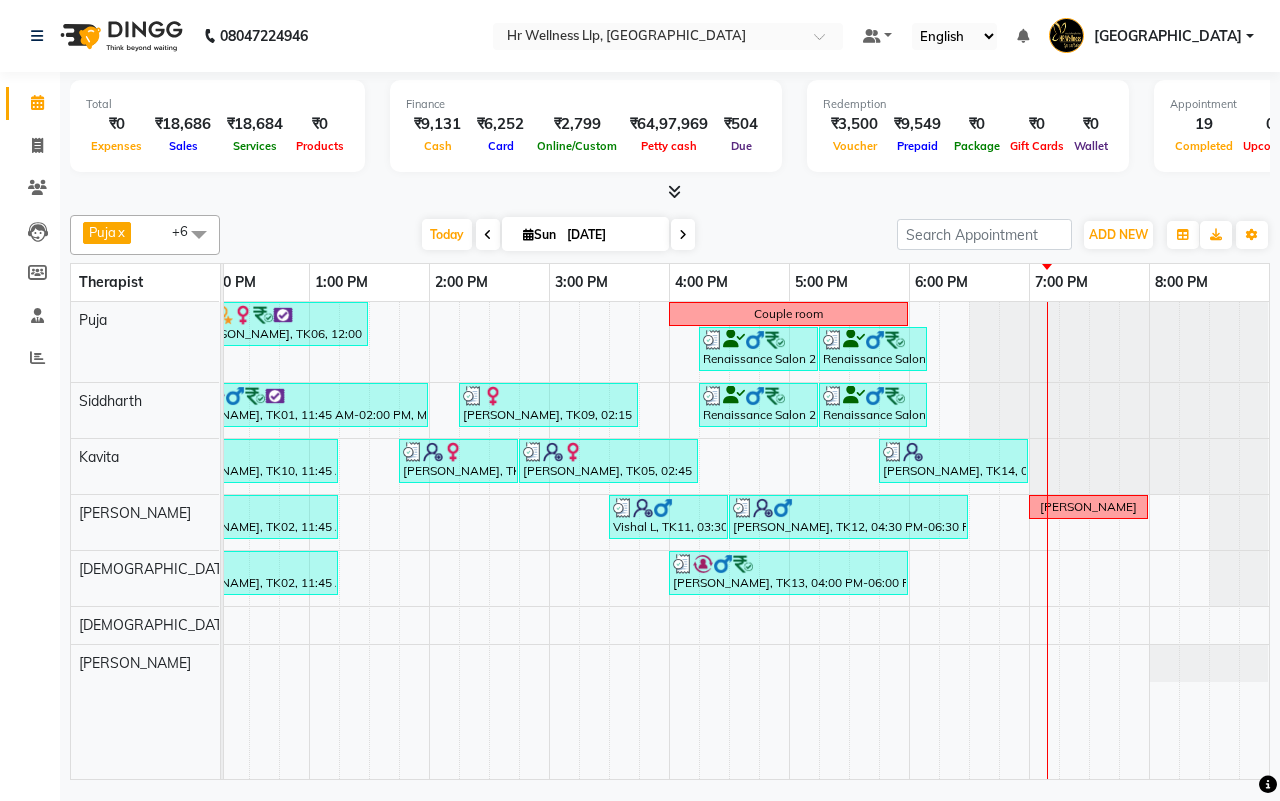 click at bounding box center [683, 235] 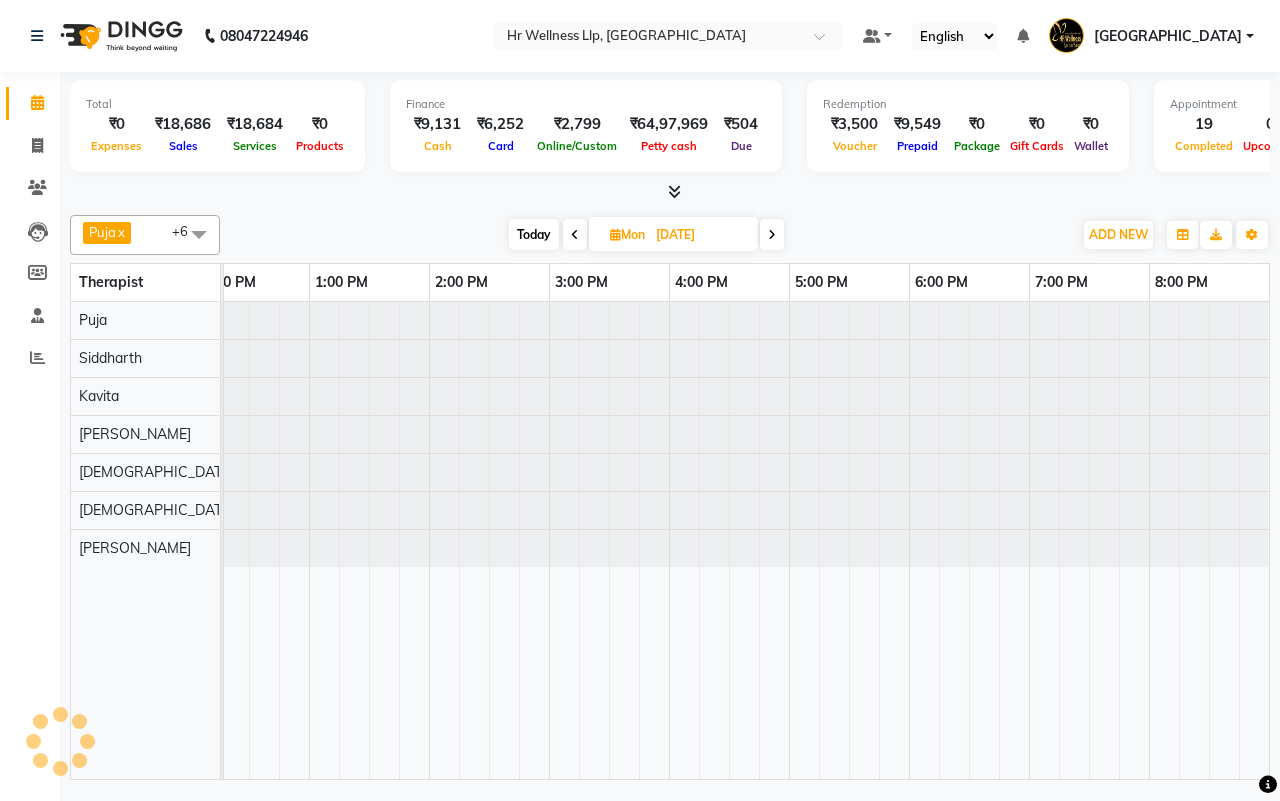 scroll, scrollTop: 0, scrollLeft: 515, axis: horizontal 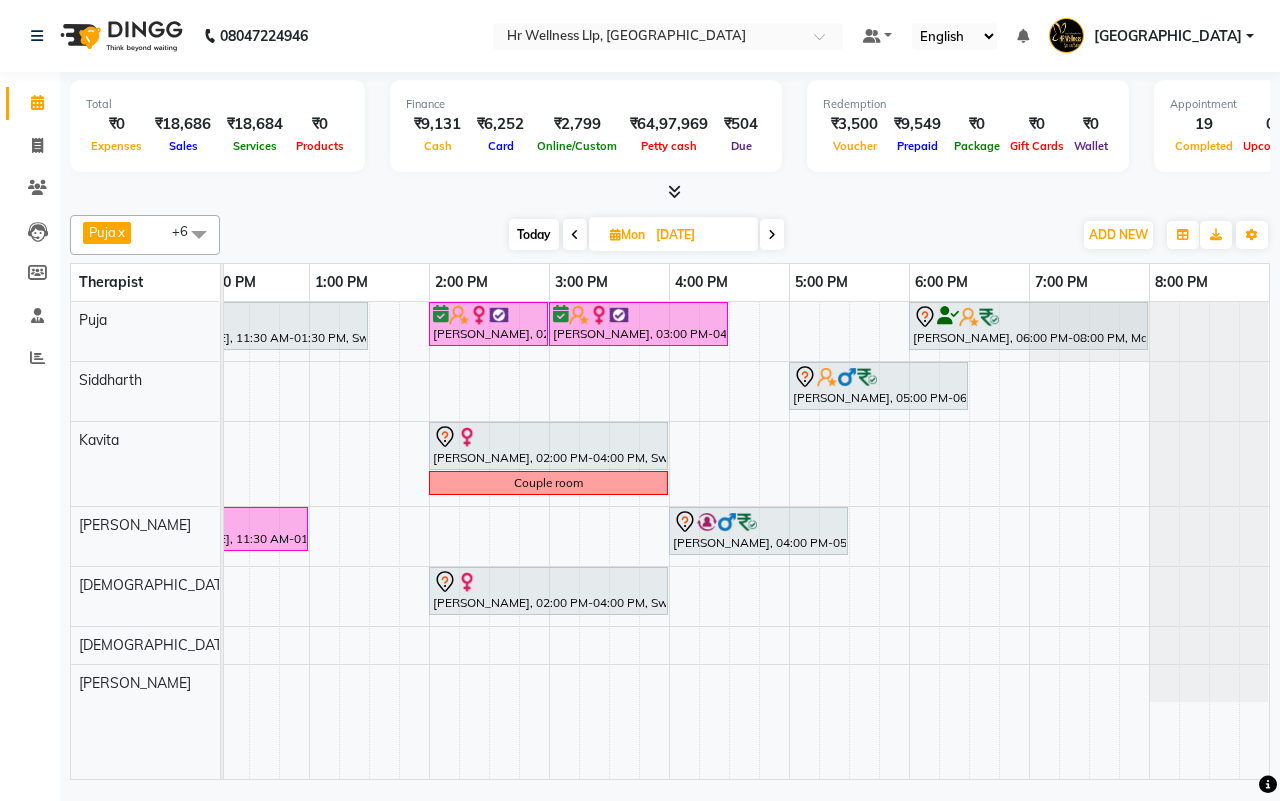 click on "[DATE]  [DATE]" at bounding box center (646, 235) 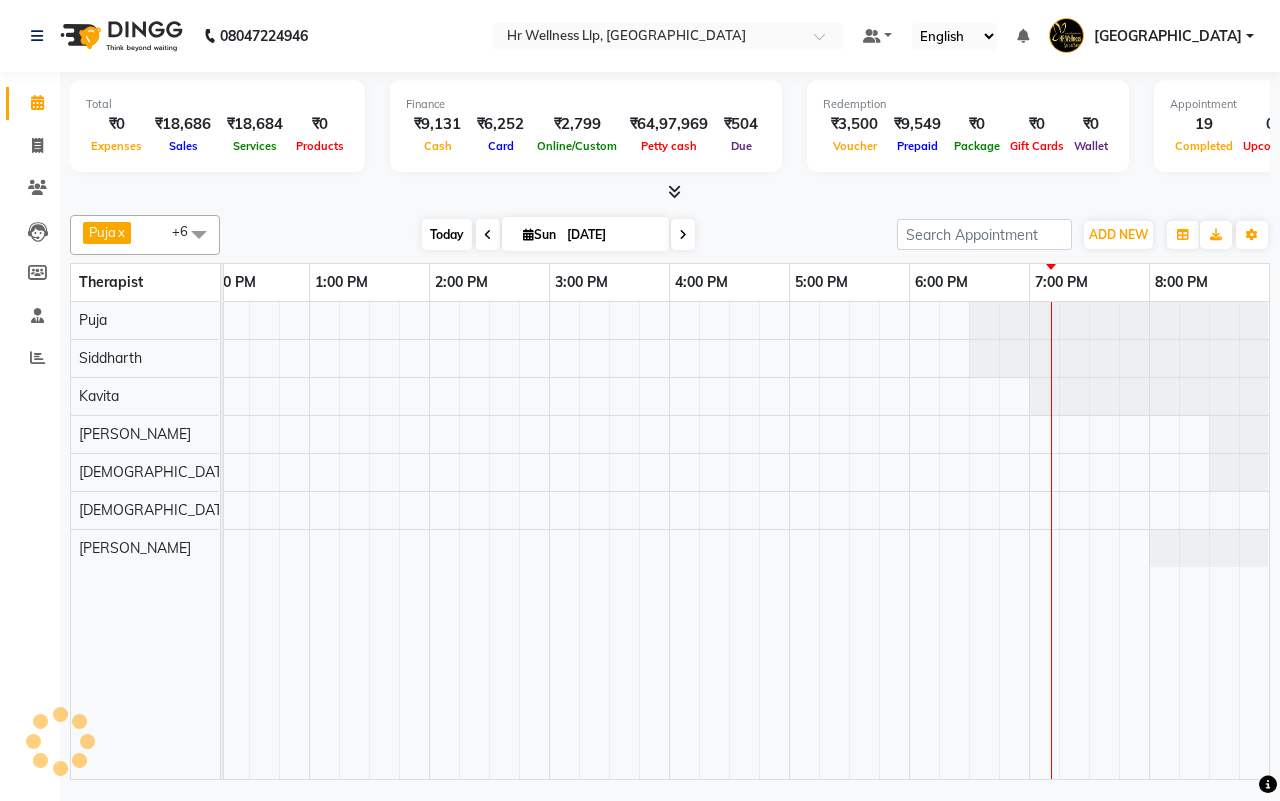 scroll, scrollTop: 0, scrollLeft: 515, axis: horizontal 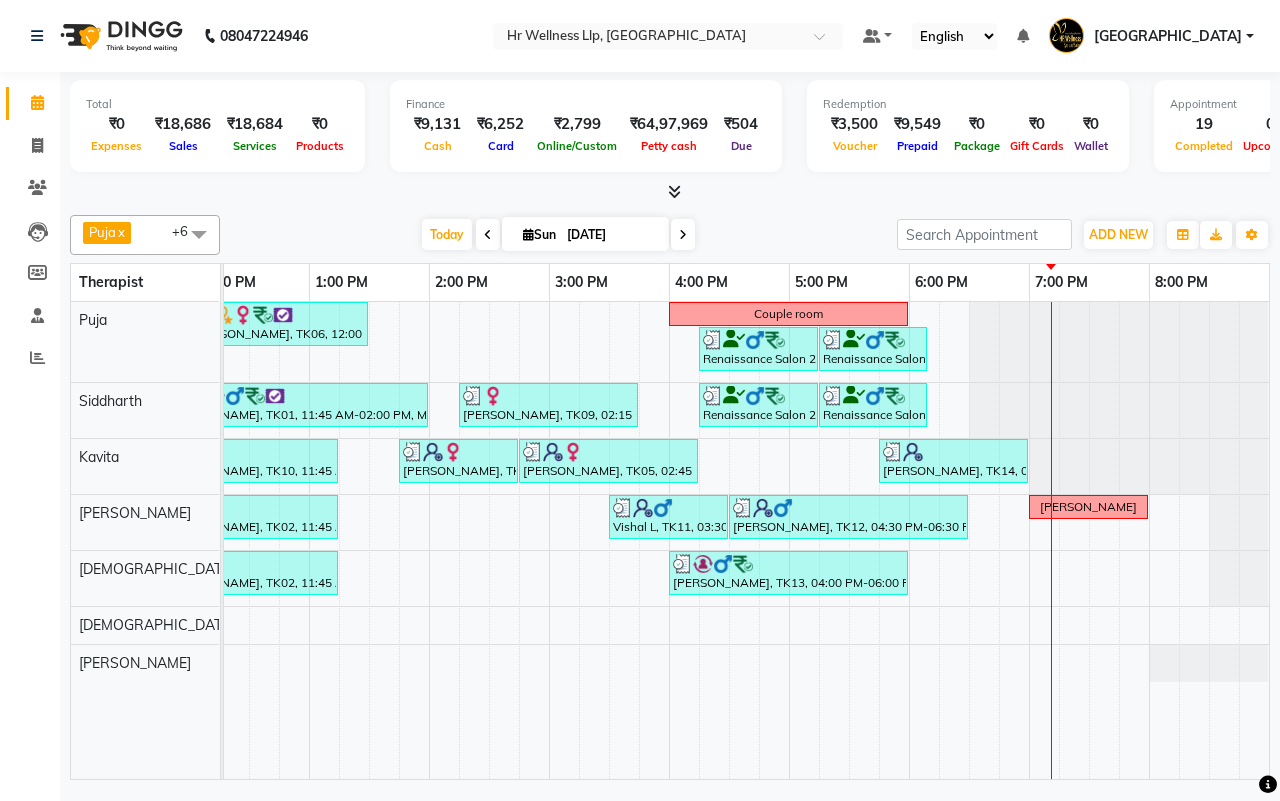 click at bounding box center (488, 235) 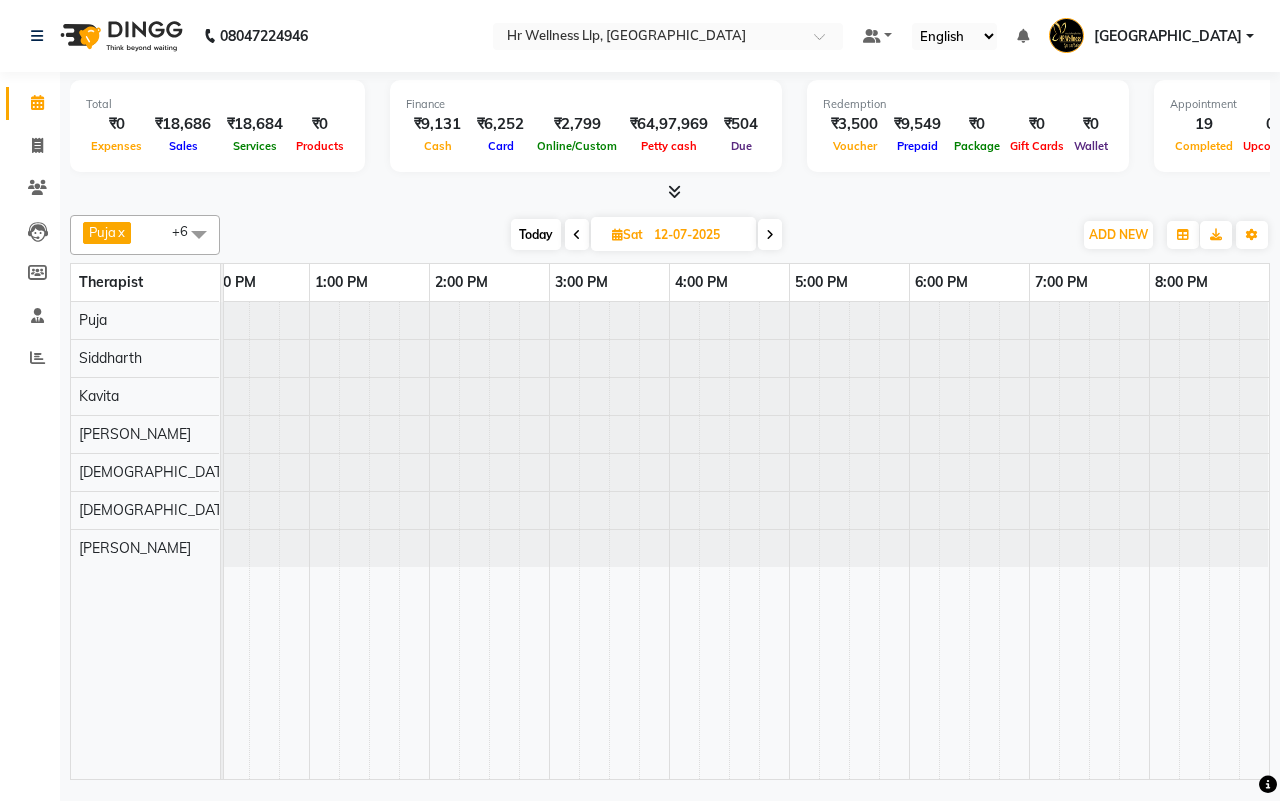 scroll, scrollTop: 0, scrollLeft: 0, axis: both 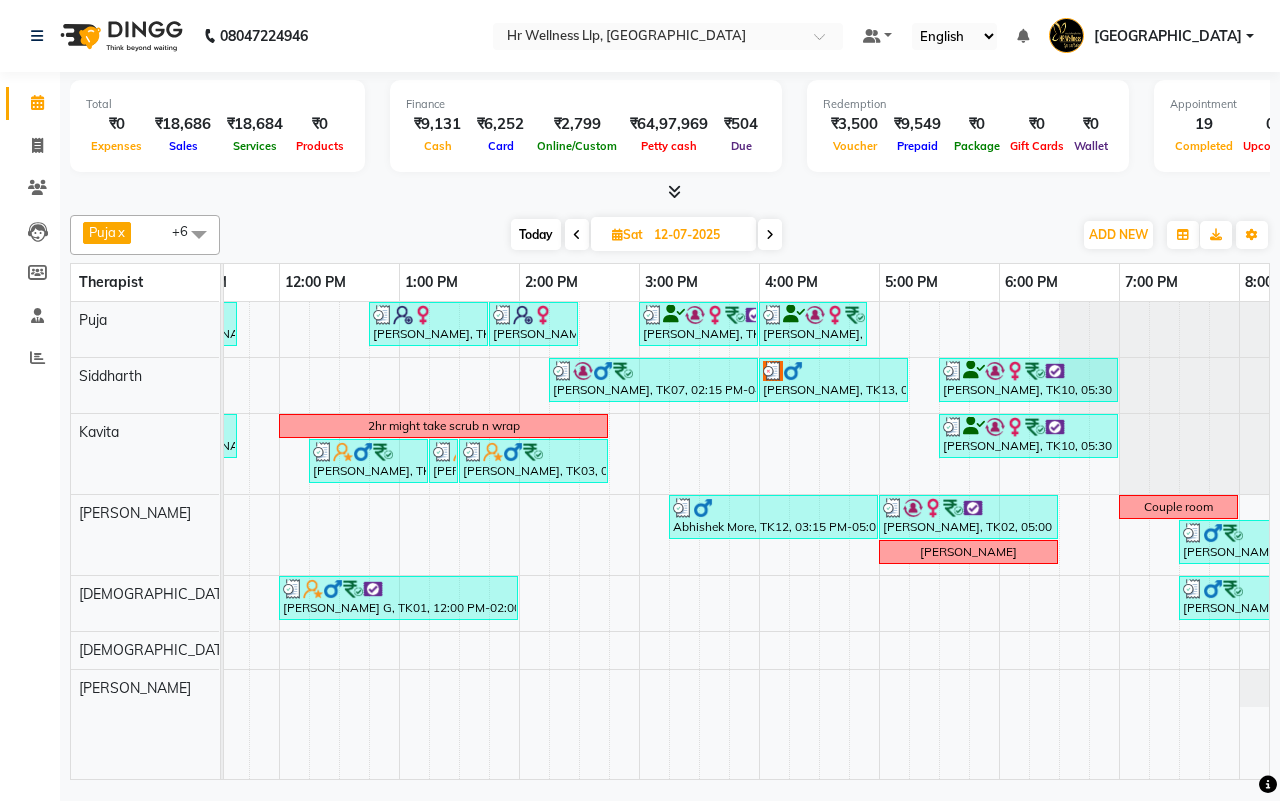 click on "[DATE]  [DATE]" at bounding box center [646, 235] 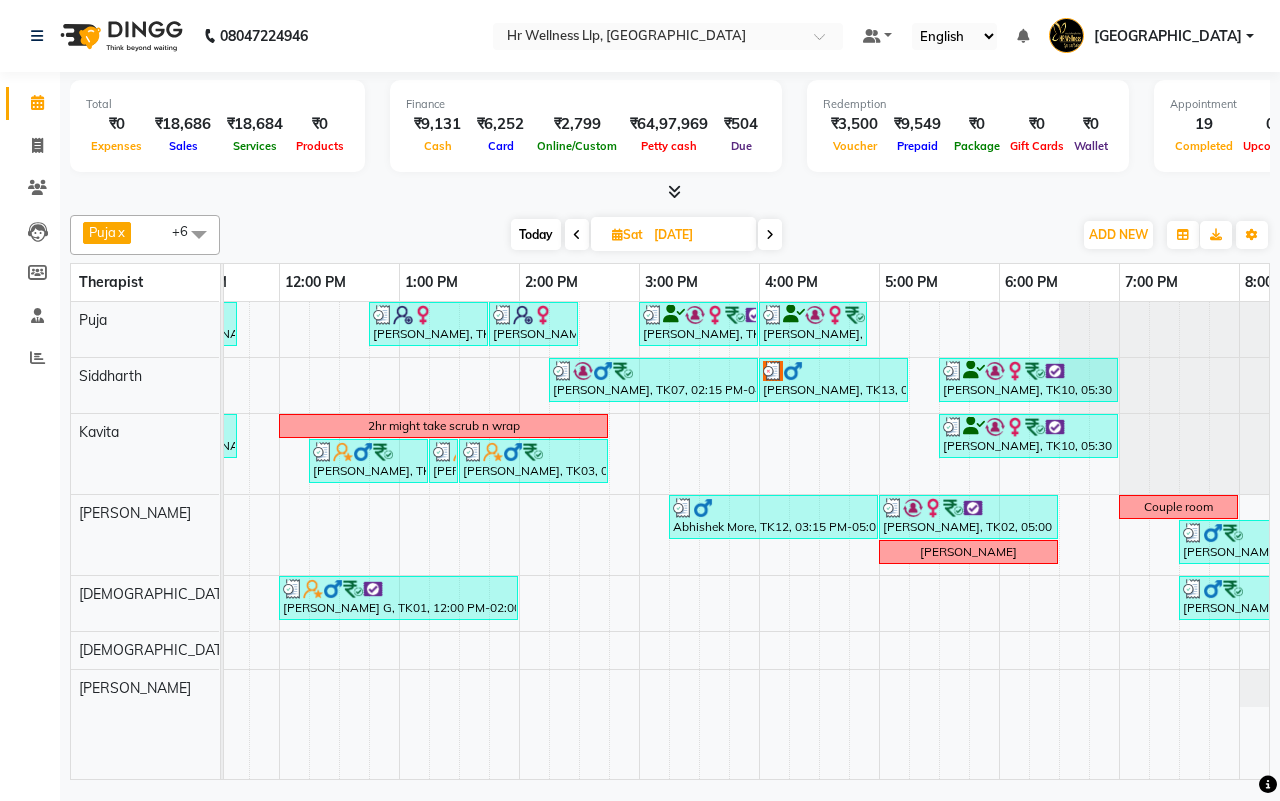 scroll, scrollTop: 0, scrollLeft: 515, axis: horizontal 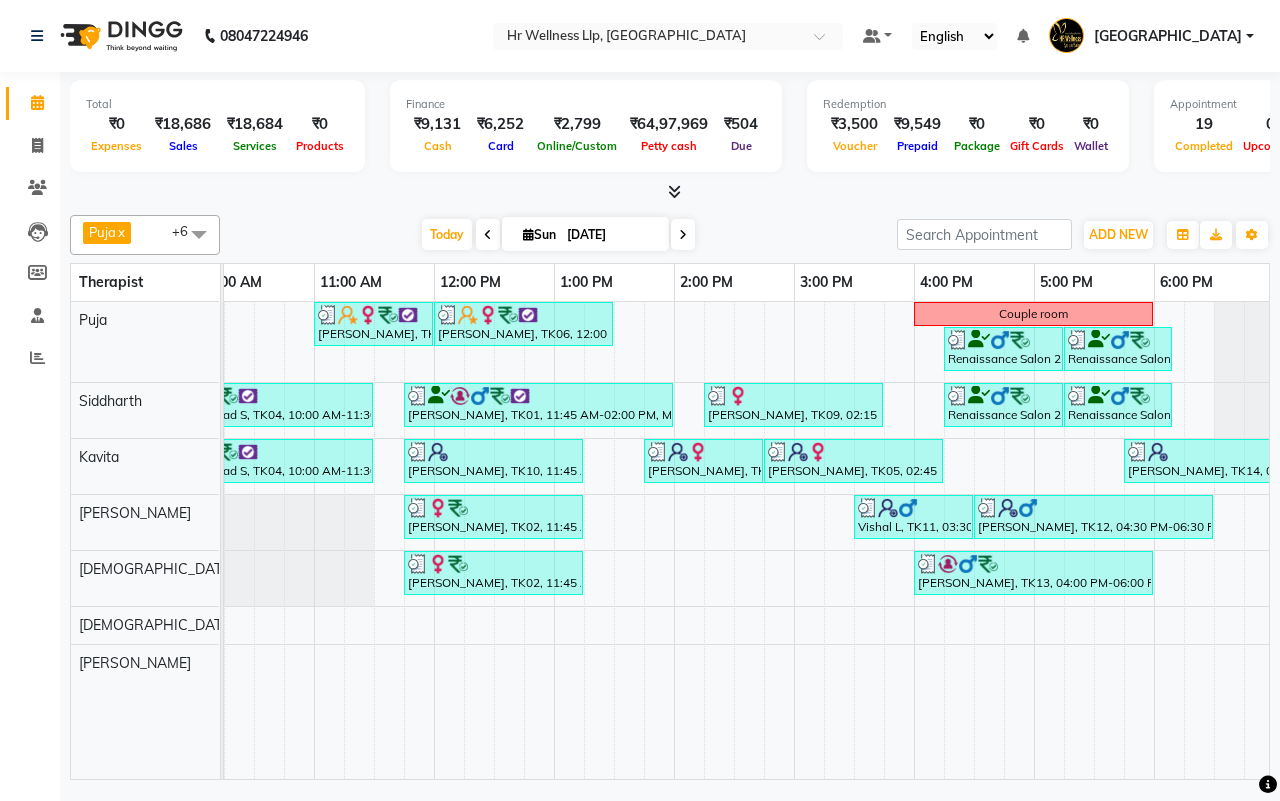 click on "[DATE]  [DATE]" at bounding box center [558, 235] 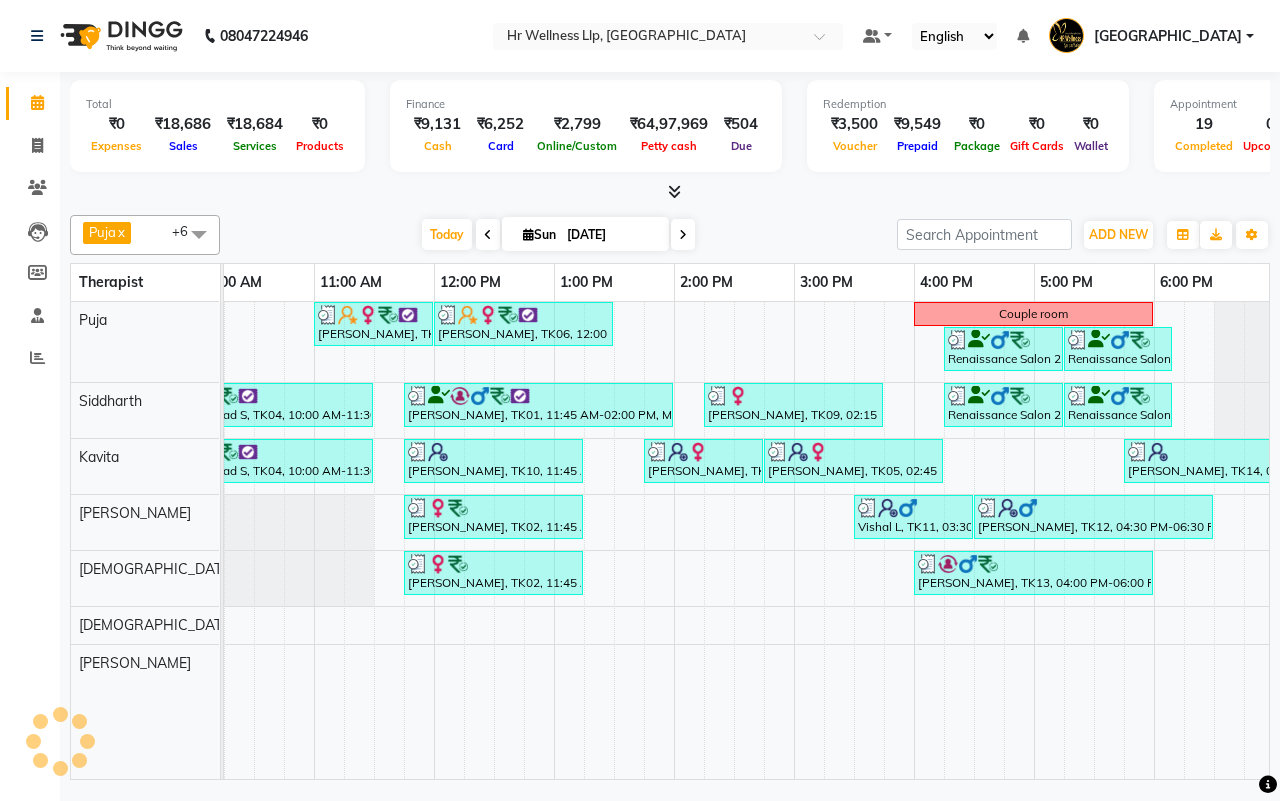 click at bounding box center (683, 234) 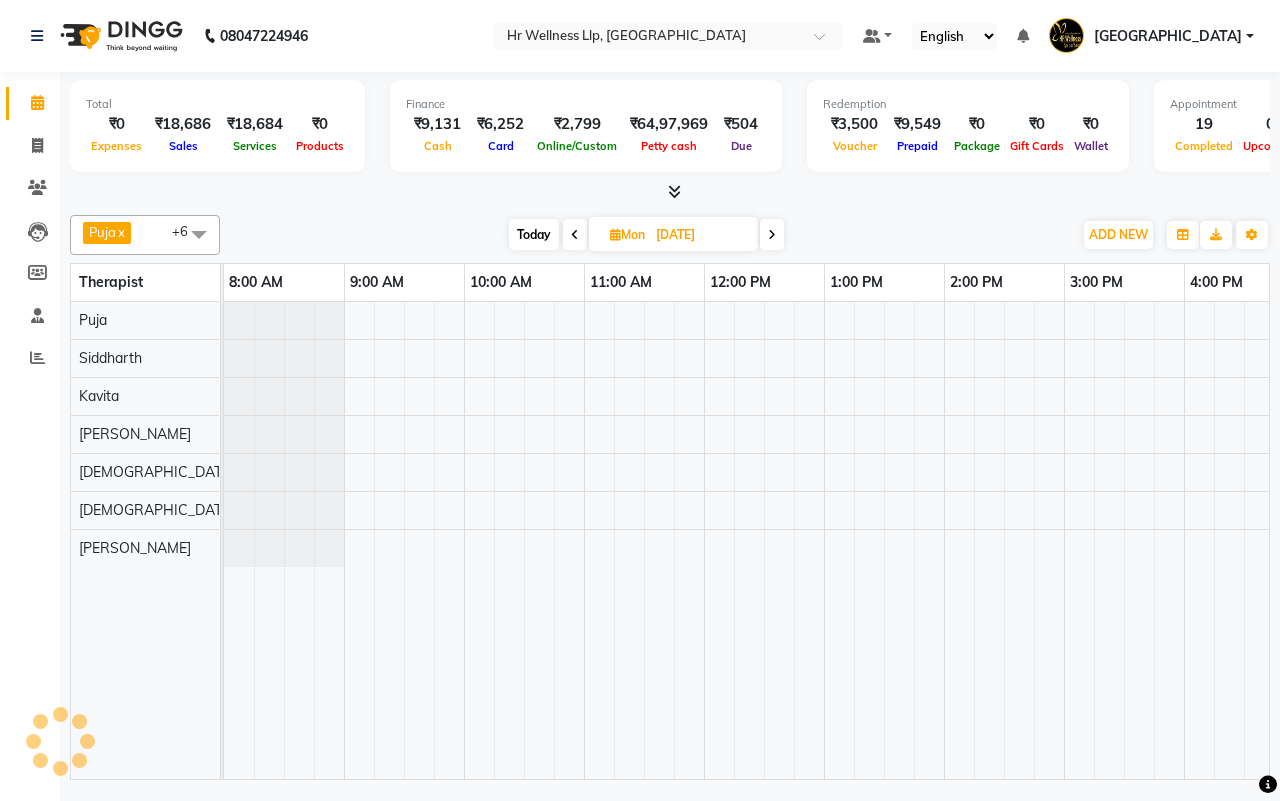 scroll, scrollTop: 0, scrollLeft: 515, axis: horizontal 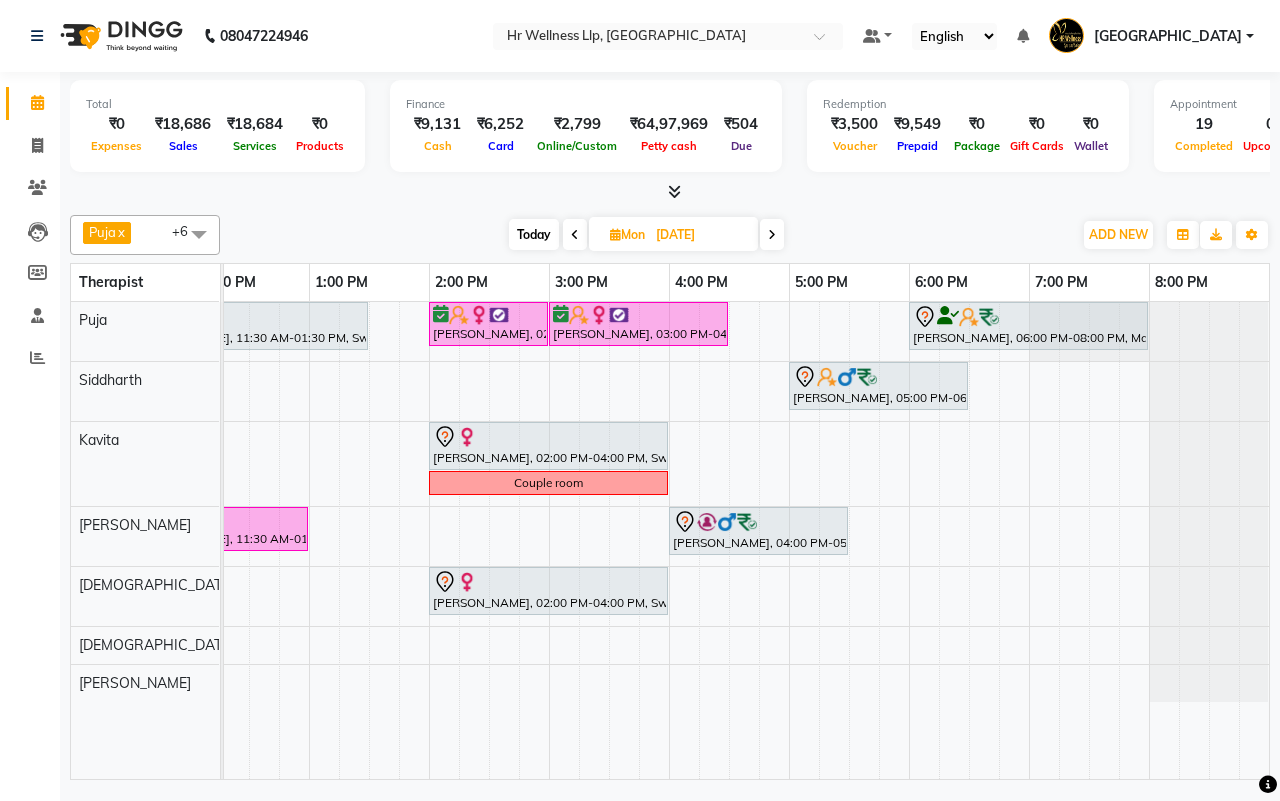 click on "[DATE]  [DATE]" at bounding box center [646, 235] 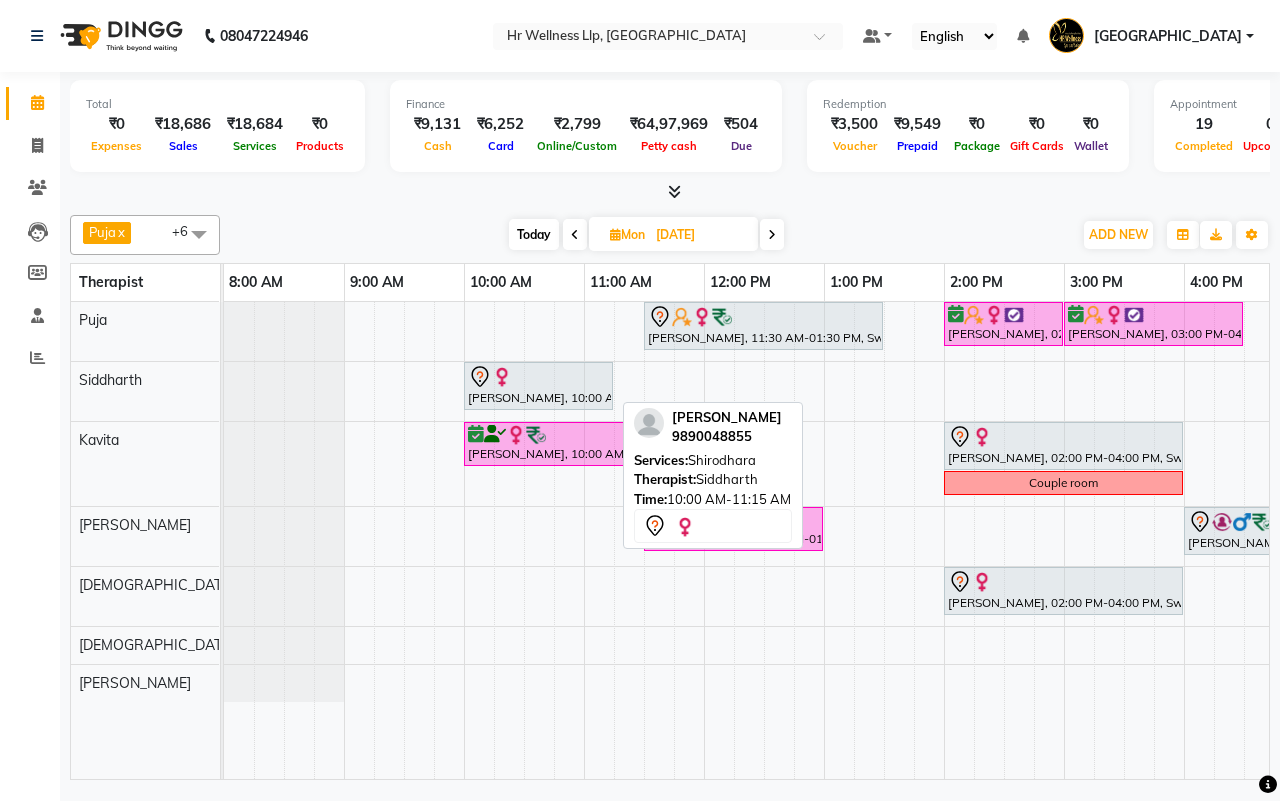 click at bounding box center [538, 377] 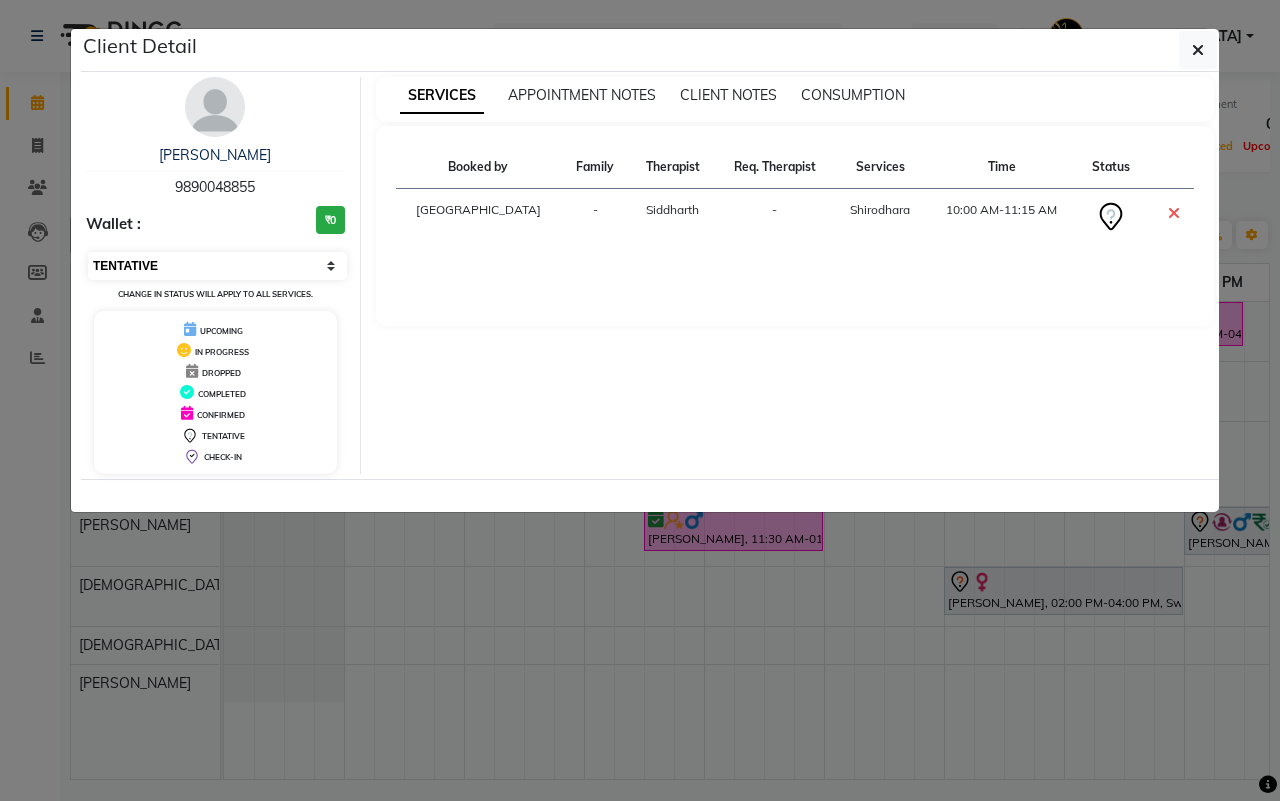 click on "Select CONFIRMED TENTATIVE" at bounding box center [217, 266] 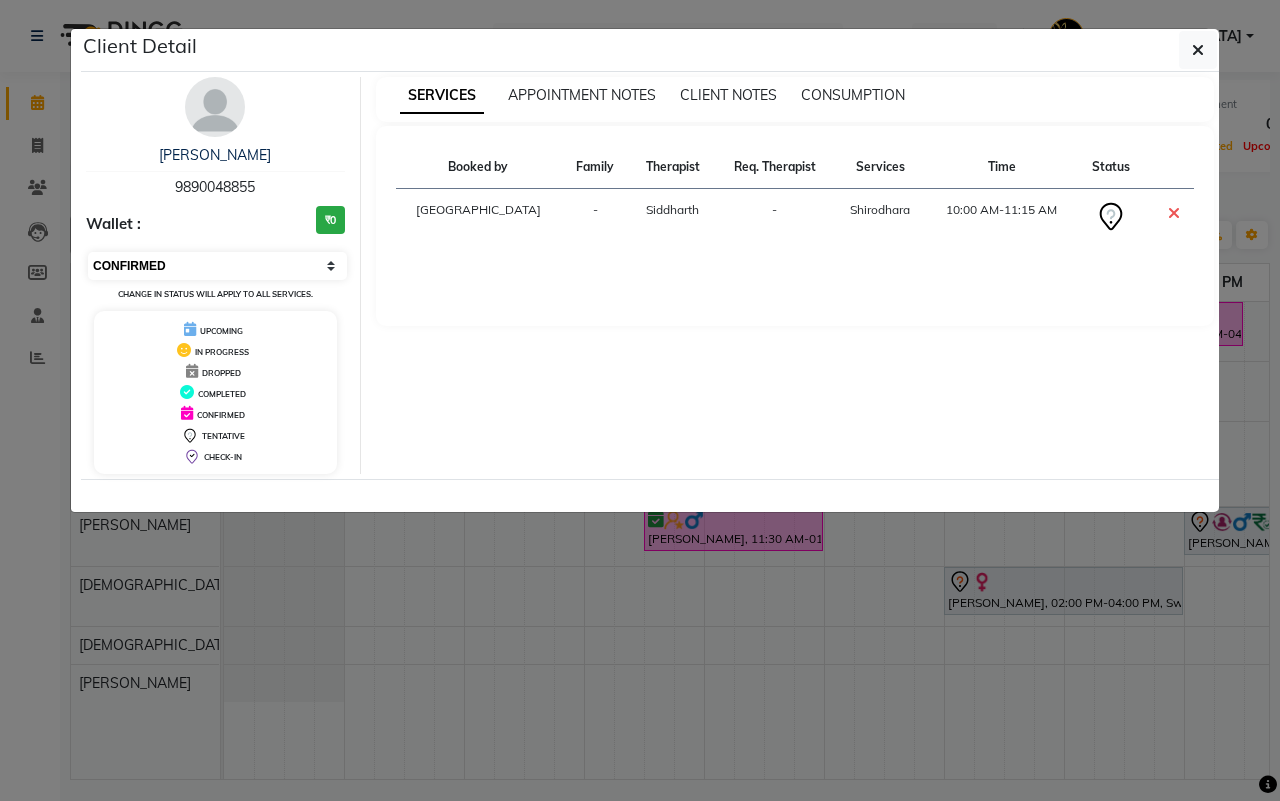 click on "Select CONFIRMED TENTATIVE" at bounding box center [217, 266] 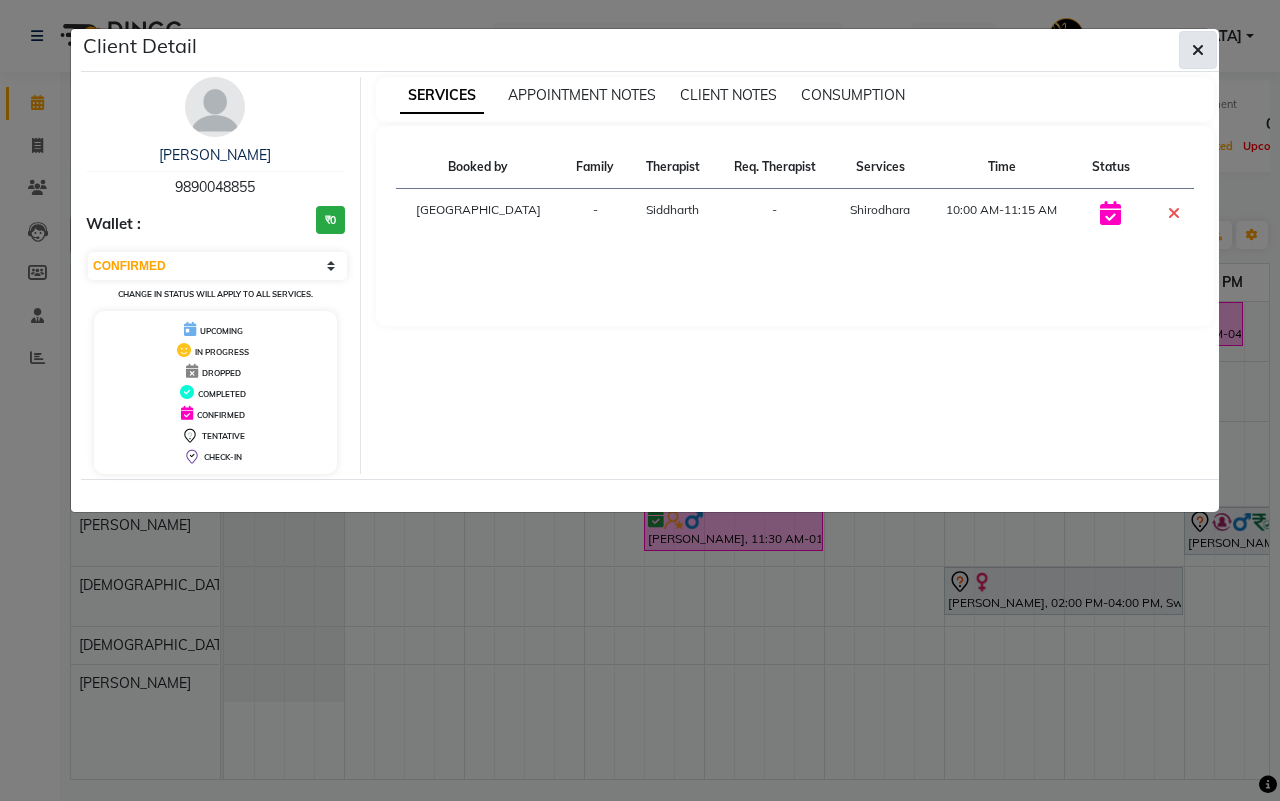 click 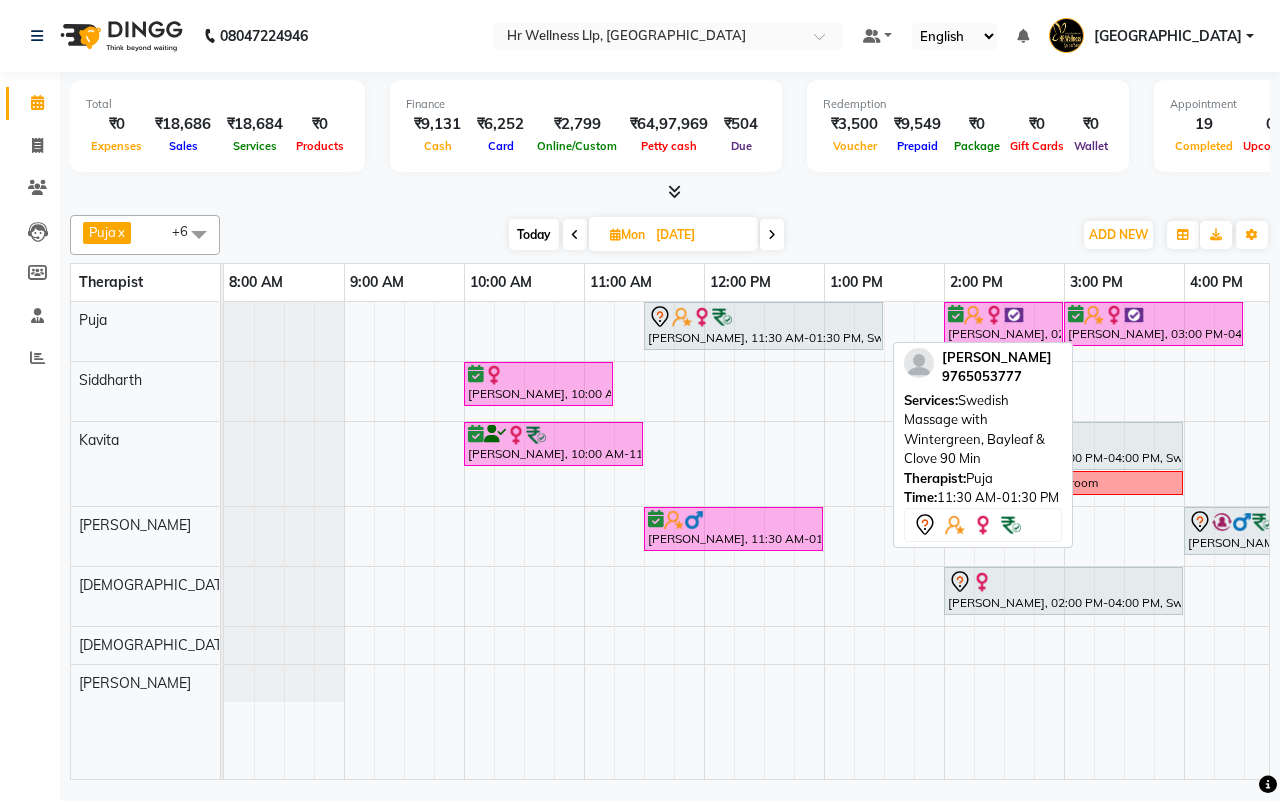 click at bounding box center (682, 317) 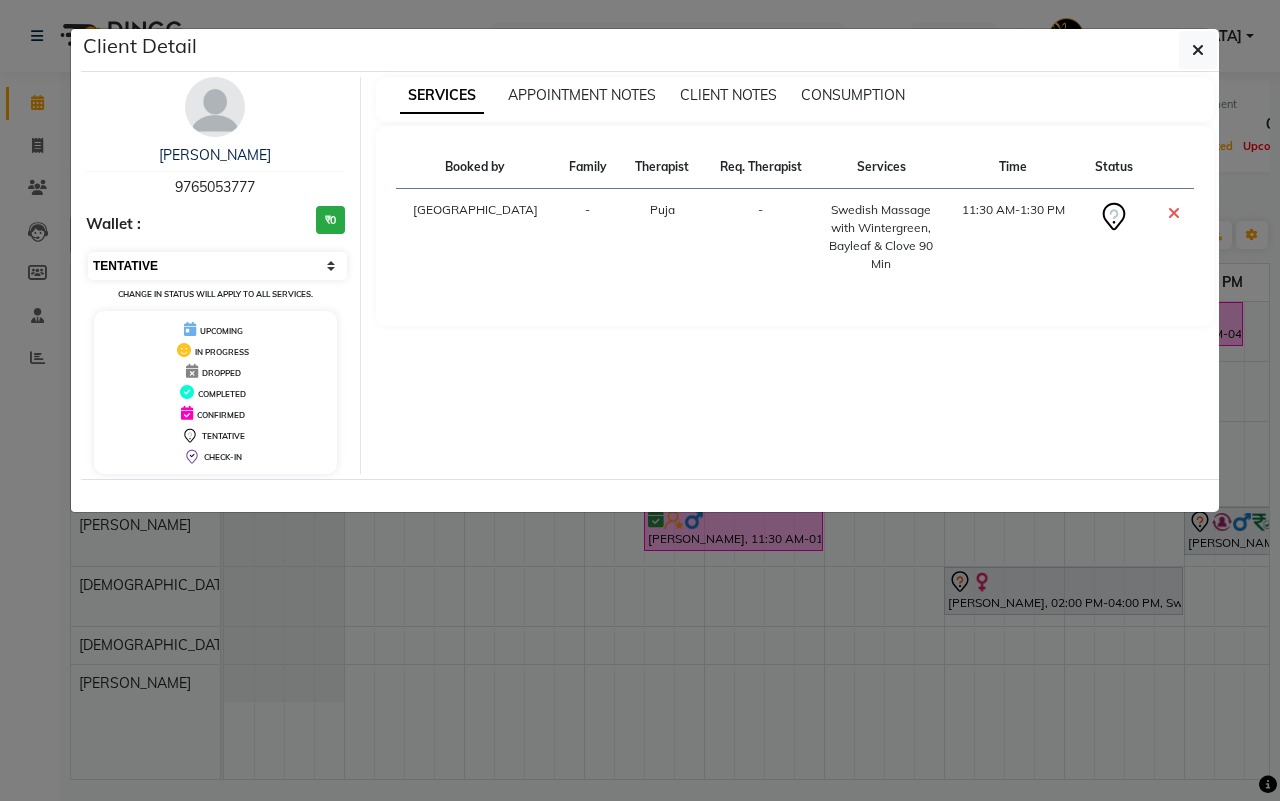 click on "Select CONFIRMED TENTATIVE" at bounding box center [217, 266] 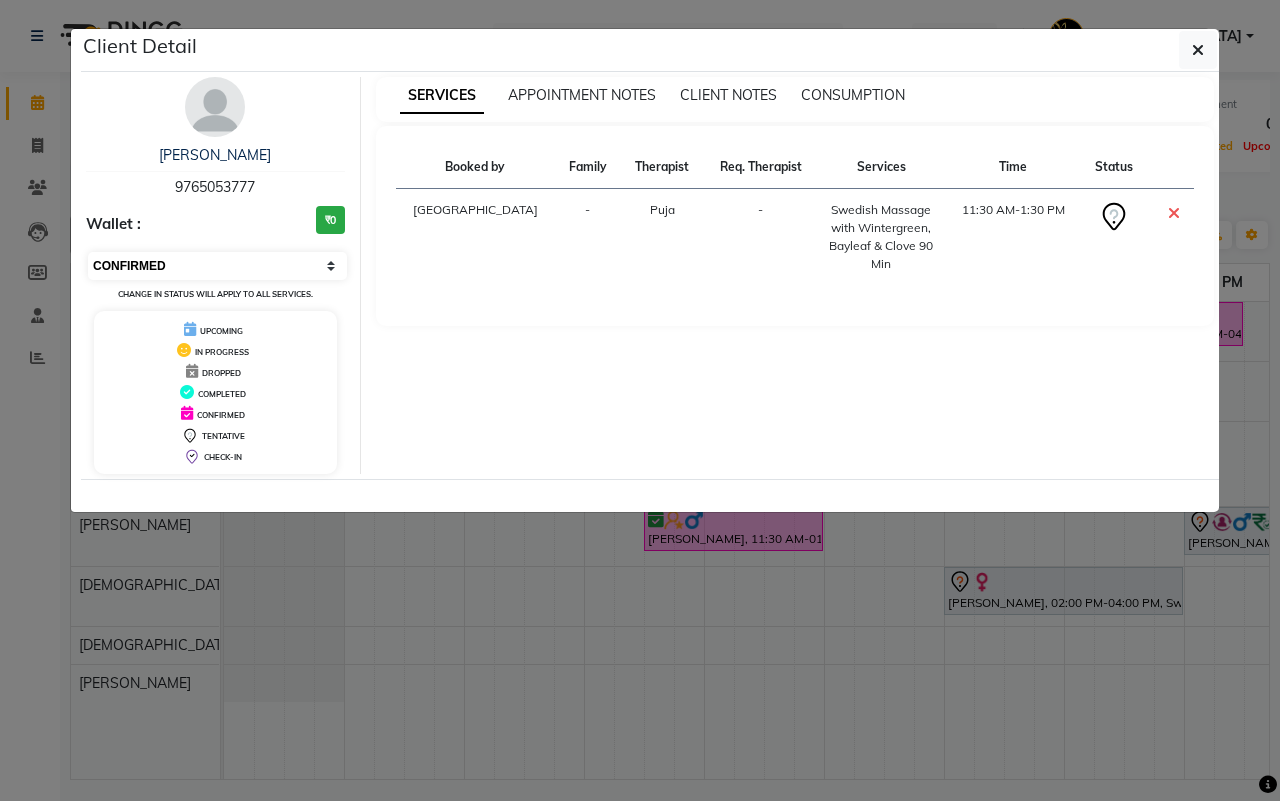 click on "Select CONFIRMED TENTATIVE" at bounding box center (217, 266) 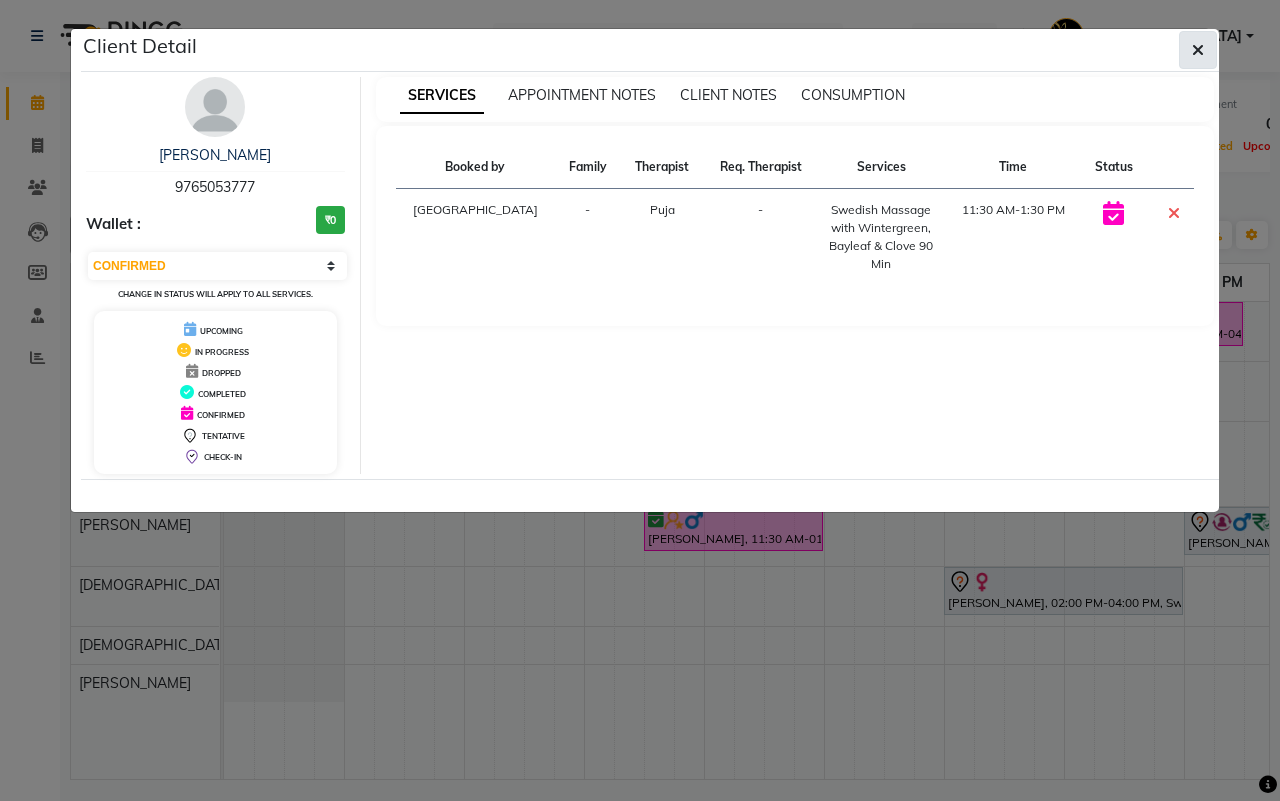 click 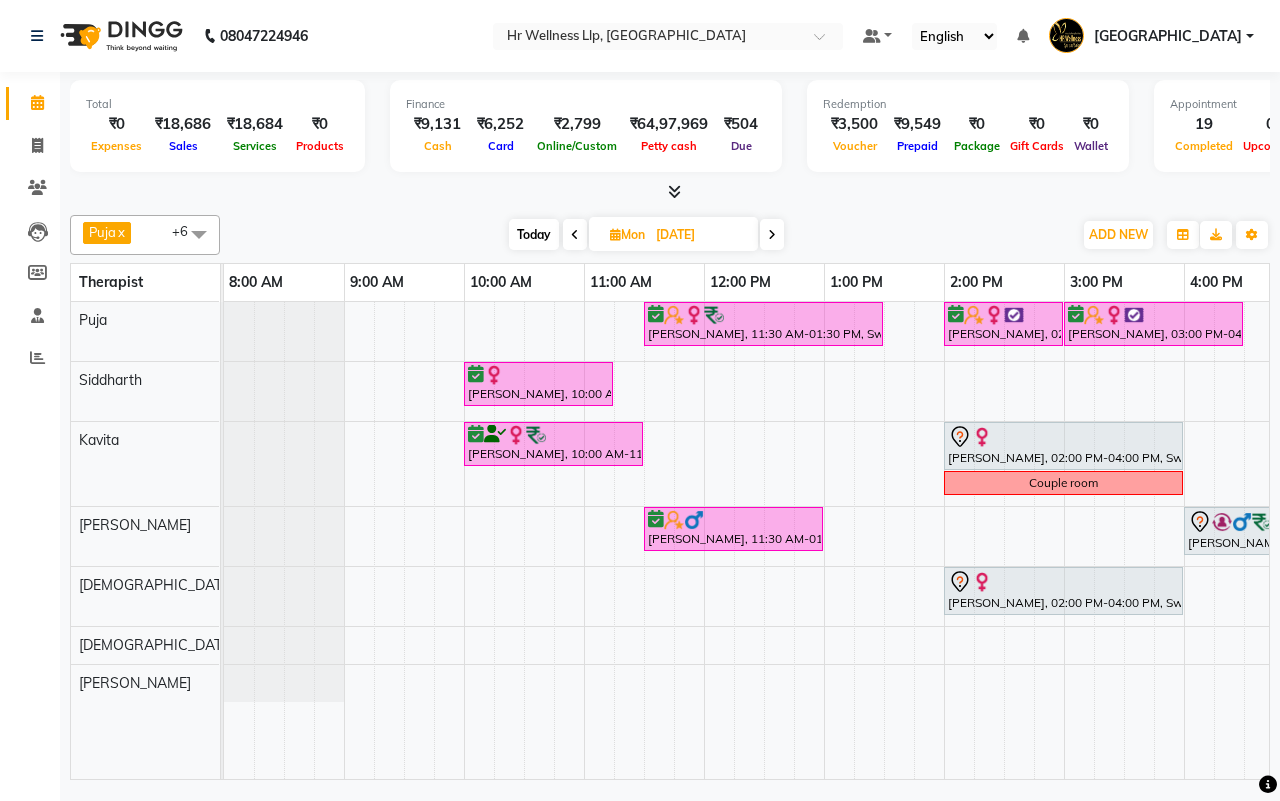 click on "[DATE]  [DATE]" at bounding box center [646, 235] 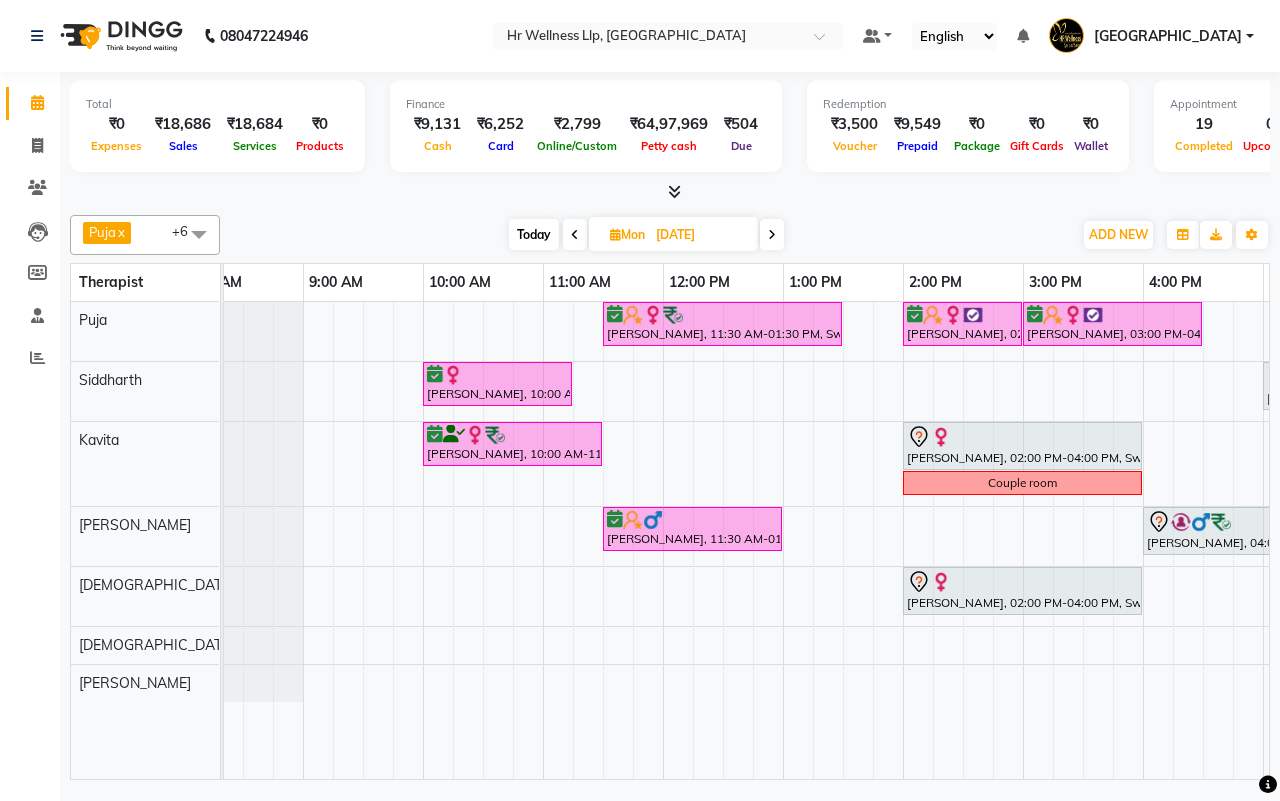 scroll, scrollTop: 0, scrollLeft: 58, axis: horizontal 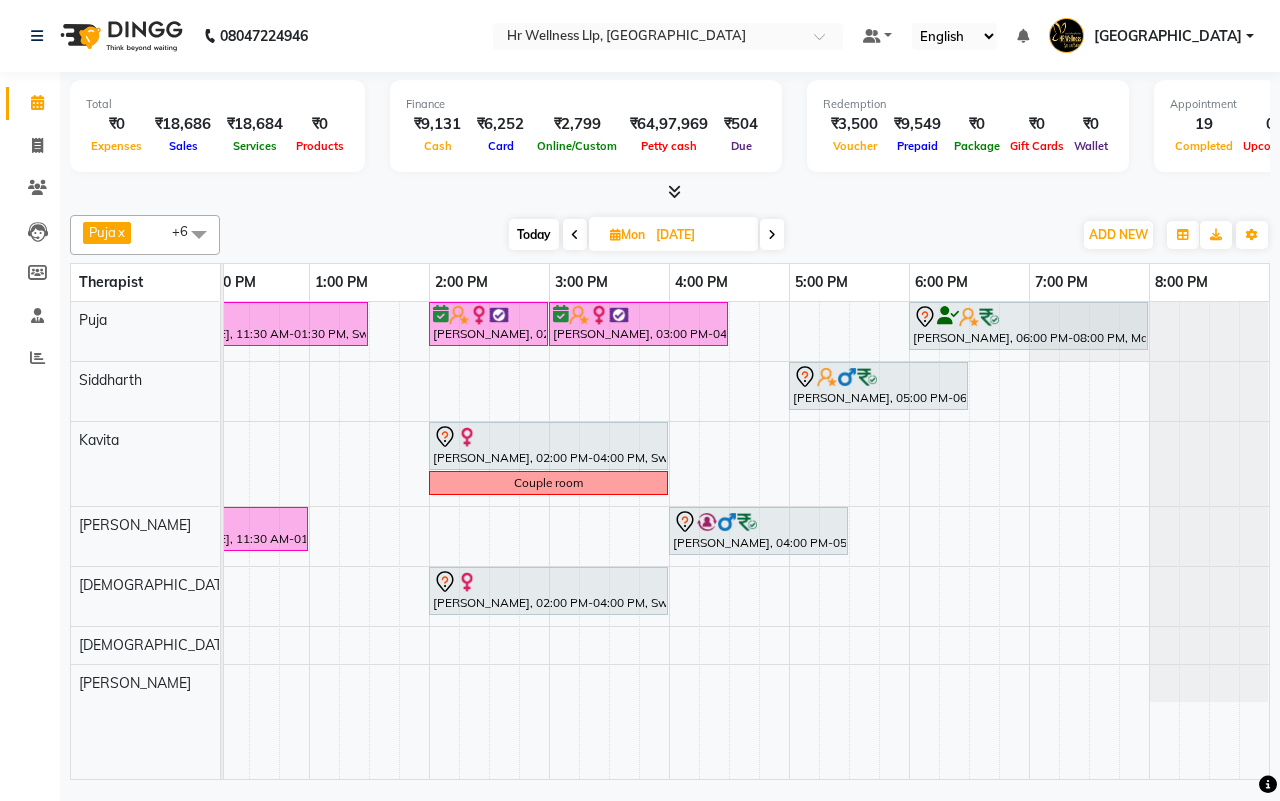 click on "Today" at bounding box center [534, 234] 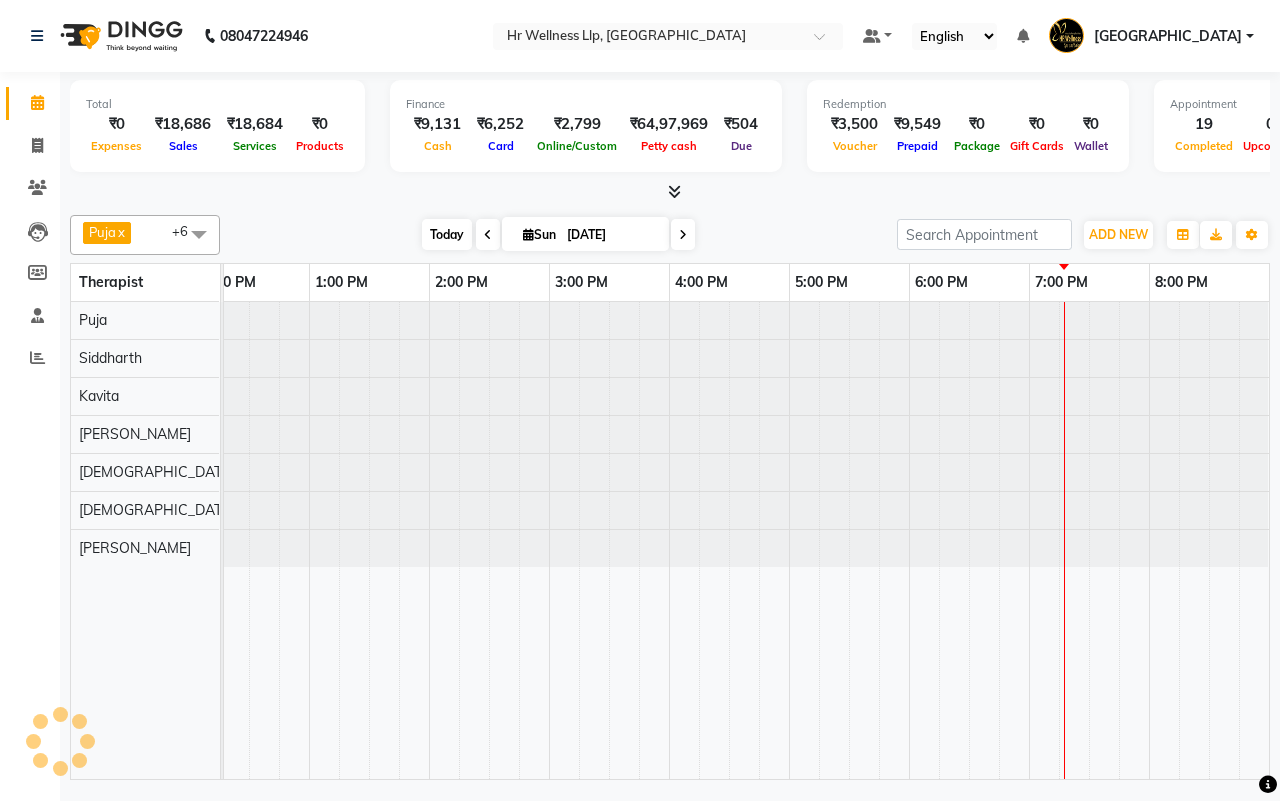 scroll, scrollTop: 0, scrollLeft: 515, axis: horizontal 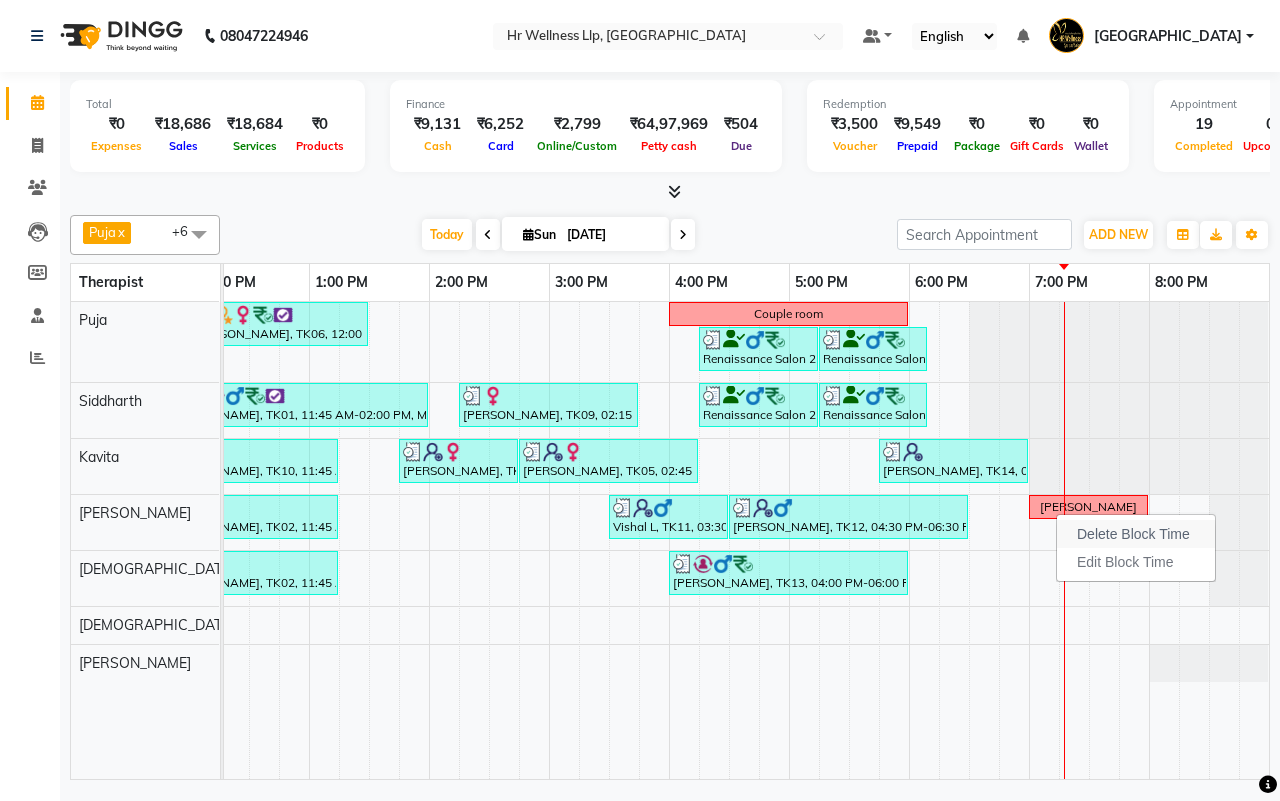 click on "Delete Block Time" at bounding box center [1133, 534] 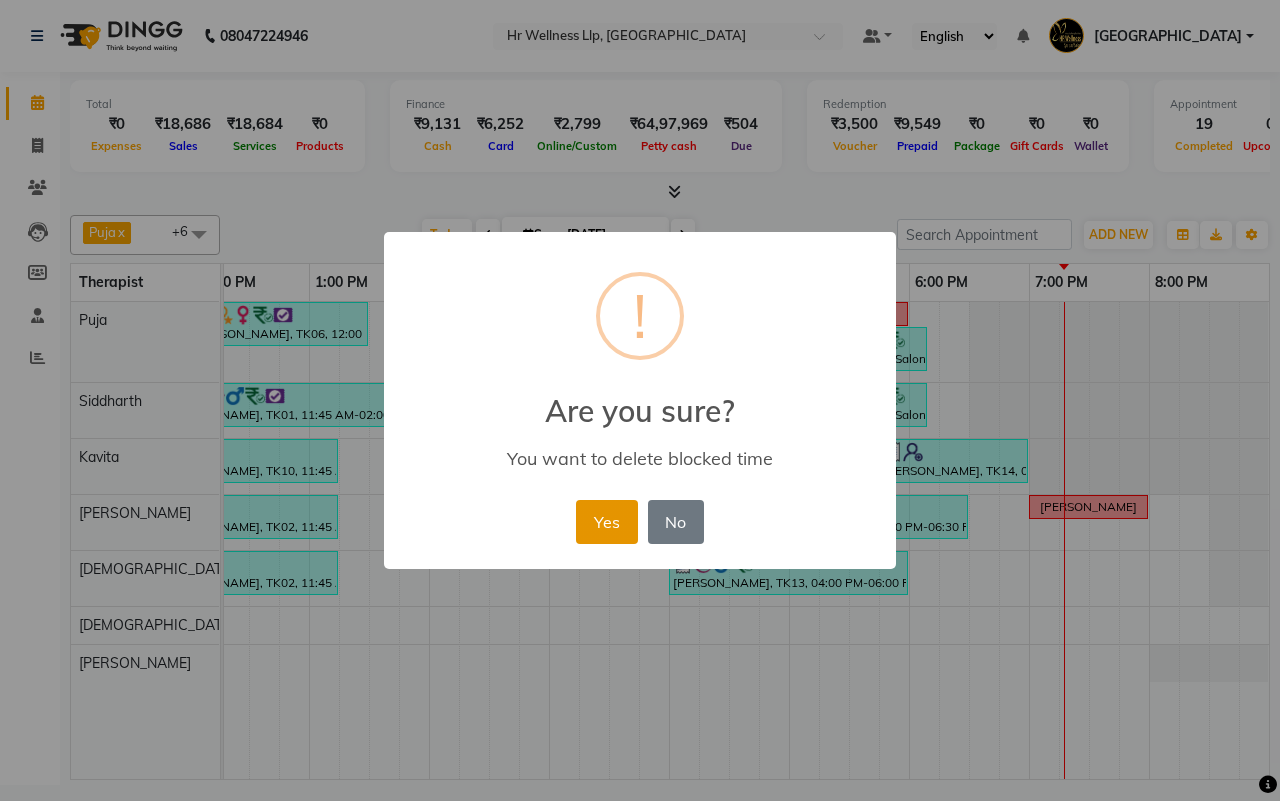 click on "Yes" at bounding box center [606, 522] 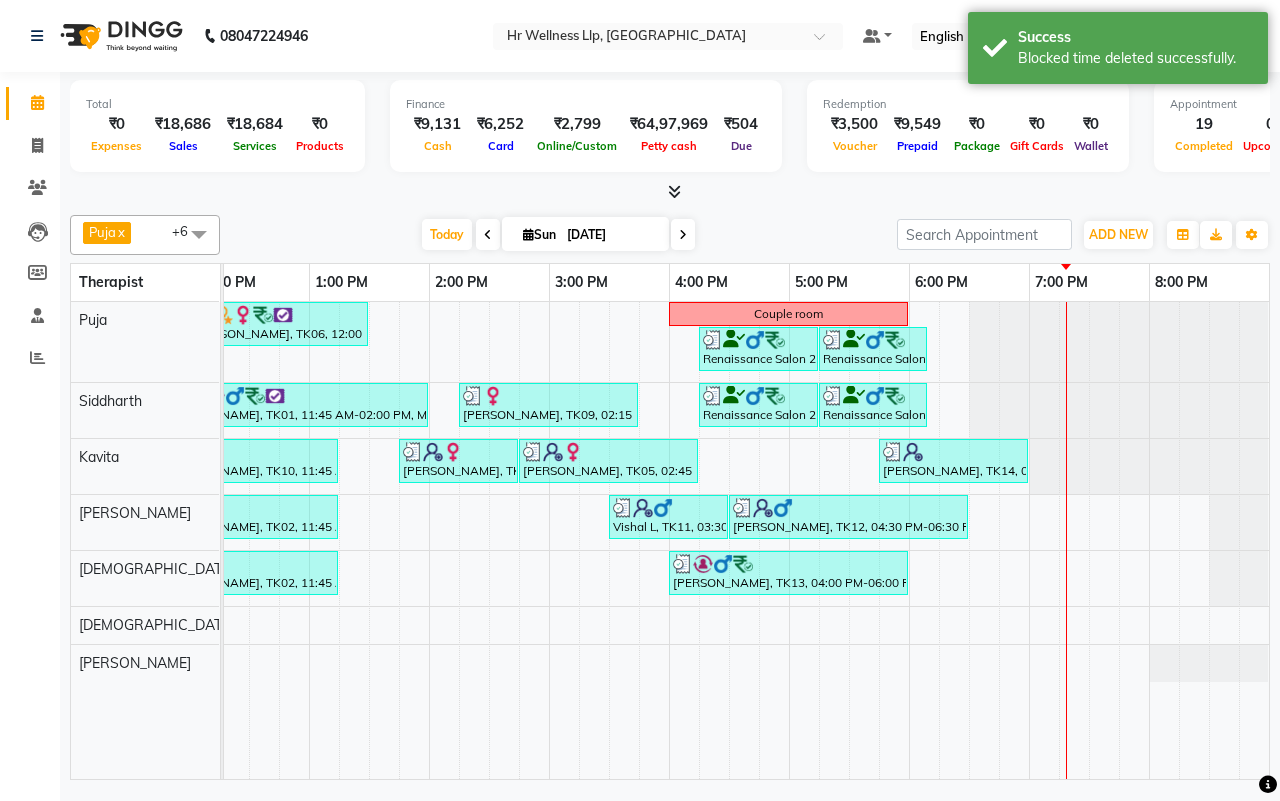 click at bounding box center (683, 235) 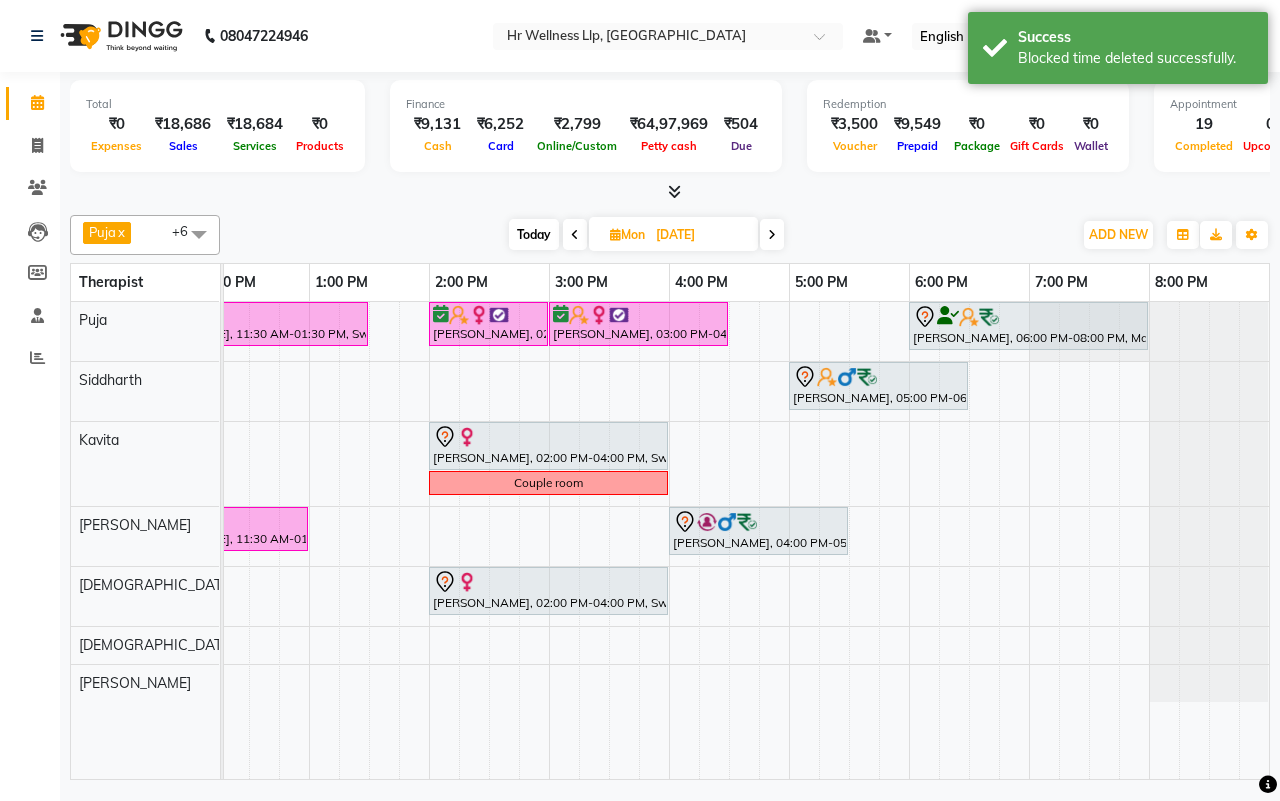 click on "[PERSON_NAME], 11:30 AM-01:30 PM, Swedish Massage with Wintergreen, Bayleaf & Clove 90 Min     [PERSON_NAME], 02:00 PM-03:00 PM, Massage 60 Min     [PERSON_NAME], 03:00 PM-04:30 PM, Facials 60 Min             Arun Tathare, 06:00 PM-08:00 PM, Massage 90 Min     [PERSON_NAME], 10:00 AM-11:15 AM, [GEOGRAPHIC_DATA][PERSON_NAME], 05:00 PM-06:30 PM, Swedish Massage with Wintergreen, Bayleaf & Clove 60 Min     [PERSON_NAME], 10:00 AM-11:30 AM, Swedish Massage with Wintergreen, Bayleaf & Clove 60 Min             [PERSON_NAME], 02:00 PM-04:00 PM, Swedish Massage with Wintergreen, Bayleaf & Clove 60 Min  Couple room      [PERSON_NAME], 11:30 AM-01:00 PM, Massage 60 Min             [PERSON_NAME], 04:00 PM-05:30 PM, Deep Tissue Massage with Wintergreen oil 60 Min             [PERSON_NAME], 02:00 PM-04:00 PM, Swedish Massage with Wintergreen, Bayleaf & Clove 60 Min" at bounding box center [489, 540] 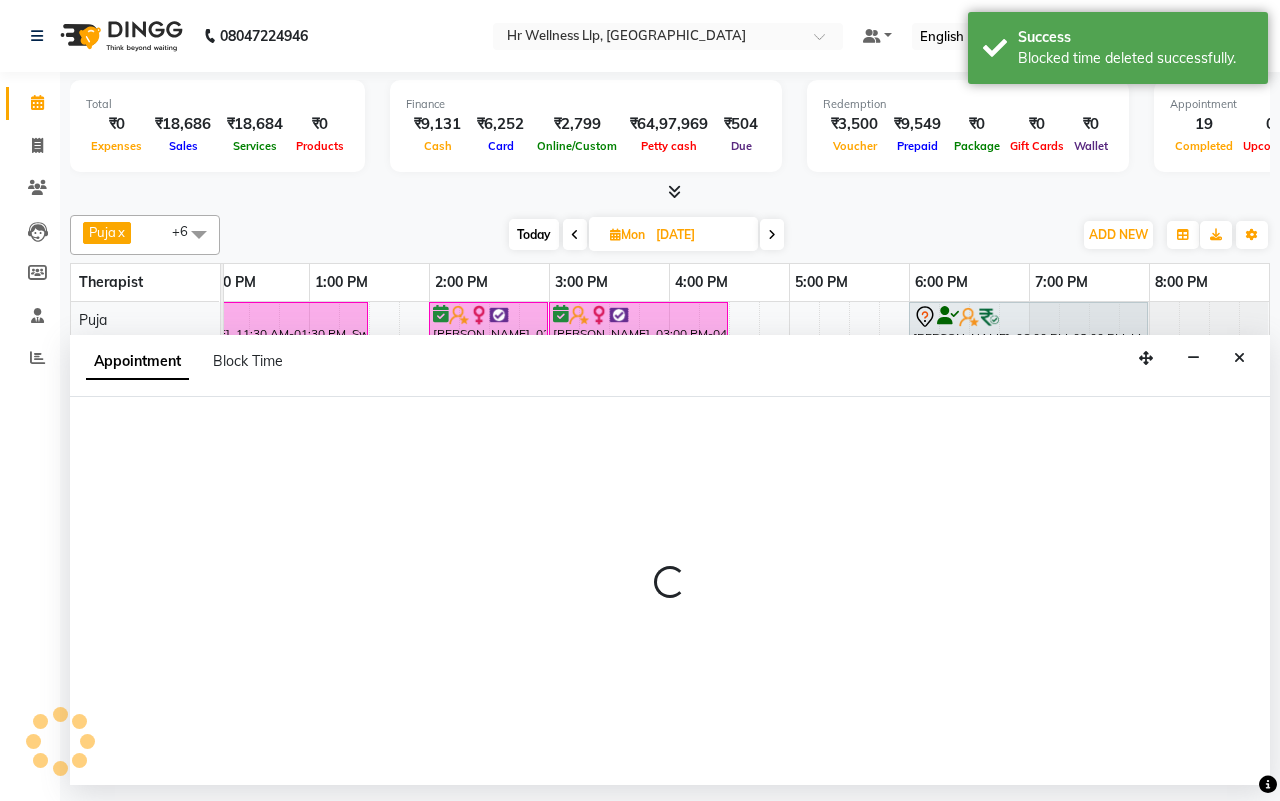 select on "85702" 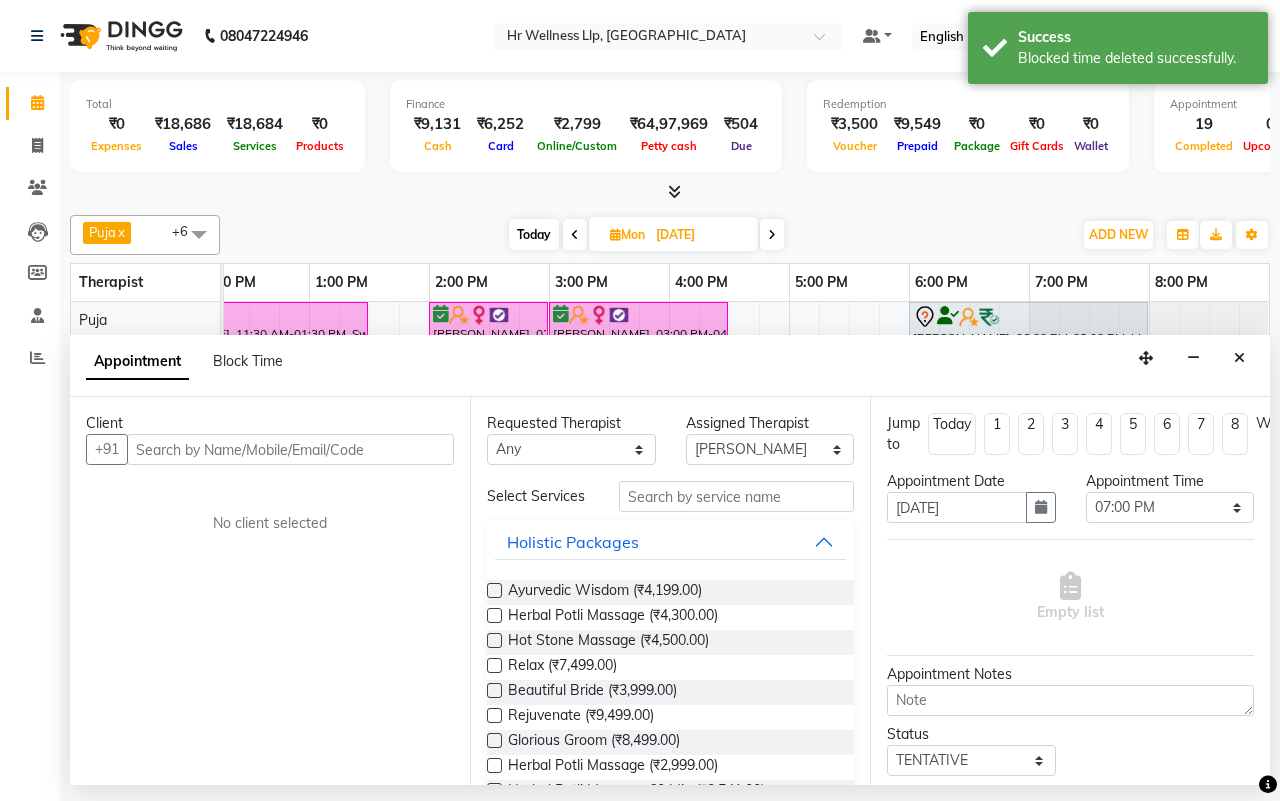 click at bounding box center [290, 449] 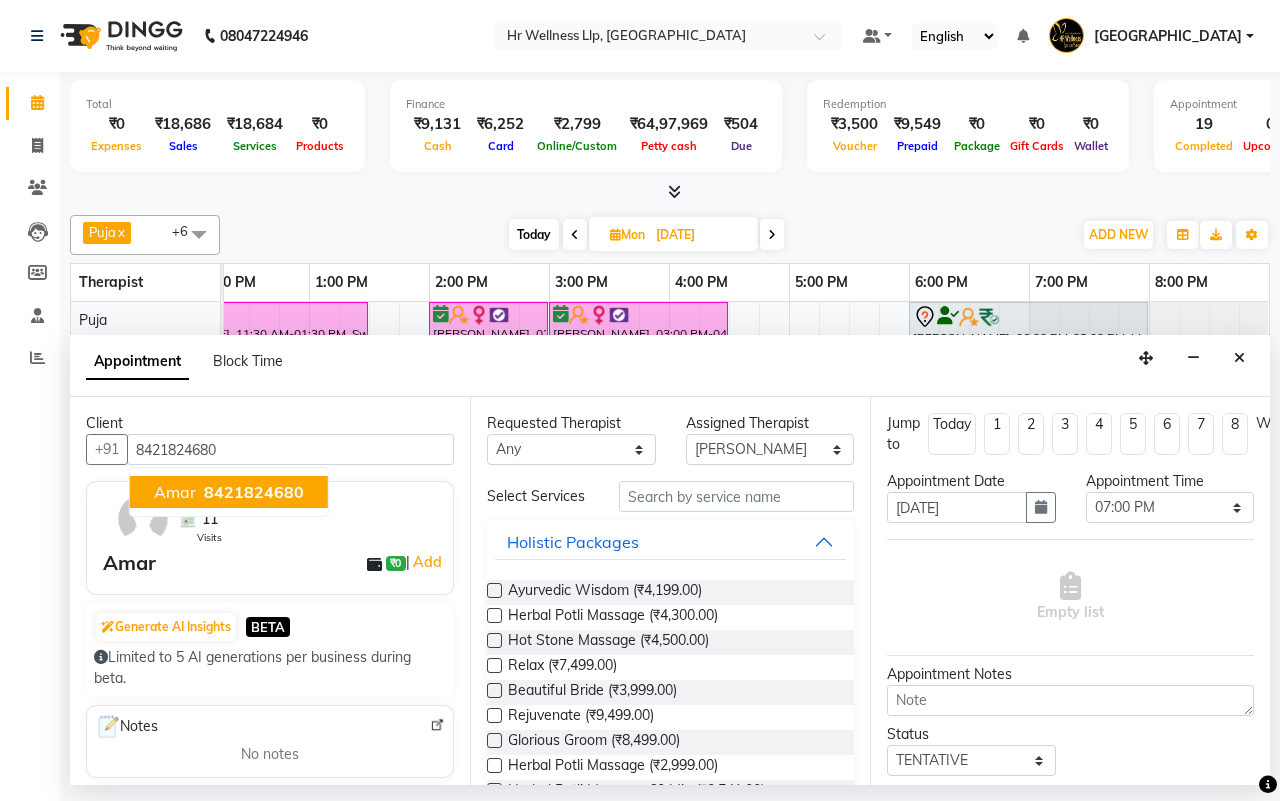 click on "8421824680" at bounding box center (254, 492) 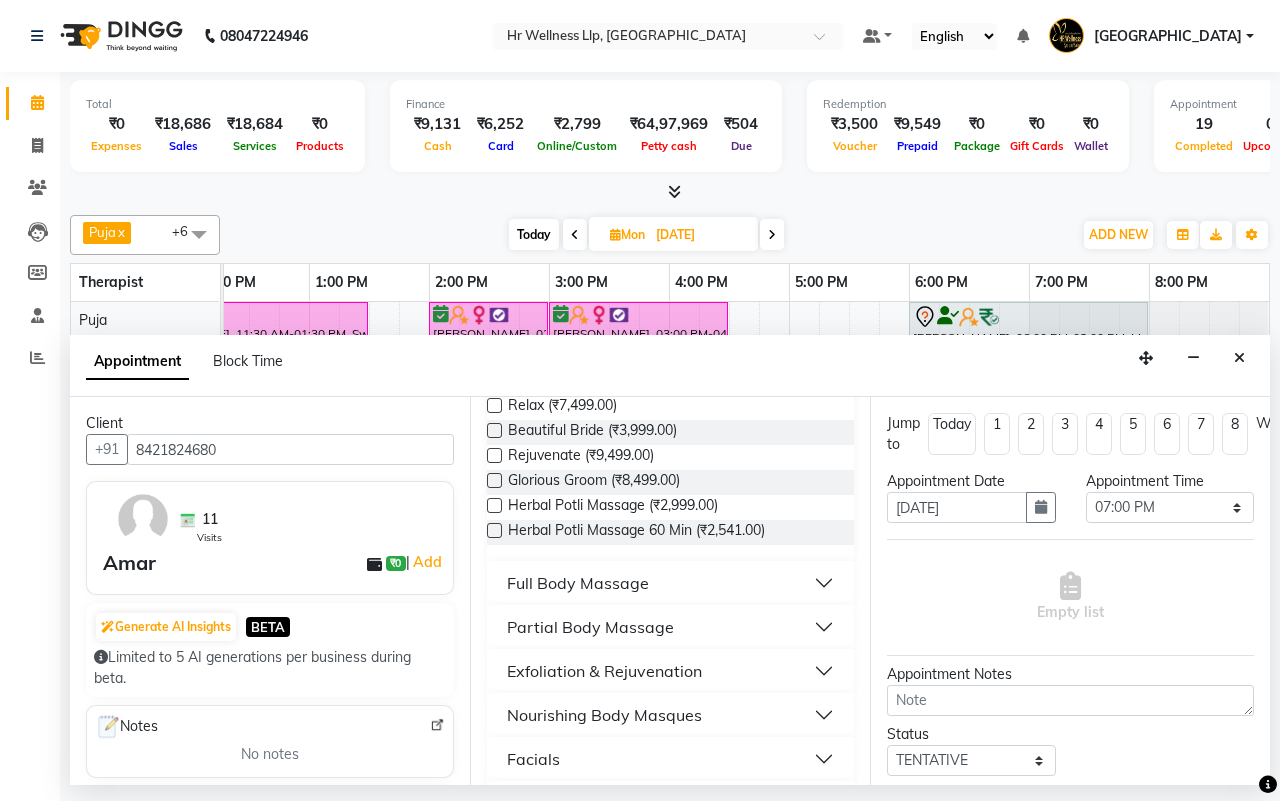 scroll, scrollTop: 413, scrollLeft: 0, axis: vertical 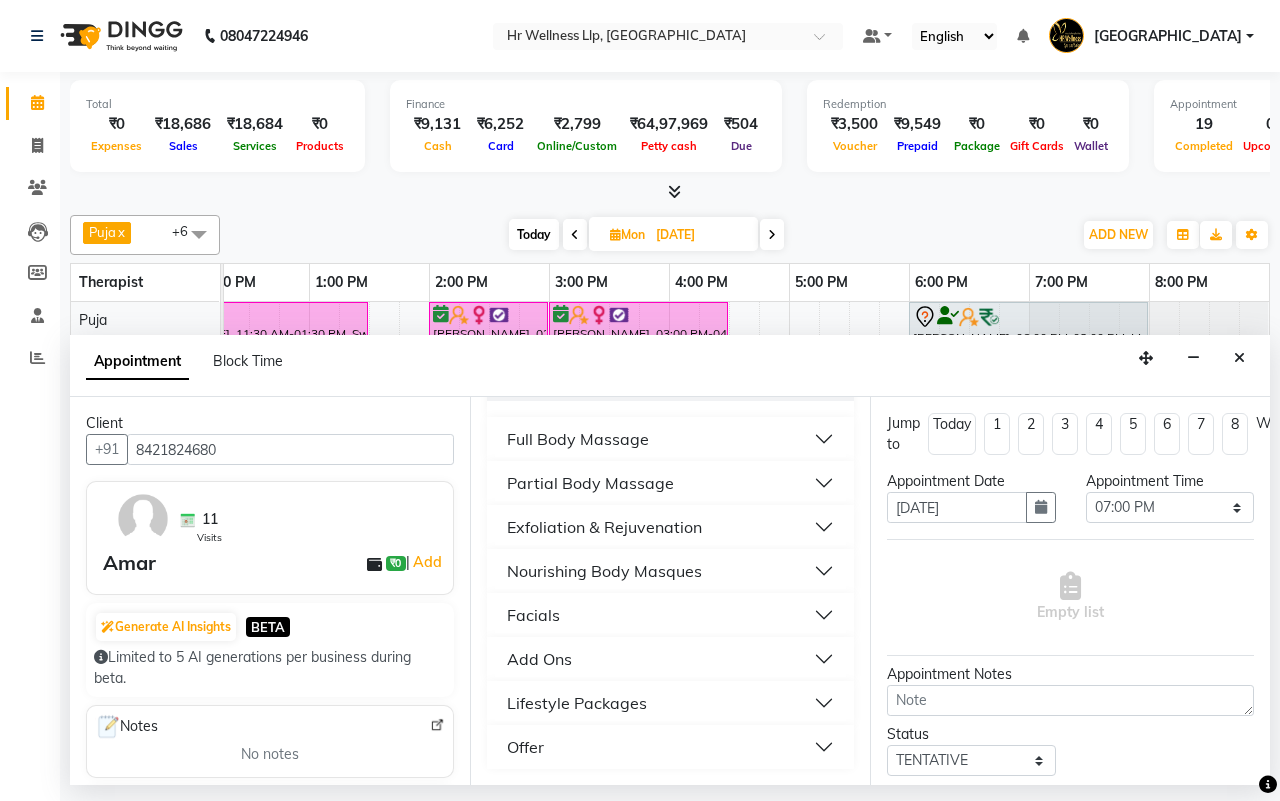 type on "8421824680" 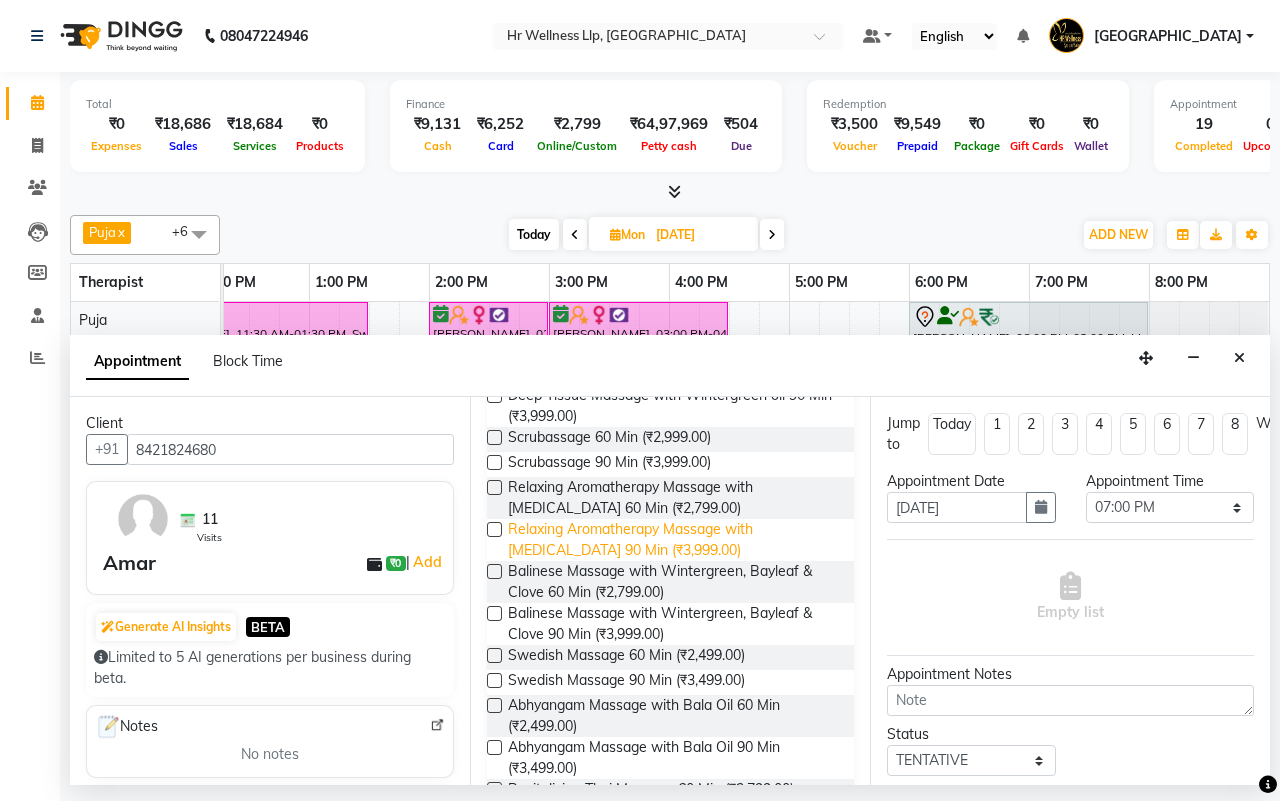 scroll, scrollTop: 413, scrollLeft: 0, axis: vertical 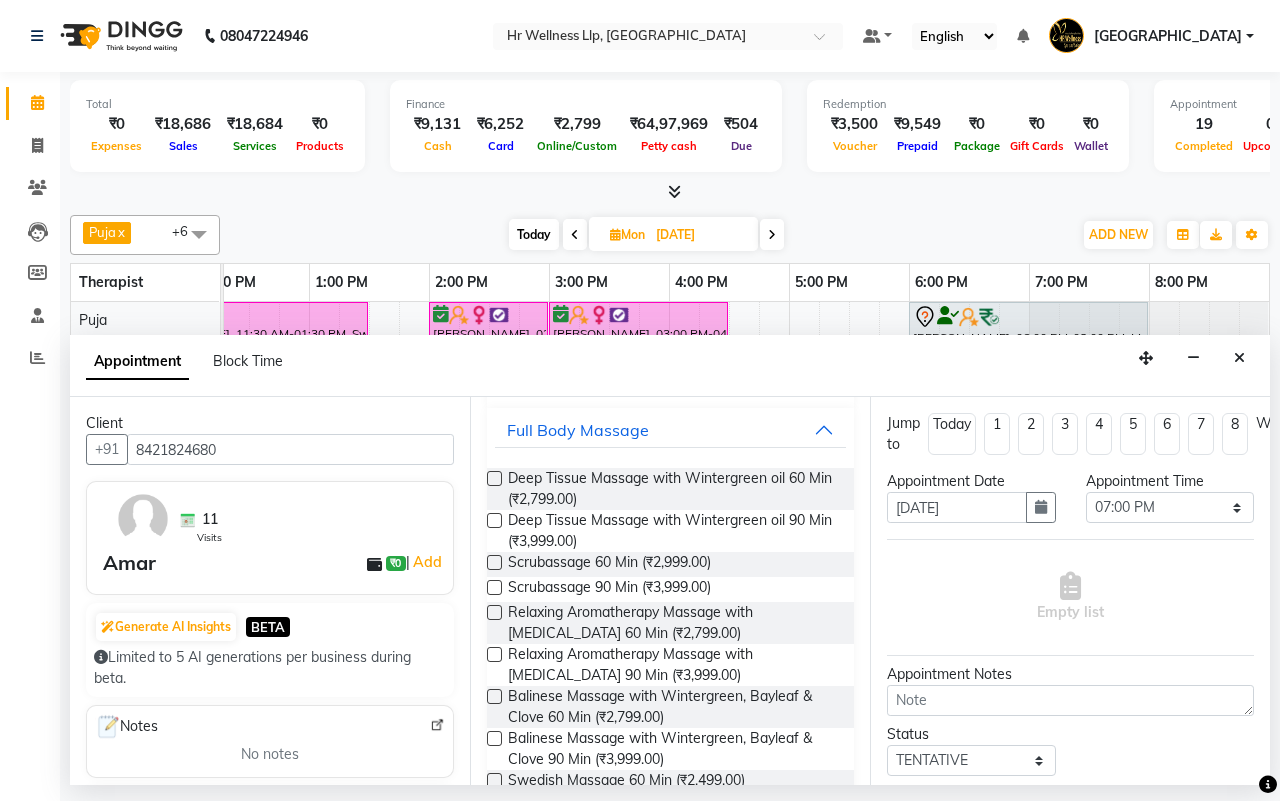 click at bounding box center (494, 478) 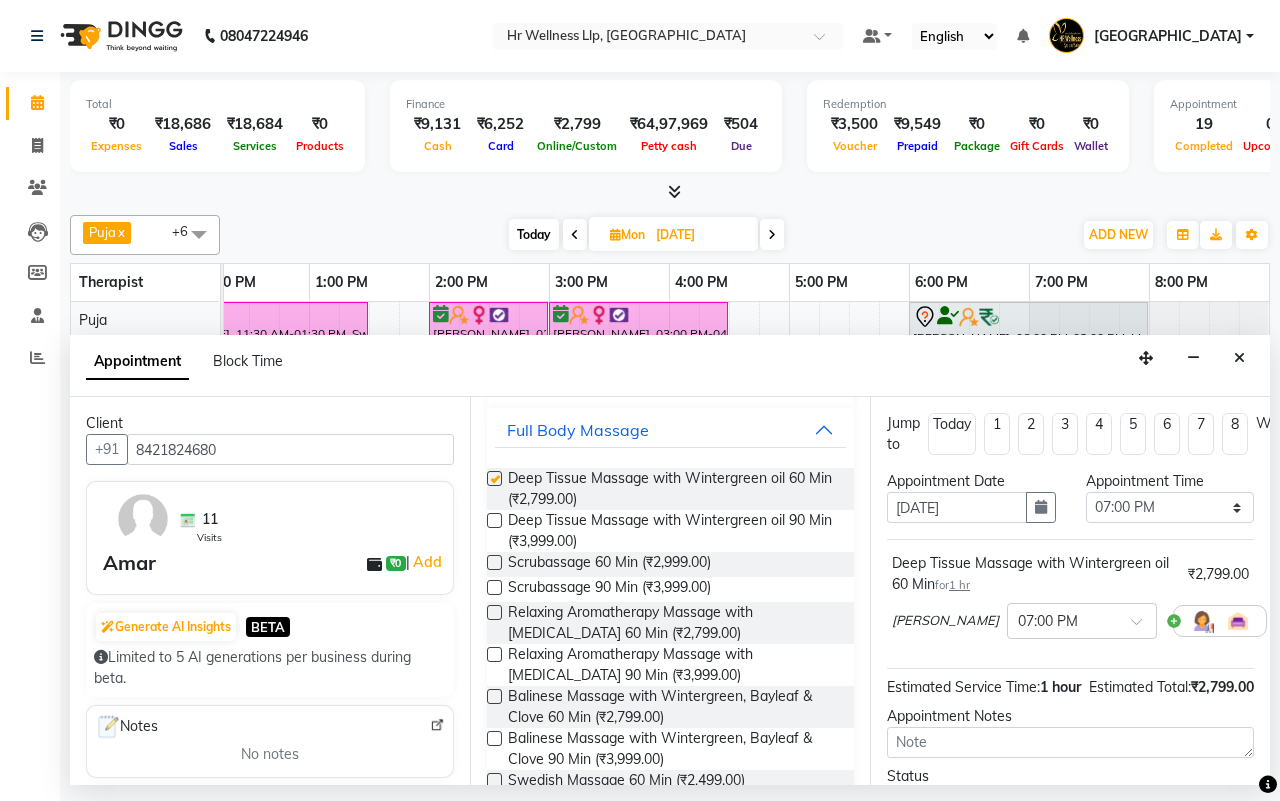 checkbox on "false" 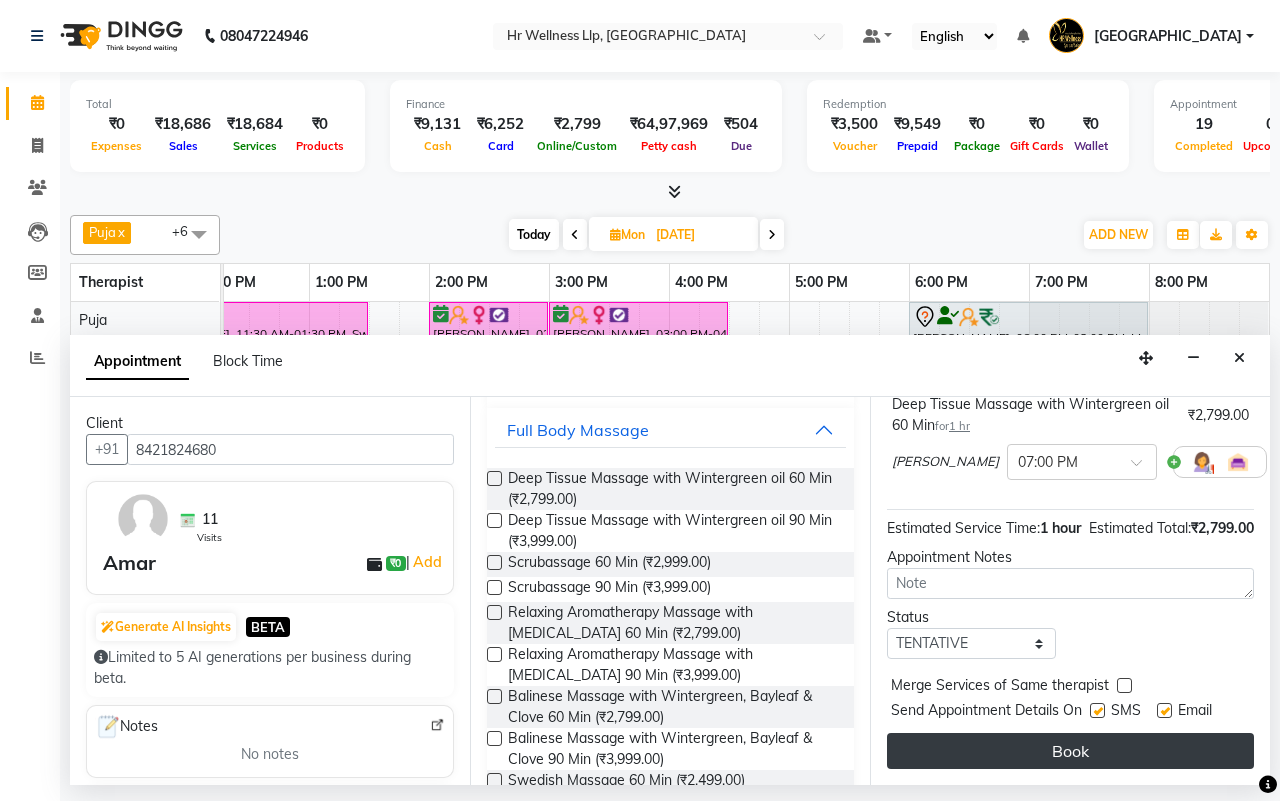 scroll, scrollTop: 200, scrollLeft: 0, axis: vertical 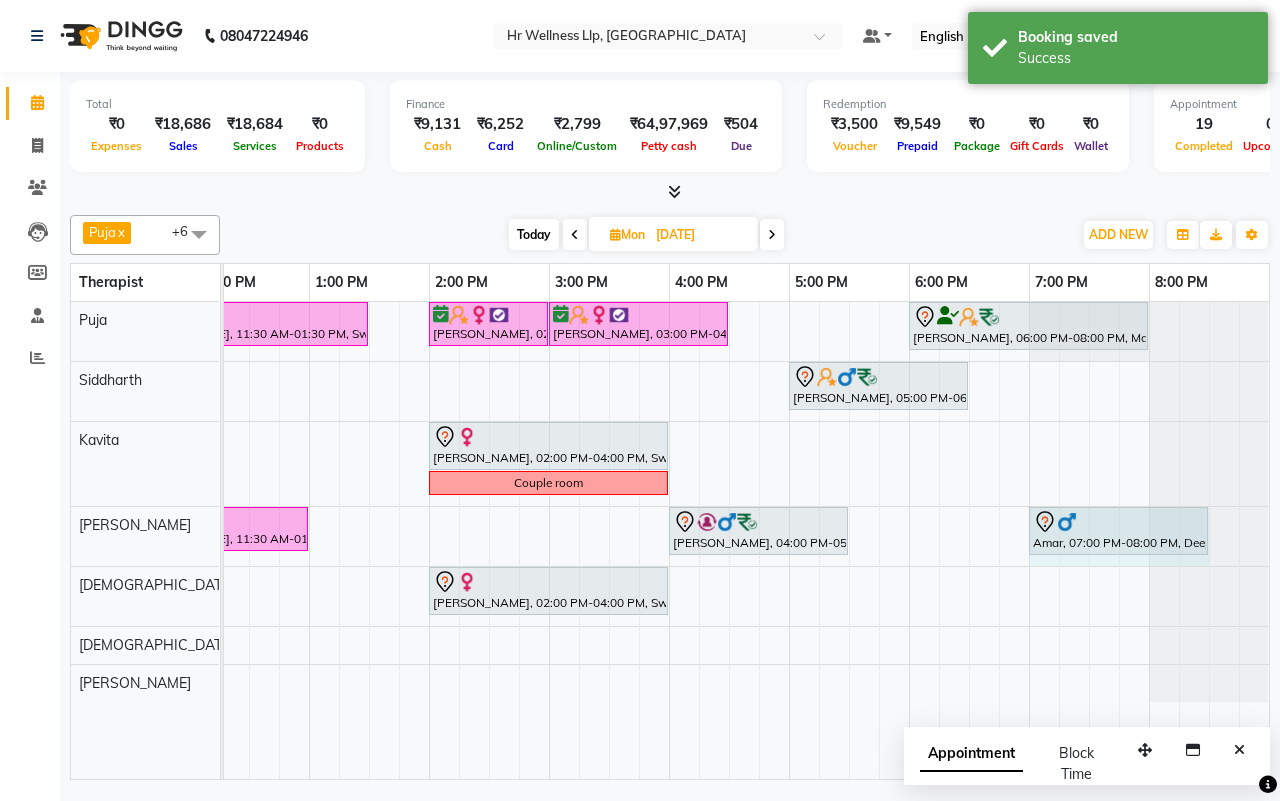 drag, startPoint x: 1146, startPoint y: 518, endPoint x: 1187, endPoint y: 526, distance: 41.773197 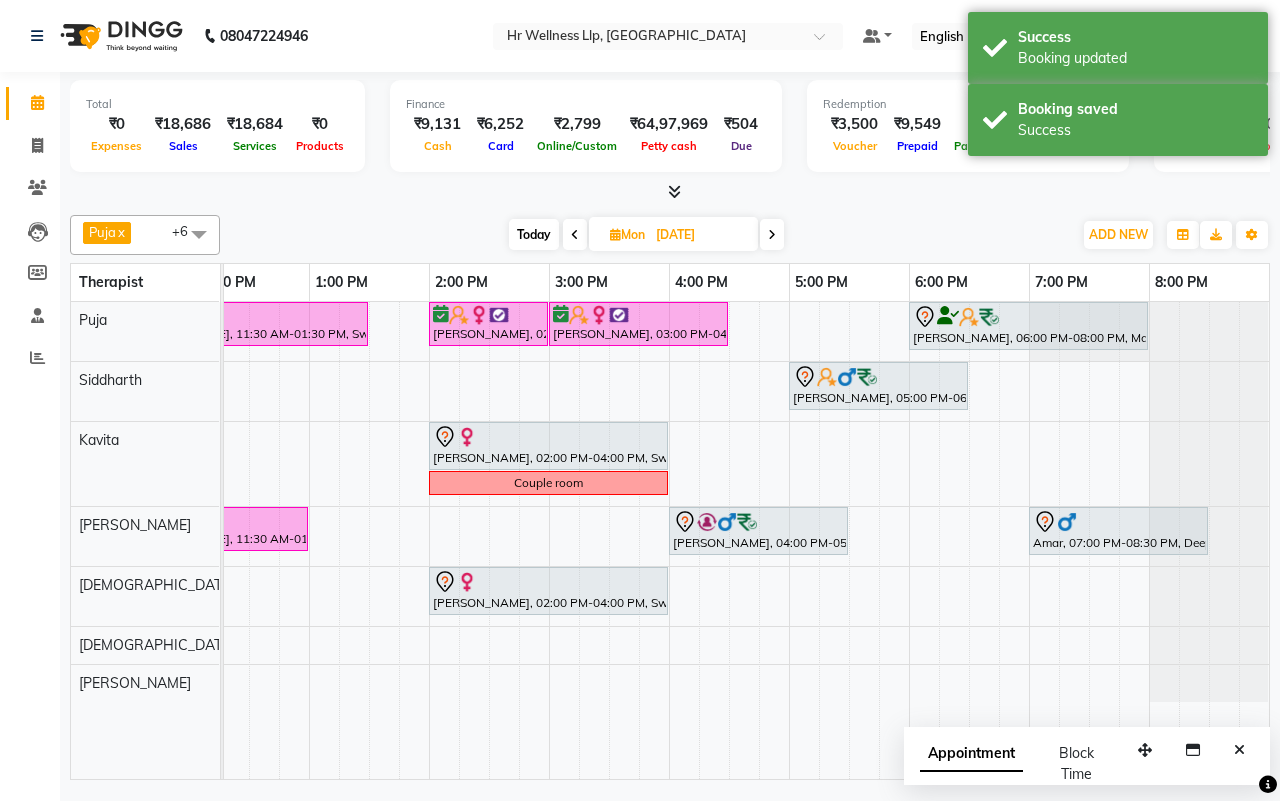 click on "[DATE]  [DATE]" at bounding box center (646, 235) 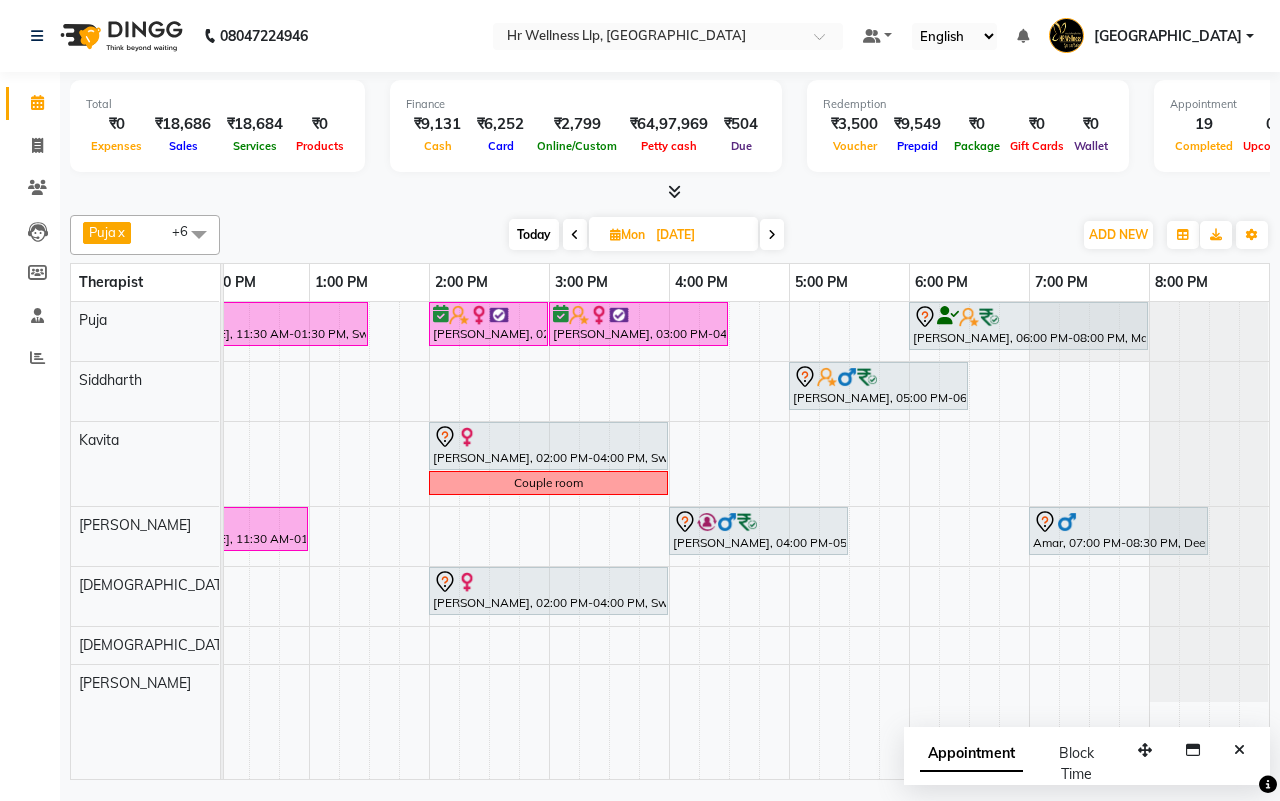 click on "[DATE]  [DATE]" at bounding box center (646, 235) 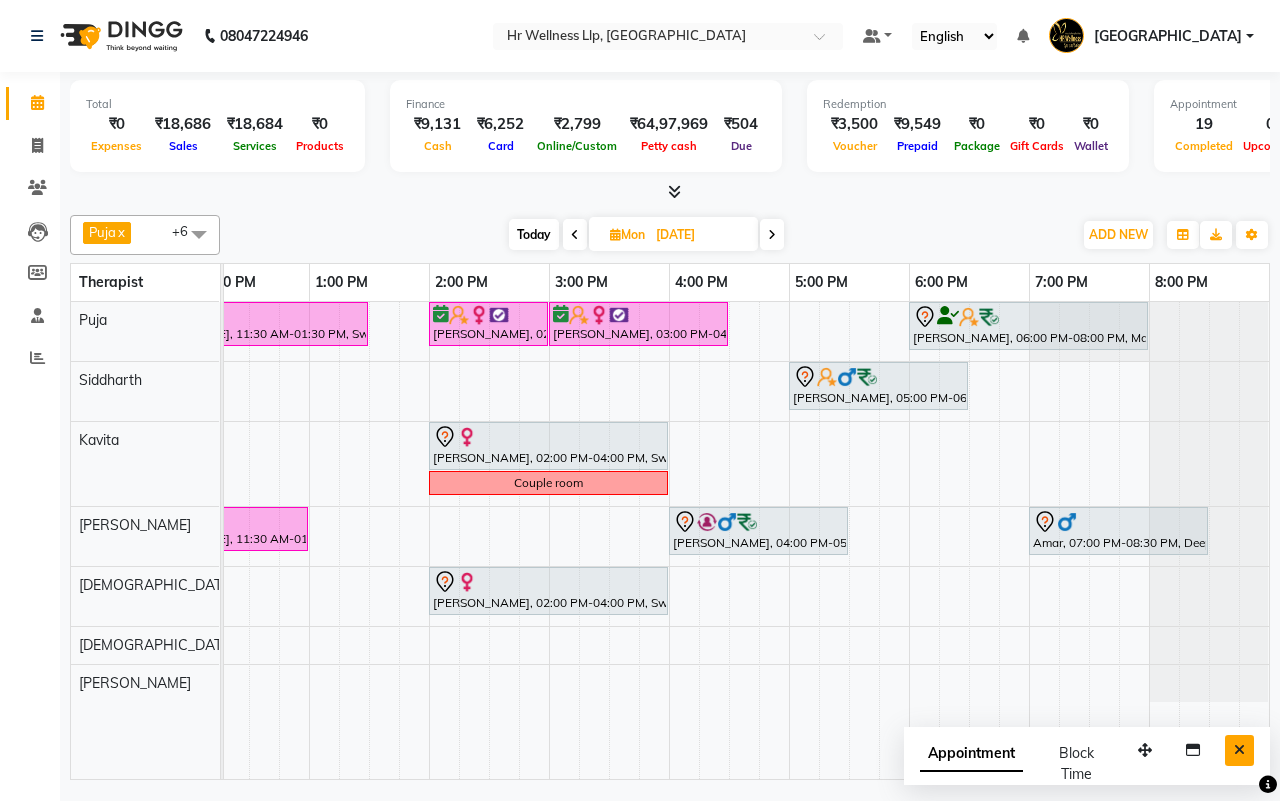 click at bounding box center [1239, 750] 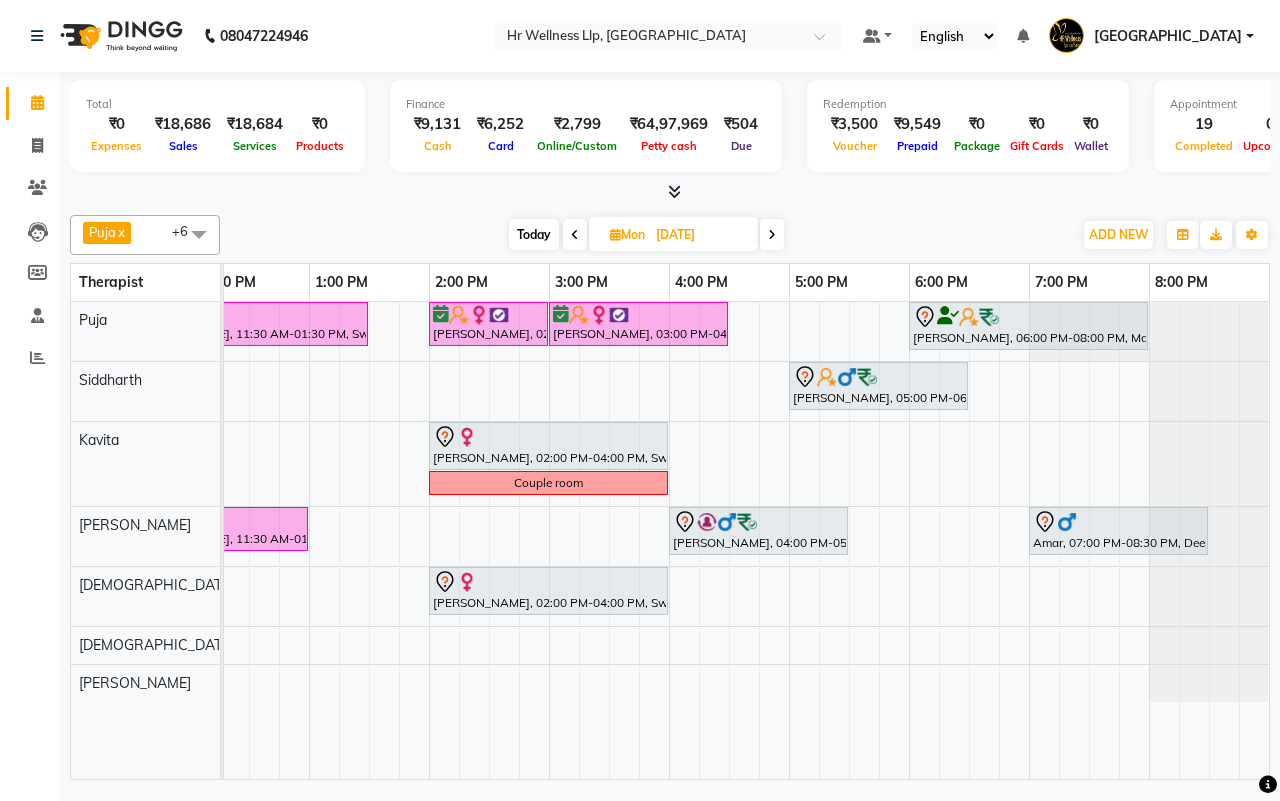 click on "Today" at bounding box center (534, 234) 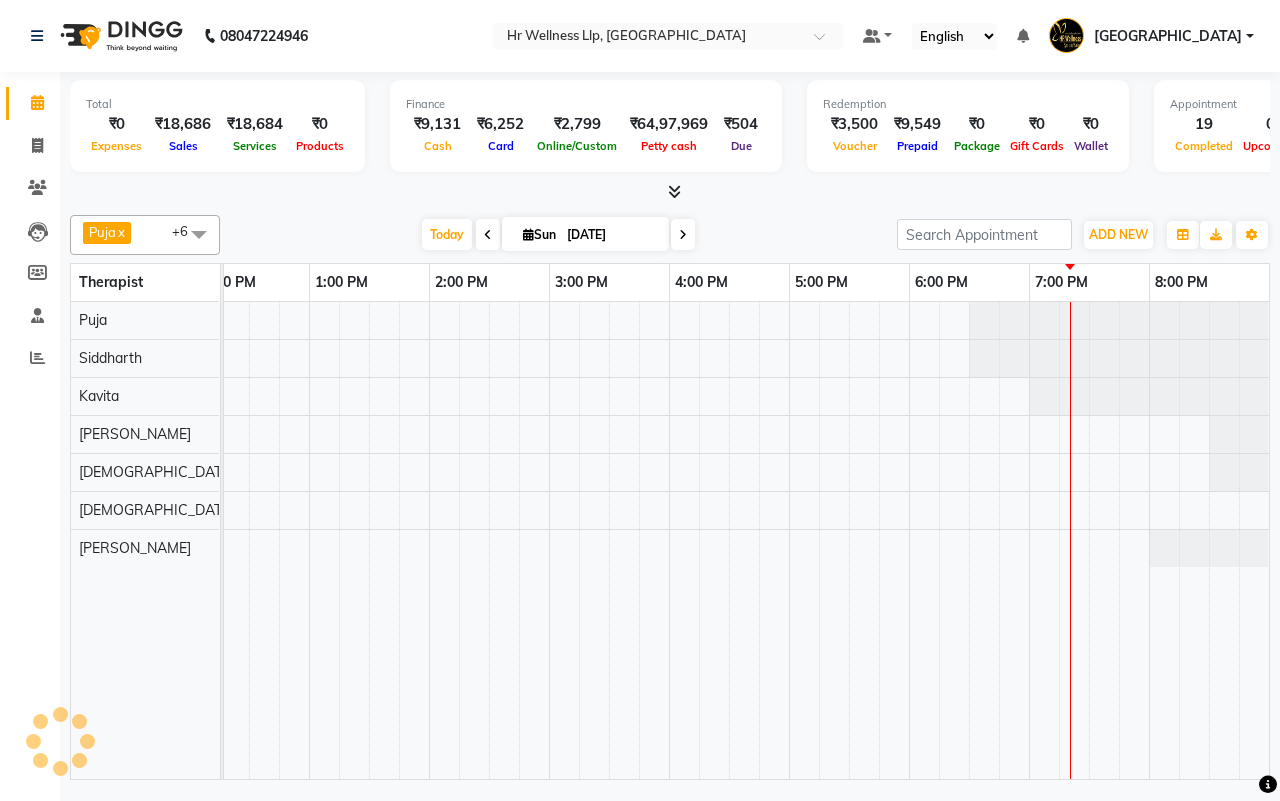 click on "[DATE]  [DATE]" at bounding box center [558, 235] 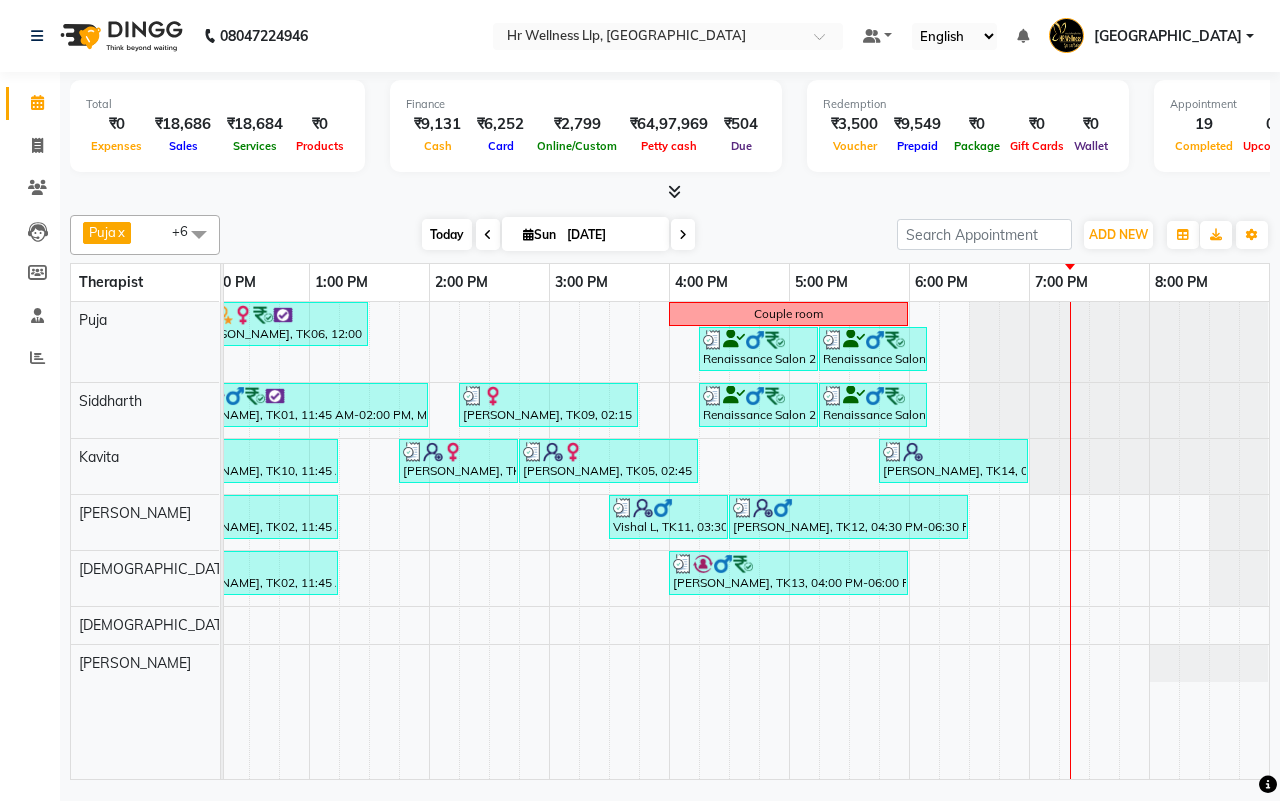 click on "Today" at bounding box center [447, 234] 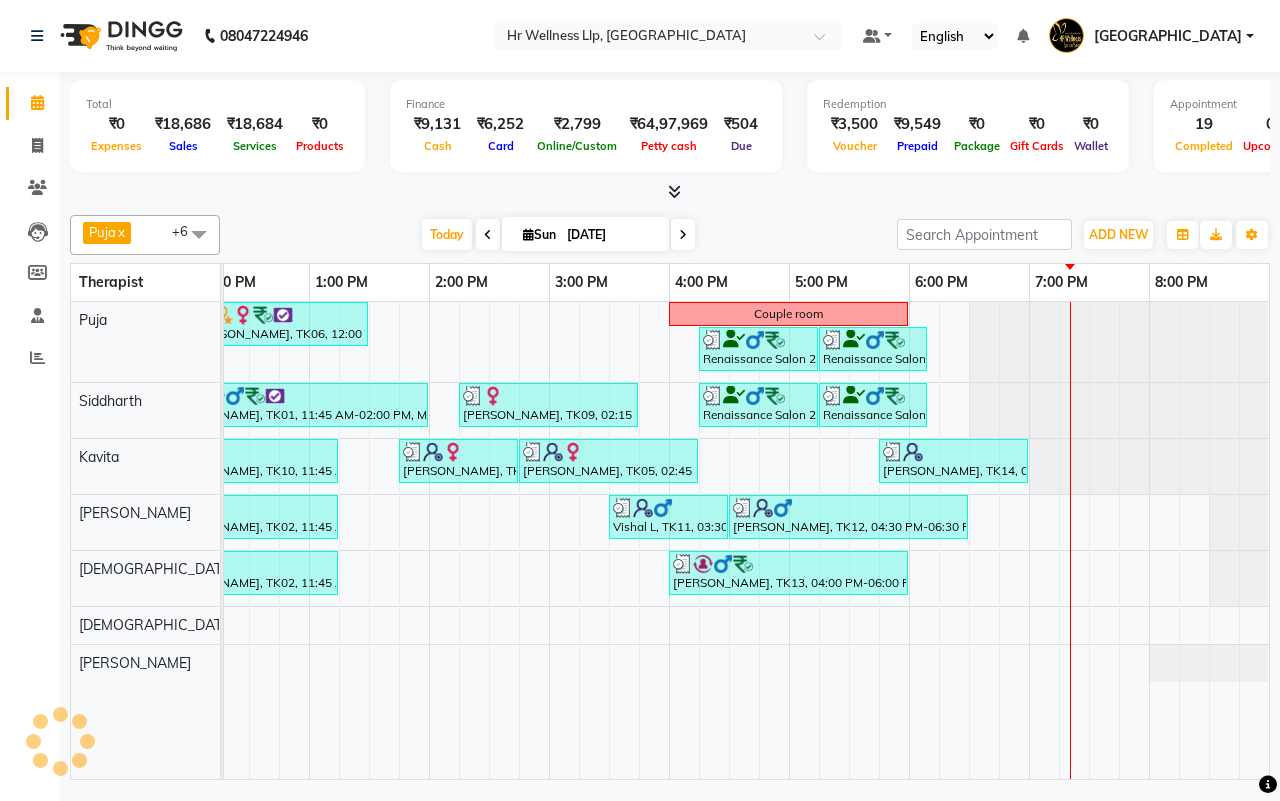 scroll, scrollTop: 0, scrollLeft: 515, axis: horizontal 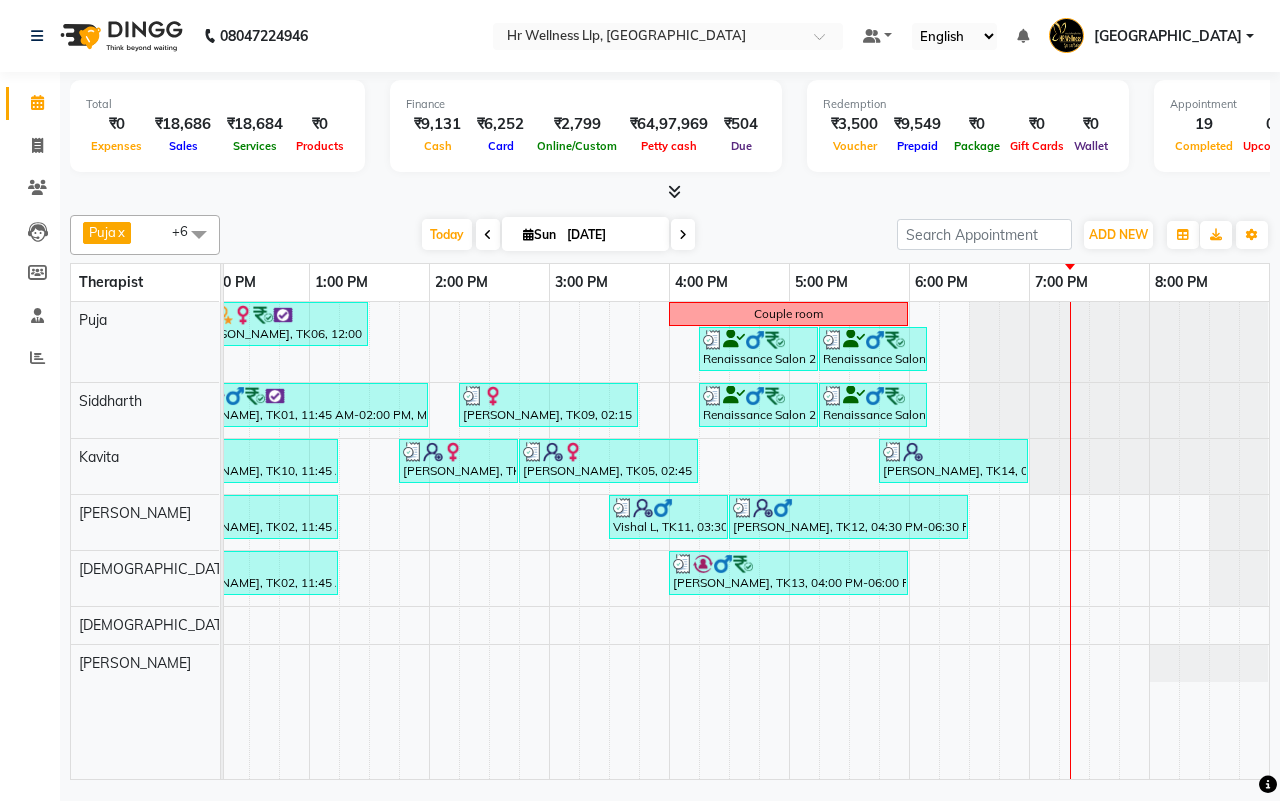 click on "[DATE]  [DATE]" at bounding box center (558, 235) 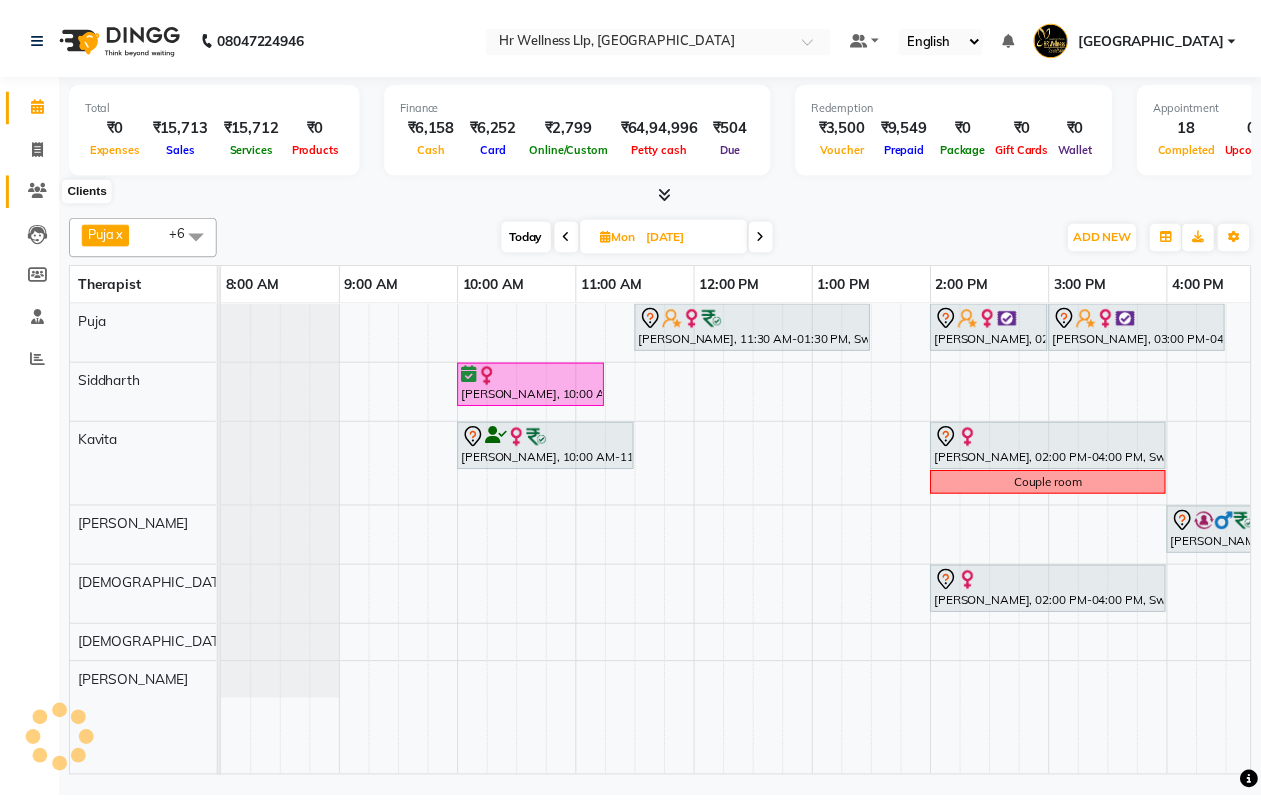 scroll, scrollTop: 0, scrollLeft: 0, axis: both 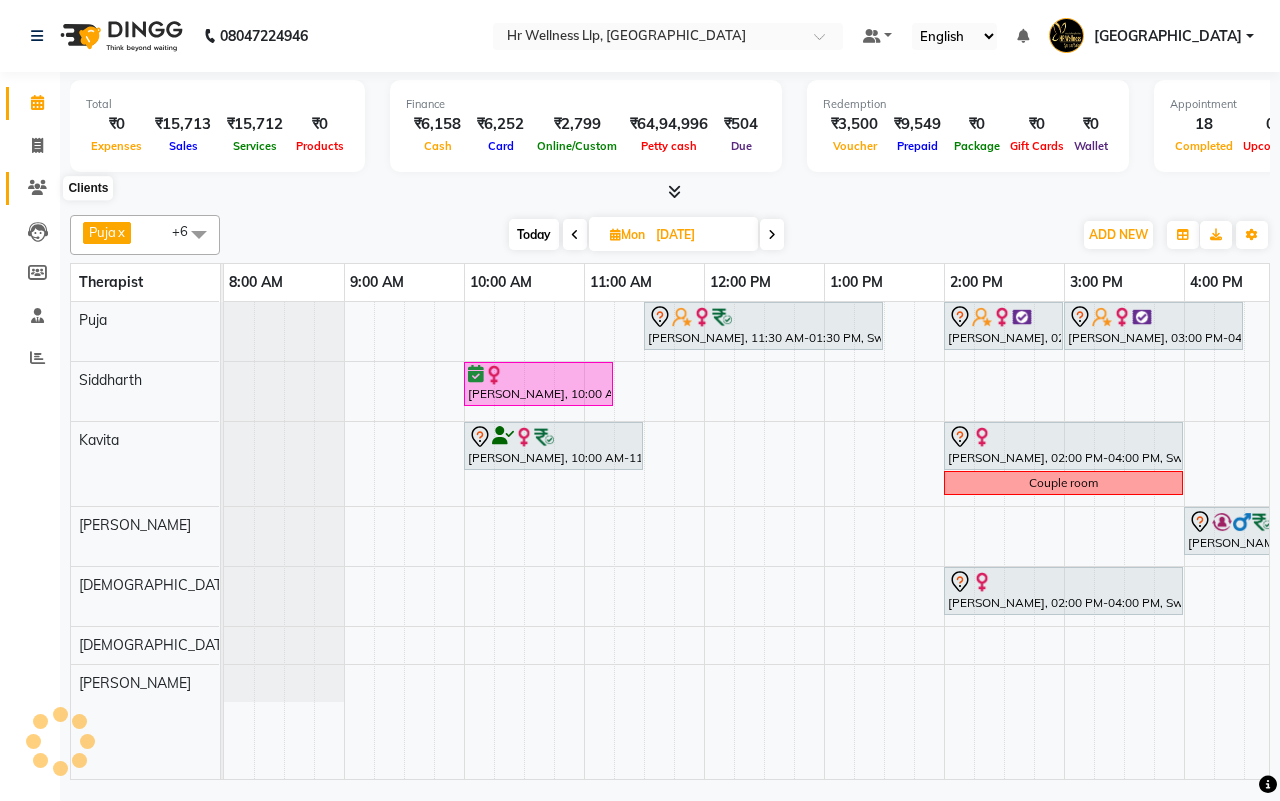 click 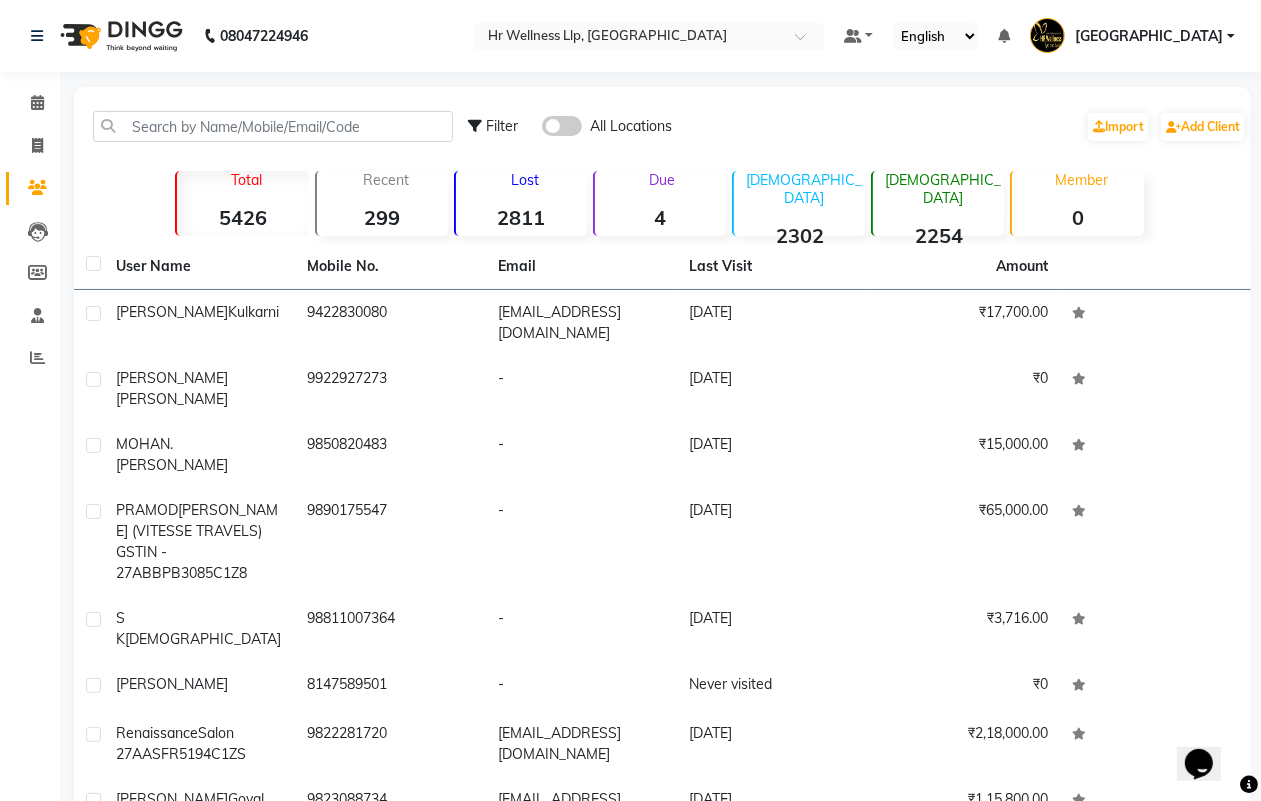 scroll, scrollTop: 0, scrollLeft: 0, axis: both 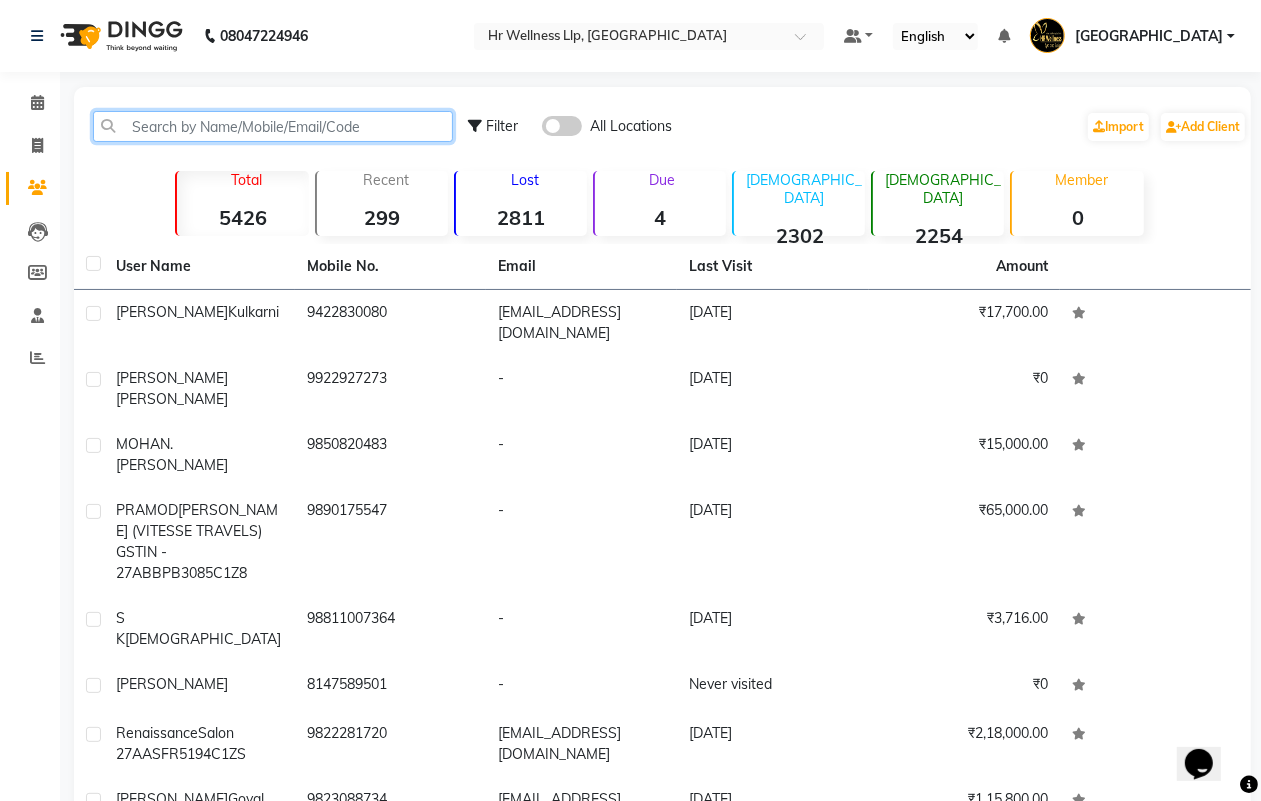 click 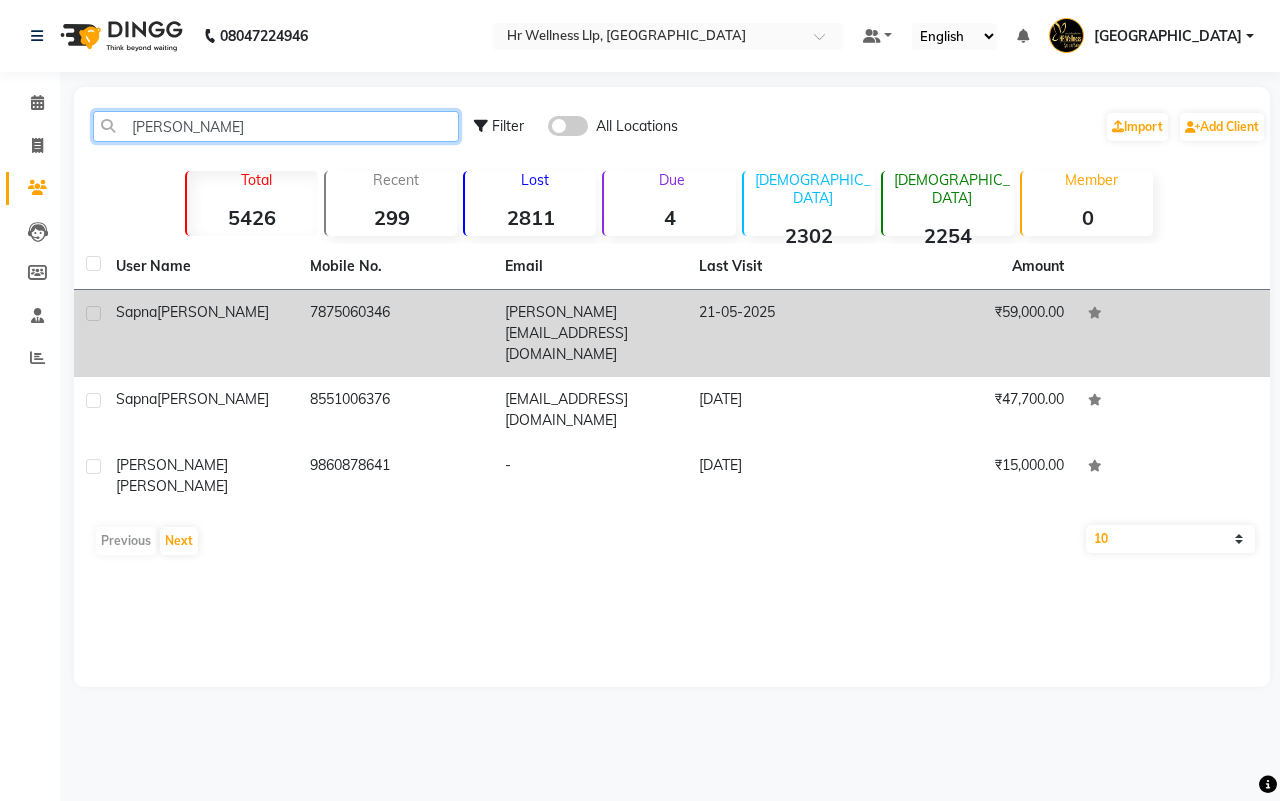 type on "sapna" 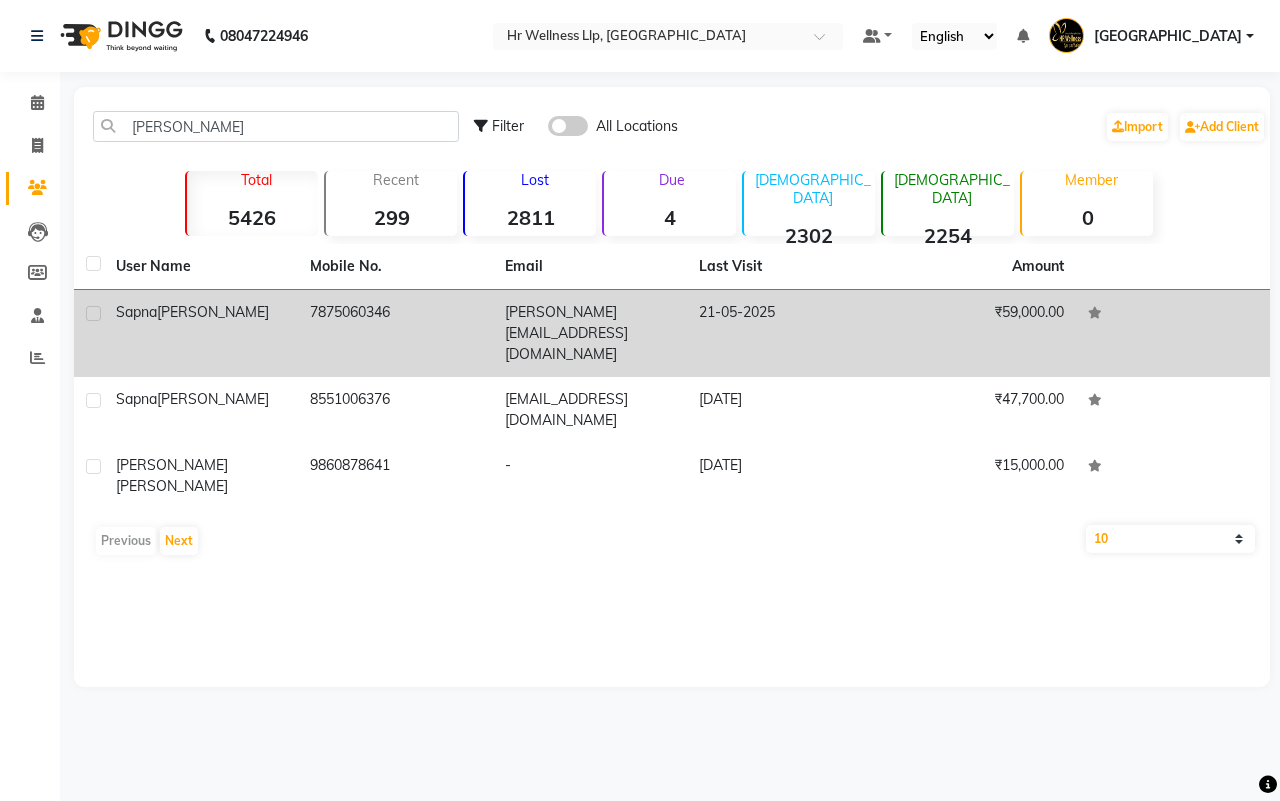click on "sapna.bandal42@gmail.com" 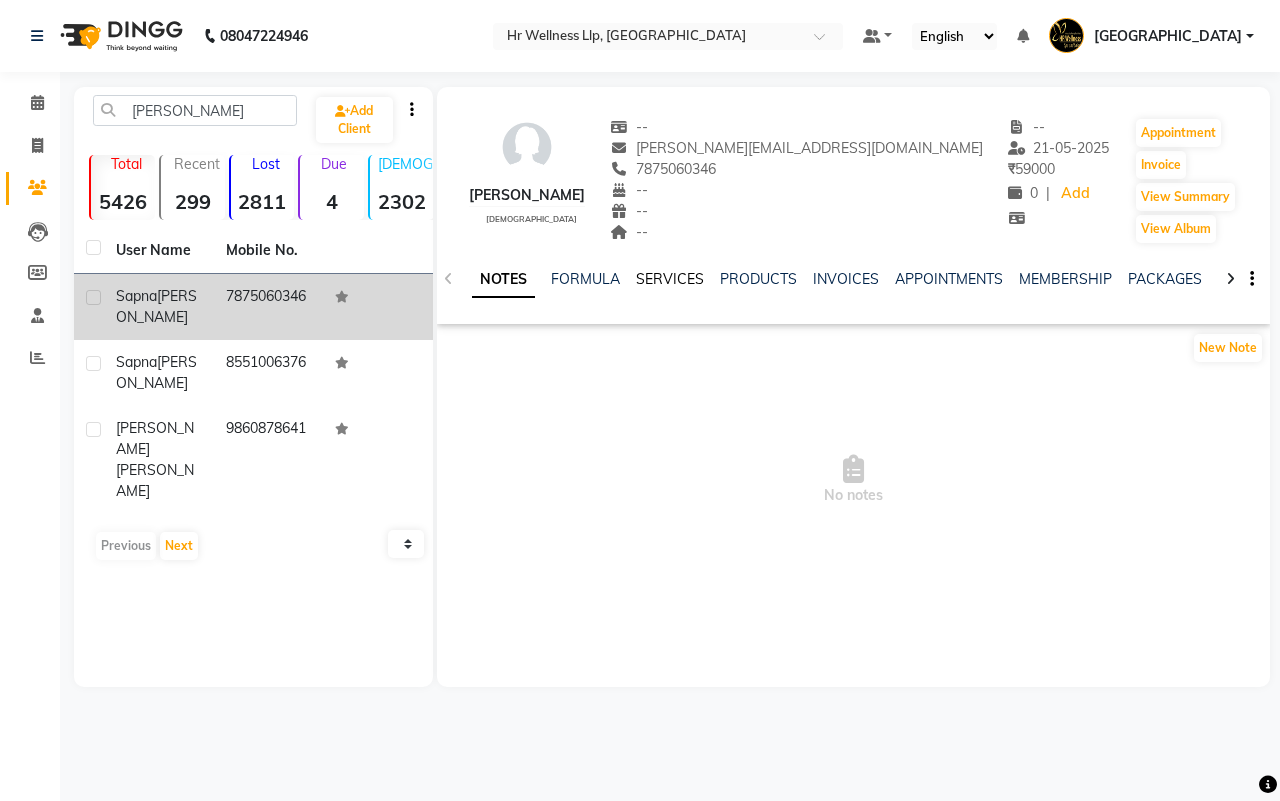 click on "SERVICES" 